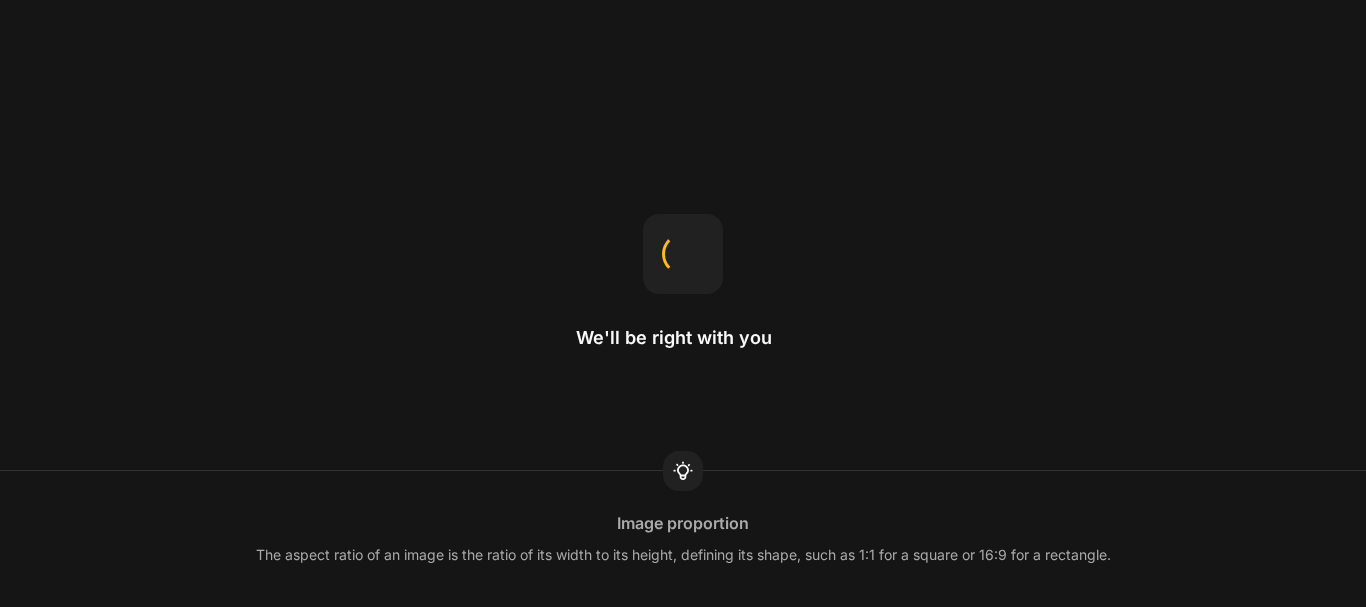 scroll, scrollTop: 0, scrollLeft: 0, axis: both 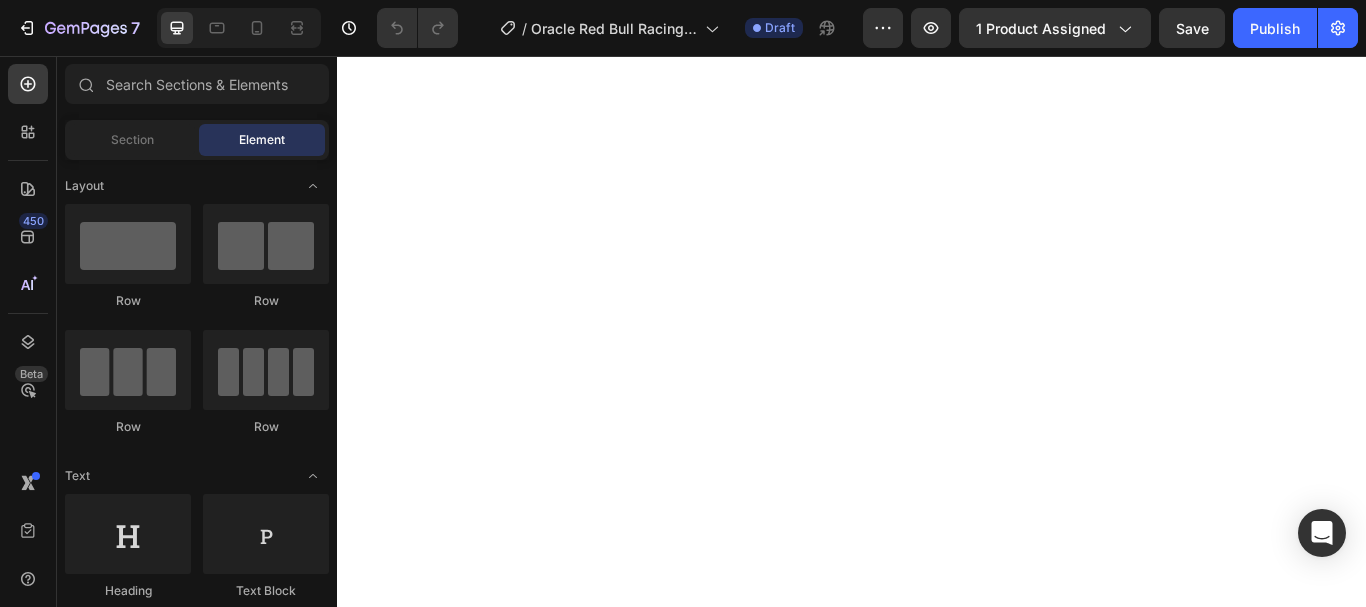 drag, startPoint x: 1531, startPoint y: 97, endPoint x: 1702, endPoint y: 105, distance: 171.18703 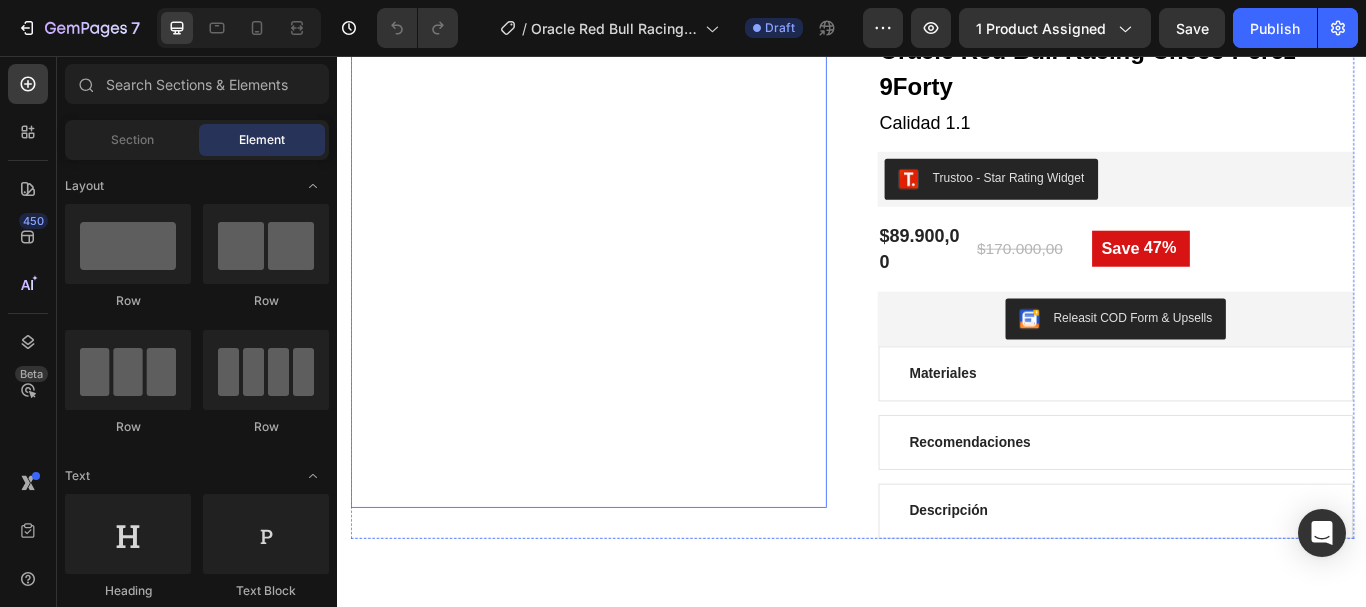 scroll, scrollTop: 200, scrollLeft: 0, axis: vertical 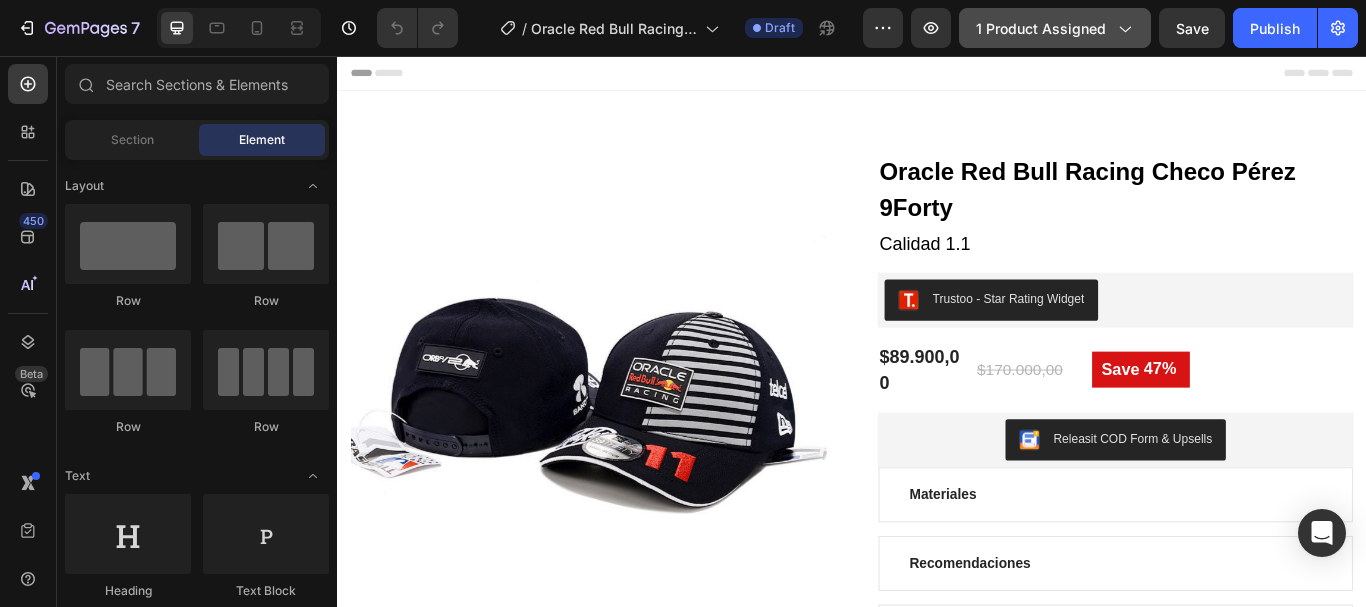 click on "1 product assigned" at bounding box center (1055, 28) 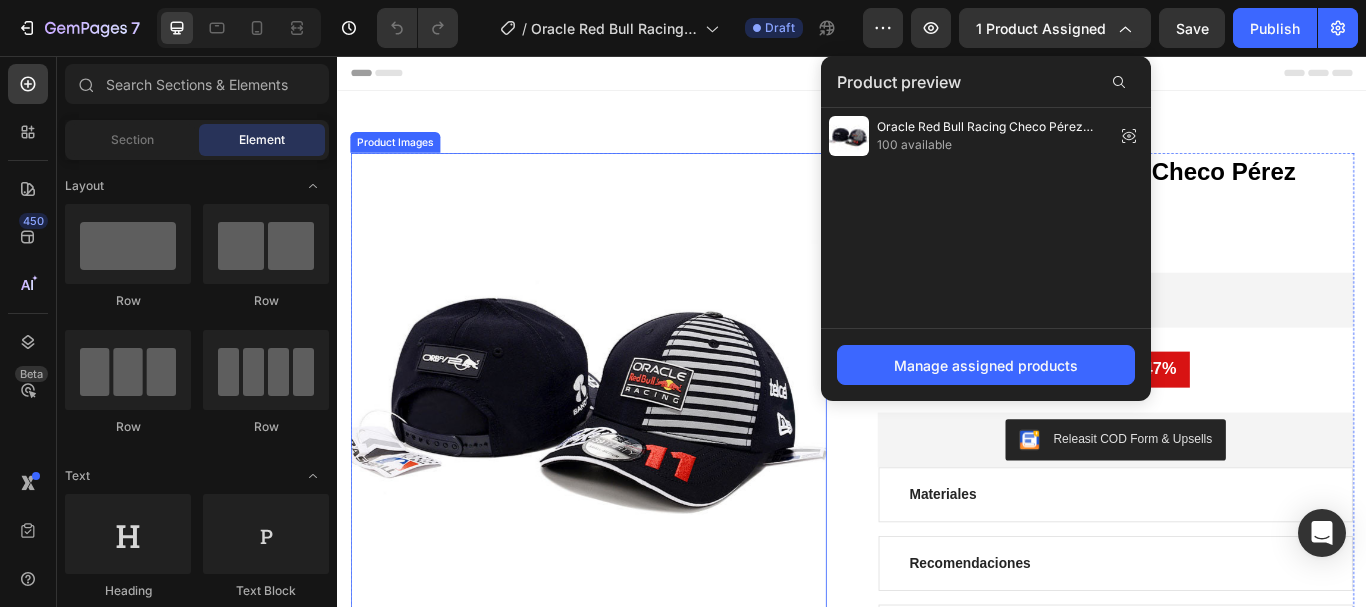 click at bounding box center (629, 446) 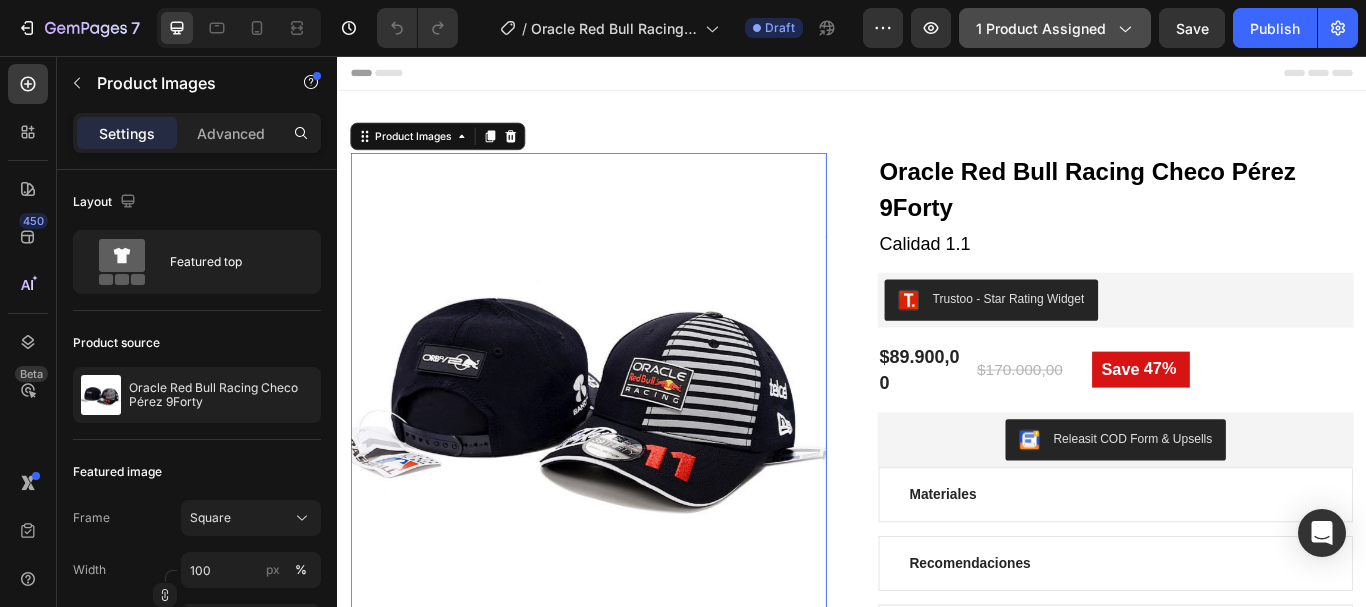 click 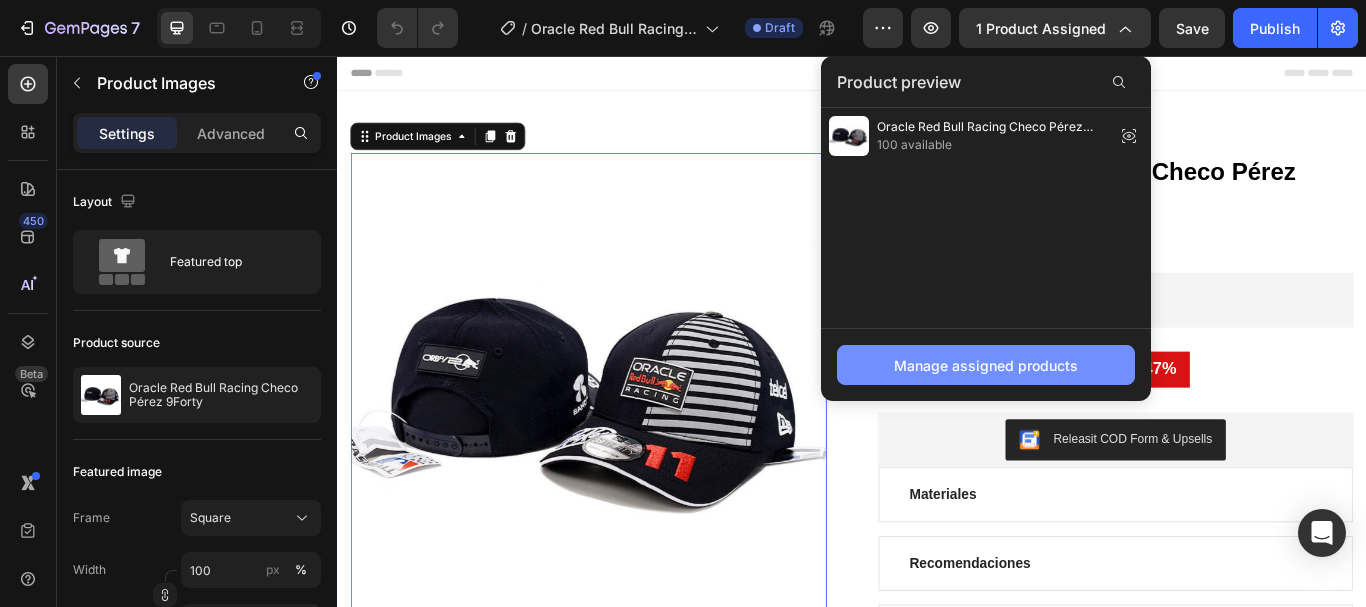 click on "Manage assigned products" at bounding box center (986, 365) 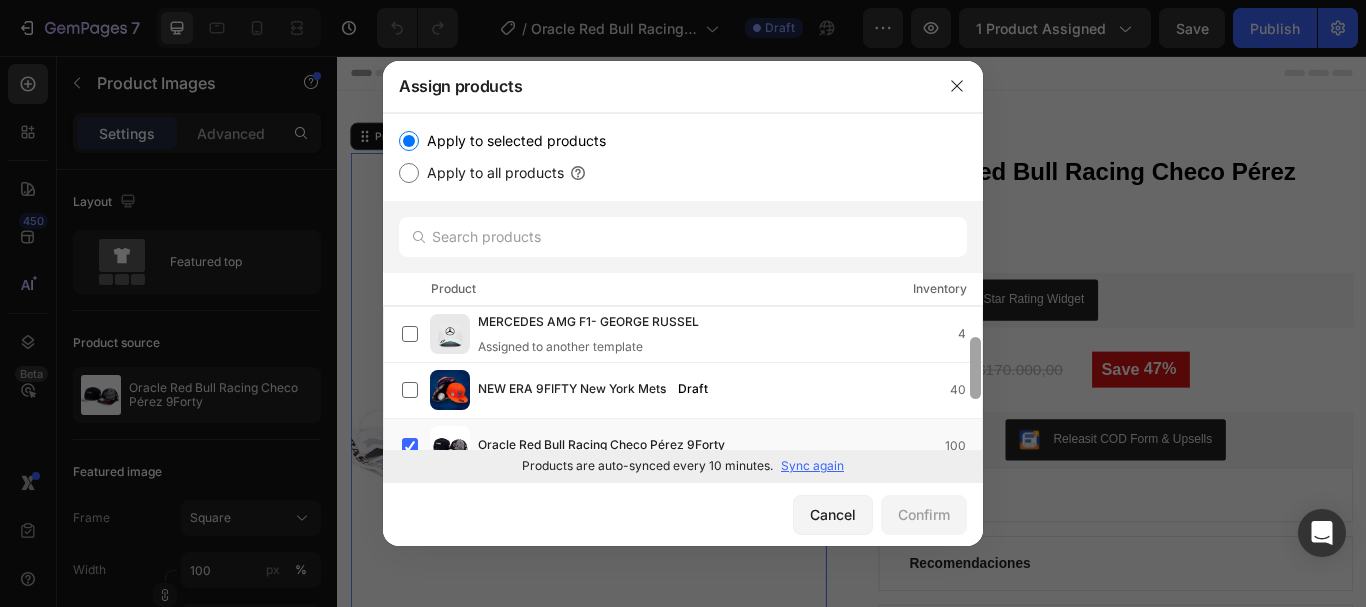 scroll, scrollTop: 60, scrollLeft: 0, axis: vertical 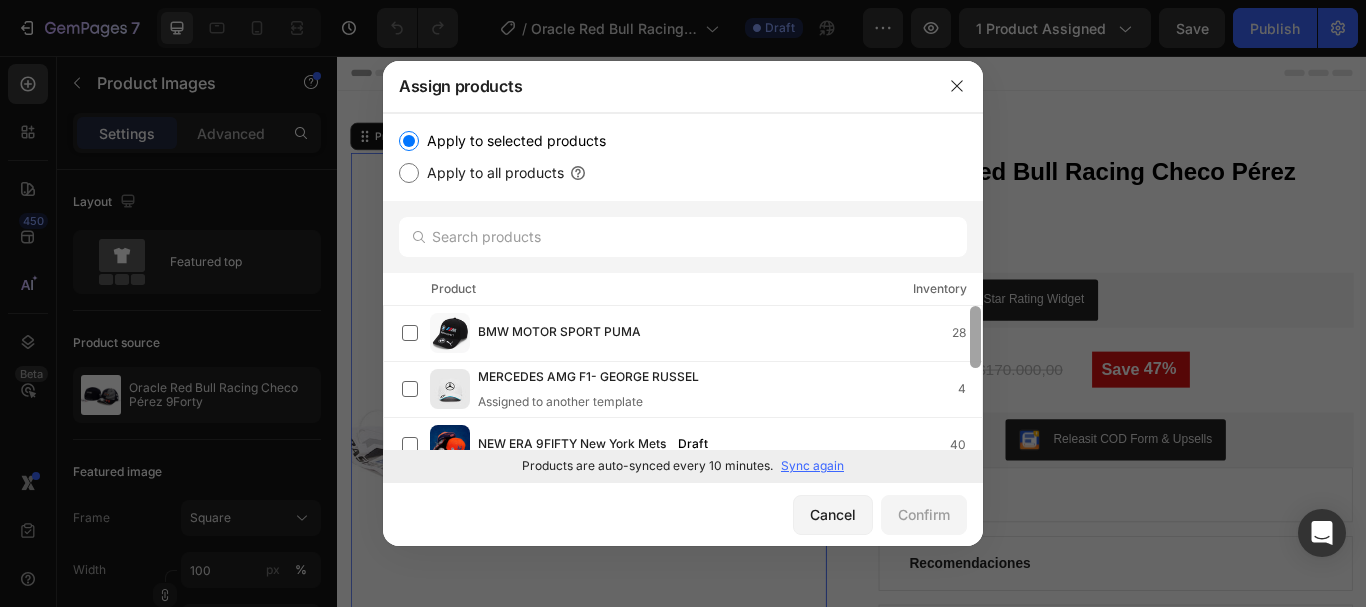 drag, startPoint x: 978, startPoint y: 317, endPoint x: 978, endPoint y: 335, distance: 18 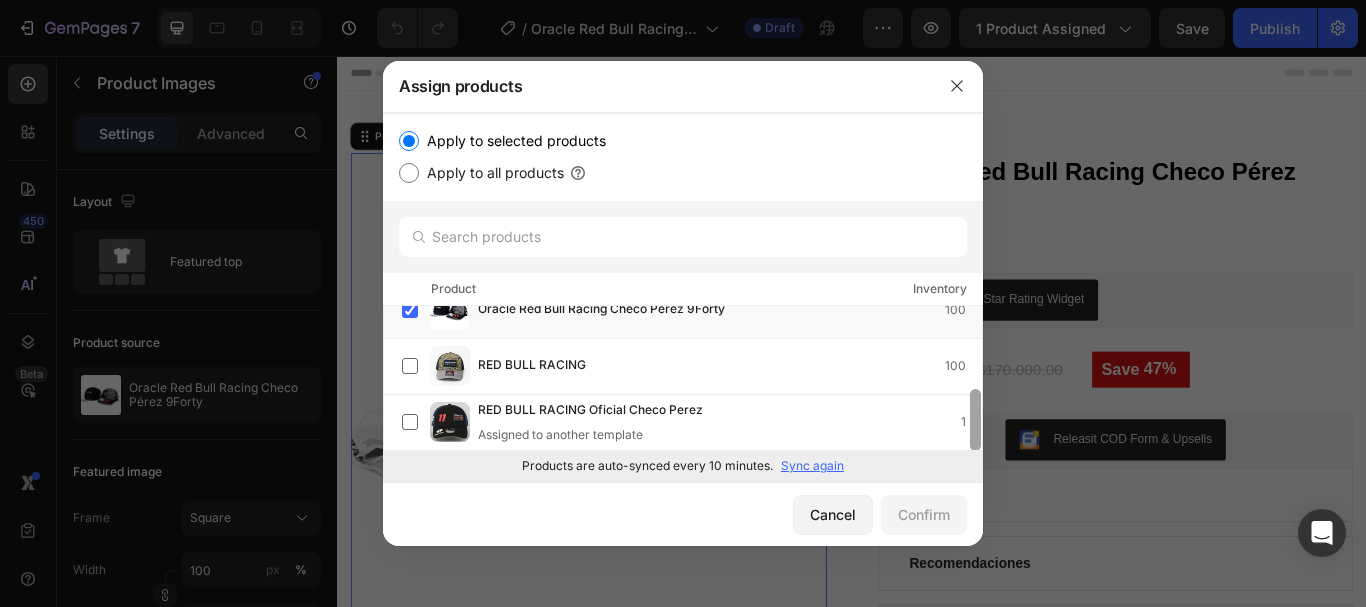 scroll, scrollTop: 152, scrollLeft: 0, axis: vertical 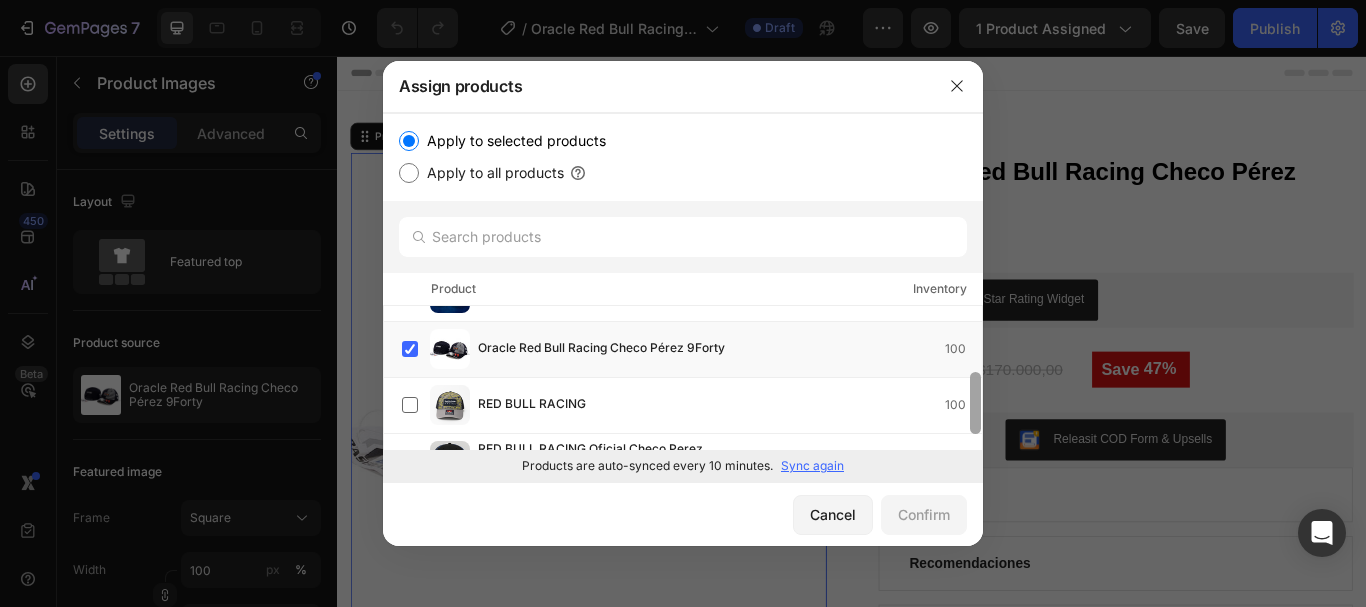 drag, startPoint x: 979, startPoint y: 324, endPoint x: 1014, endPoint y: 389, distance: 73.82411 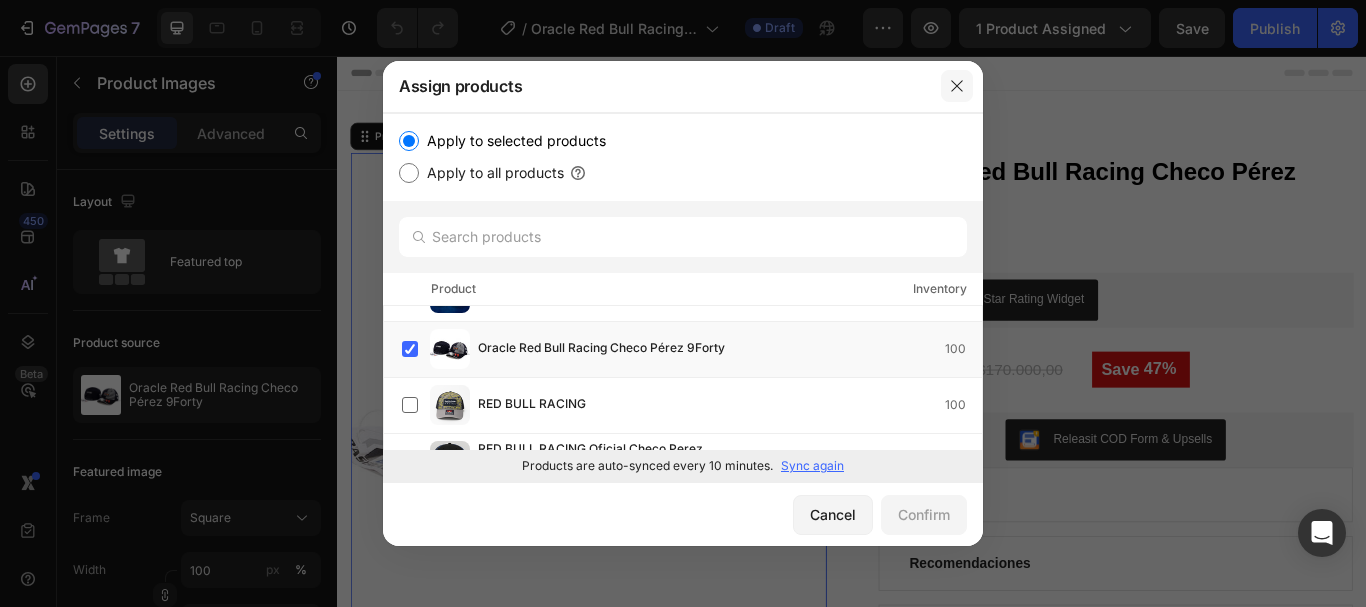 click 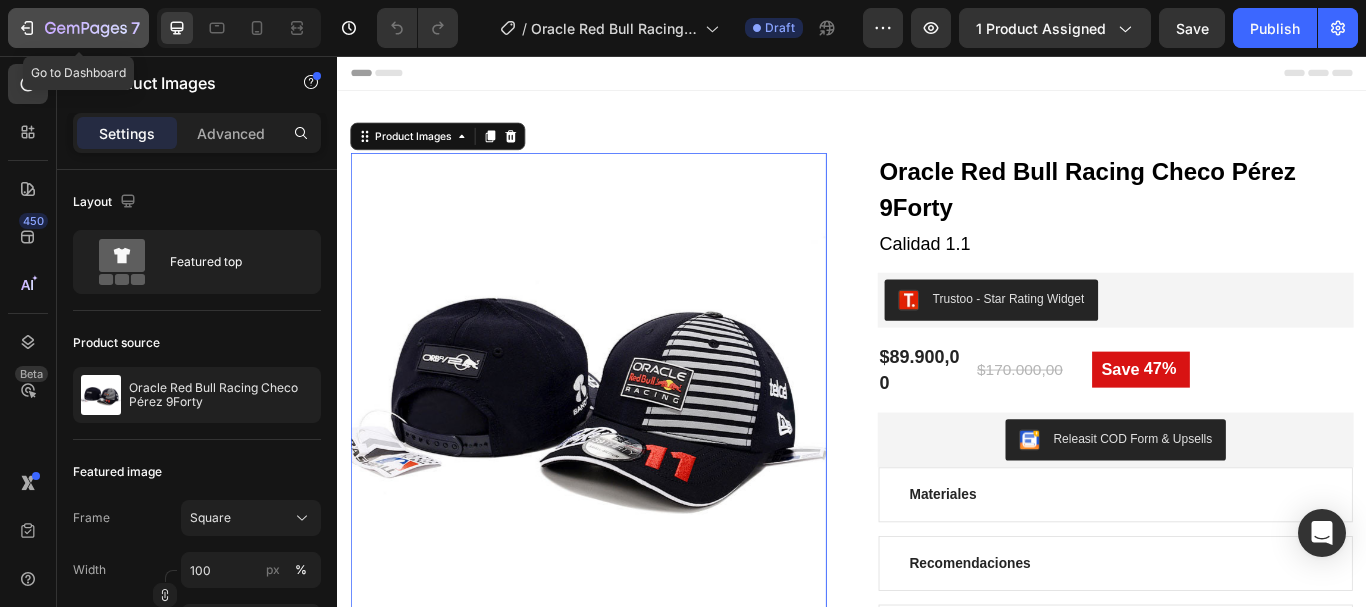 click on "7" 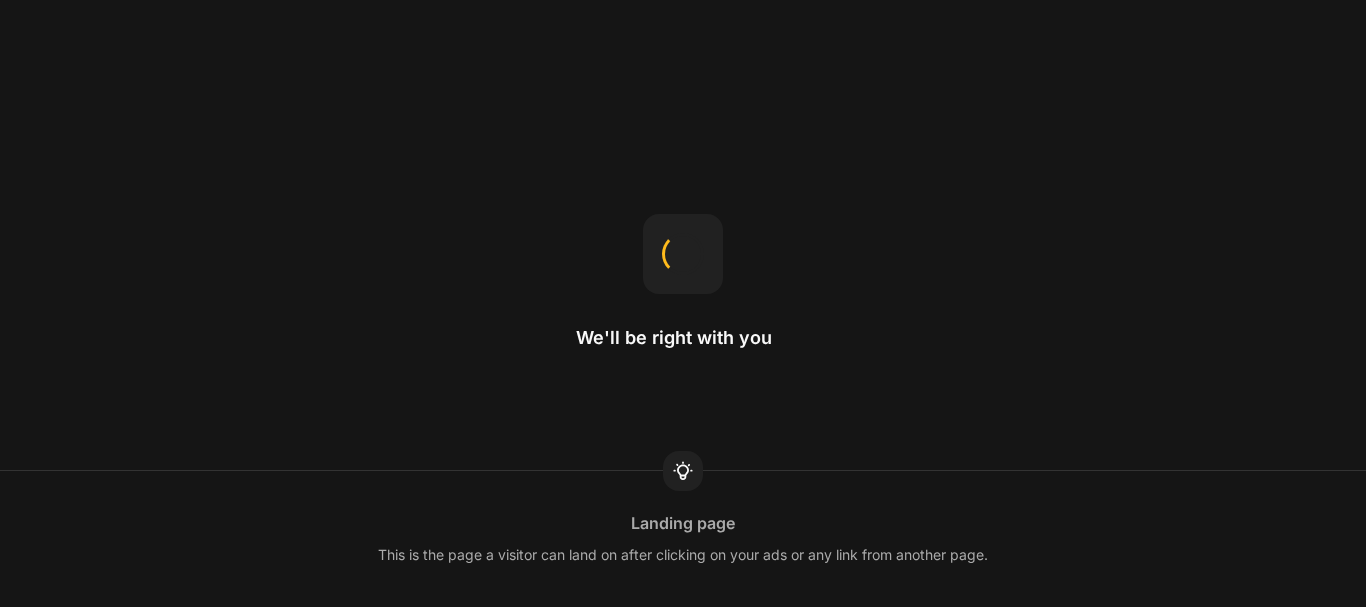 scroll, scrollTop: 0, scrollLeft: 0, axis: both 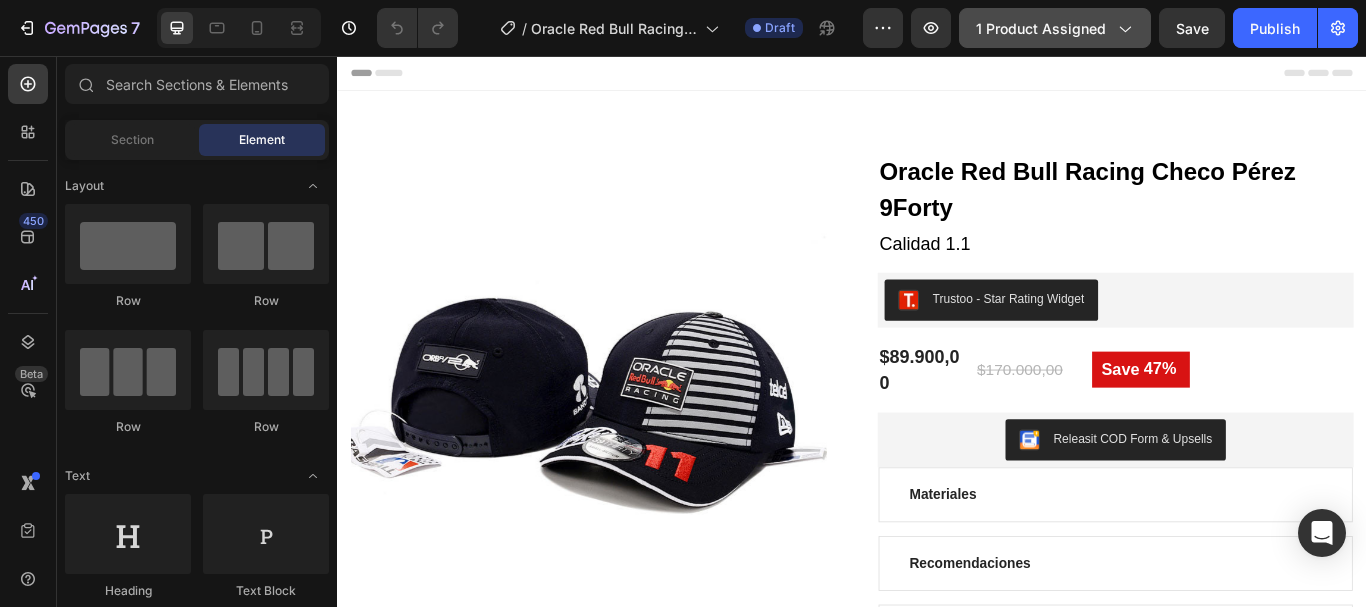 click 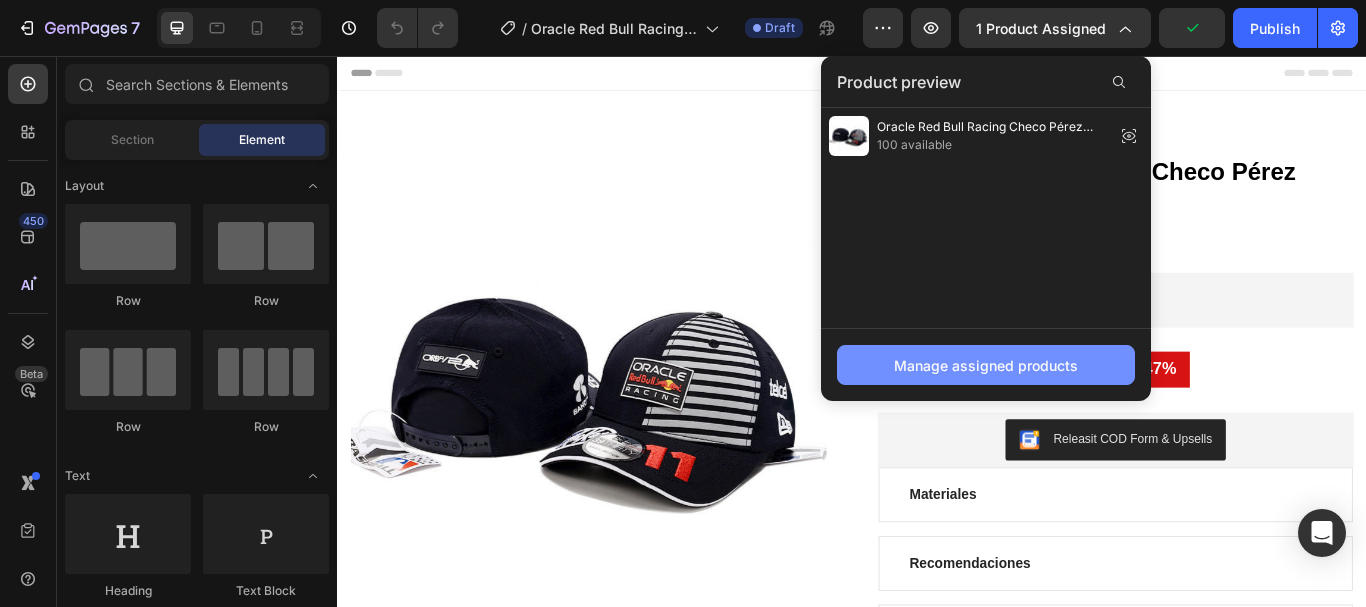 click on "Manage assigned products" at bounding box center [986, 365] 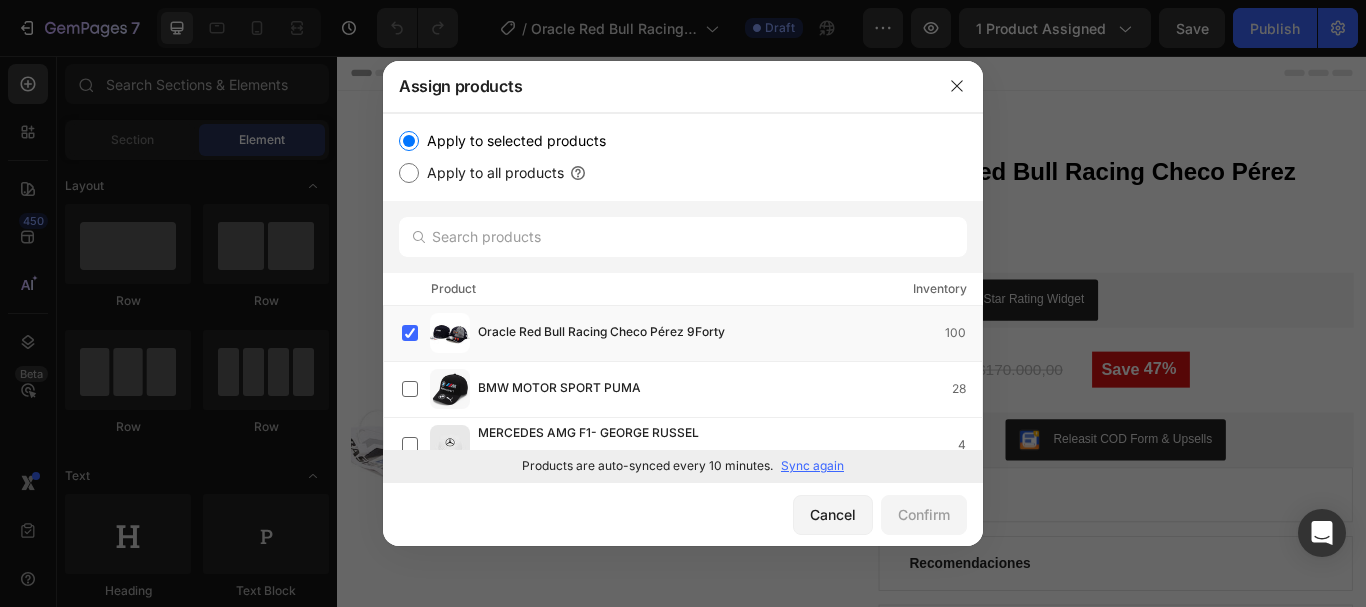 click on "Sync again" at bounding box center [812, 466] 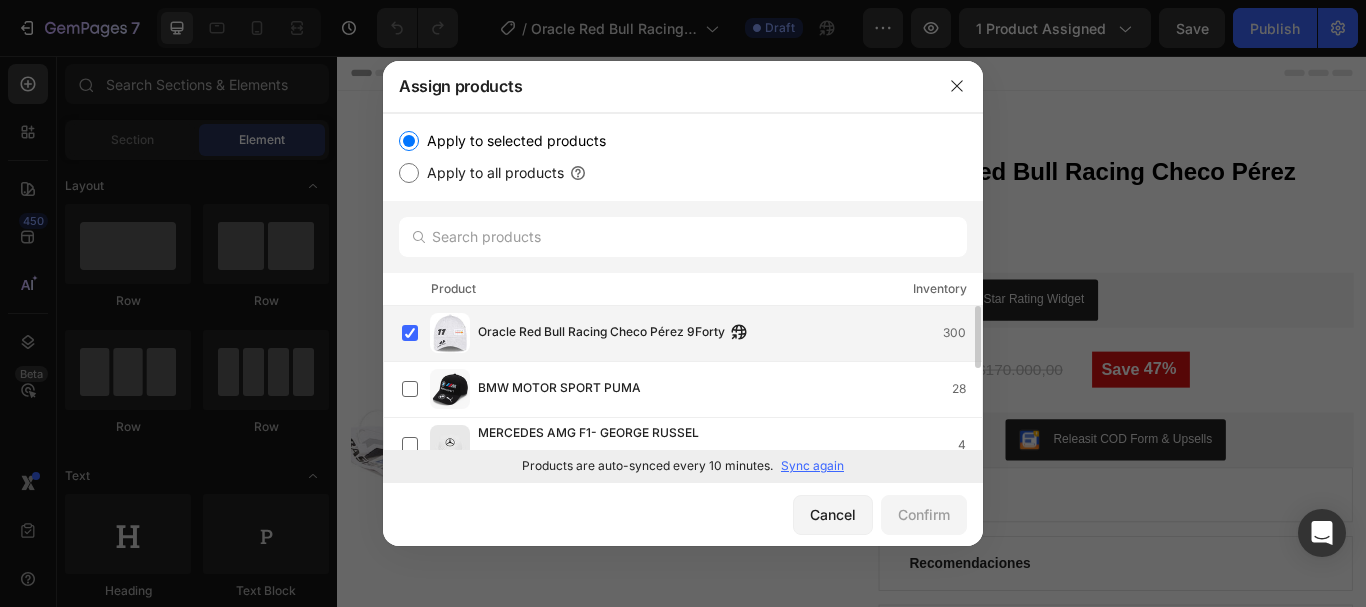 click on "Oracle Red Bull Racing Checo Pérez 9Forty 300" at bounding box center [692, 333] 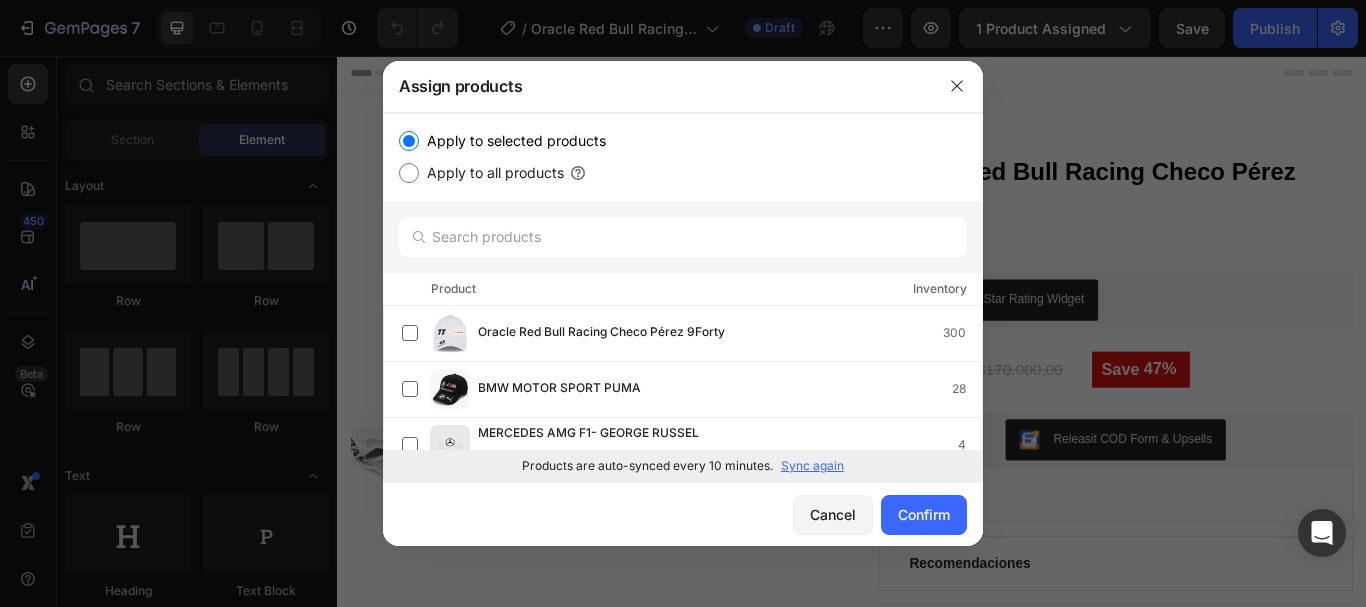 drag, startPoint x: 948, startPoint y: 496, endPoint x: 913, endPoint y: 489, distance: 35.69314 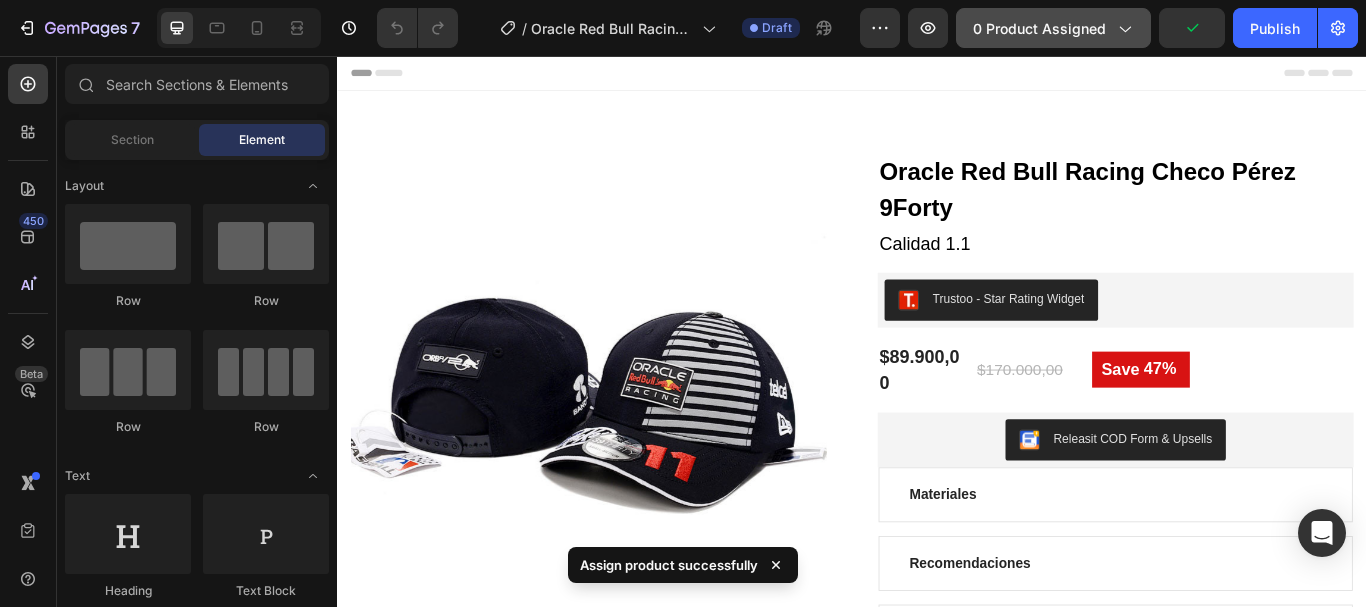 click on "0 product assigned" at bounding box center (1053, 28) 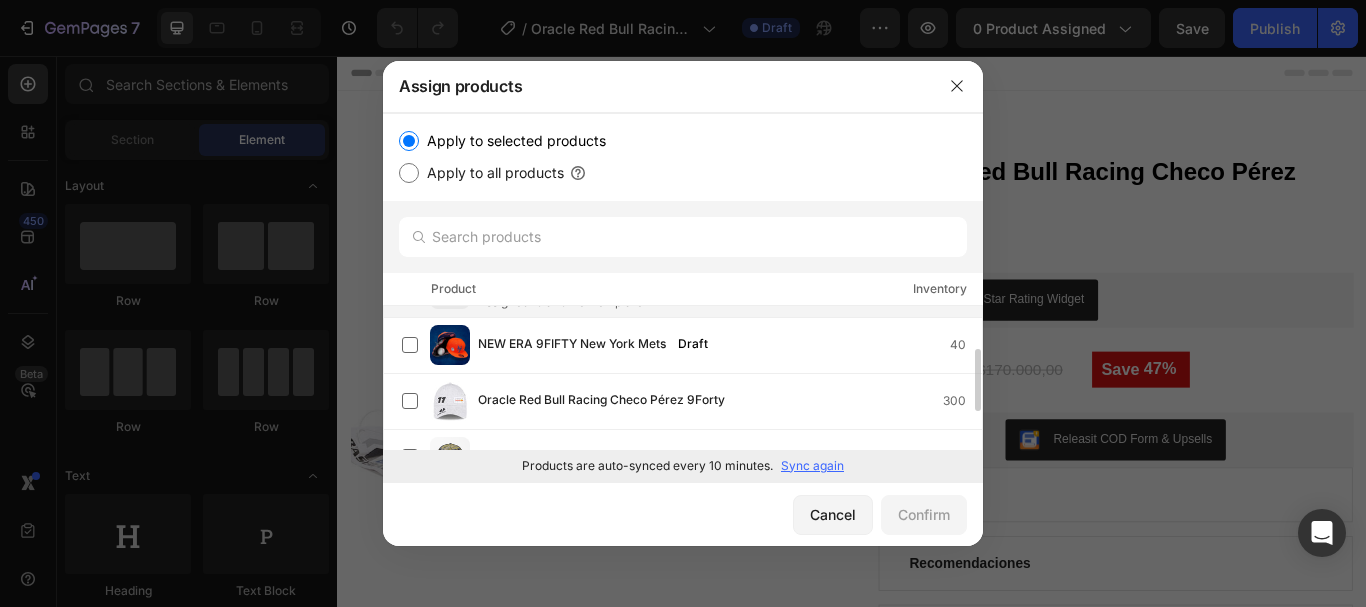scroll, scrollTop: 100, scrollLeft: 0, axis: vertical 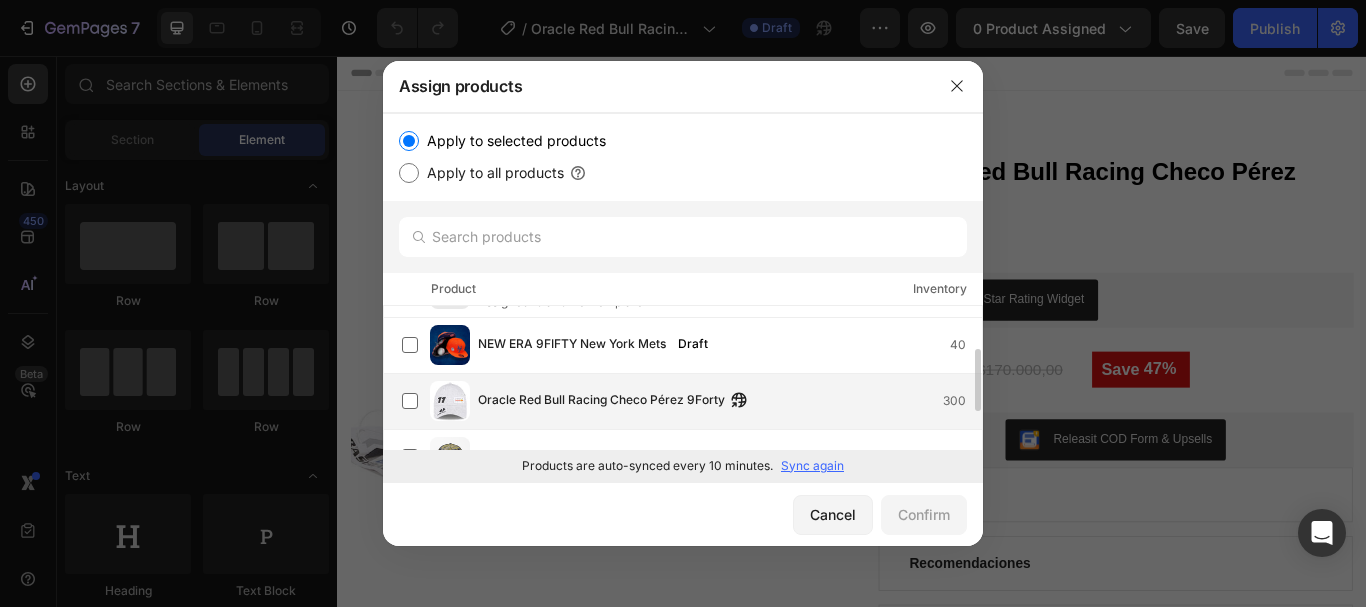 click on "Oracle Red Bull Racing Checo Pérez 9Forty" at bounding box center (601, 401) 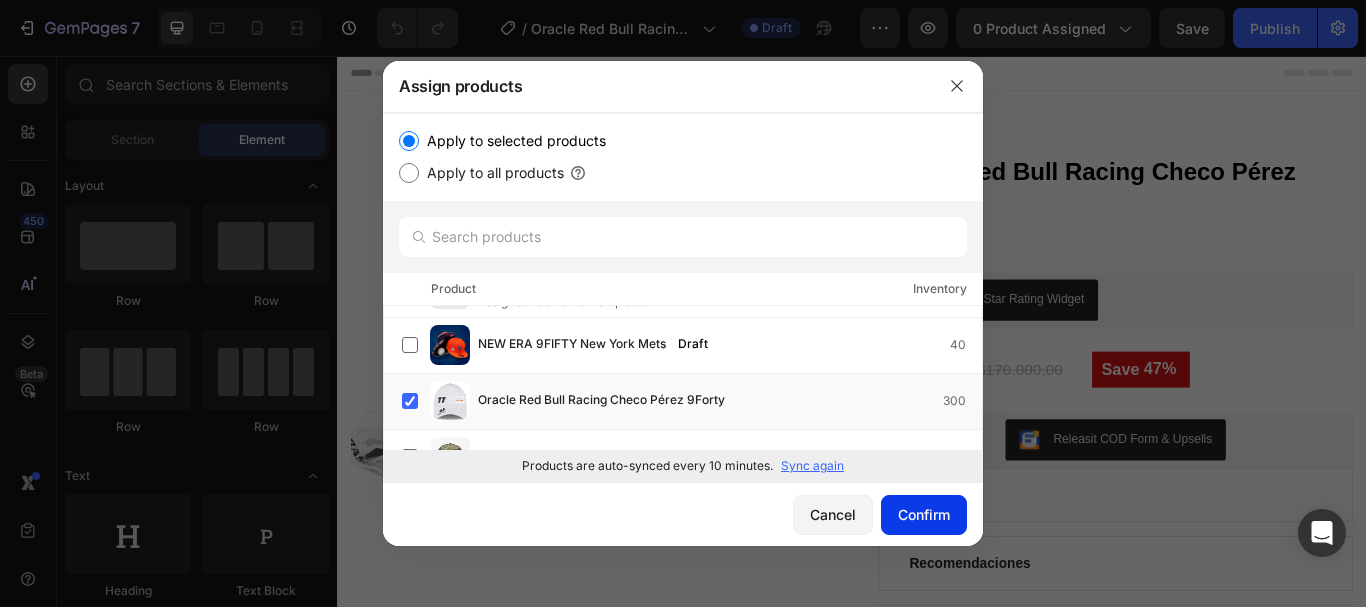 click on "Confirm" 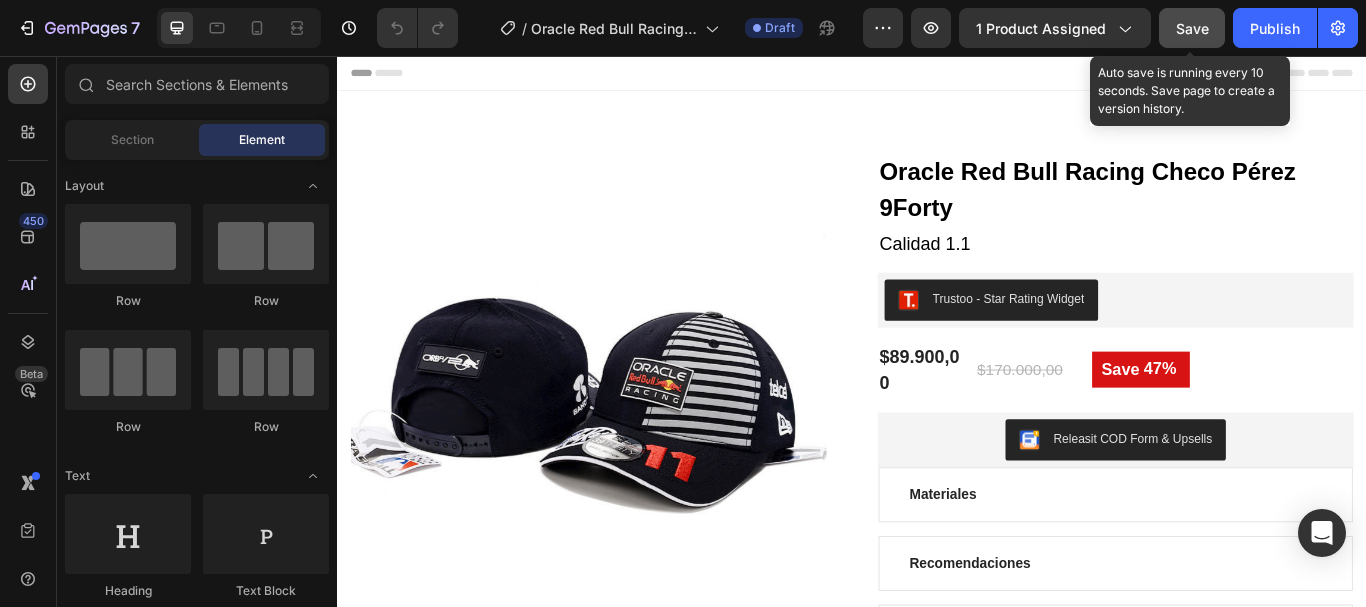 click on "Save" at bounding box center [1192, 28] 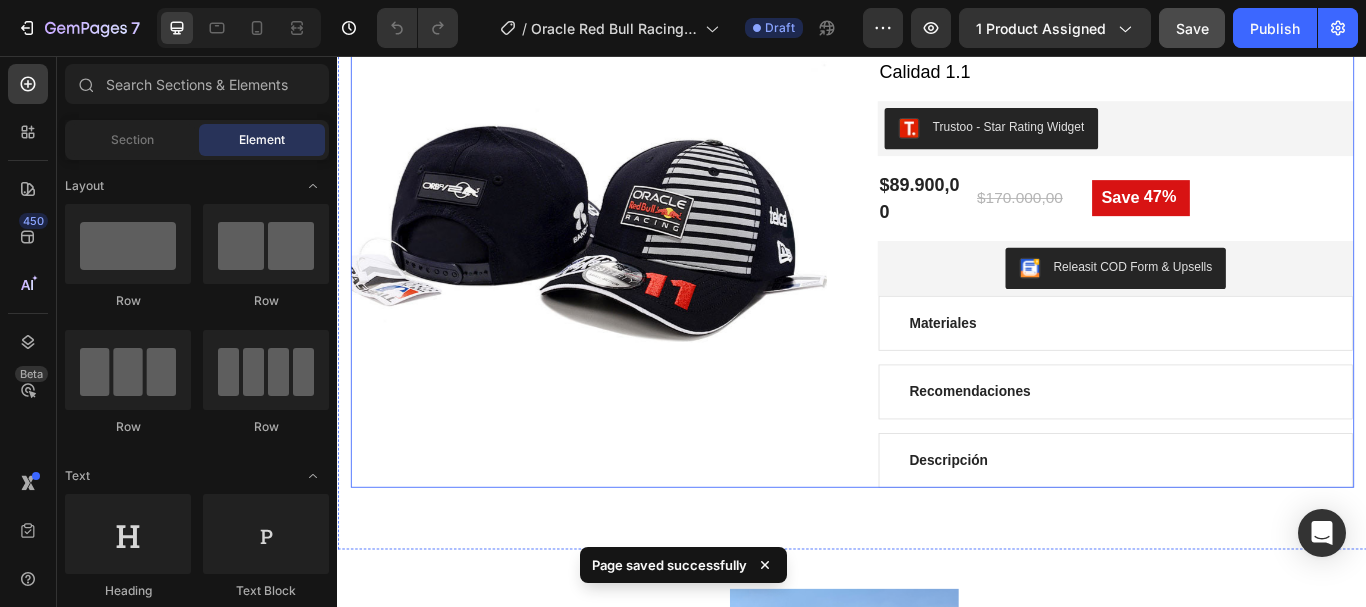 scroll, scrollTop: 200, scrollLeft: 0, axis: vertical 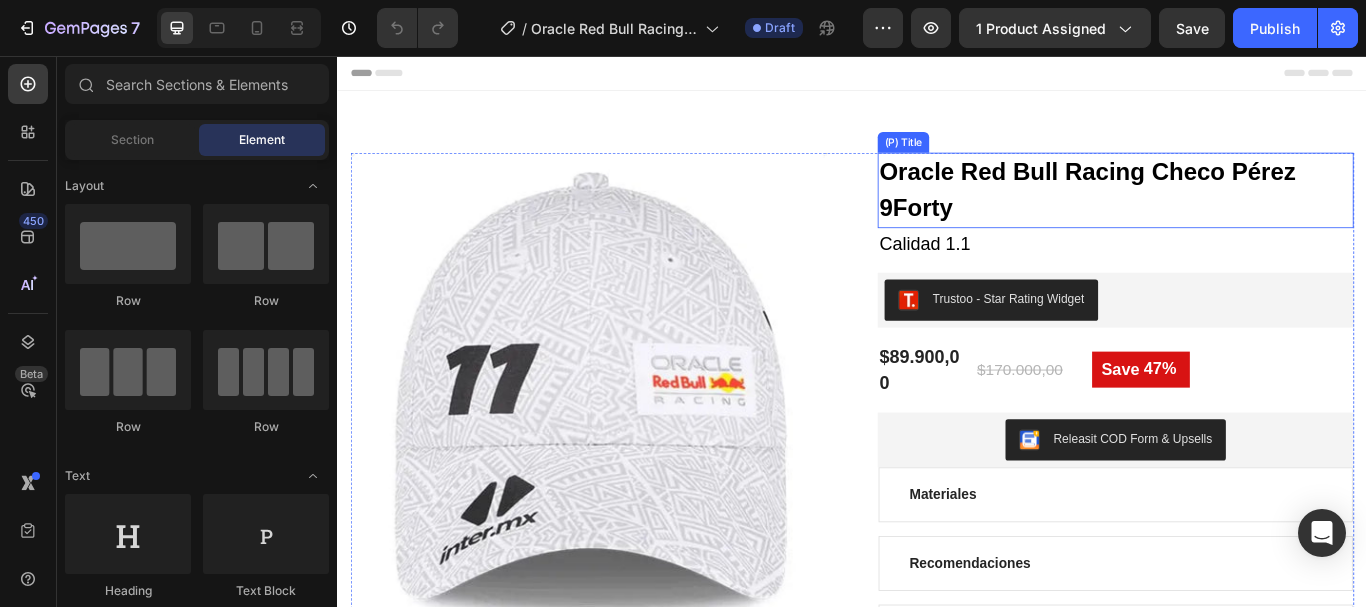 click on "Oracle Red Bull Racing Checo Pérez 9Forty" at bounding box center (1244, 213) 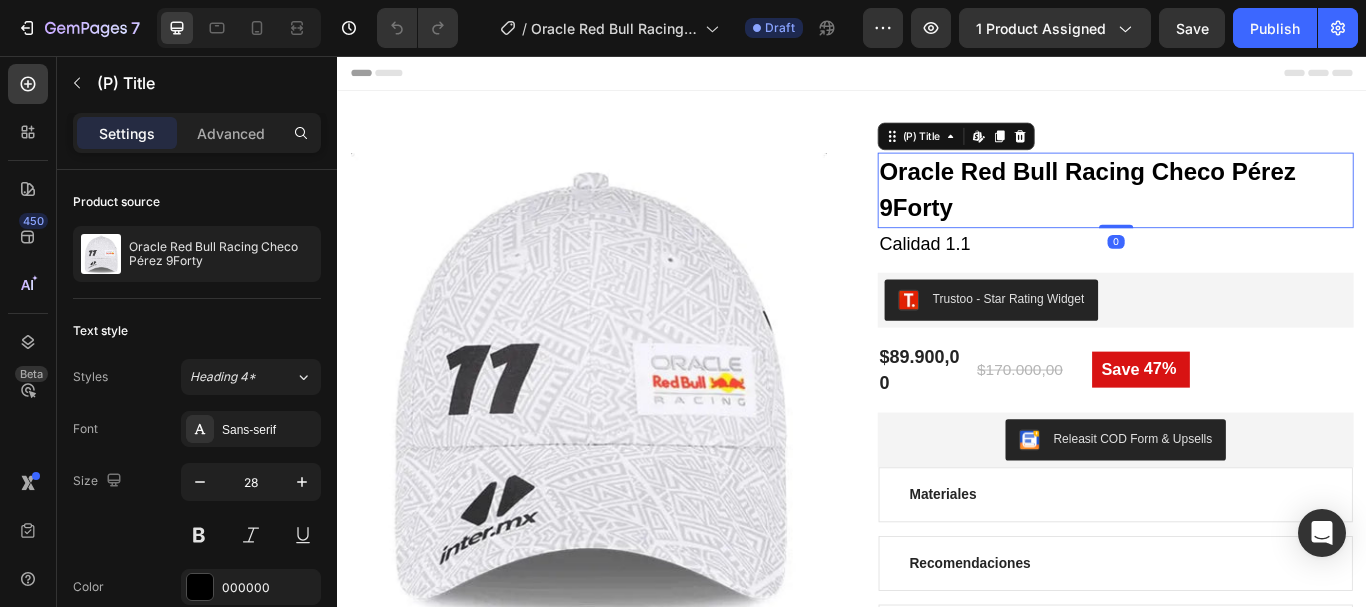 click on "Oracle Red Bull Racing Checo Pérez 9Forty" at bounding box center [1244, 213] 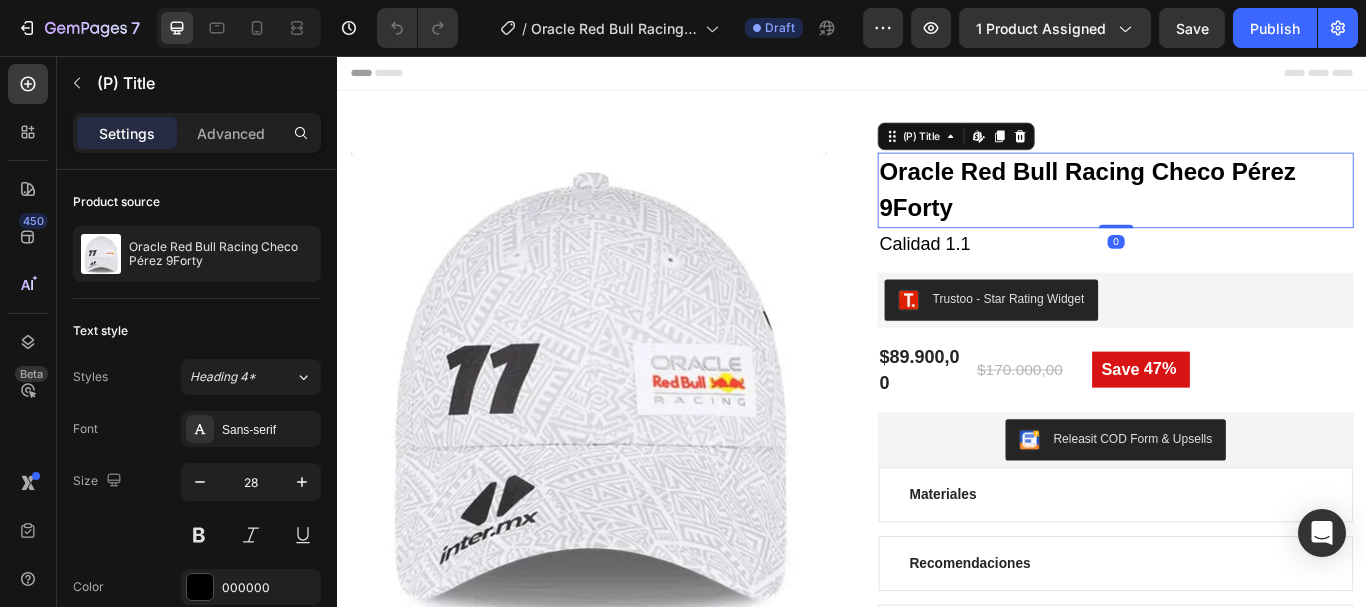 click on "Oracle Red Bull Racing Checo Pérez 9Forty" at bounding box center [1244, 213] 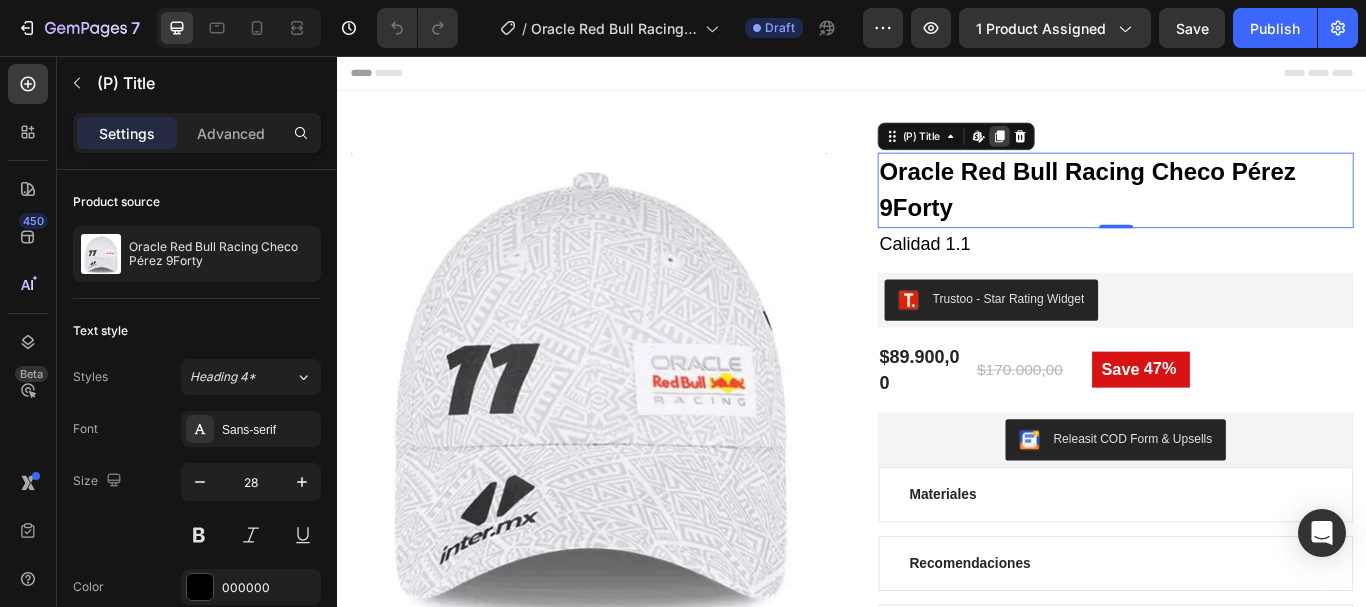 click 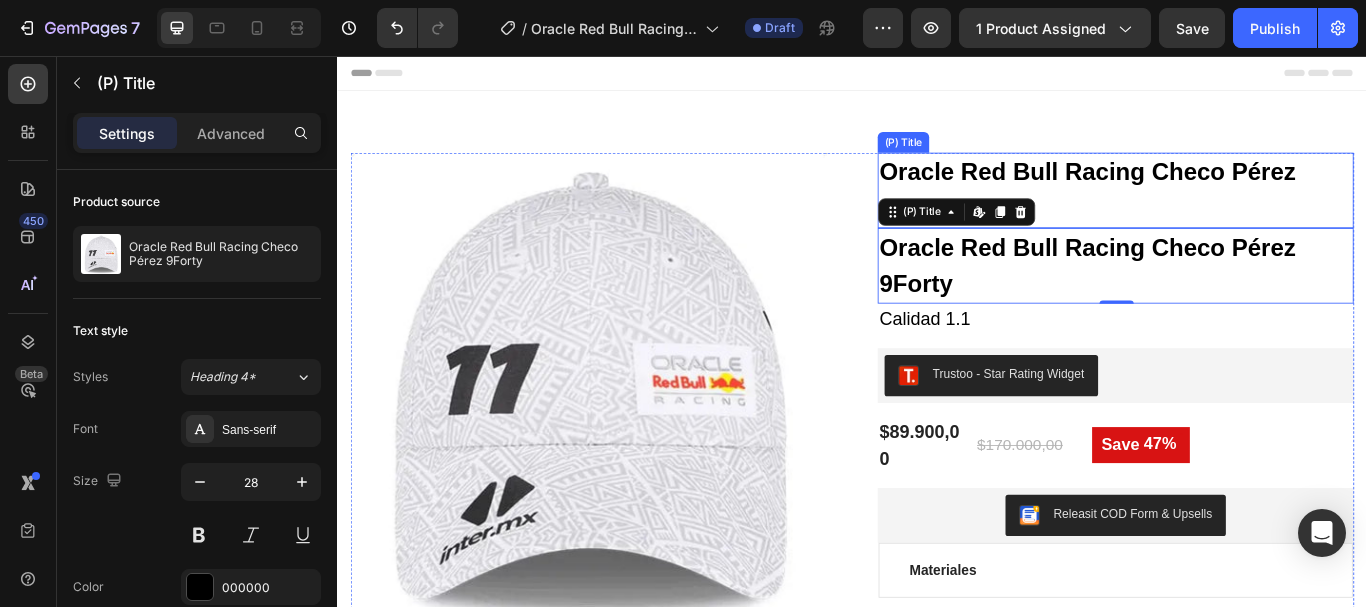click on "Oracle Red Bull Racing Checo Pérez 9Forty" at bounding box center (1244, 213) 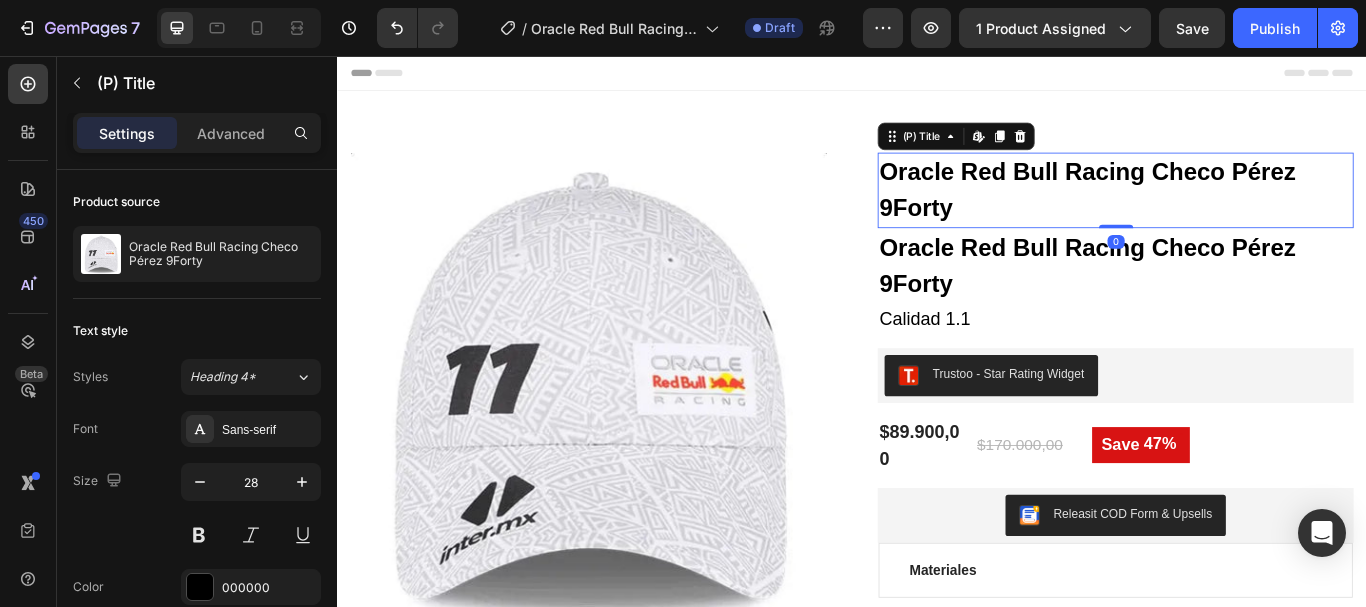 click on "Oracle Red Bull Racing Checo Pérez 9Forty" at bounding box center [1244, 301] 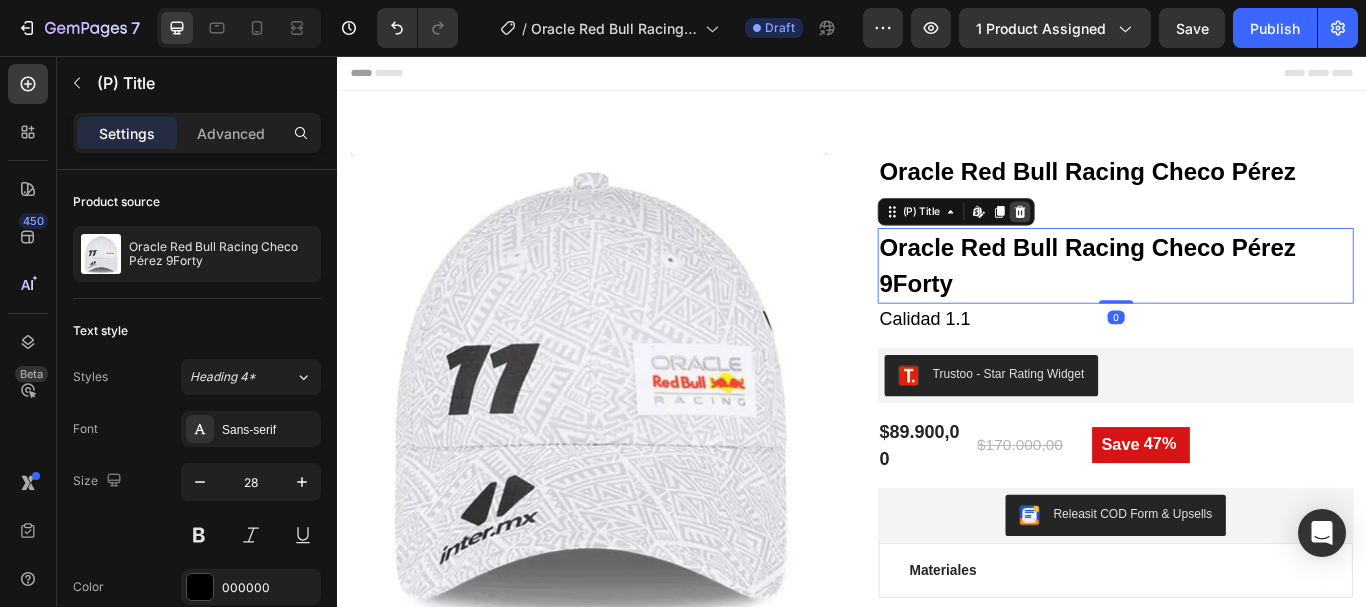 click 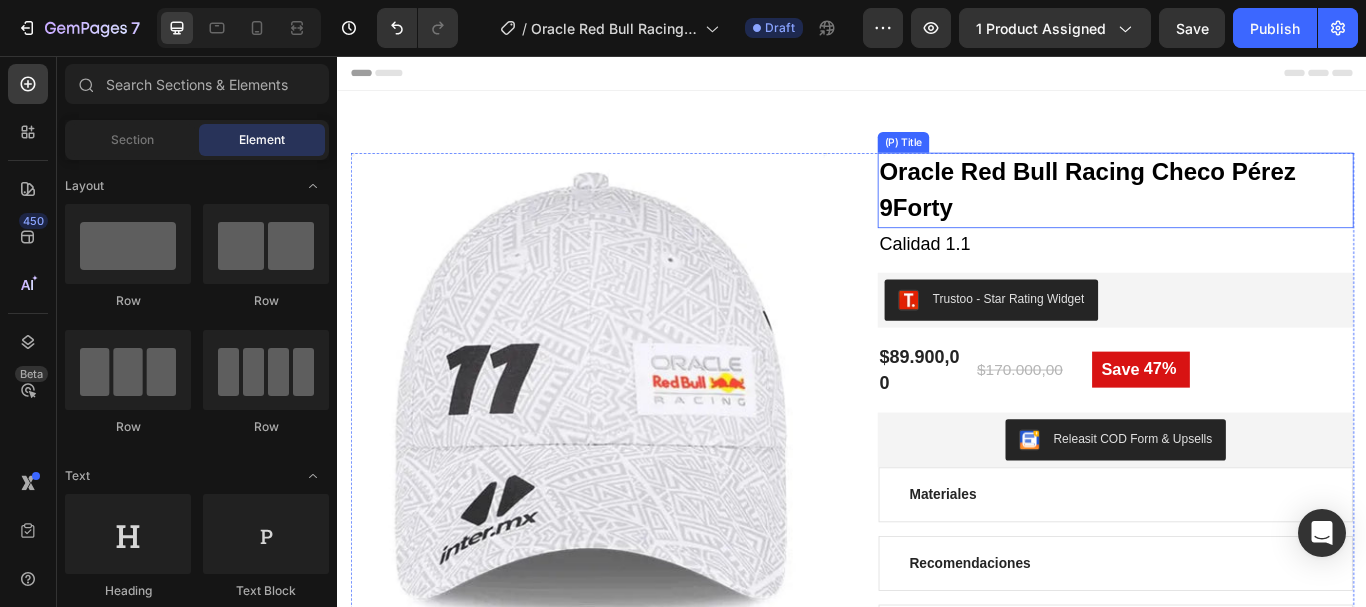 click on "Oracle Red Bull Racing Checo Pérez 9Forty" at bounding box center [1244, 213] 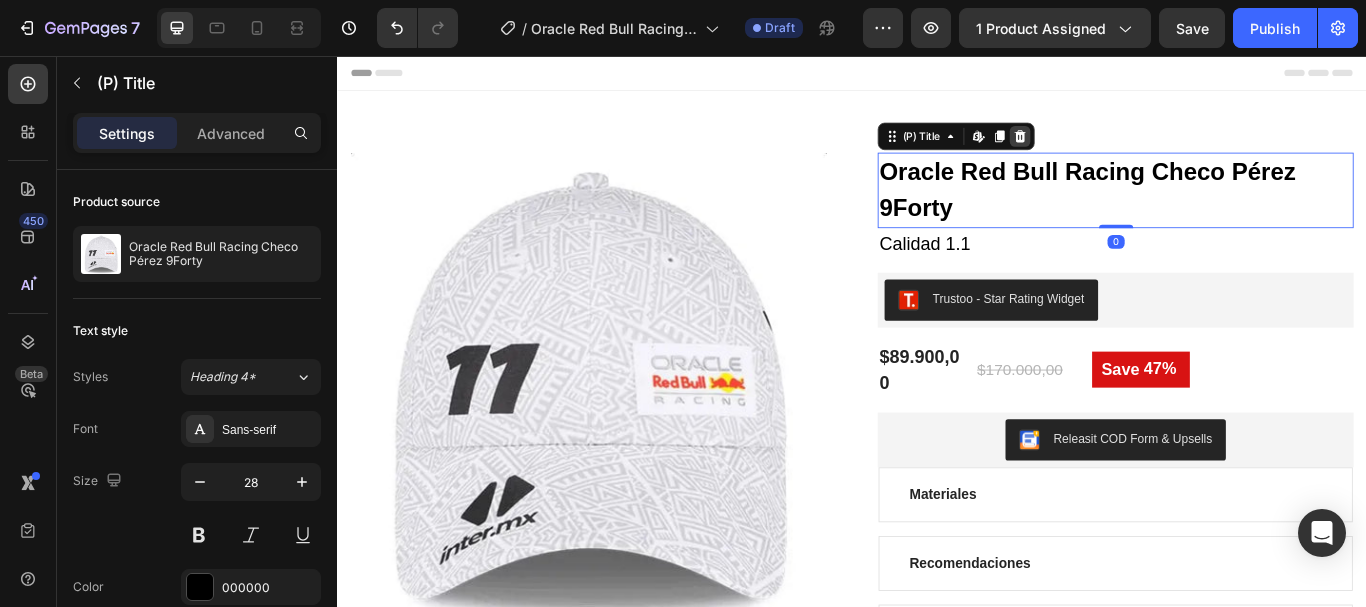 click 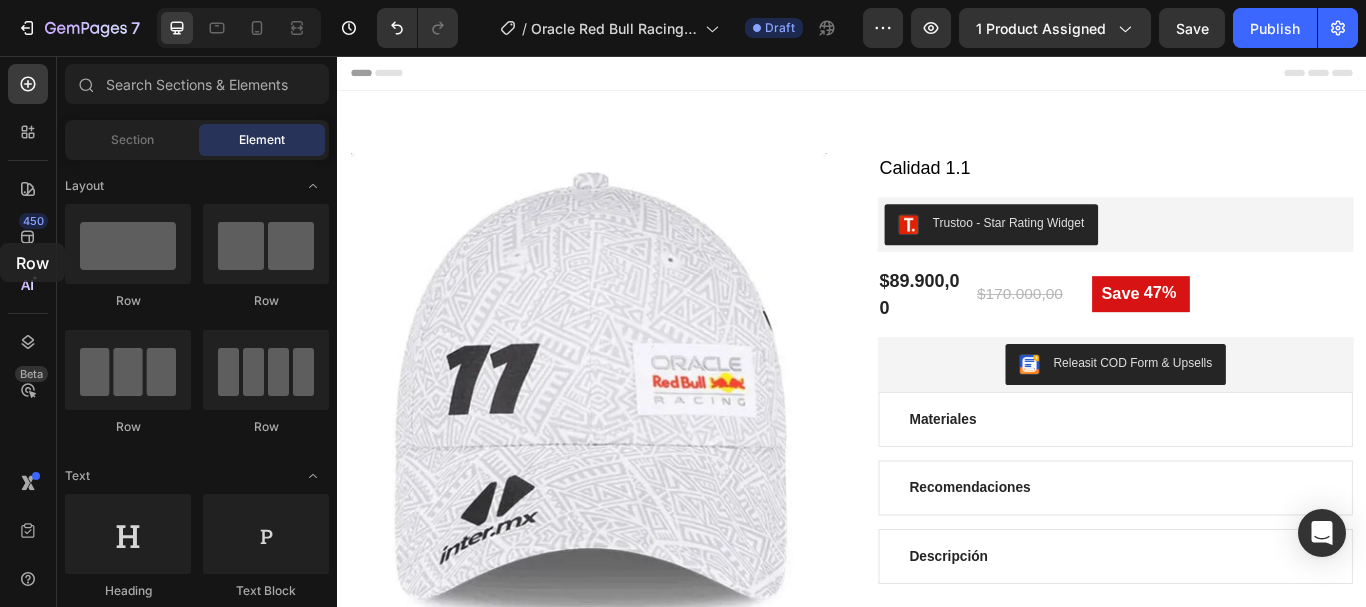 drag, startPoint x: 151, startPoint y: 251, endPoint x: 0, endPoint y: 243, distance: 151.21178 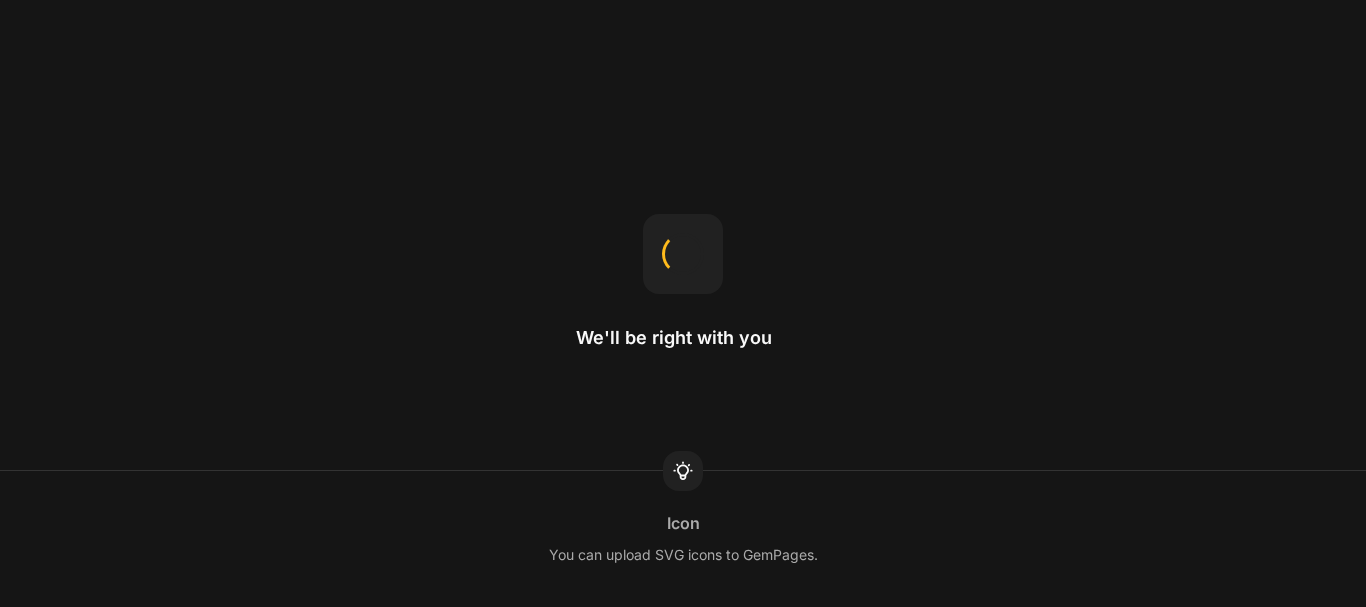 scroll, scrollTop: 0, scrollLeft: 0, axis: both 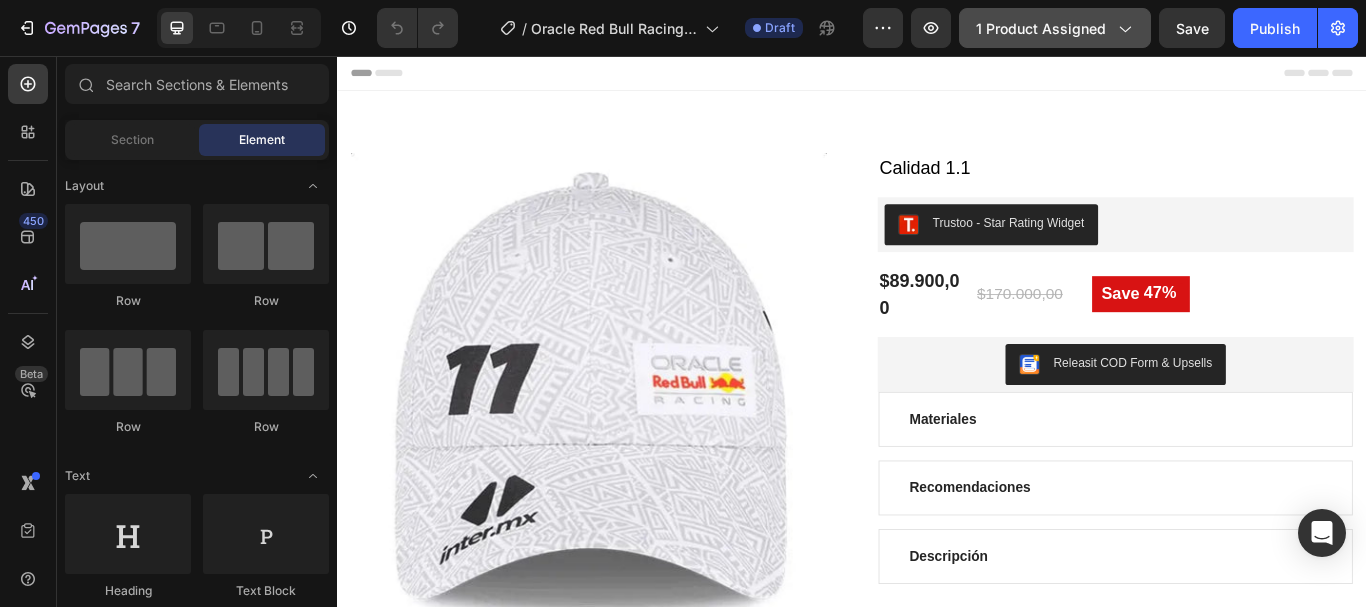 click 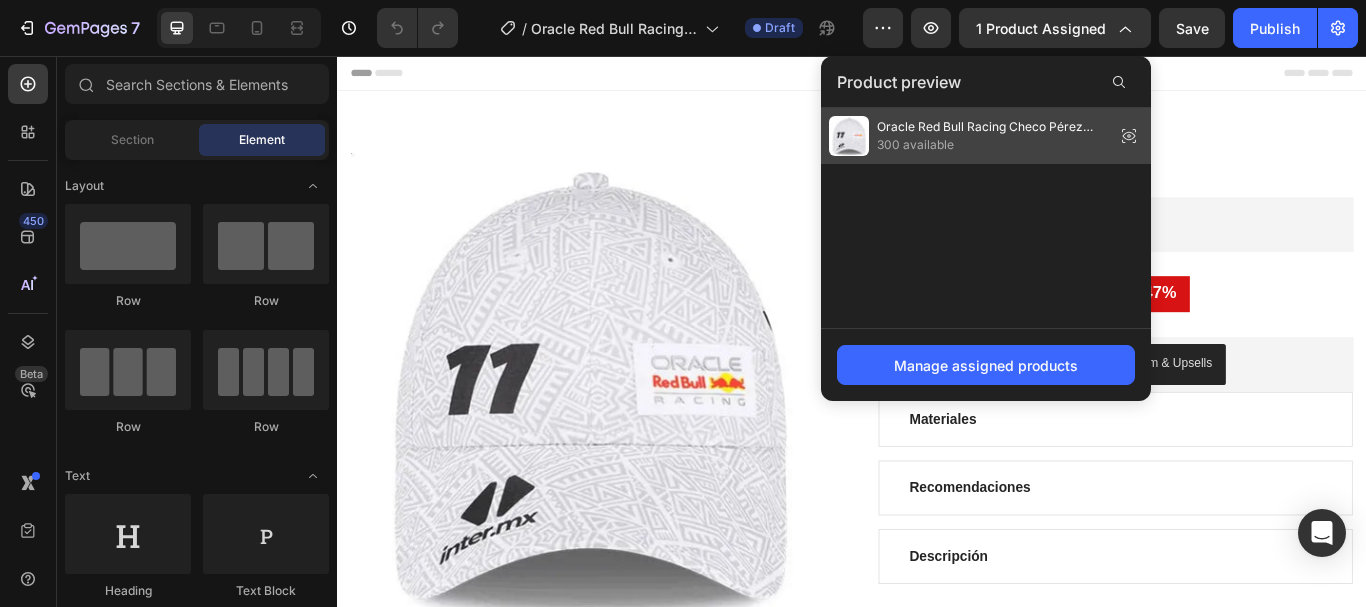 click on "300 available" at bounding box center (992, 145) 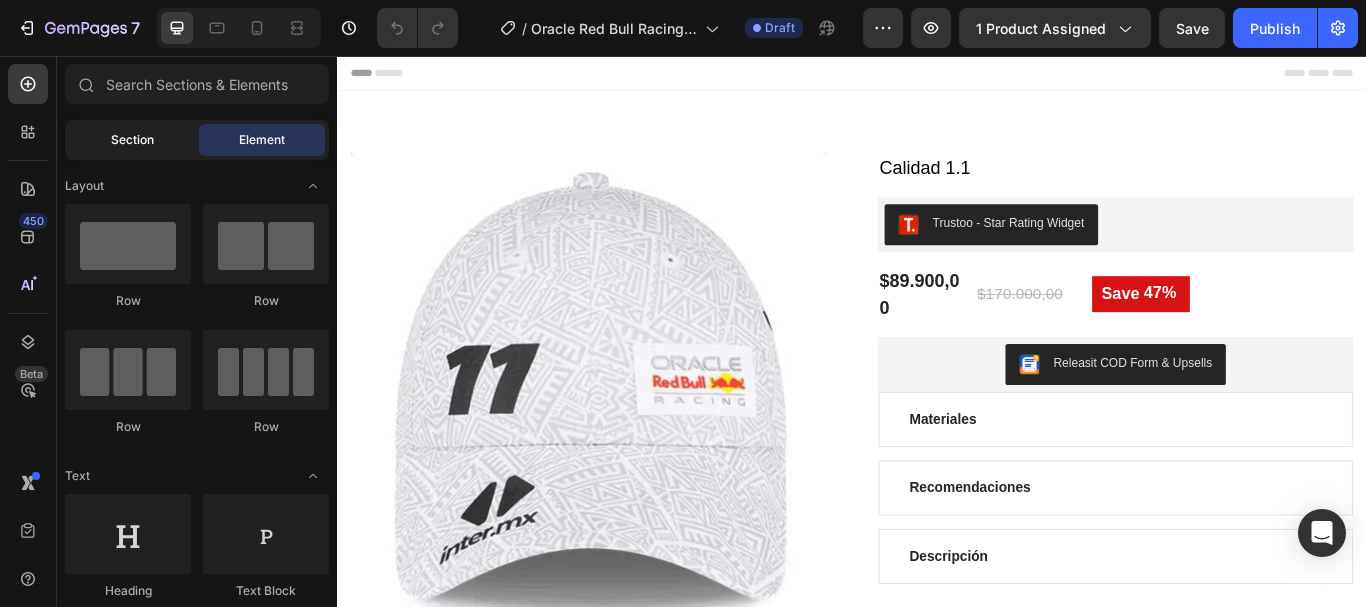 click on "Section" at bounding box center (132, 140) 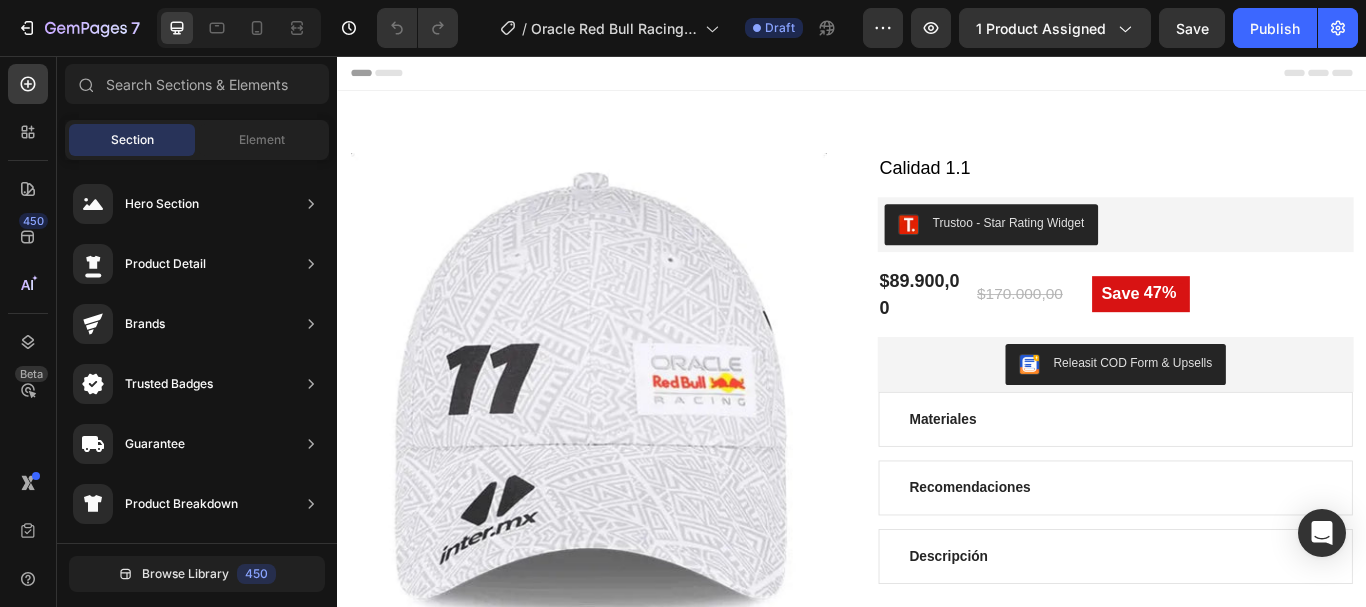 click on "Section" 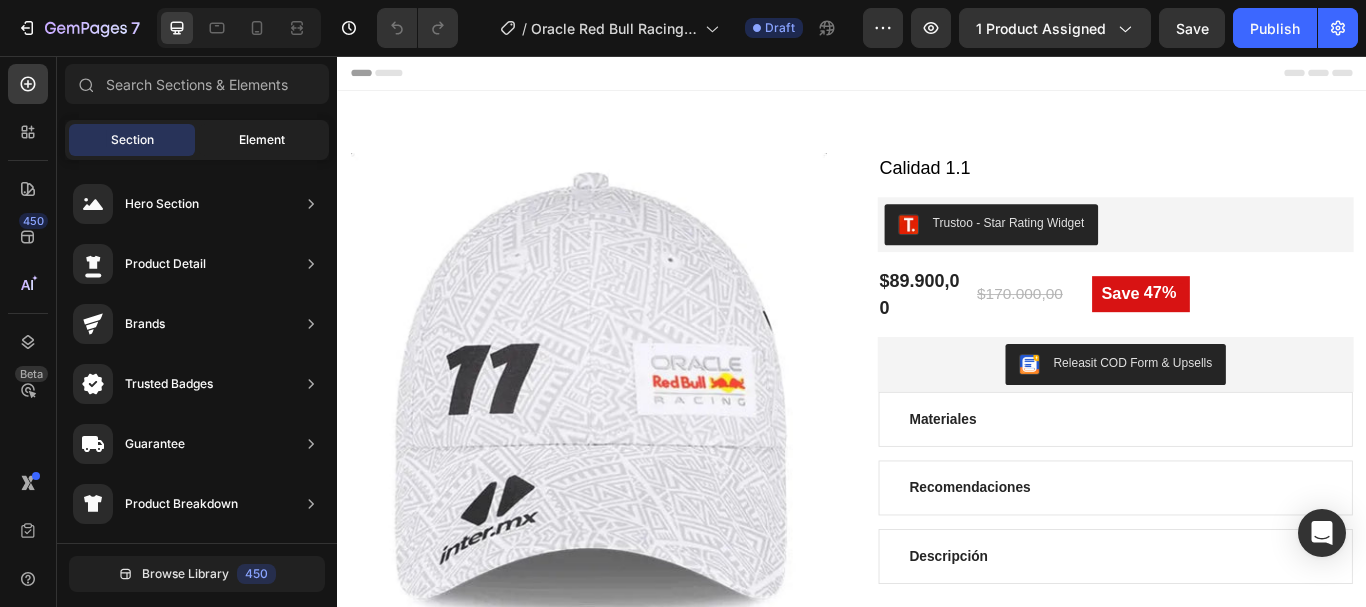 click on "Element" at bounding box center [262, 140] 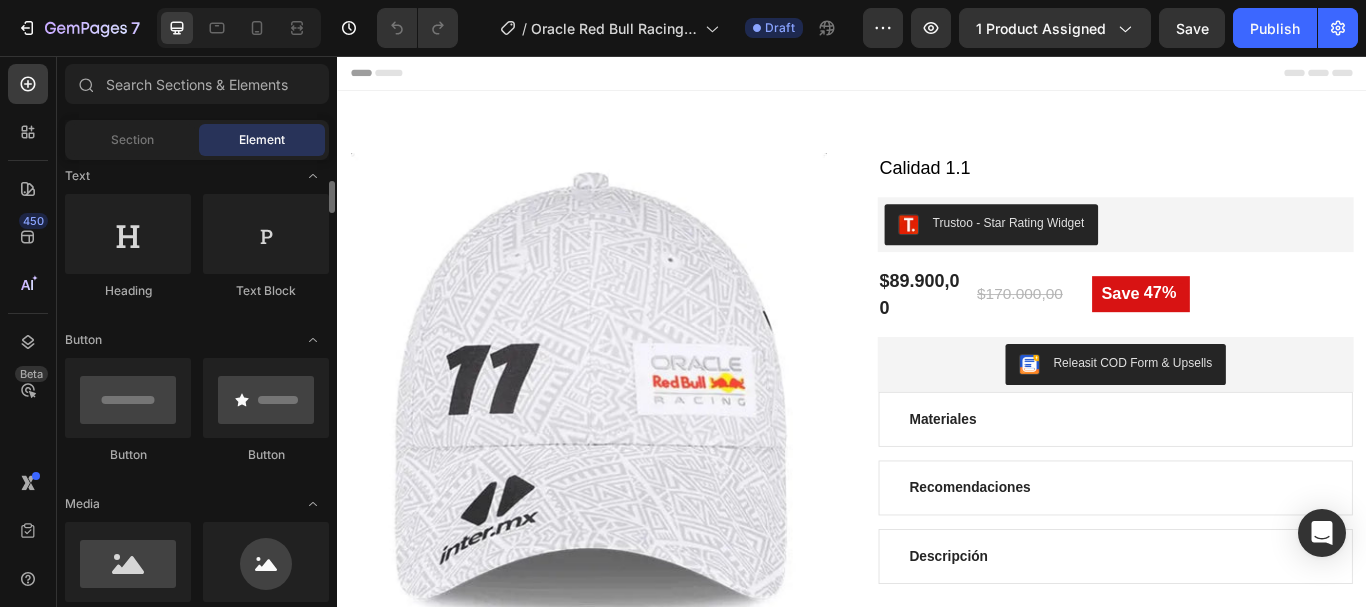 scroll, scrollTop: 300, scrollLeft: 0, axis: vertical 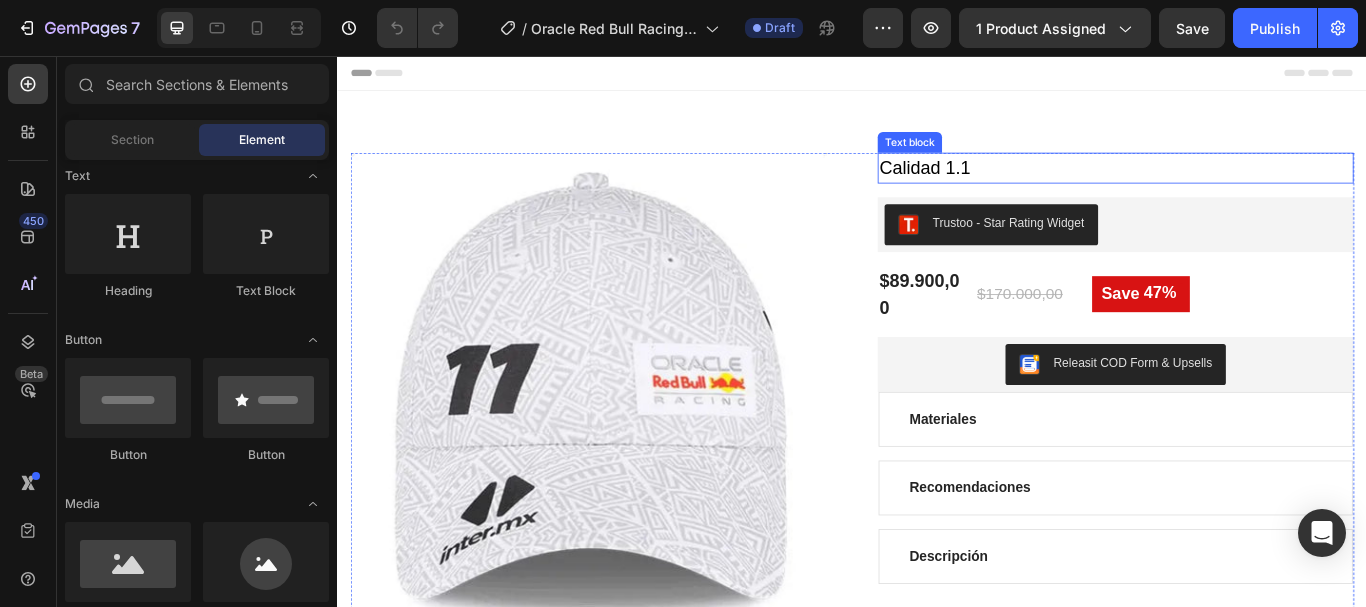 click on "Calidad 1.1" at bounding box center (1244, 187) 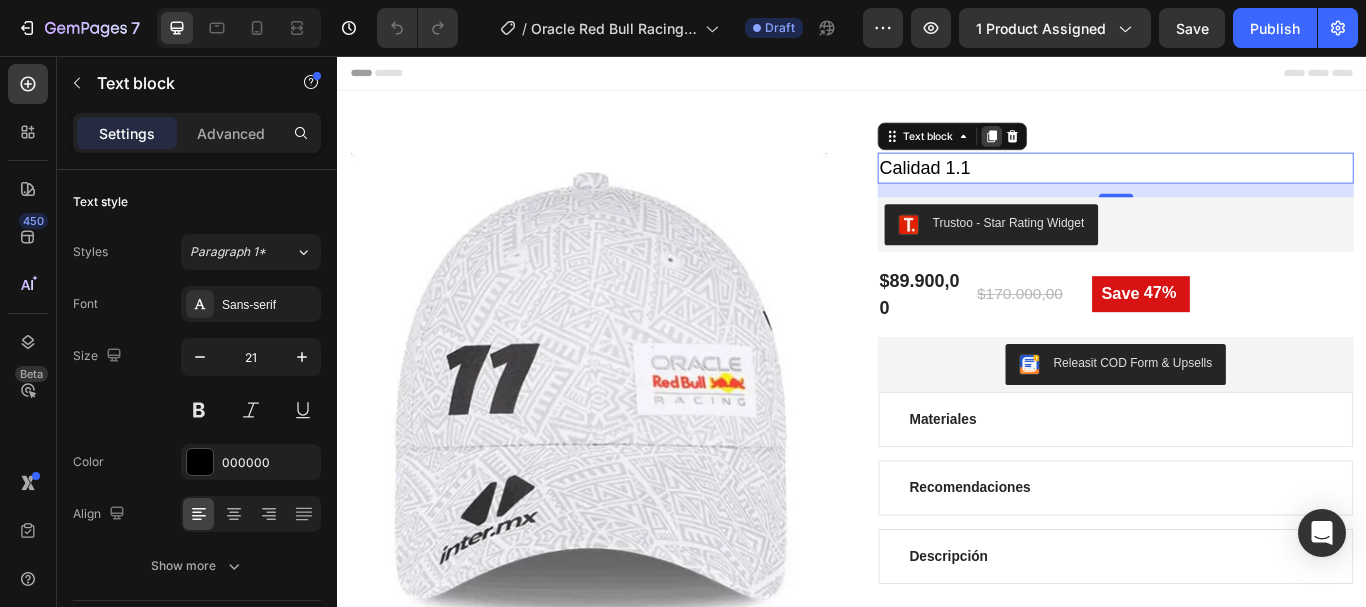 click at bounding box center (1100, 150) 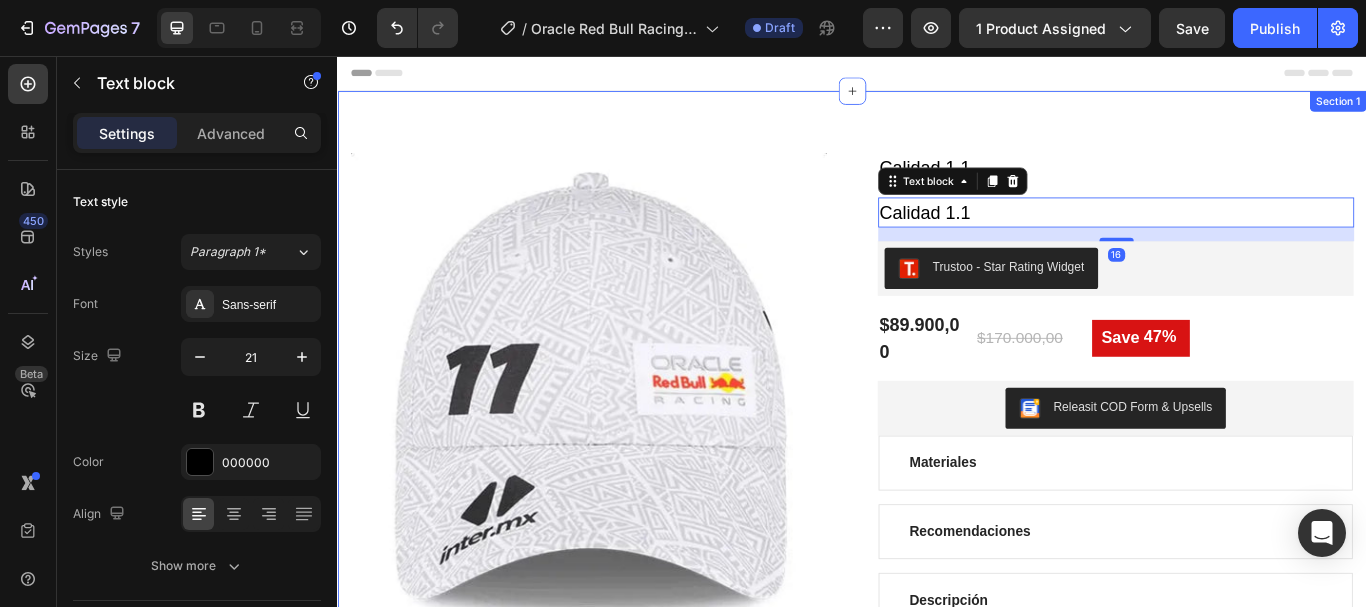 click on "Product Images Calidad 1.1 Text block Calidad 1.1 Text block   16 Trustoo - Star Rating Widget Trustoo $89.900,00 (P) Price (P) Price $170.000,00 (P) Price (P) Price Row Save 47% (P) Tag Row Releasit COD Form & Upsells Releasit COD Form & Upsells Materiales Recomendaciones  Descripción Accordion Product Section 1" at bounding box center (937, 517) 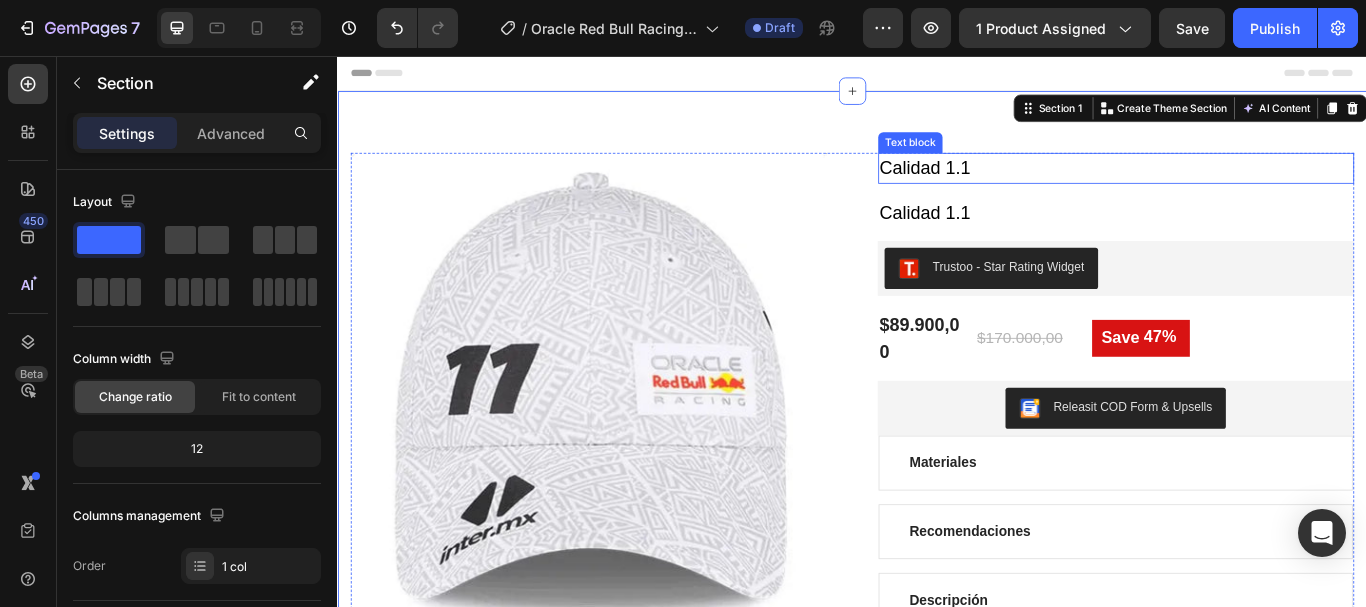 click on "Calidad 1.1" at bounding box center [1244, 187] 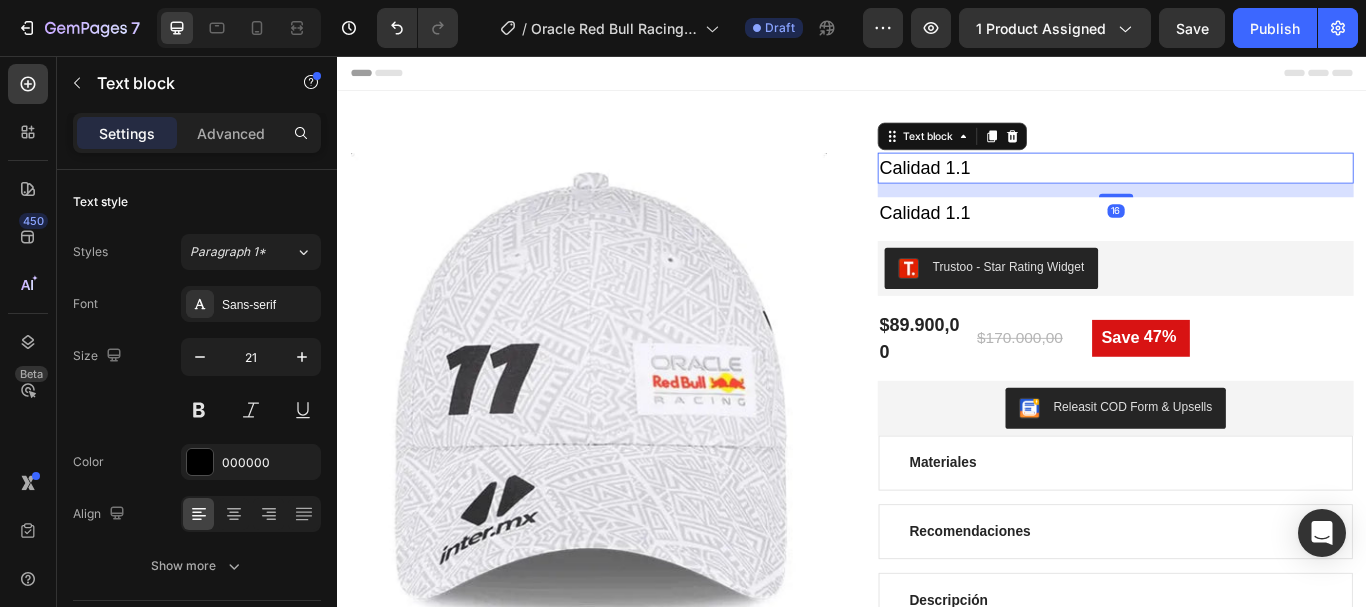 click on "Calidad 1.1" at bounding box center (1244, 187) 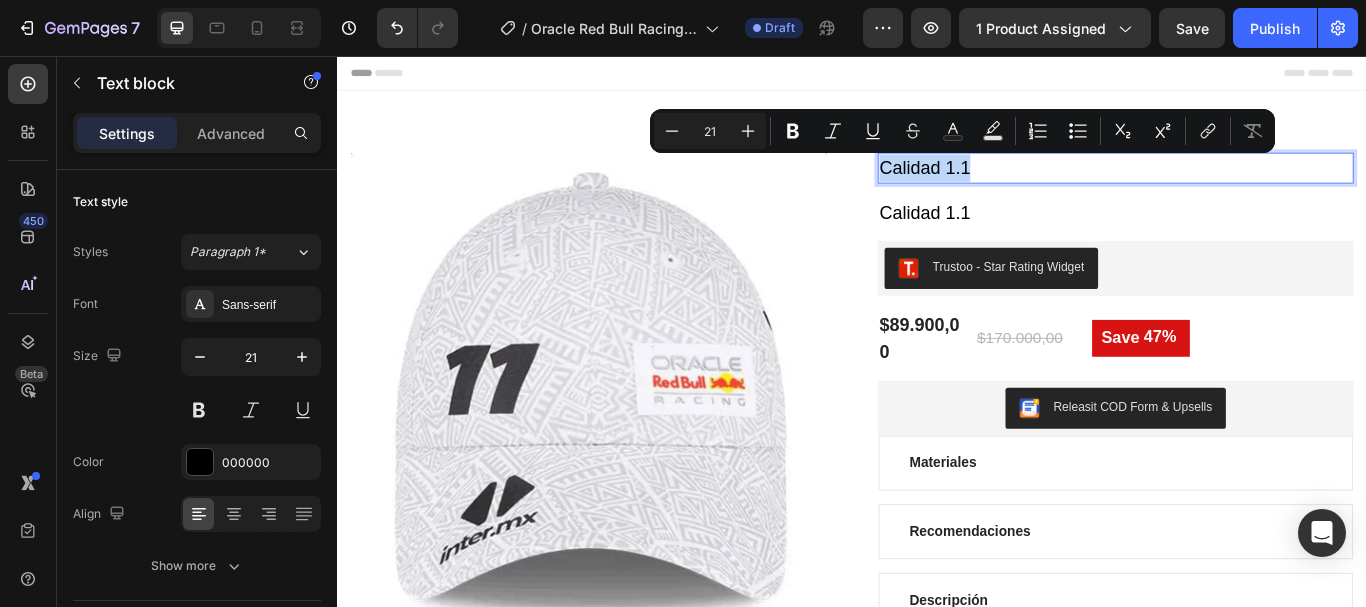 drag, startPoint x: 1082, startPoint y: 183, endPoint x: 969, endPoint y: 186, distance: 113.03982 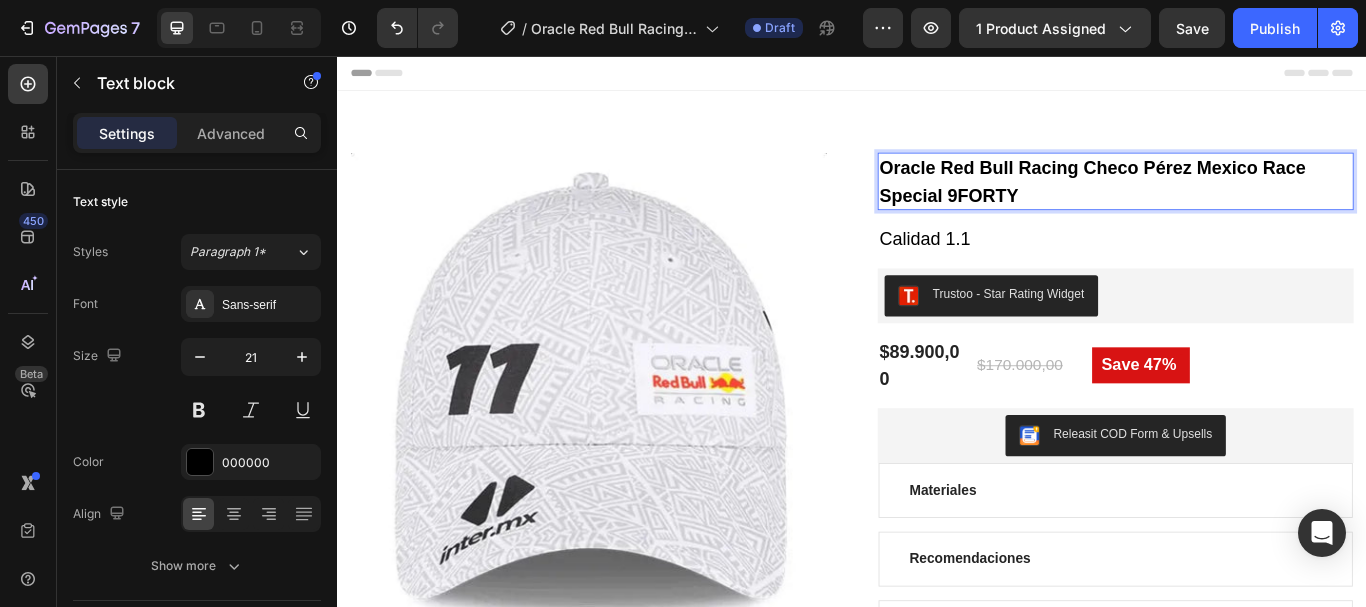 click on "Product Images Oracle Red Bull Racing Checo Pérez Mexico Race Special 9FORTY Text block   16 Calidad 1.1 Text block Trustoo - Star Rating Widget Trustoo $89.900,00 (P) Price (P) Price $170.000,00 (P) Price (P) Price Row Save 47% (P) Tag Row Releasit COD Form & Upsells Releasit COD Form & Upsells Materiales Recomendaciones  Descripción Accordion Product Section 1" at bounding box center [937, 517] 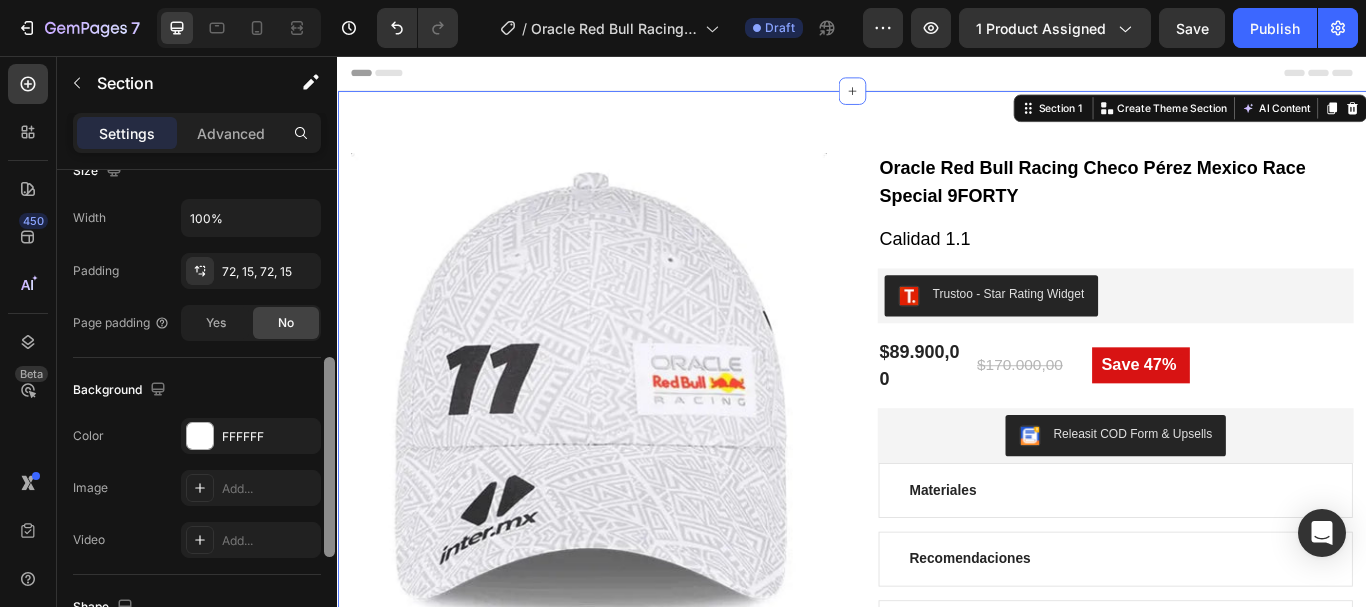 scroll, scrollTop: 365, scrollLeft: 0, axis: vertical 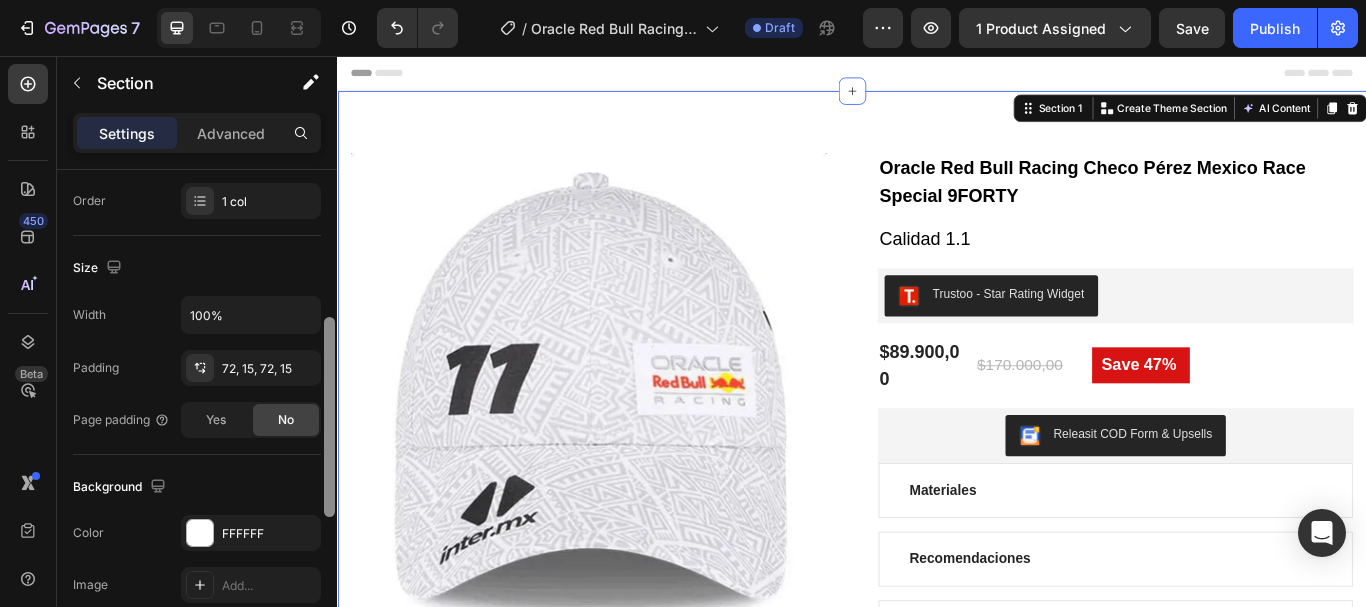 drag, startPoint x: 665, startPoint y: 300, endPoint x: 347, endPoint y: 410, distance: 336.48773 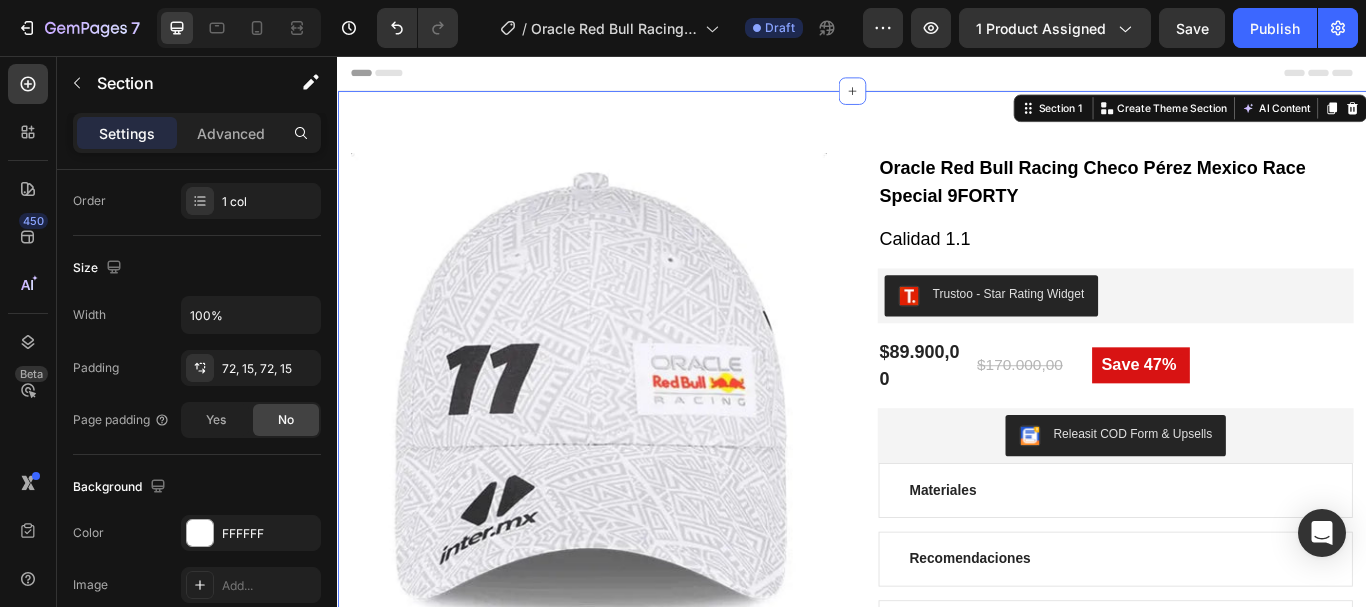 scroll, scrollTop: 726, scrollLeft: 0, axis: vertical 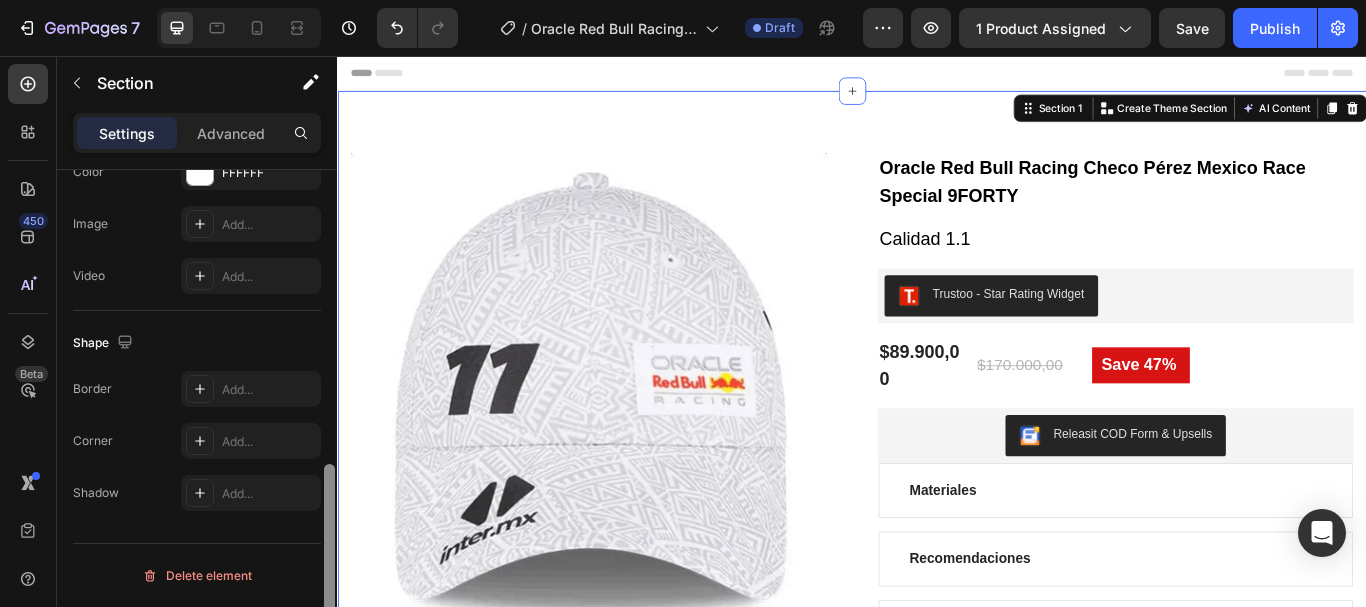 click on "Product Images Oracle Red Bull Racing Checo Pérez Mexico Race Special 9FORTY Text block Calidad 1.1 Text block Trustoo - Star Rating Widget Trustoo $89.900,00 (P) Price (P) Price $170.000,00 (P) Price (P) Price Row Save 47% (P) Tag Row Releasit COD Form & Upsells Releasit COD Form & Upsells Materiales Recomendaciones  Descripción Accordion Product Section 1   You can create reusable sections Create Theme Section AI Content Write with GemAI What would you like to describe here? Tone and Voice Persuasive Product BMW MOTOR SPORT PUMA Show more Generate" at bounding box center [937, 517] 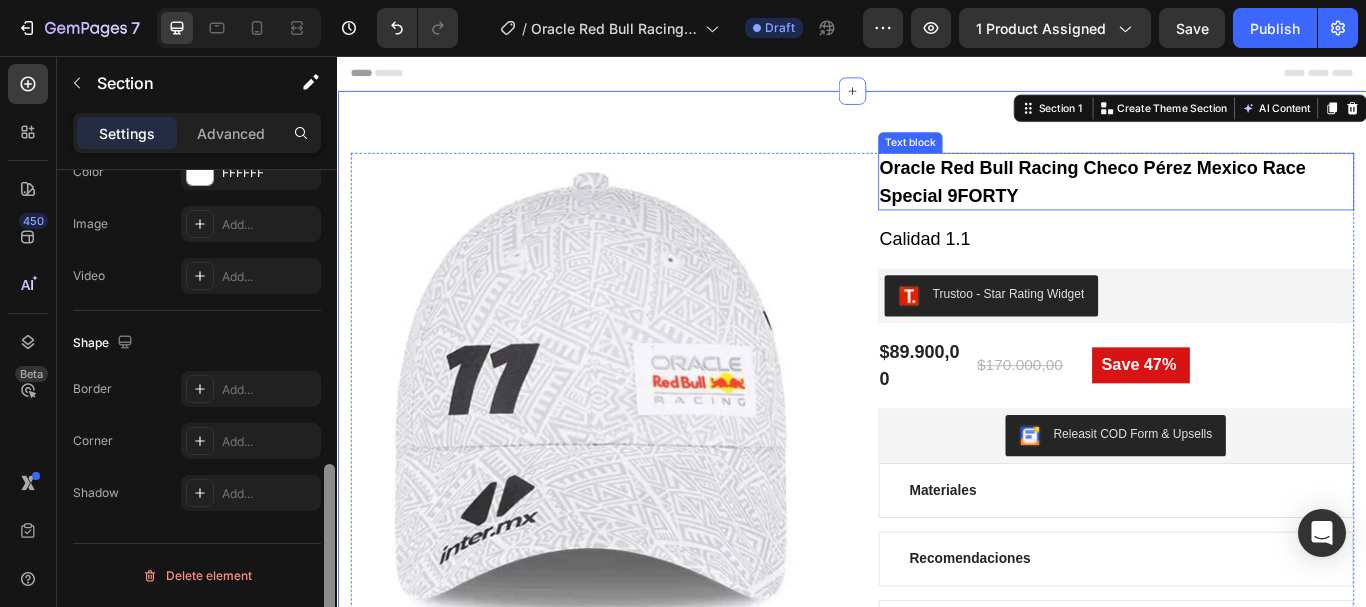 click on "Oracle Red Bull Racing Checo Pérez Mexico Race Special 9FORTY" at bounding box center [1244, 202] 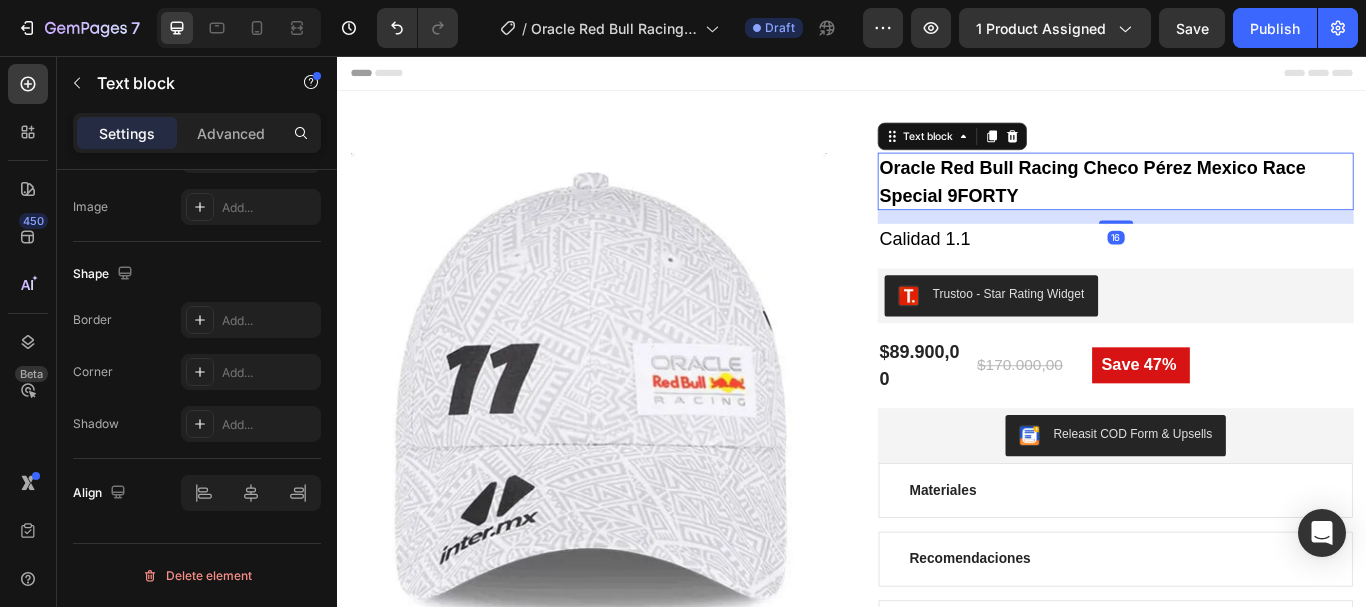 scroll, scrollTop: 0, scrollLeft: 0, axis: both 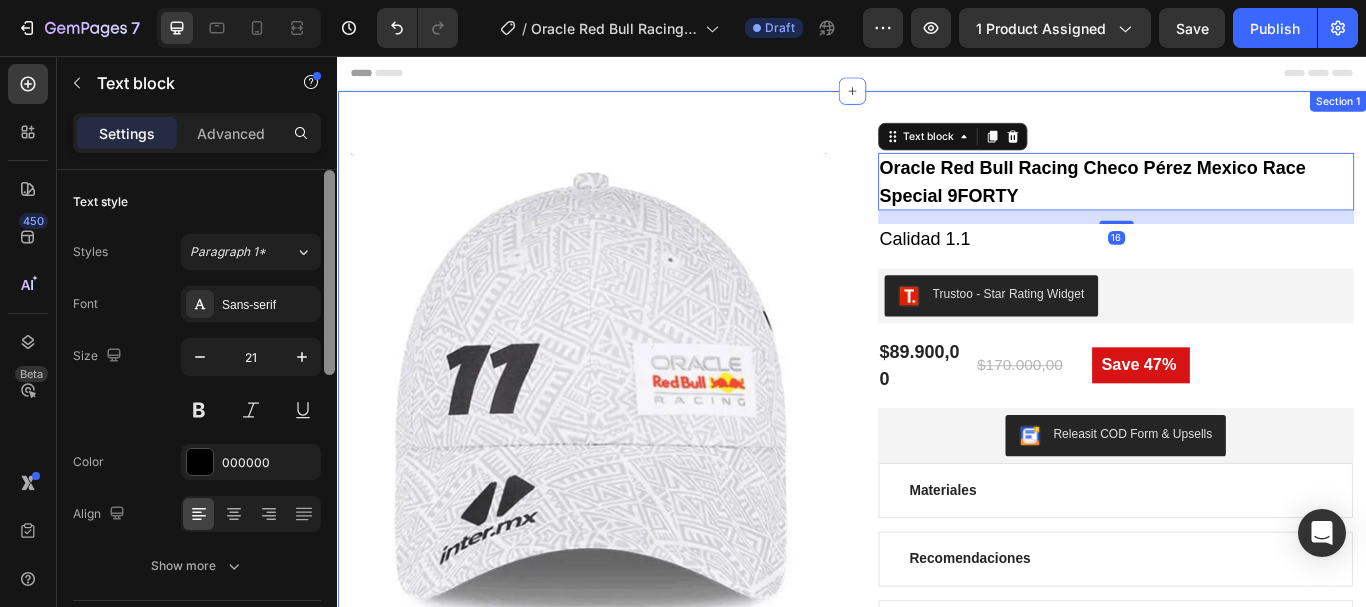 click on "Product Images Oracle Red Bull Racing Checo Pérez Mexico Race Special 9FORTY Text block   16 Calidad 1.1 Text block Trustoo - Star Rating Widget Trustoo $89.900,00 (P) Price (P) Price $170.000,00 (P) Price (P) Price Row Save 47% (P) Tag Row Releasit COD Form & Upsells Releasit COD Form & Upsells Materiales Recomendaciones  Descripción Accordion Product Section 1" at bounding box center (937, 517) 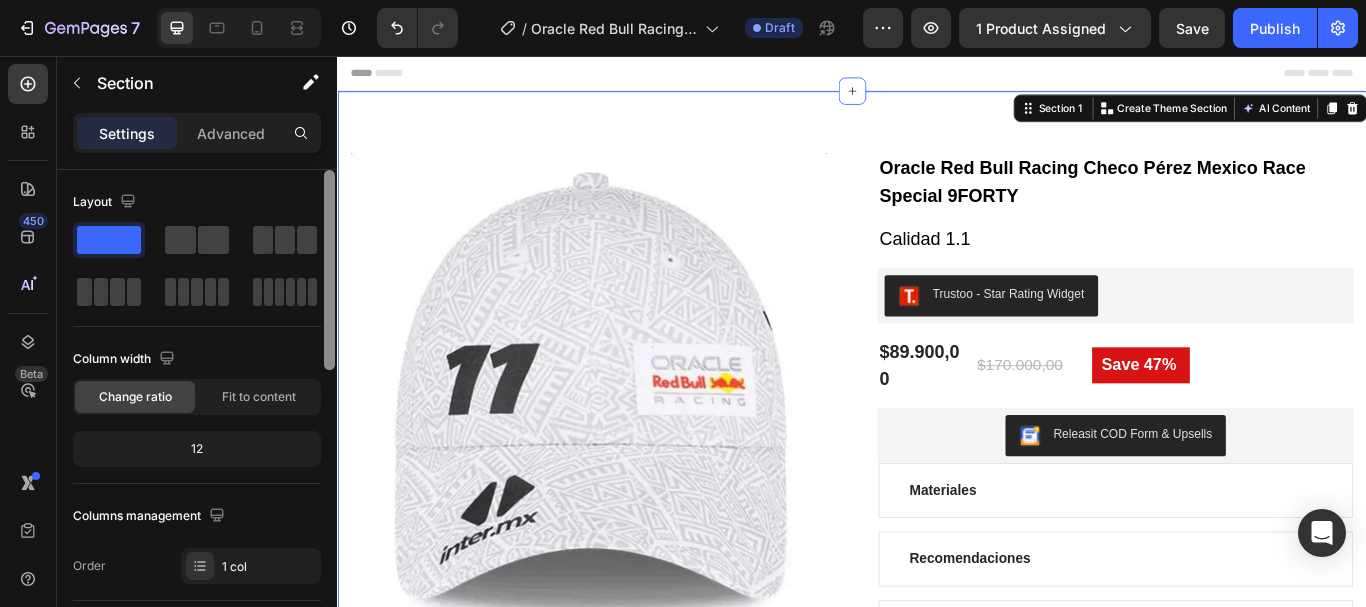 click on "Product Images Oracle Red Bull Racing Checo Pérez Mexico Race Special 9FORTY Text block Calidad 1.1 Text block Trustoo - Star Rating Widget Trustoo $89.900,00 (P) Price (P) Price $170.000,00 (P) Price (P) Price Row Save 47% (P) Tag Row Releasit COD Form & Upsells Releasit COD Form & Upsells Materiales Recomendaciones  Descripción Accordion Product Section 1   You can create reusable sections Create Theme Section AI Content Write with GemAI What would you like to describe here? Tone and Voice Persuasive Product BMW MOTOR SPORT PUMA Show more Generate" at bounding box center (937, 517) 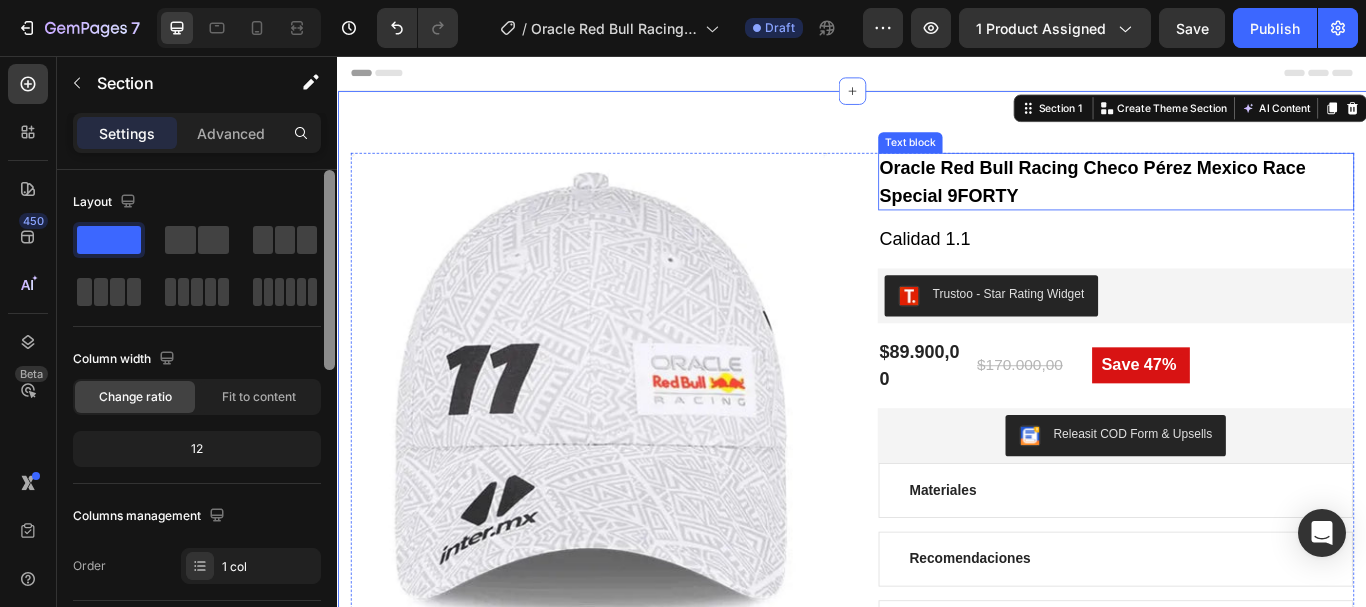 click on "Oracle Red Bull Racing Checo Pérez Mexico Race Special 9FORTY" at bounding box center [1244, 202] 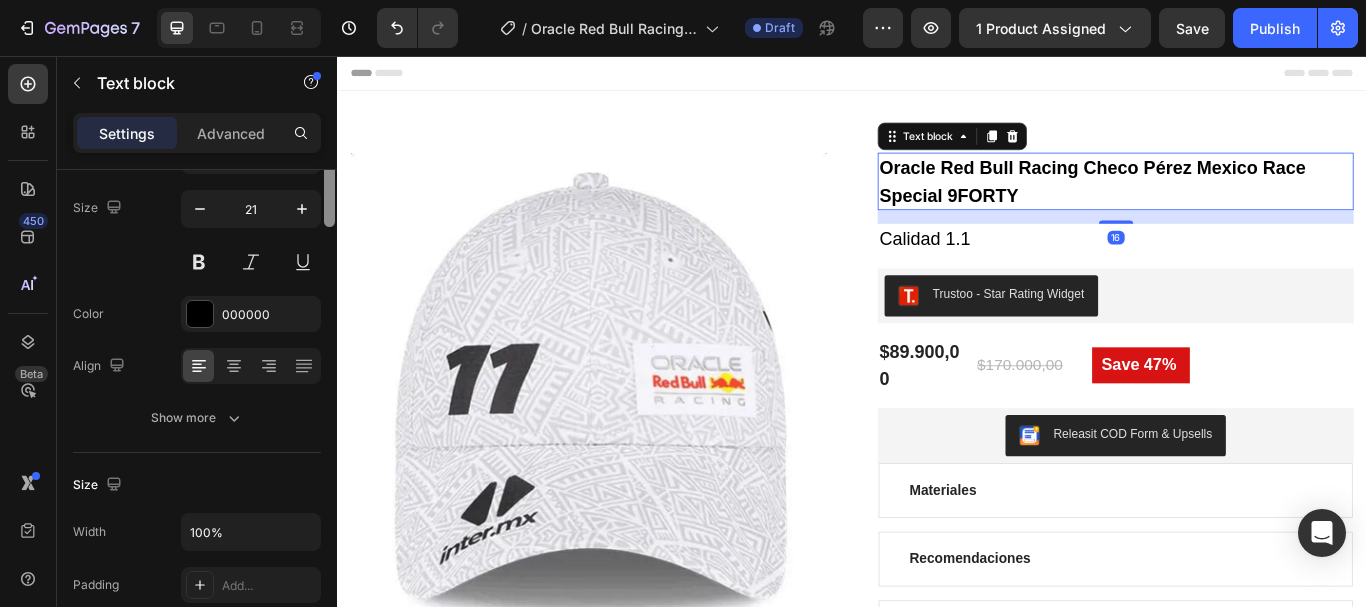 scroll, scrollTop: 0, scrollLeft: 0, axis: both 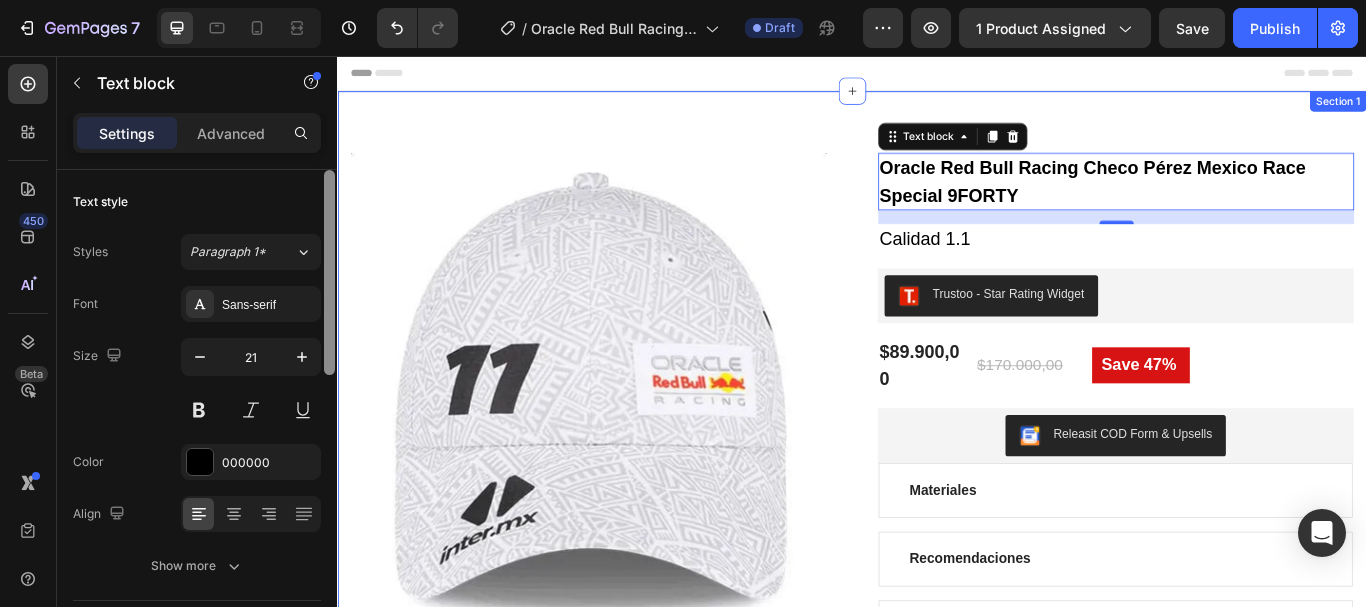 click on "Product Images Oracle Red Bull Racing Checo Pérez Mexico Race Special 9FORTY Text block   16 Calidad 1.1 Text block Trustoo - Star Rating Widget Trustoo $89.900,00 (P) Price (P) Price $170.000,00 (P) Price (P) Price Row Save 47% (P) Tag Row Releasit COD Form & Upsells Releasit COD Form & Upsells Materiales Recomendaciones  Descripción Accordion Product Section 1" at bounding box center [937, 517] 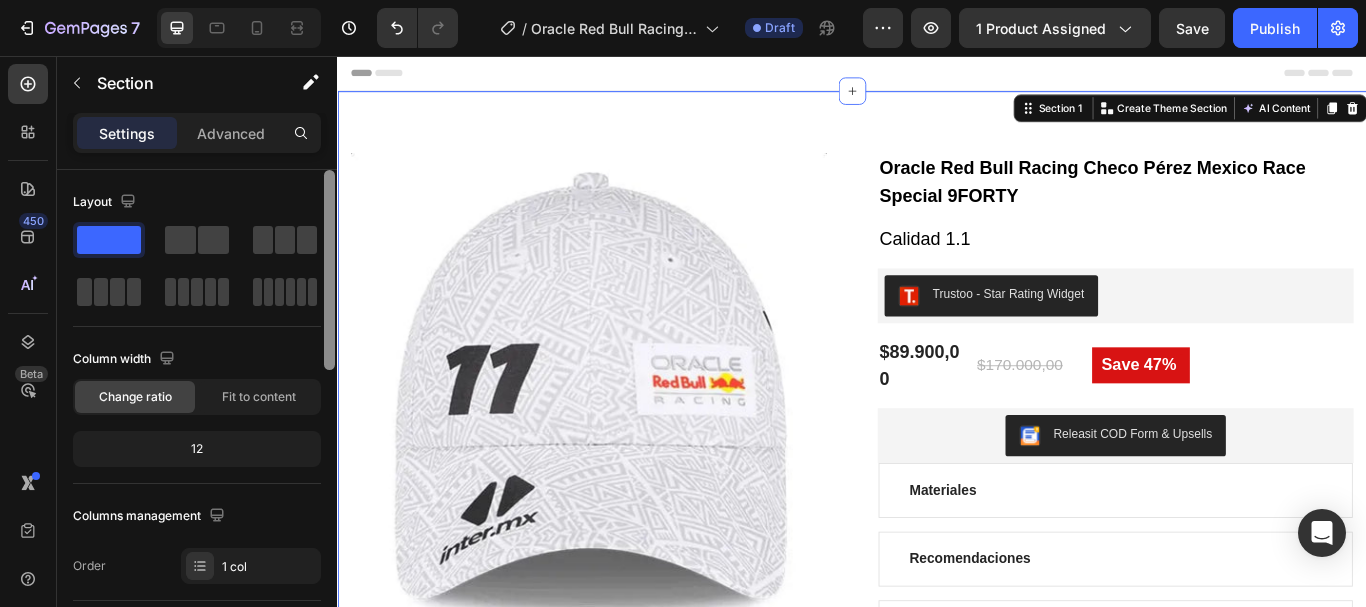 click on "Product Images Oracle Red Bull Racing Checo Pérez Mexico Race Special 9FORTY Text block Calidad 1.1 Text block Trustoo - Star Rating Widget Trustoo $89.900,00 (P) Price (P) Price $170.000,00 (P) Price (P) Price Row Save 47% (P) Tag Row Releasit COD Form & Upsells Releasit COD Form & Upsells Materiales Recomendaciones  Descripción Accordion Product Section 1   You can create reusable sections Create Theme Section AI Content Write with GemAI What would you like to describe here? Tone and Voice Persuasive Product BMW MOTOR SPORT PUMA Show more Generate" at bounding box center (937, 517) 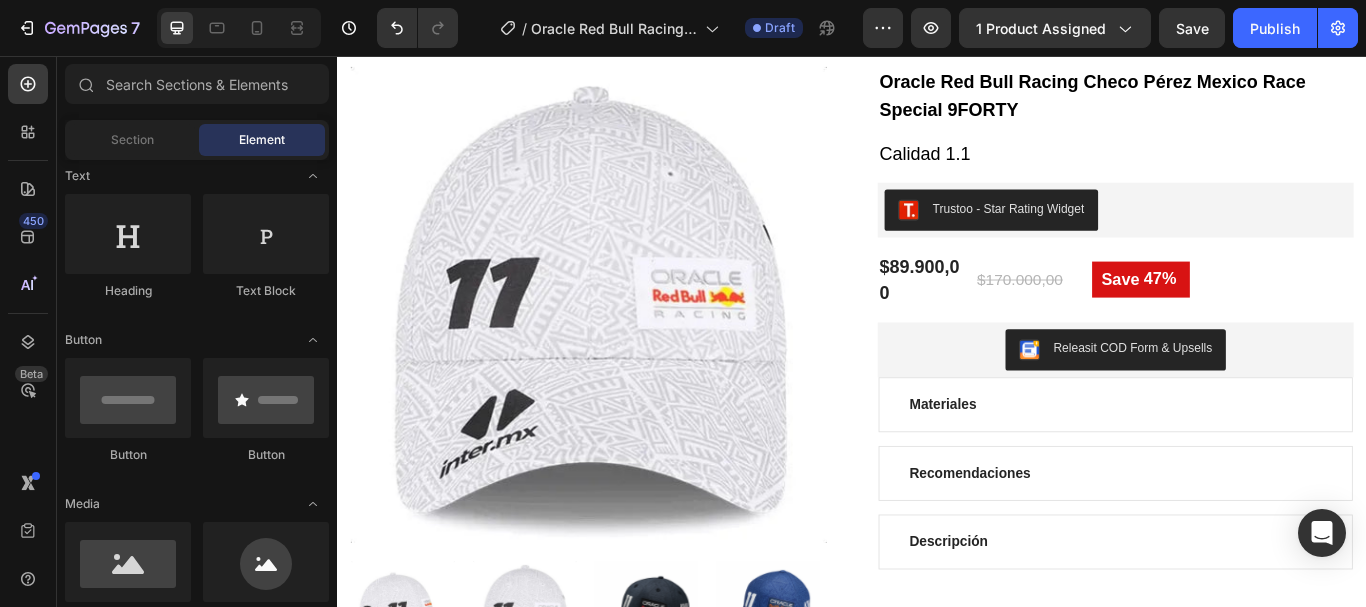 scroll, scrollTop: 0, scrollLeft: 0, axis: both 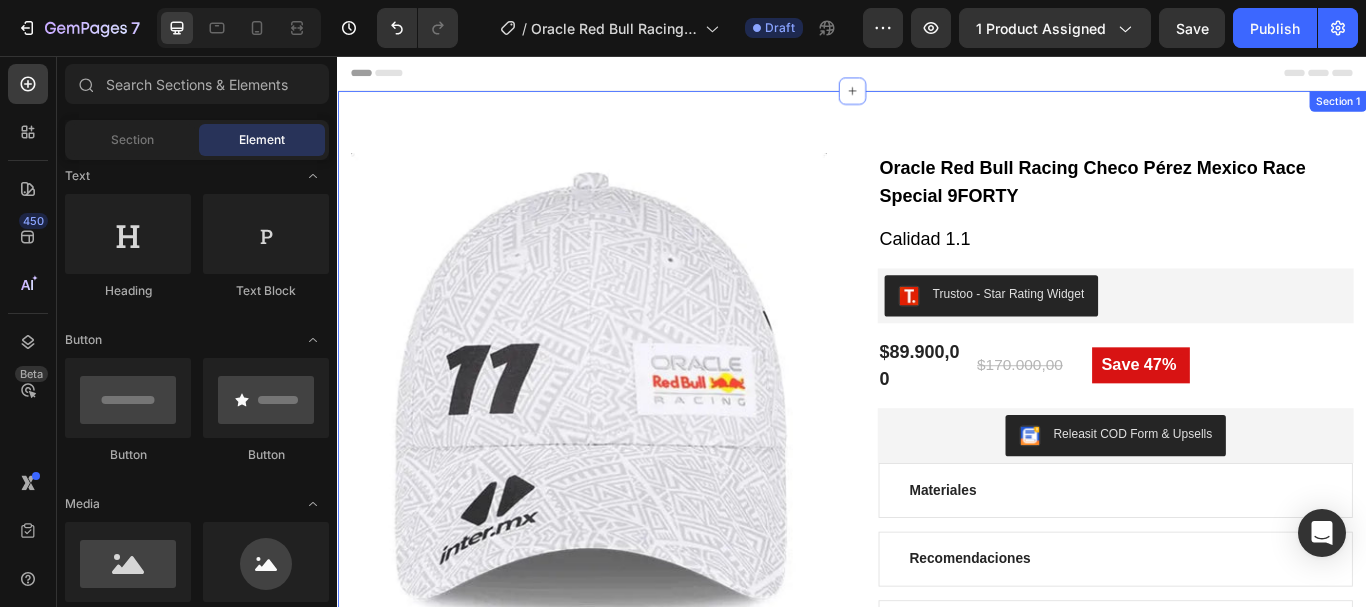 click on "Product Images Oracle Red Bull Racing Checo Pérez Mexico Race Special 9FORTY Text block Calidad 1.1 Text block Trustoo - Star Rating Widget Trustoo $89.900,00 (P) Price (P) Price $170.000,00 (P) Price (P) Price Row Save 47% (P) Tag Row Releasit COD Form & Upsells Releasit COD Form & Upsells Materiales Recomendaciones  Descripción Accordion Product Section 1" at bounding box center (937, 517) 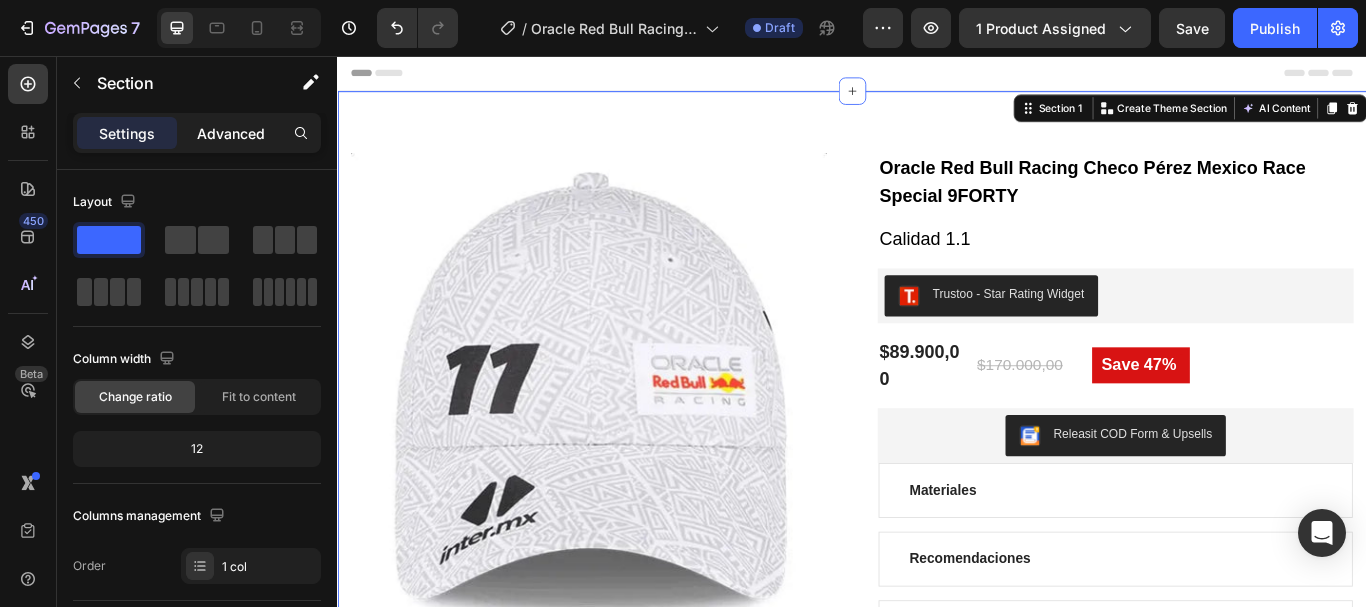 click on "Advanced" 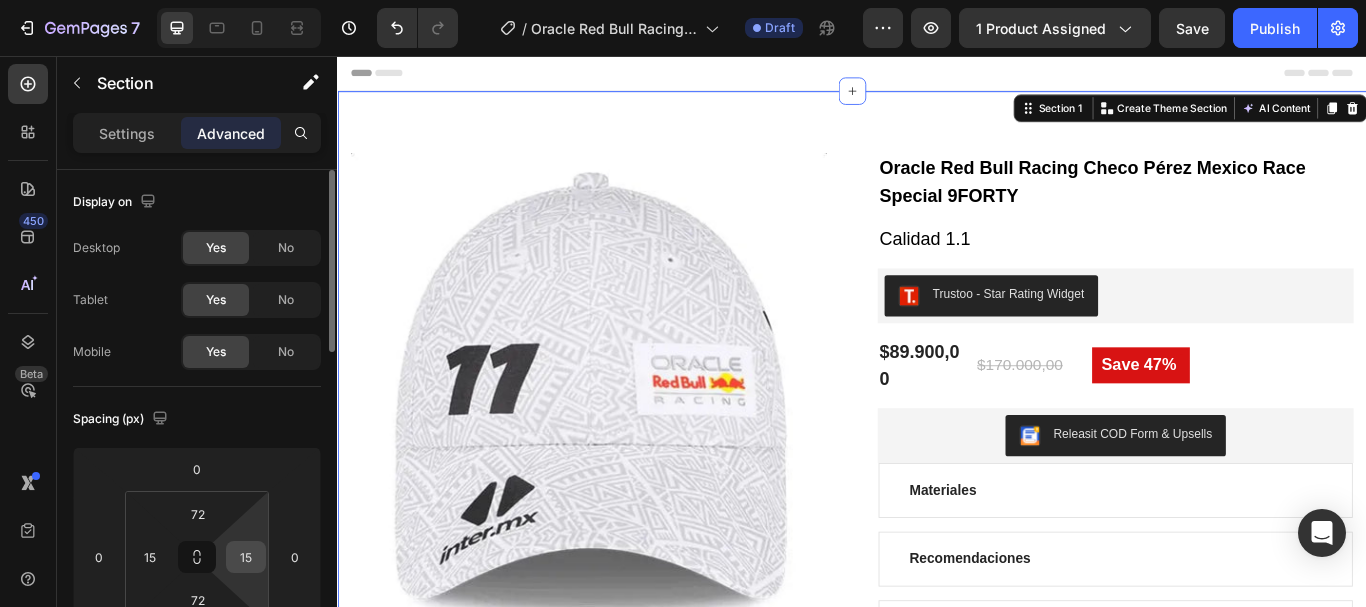 scroll, scrollTop: 100, scrollLeft: 0, axis: vertical 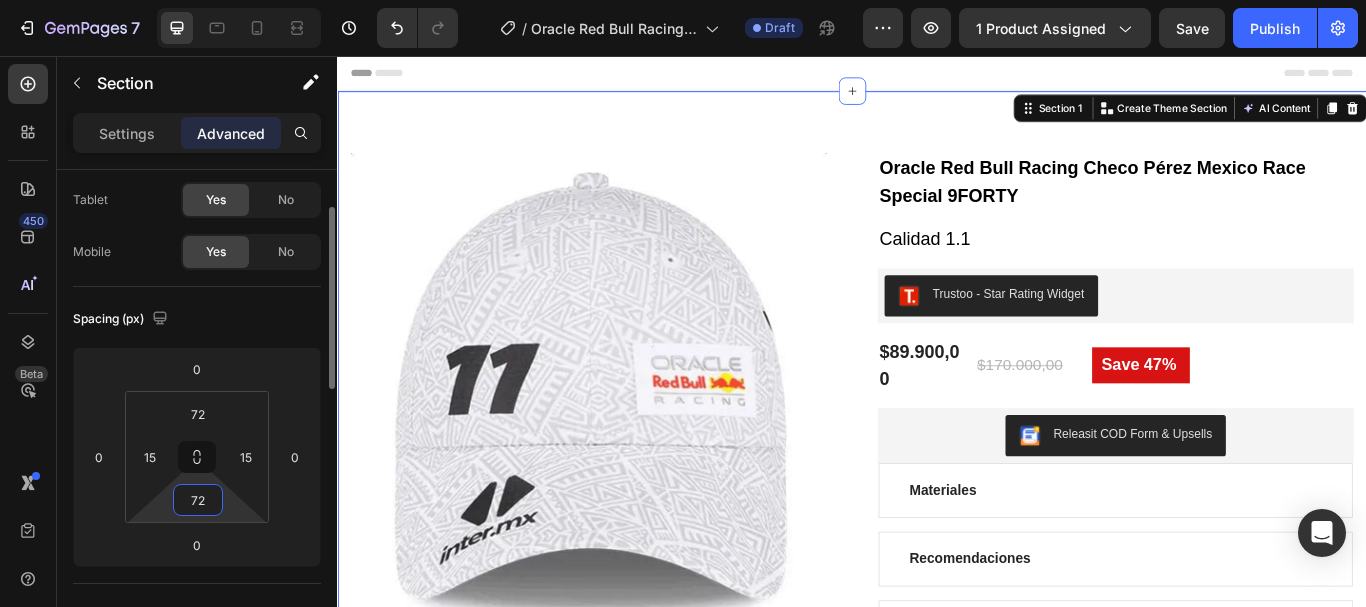 click on "72" at bounding box center (198, 500) 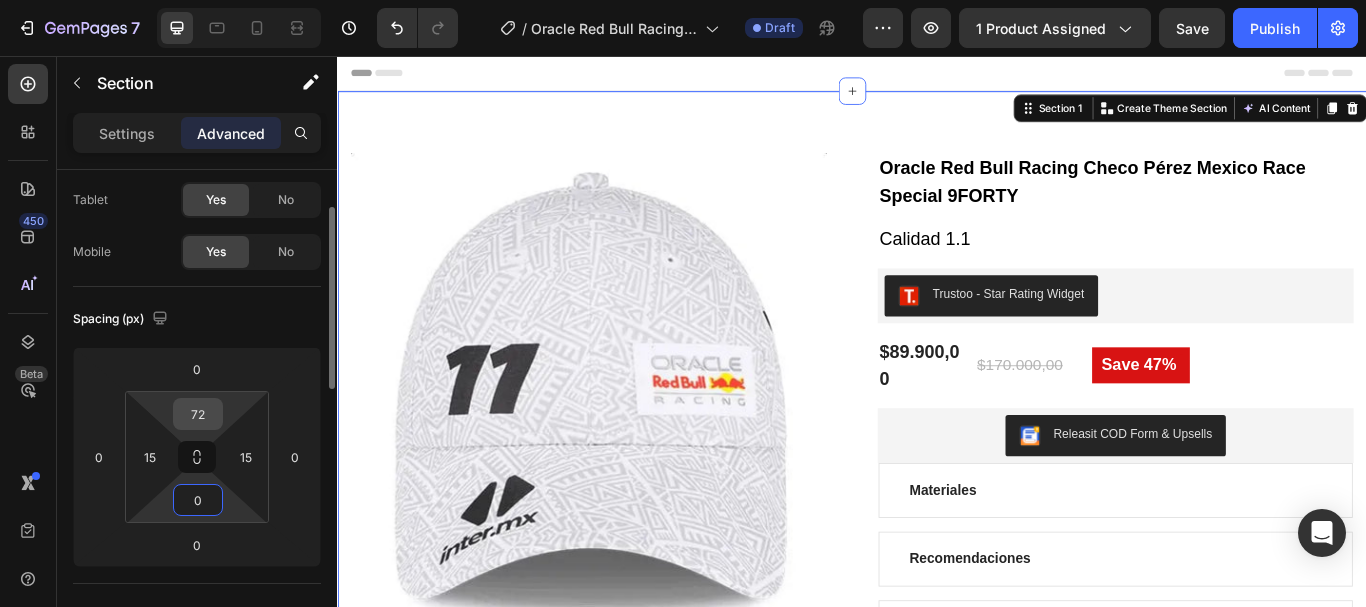 type on "0" 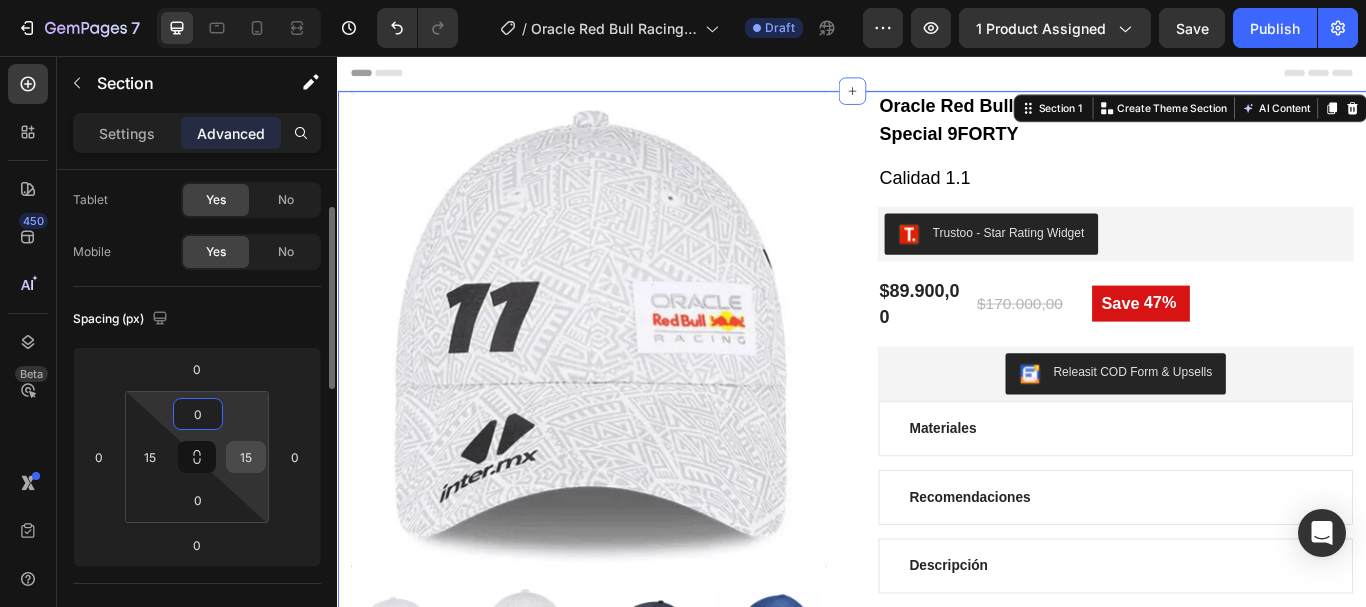 type on "0" 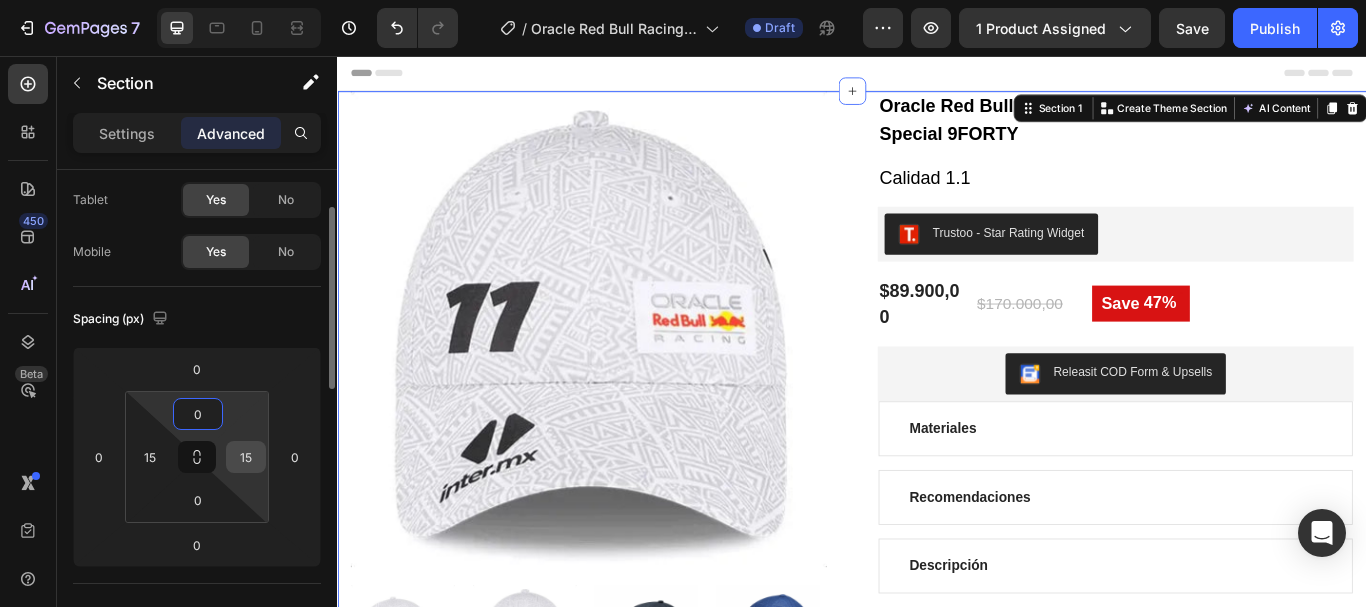 click on "15" at bounding box center [246, 457] 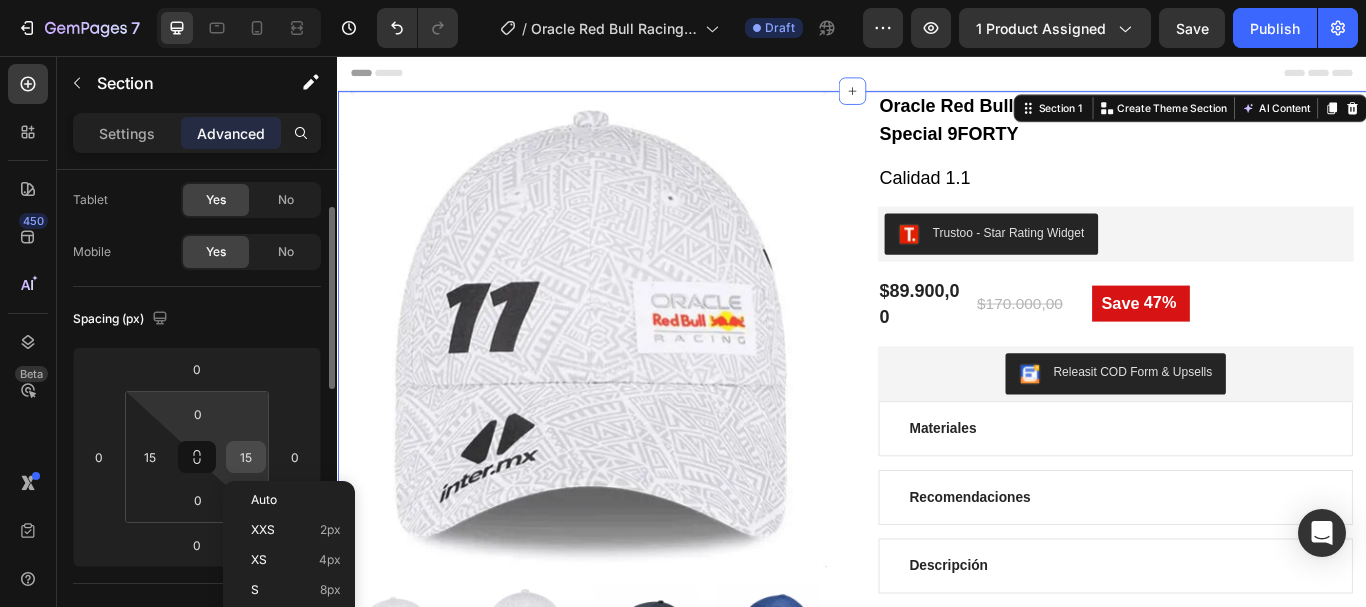 click on "15" at bounding box center (246, 457) 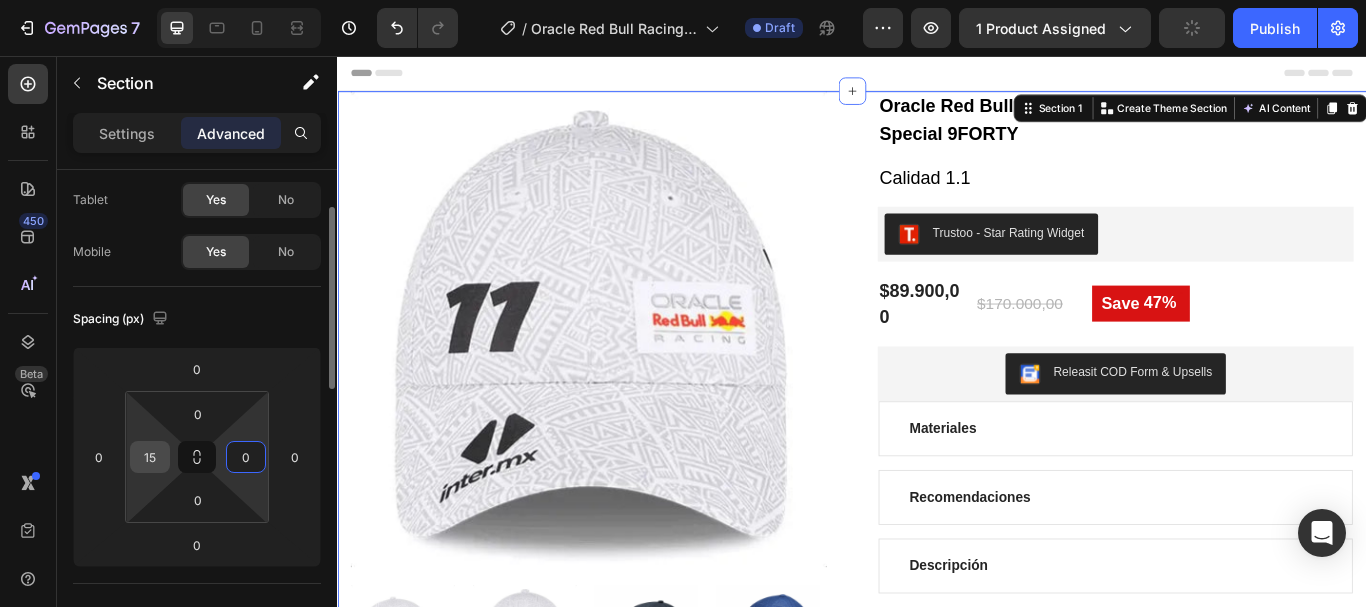 type on "0" 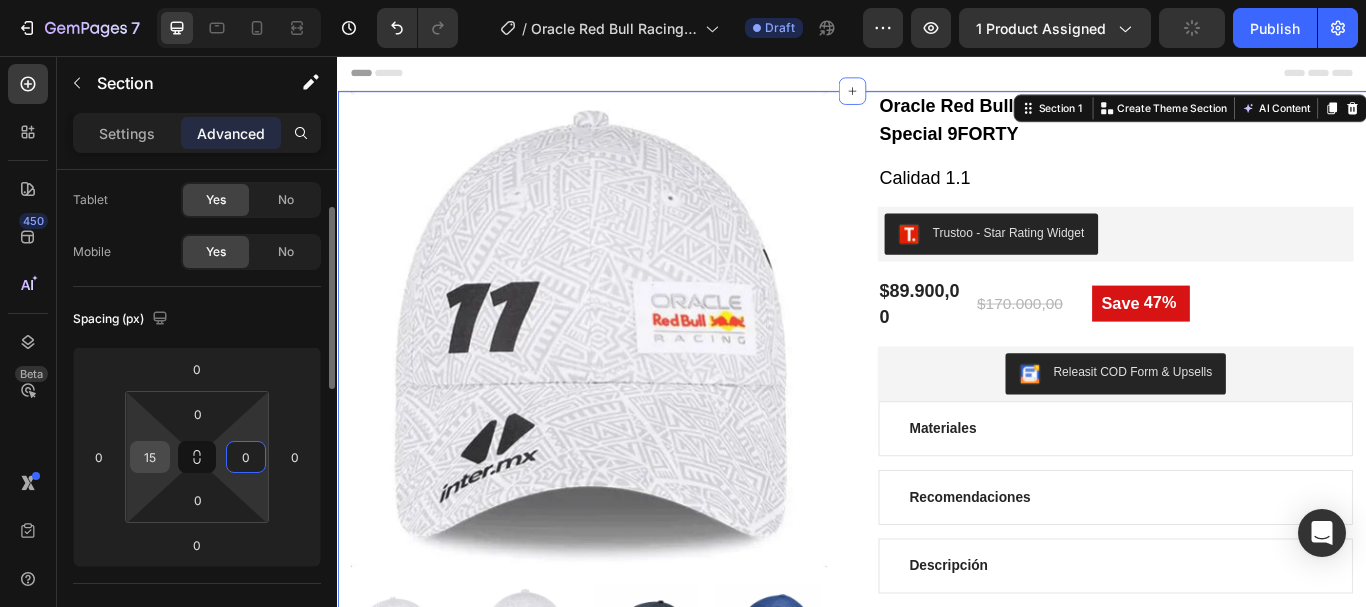 click on "15" at bounding box center (150, 457) 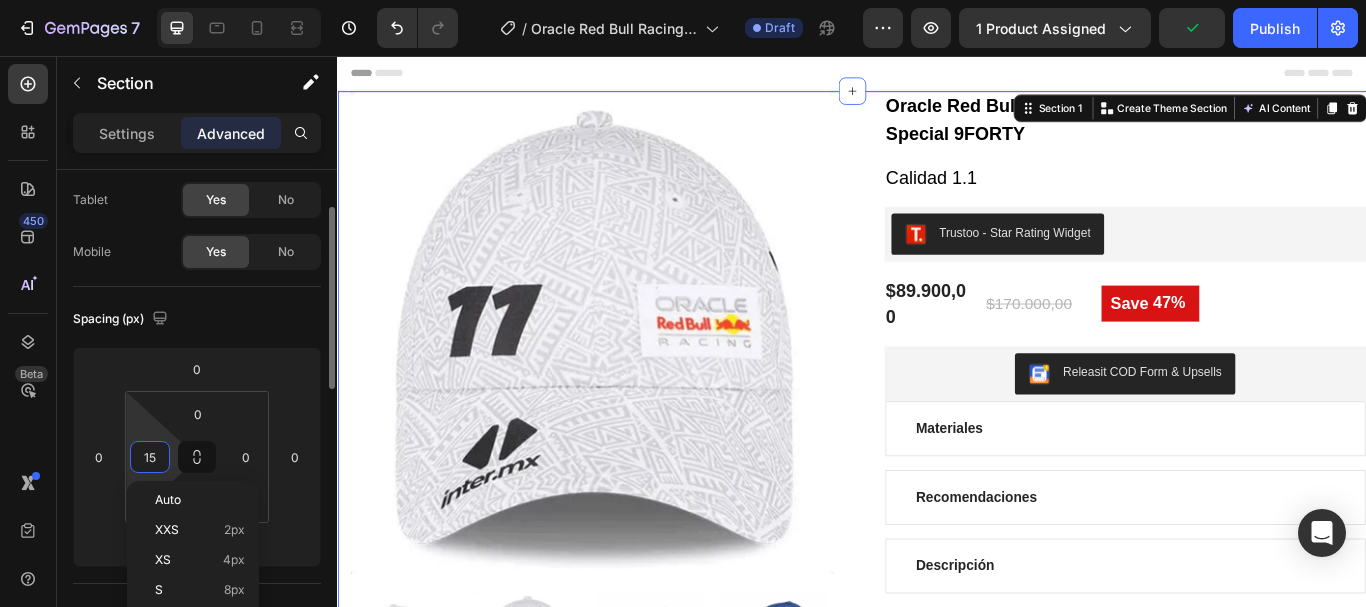 type on "0" 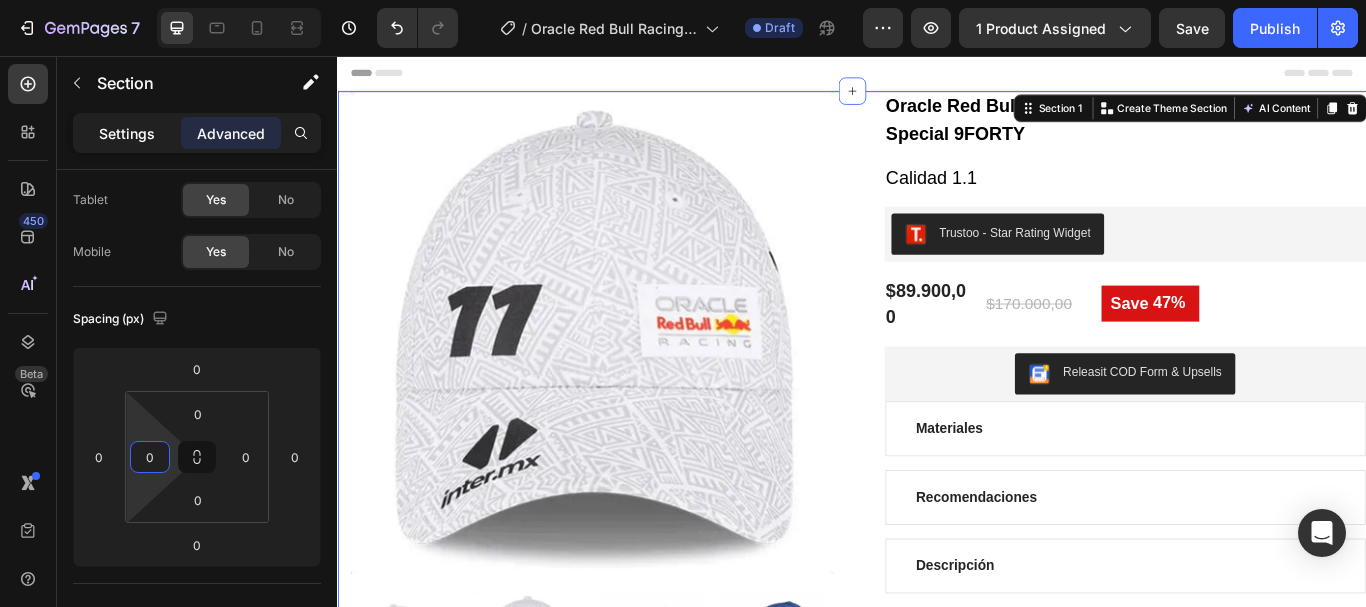 click on "Settings" at bounding box center [127, 133] 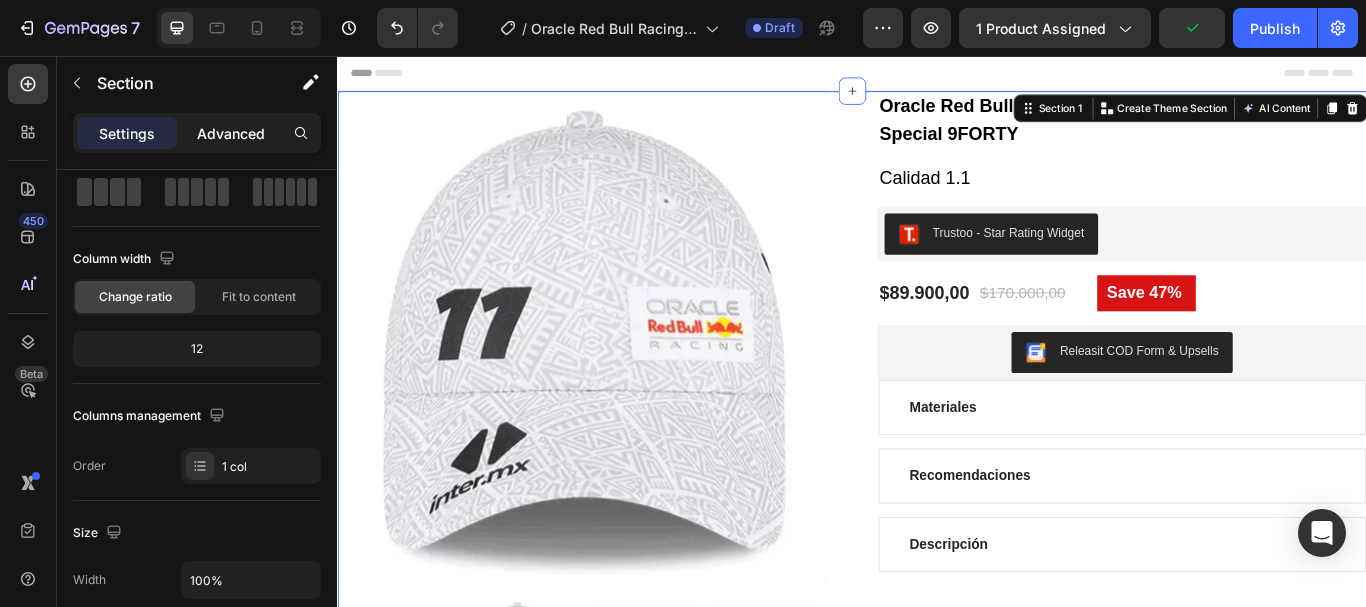 click on "Advanced" at bounding box center [231, 133] 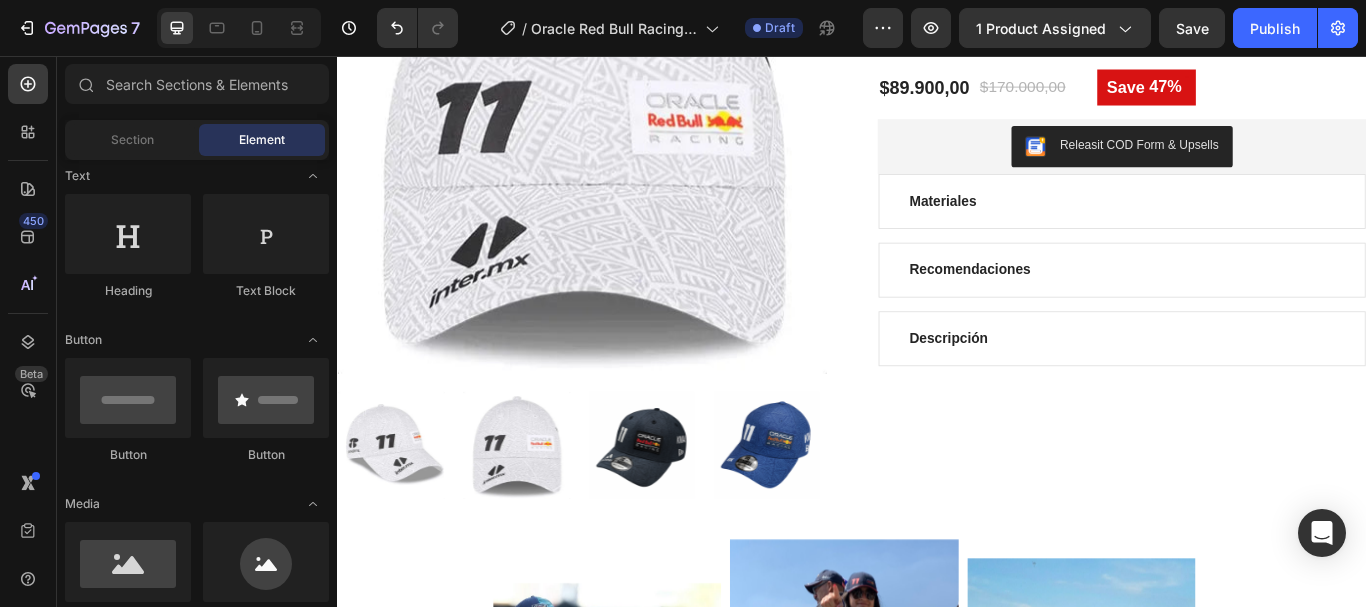 scroll, scrollTop: 222, scrollLeft: 0, axis: vertical 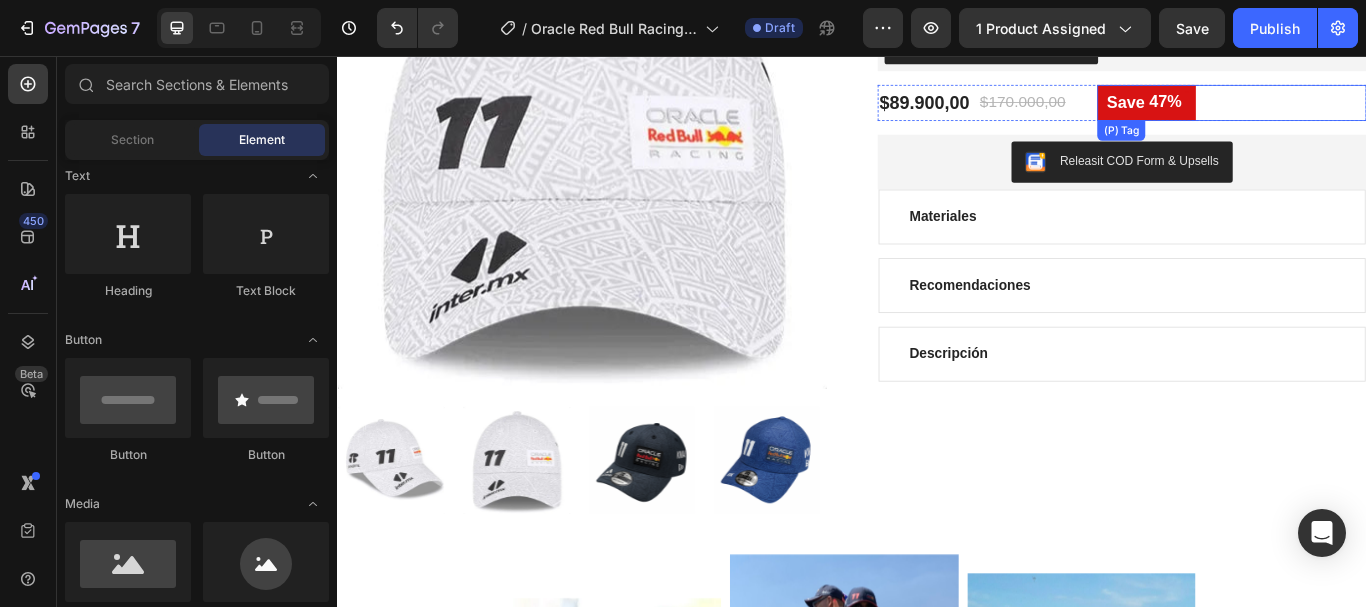 click on "47%" at bounding box center (1303, 110) 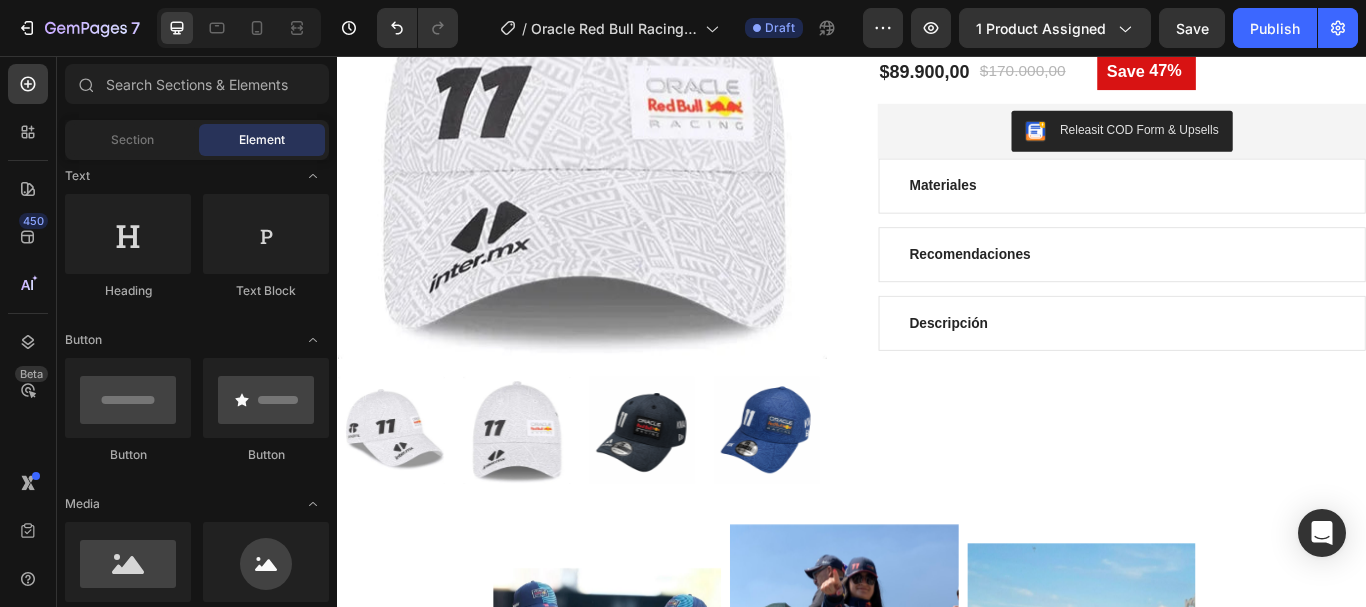 scroll, scrollTop: 329, scrollLeft: 0, axis: vertical 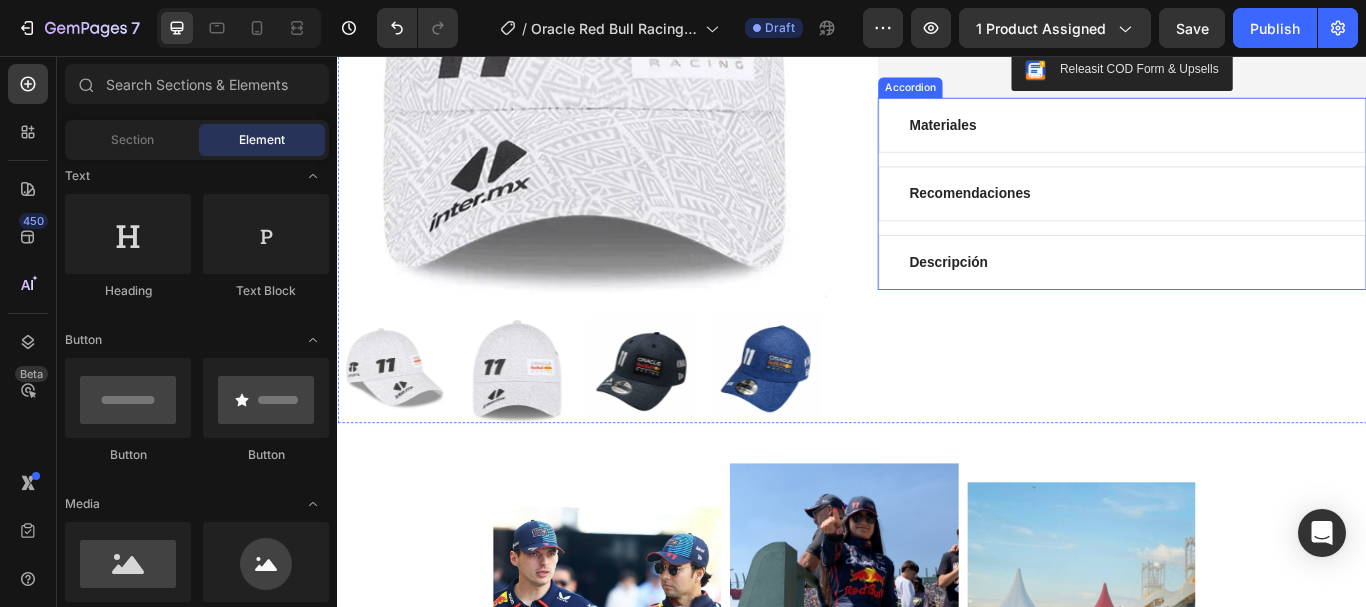 click on "Materiales" at bounding box center [1252, 137] 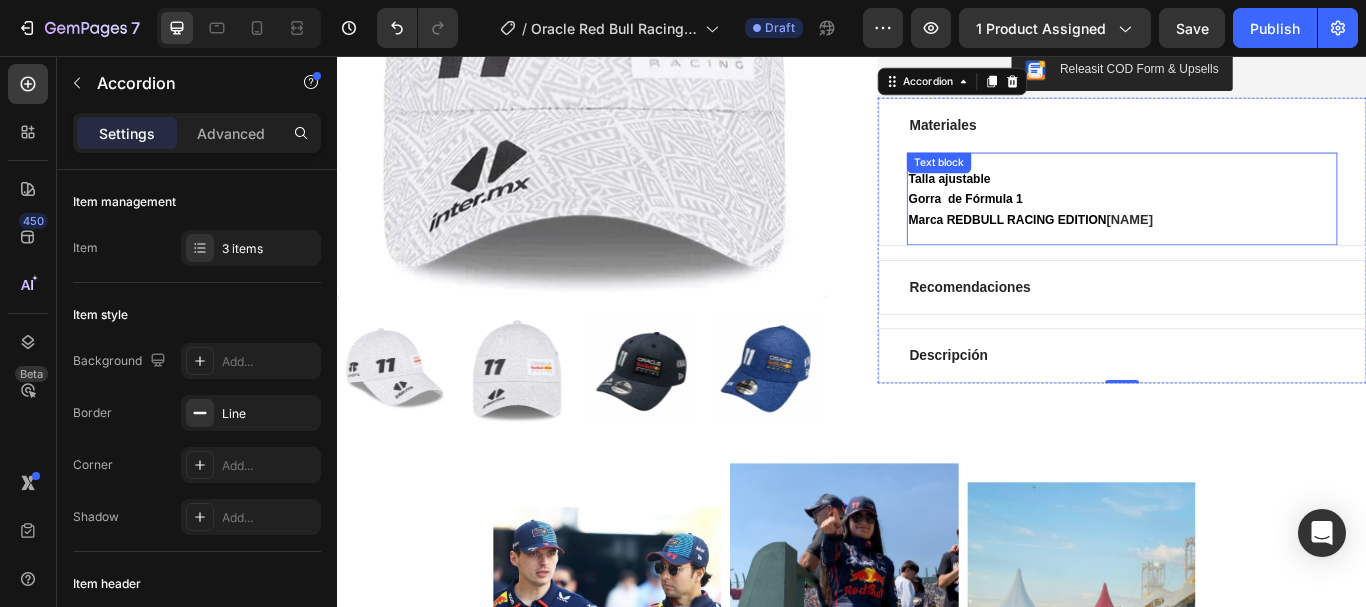 click on "Marca REDBULL RACING EDITION" at bounding box center (1118, 247) 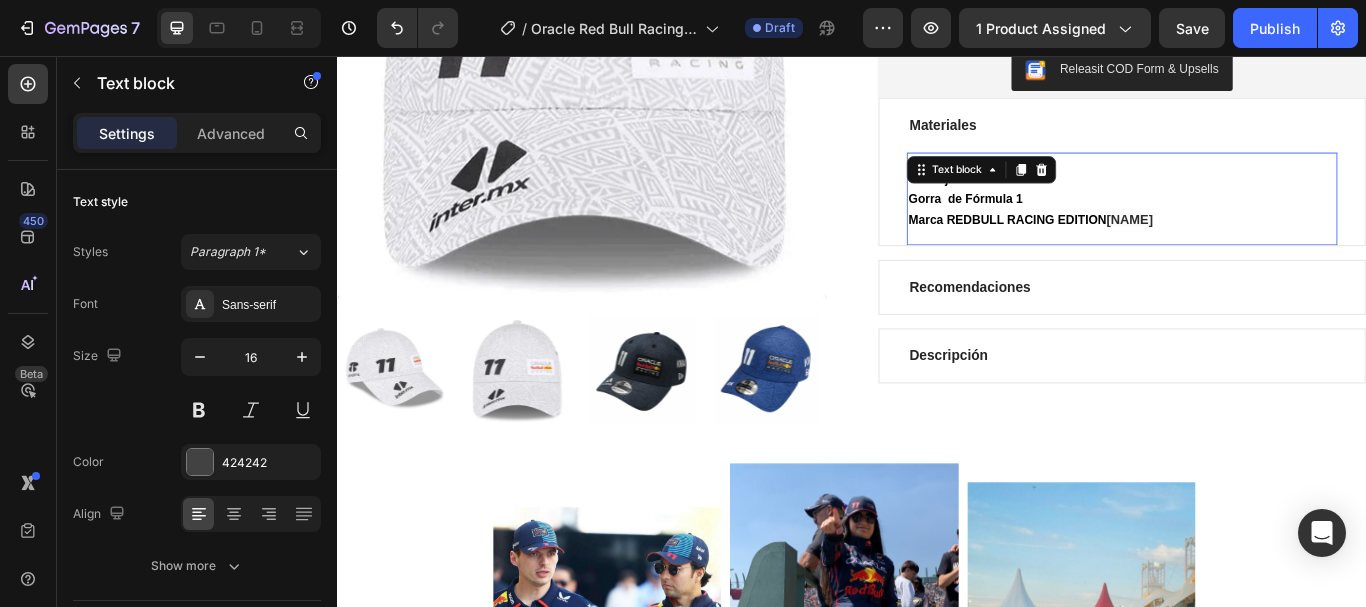 click on "Marca REDBULL RACING EDITION" at bounding box center (1118, 247) 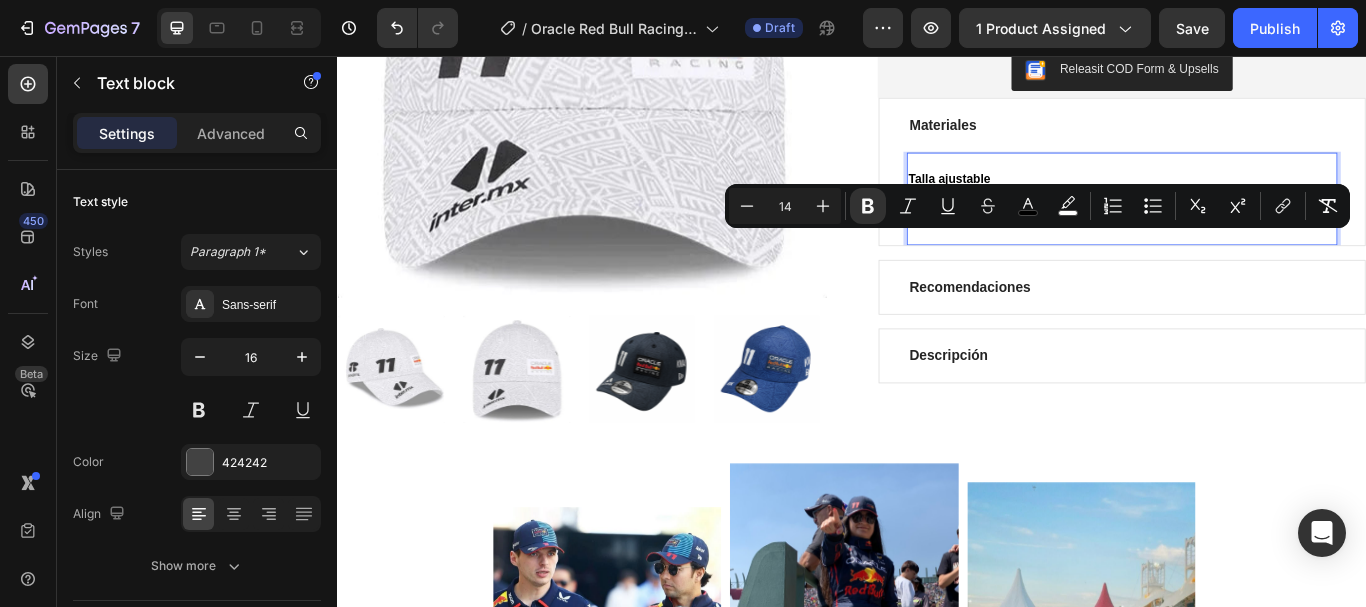 drag, startPoint x: 1176, startPoint y: 276, endPoint x: 1260, endPoint y: 275, distance: 84.00595 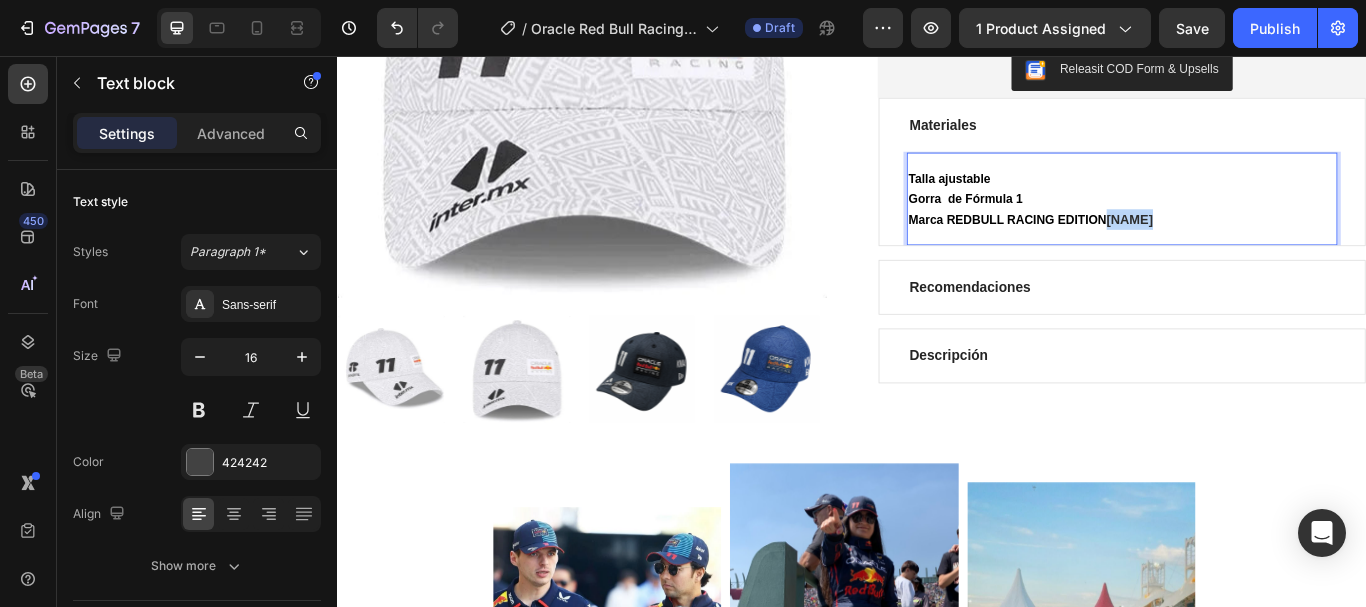 click on "Checo Pérez" at bounding box center (1261, 246) 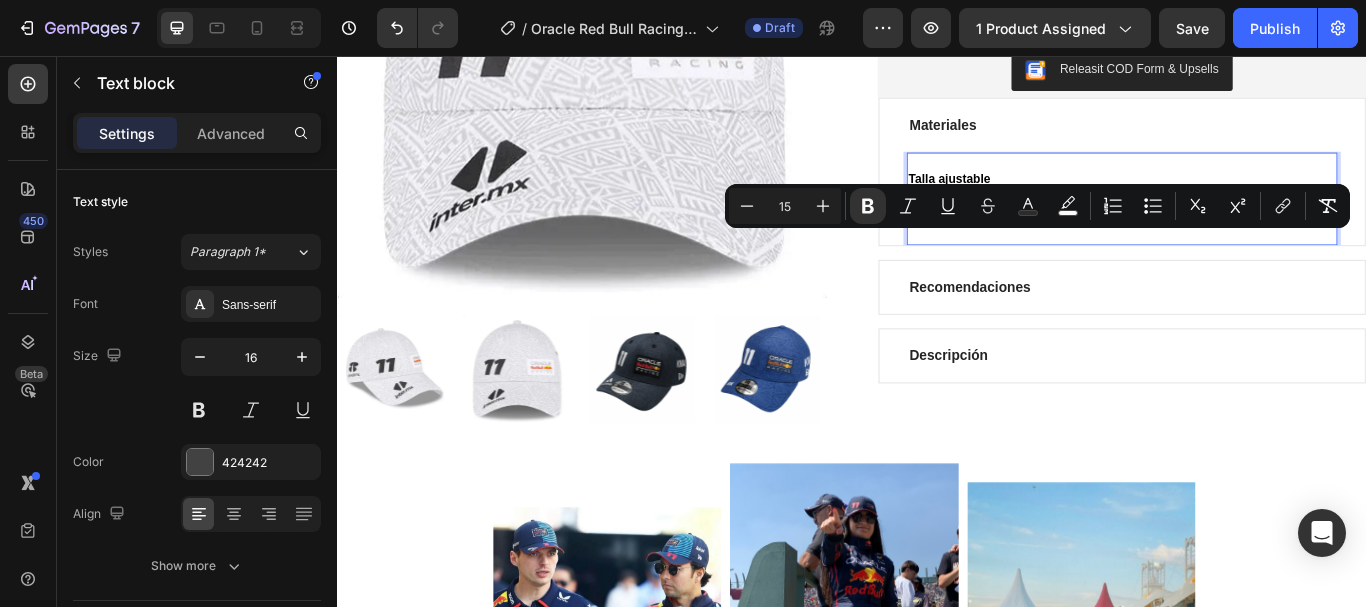 click on "Checo Pérez" at bounding box center [1261, 246] 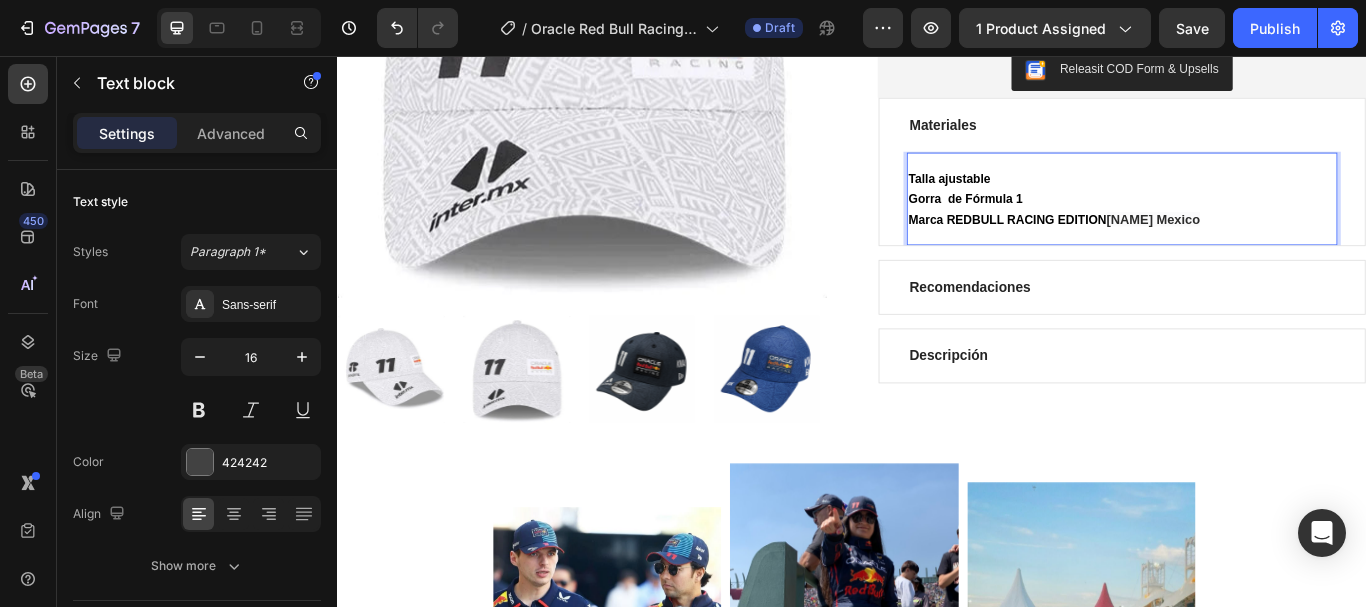 click on "Marca REDBULL RACING EDITION" at bounding box center [1118, 247] 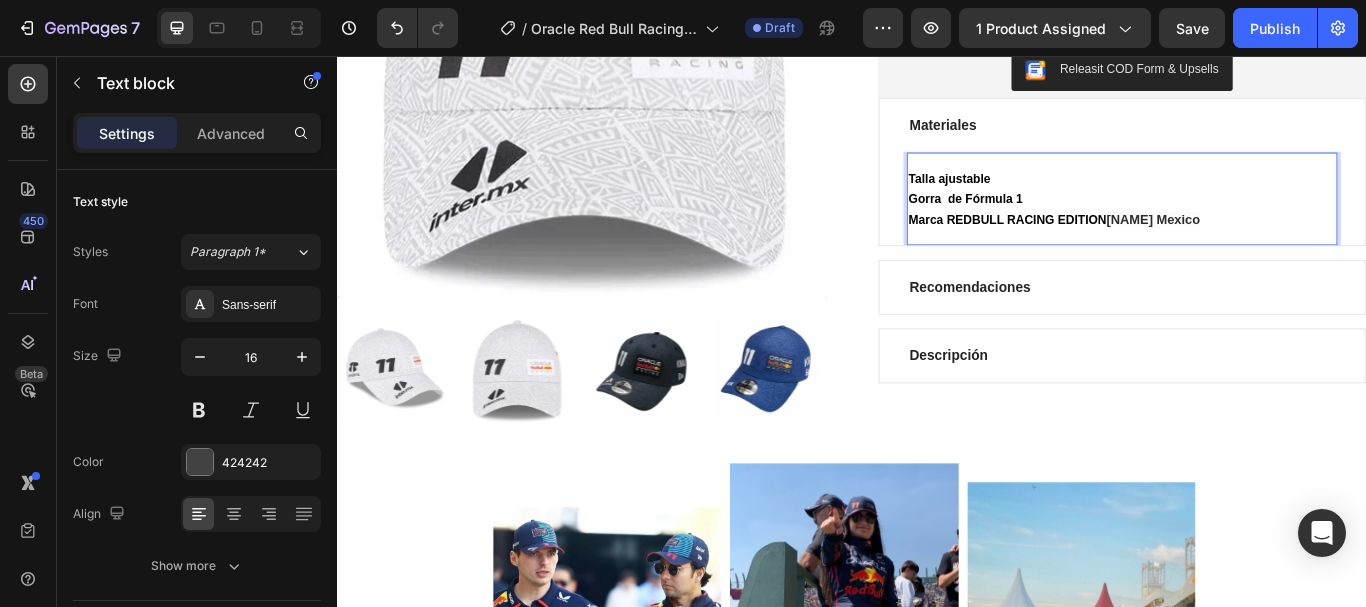 click on "Marca REDBULL RACING EDITION" at bounding box center [1118, 247] 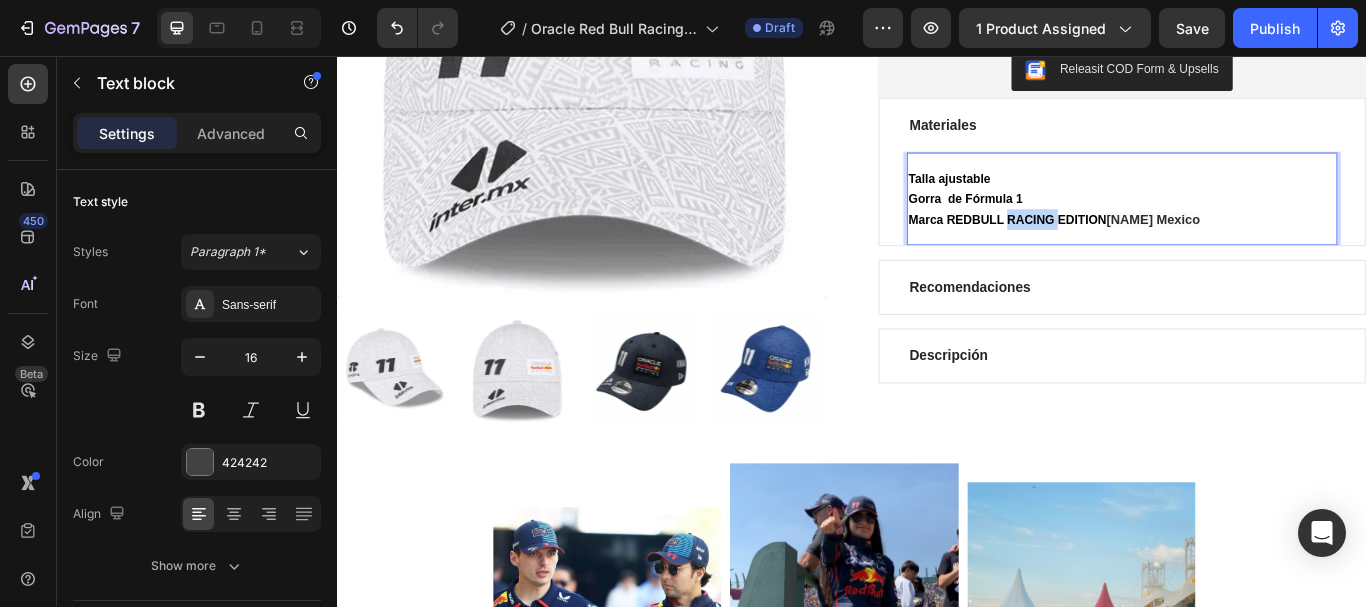 click on "Marca REDBULL RACING EDITION" at bounding box center (1118, 247) 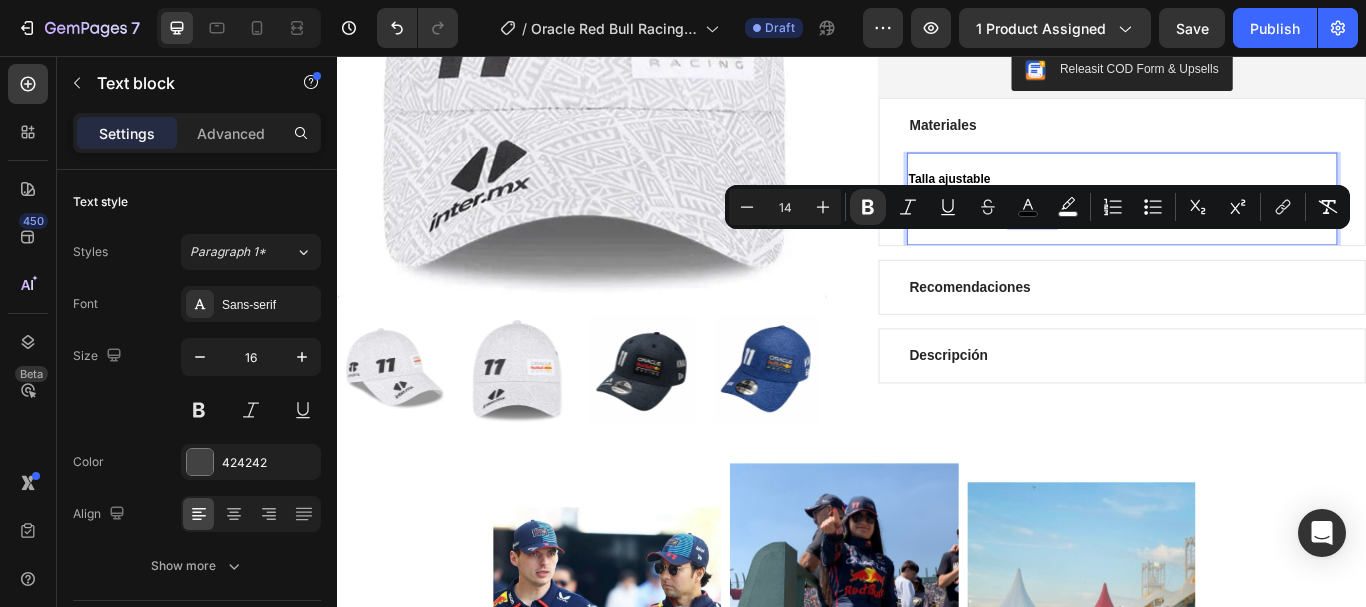 click on "Checo Pérez Mexico" at bounding box center [1288, 246] 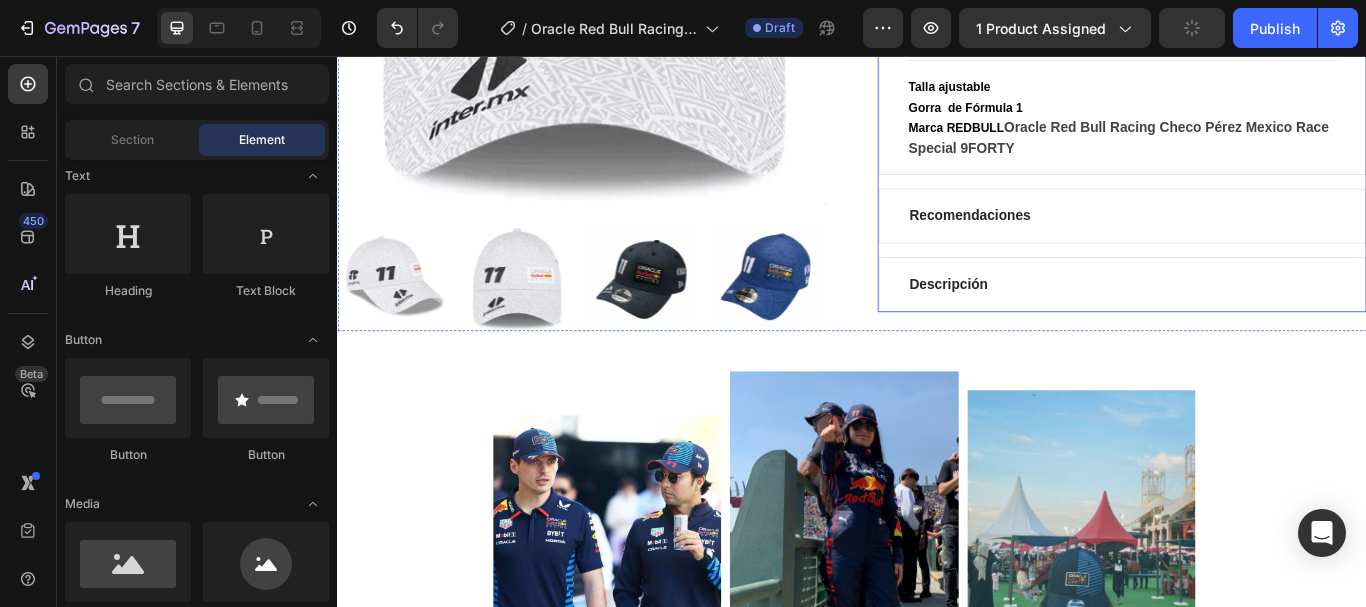 scroll, scrollTop: 472, scrollLeft: 0, axis: vertical 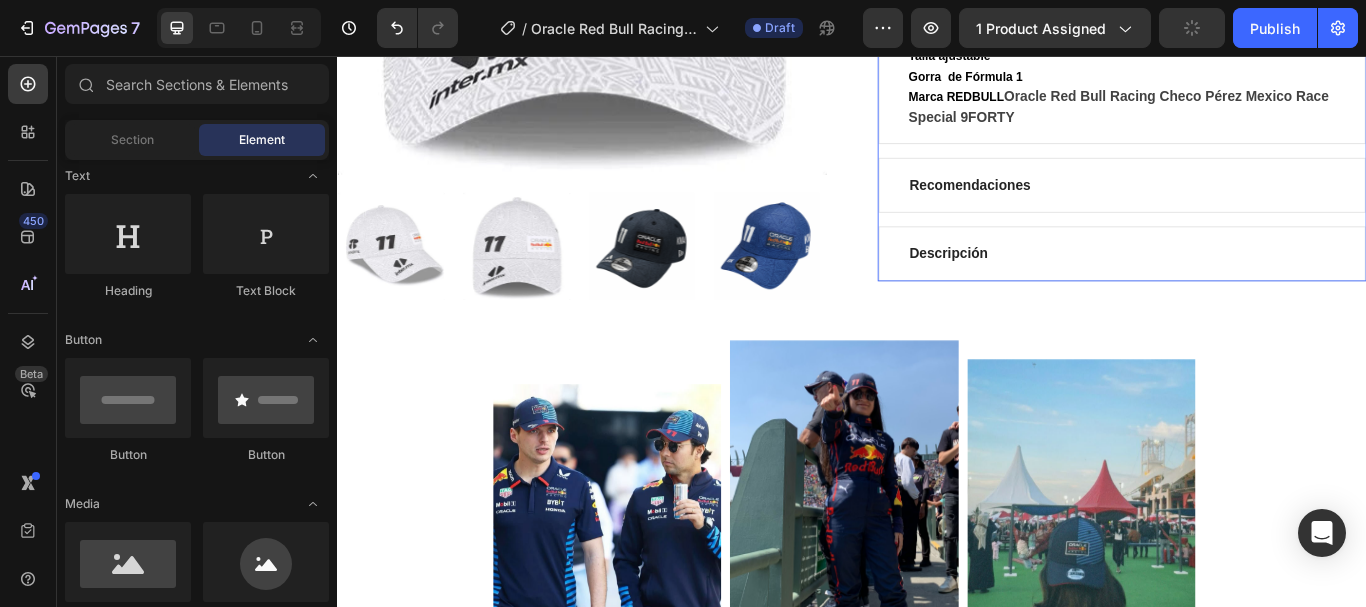 click on "Recomendaciones" at bounding box center [1252, 207] 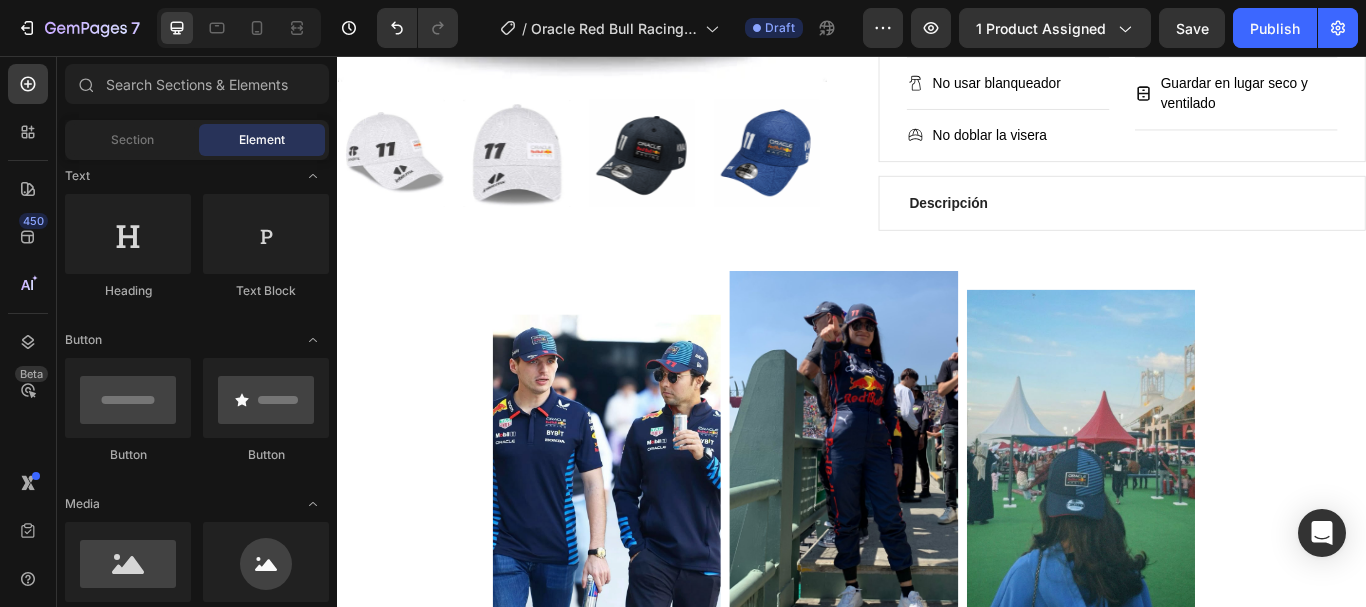 scroll, scrollTop: 590, scrollLeft: 0, axis: vertical 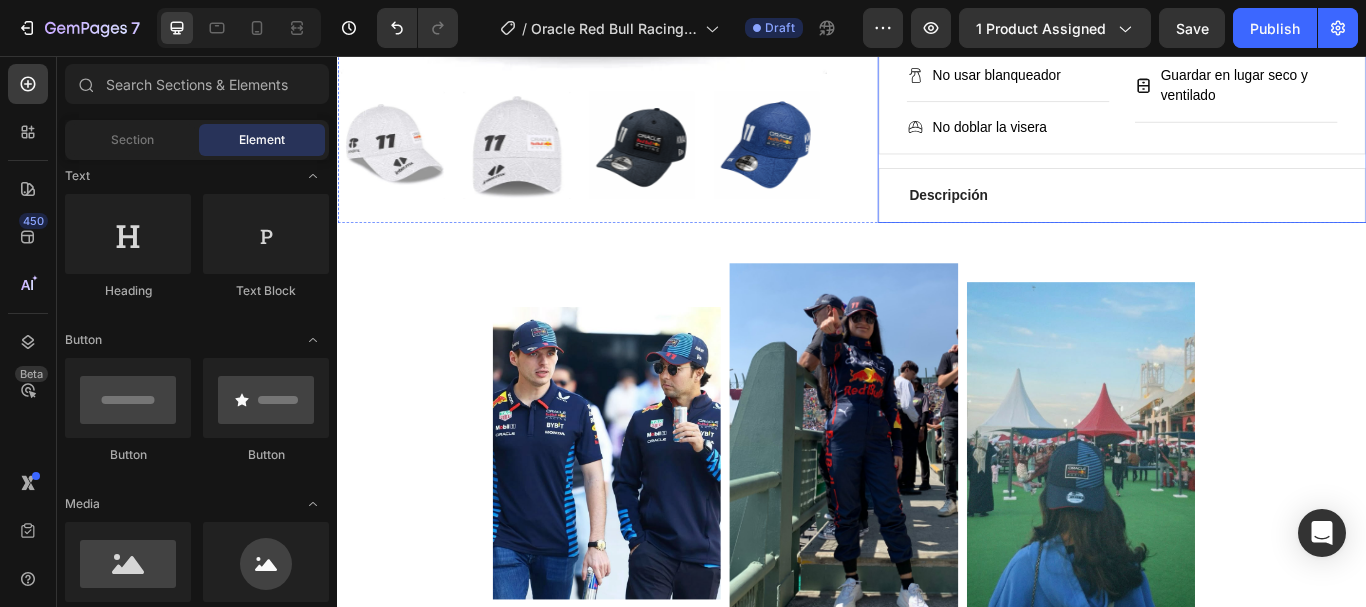 click on "Descripción" at bounding box center (1252, 219) 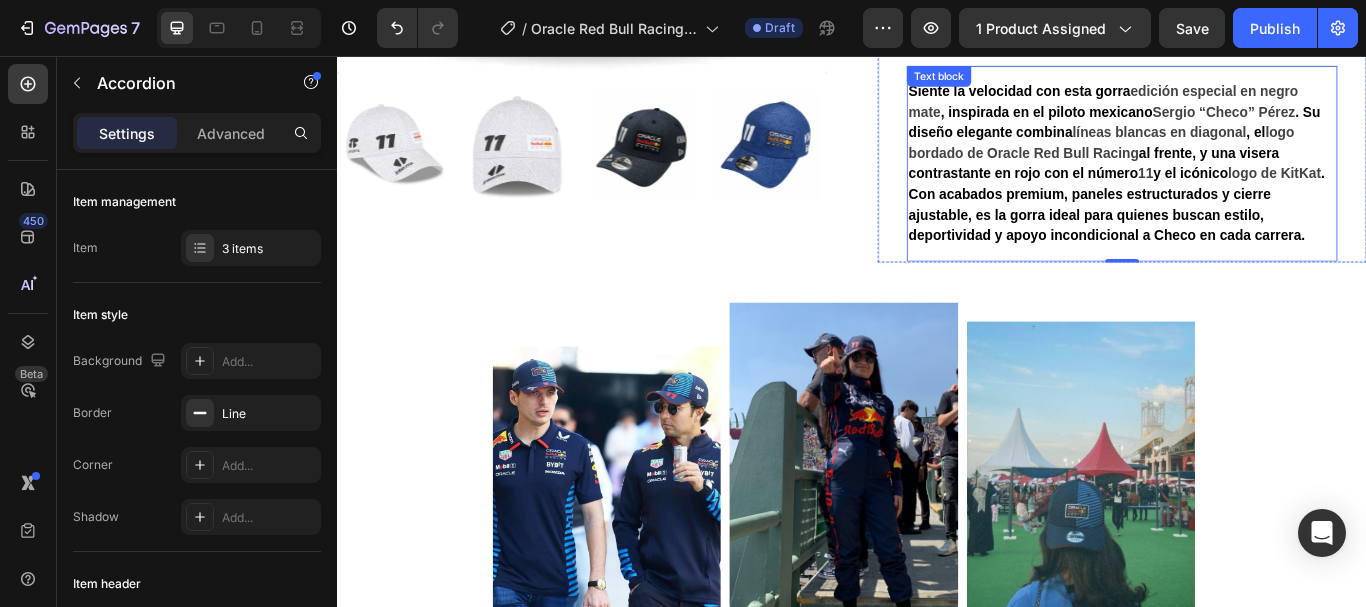 click on "Siente la velocidad con esta gorra  edición especial en negro mate , inspirada en el piloto mexicano  Sergio “Checo” Pérez . Su diseño elegante combina  líneas blancas en diagonal , el  logo bordado de Oracle Red Bull Racing  al frente, y una visera contrastante en rojo con el número  11  y el icónico  logo de KitKat . Con acabados premium, paneles estructurados y cierre ajustable, es la gorra ideal para quienes buscan estilo, deportividad y apoyo incondicional a Checo en cada carrera. Text block" at bounding box center [1252, 181] 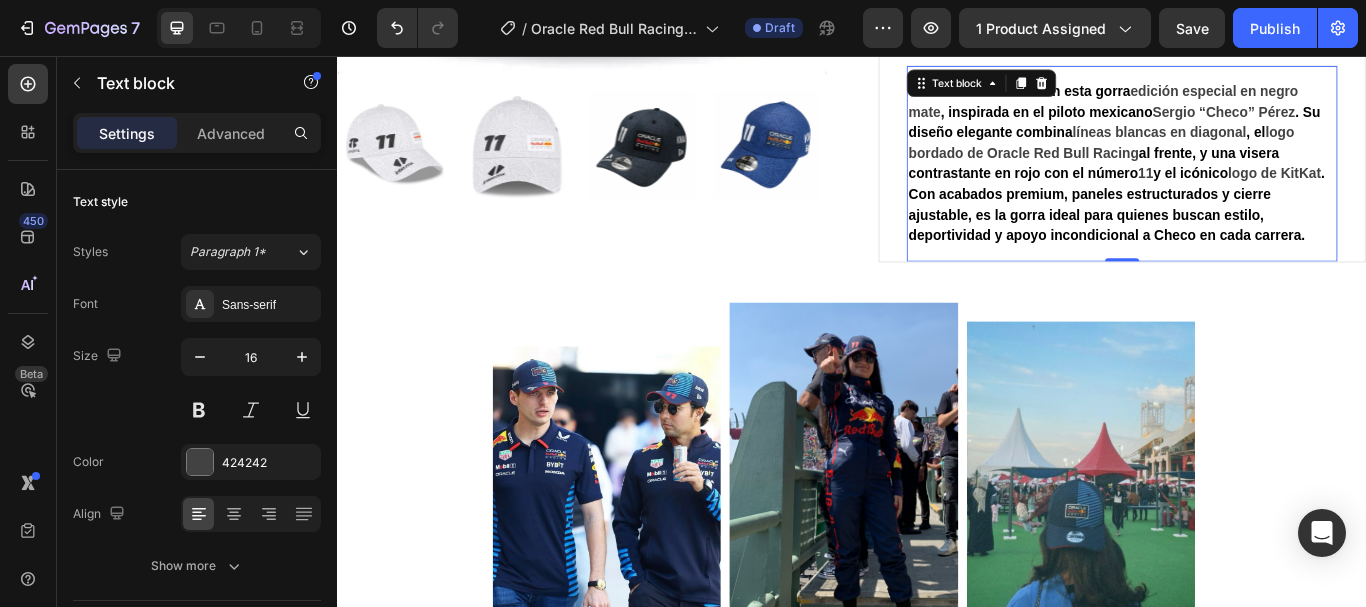 click on "logo bordado de Oracle Red Bull Racing" at bounding box center [1228, 157] 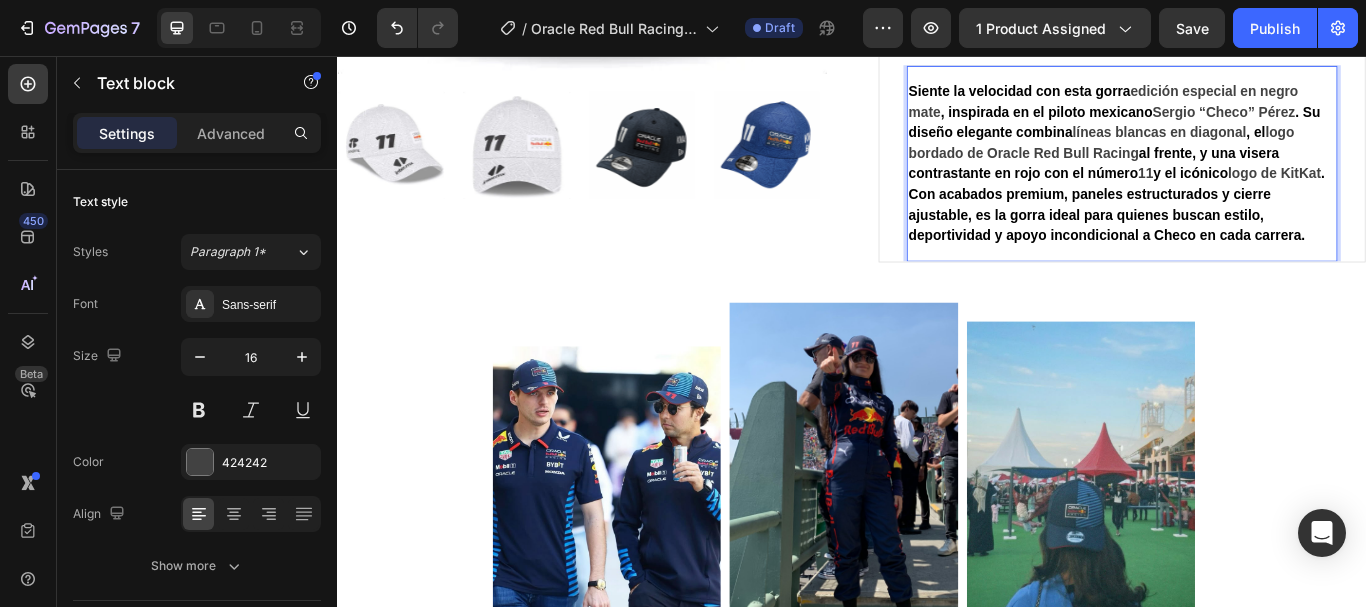 click on "Siente la velocidad con esta gorra" at bounding box center [1132, 97] 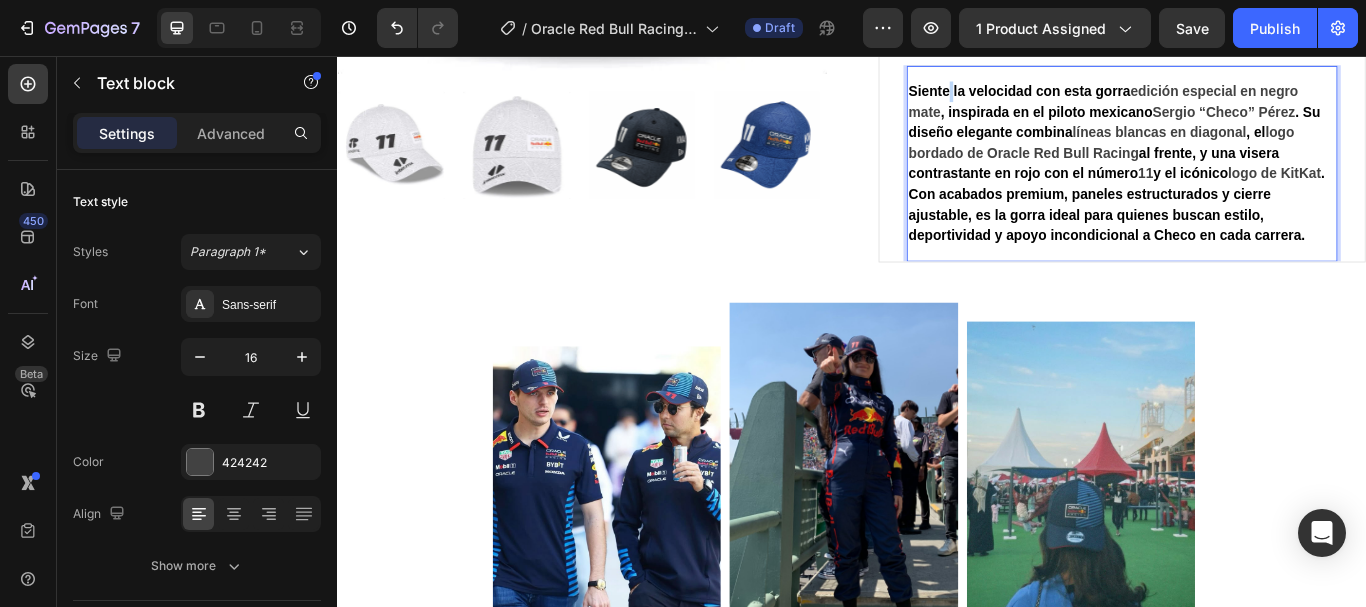 click on "Siente la velocidad con esta gorra" at bounding box center (1132, 97) 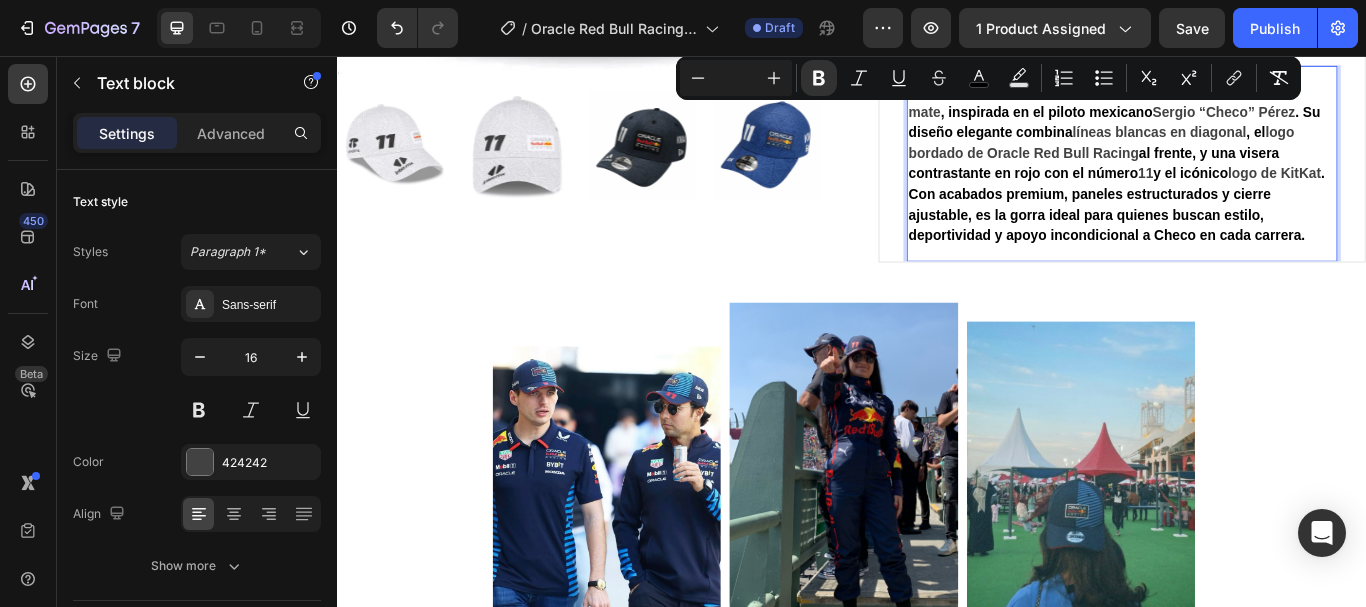 click on "Siente la velocidad con esta gorra" at bounding box center (1132, 97) 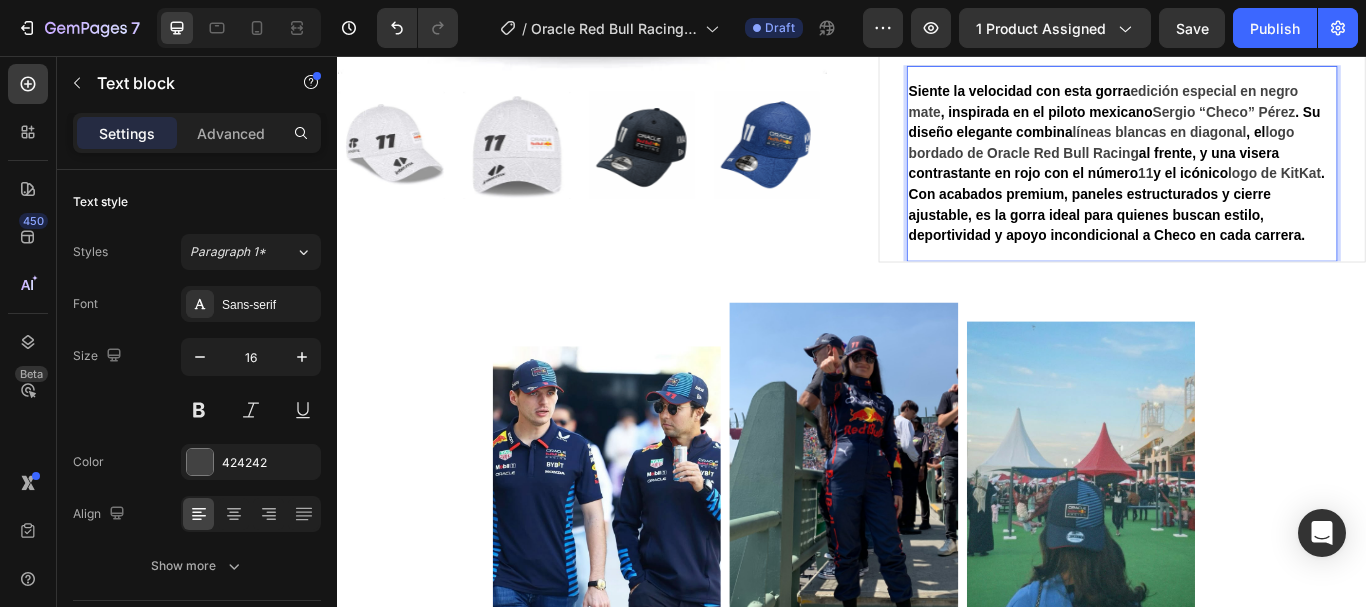 drag, startPoint x: 997, startPoint y: 123, endPoint x: 1152, endPoint y: 118, distance: 155.08063 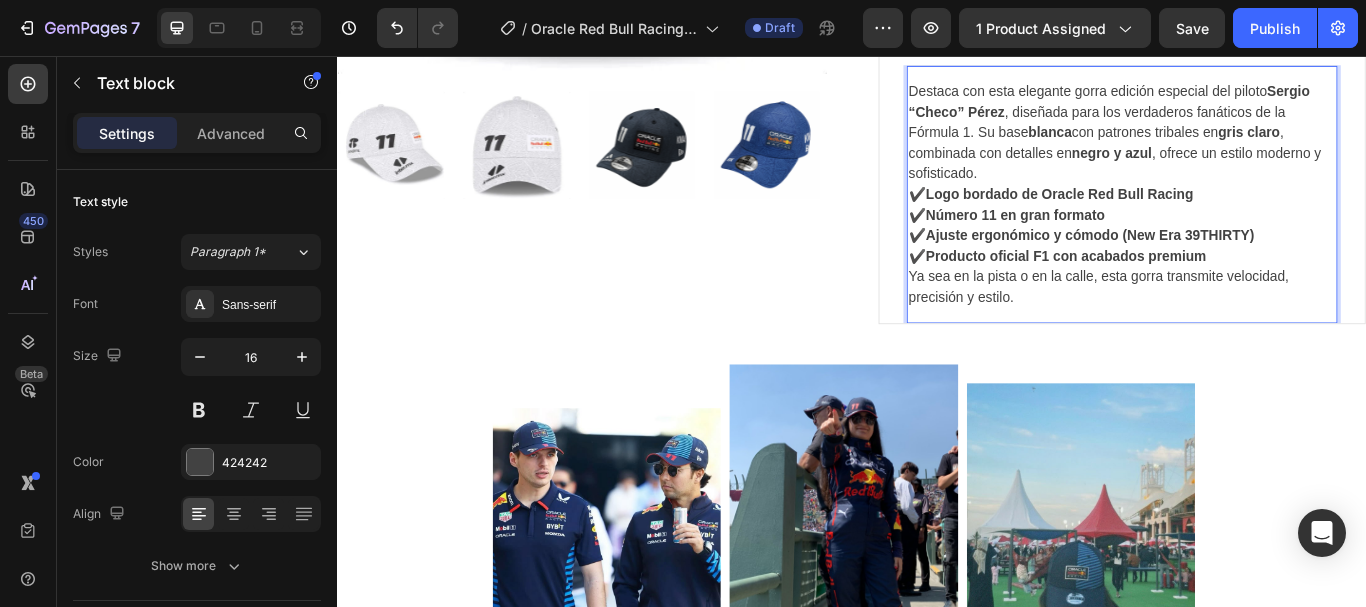 click on "Ajuste ergonómico y cómodo (New Era 39THIRTY)" at bounding box center (1214, 265) 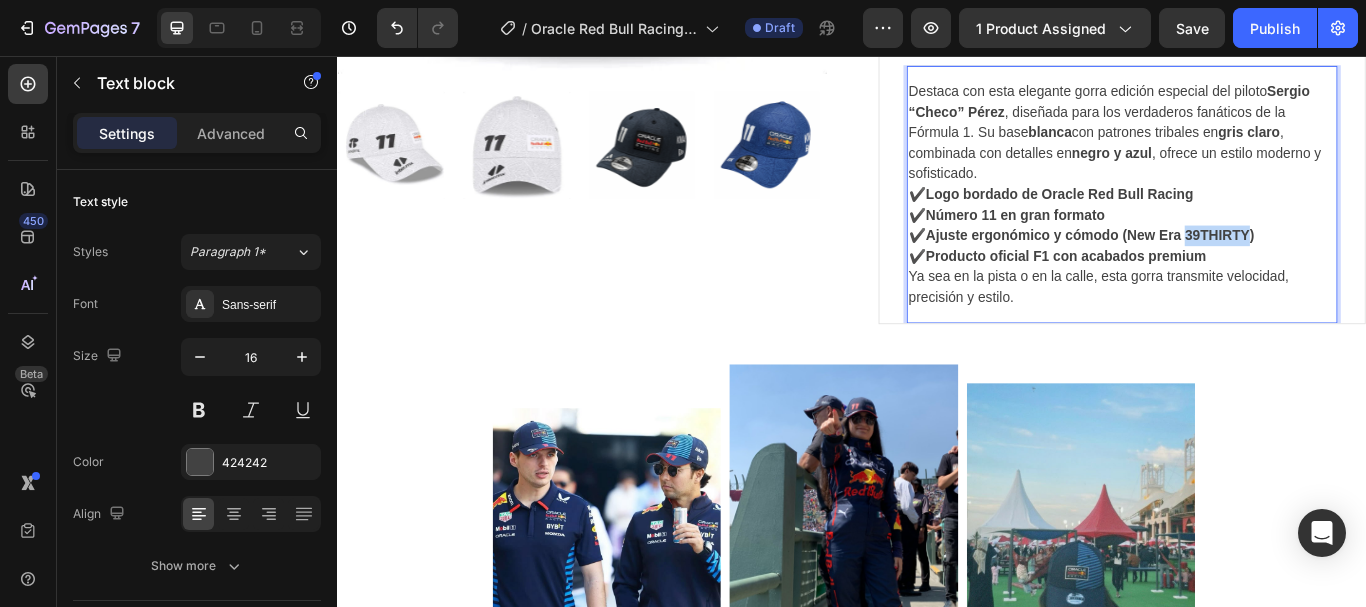 click on "Ajuste ergonómico y cómodo (New Era 39THIRTY)" at bounding box center [1214, 265] 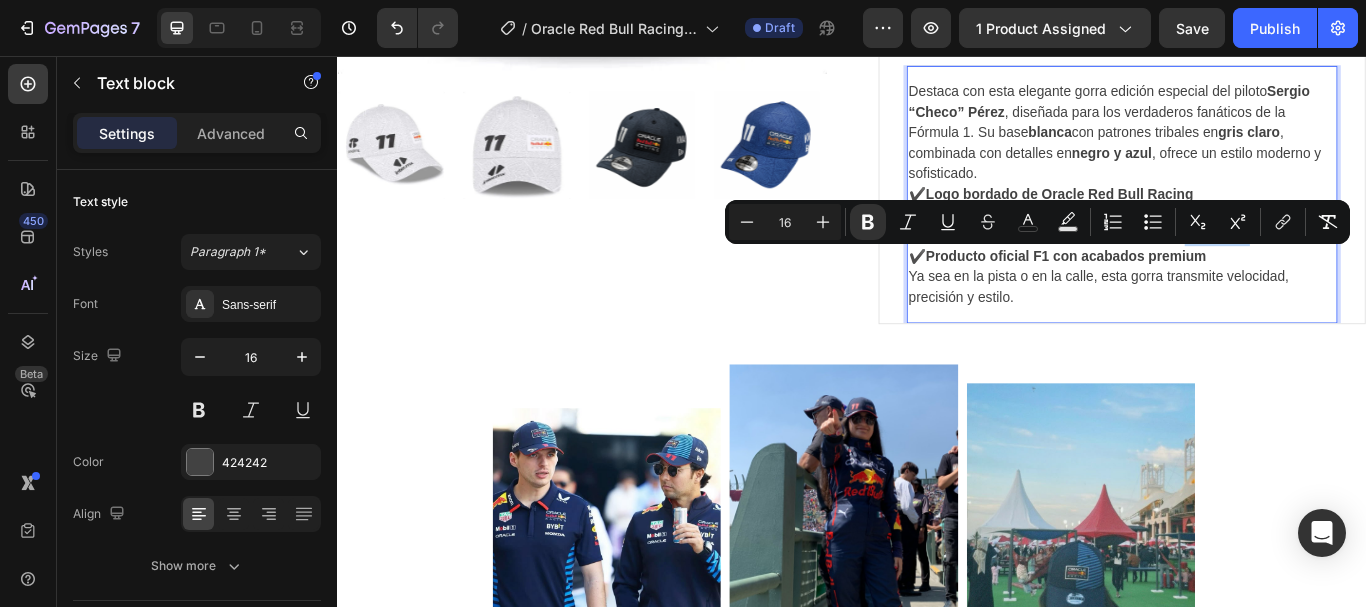 click on "Ajuste ergonómico y cómodo (New Era 39THIRTY)" at bounding box center (1214, 265) 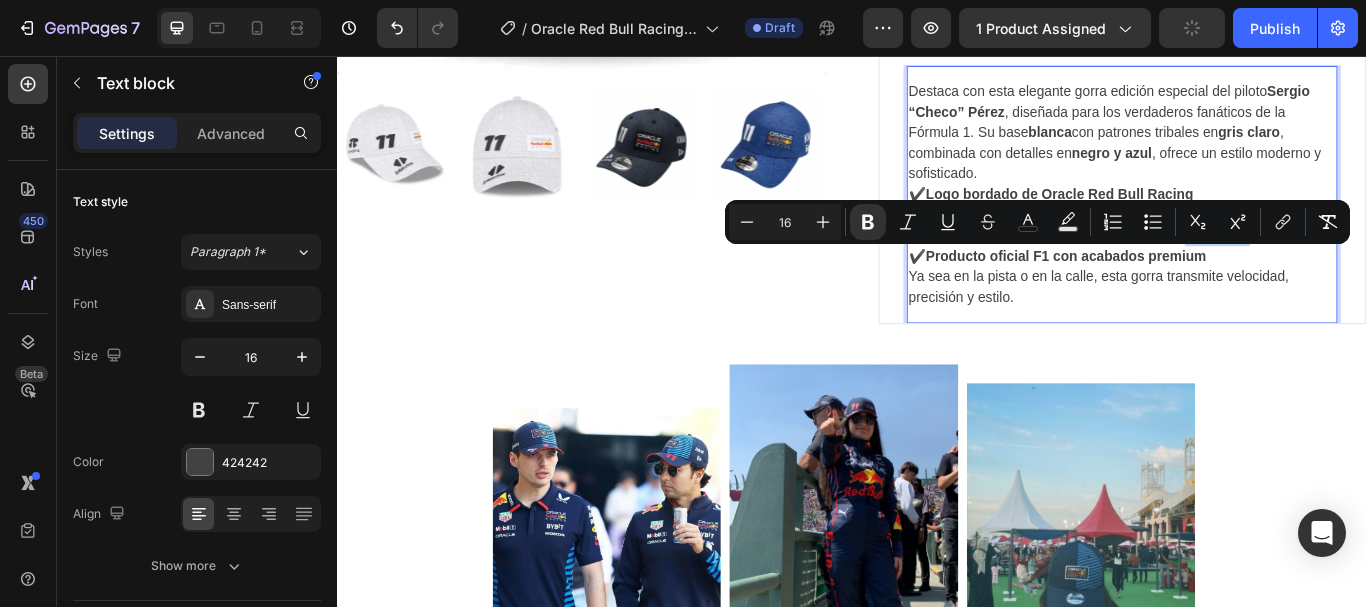 click on "Ajuste ergonómico y cómodo (New Era 39THIRTY)" at bounding box center [1214, 265] 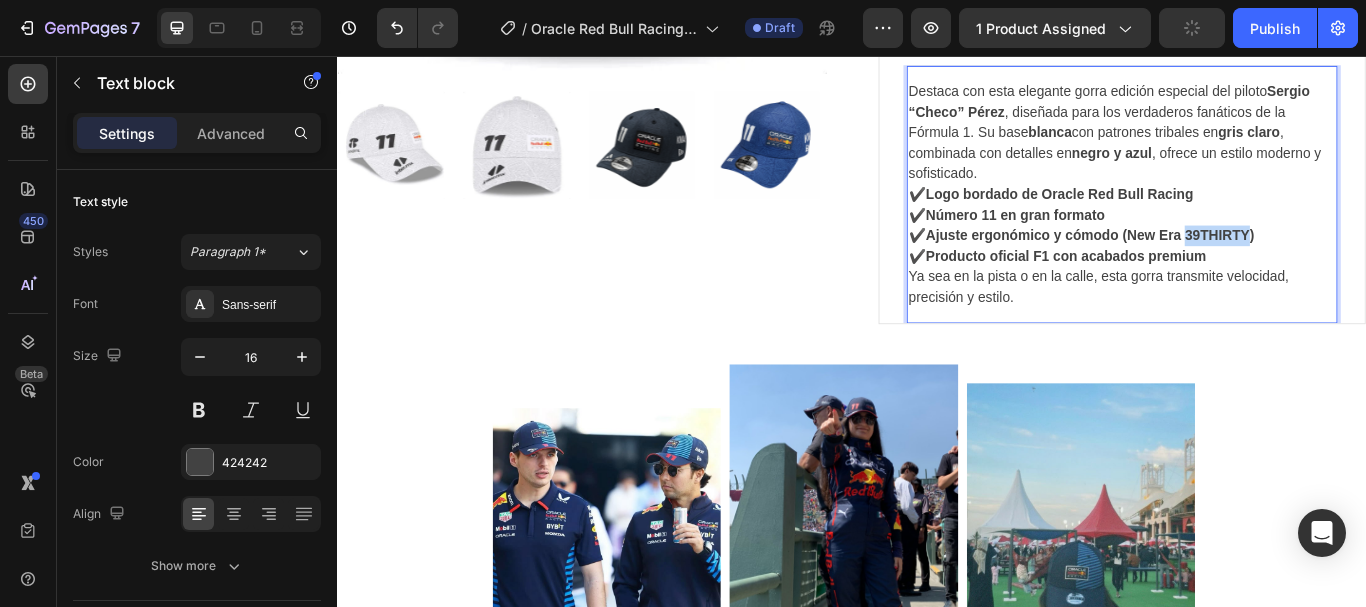 click on "Ajuste ergonómico y cómodo (New Era 39THIRTY)" at bounding box center [1214, 265] 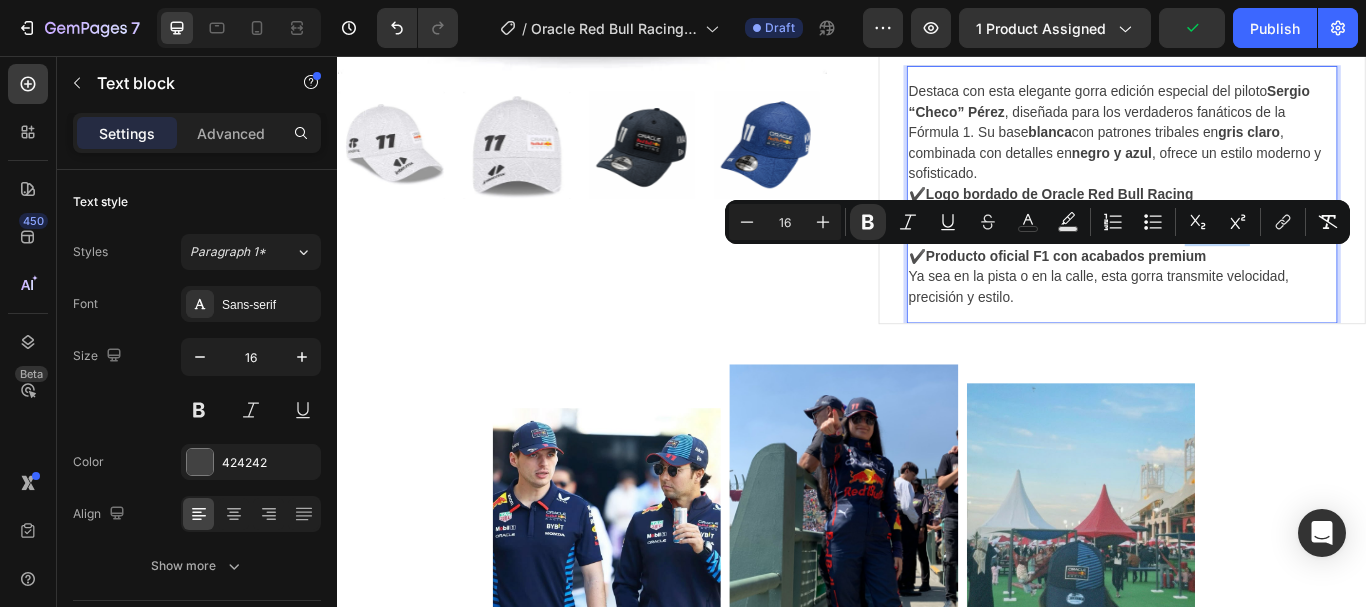 click on "Ajuste ergonómico y cómodo (New Era 39THIRTY)" at bounding box center (1214, 265) 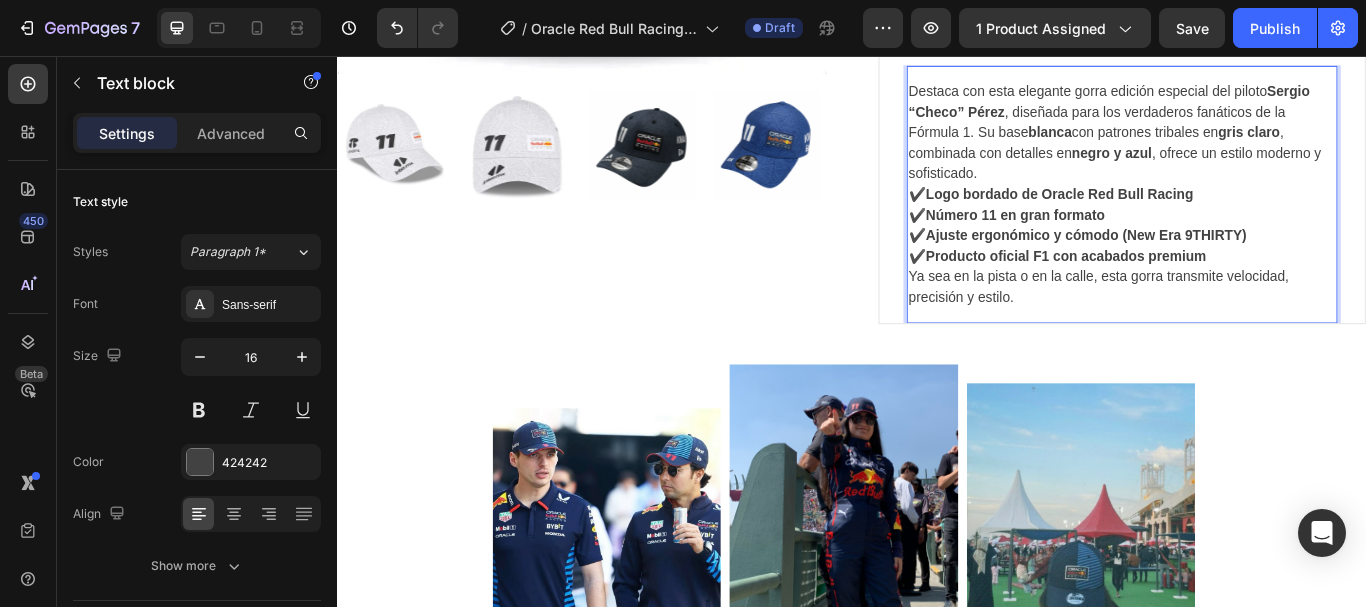 click on "Ajuste ergonómico y cómodo (New Era 9THIRTY)" at bounding box center [1210, 265] 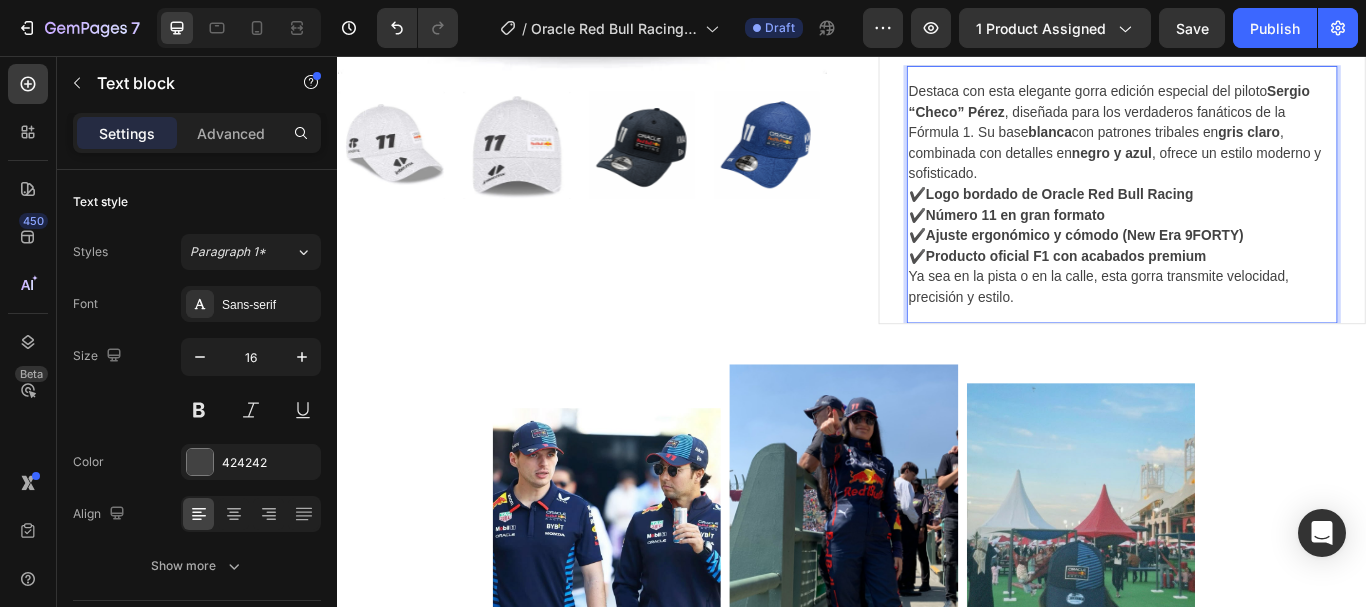 click on "Destaca con esta elegante gorra edición especial del piloto  Sergio “Checo” Pérez , diseñada para los verdaderos fanáticos de la Fórmula 1. Su base  blanca  con patrones tribales en  gris claro , combinada con detalles en  negro y azul , ofrece un estilo moderno y sofisticado." at bounding box center (1252, 146) 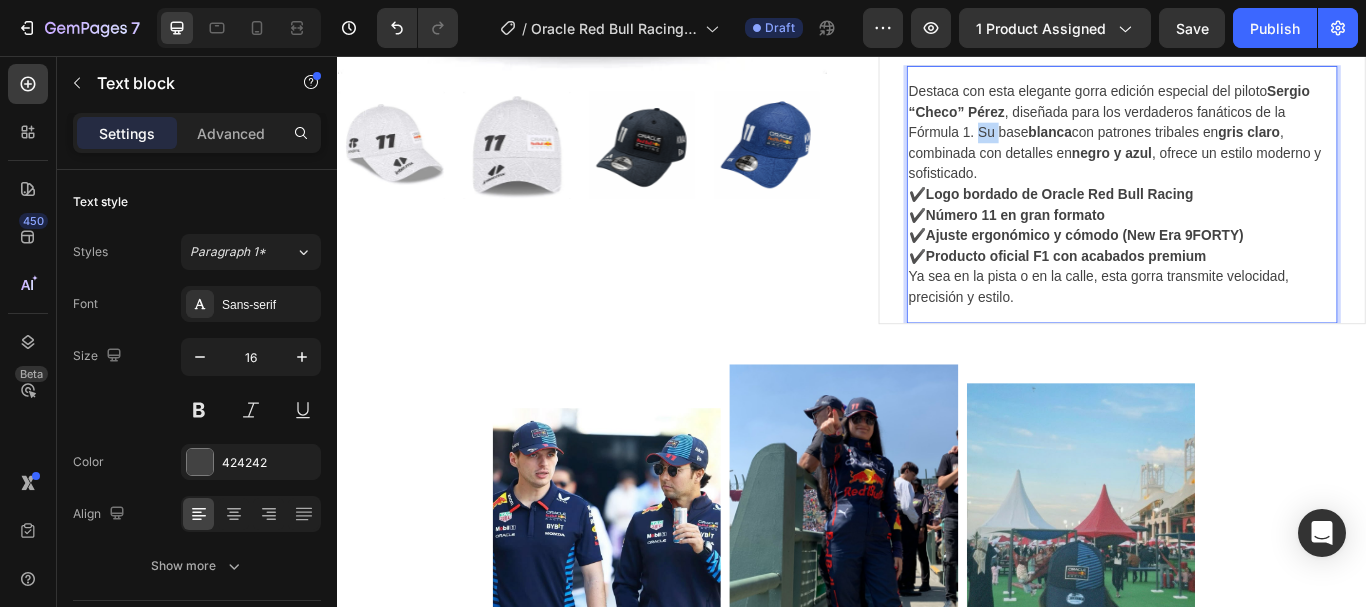 click on "Destaca con esta elegante gorra edición especial del piloto  Sergio “Checo” Pérez , diseñada para los verdaderos fanáticos de la Fórmula 1. Su base  blanca  con patrones tribales en  gris claro , combinada con detalles en  negro y azul , ofrece un estilo moderno y sofisticado." at bounding box center [1252, 146] 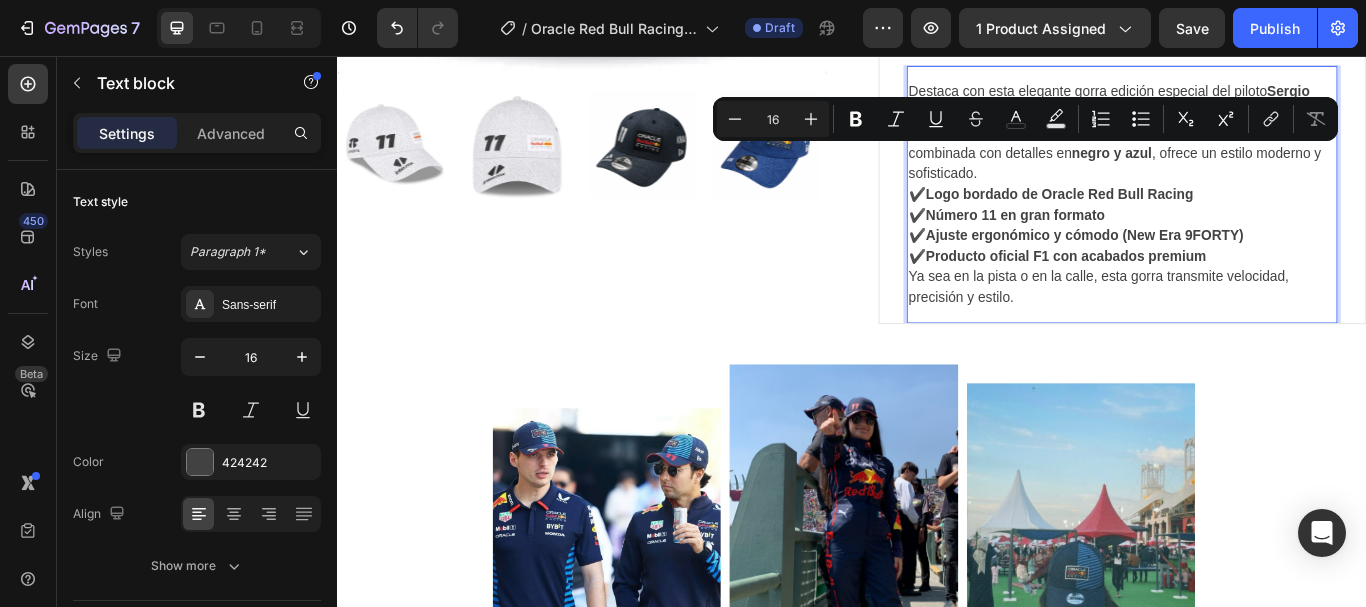 click on "Destaca con esta elegante gorra edición especial del piloto  Sergio “Checo” Pérez , diseñada para los verdaderos fanáticos de la Fórmula 1. Su base  blanca  con patrones tribales en  gris claro , combinada con detalles en  negro y azul , ofrece un estilo moderno y sofisticado." at bounding box center [1252, 146] 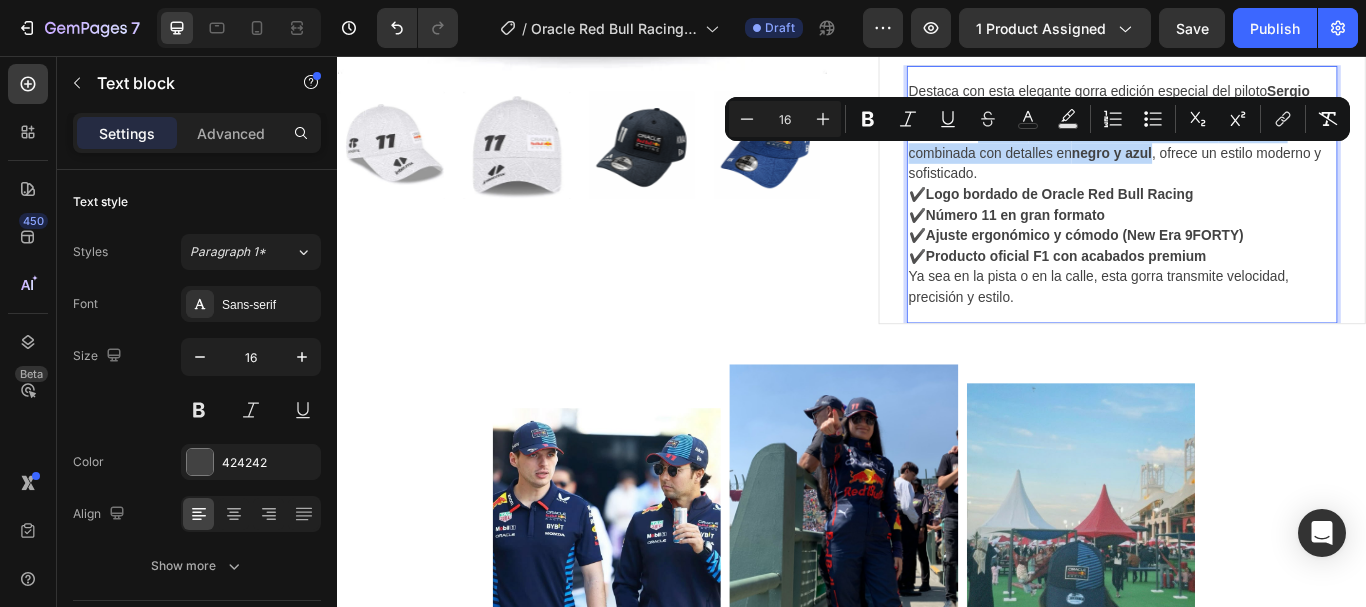 drag, startPoint x: 1081, startPoint y: 171, endPoint x: 1285, endPoint y: 198, distance: 205.779 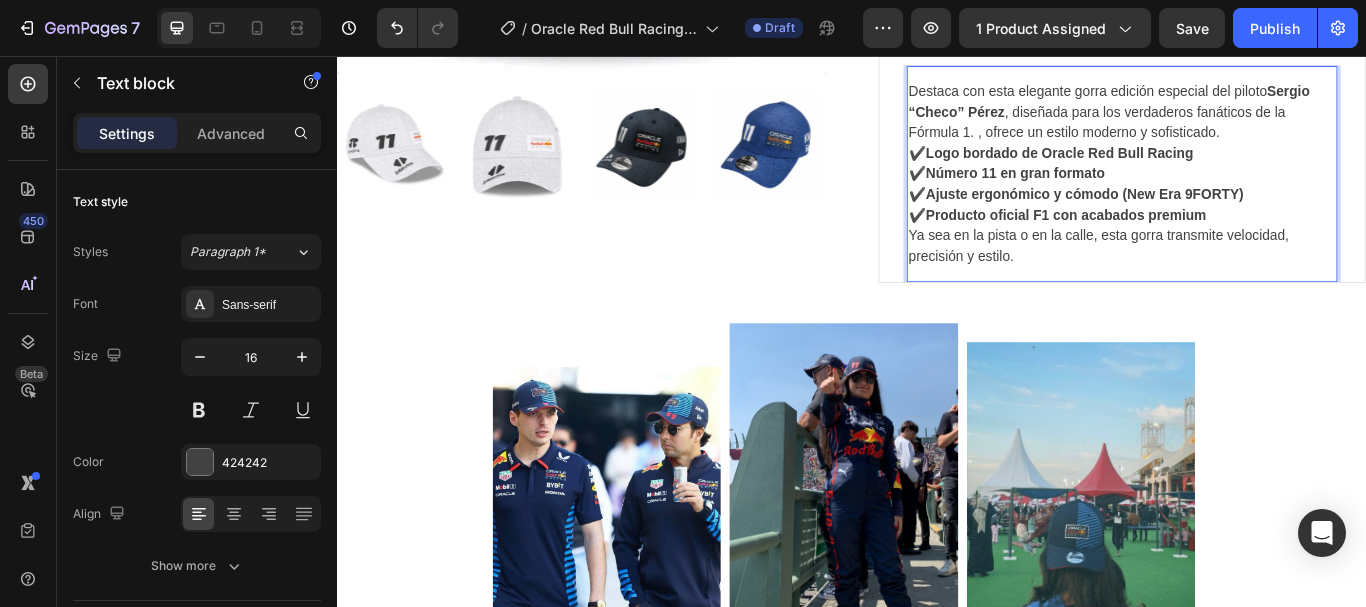 click on "Destaca con esta elegante gorra edición especial del piloto  Sergio “Checo” Pérez , diseñada para los verdaderos fanáticos de la Fórmula 1. , ofrece un estilo moderno y sofisticado." at bounding box center (1252, 122) 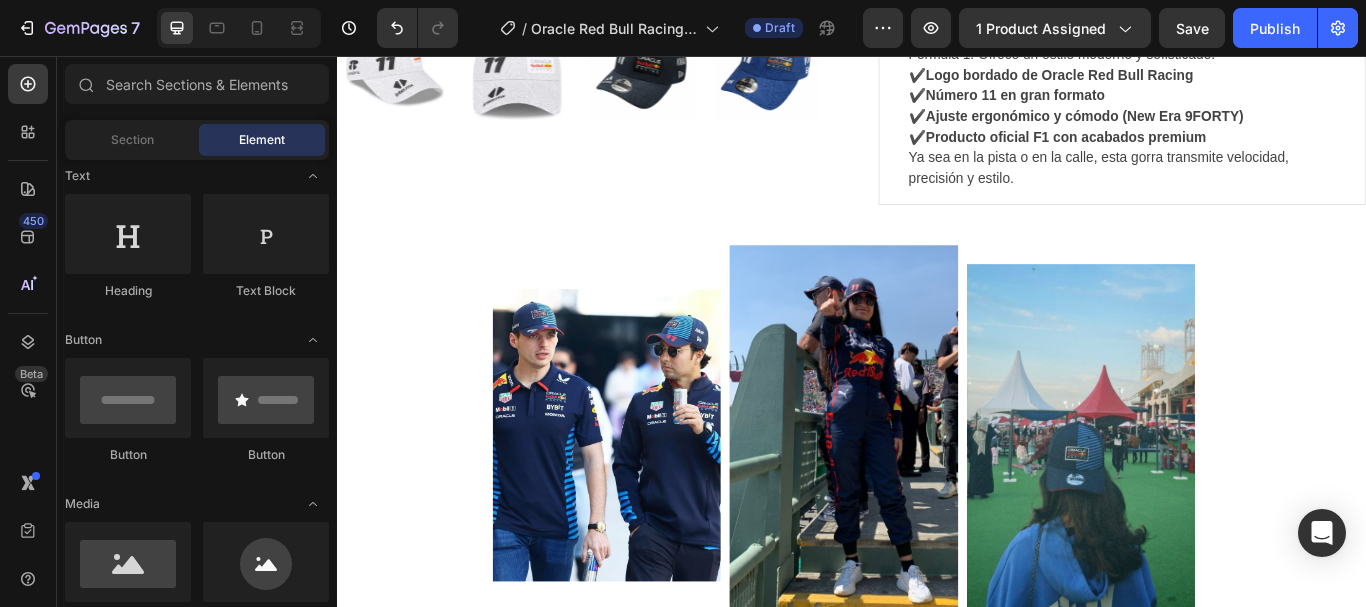 scroll, scrollTop: 865, scrollLeft: 0, axis: vertical 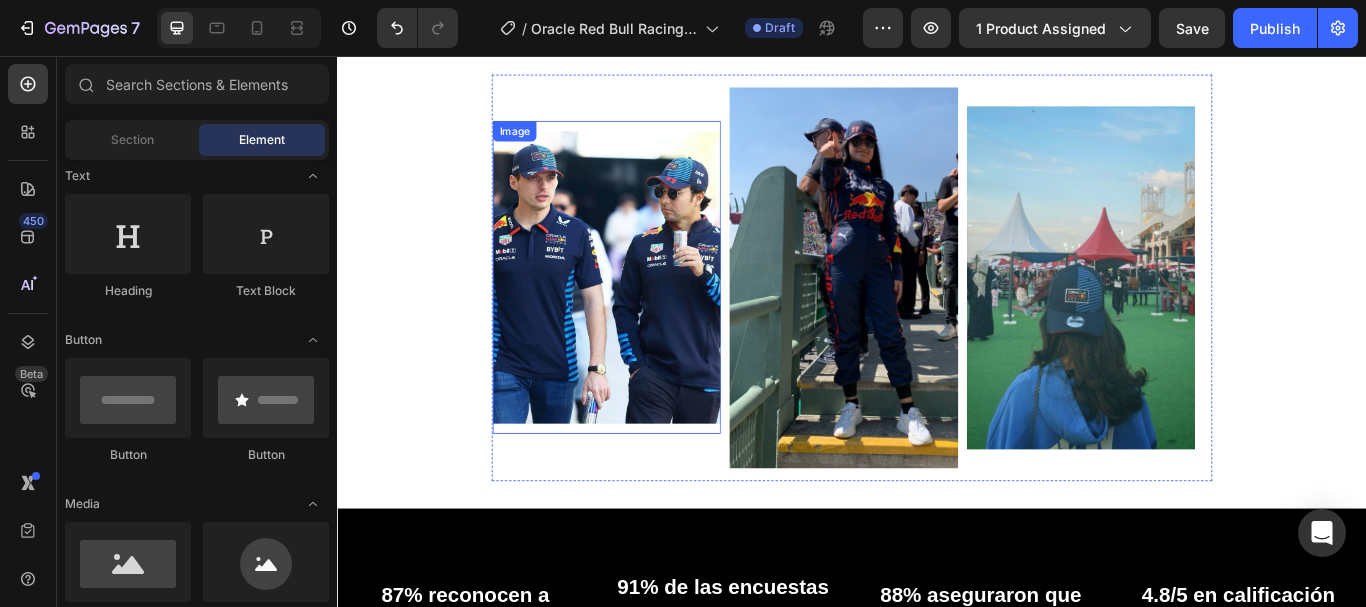 click at bounding box center [651, 314] 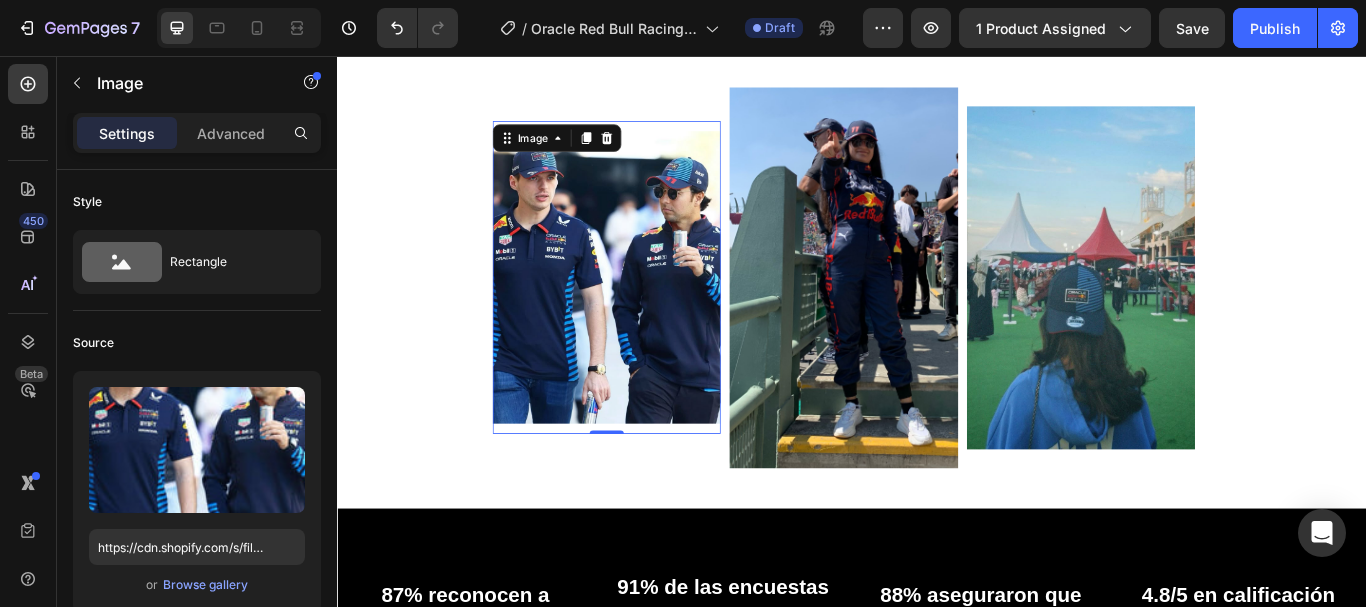 click at bounding box center [651, 314] 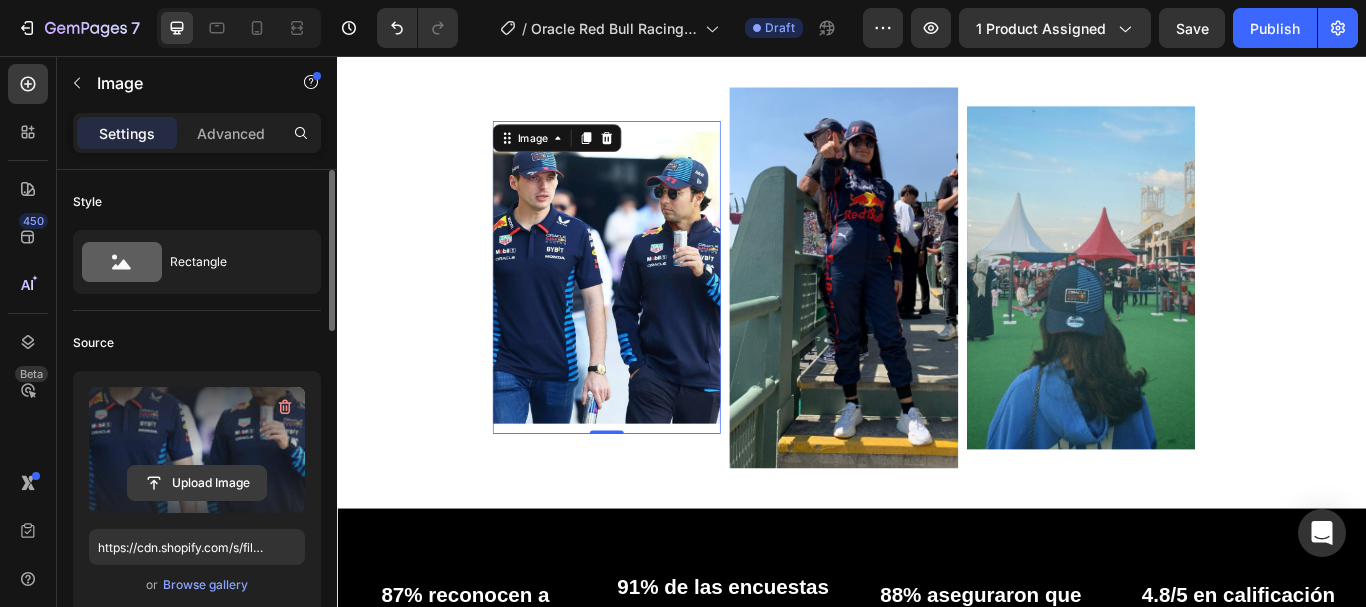 click 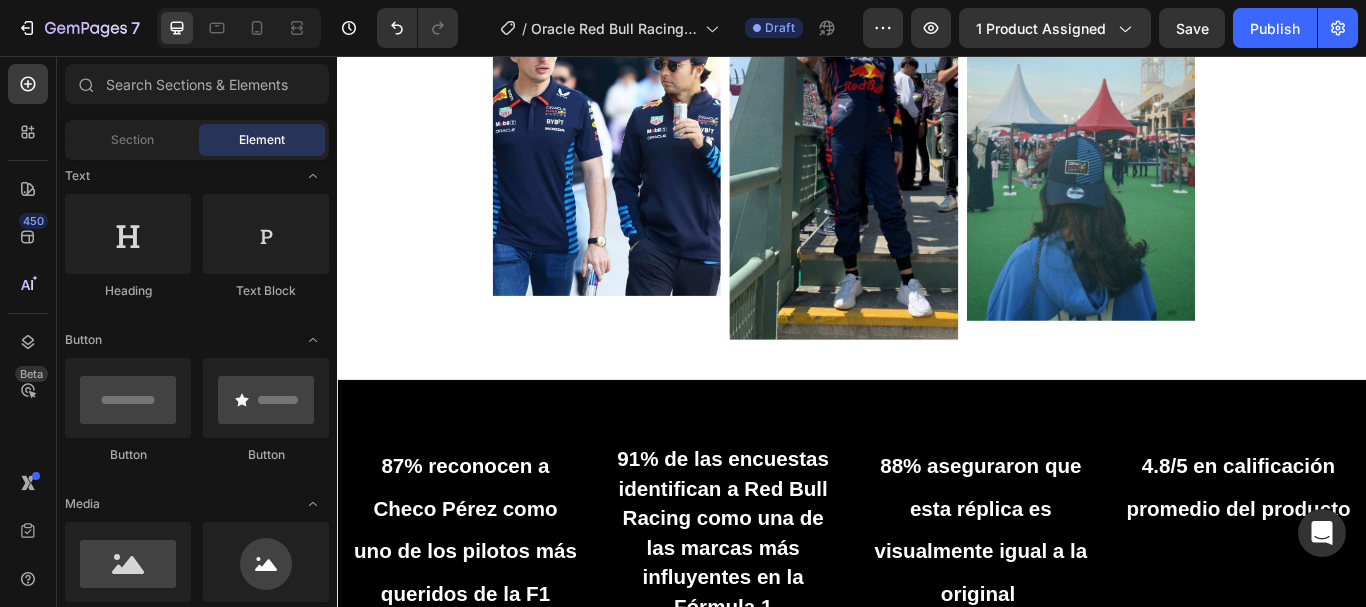 scroll, scrollTop: 1067, scrollLeft: 0, axis: vertical 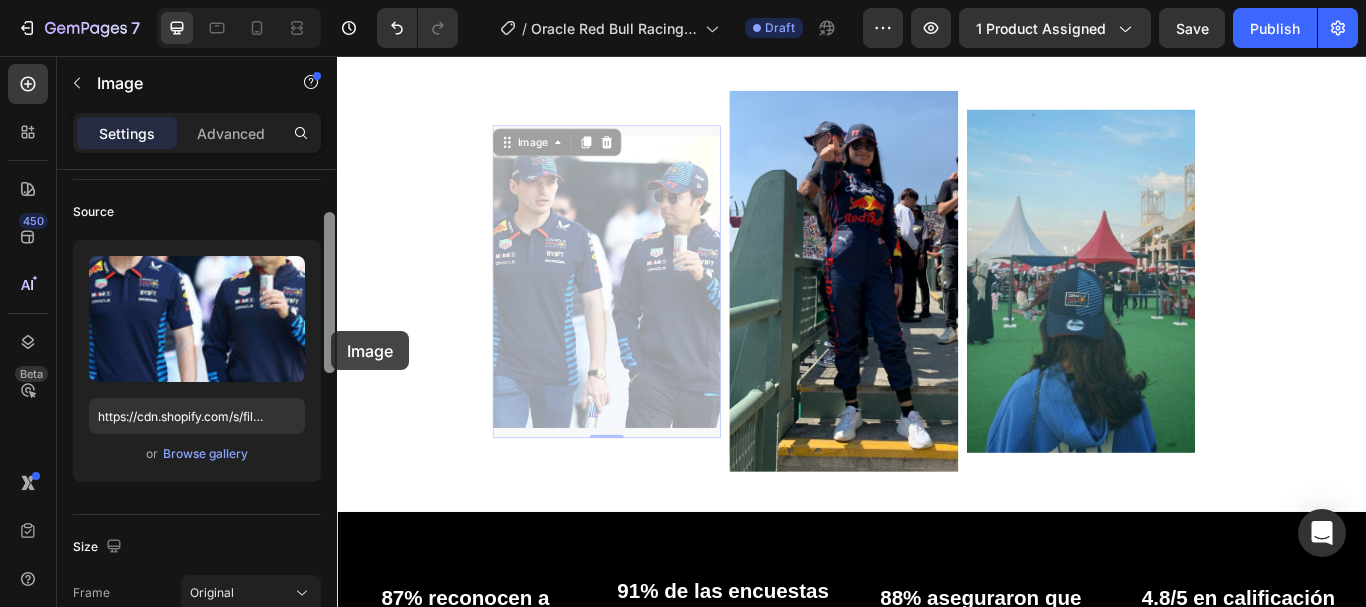 drag, startPoint x: 331, startPoint y: 311, endPoint x: 331, endPoint y: 331, distance: 20 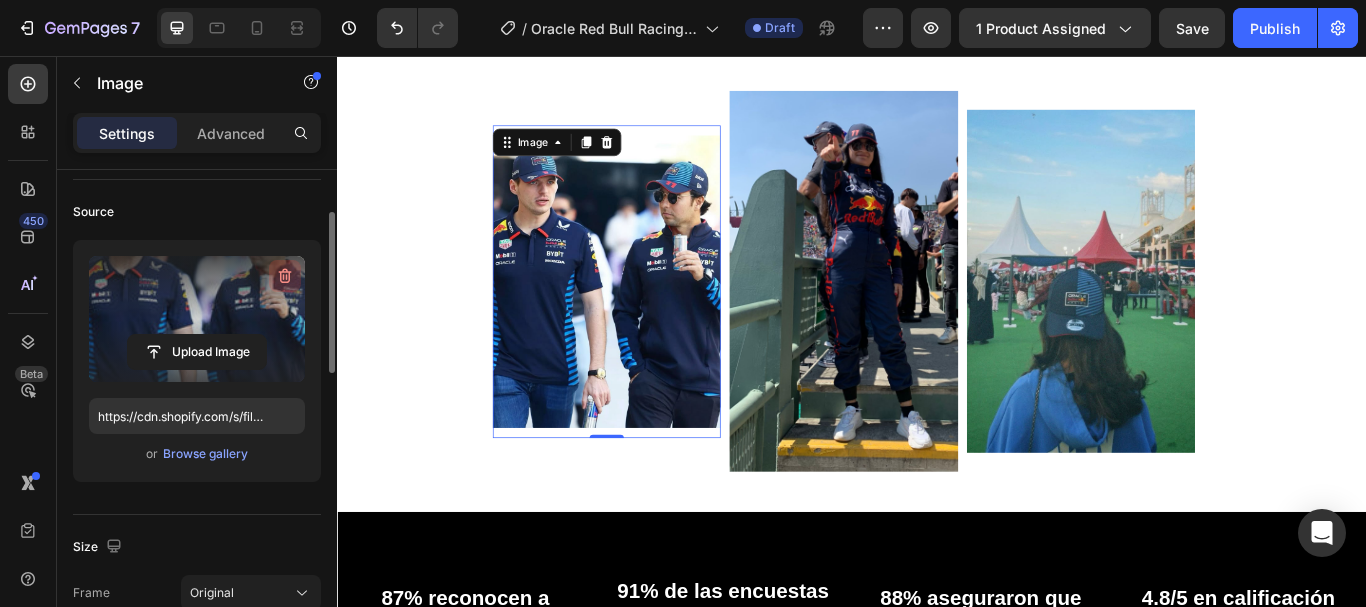 click 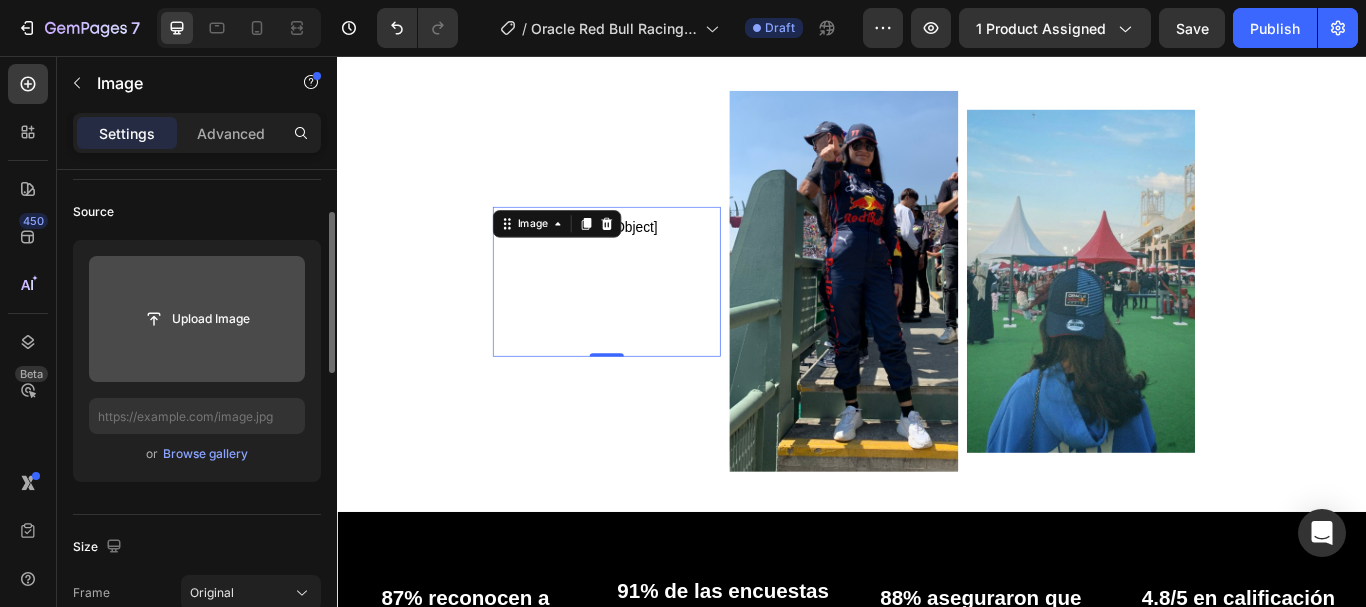 click 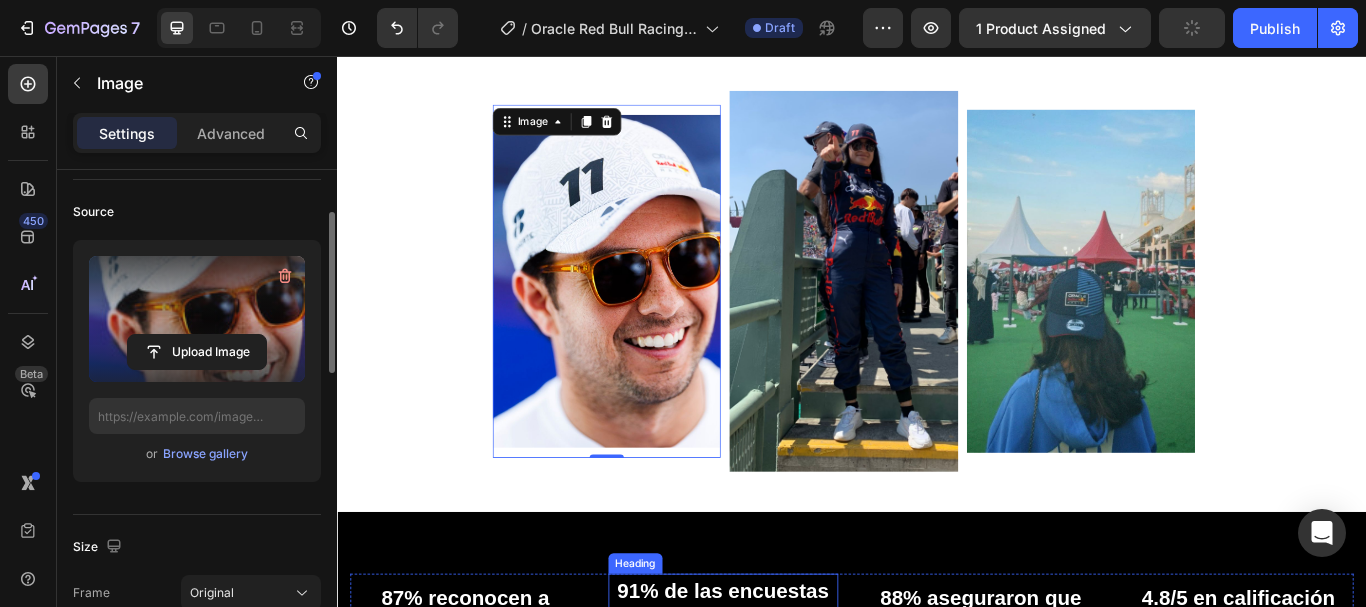 type on "https://cdn.shopify.com/s/files/1/0686/2916/8173/files/gempages_569823148816466816-35b596f4-0c21-44aa-85e3-2314b142279d.jpg" 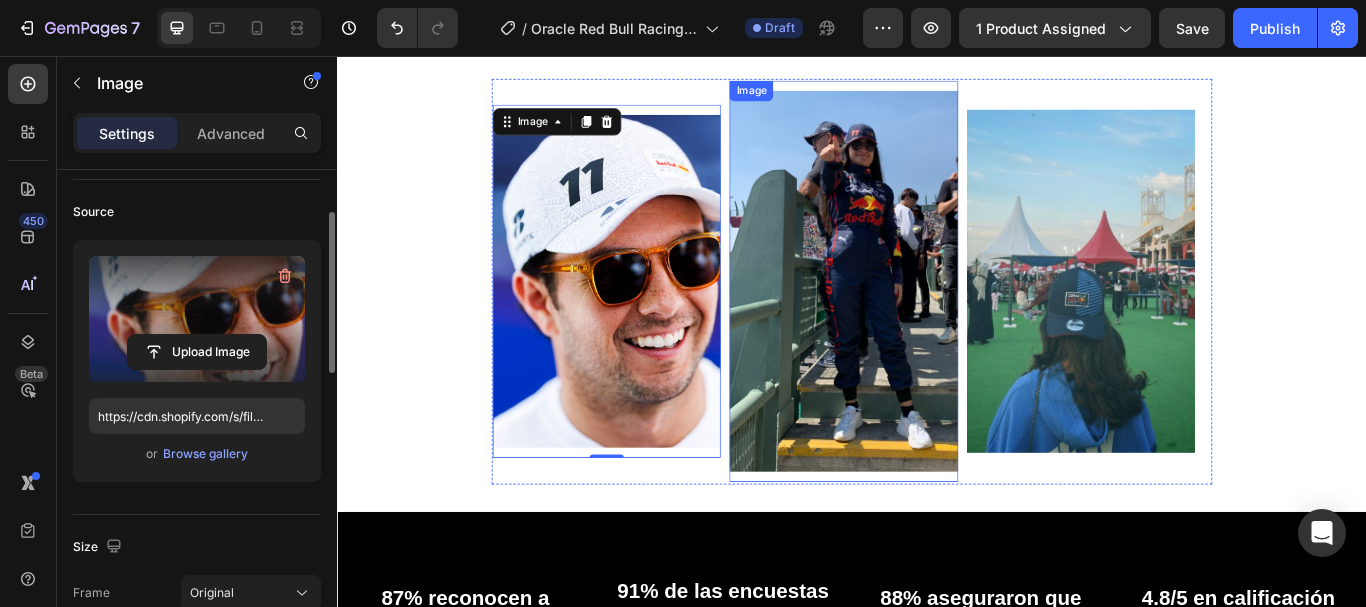click at bounding box center (927, 319) 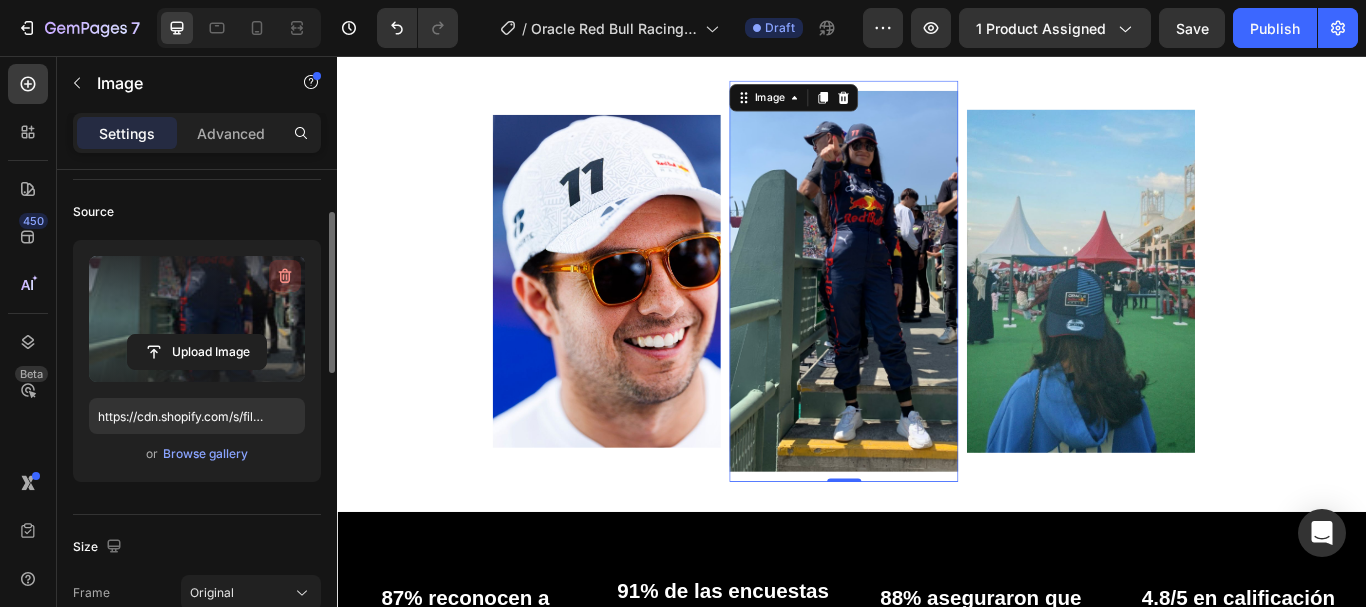 click 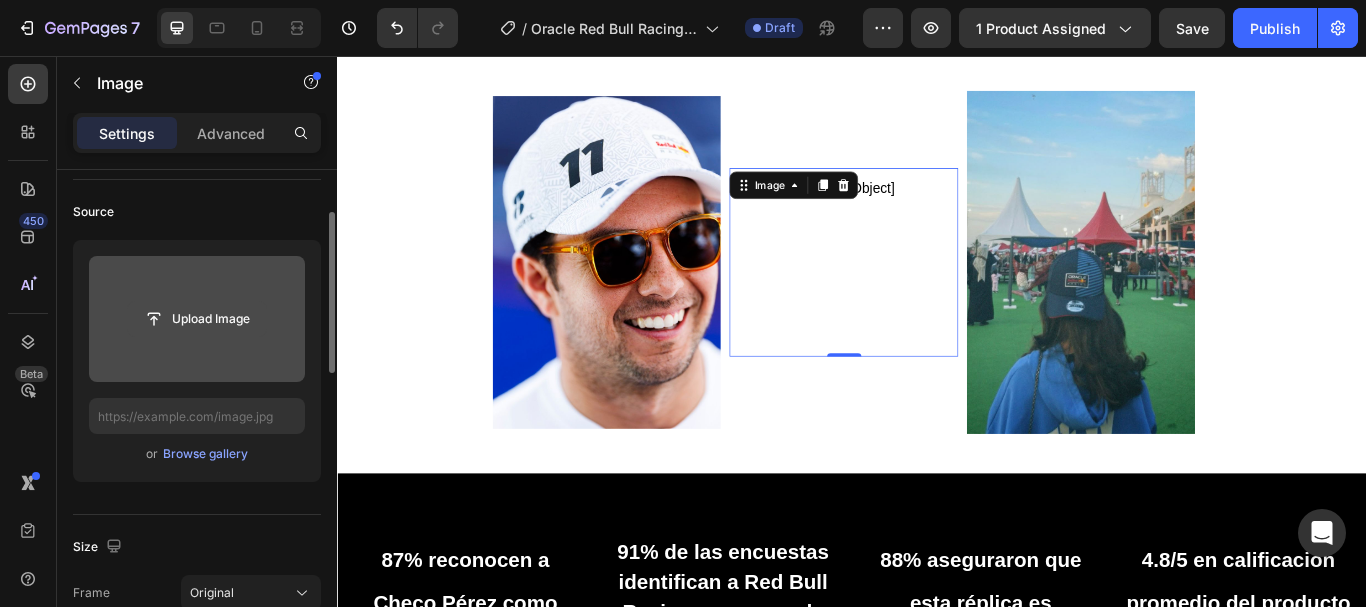 click 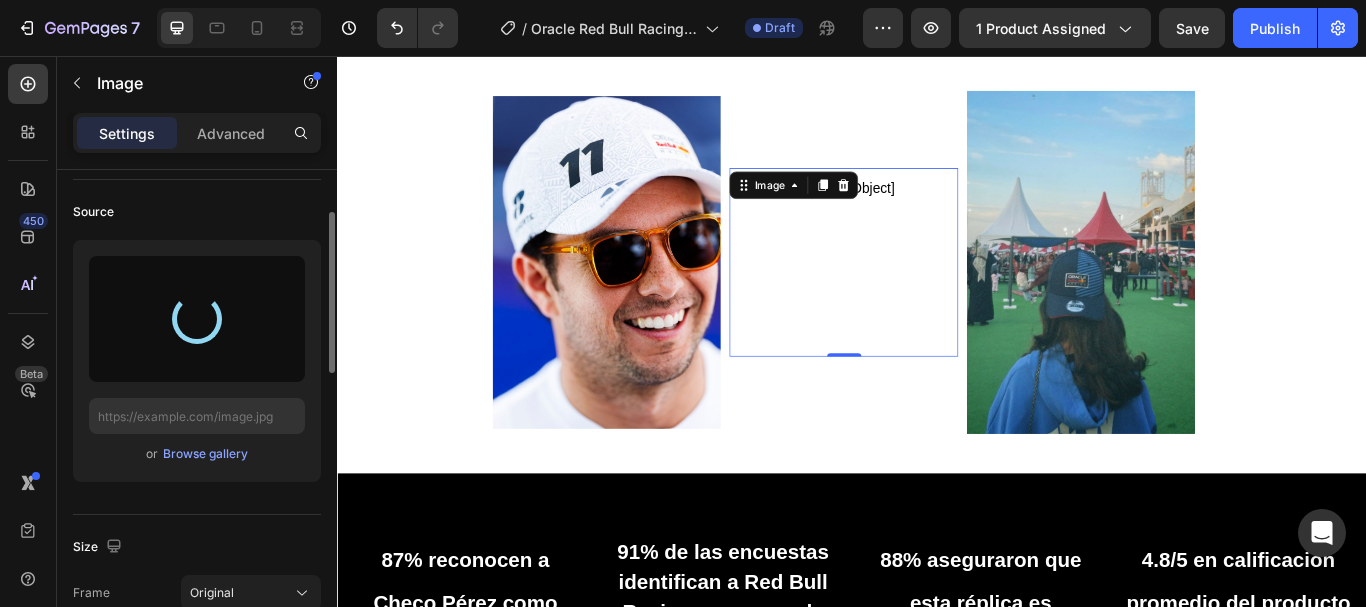 type on "https://cdn.shopify.com/s/files/1/0686/2916/8173/files/gempages_569823148816466816-f0ff2384-c6e3-4cf0-8bc8-e4f8d2cc522d.jpg" 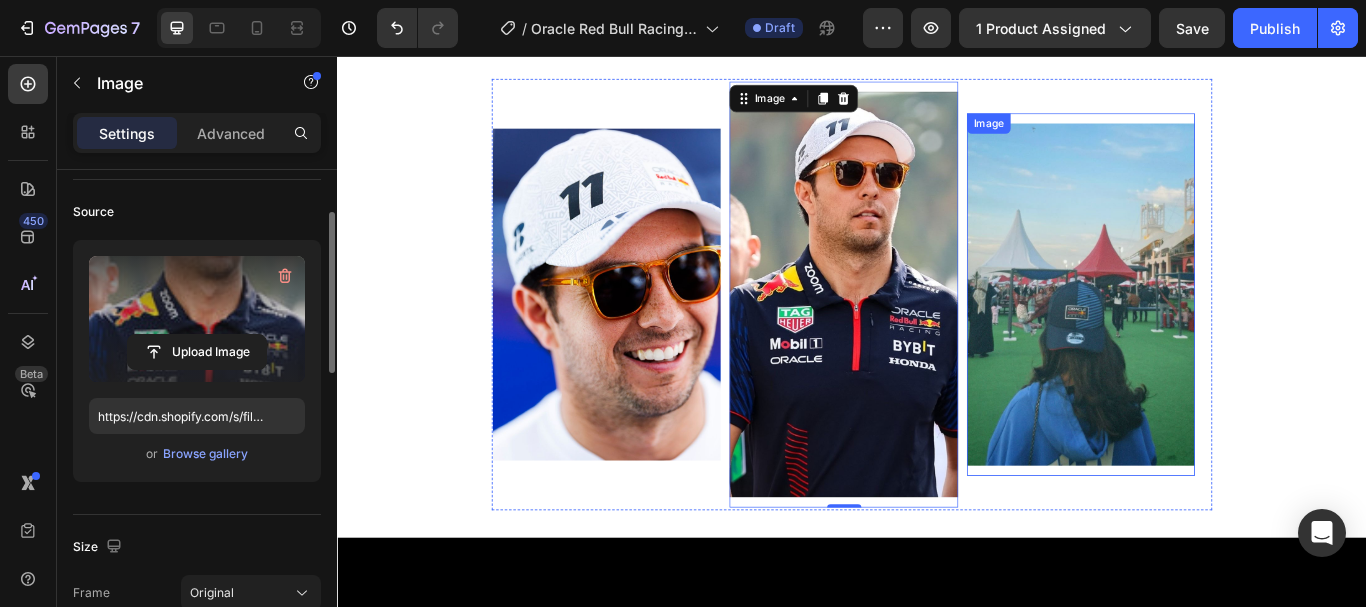 click at bounding box center (1204, 335) 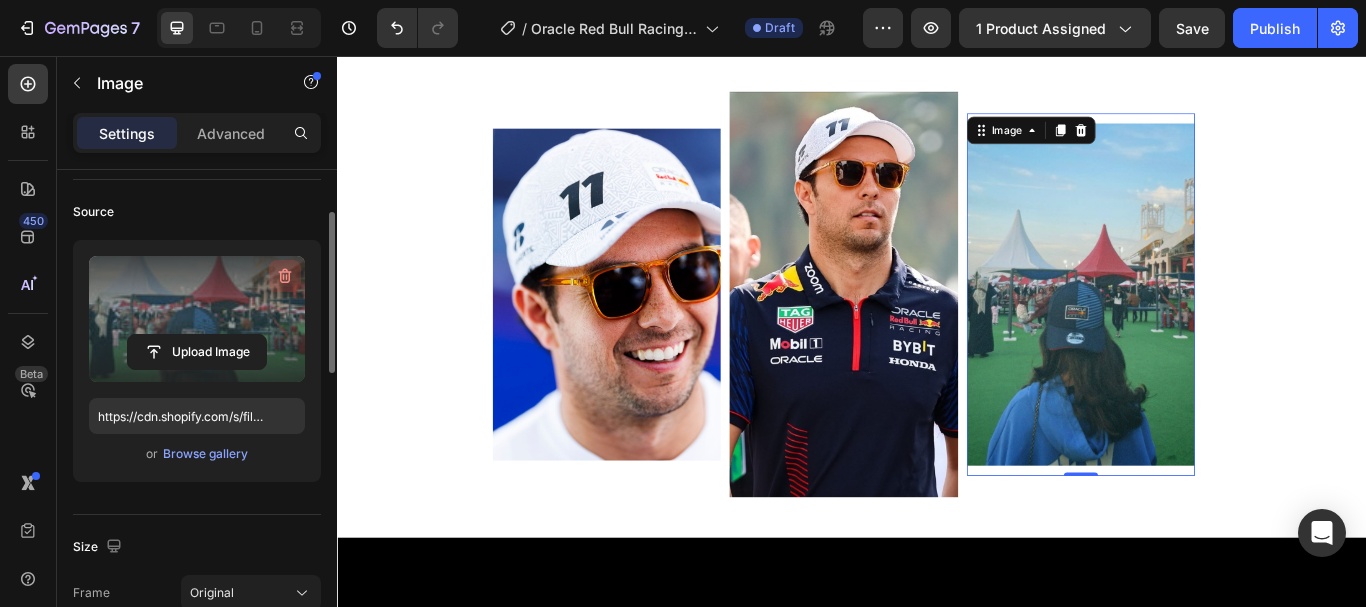 click 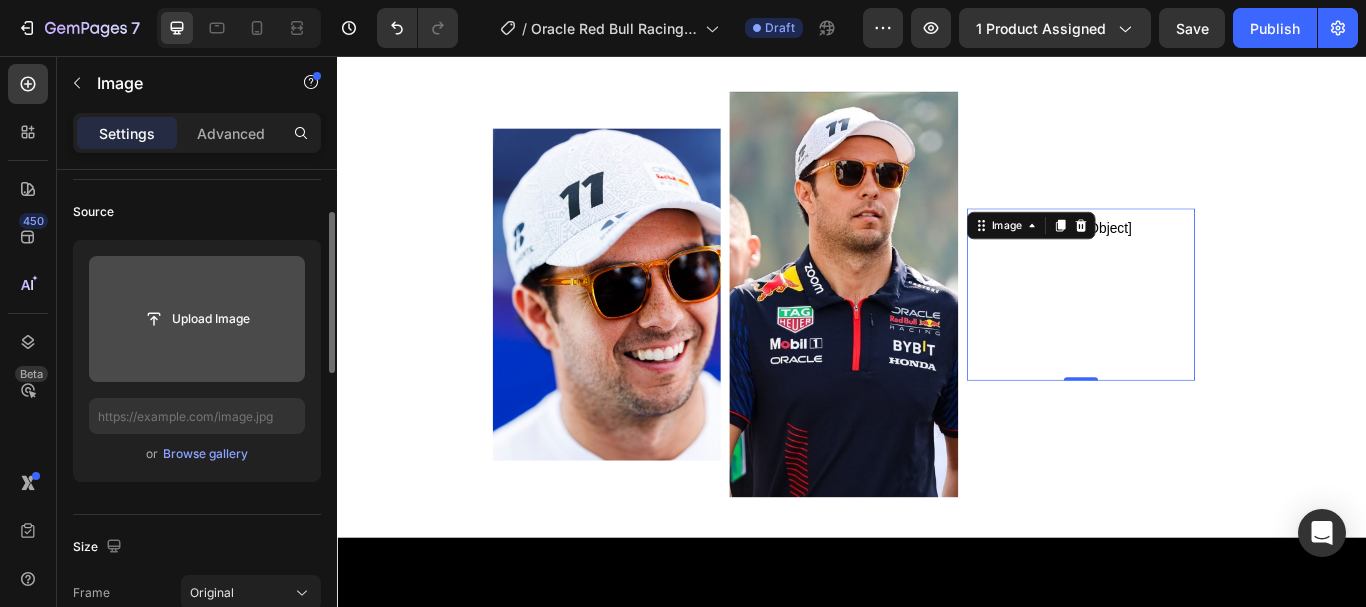 click 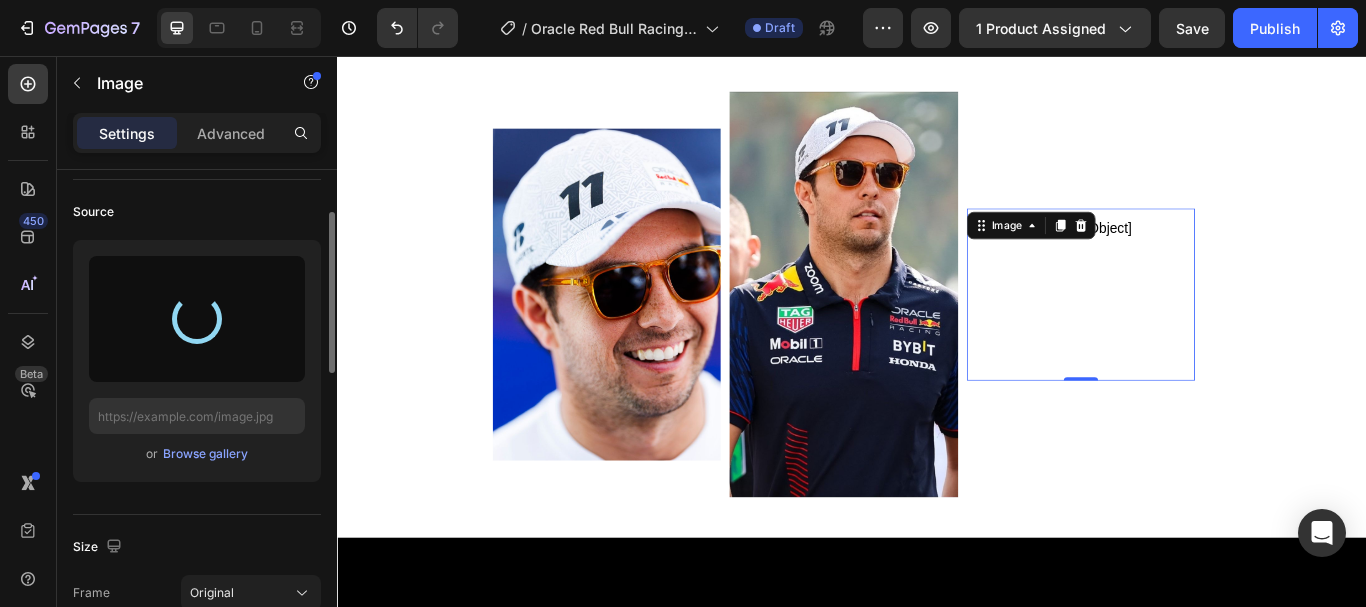 type on "https://cdn.shopify.com/s/files/1/0686/2916/8173/files/gempages_569823148816466816-62f85370-8e01-4042-b73a-effcfd72a01f.jpg" 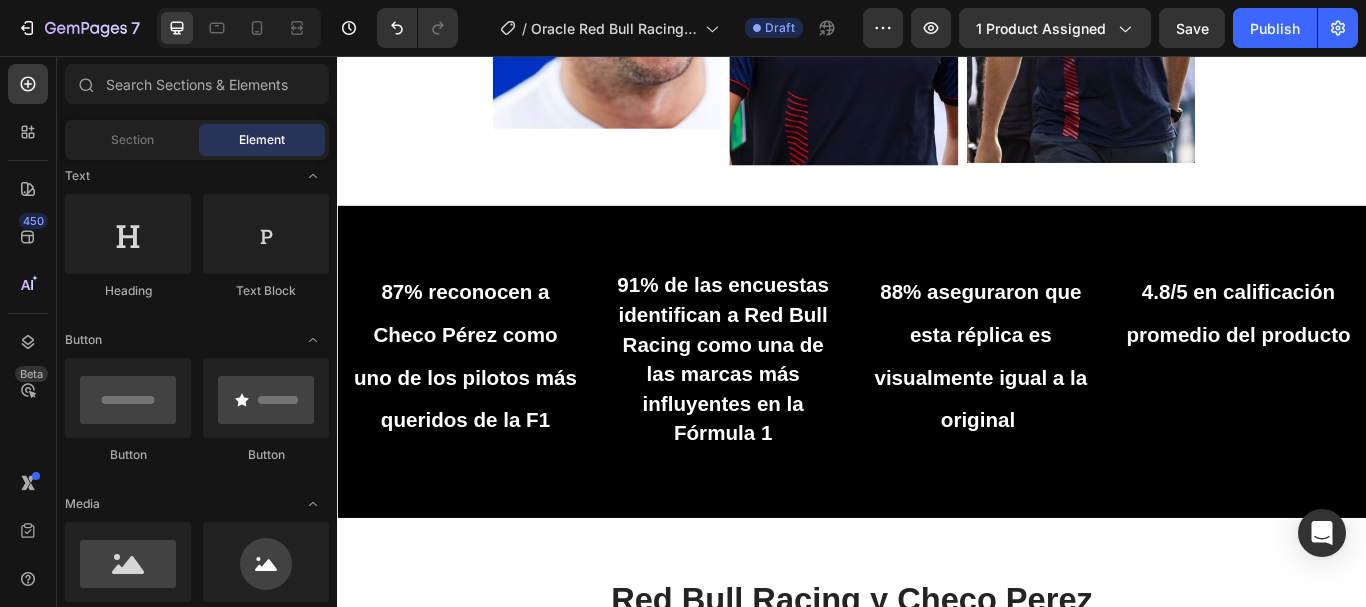 scroll, scrollTop: 1383, scrollLeft: 0, axis: vertical 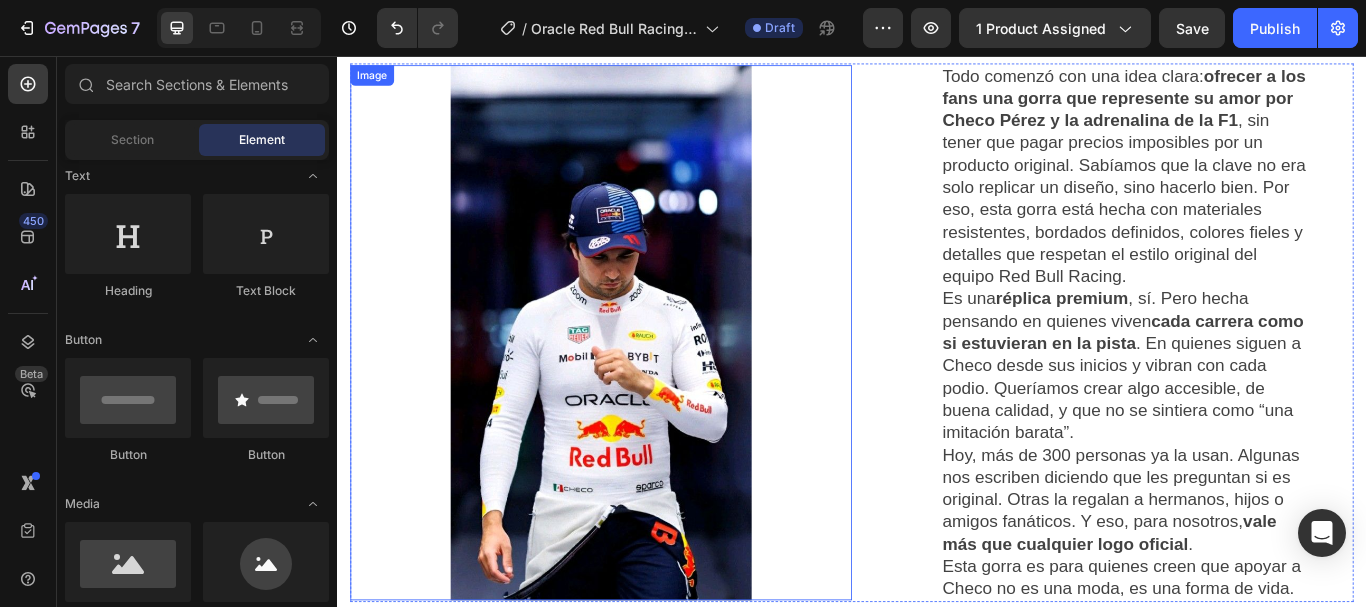 click at bounding box center [644, 379] 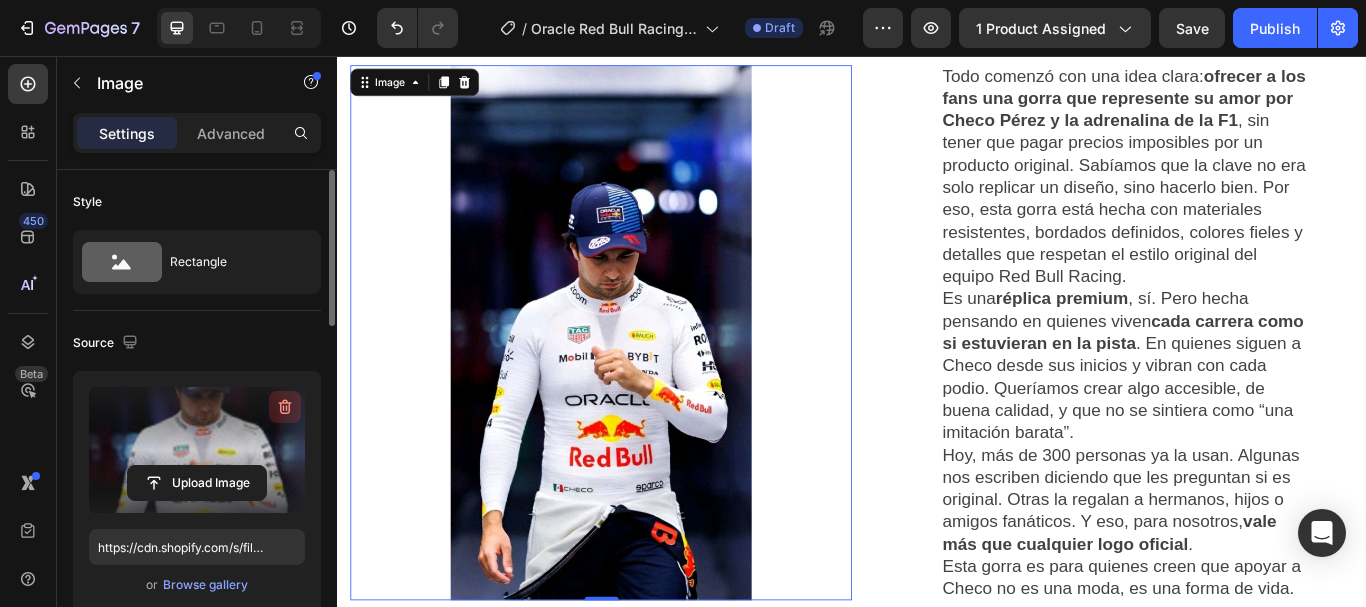 click 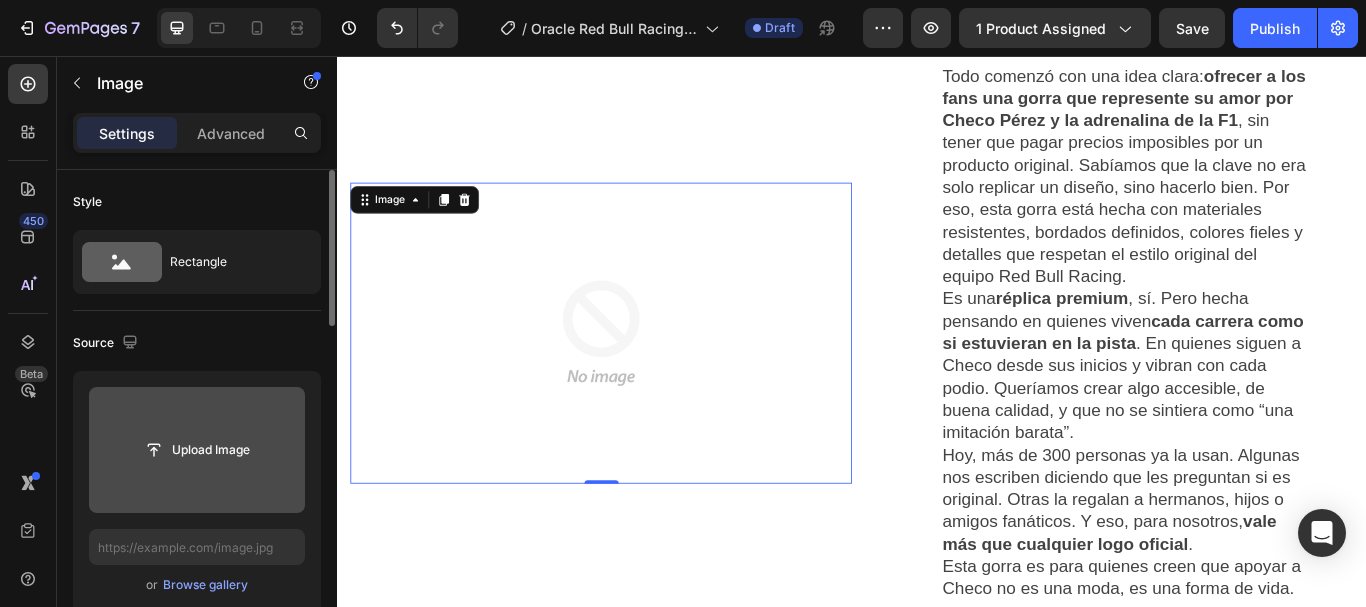 click 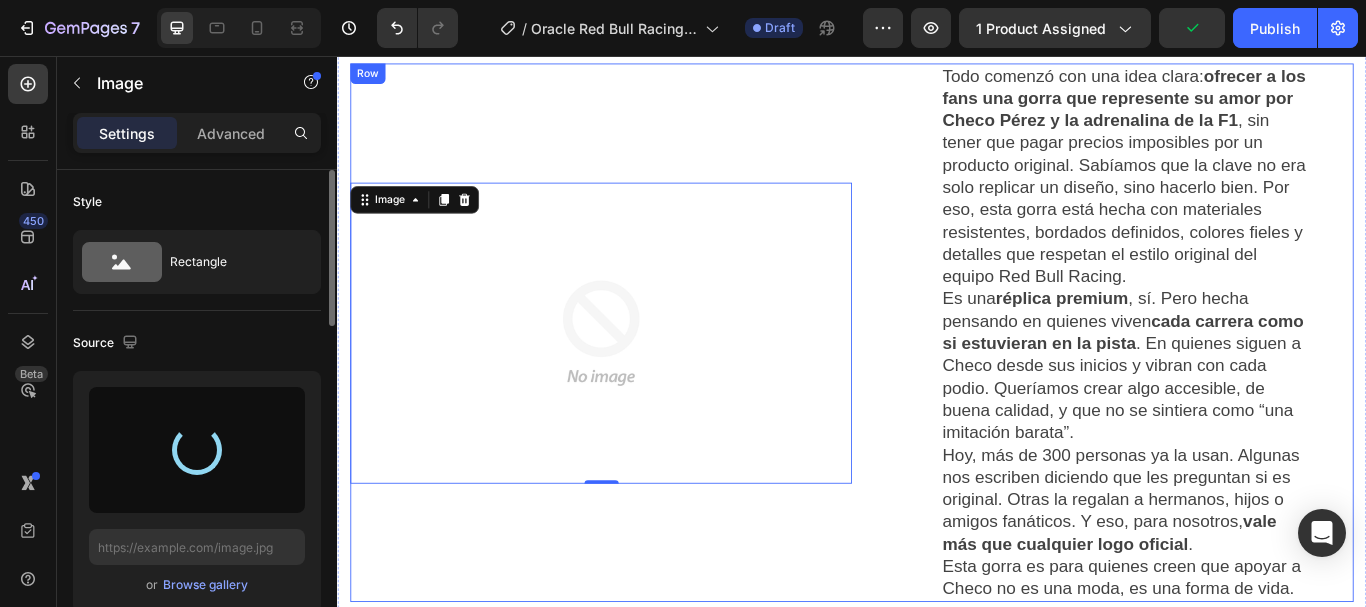 type on "https://cdn.shopify.com/s/files/1/0686/2916/8173/files/gempages_569823148816466816-2f7343ba-9b64-4d3c-b039-170b7e040081.jpg" 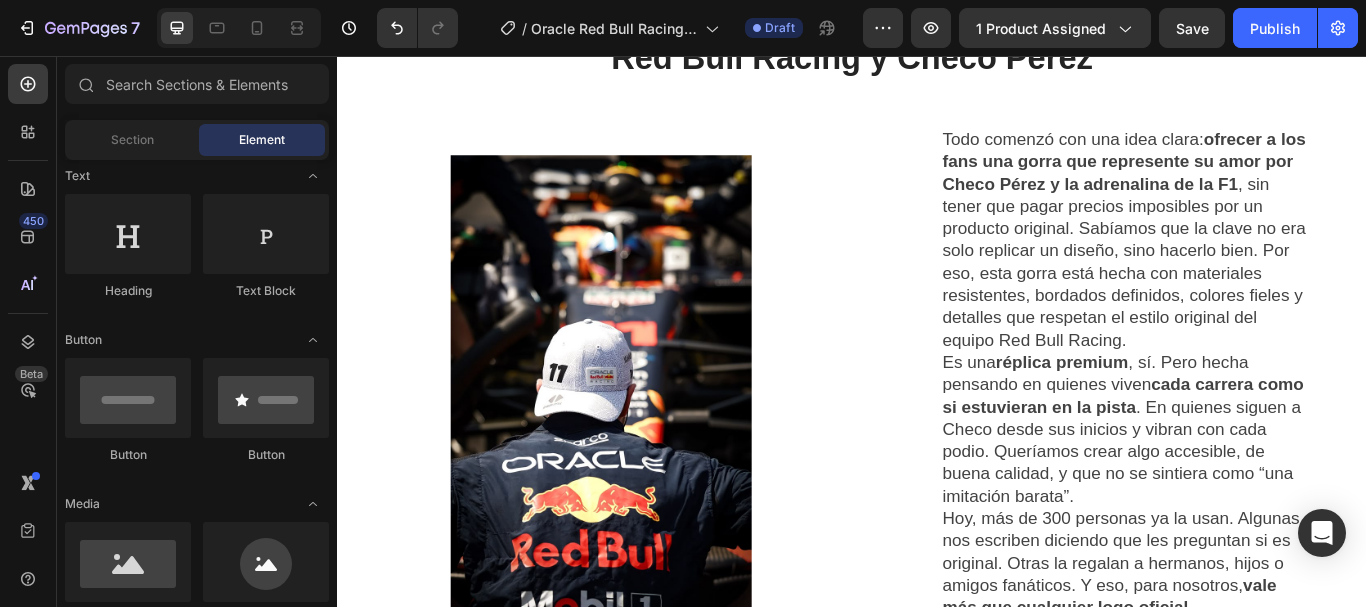 scroll, scrollTop: 1798, scrollLeft: 0, axis: vertical 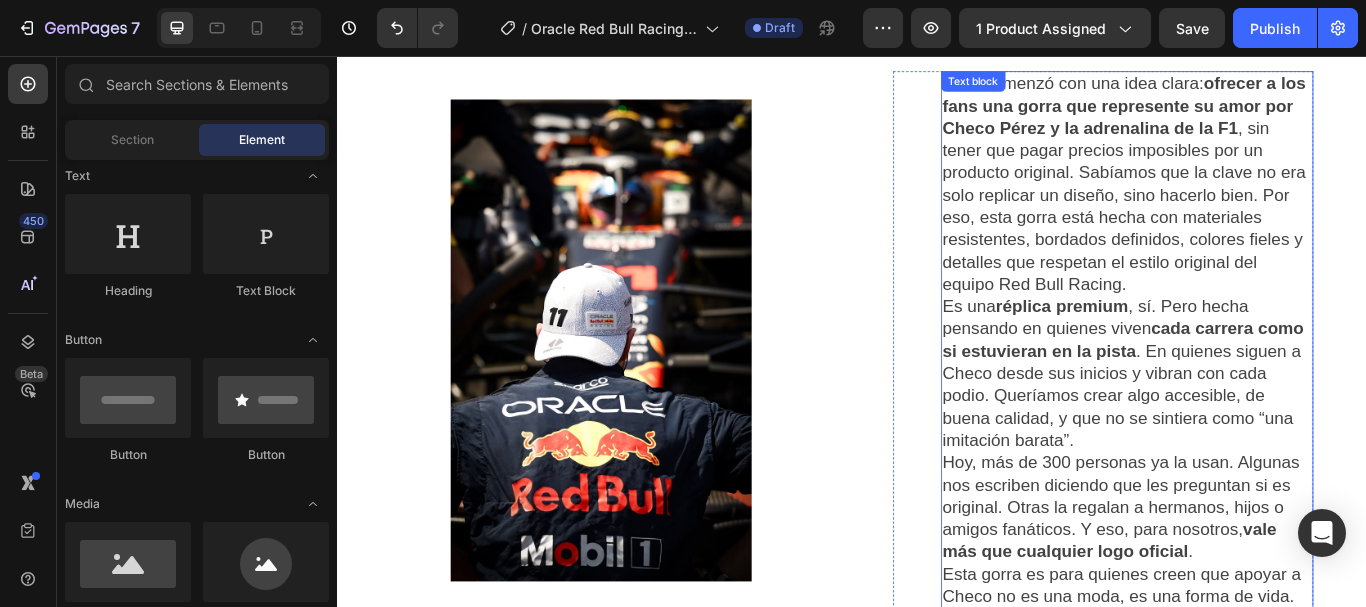 click on "cada carrera como si estuvieran en la pista" at bounding box center [1253, 387] 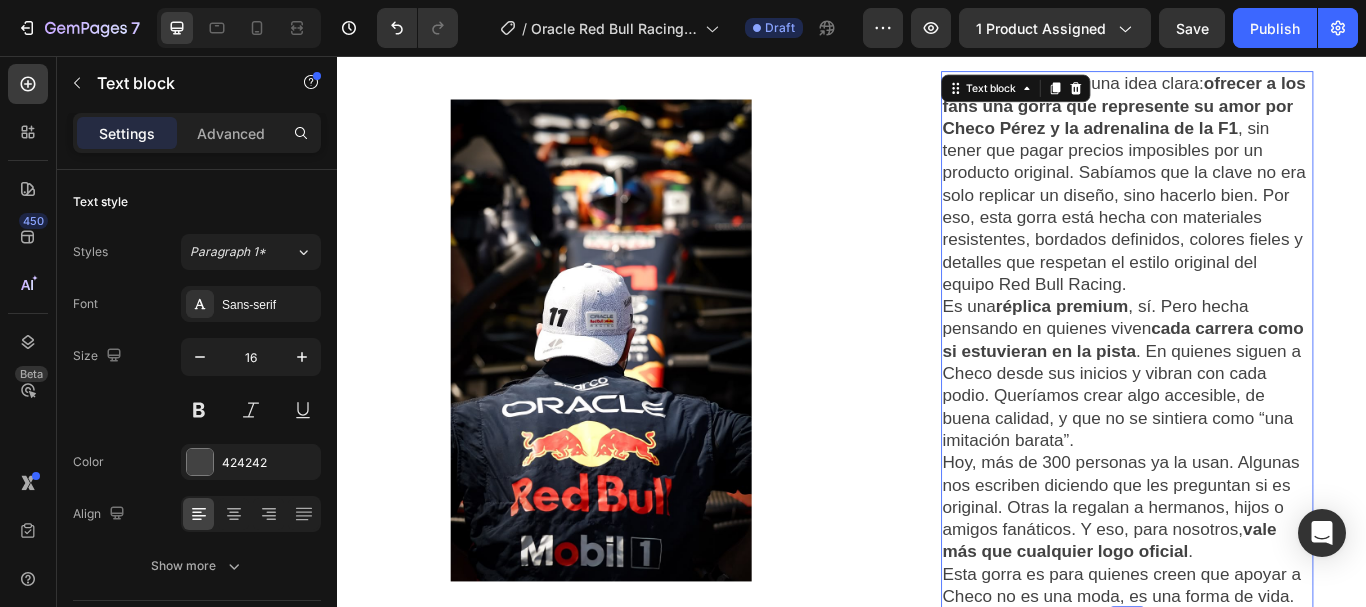 click on "Todo comenzó con una idea clara:  ofrecer a los fans una gorra que represente su amor por Checo Pérez y la adrenalina de la F1 , sin tener que pagar precios imposibles por un producto original. Sabíamos que la clave no era solo replicar un diseño, sino hacerlo bien. Por eso, esta gorra está hecha con materiales resistentes, bordados definidos, colores fieles y detalles que respetan el estilo original del equipo Red Bull Racing." at bounding box center [1255, 205] 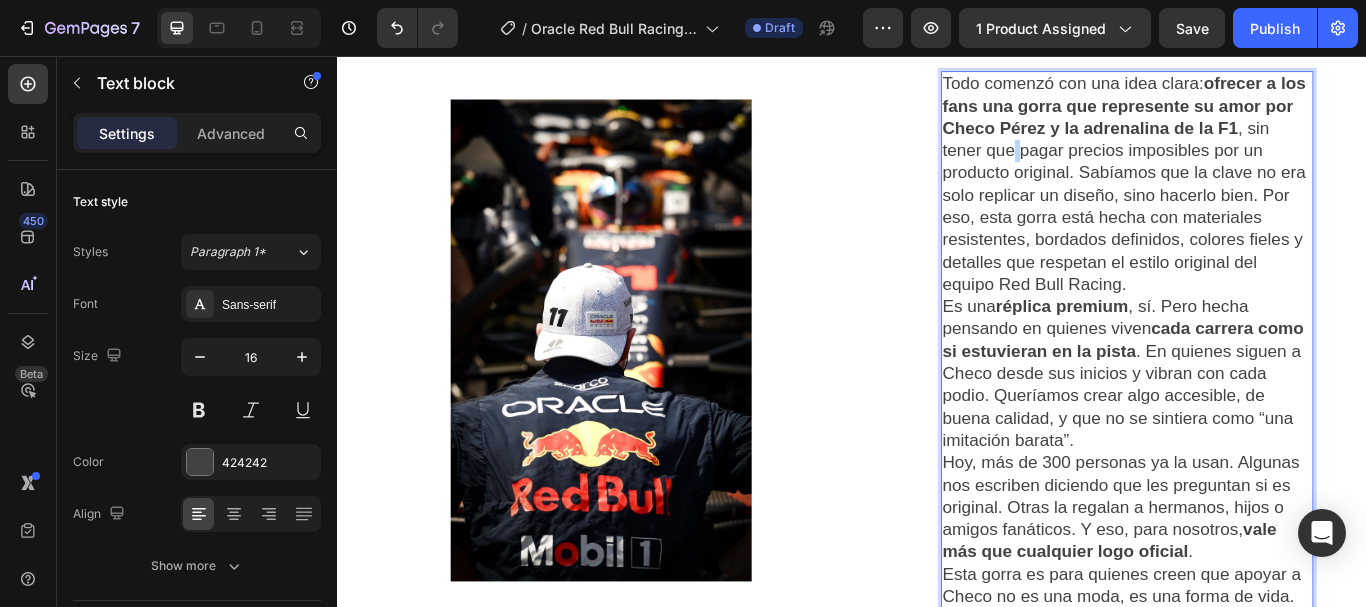click on "Todo comenzó con una idea clara:  ofrecer a los fans una gorra que represente su amor por Checo Pérez y la adrenalina de la F1 , sin tener que pagar precios imposibles por un producto original. Sabíamos que la clave no era solo replicar un diseño, sino hacerlo bien. Por eso, esta gorra está hecha con materiales resistentes, bordados definidos, colores fieles y detalles que respetan el estilo original del equipo Red Bull Racing." at bounding box center (1255, 205) 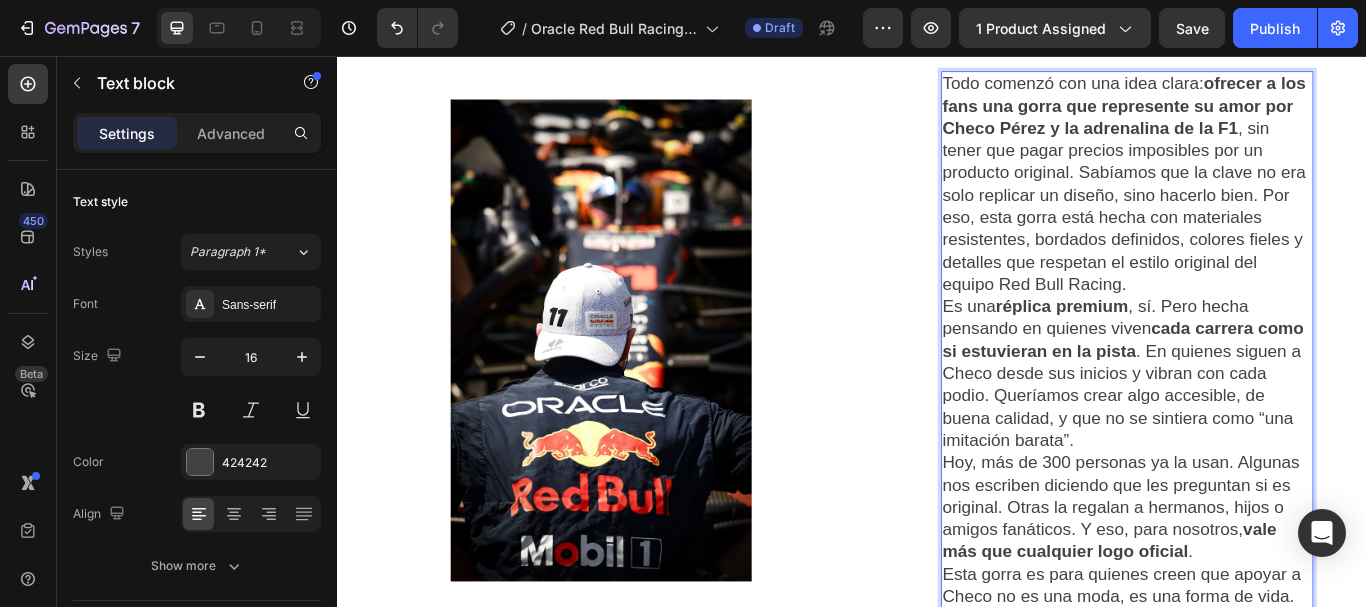 click on "Todo comenzó con una idea clara:  ofrecer a los fans una gorra que represente su amor por Checo Pérez y la adrenalina de la F1 , sin tener que pagar precios imposibles por un producto original. Sabíamos que la clave no era solo replicar un diseño, sino hacerlo bien. Por eso, esta gorra está hecha con materiales resistentes, bordados definidos, colores fieles y detalles que respetan el estilo original del equipo Red Bull Racing." at bounding box center (1255, 205) 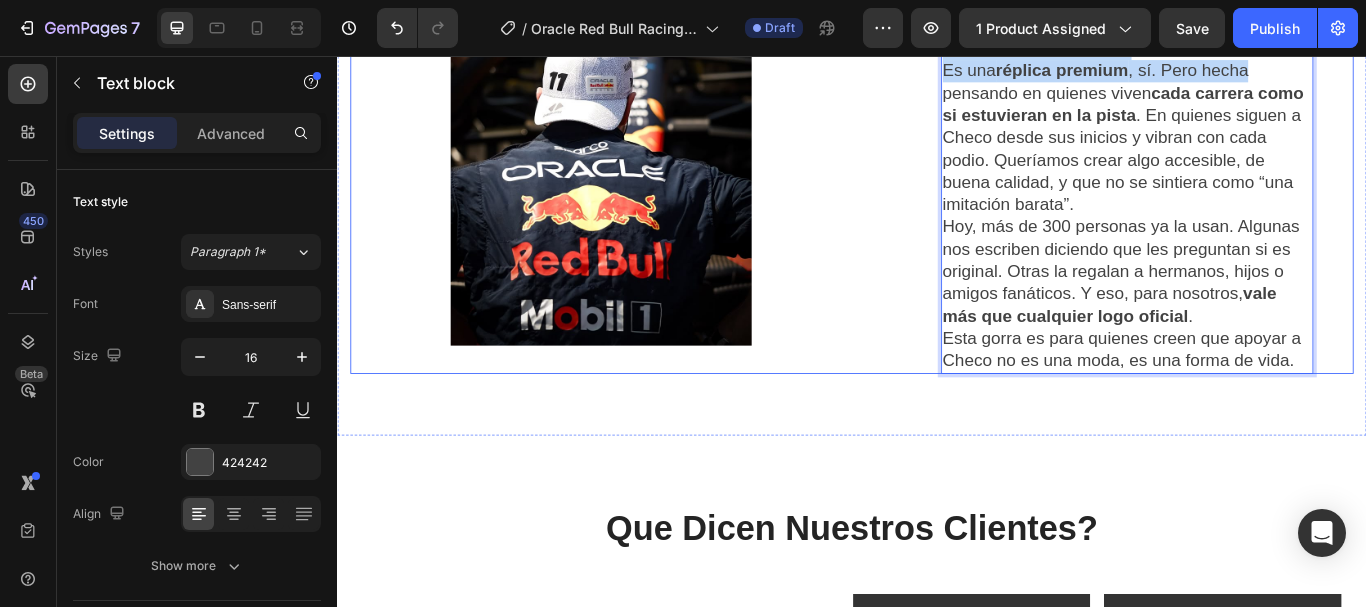 scroll, scrollTop: 2187, scrollLeft: 0, axis: vertical 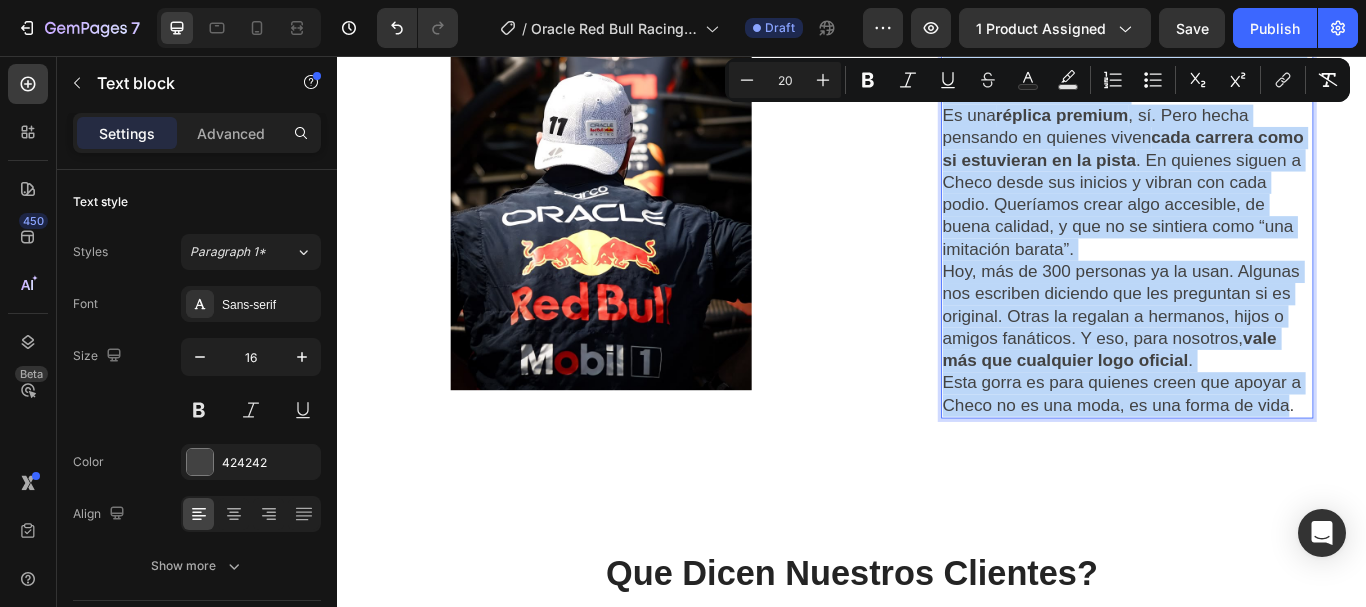 drag, startPoint x: 1034, startPoint y: 89, endPoint x: 1436, endPoint y: 468, distance: 552.4898 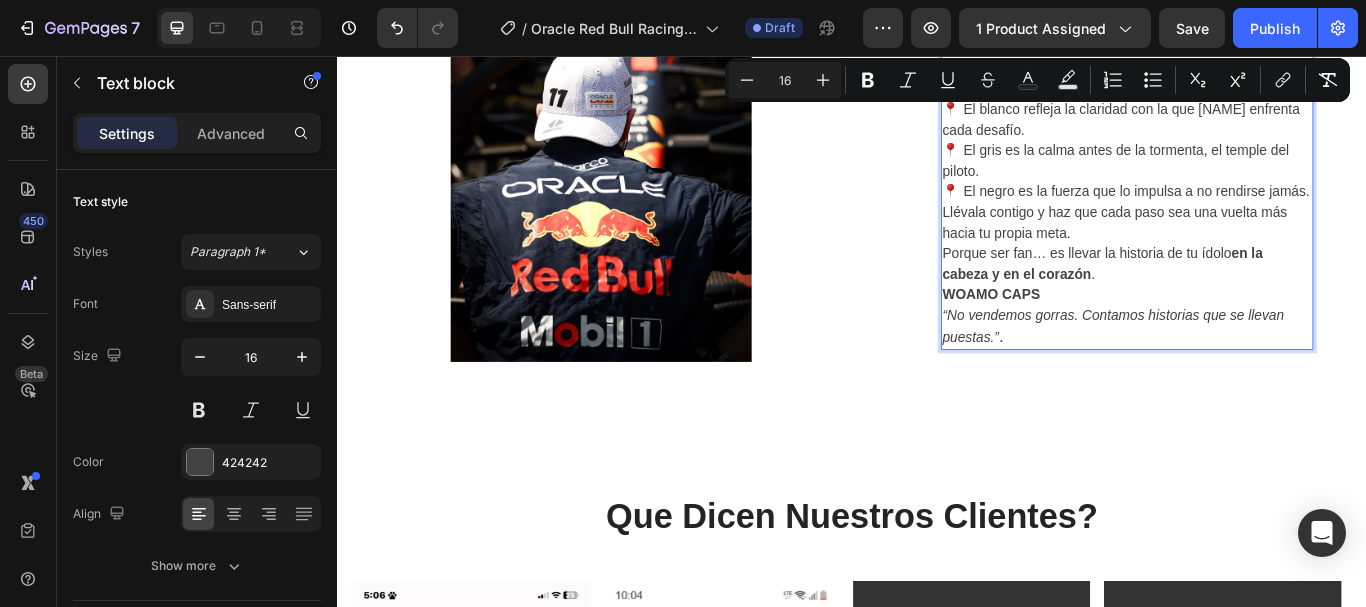 scroll, scrollTop: 2198, scrollLeft: 0, axis: vertical 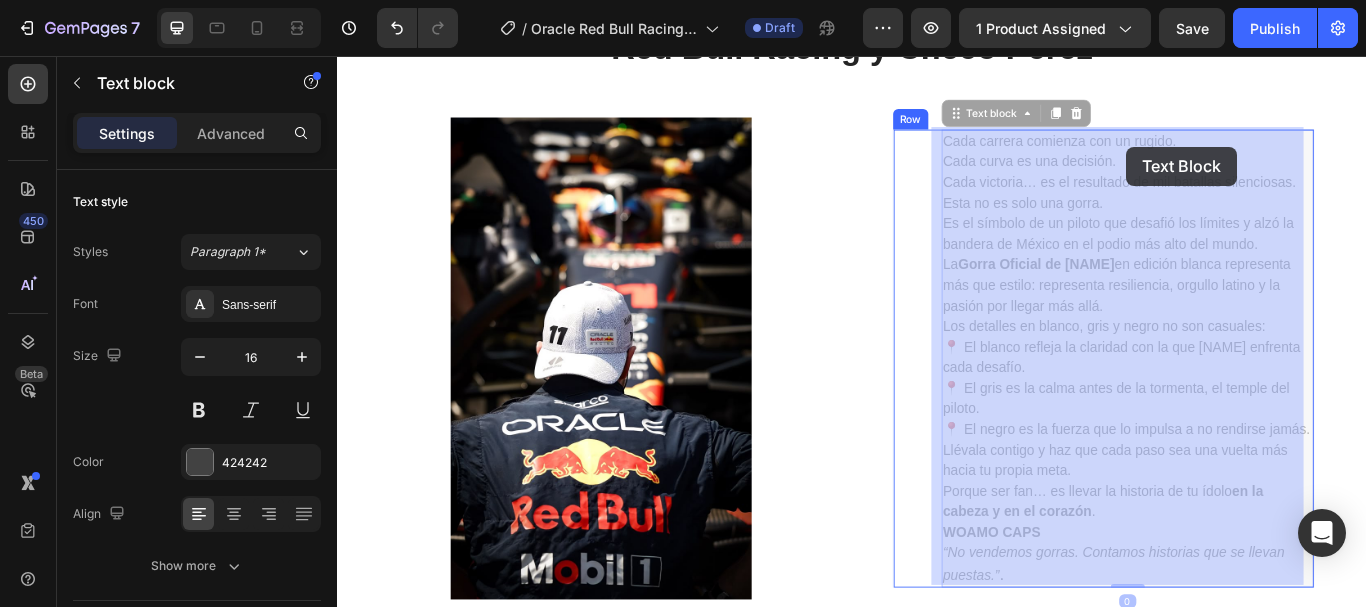 drag, startPoint x: 1254, startPoint y: 152, endPoint x: 1251, endPoint y: 162, distance: 10.440307 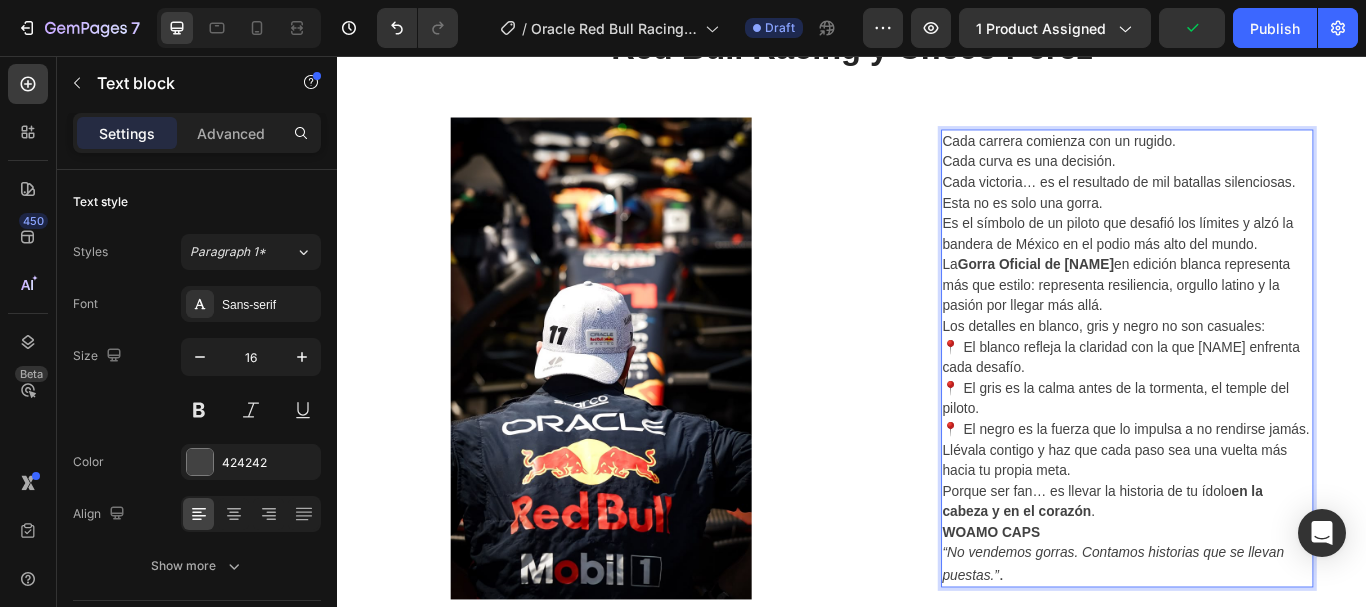click on "Cada carrera comienza con un rugido. Cada curva es una decisión. Cada victoria… es el resultado de mil batallas silenciosas." at bounding box center [1258, 180] 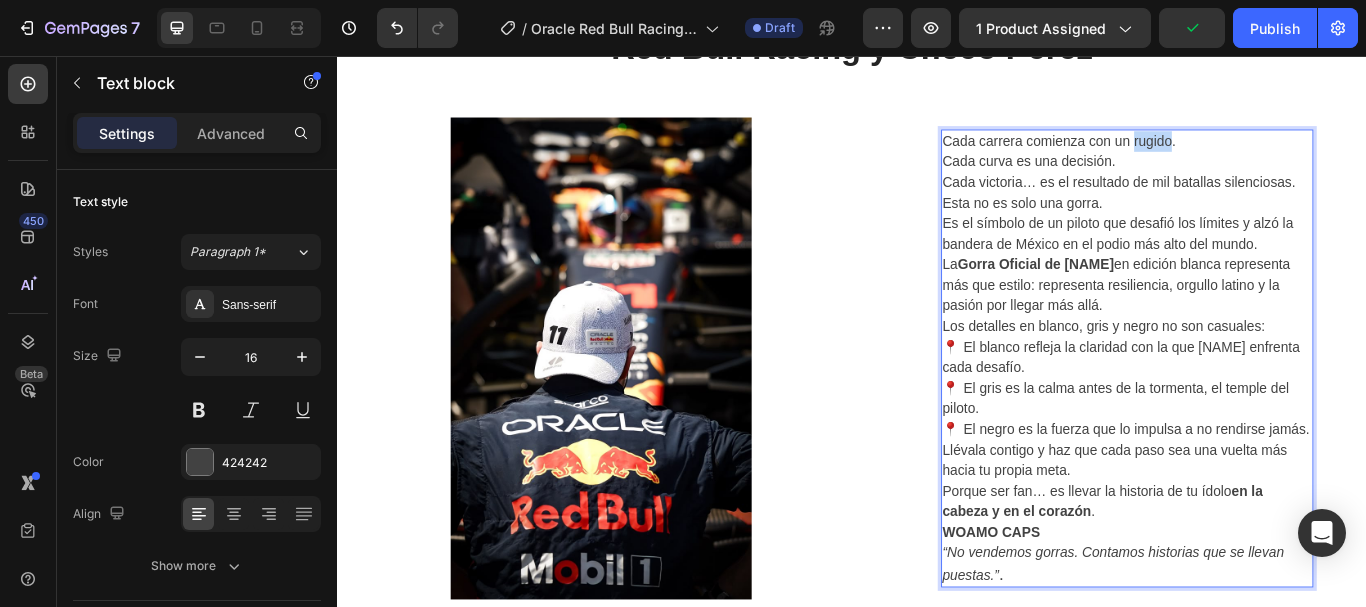 click on "Cada carrera comienza con un rugido. Cada curva es una decisión. Cada victoria… es el resultado de mil batallas silenciosas." at bounding box center (1258, 180) 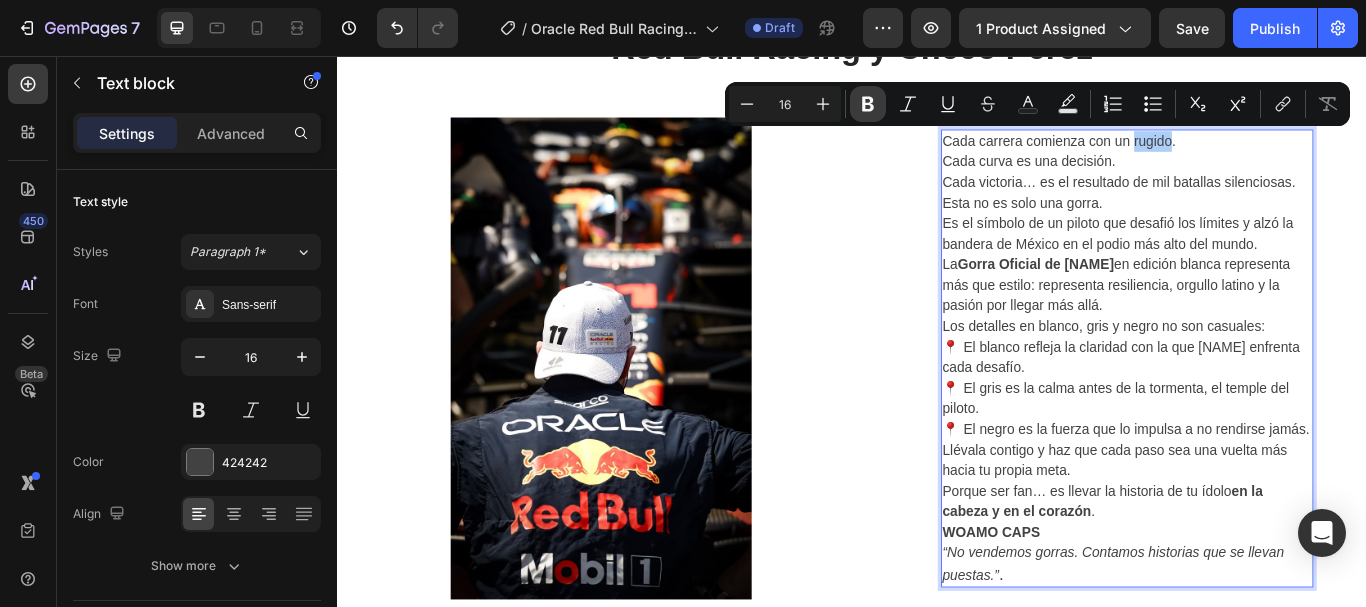 click 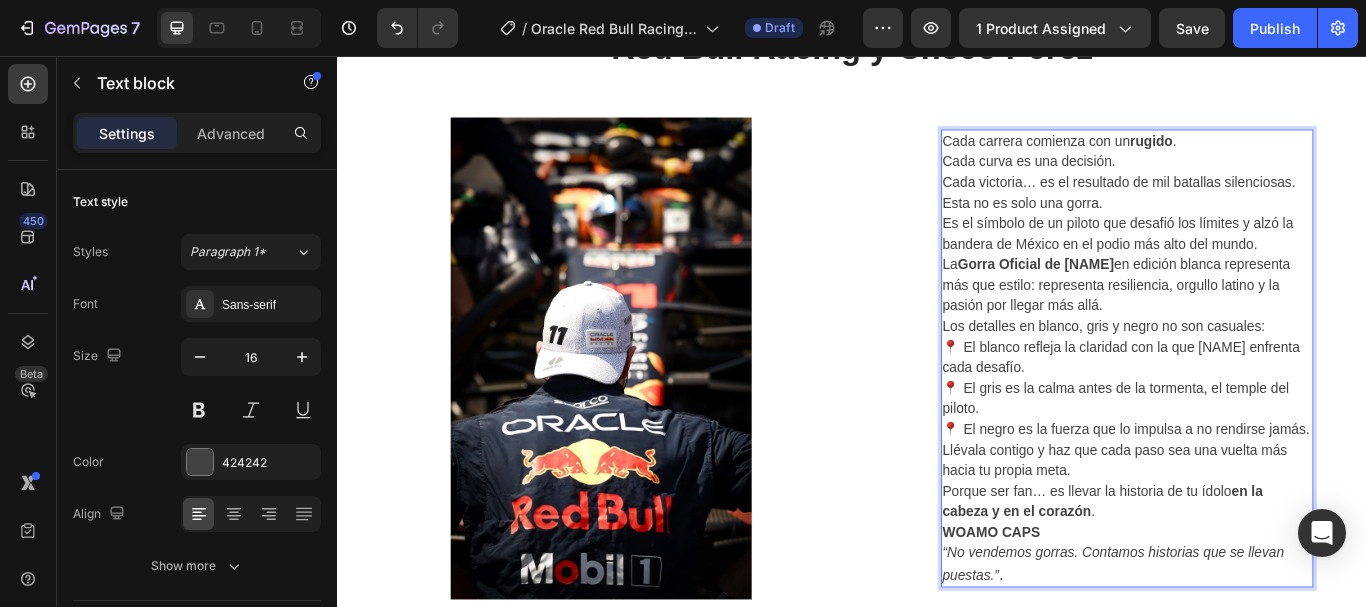 click on "Cada carrera comienza con un  rugido . Cada curva es una decisión. Cada victoria… es el resultado de mil batallas silenciosas." at bounding box center (1258, 180) 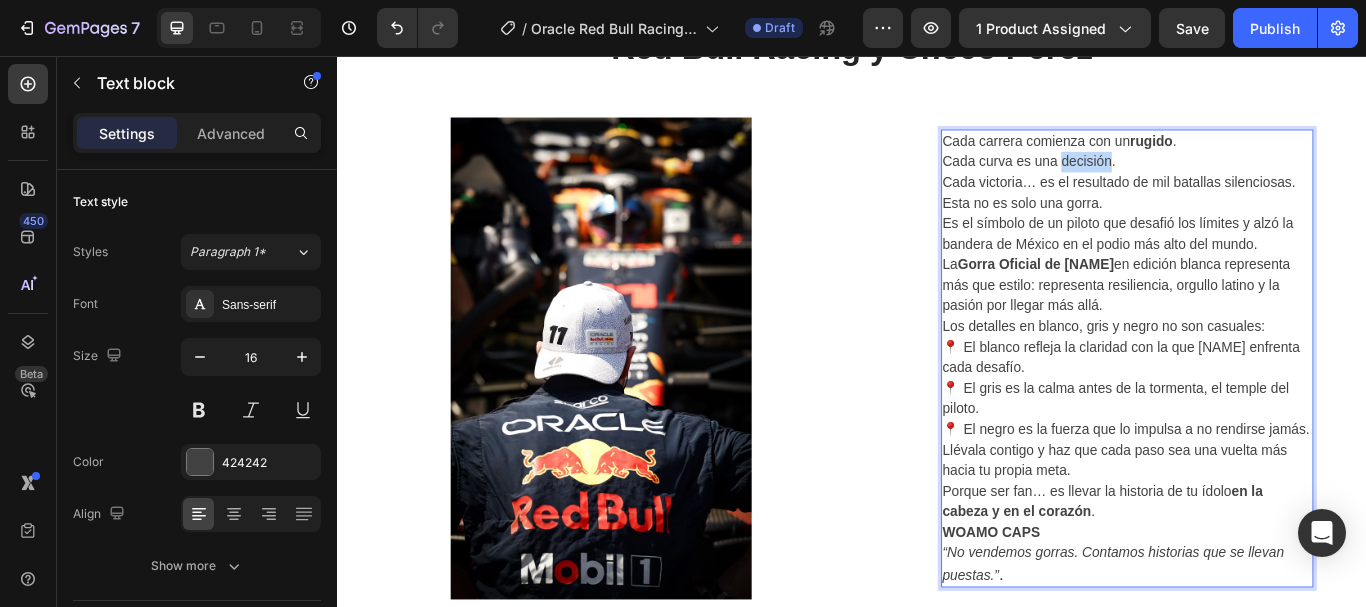 click on "Cada carrera comienza con un  rugido . Cada curva es una decisión. Cada victoria… es el resultado de mil batallas silenciosas." at bounding box center [1258, 180] 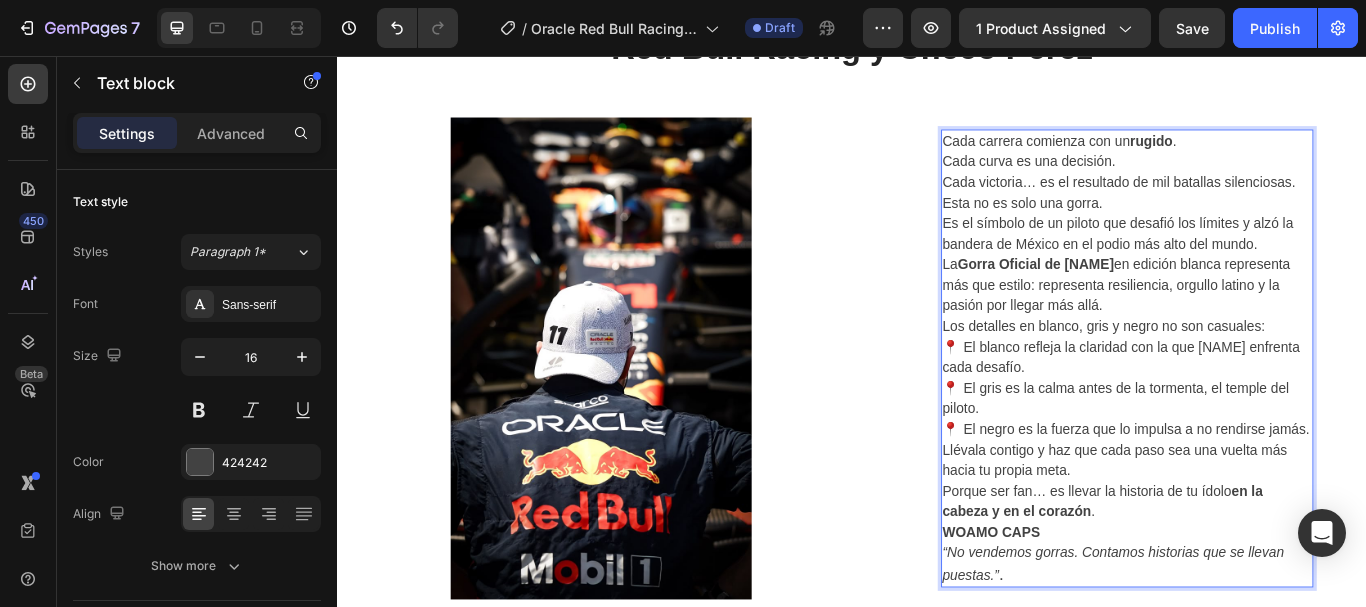 click on "Cada carrera comienza con un  rugido . Cada curva es una decisión. Cada victoria… es el resultado de mil batallas silenciosas." at bounding box center (1258, 180) 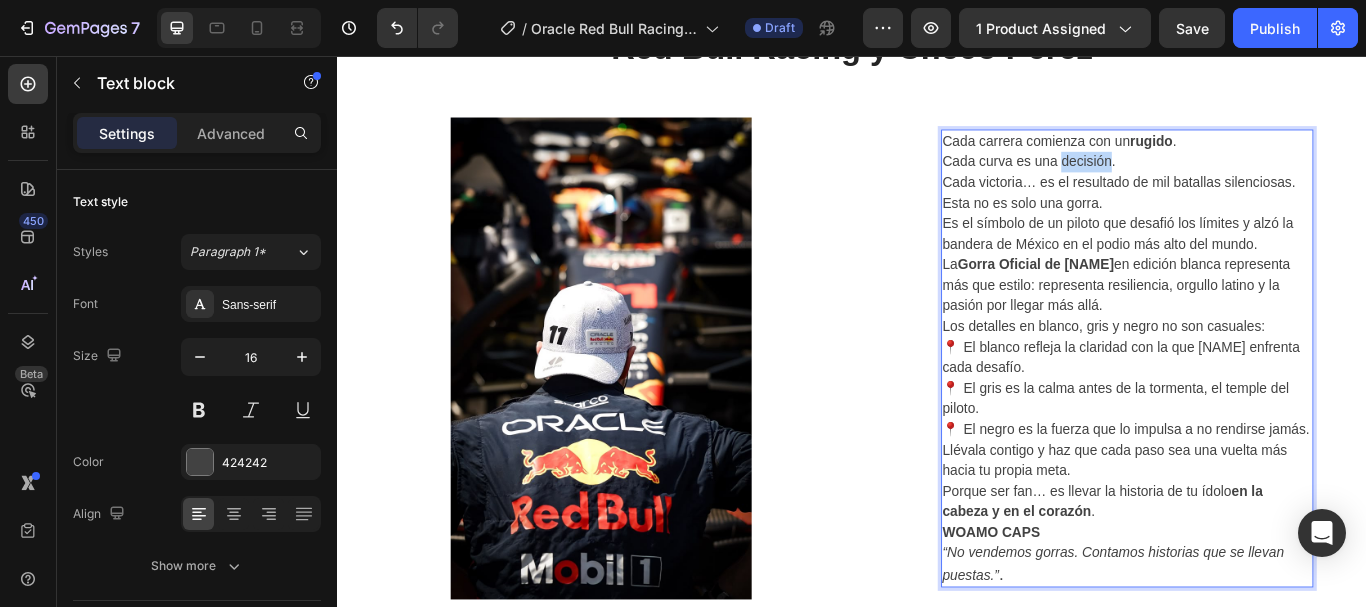 click on "Cada carrera comienza con un  rugido . Cada curva es una decisión. Cada victoria… es el resultado de mil batallas silenciosas." at bounding box center (1258, 180) 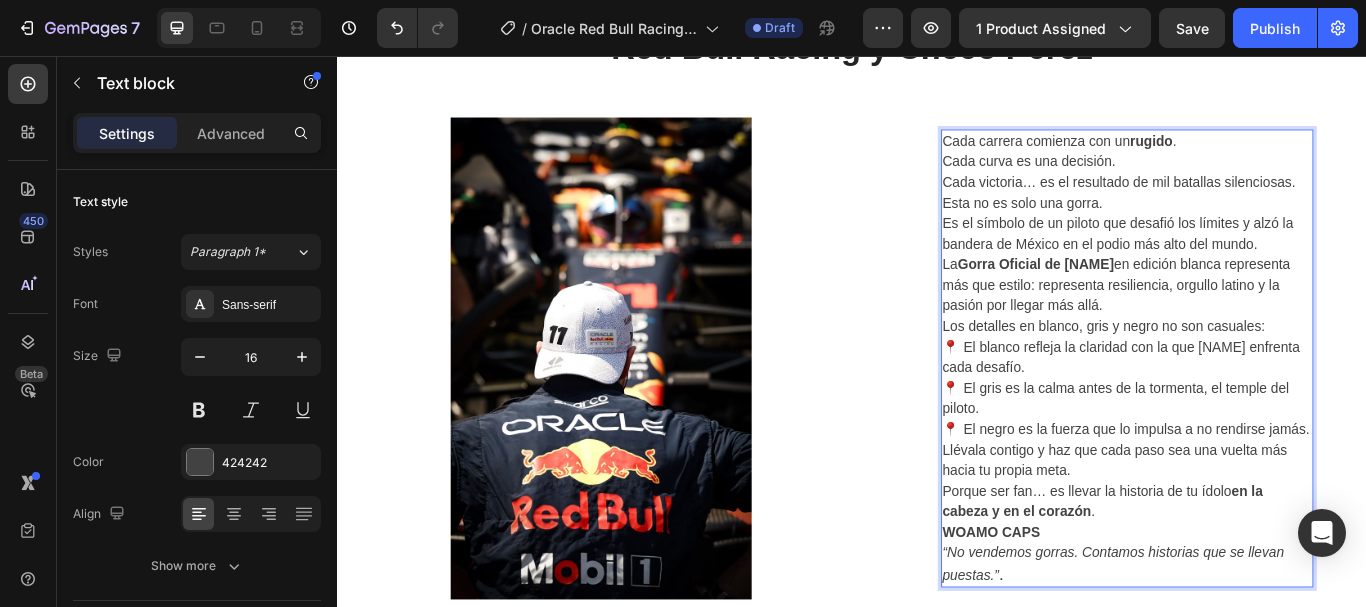 click on "Cada carrera comienza con un  rugido . Cada curva es una decisión. Cada victoria… es el resultado de mil batallas silenciosas." at bounding box center (1258, 180) 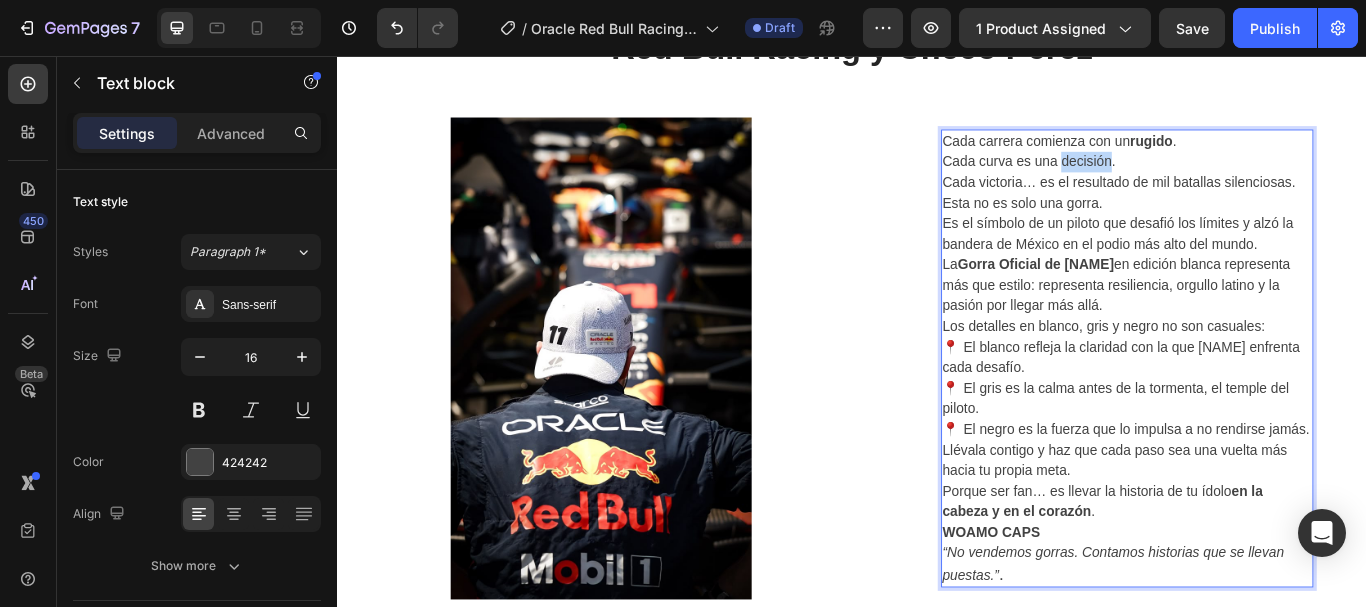 click on "Cada carrera comienza con un  rugido . Cada curva es una decisión. Cada victoria… es el resultado de mil batallas silenciosas." at bounding box center [1258, 180] 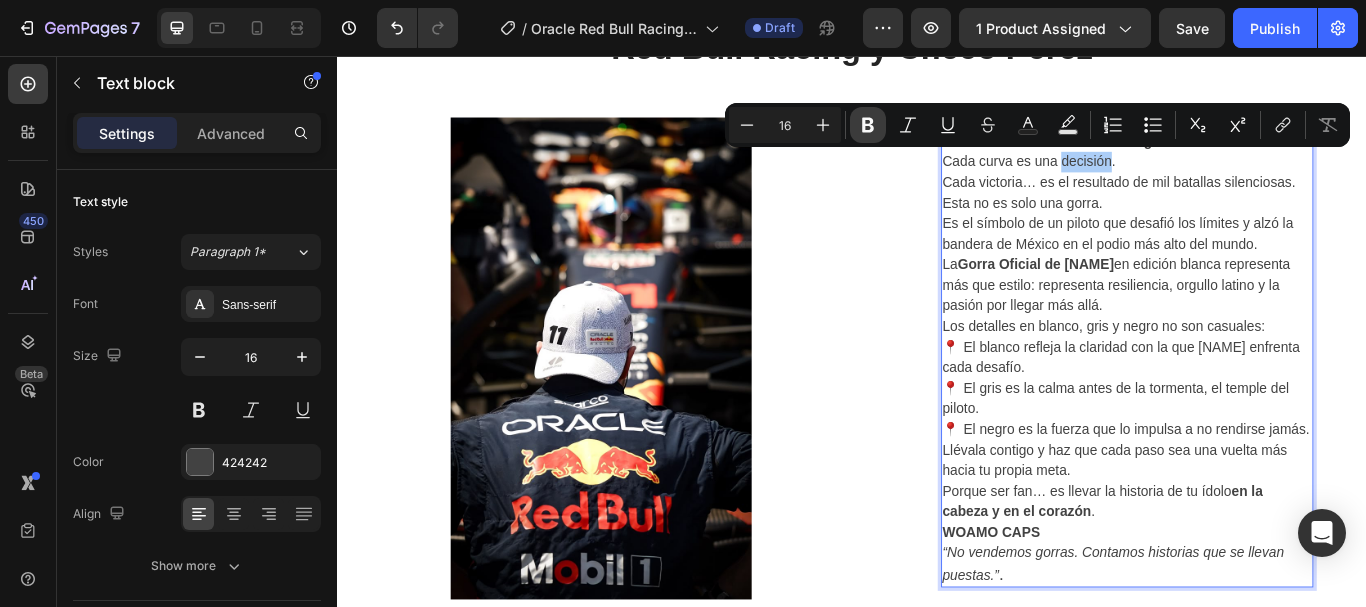 click 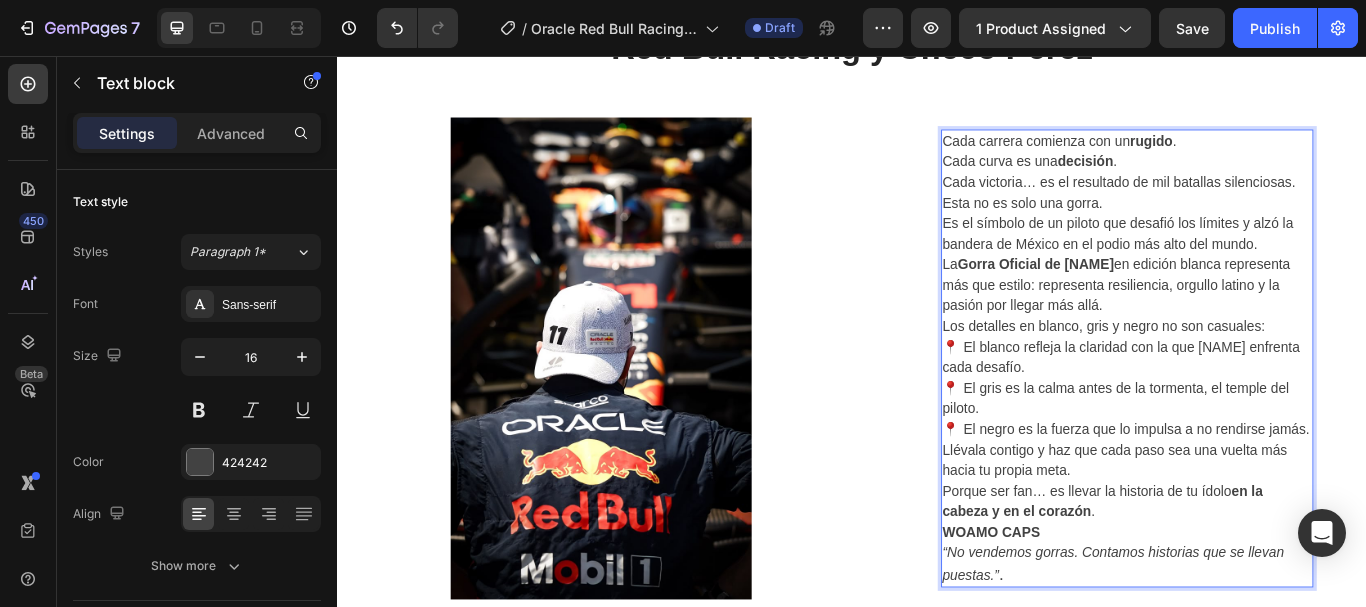 click on "Cada carrera comienza con un  rugido . Cada curva es una  decisión . Cada victoria… es el resultado de mil batallas silenciosas." at bounding box center [1258, 180] 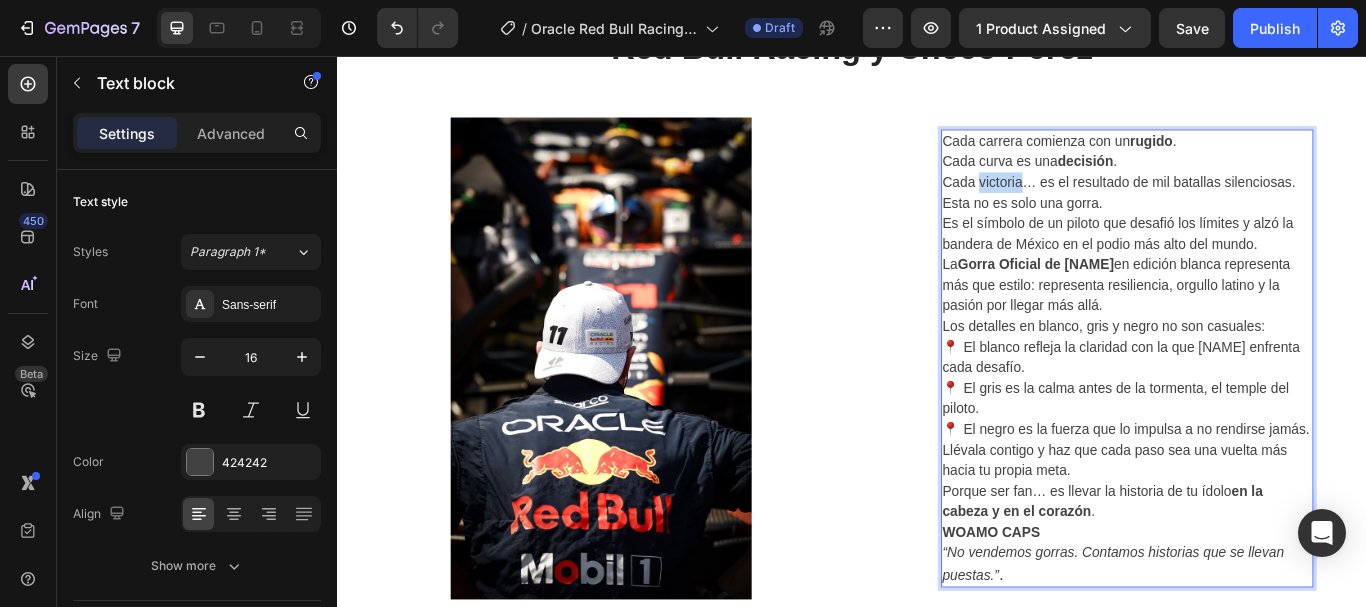 click on "Cada carrera comienza con un  rugido . Cada curva es una  decisión . Cada victoria… es el resultado de mil batallas silenciosas." at bounding box center (1258, 180) 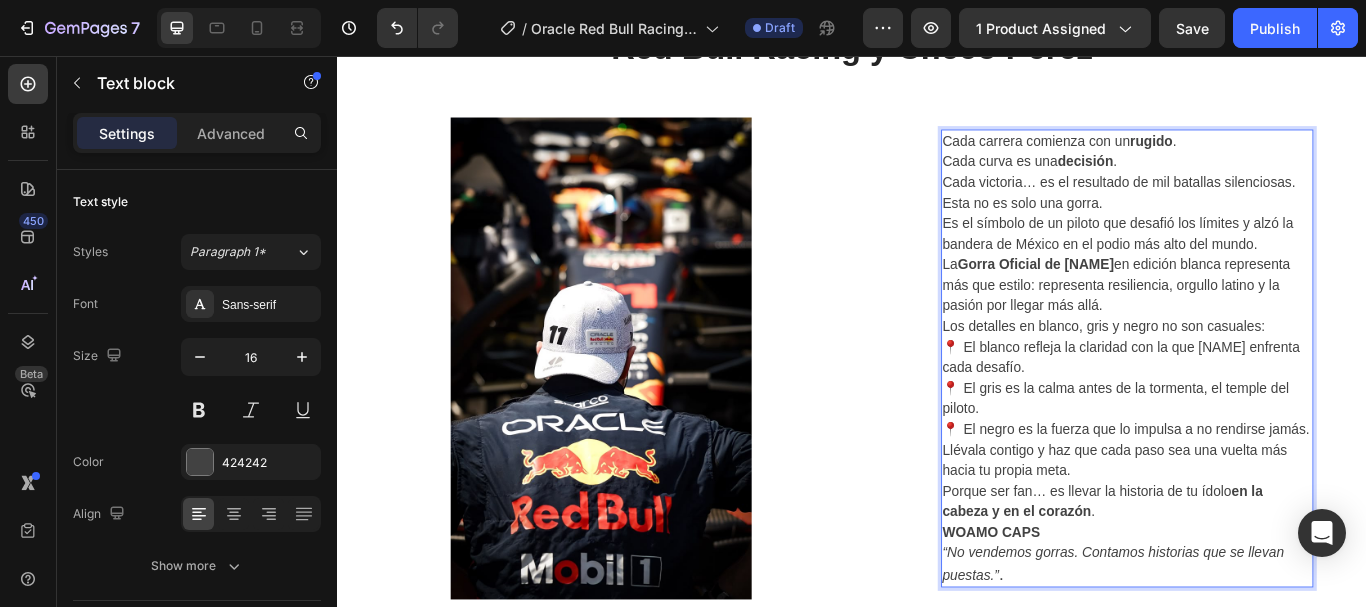click on "Cada carrera comienza con un  rugido . Cada curva es una  decisión . Cada victoria… es el resultado de mil batallas silenciosas." at bounding box center [1258, 180] 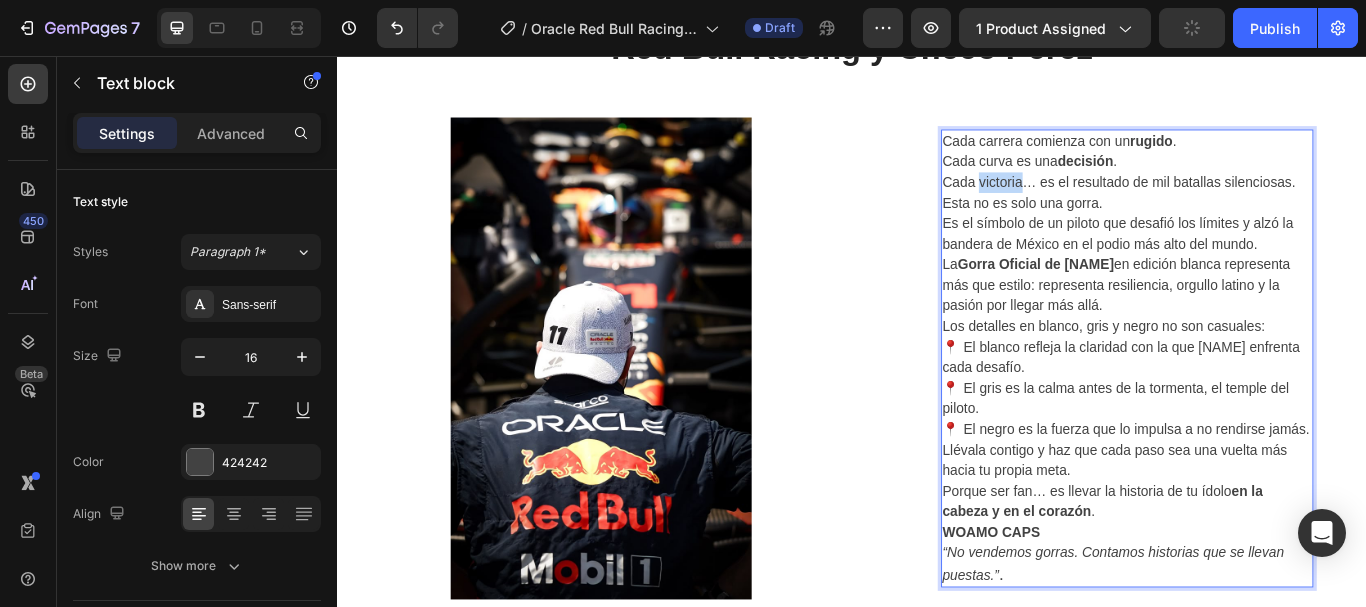 click on "Cada carrera comienza con un  rugido . Cada curva es una  decisión . Cada victoria… es el resultado de mil batallas silenciosas." at bounding box center [1258, 180] 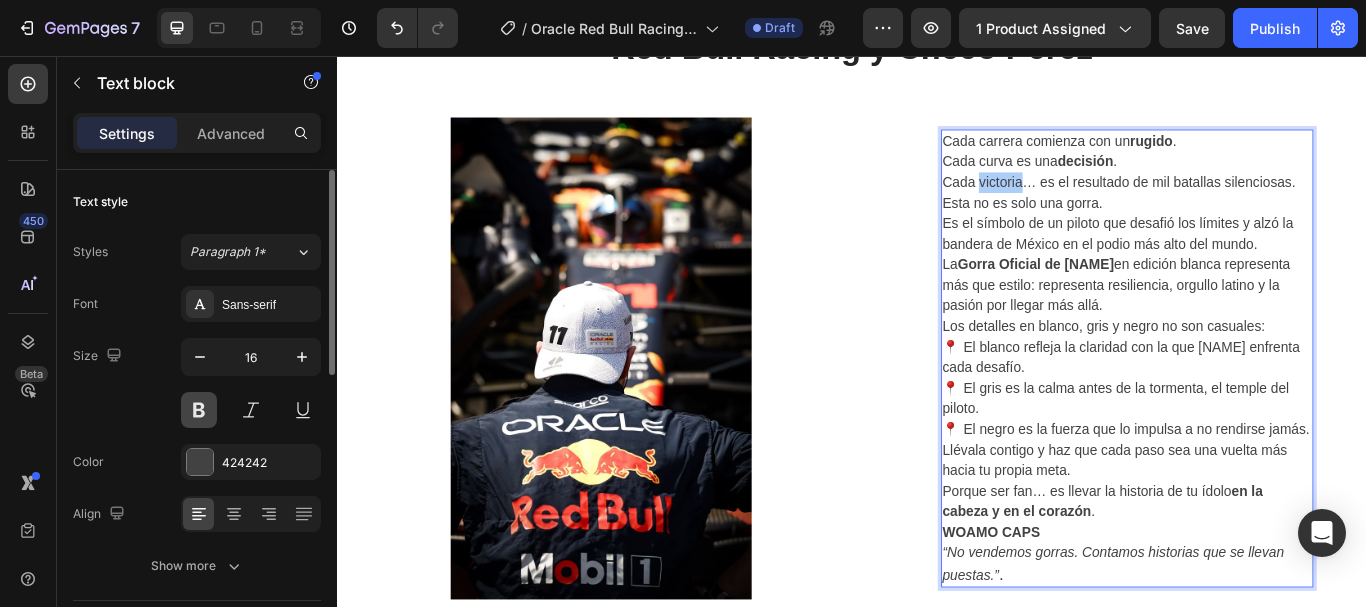 drag, startPoint x: 194, startPoint y: 411, endPoint x: 205, endPoint y: 410, distance: 11.045361 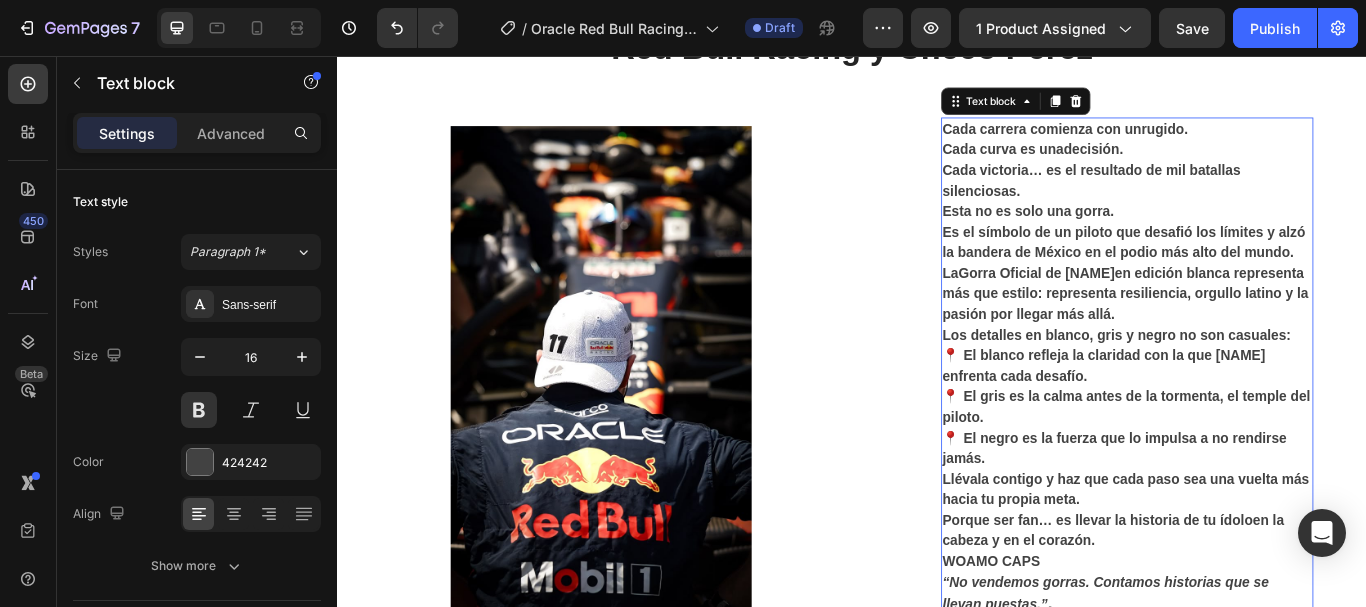 type 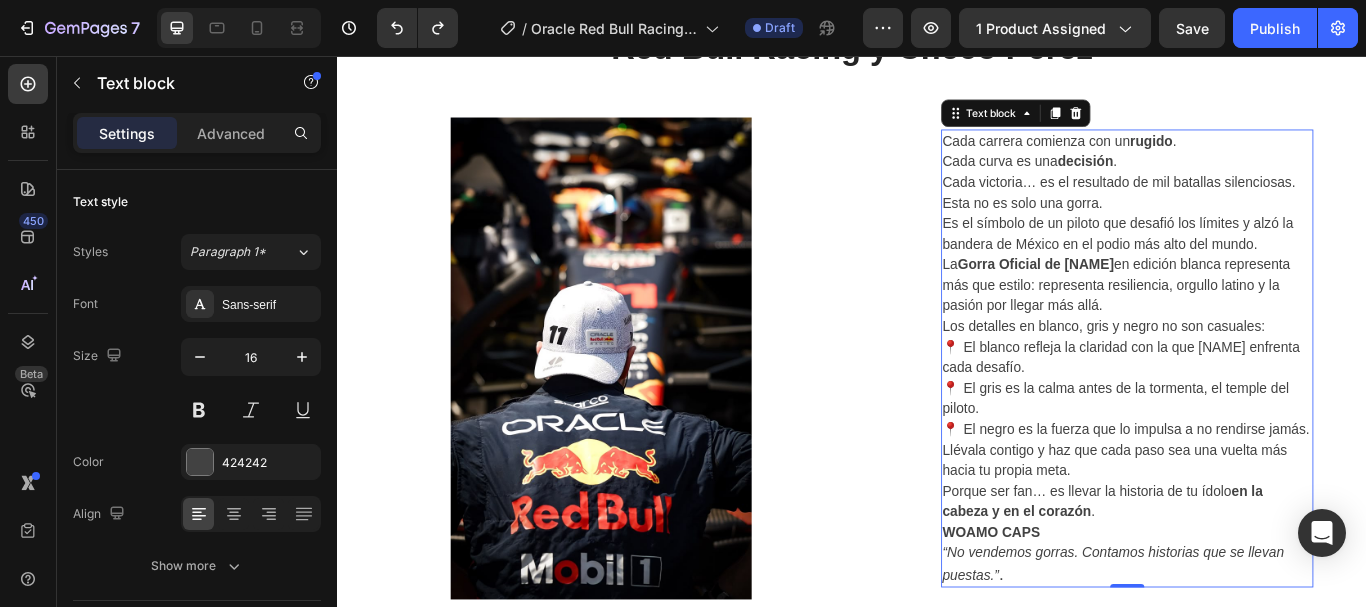 click on "Cada carrera comienza con un  rugido . Cada curva es una  decisión . Cada victoria… es el resultado de mil batallas silenciosas." at bounding box center (1258, 180) 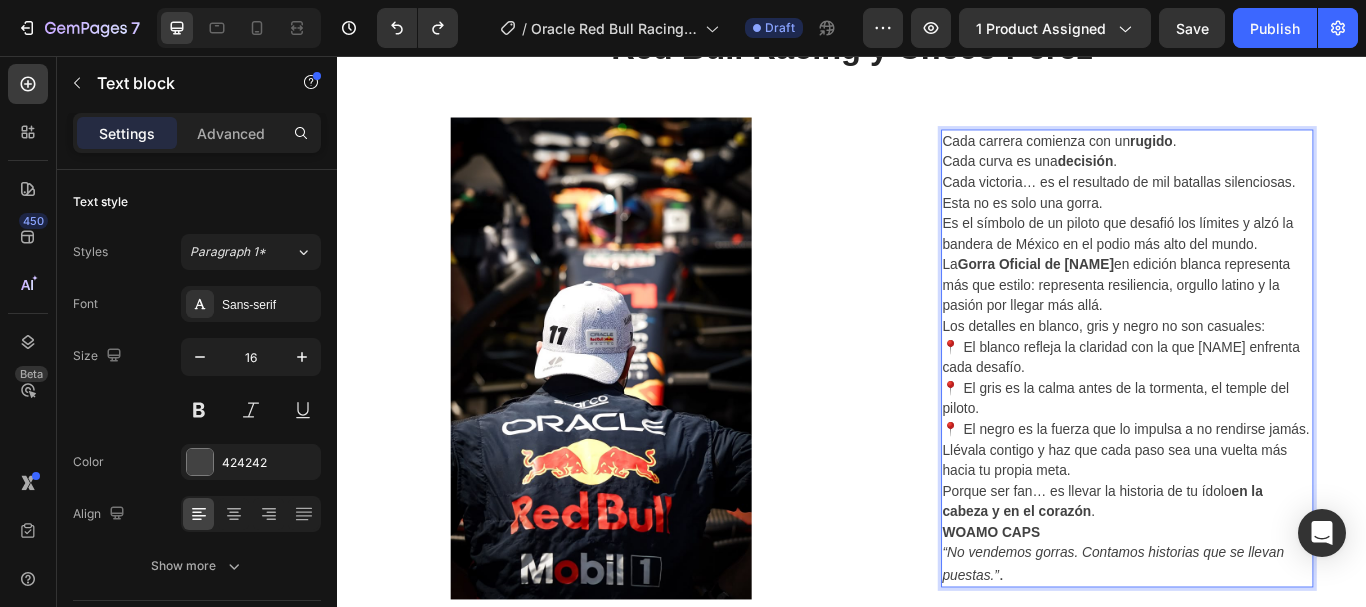 click on "Cada carrera comienza con un  rugido . Cada curva es una  decisión . Cada victoria… es el resultado de mil batallas silenciosas." at bounding box center [1258, 180] 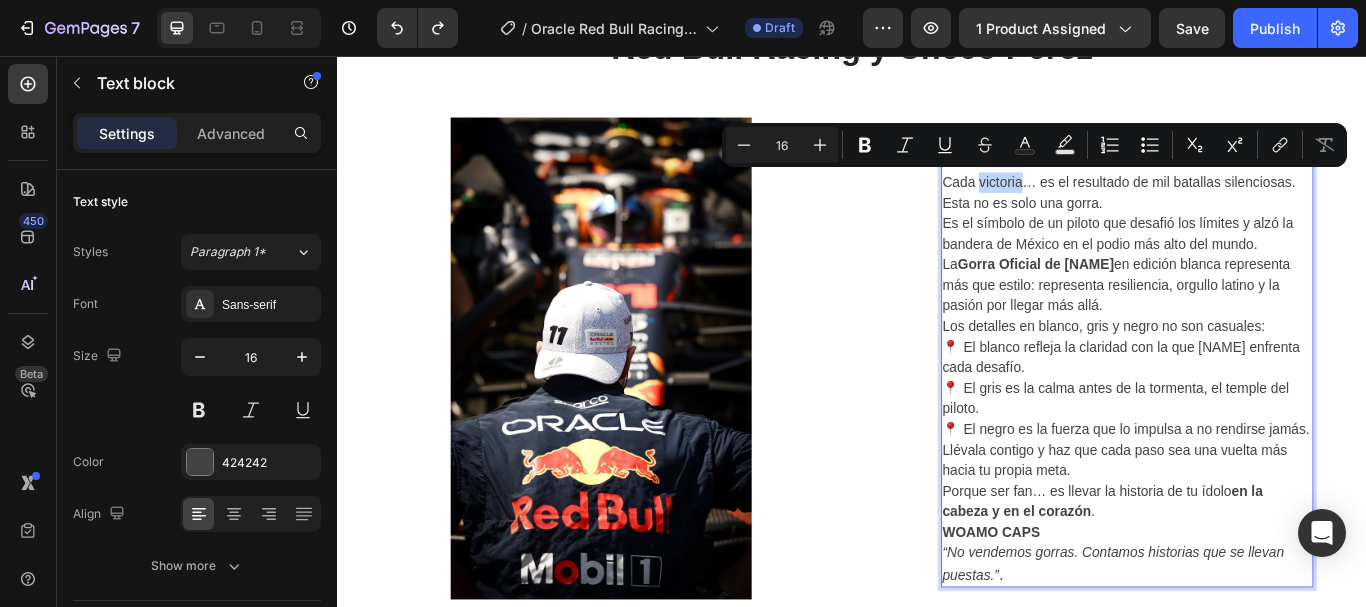 click on "Cada carrera comienza con un  rugido . Cada curva es una  decisión . Cada victoria… es el resultado de mil batallas silenciosas." at bounding box center [1258, 180] 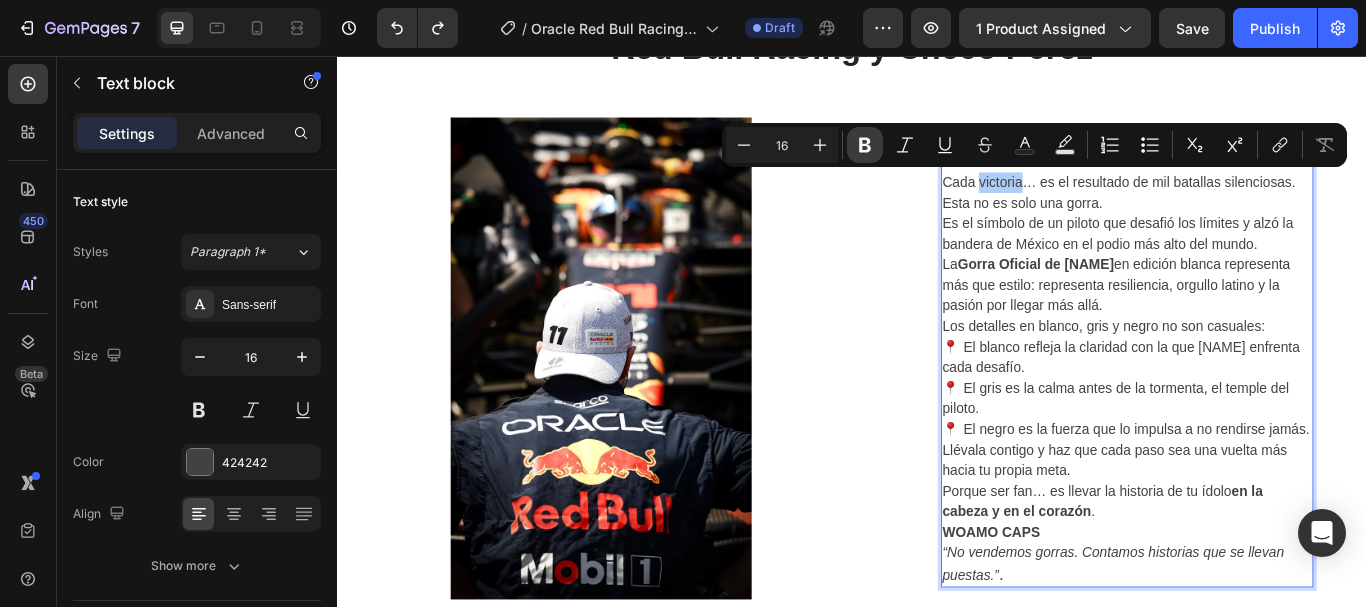 click 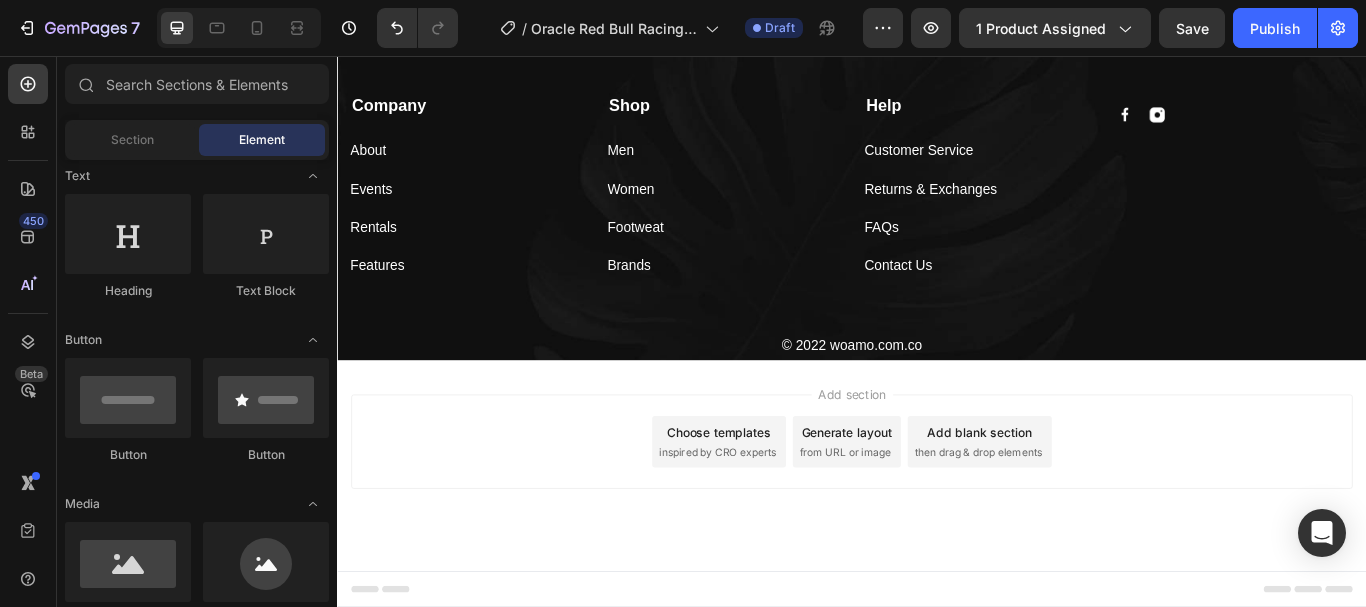 scroll, scrollTop: 4924, scrollLeft: 0, axis: vertical 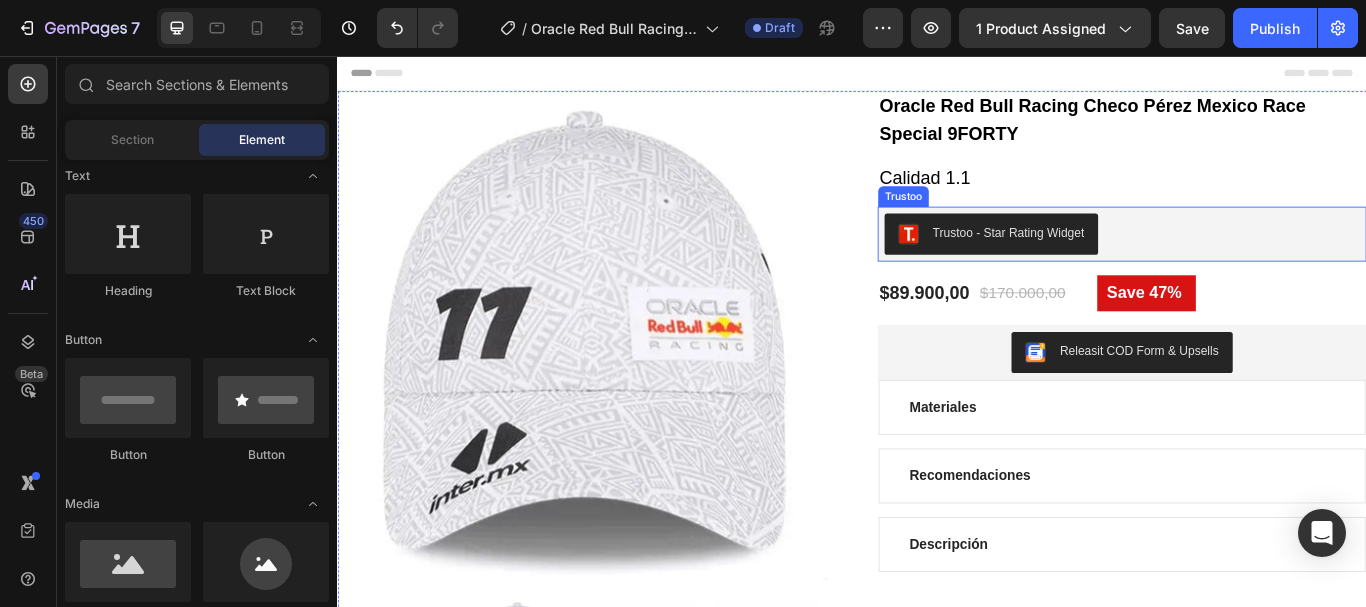 click on "Trustoo - Star Rating Widget" at bounding box center (1119, 262) 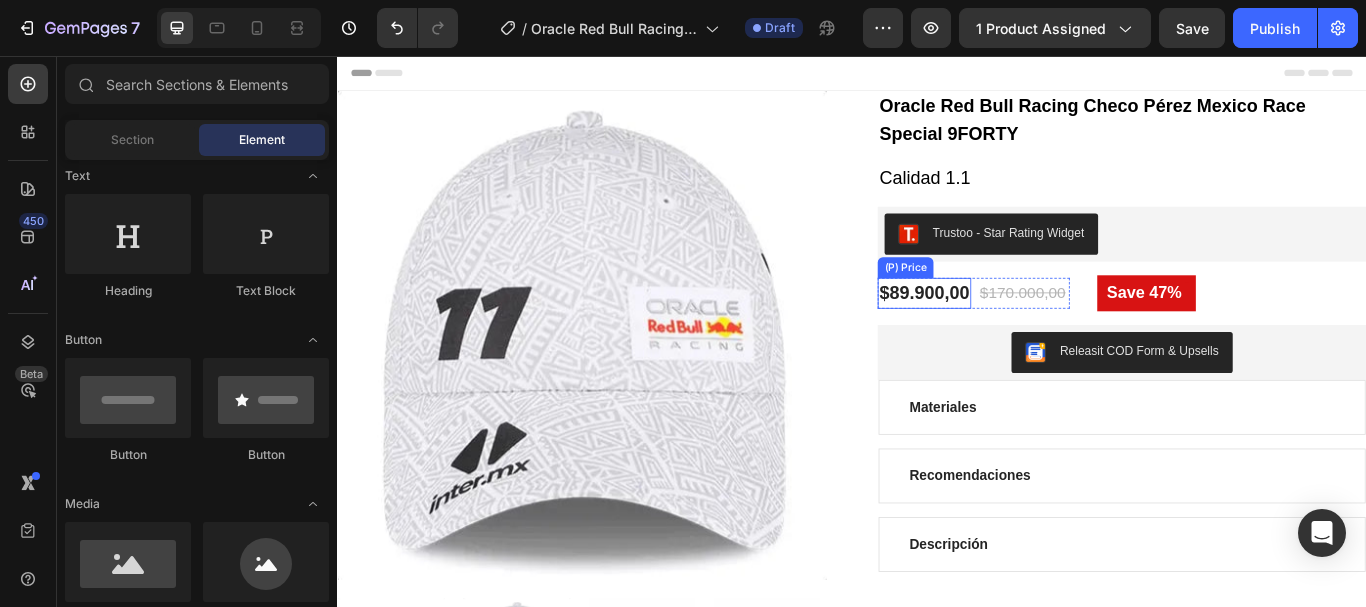 click on "$89.900,00" at bounding box center (1021, 333) 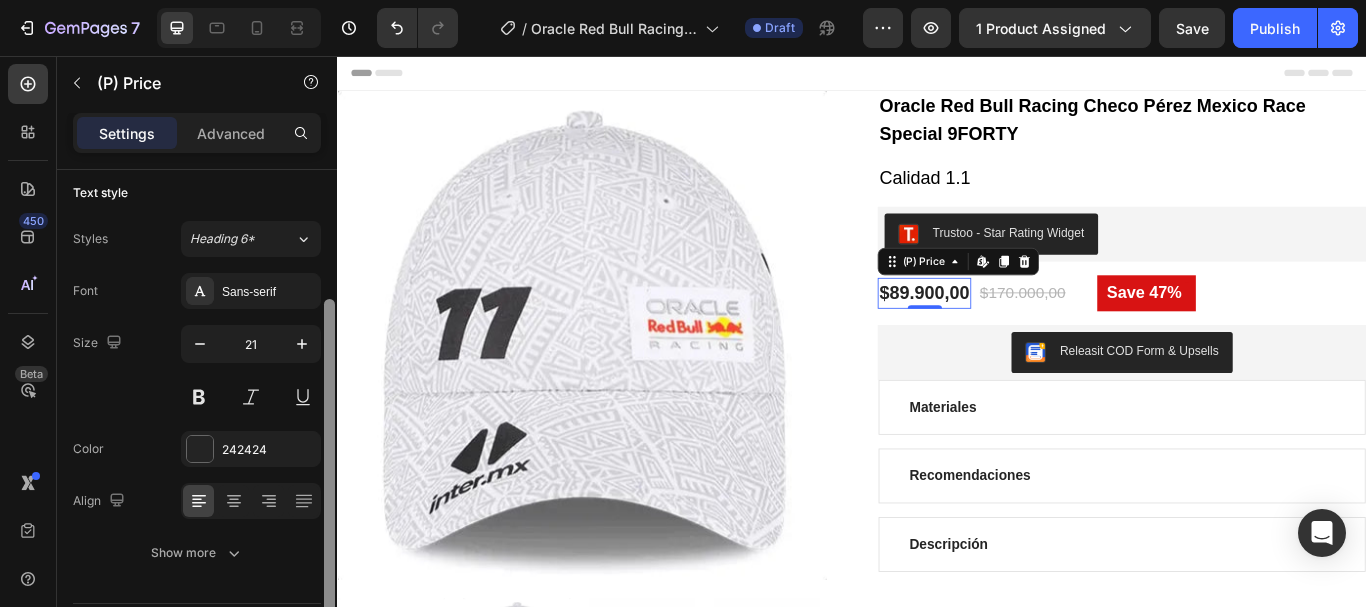 scroll, scrollTop: 156, scrollLeft: 0, axis: vertical 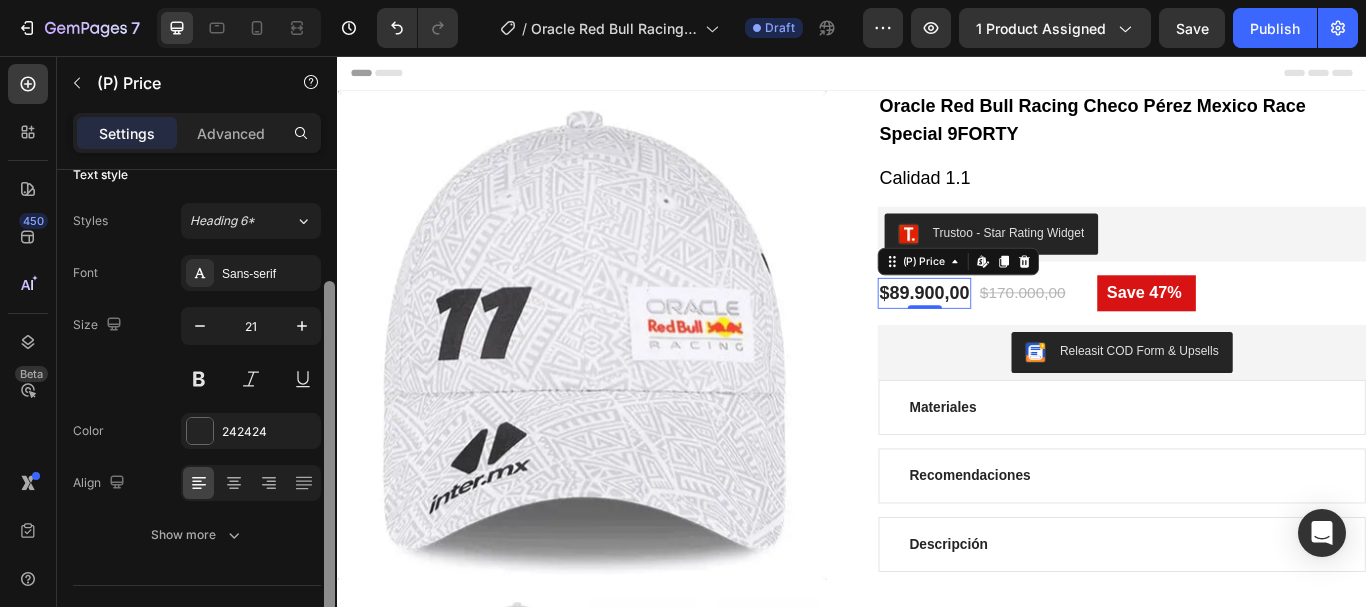 drag, startPoint x: 327, startPoint y: 378, endPoint x: 319, endPoint y: 490, distance: 112.28535 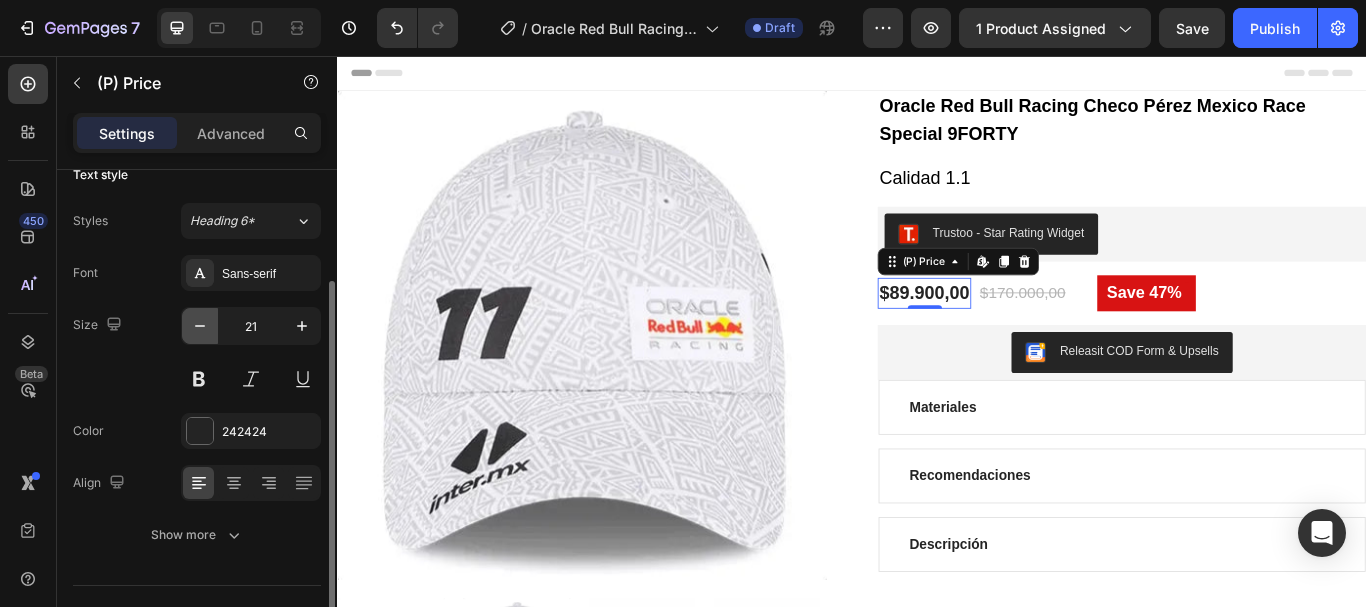 click 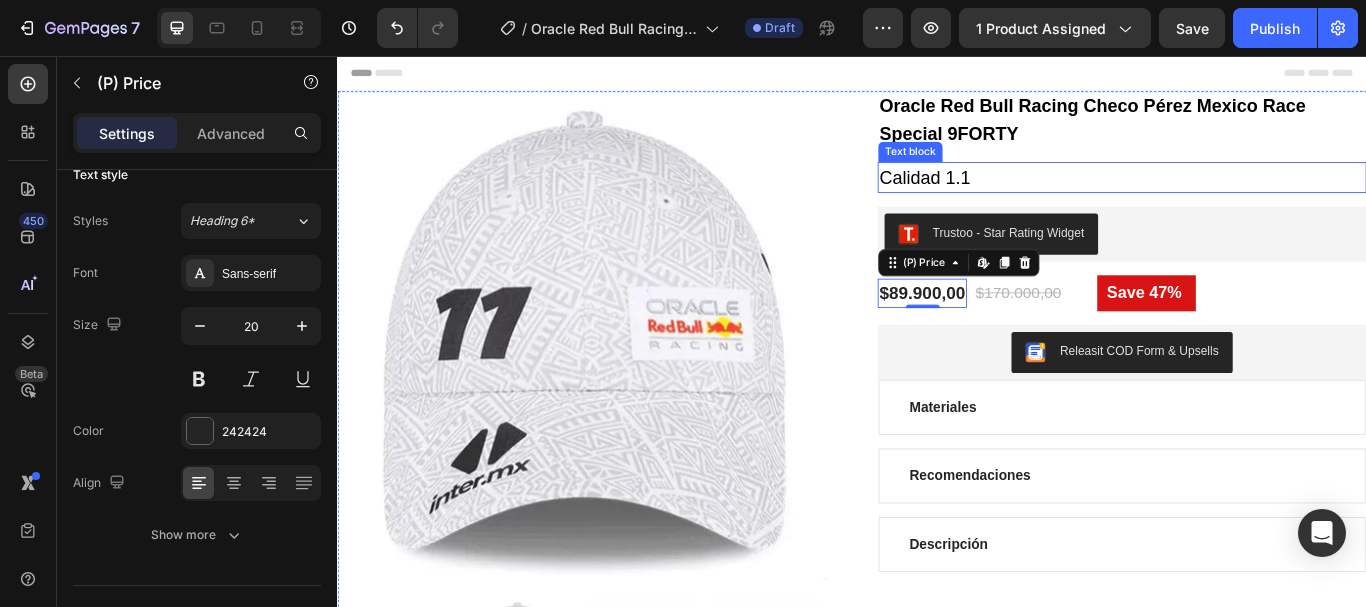click on "Calidad 1.1" at bounding box center [1252, 198] 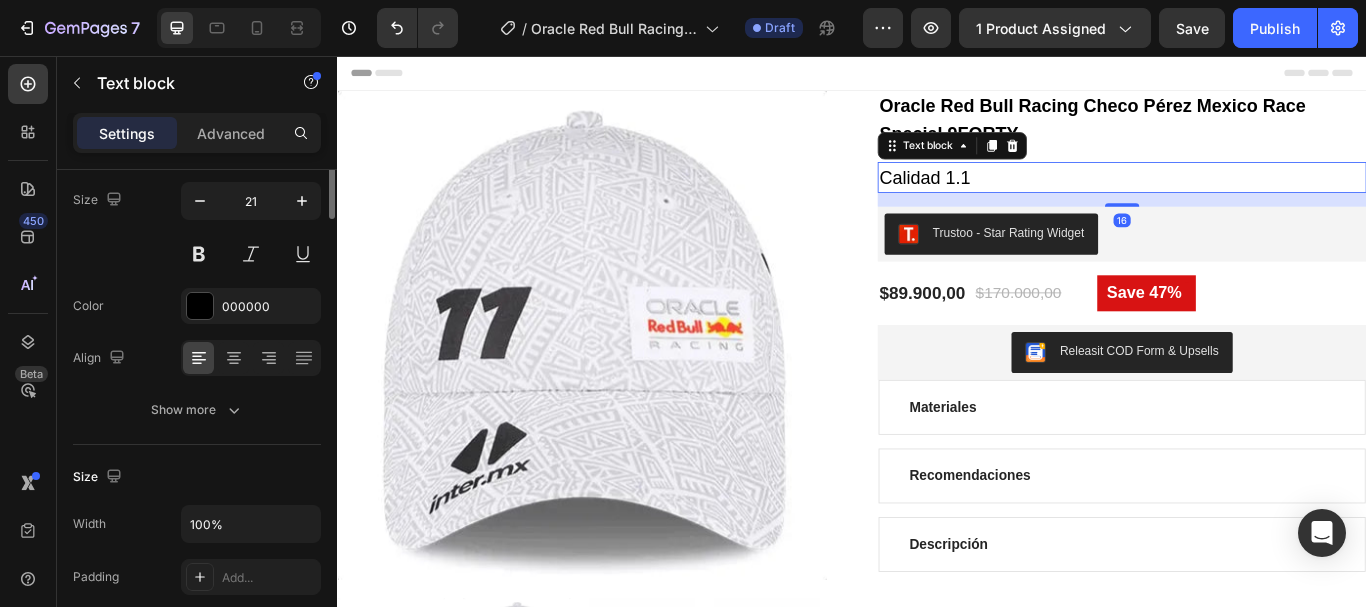 scroll, scrollTop: 0, scrollLeft: 0, axis: both 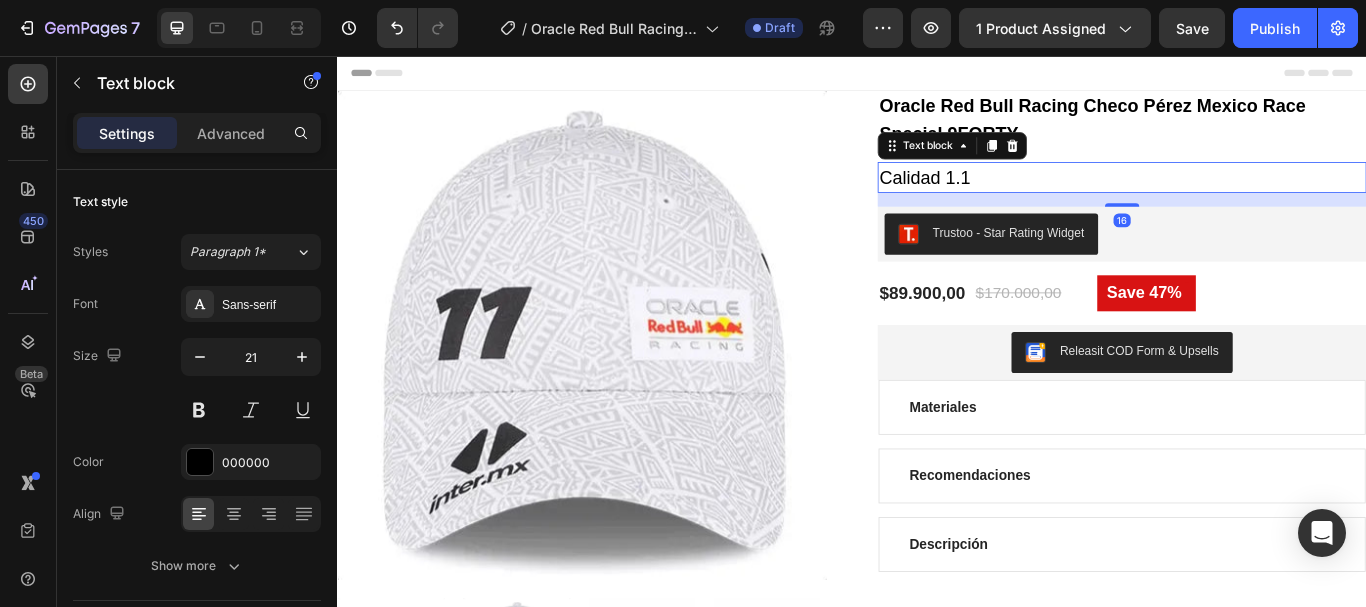 click on "Calidad 1.1" at bounding box center [1252, 198] 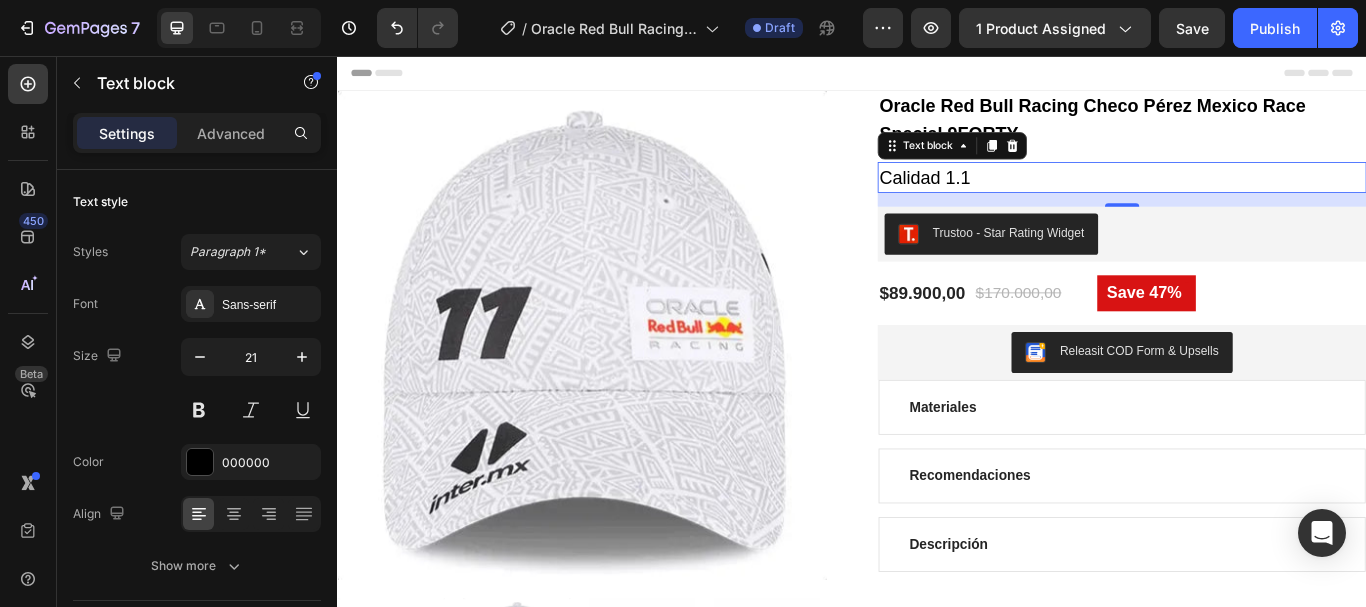 click on "Calidad 1.1" at bounding box center [1252, 198] 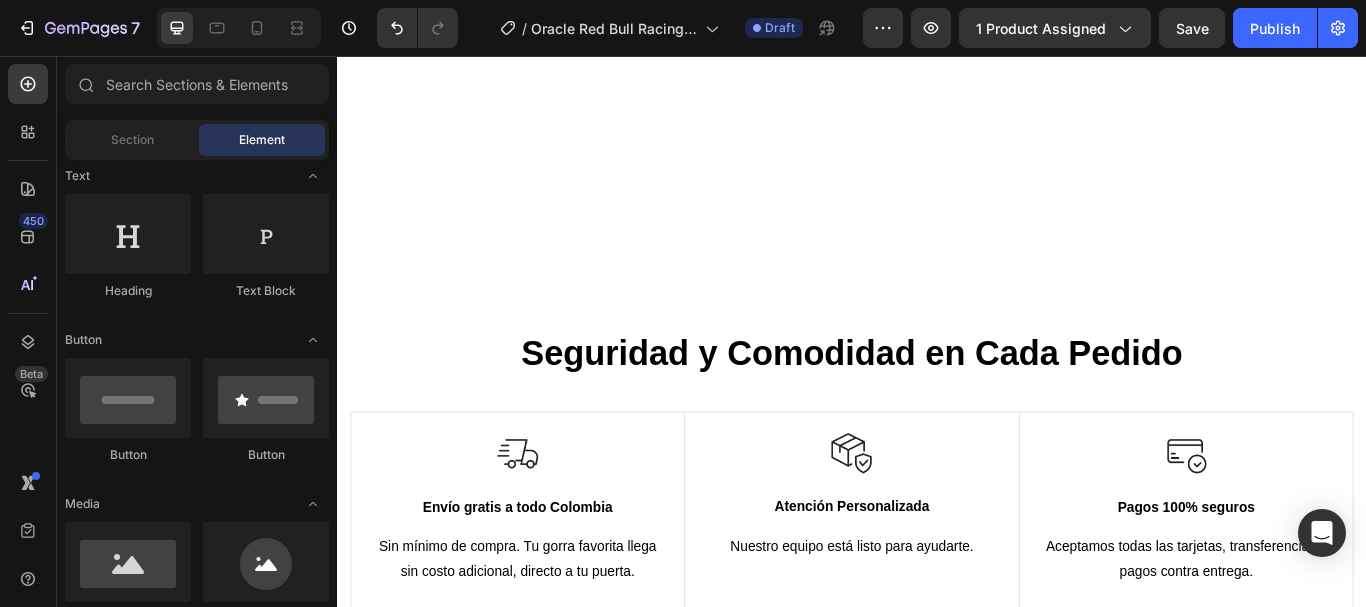 scroll, scrollTop: 3438, scrollLeft: 0, axis: vertical 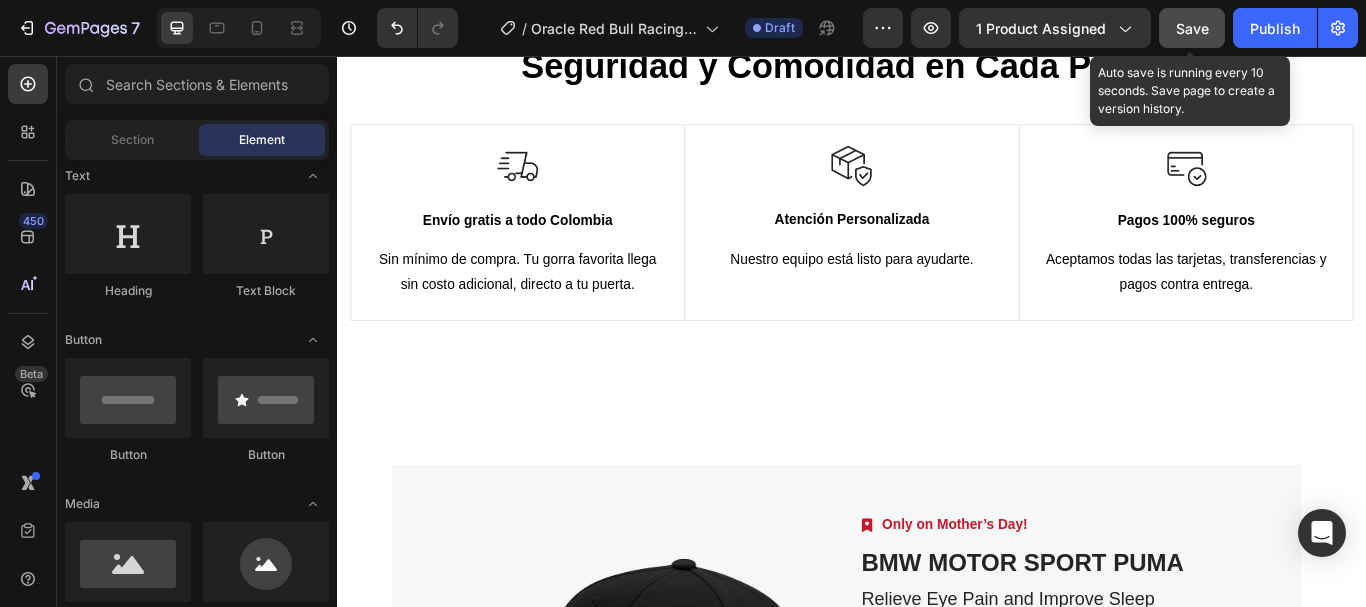click on "Save" at bounding box center (1192, 28) 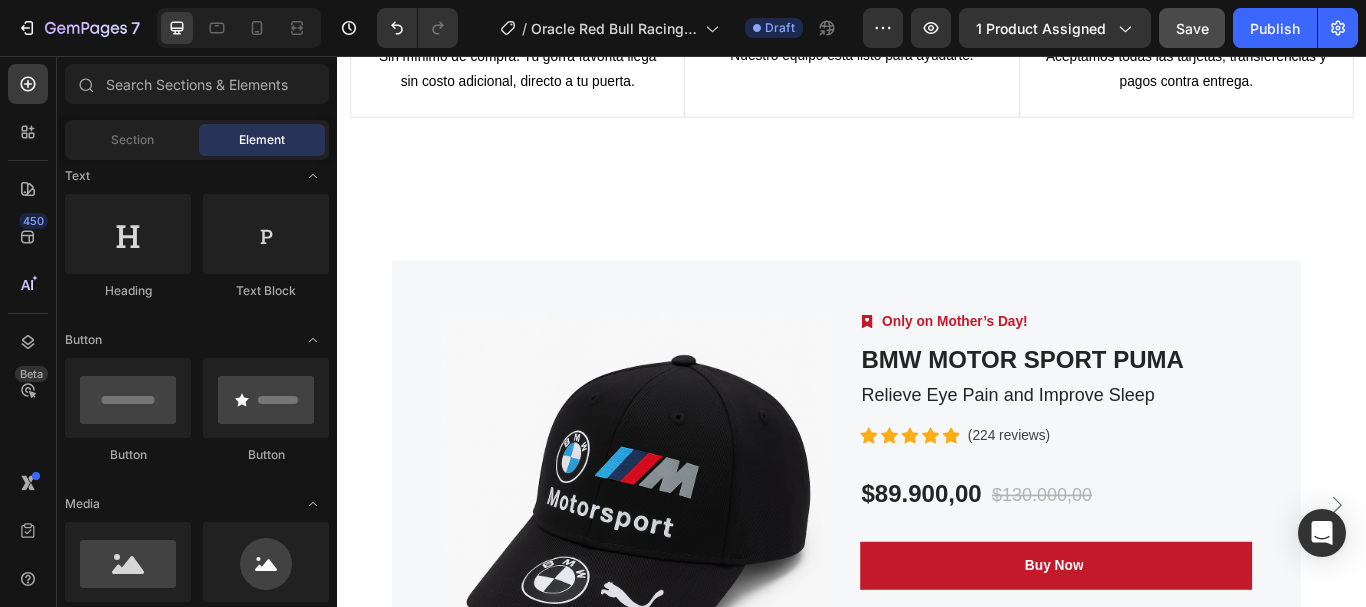 scroll, scrollTop: 3630, scrollLeft: 0, axis: vertical 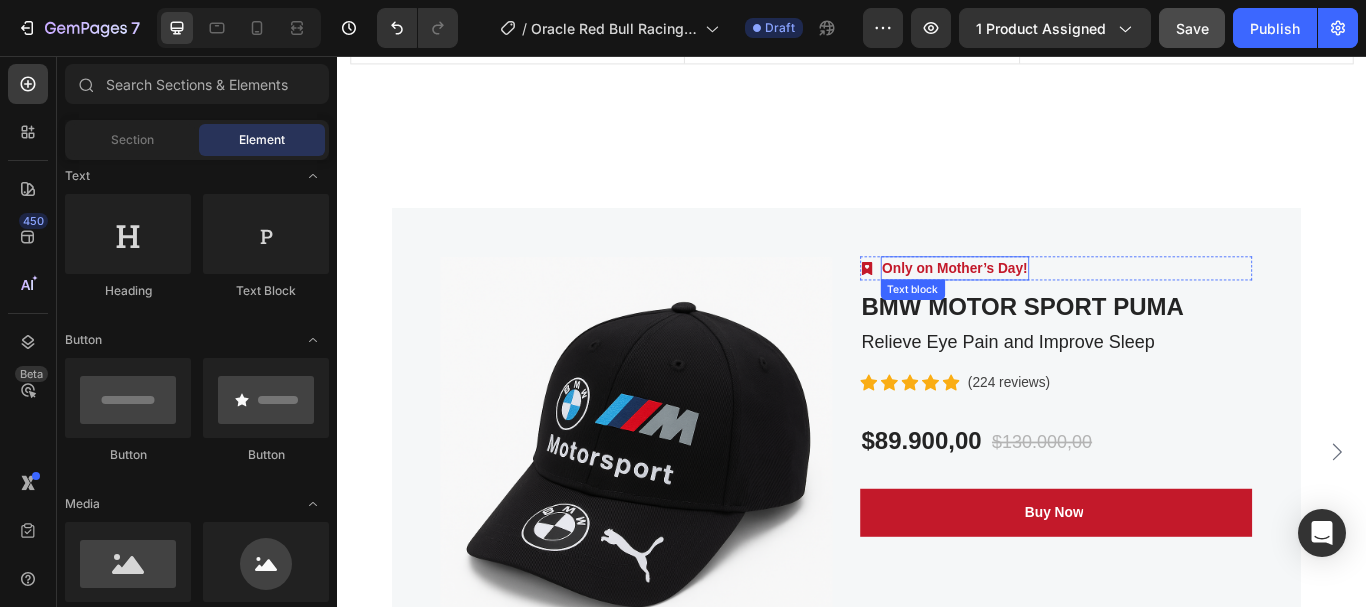 click on "Only on Mother’s Day!" at bounding box center [1057, 304] 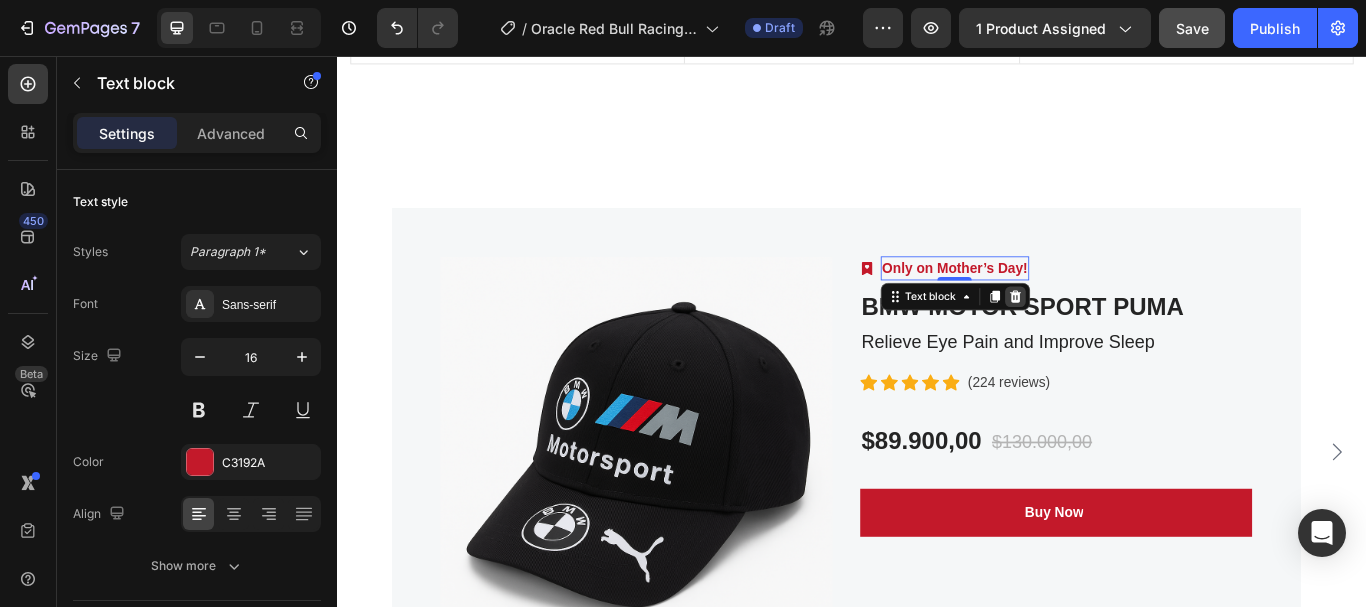 click 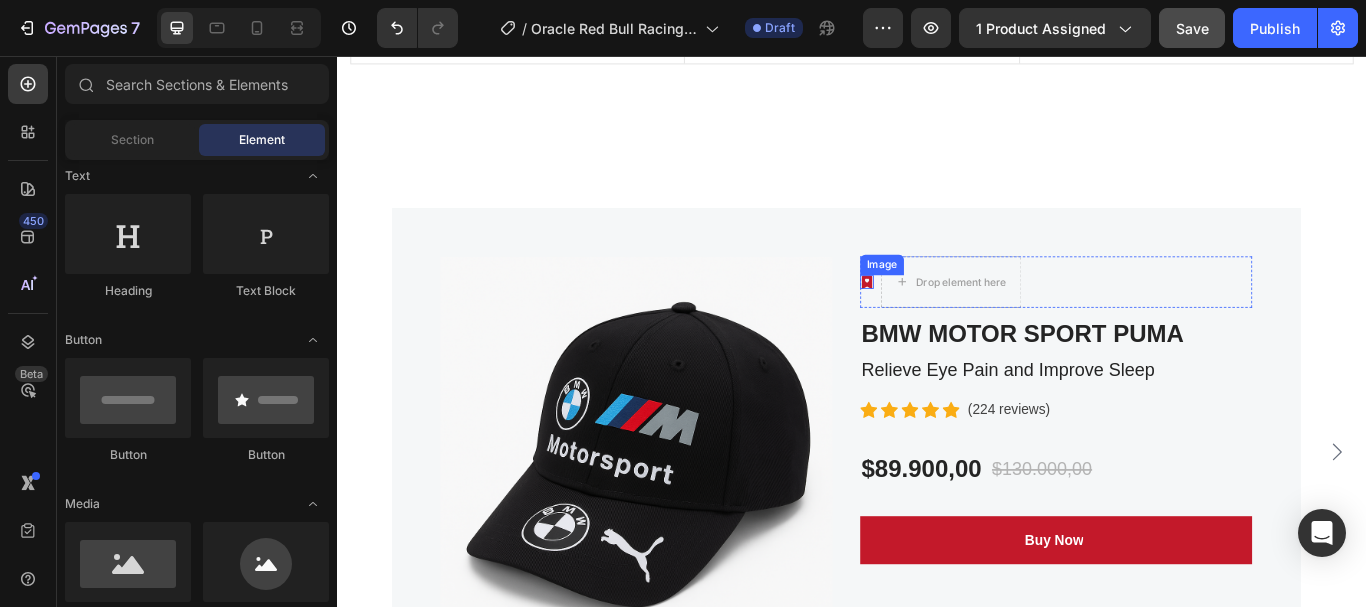 click at bounding box center [954, 320] 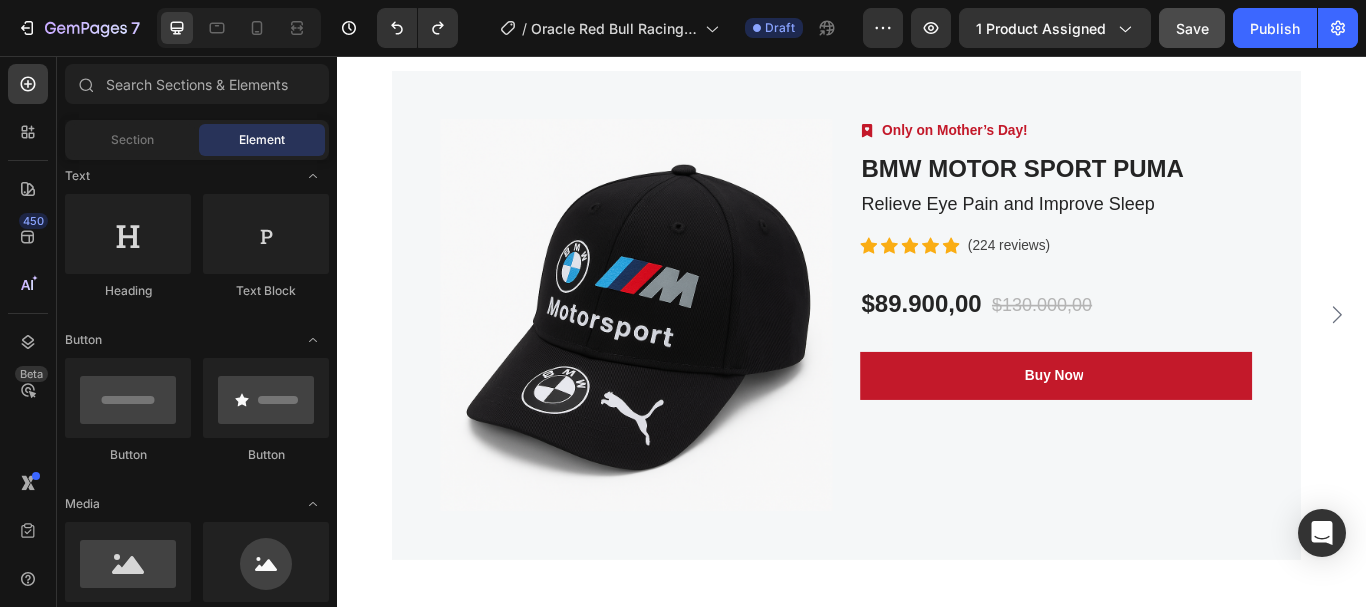 scroll, scrollTop: 3396, scrollLeft: 0, axis: vertical 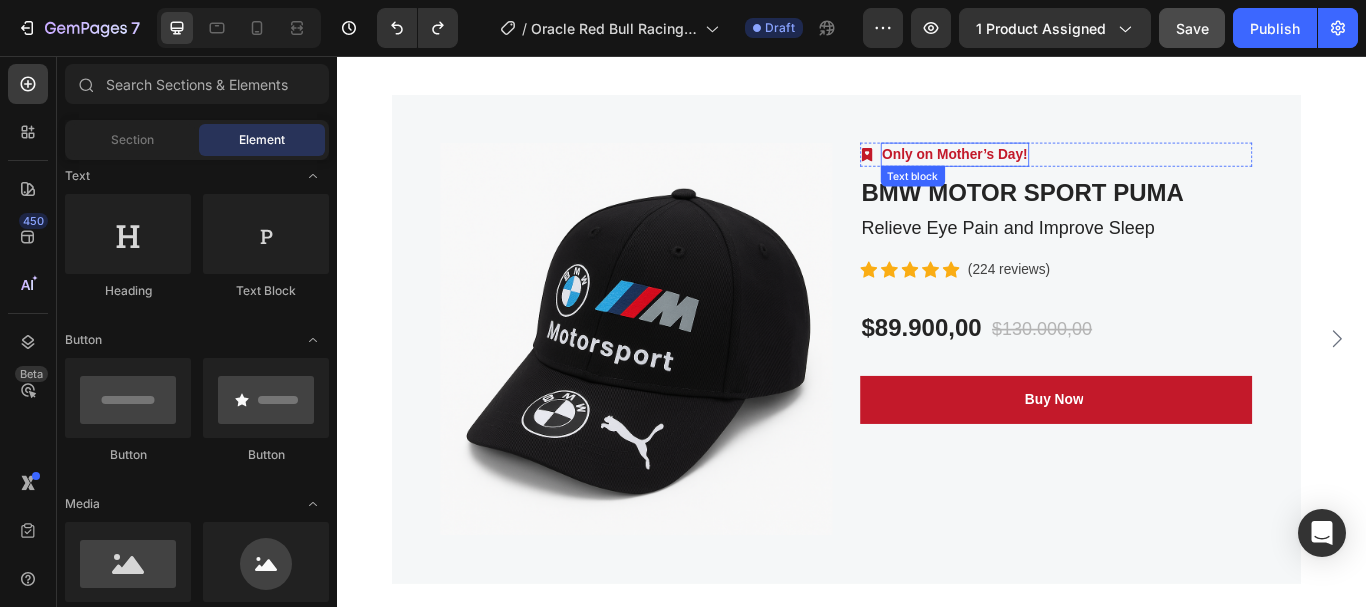 click on "Only on Mother’s Day!" at bounding box center (1057, 171) 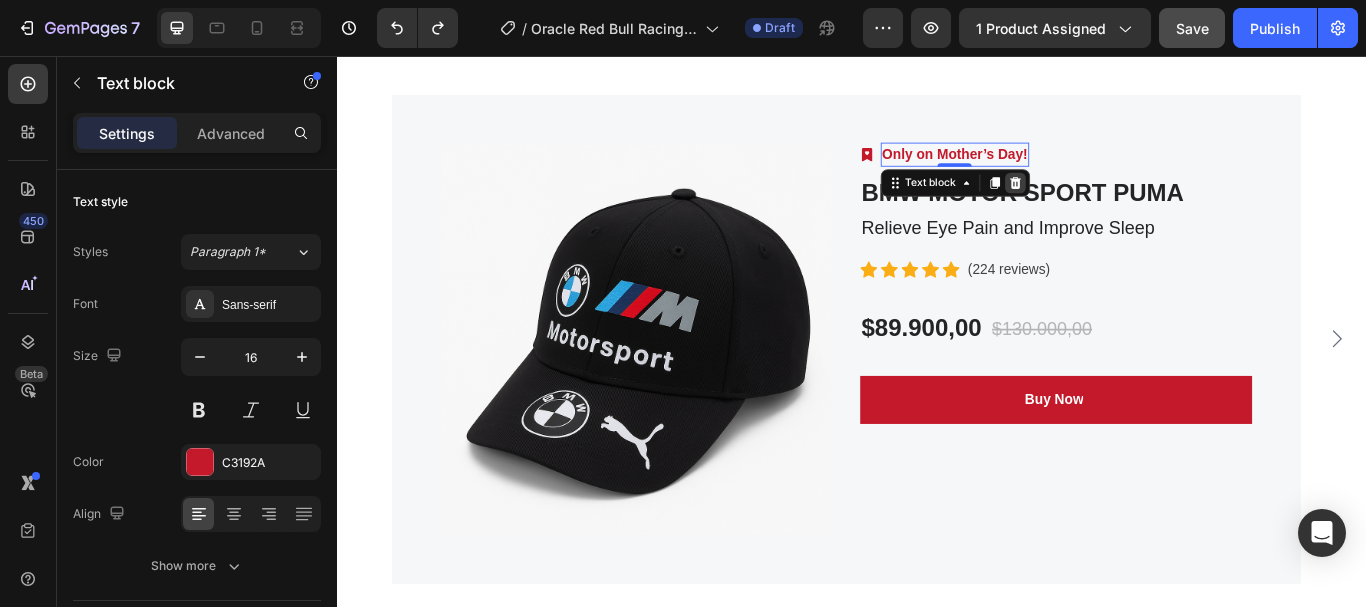 click 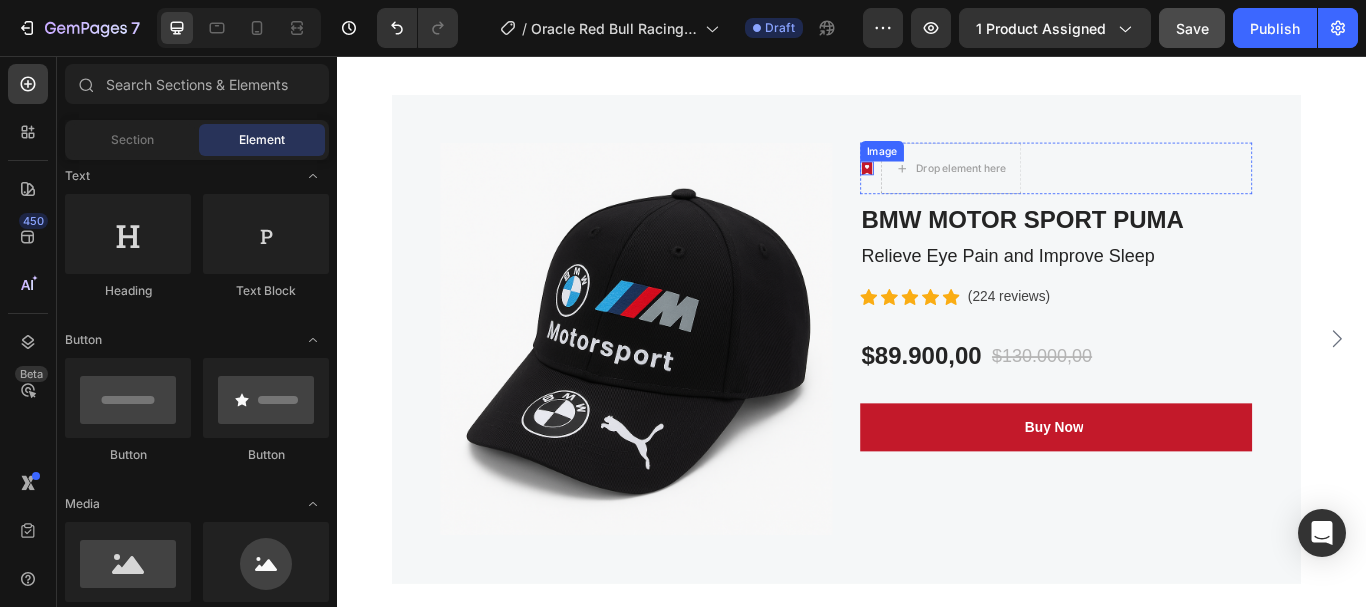 click at bounding box center (954, 187) 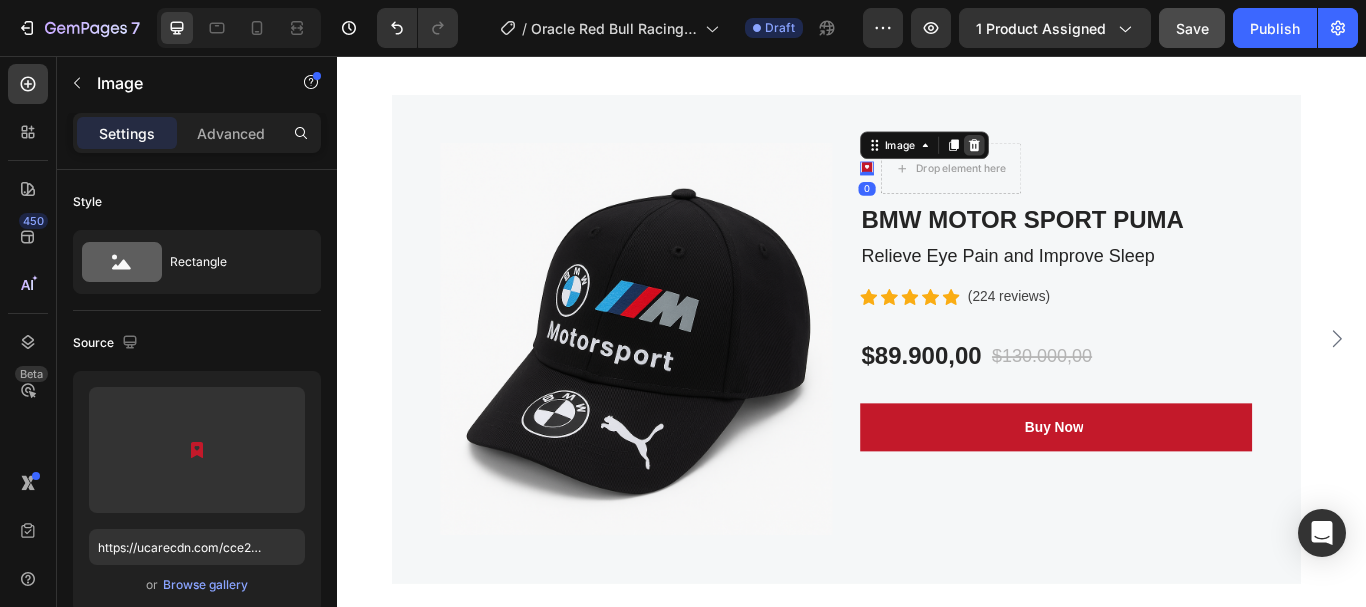 click 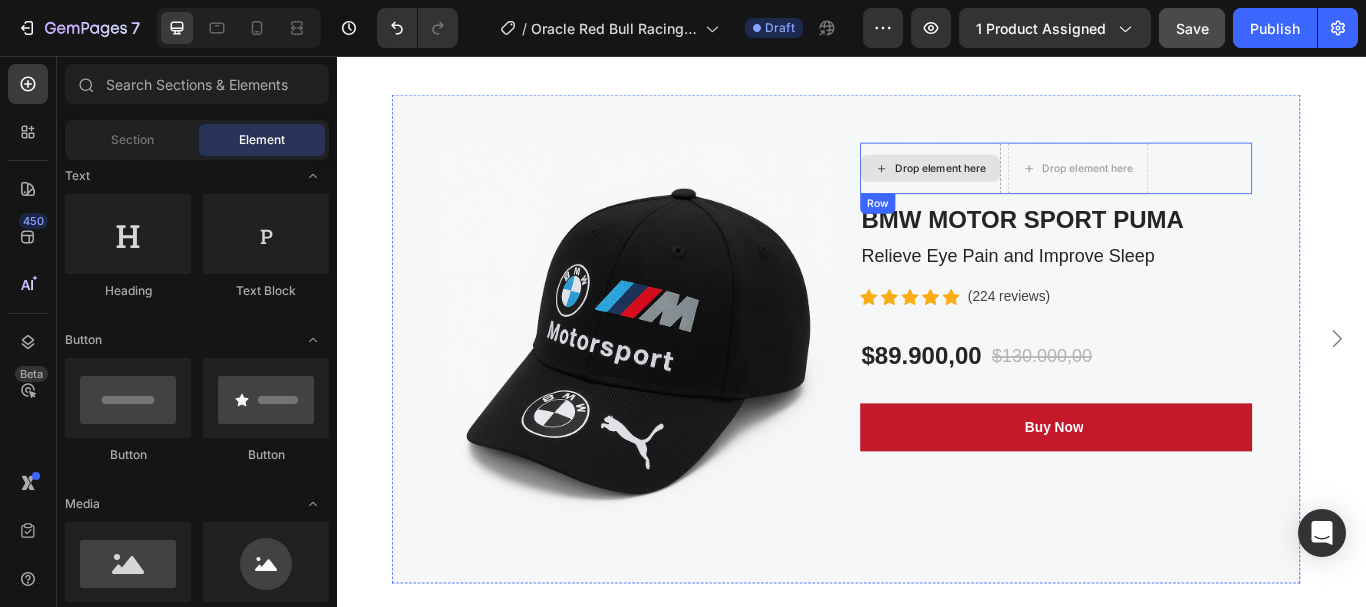 click on "Drop element here" at bounding box center (1028, 187) 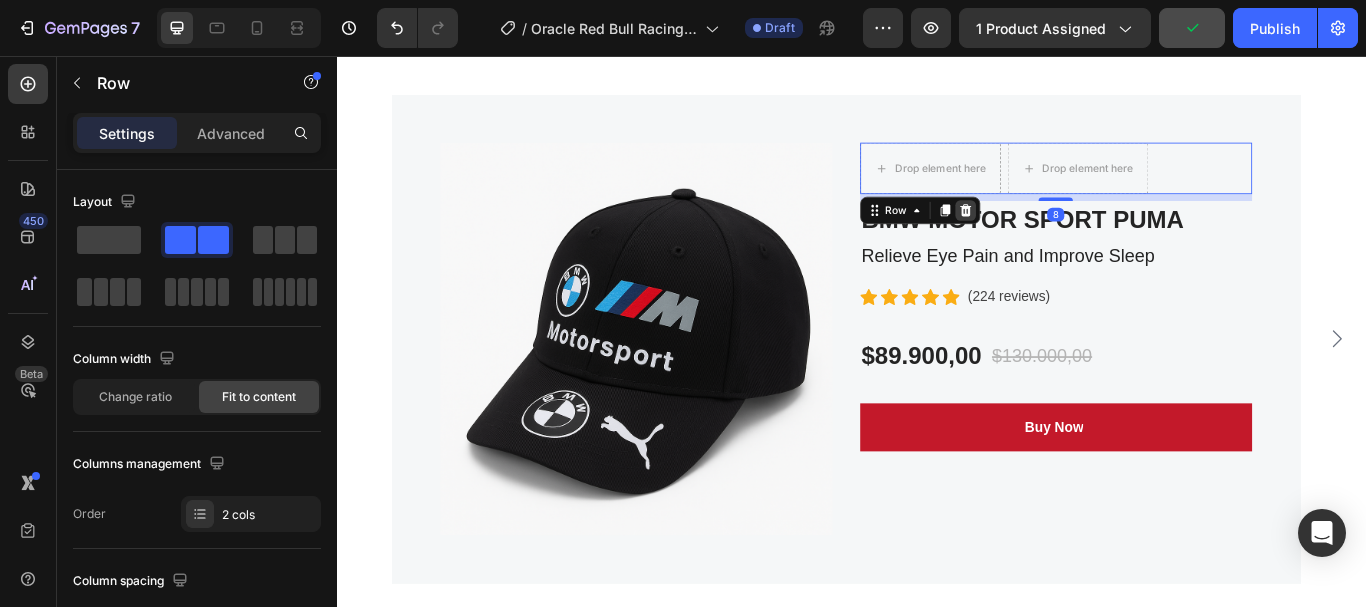 click 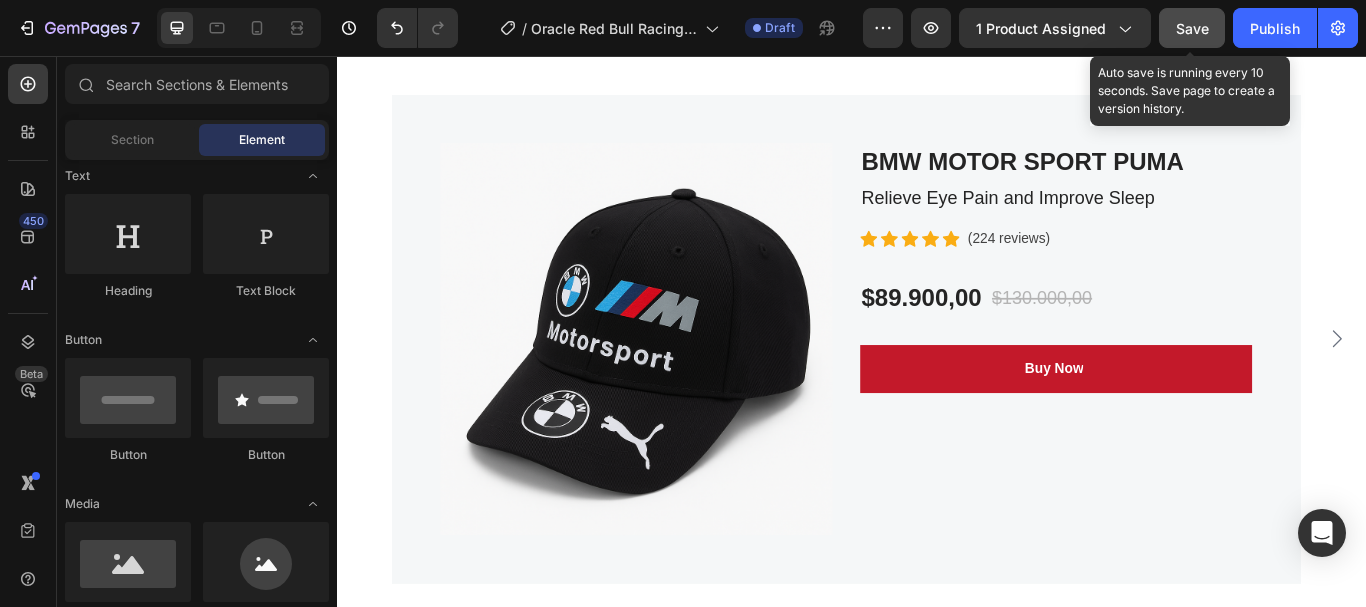 click on "Save" at bounding box center (1192, 28) 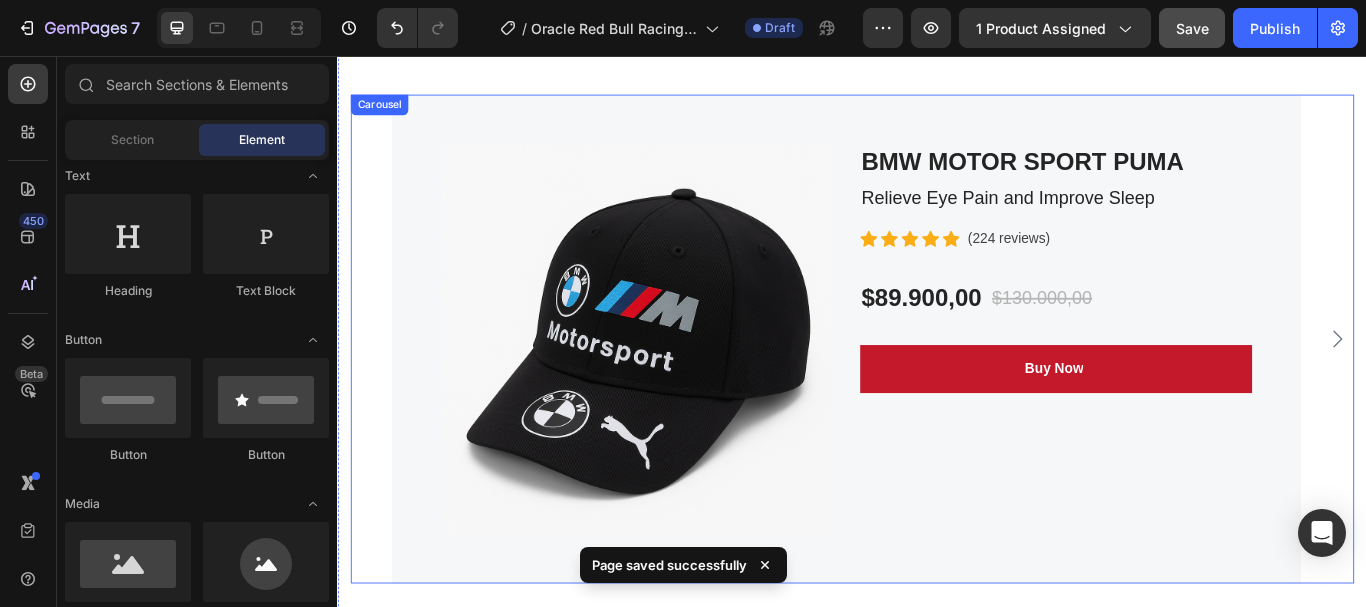 click 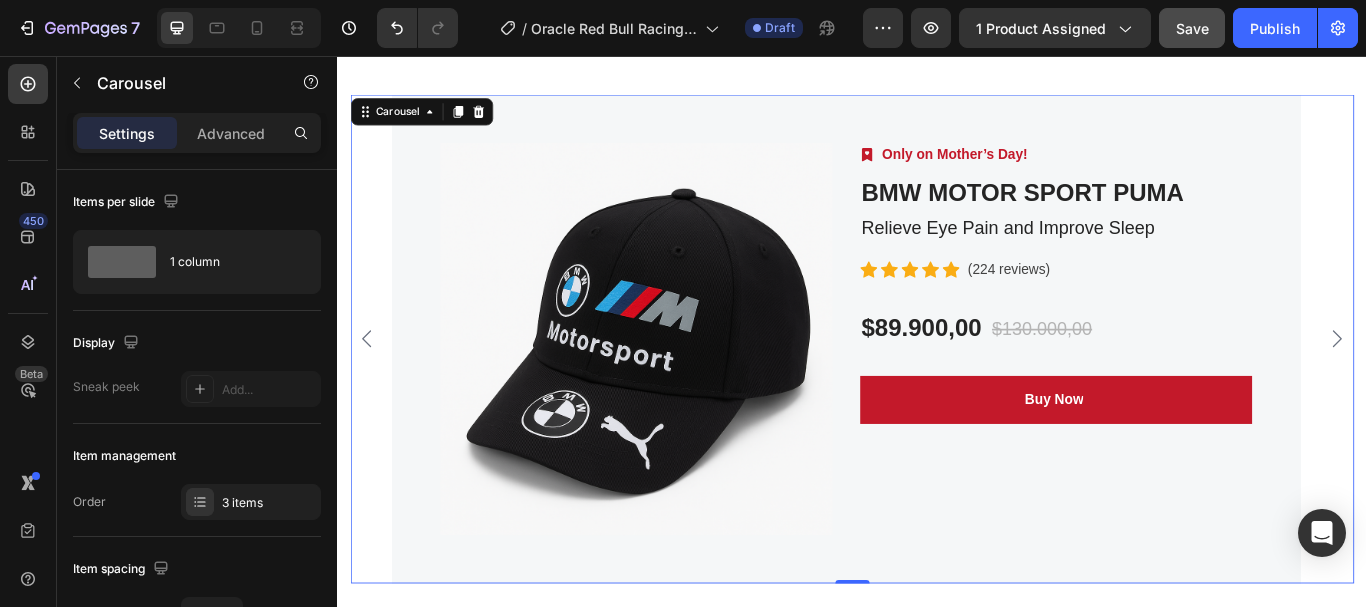 click 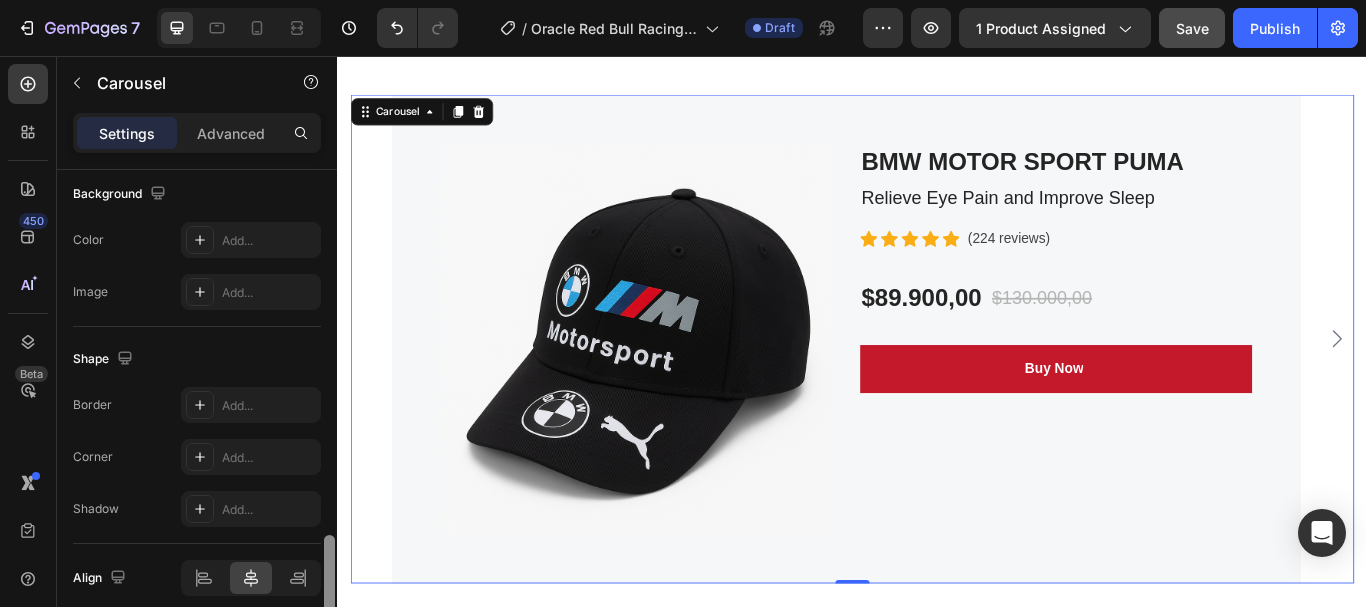 scroll, scrollTop: 0, scrollLeft: 0, axis: both 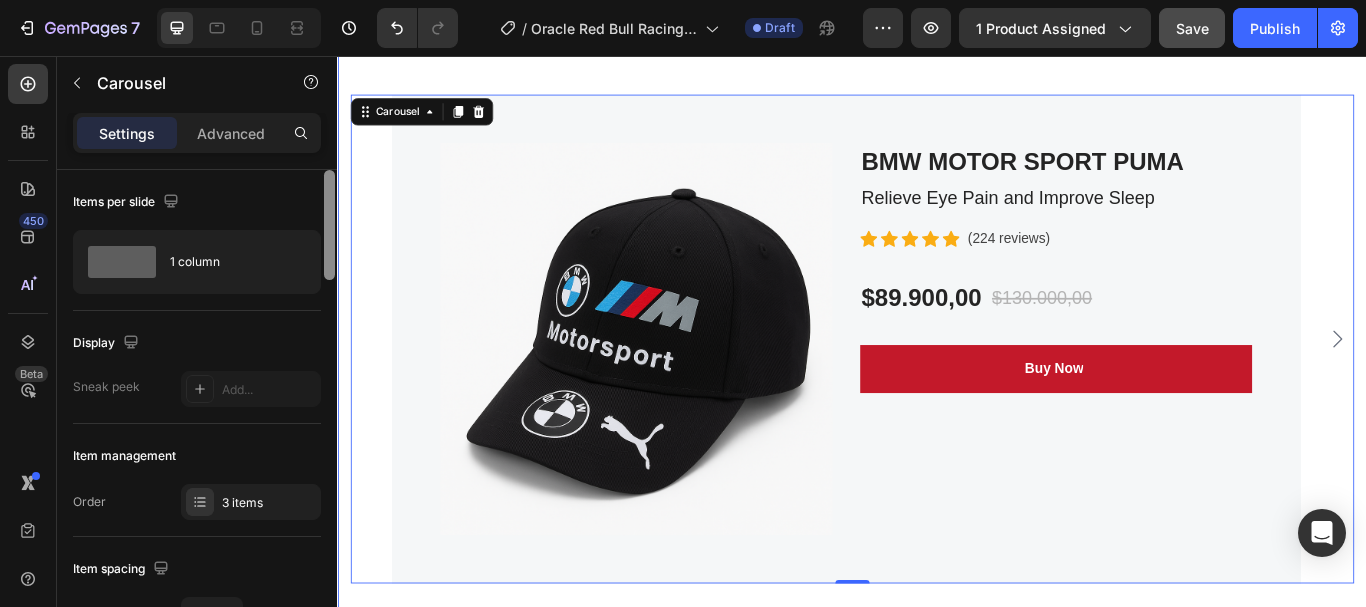 drag, startPoint x: 664, startPoint y: 259, endPoint x: 339, endPoint y: 97, distance: 363.13773 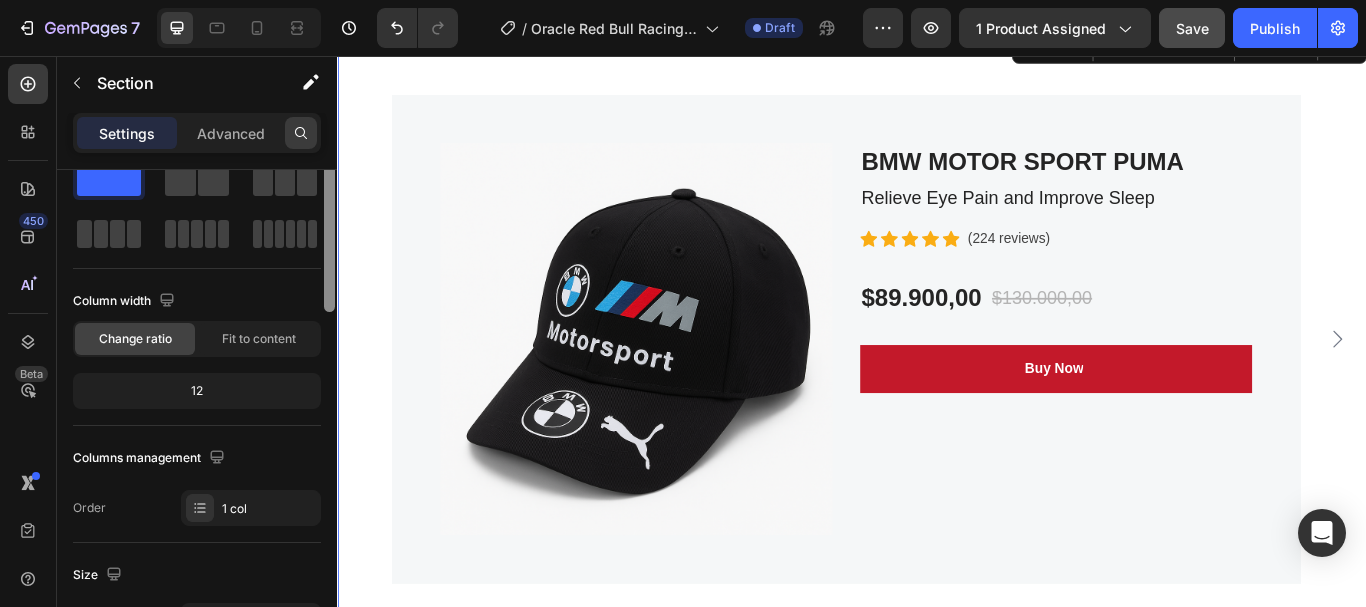 scroll, scrollTop: 0, scrollLeft: 0, axis: both 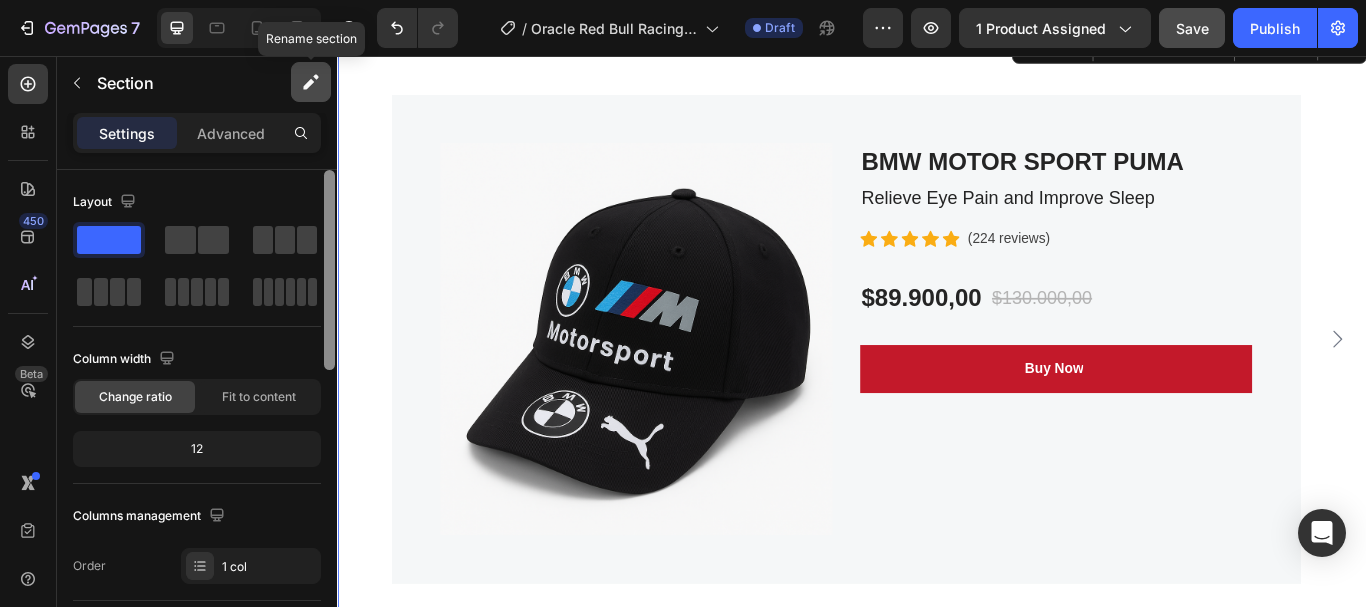 click 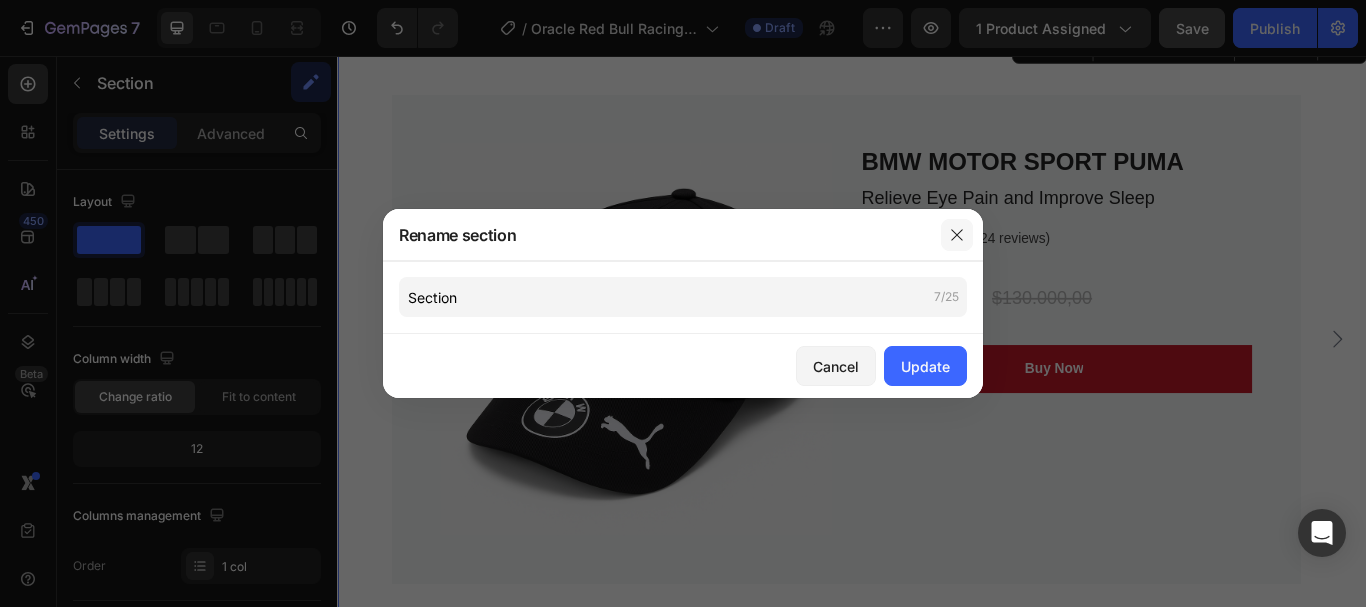 click 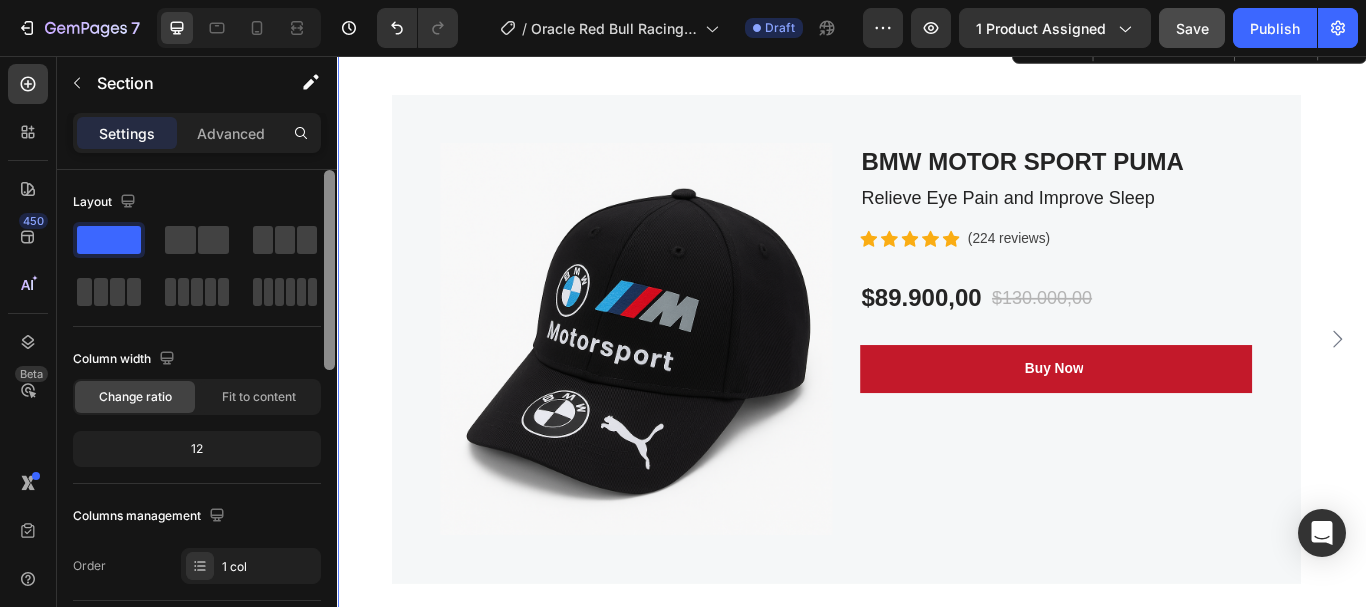 scroll, scrollTop: 0, scrollLeft: 0, axis: both 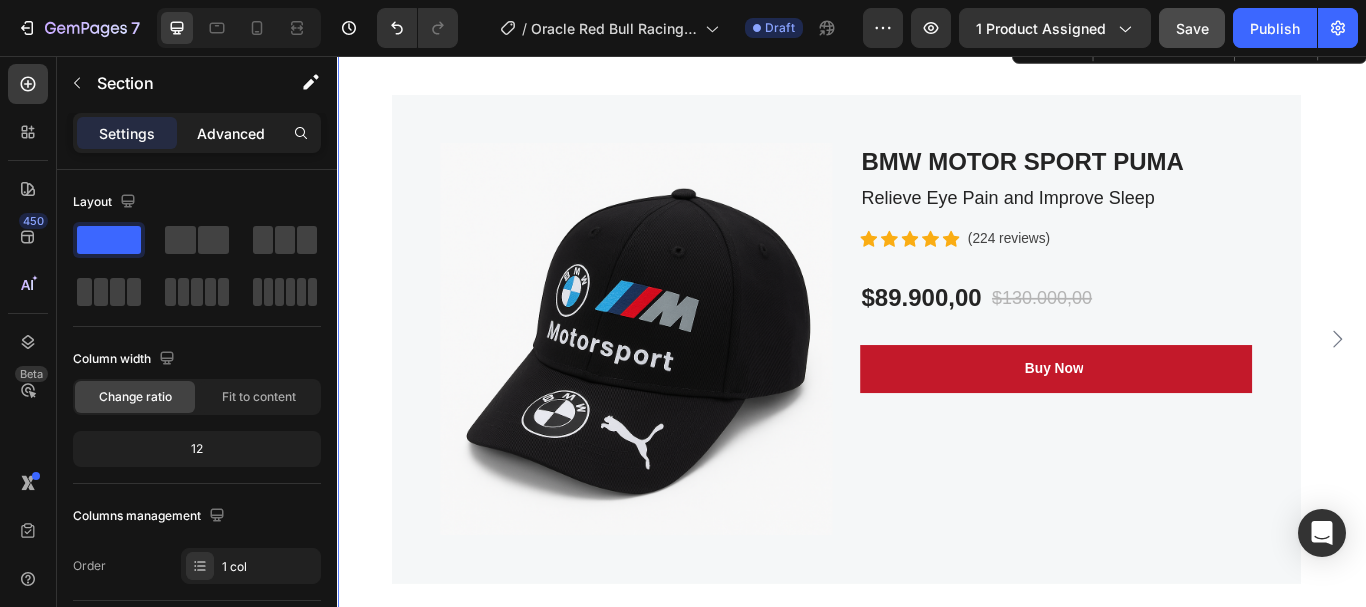 click on "Advanced" at bounding box center (231, 133) 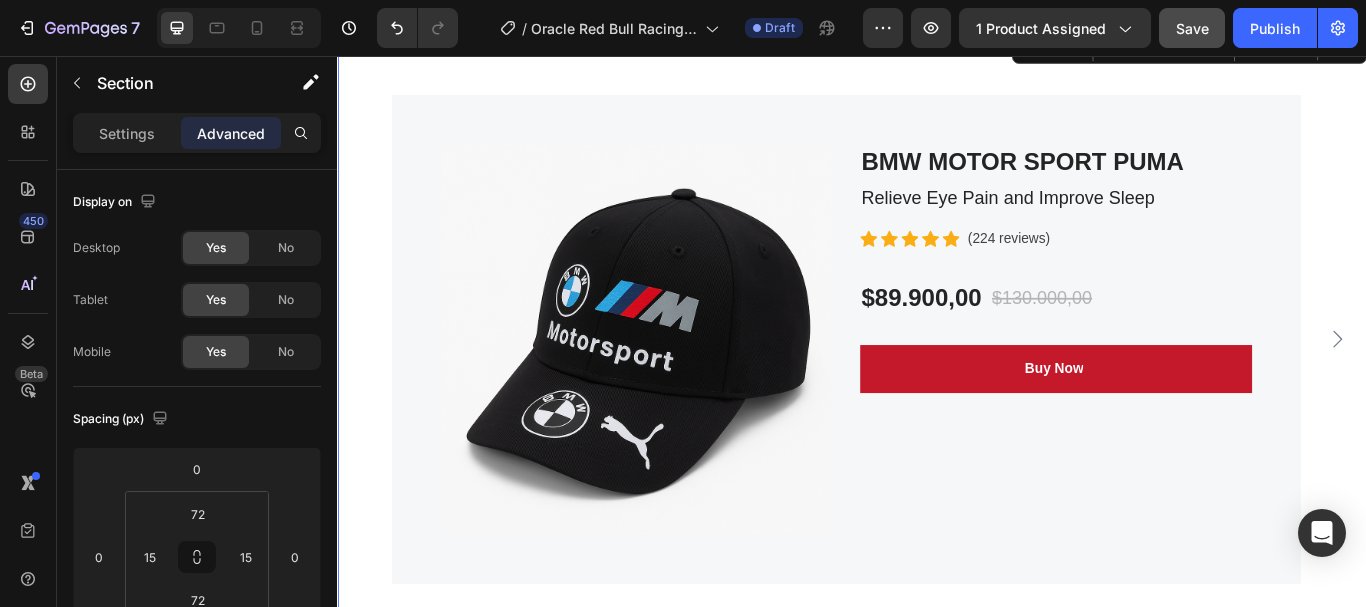 click on "Product Images BMW MOTOR SPORT PUMA (P) Title Relieve Eye Pain and Improve Sleep Text block                Icon                Icon                Icon                Icon                Icon Icon List Hoz (224 reviews) Text block Row $89.900,00 (P) Price (P) Price $130.000,00 (P) Price (P) Price Row Buy Now (P) Cart Button Row Product Product Images Image Only on Mother’s Day! Text block Row BMW MOTOR SPORT PUMA (P) Title Relieve Eye Pain and Improve Sleep Text block                Icon                Icon                Icon                Icon                Icon Icon List Hoz (224 reviews) Text block Row $89.900,00 (P) Price (P) Price $130.000,00 (P) Price (P) Price Row Buy Now (P) Cart Button Row Product Product Images Image Only on Mother’s Day! Text block Row BMW MOTOR SPORT PUMA (P) Title Relieve Eye Pain and Improve Sleep Text block                Icon                Icon                Icon                Icon                Icon Icon List Hoz (224 reviews) Text block Row Row Row" at bounding box center (937, 386) 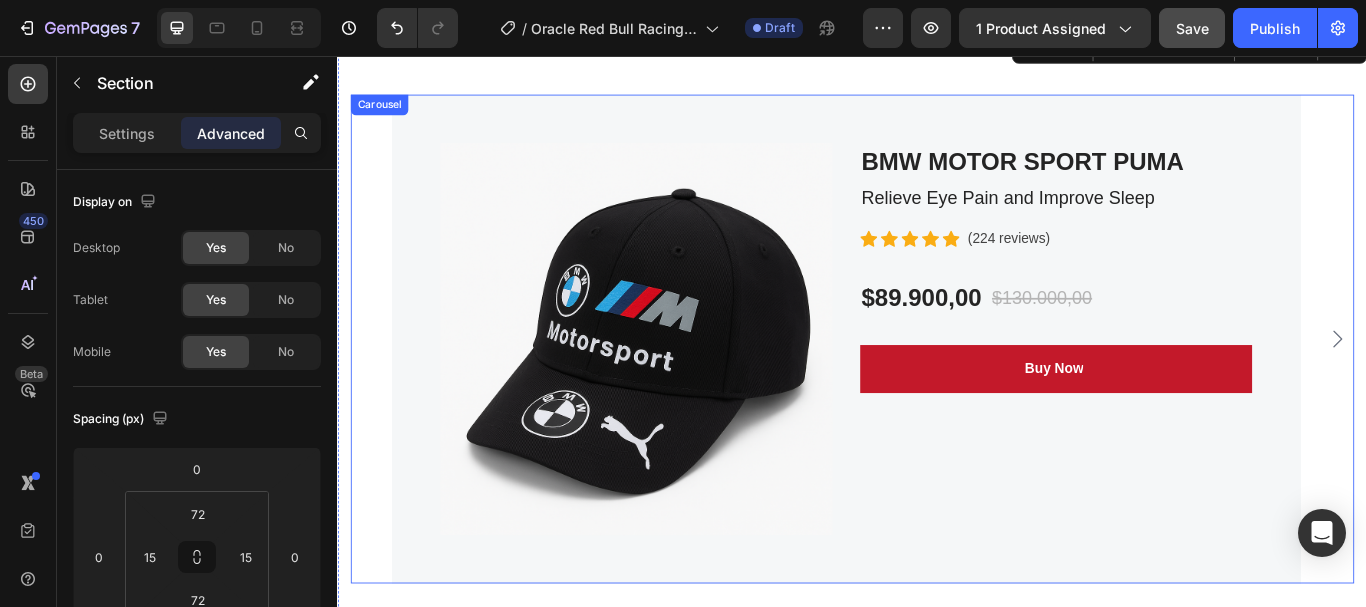 click 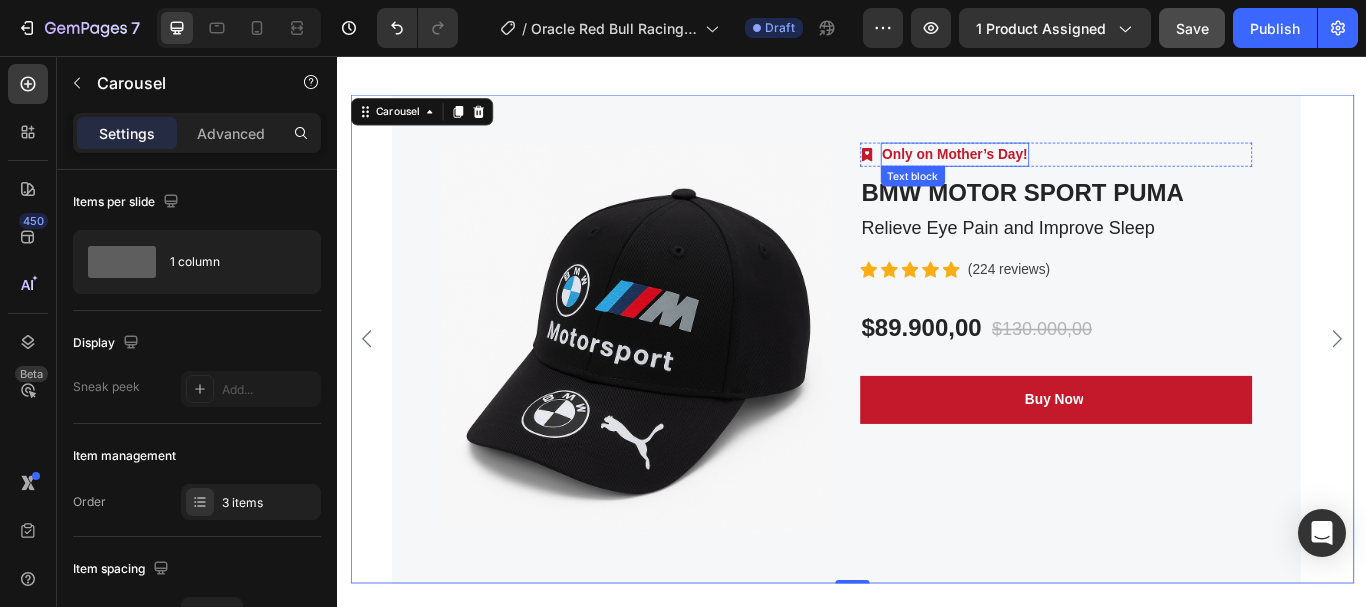 click on "Only on Mother’s Day!" at bounding box center (1057, 171) 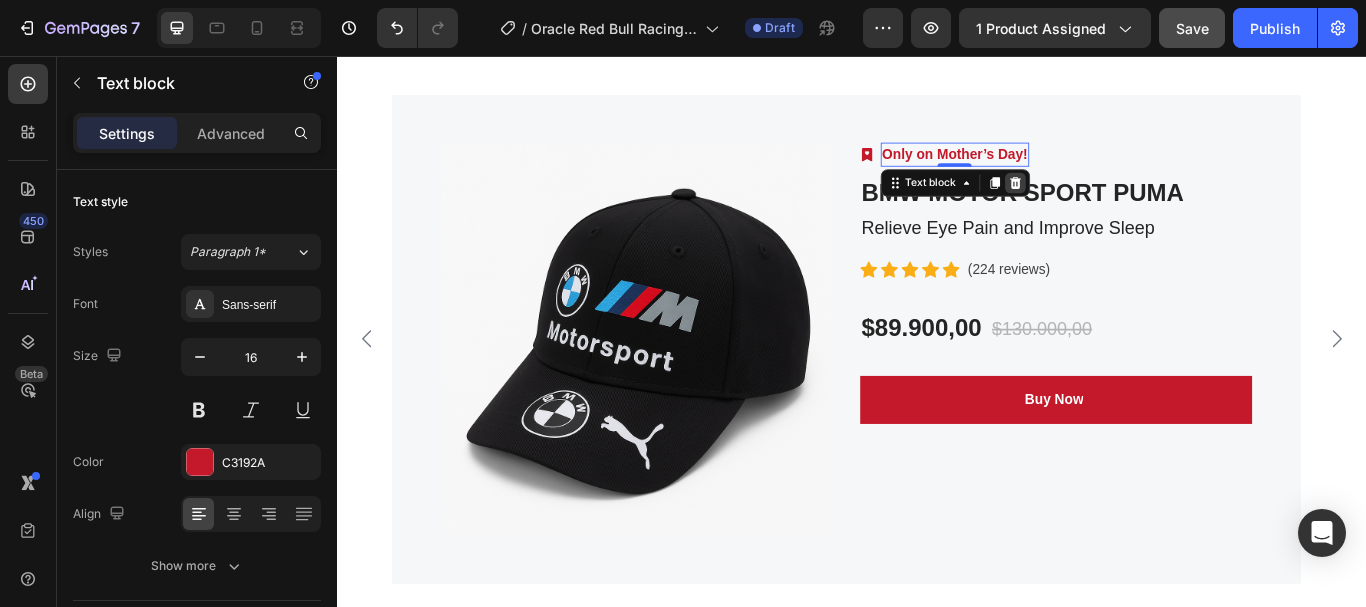 click at bounding box center [1127, 204] 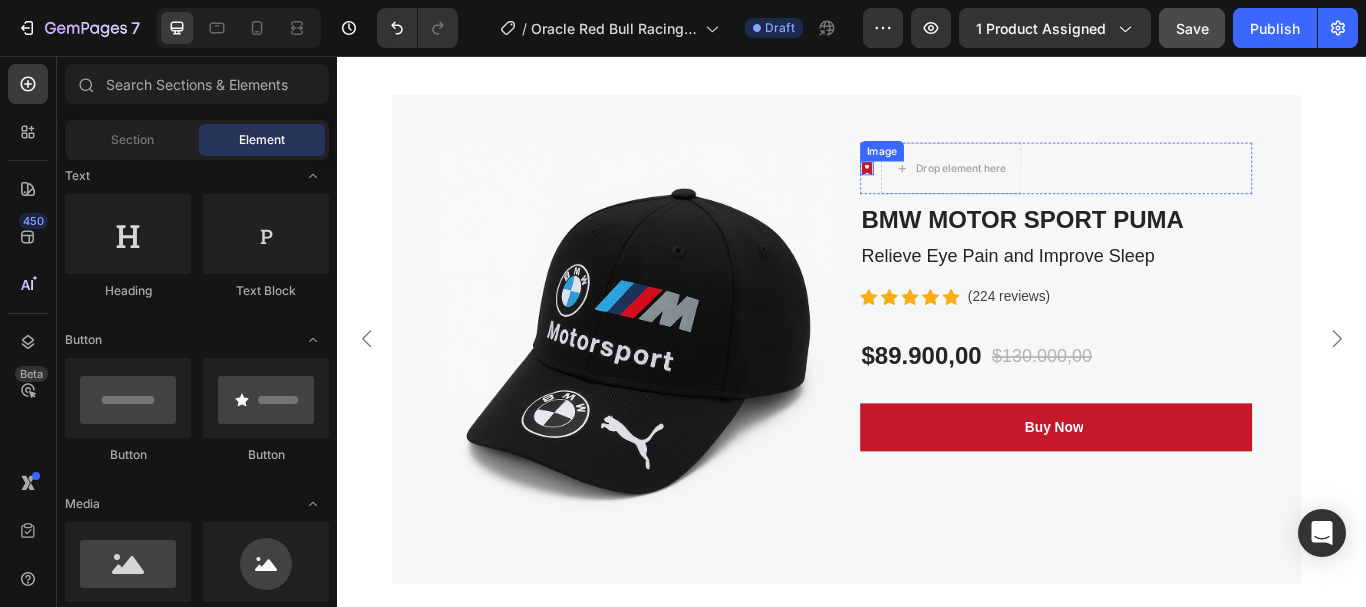 click at bounding box center (954, 187) 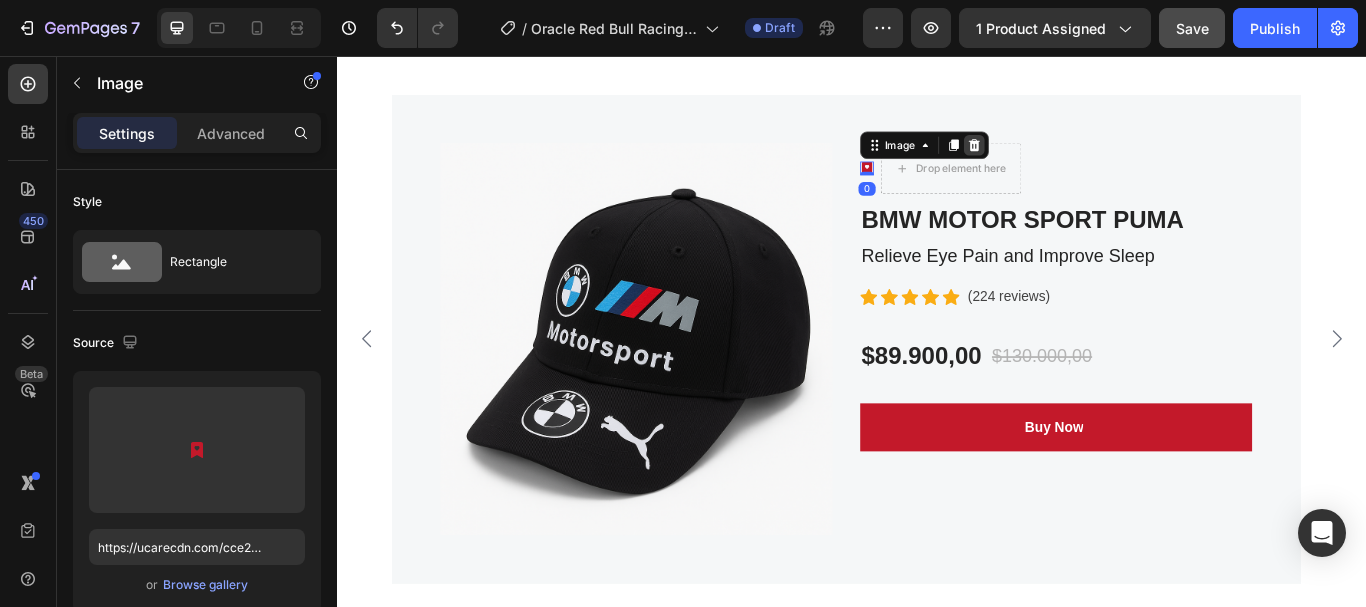 click 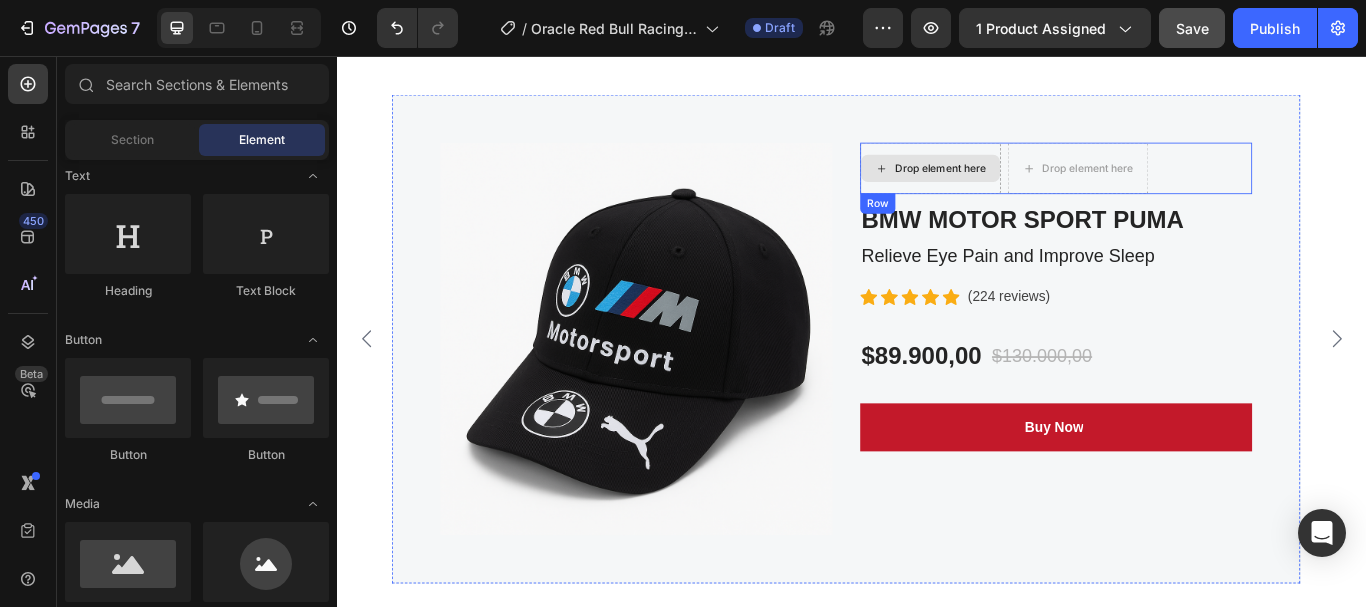 click on "Drop element here" at bounding box center [1028, 187] 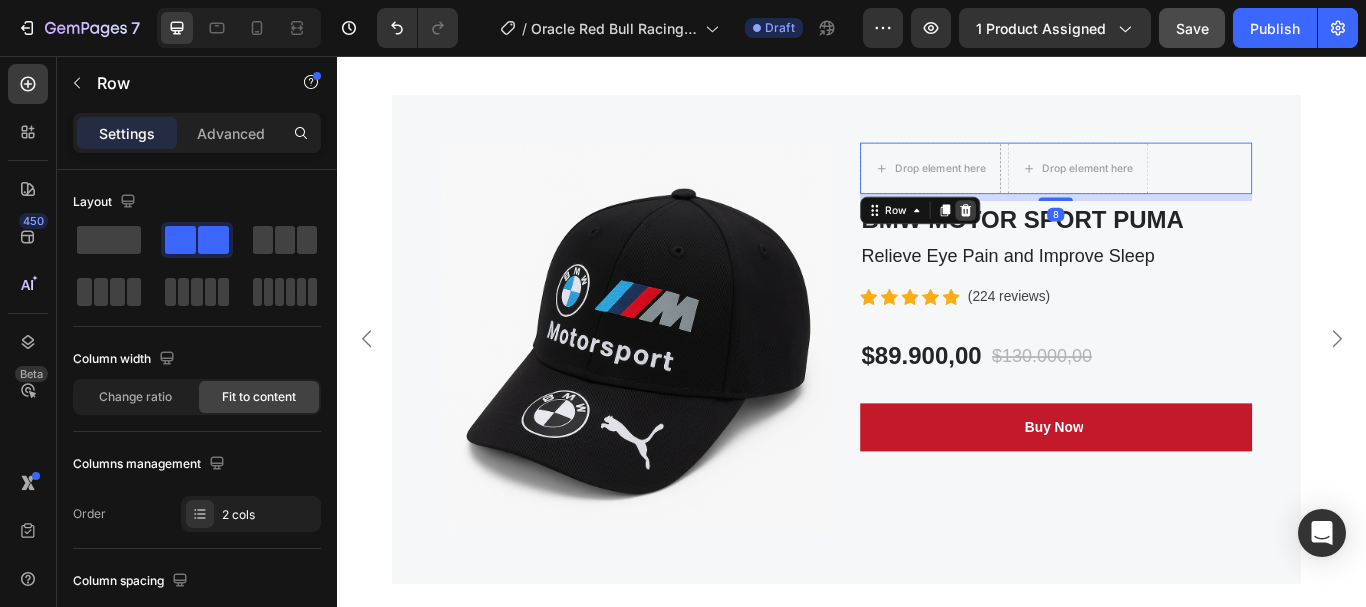 click 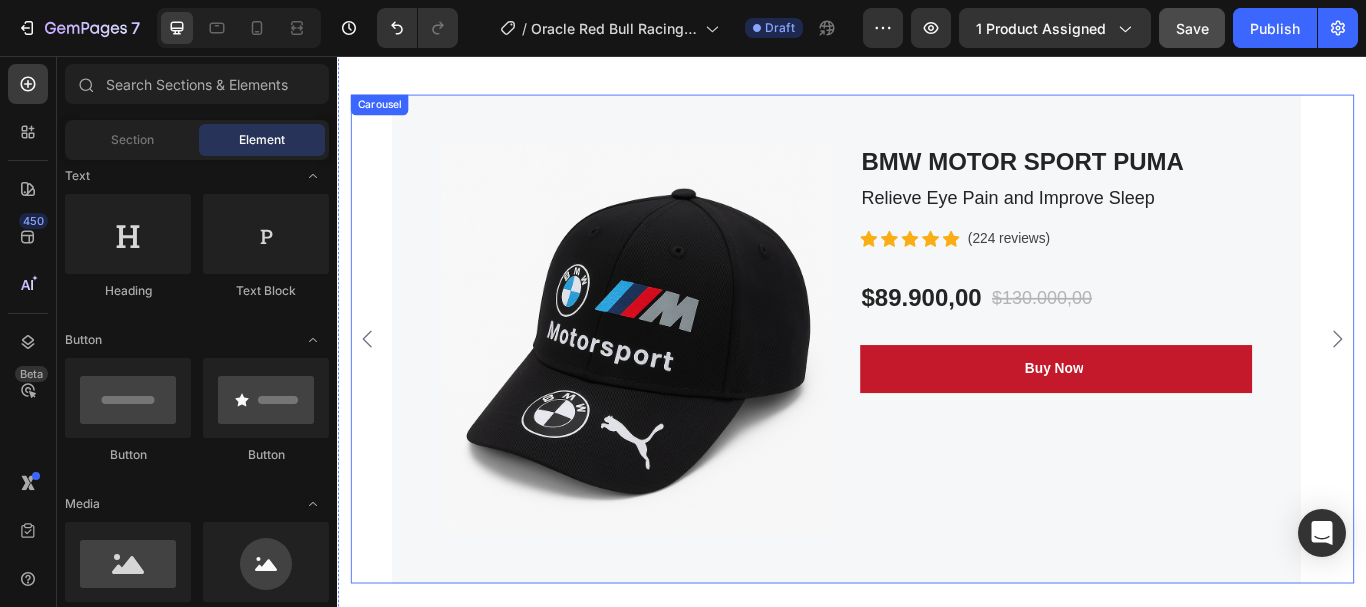 click 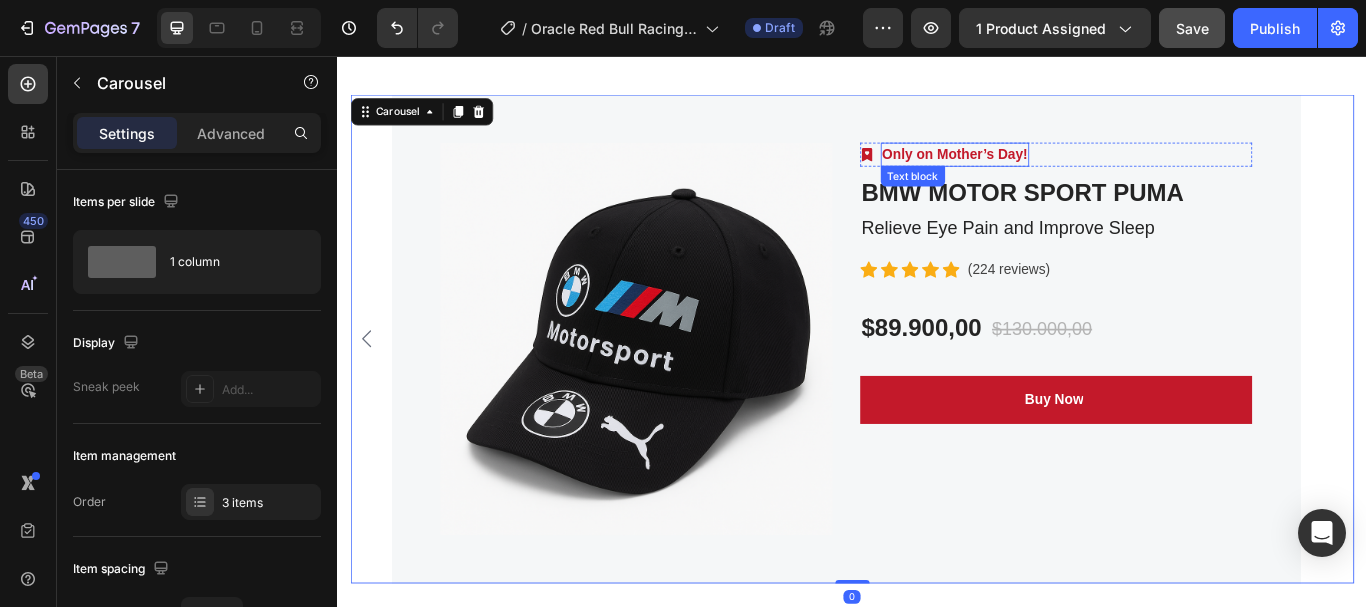 click on "Only on Mother’s Day!" at bounding box center [1057, 171] 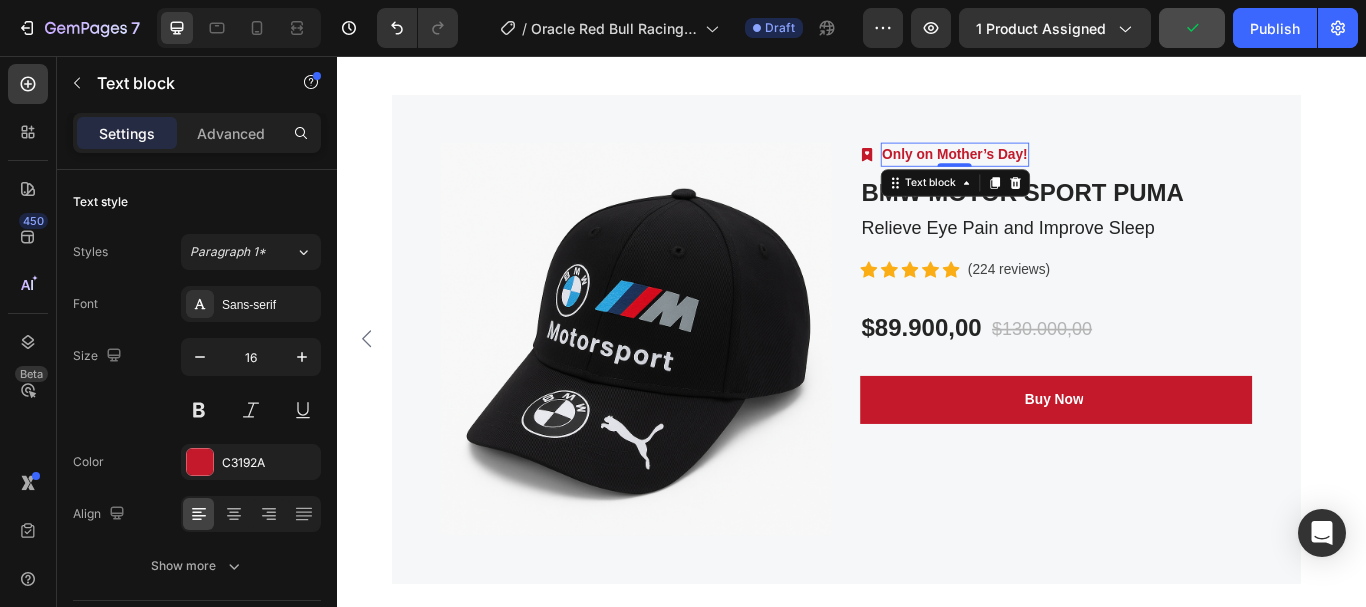 click on "Text block" at bounding box center [1057, 204] 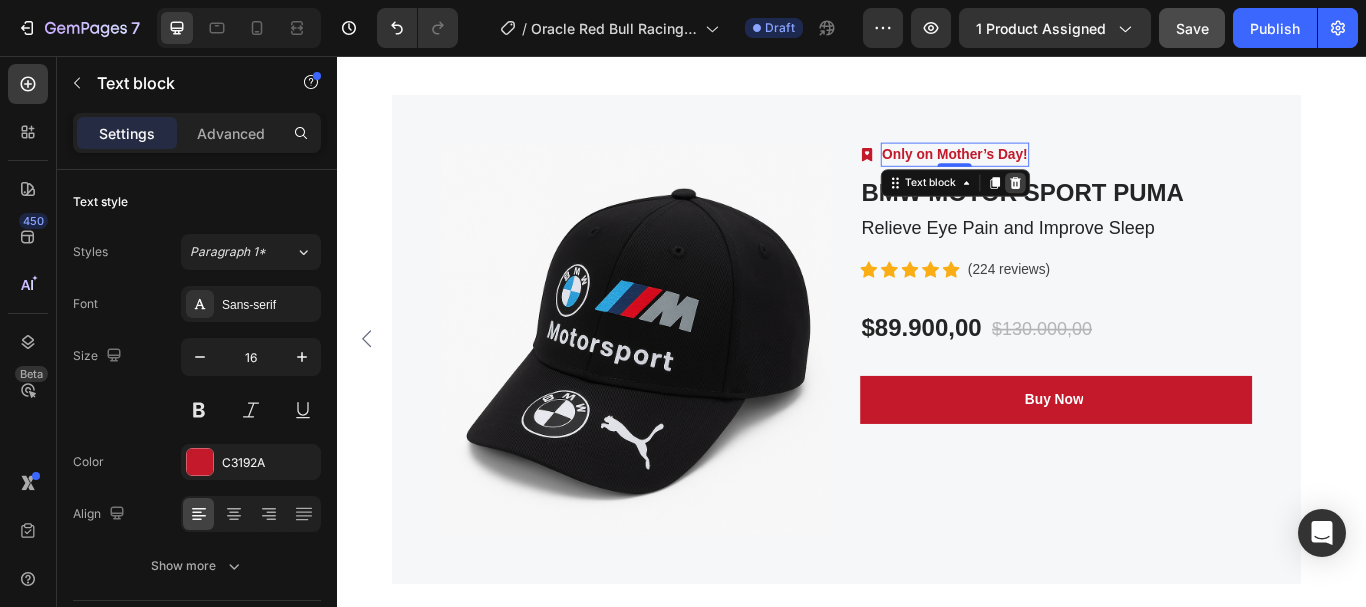 click 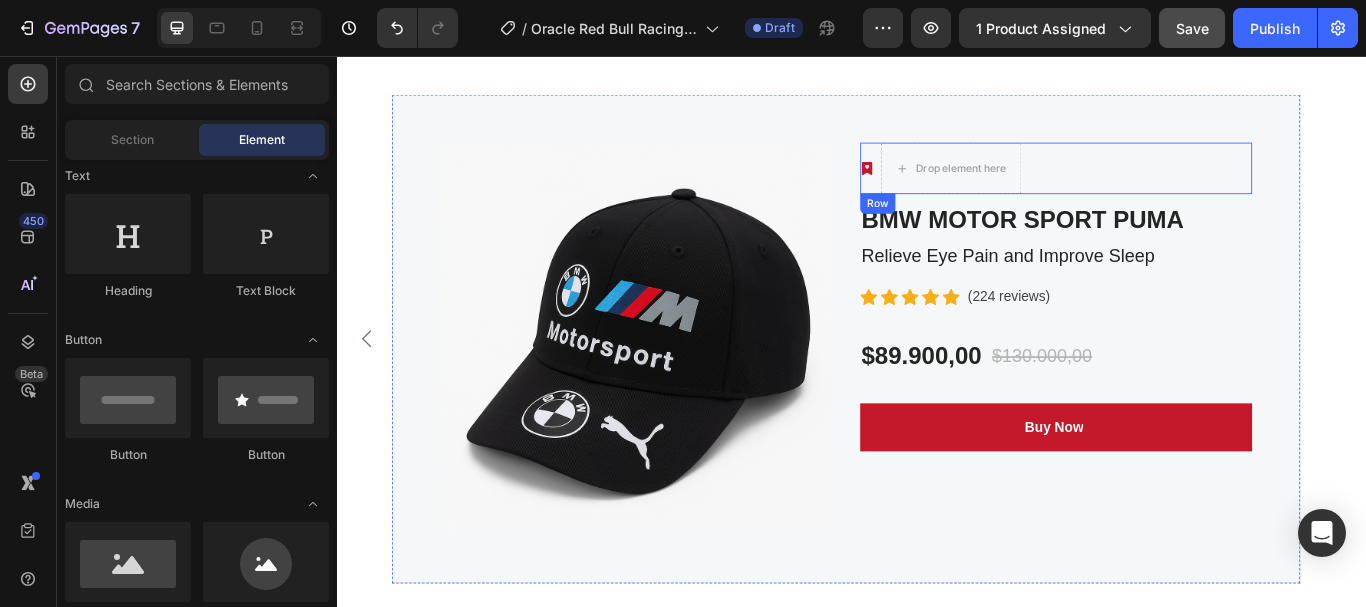 click on "Image" at bounding box center (954, 187) 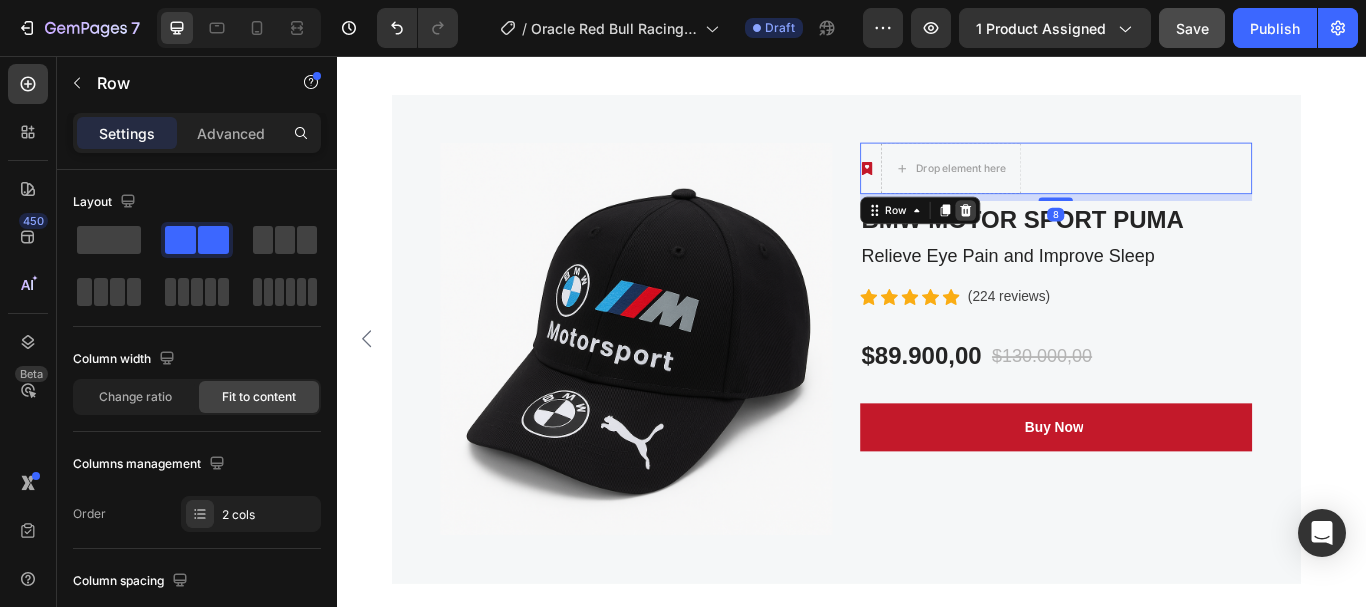 click 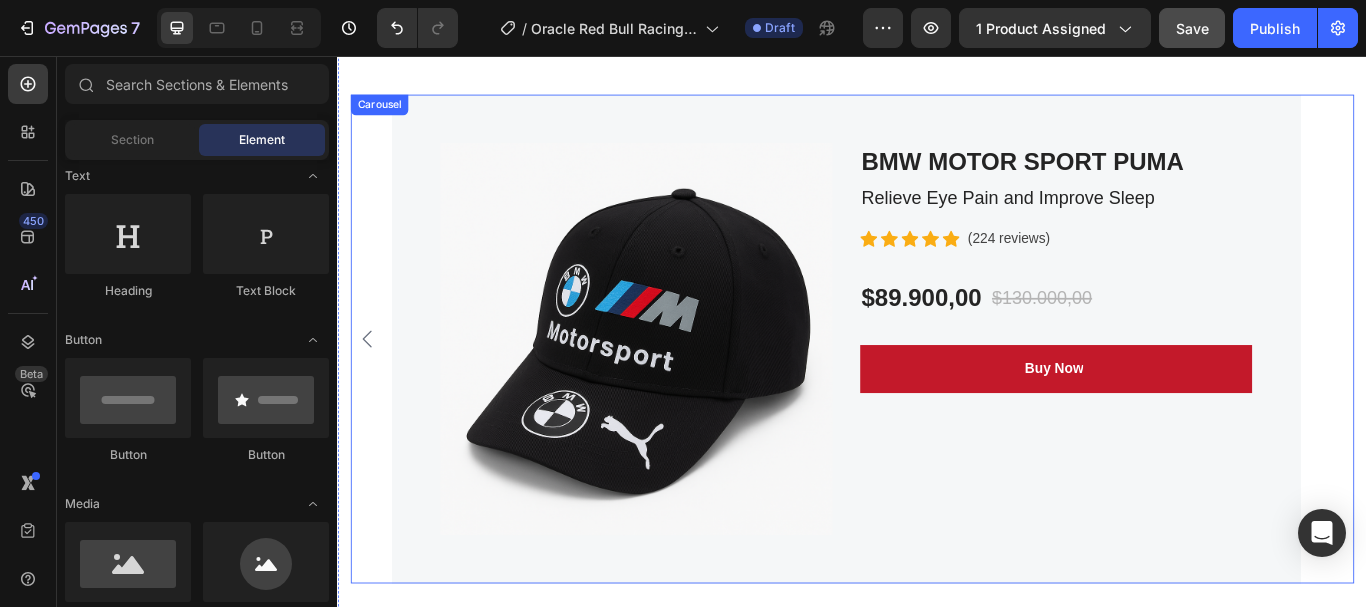 click 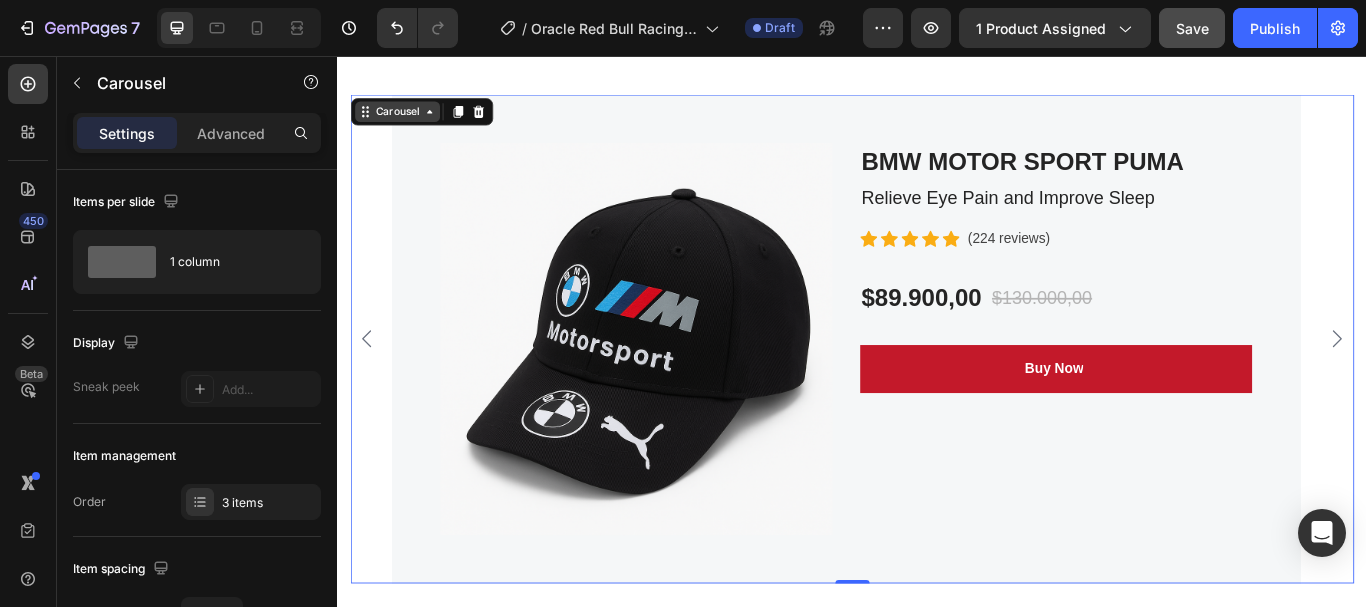 click on "Carousel" at bounding box center (406, 121) 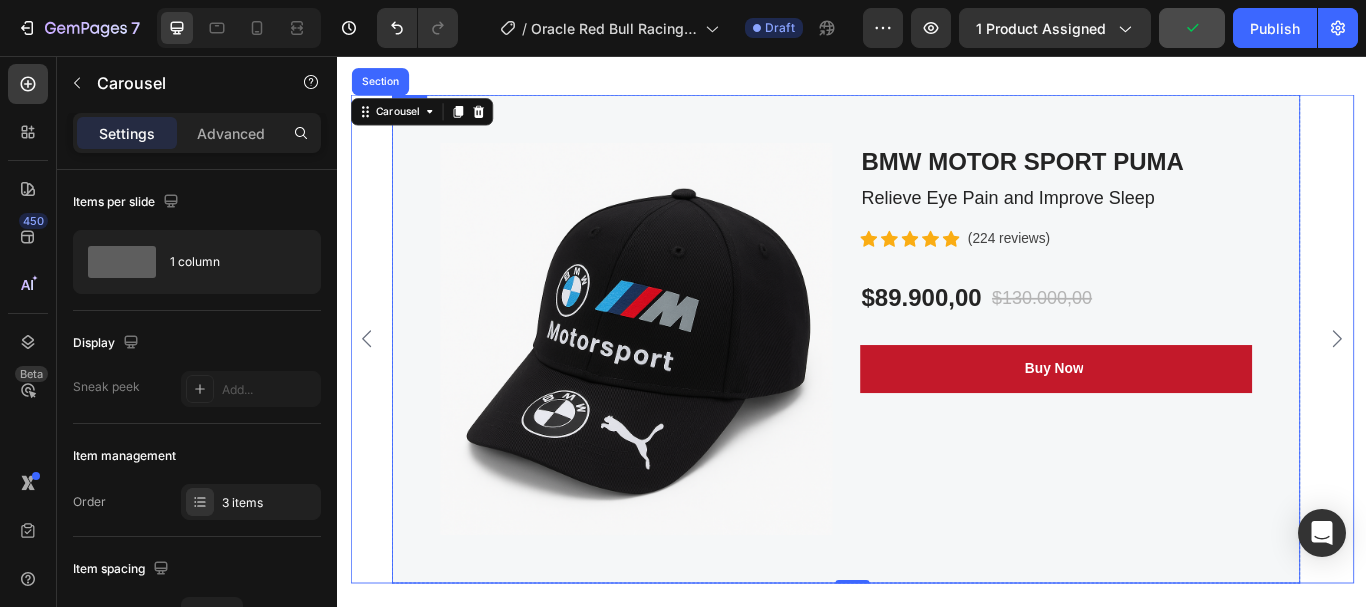 click on "Product Images BMW MOTOR SPORT PUMA (P) Title Relieve Eye Pain and Improve Sleep Text block                Icon                Icon                Icon                Icon                Icon Icon List Hoz (224 reviews) Text block Row $89.900,00 (P) Price (P) Price $130.000,00 (P) Price (P) Price Row Buy Now (P) Cart Button Row" at bounding box center [929, 386] 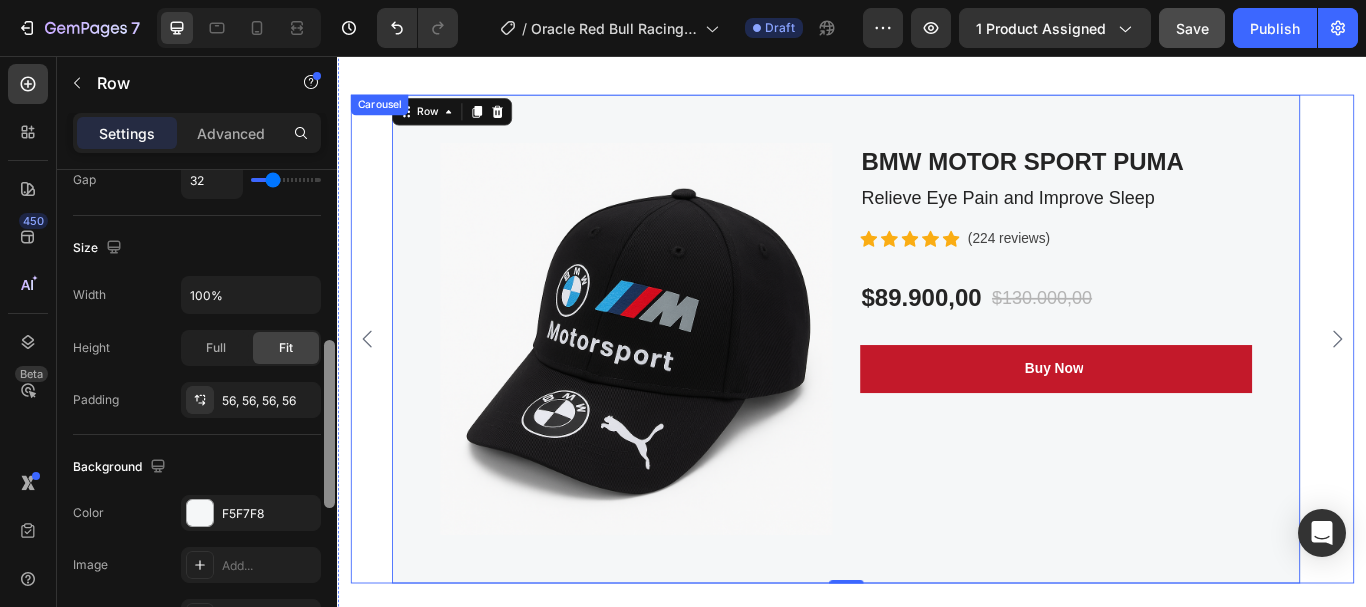 scroll, scrollTop: 0, scrollLeft: 0, axis: both 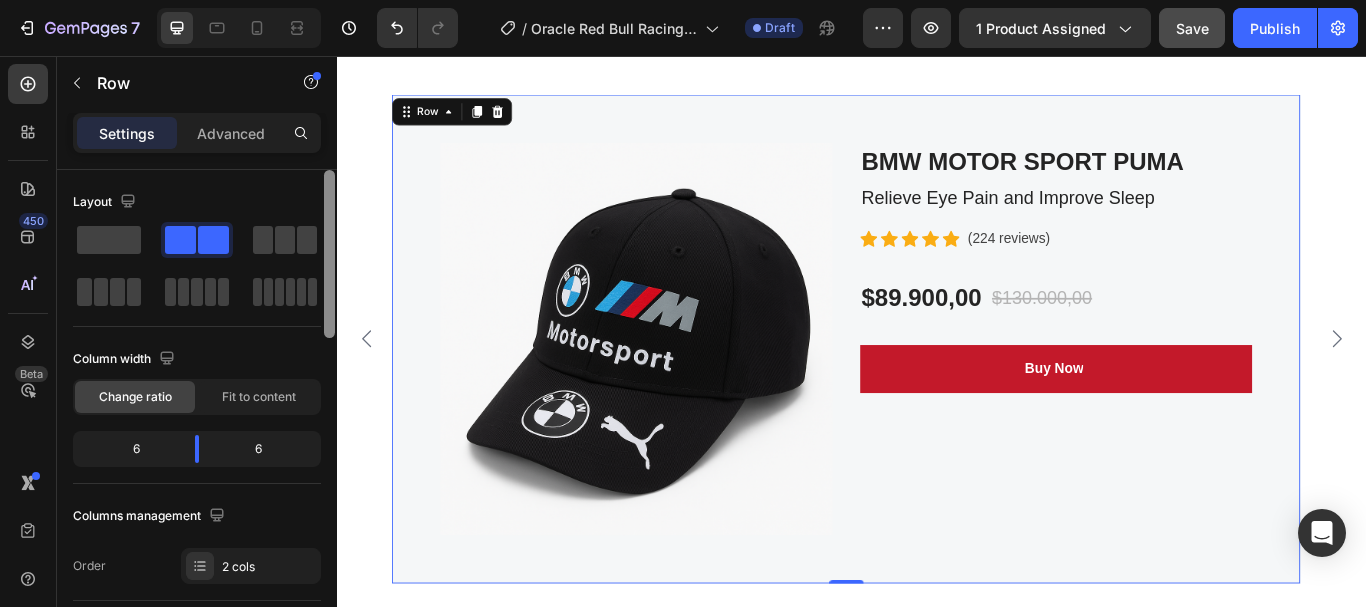 drag, startPoint x: 326, startPoint y: 259, endPoint x: 330, endPoint y: 114, distance: 145.05516 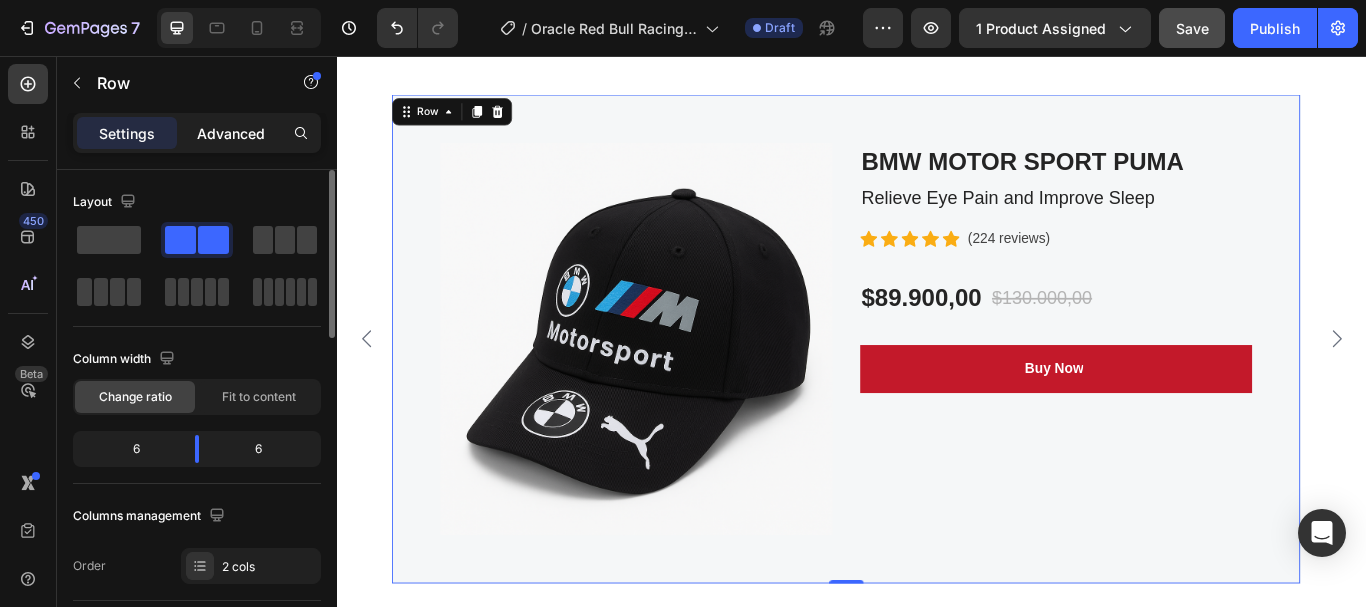 click on "Advanced" at bounding box center [231, 133] 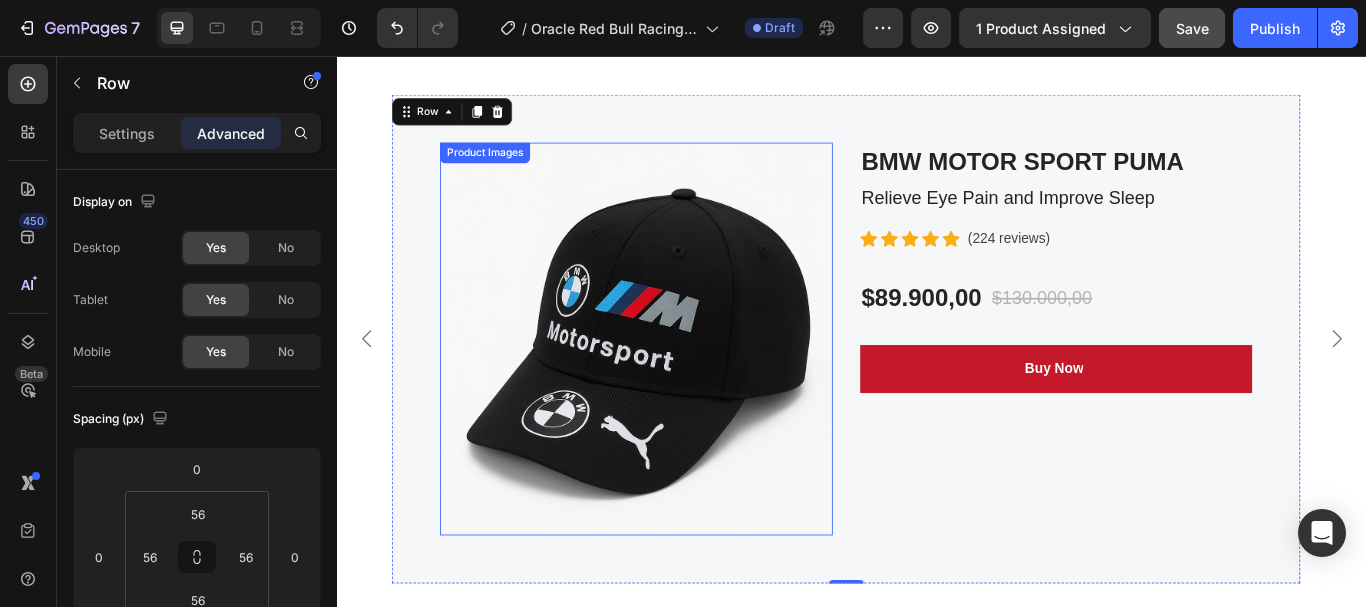 click at bounding box center [685, 386] 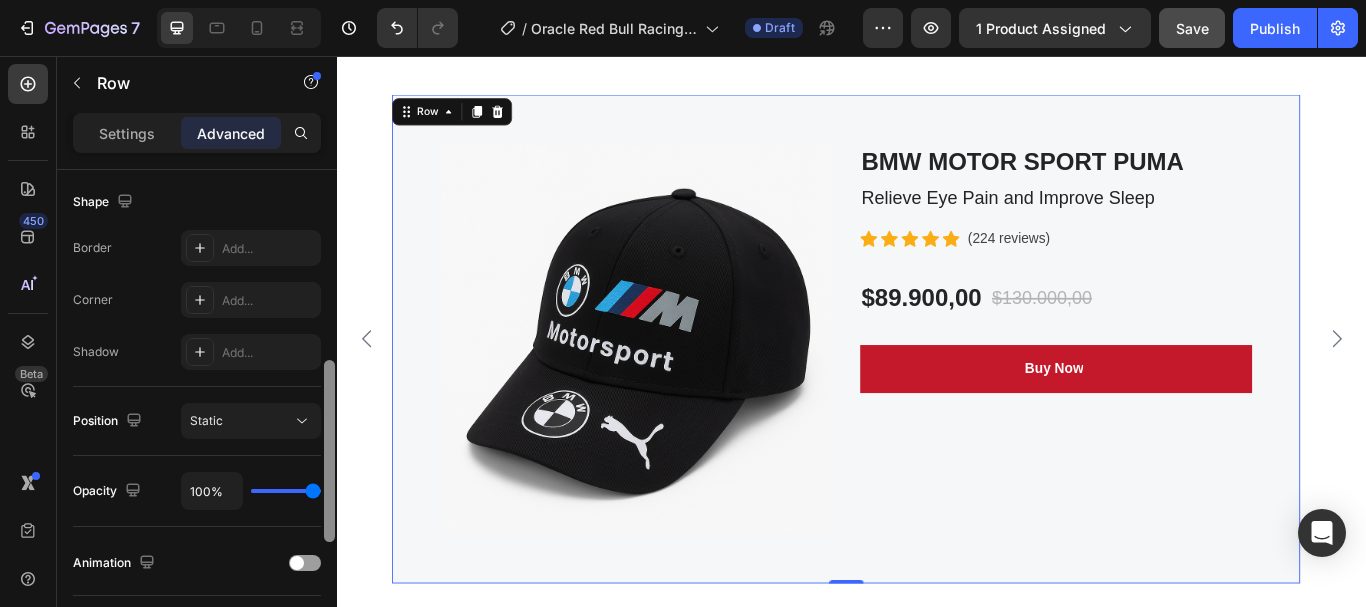 scroll, scrollTop: 560, scrollLeft: 0, axis: vertical 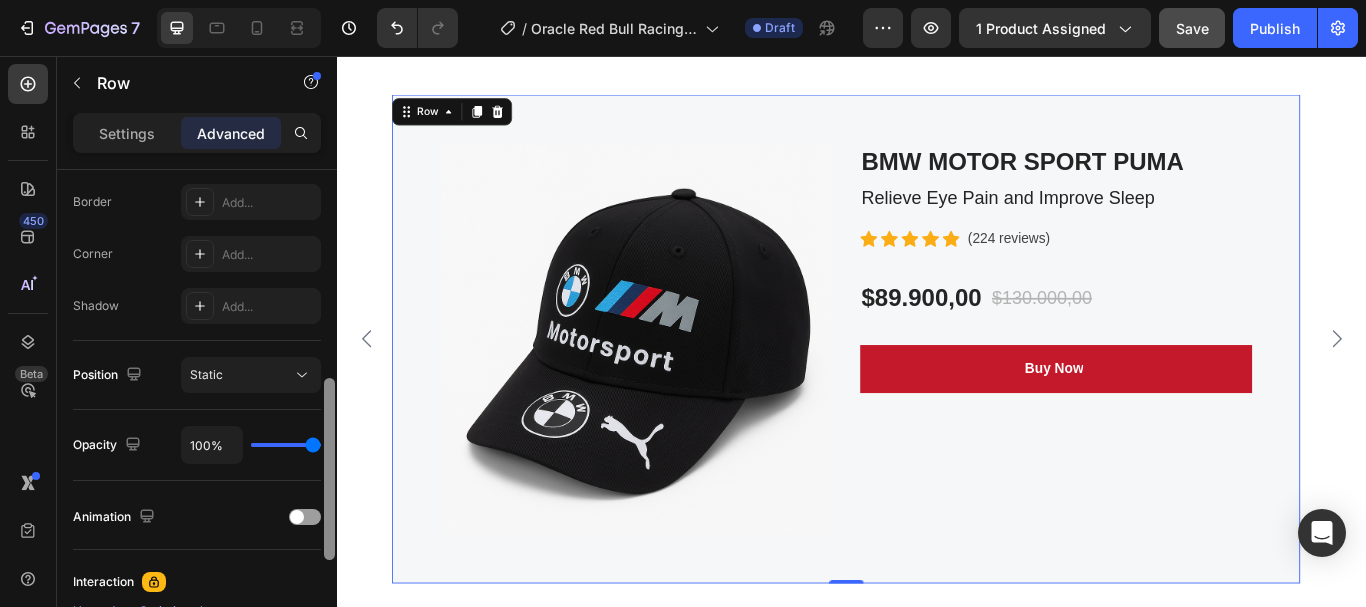 drag, startPoint x: 332, startPoint y: 305, endPoint x: 305, endPoint y: 513, distance: 209.74509 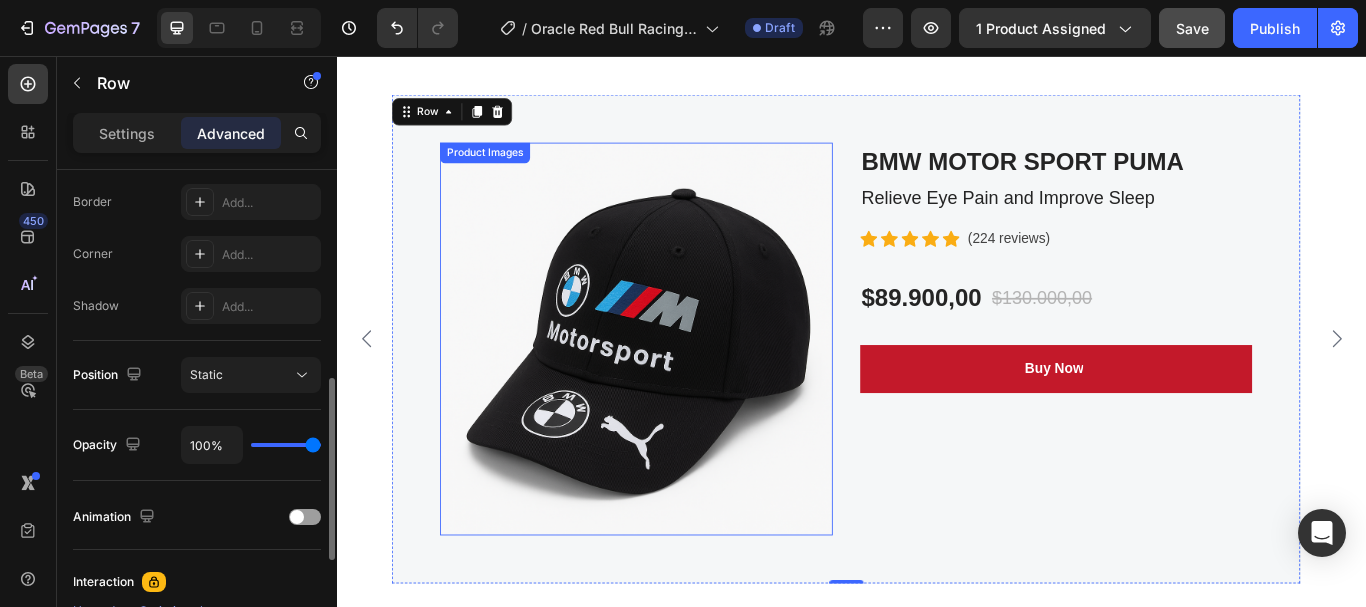 click at bounding box center (685, 386) 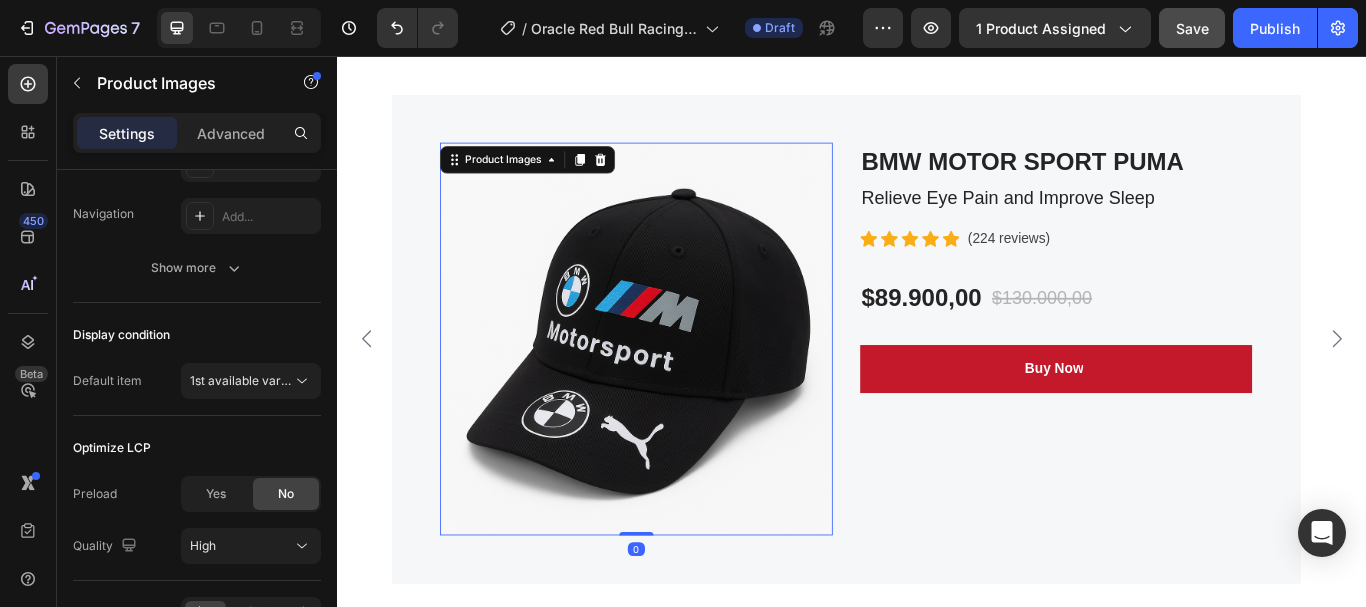 scroll, scrollTop: 0, scrollLeft: 0, axis: both 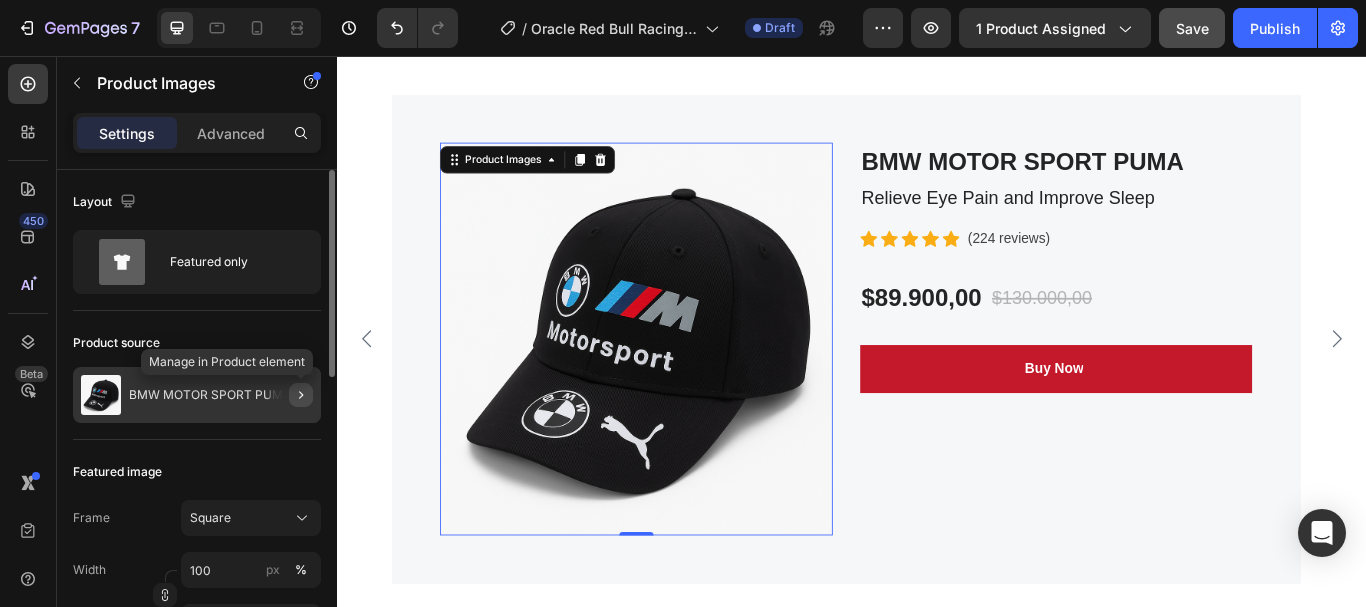 click 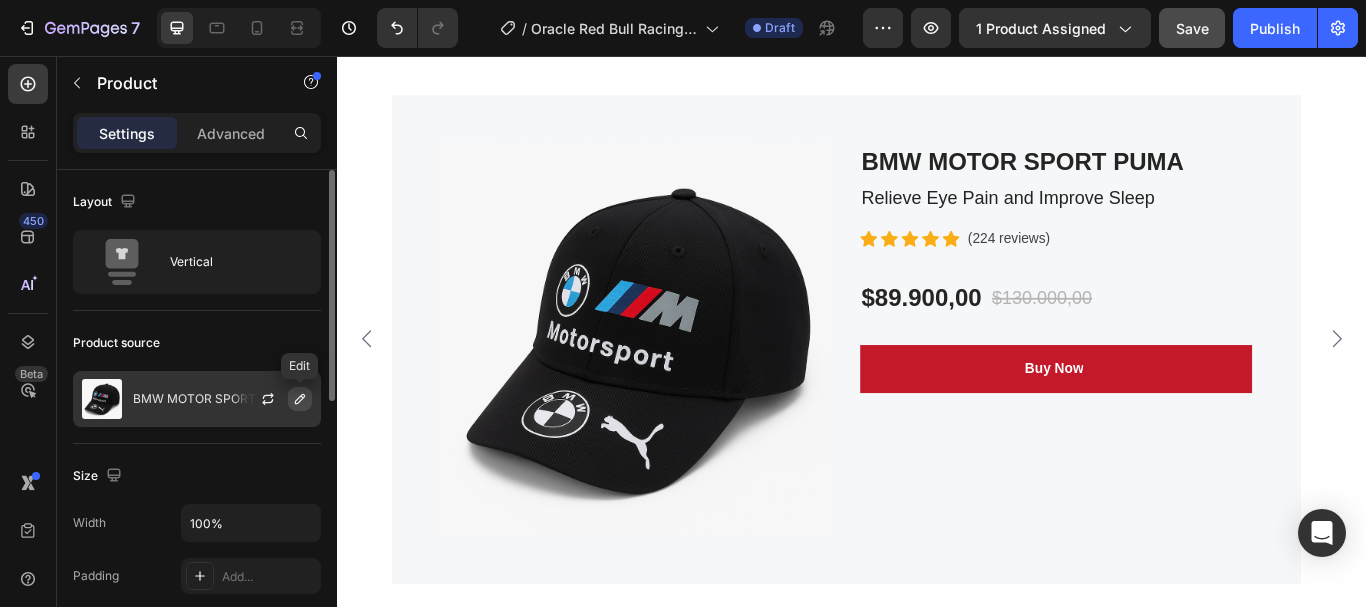 click 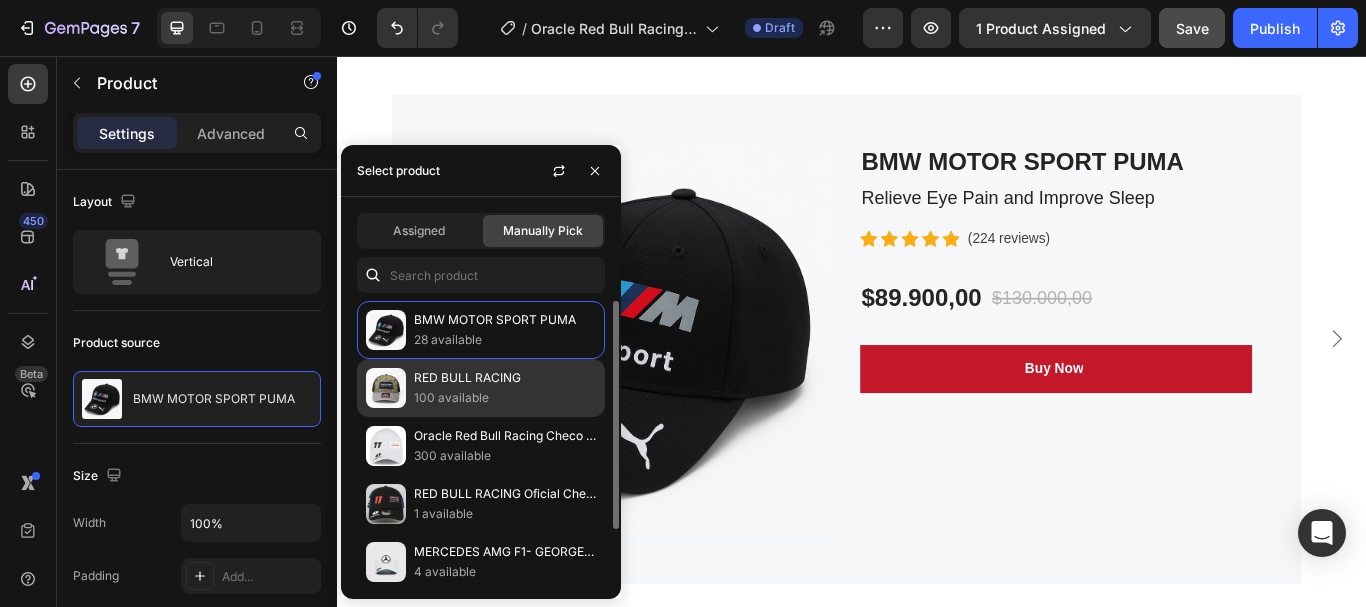click on "100 available" at bounding box center [505, 398] 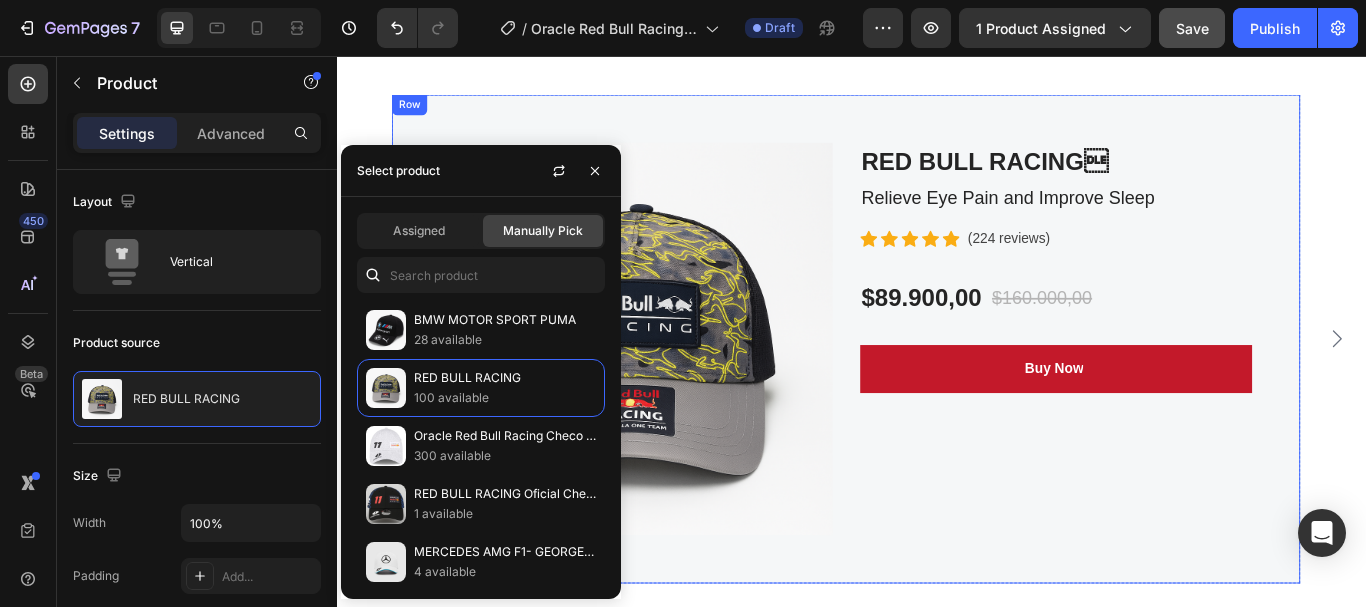 click on "RED BULL RACING (P) Title Relieve Eye Pain and Improve Sleep Text block                Icon                Icon                Icon                Icon                Icon Icon List Hoz (224 reviews) Text block Row $89.900,00 (P) Price (P) Price $160.000,00 (P) Price (P) Price Row Buy Now (P) Cart Button" at bounding box center (1175, 386) 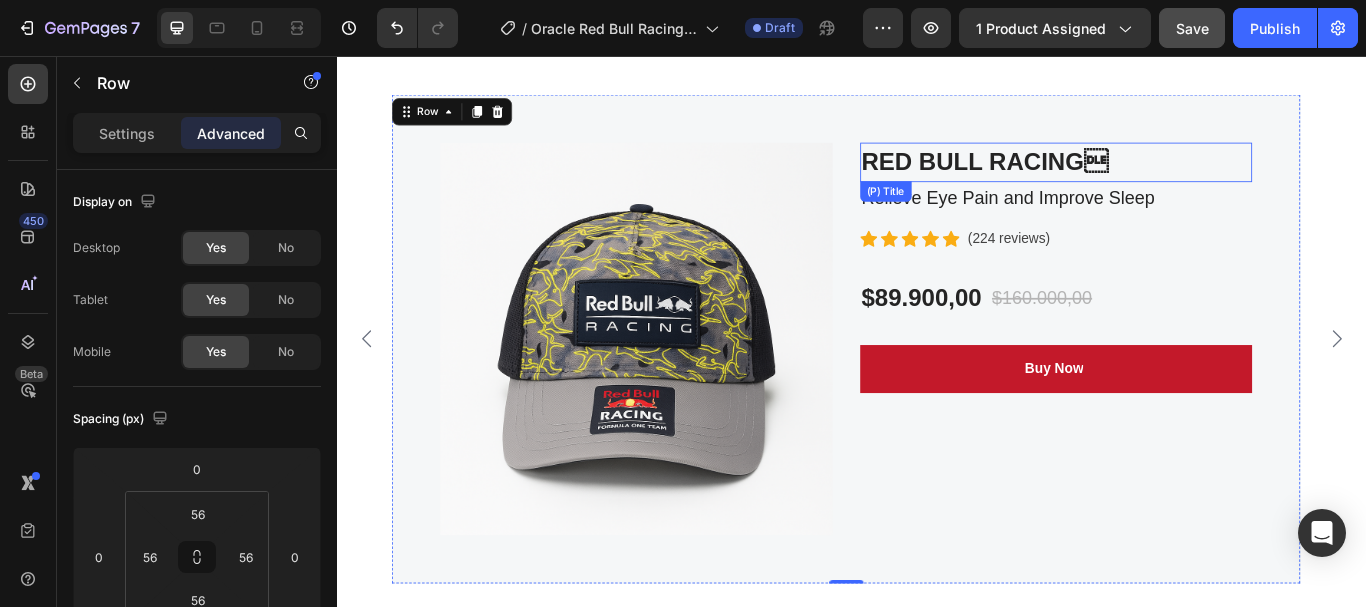 click on "RED BULL RACING" at bounding box center (1175, 180) 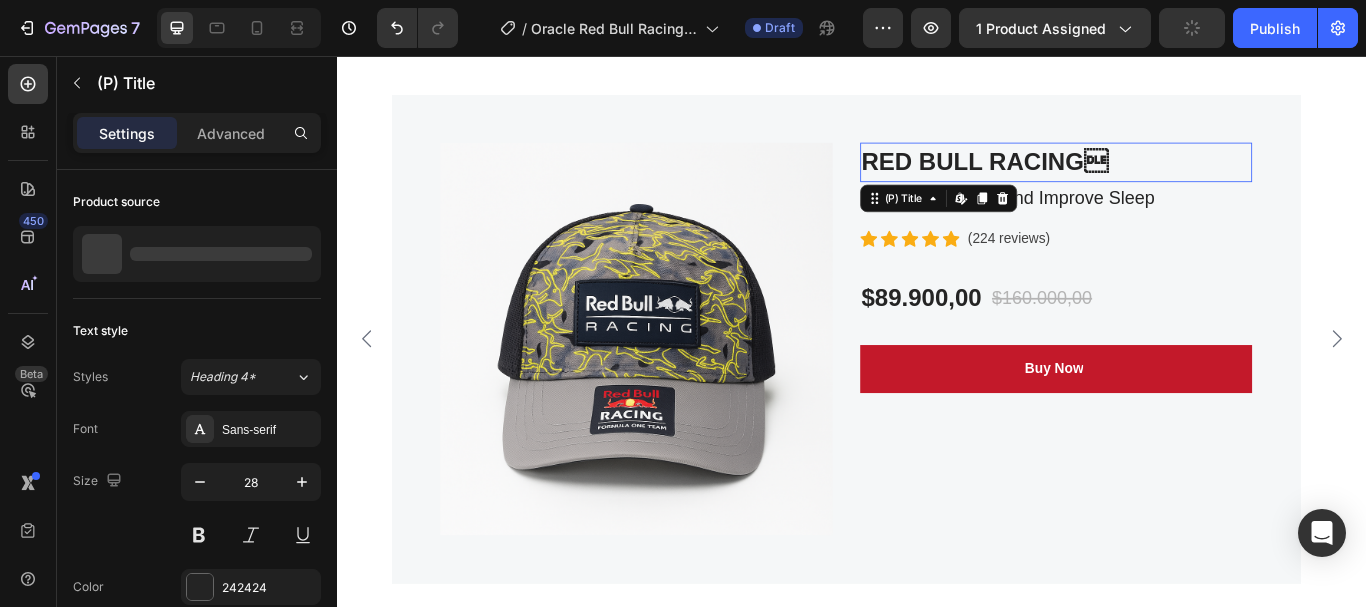 click on "RED BULL RACING" at bounding box center (1175, 180) 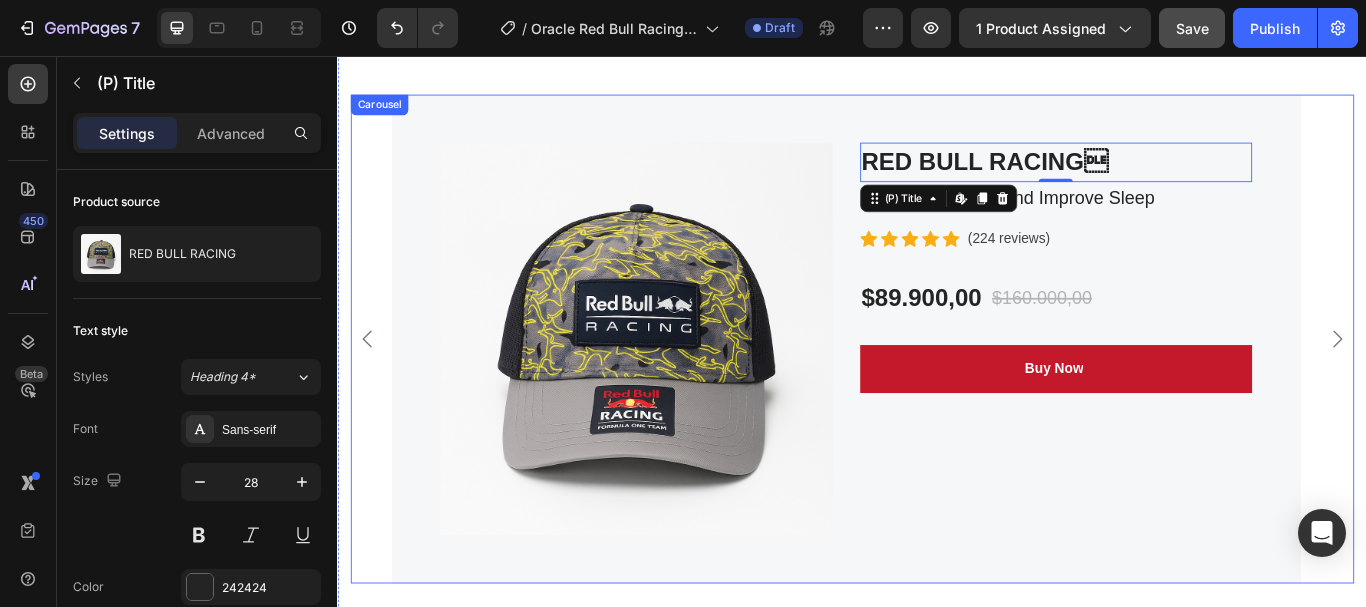 click 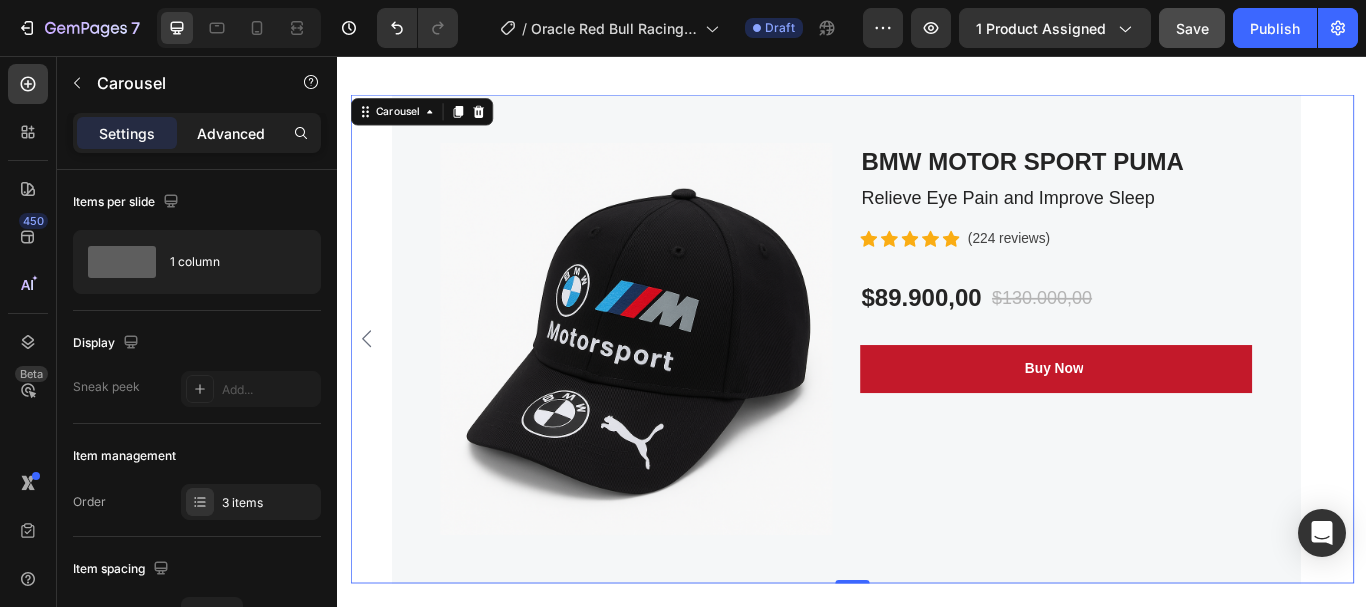 click on "Advanced" at bounding box center [231, 133] 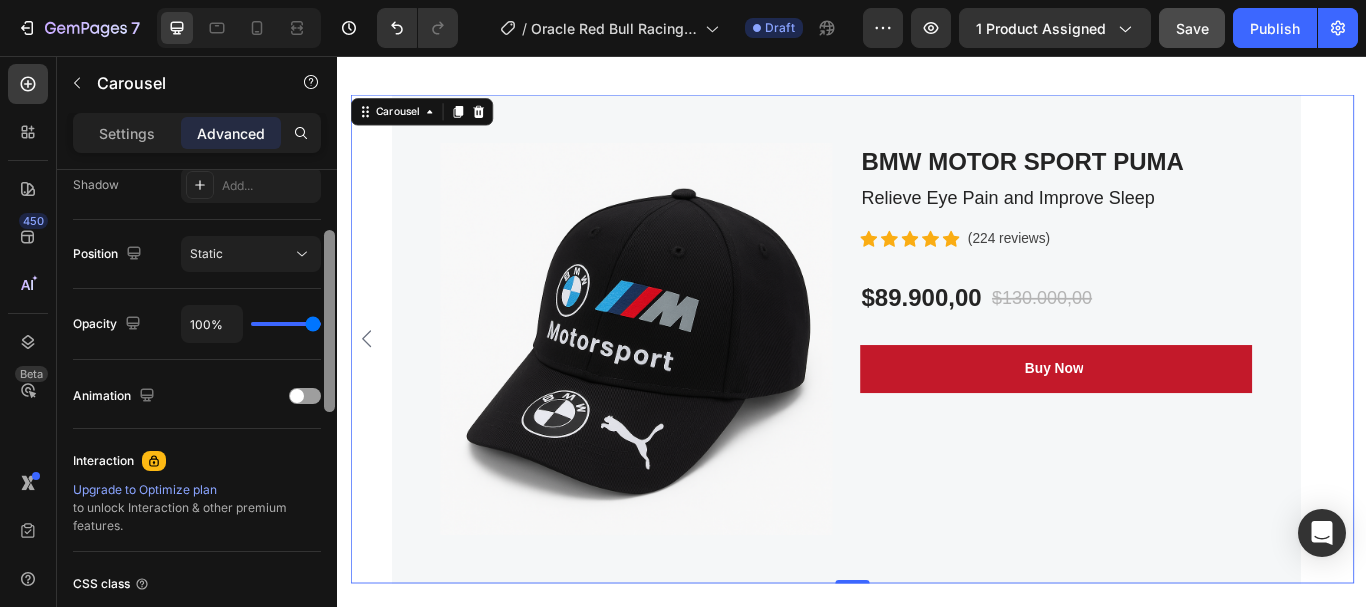 scroll, scrollTop: 541, scrollLeft: 0, axis: vertical 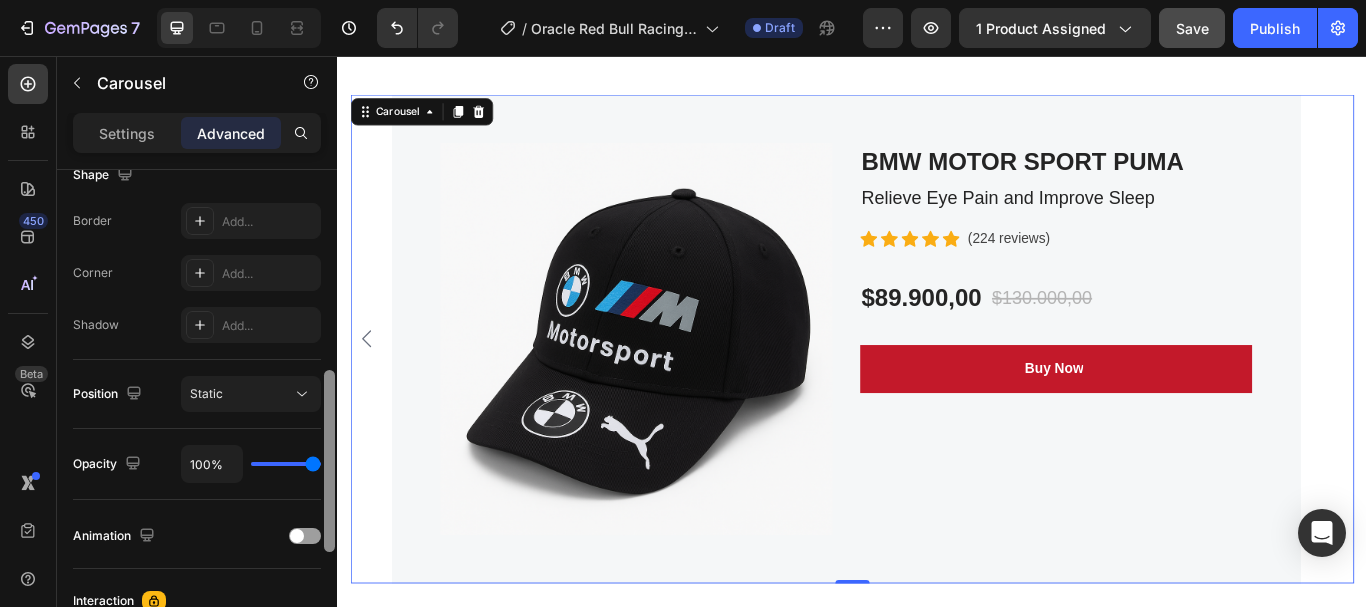 drag, startPoint x: 333, startPoint y: 285, endPoint x: 337, endPoint y: 486, distance: 201.0398 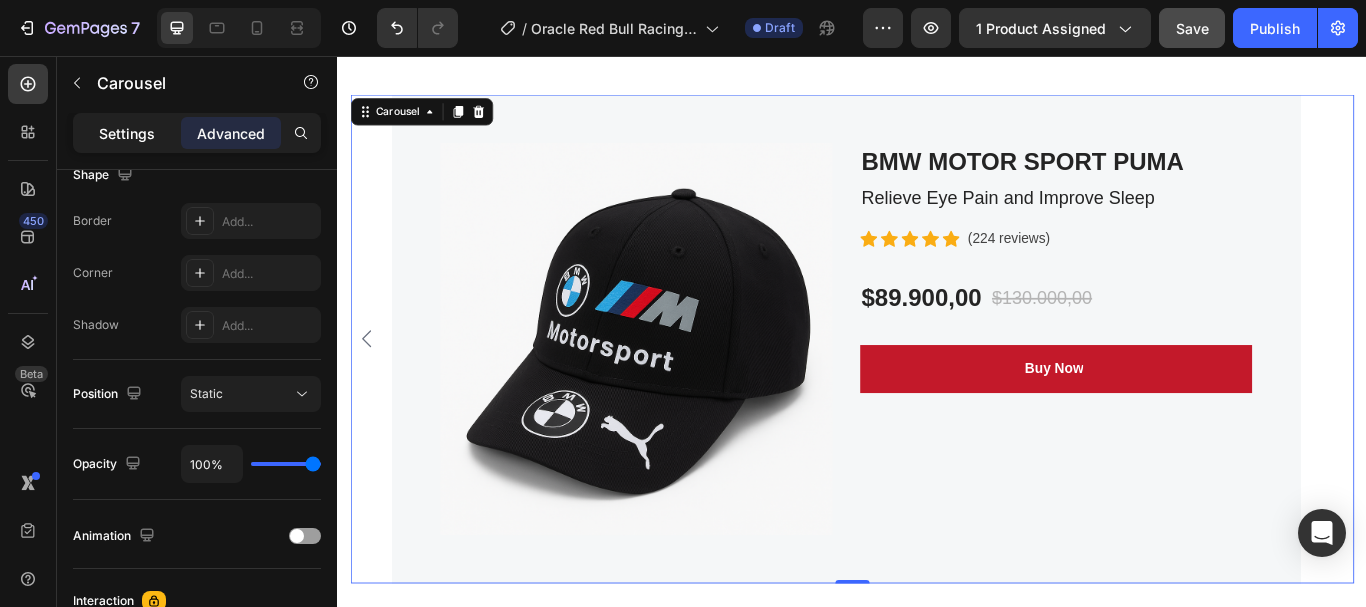 click on "Settings" at bounding box center (127, 133) 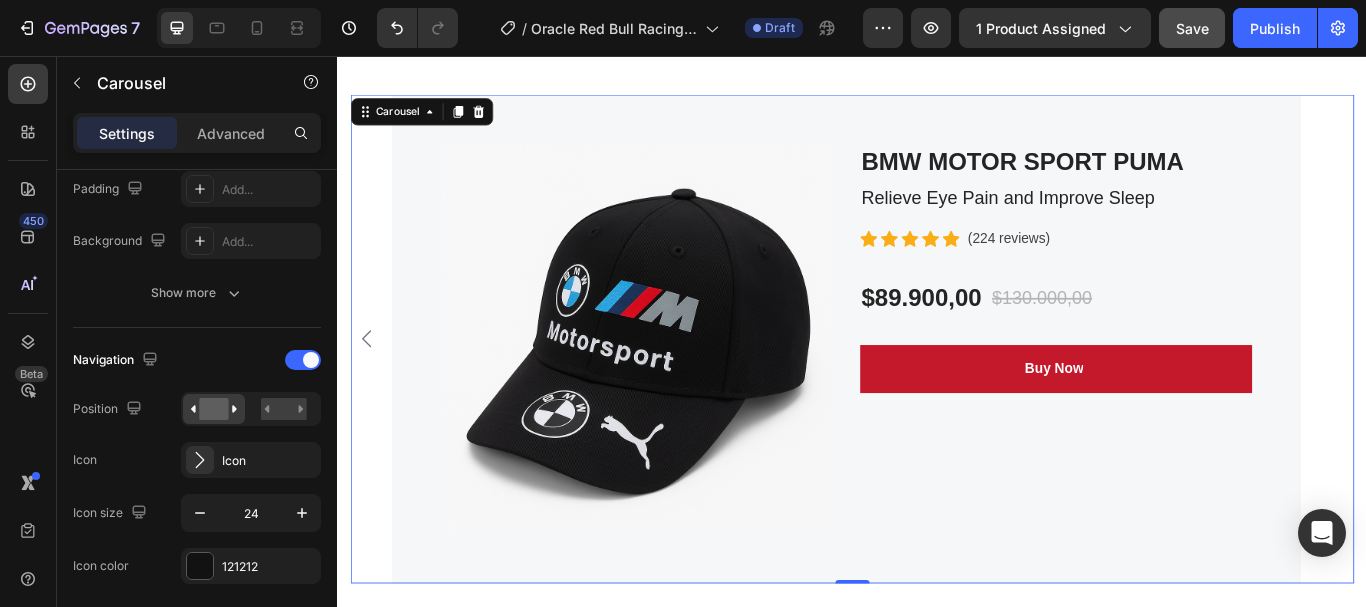 click on "Settings" at bounding box center (127, 133) 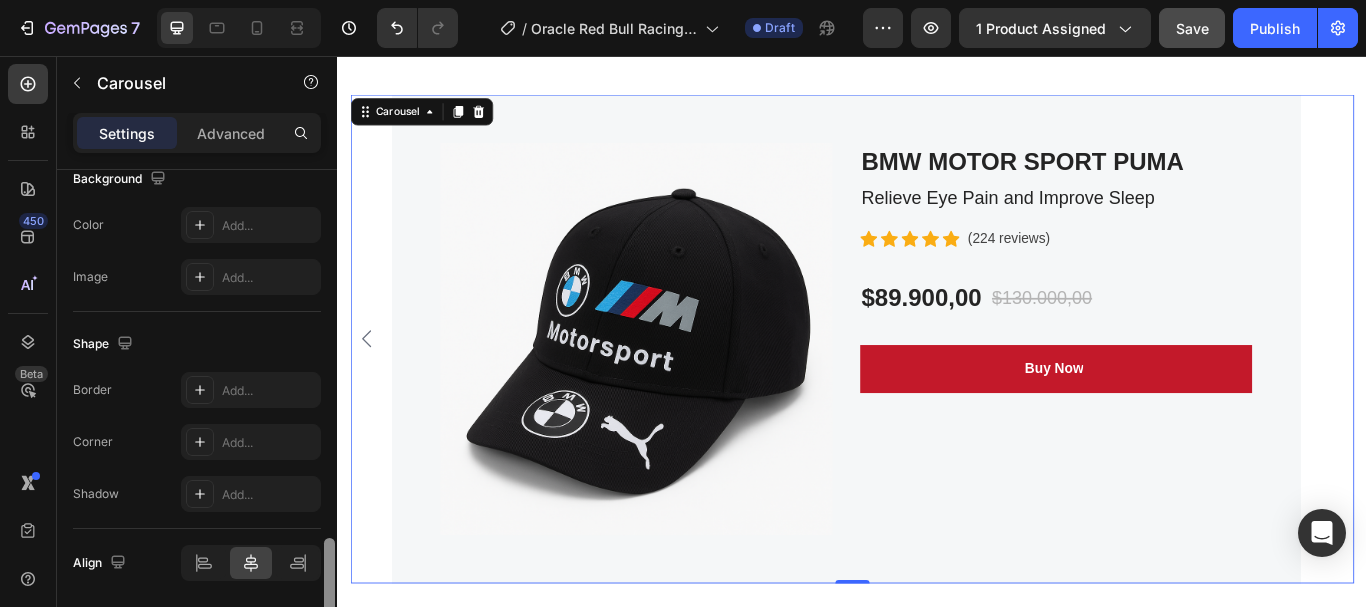 drag, startPoint x: 664, startPoint y: 419, endPoint x: 500, endPoint y: 479, distance: 174.63104 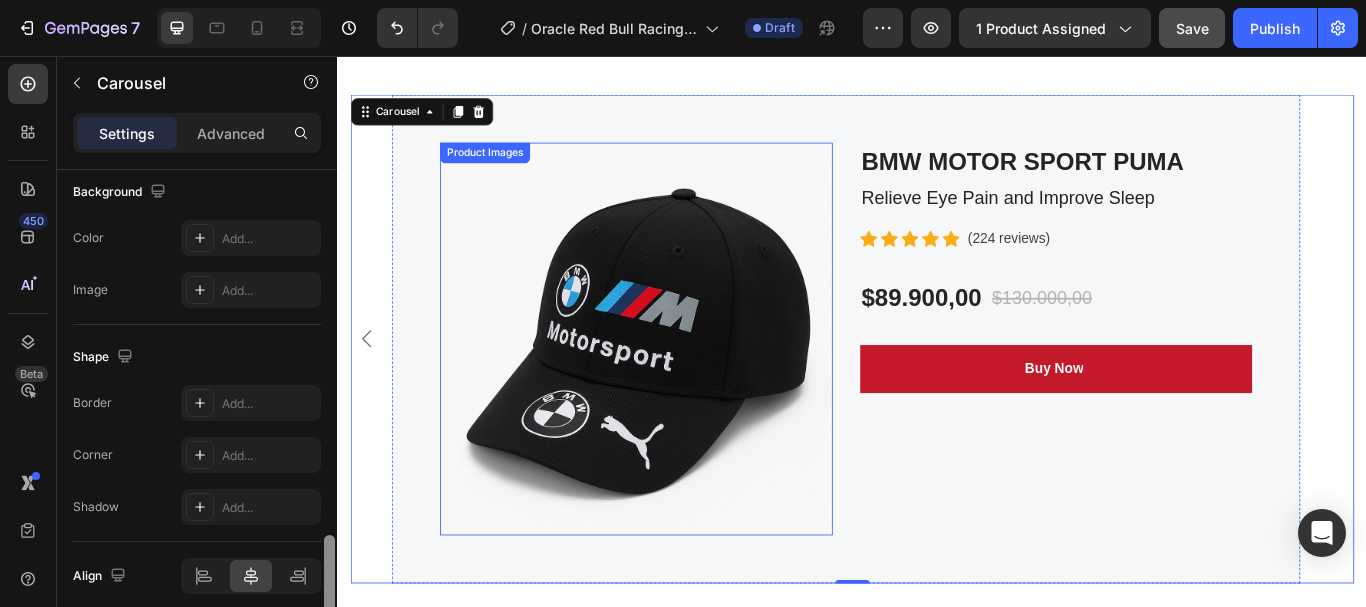 click at bounding box center (685, 386) 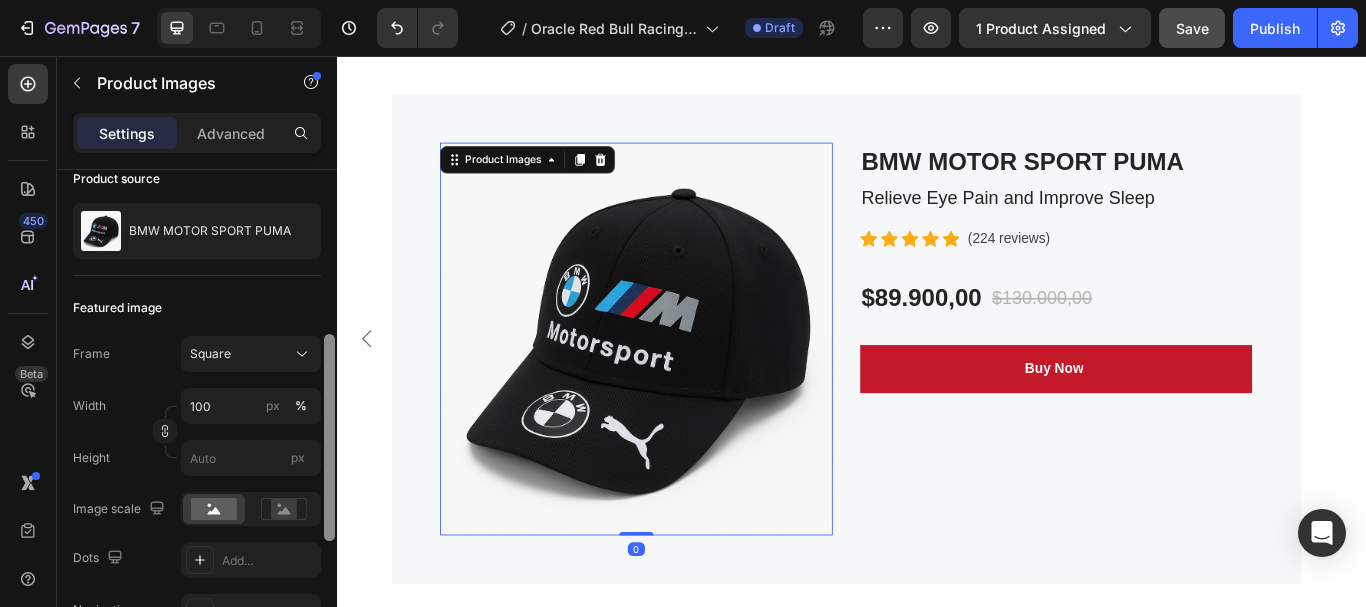 scroll, scrollTop: 0, scrollLeft: 0, axis: both 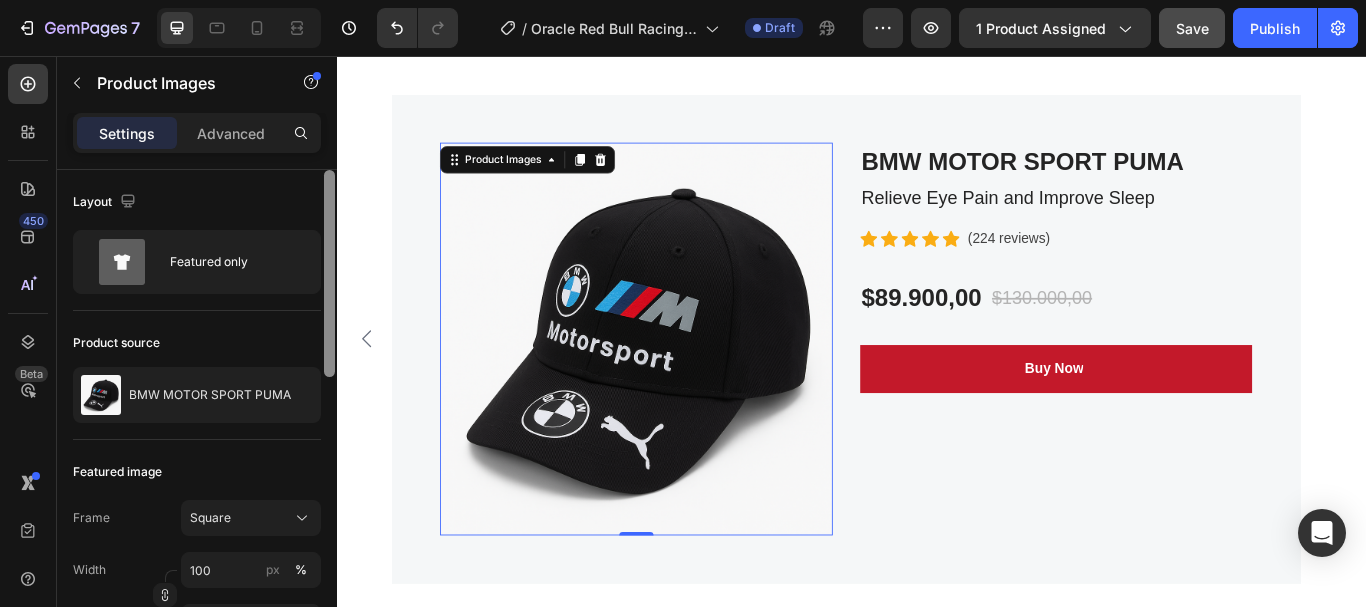 click 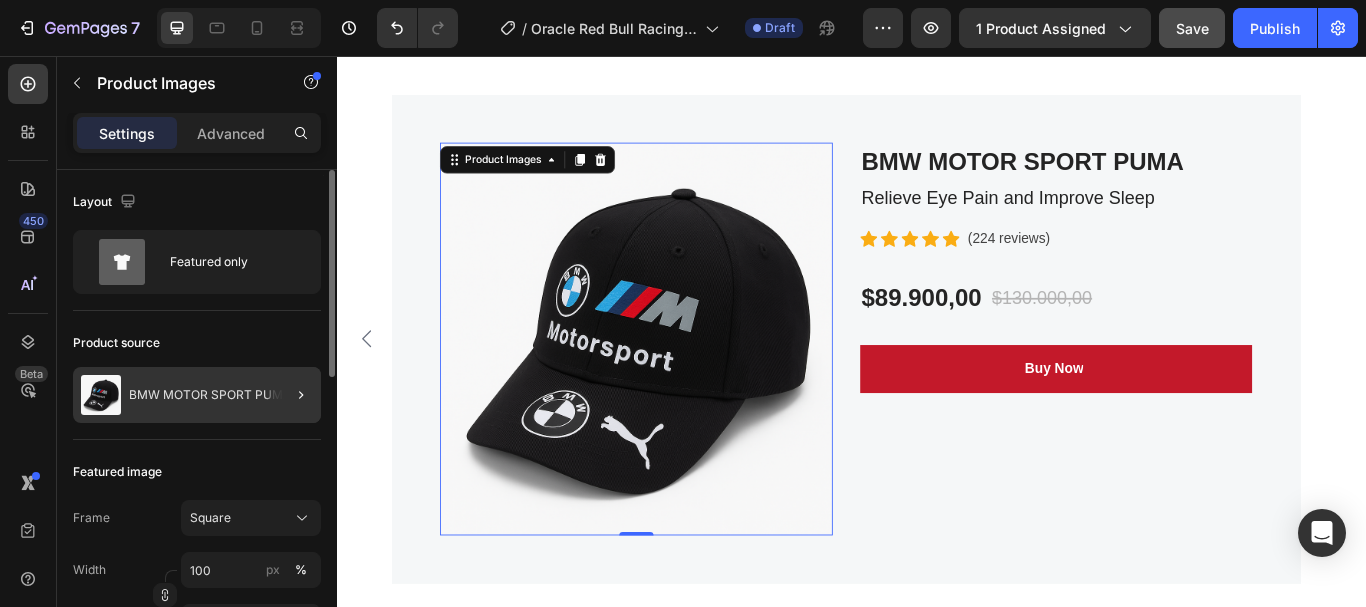 click 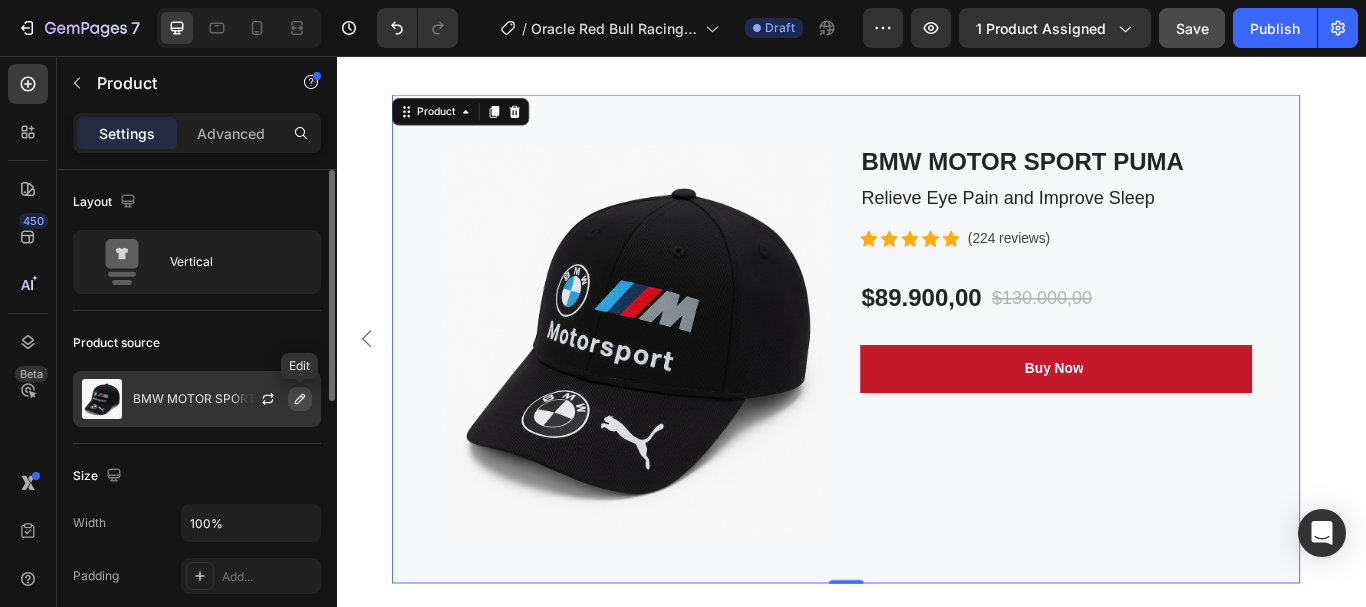 click 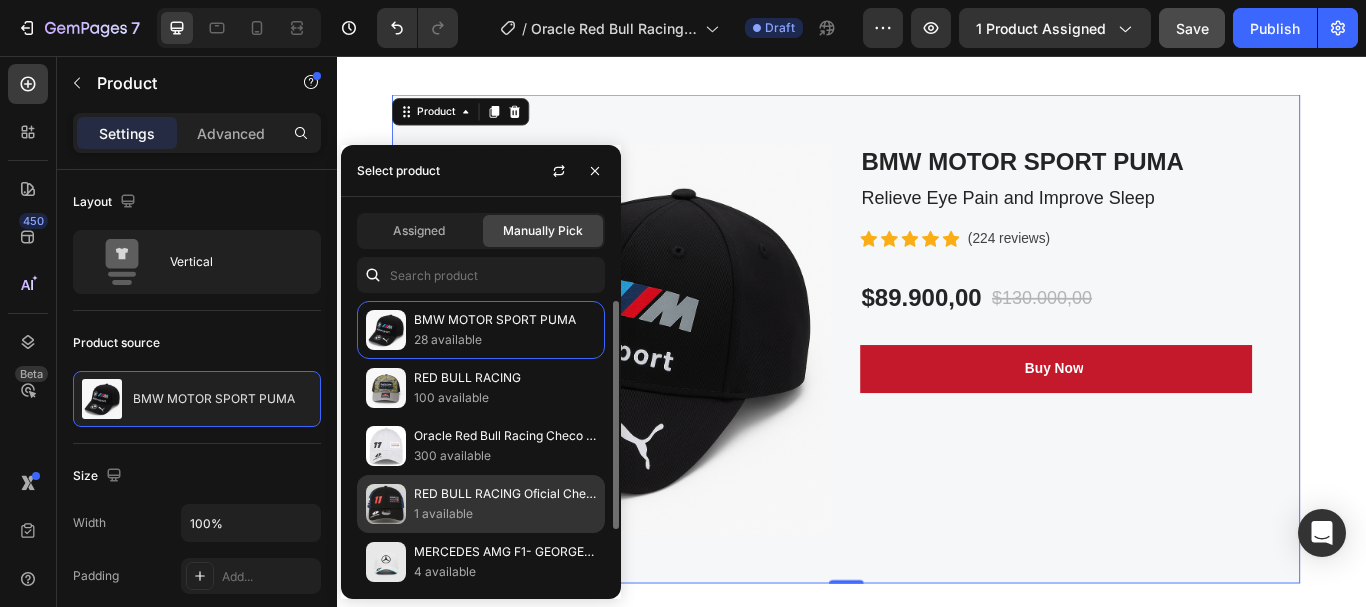 click on "1 available" at bounding box center (505, 514) 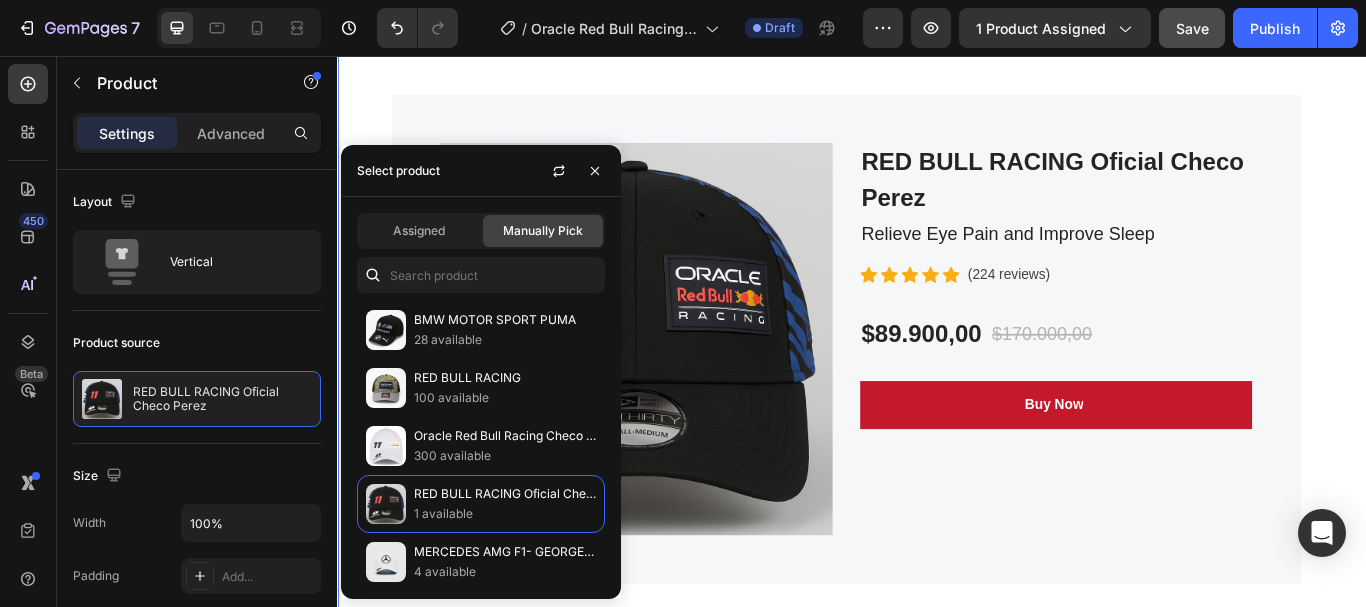 click on "Product Images BMW MOTOR SPORT PUMA (P) Title Relieve Eye Pain and Improve Sleep Text block                Icon                Icon                Icon                Icon                Icon Icon List Hoz (224 reviews) Text block Row $89.900,00 (P) Price (P) Price $130.000,00 (P) Price (P) Price Row Buy Now (P) Cart Button Row Product Product Images RED BULL RACING (P) Title Relieve Eye Pain and Improve Sleep Text block                Icon                Icon                Icon                Icon                Icon Icon List Hoz (224 reviews) Text block Row $89.900,00 (P) Price (P) Price $160.000,00 (P) Price (P) Price Row Buy Now (P) Cart Button Row Product Product Images RED BULL RACING Oficial Checo Perez (P) Title Relieve Eye Pain and Improve Sleep Text block                Icon                Icon                Icon                Icon                Icon Icon List Hoz (224 reviews) Text block Row $89.900,00 (P) Price (P) Price $170.000,00 (P) Price (P) Price Row Buy Now Row Product" at bounding box center [937, 386] 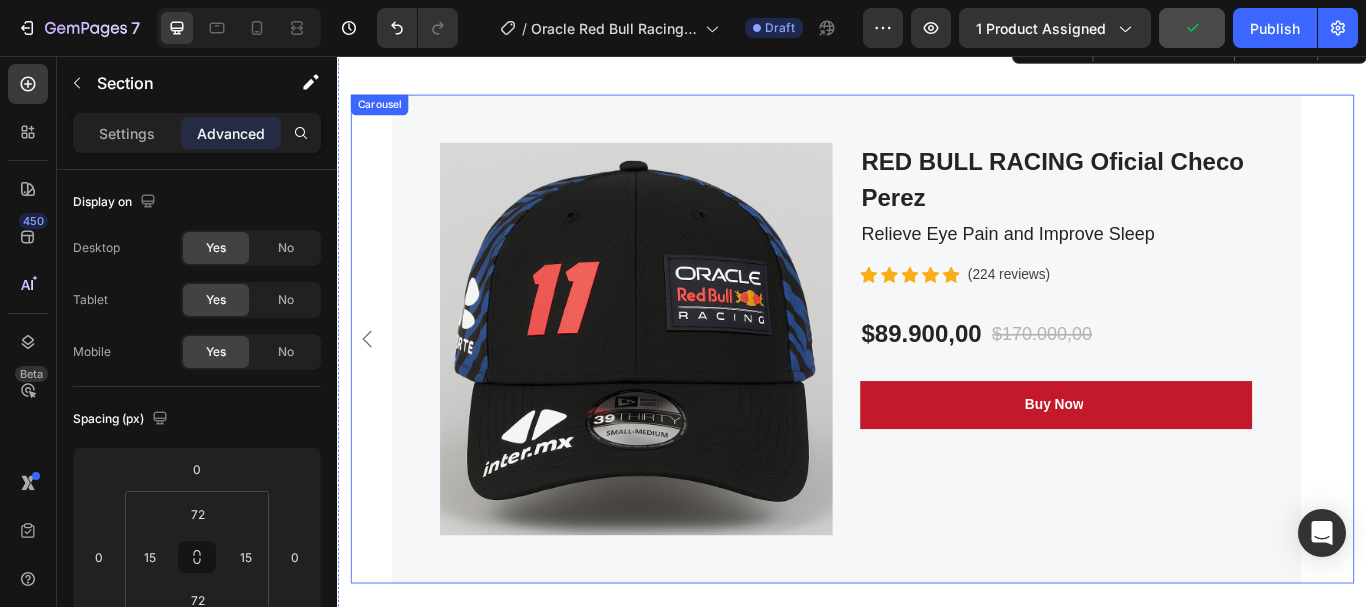 click 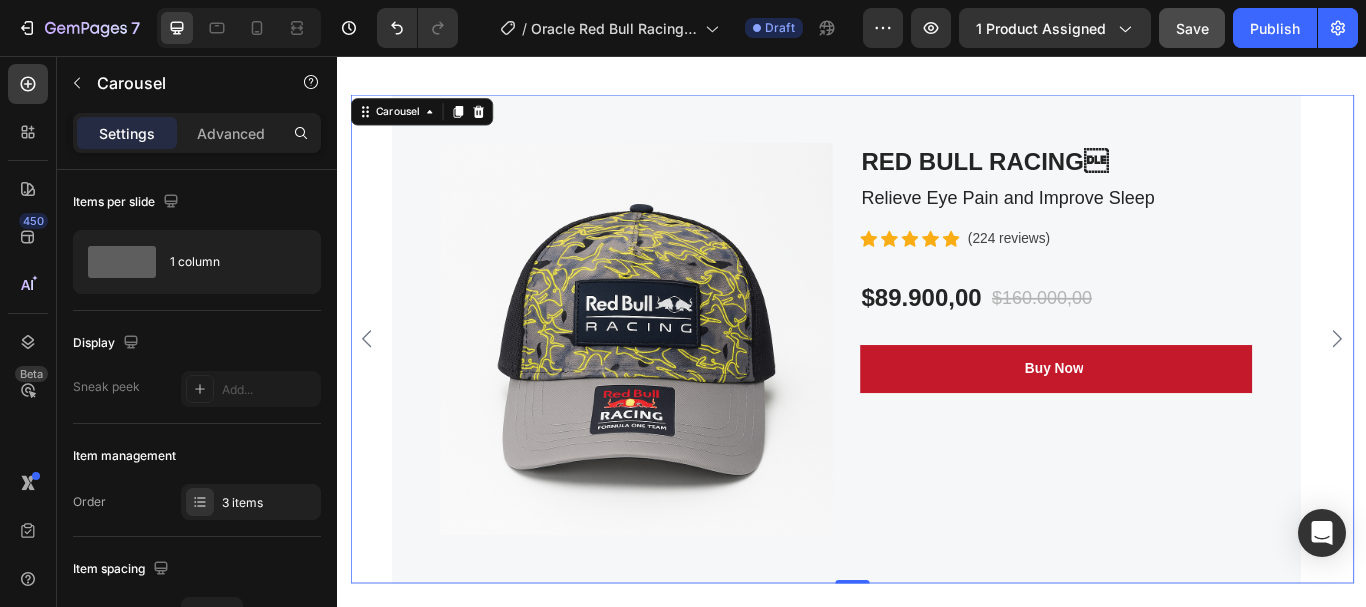 click 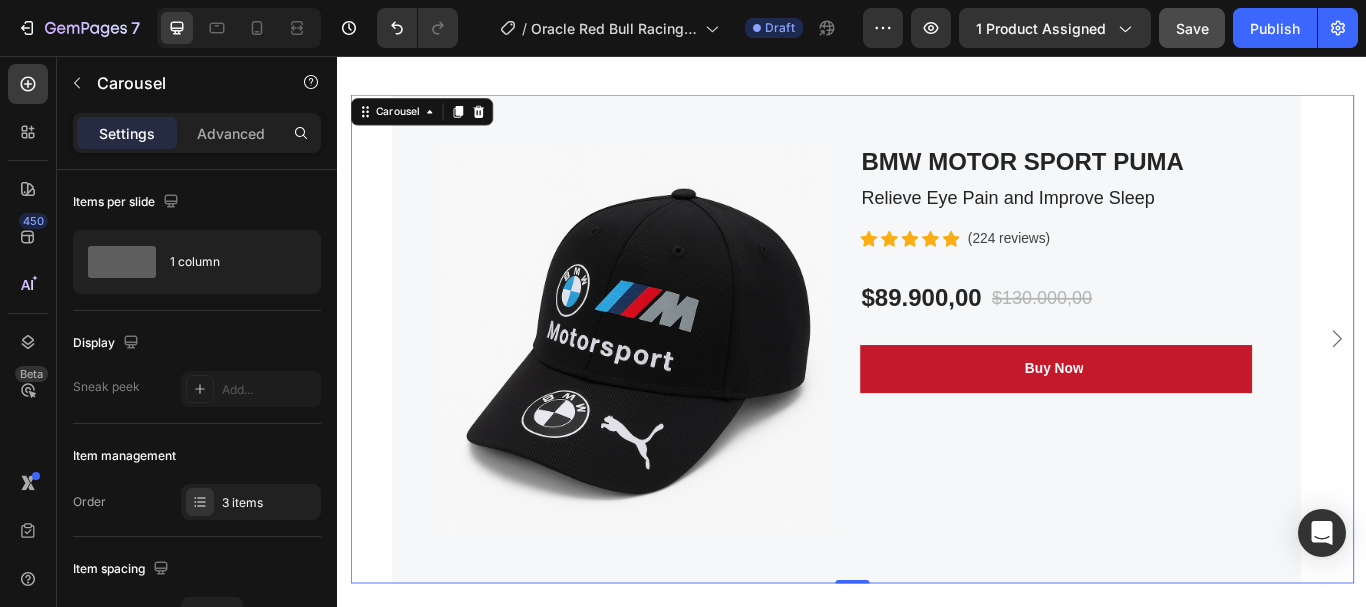 click 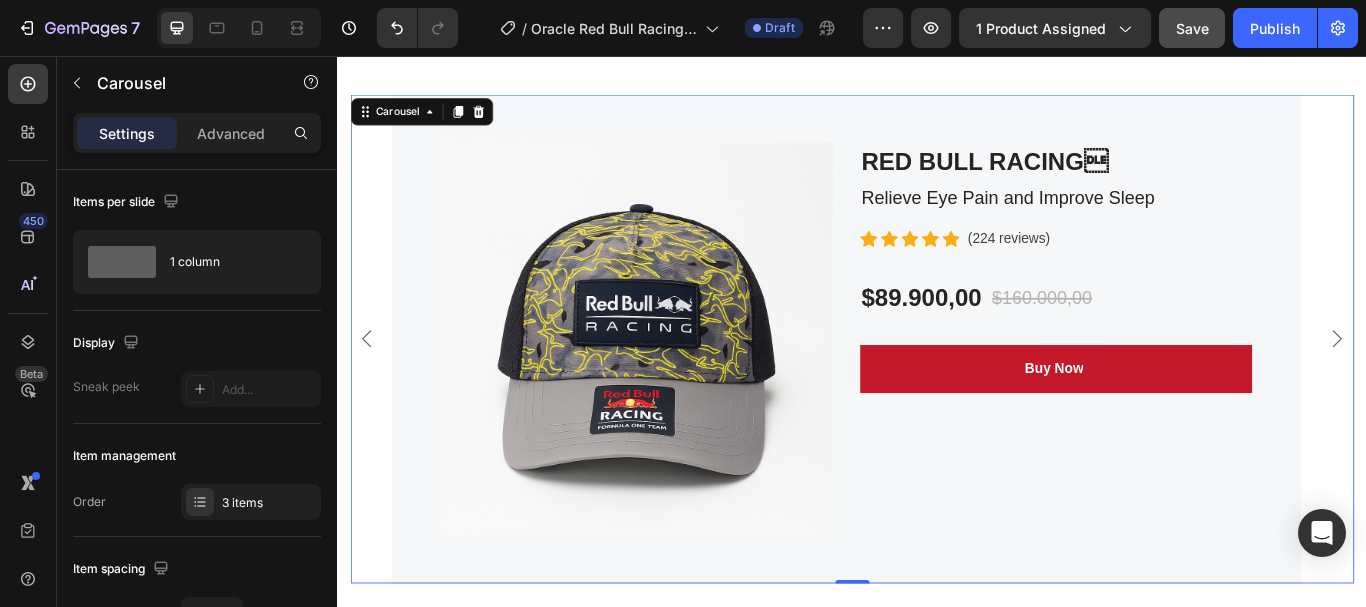 click 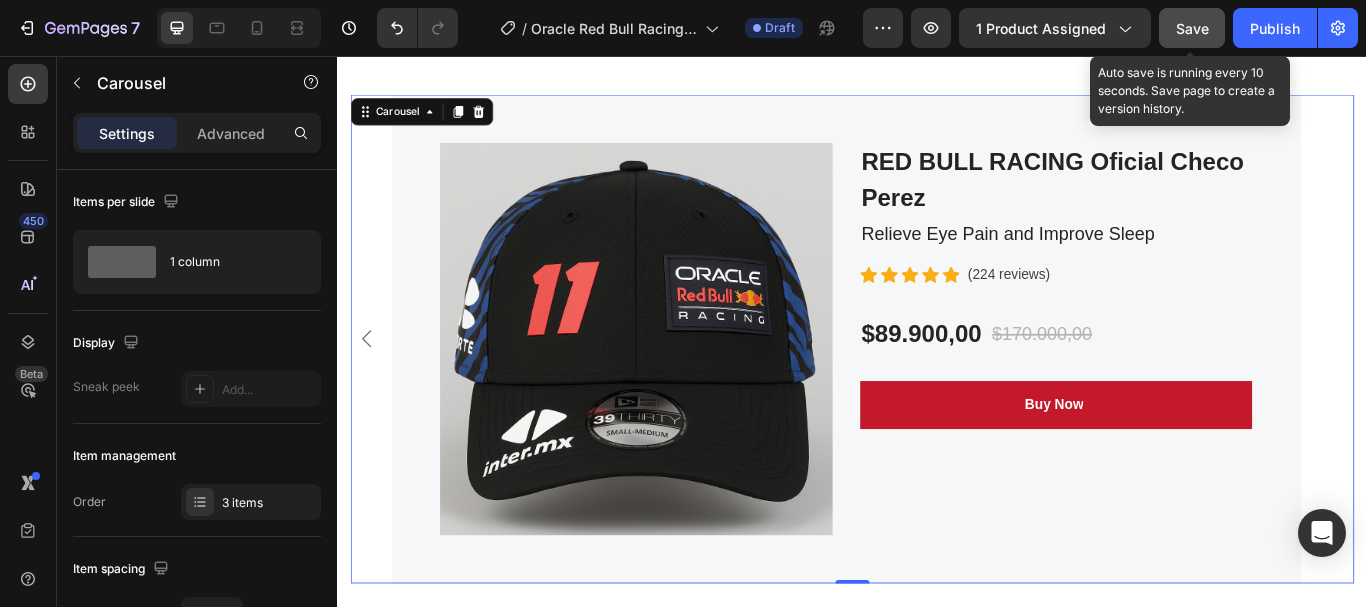 click on "Save" at bounding box center (1192, 28) 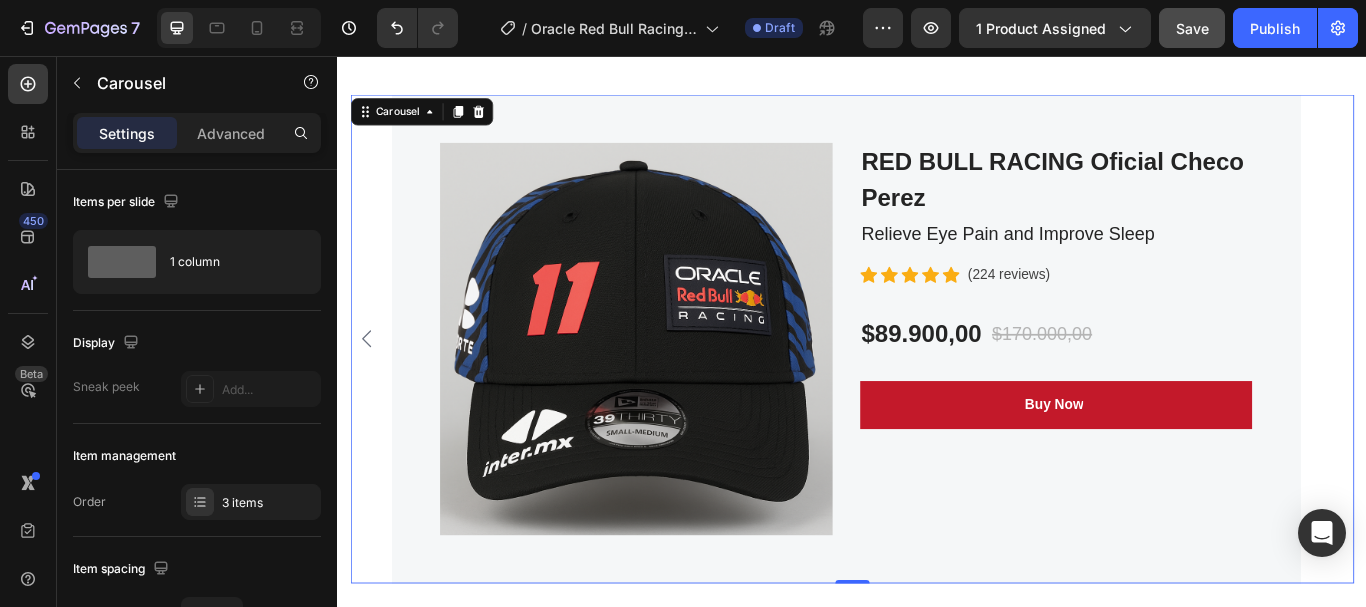 click on "7  Version history  /  Oracle Red Bull Racing Checo Pérez Mexico Race Special 9FORTY Draft Preview 1 product assigned  Save   Publish" 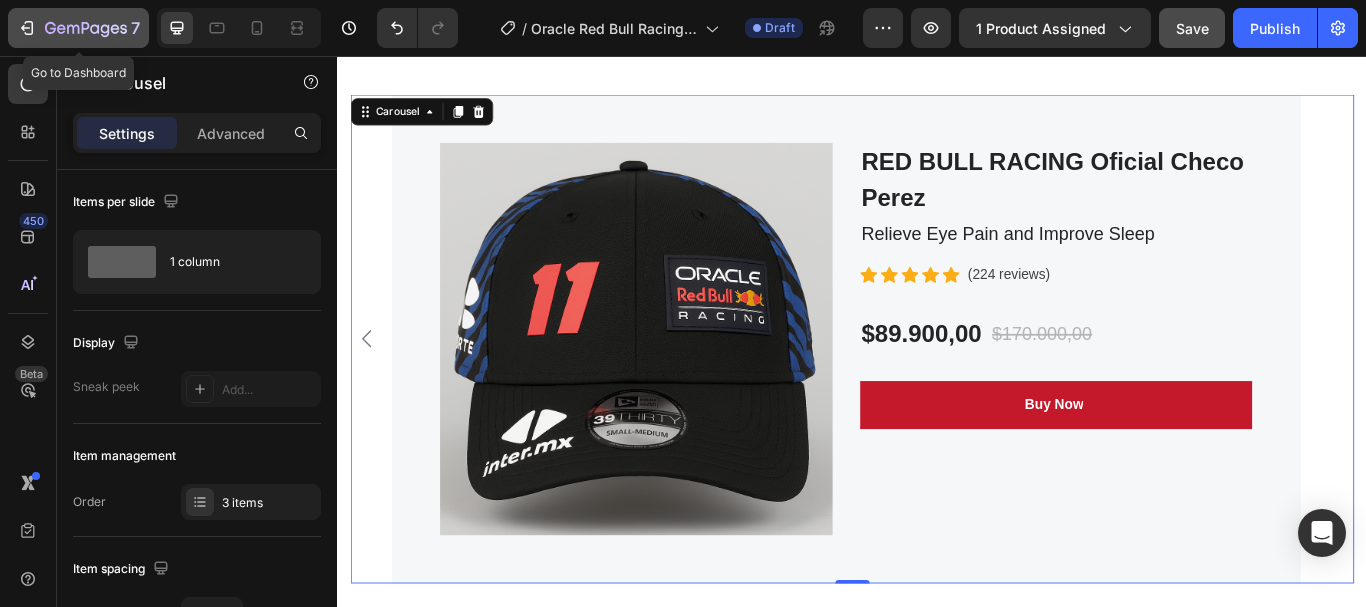 click 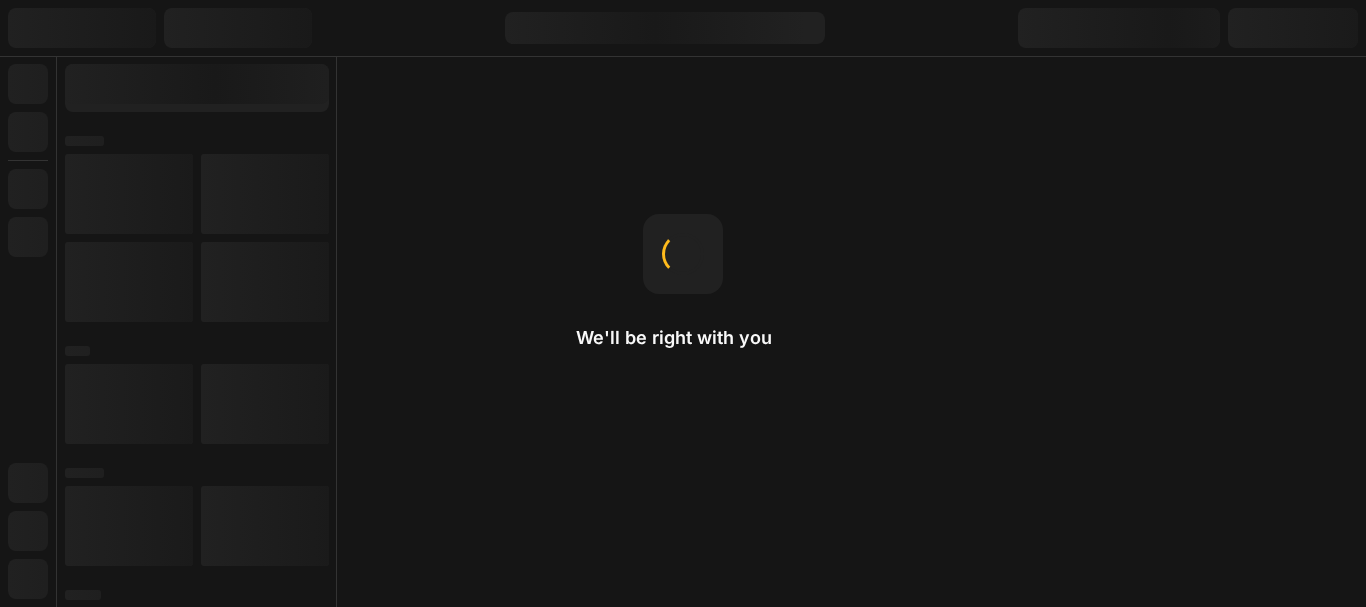 scroll, scrollTop: 0, scrollLeft: 0, axis: both 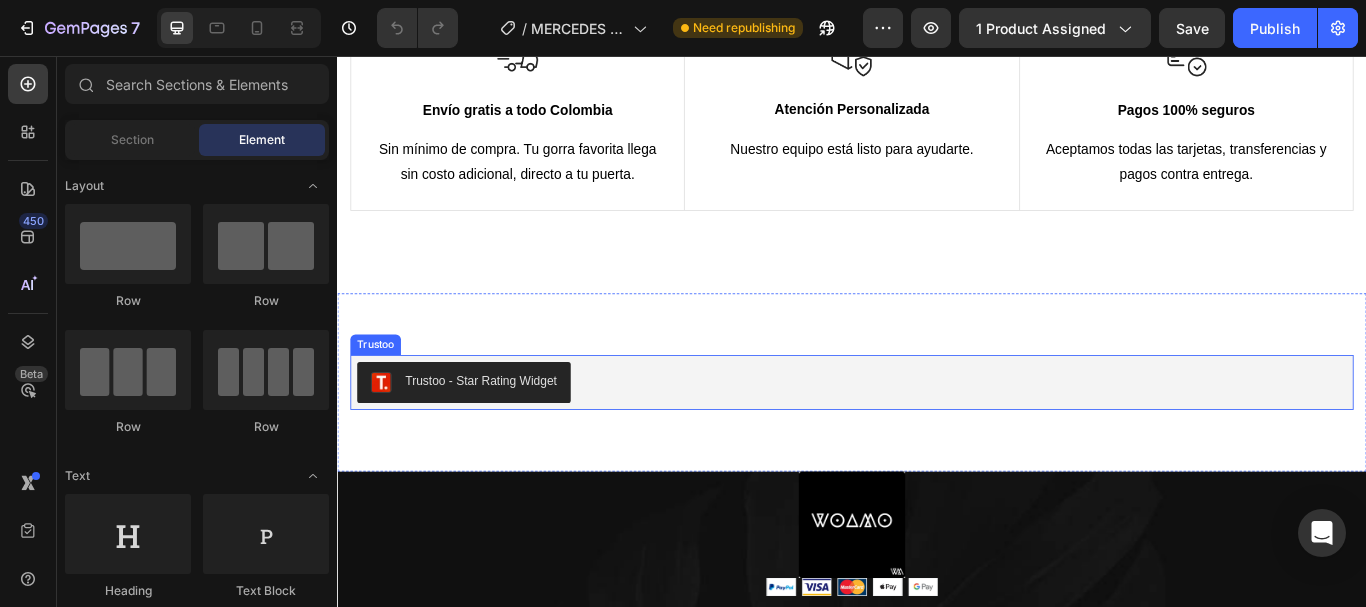 click on "Trustoo - Star Rating Widget" at bounding box center (484, 437) 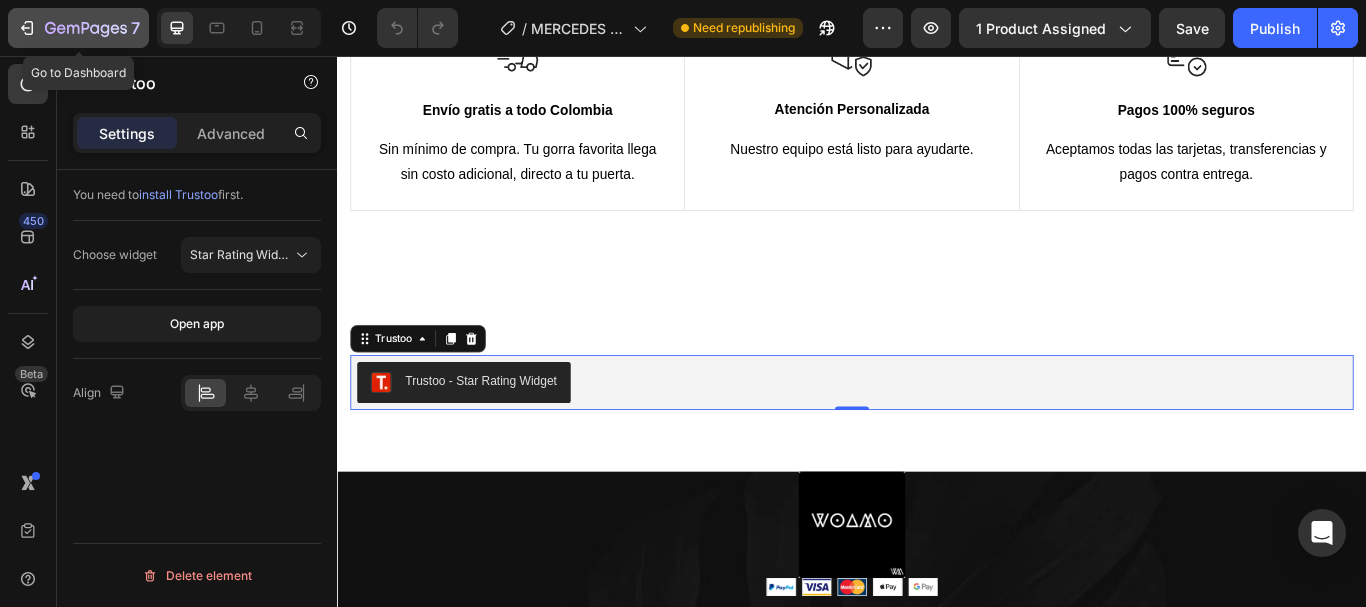 click 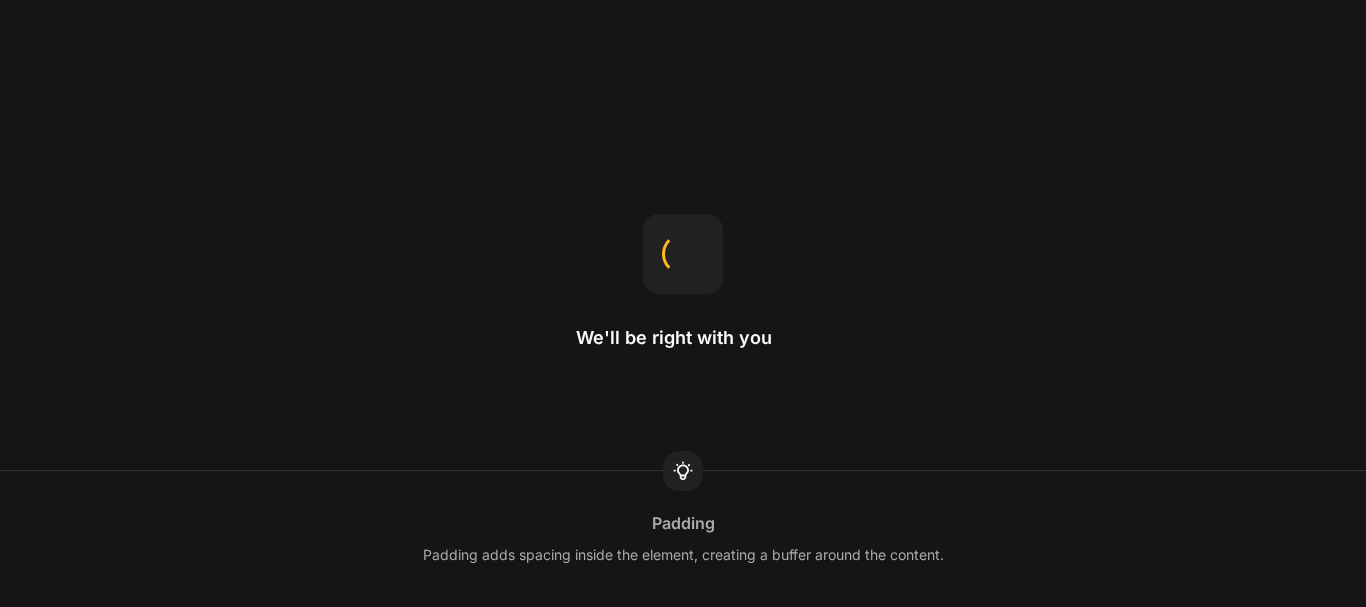 scroll, scrollTop: 0, scrollLeft: 0, axis: both 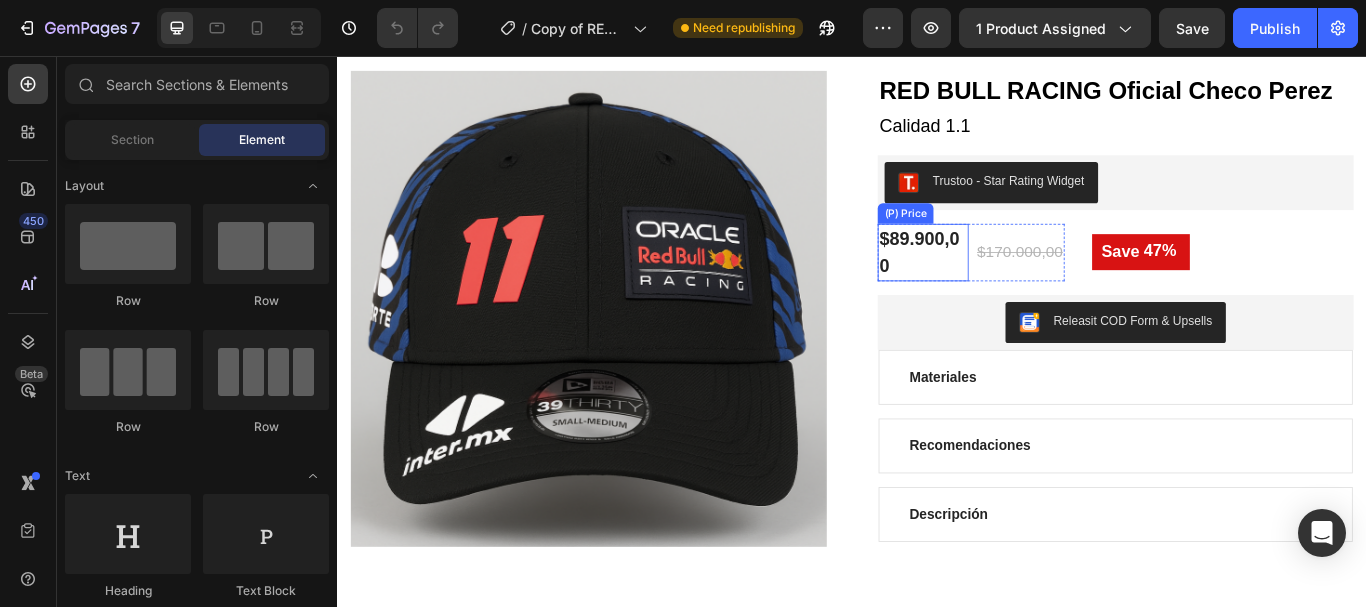 click on "$89.900,00" at bounding box center (1020, 285) 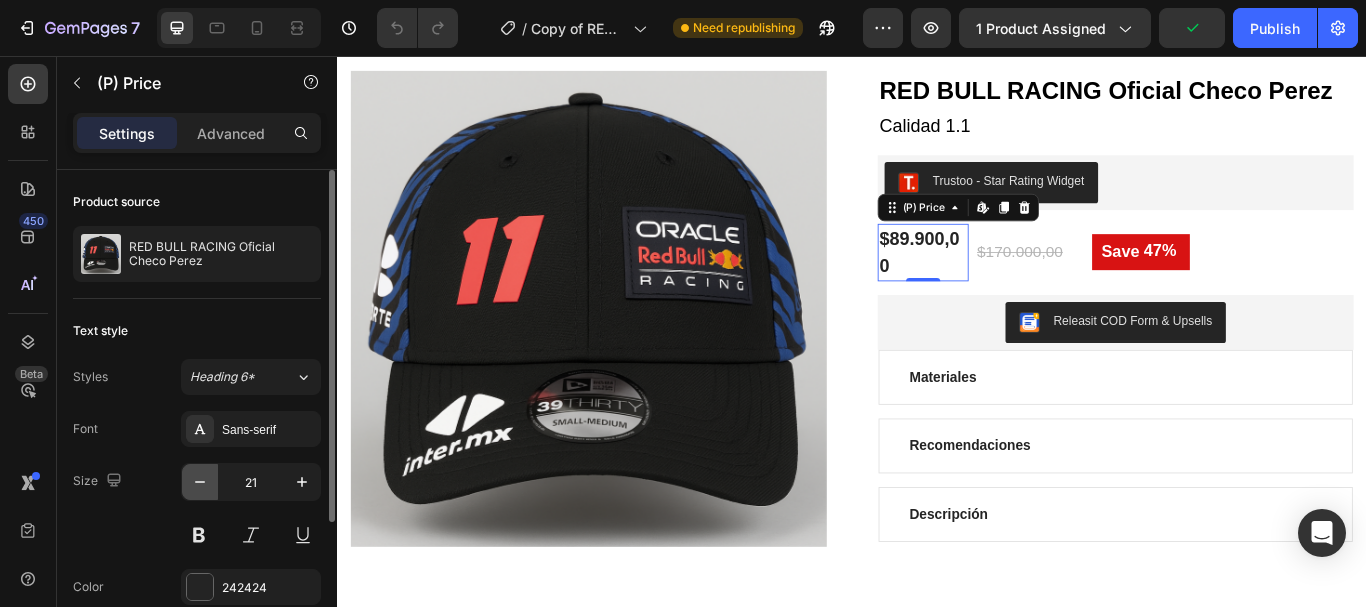 click 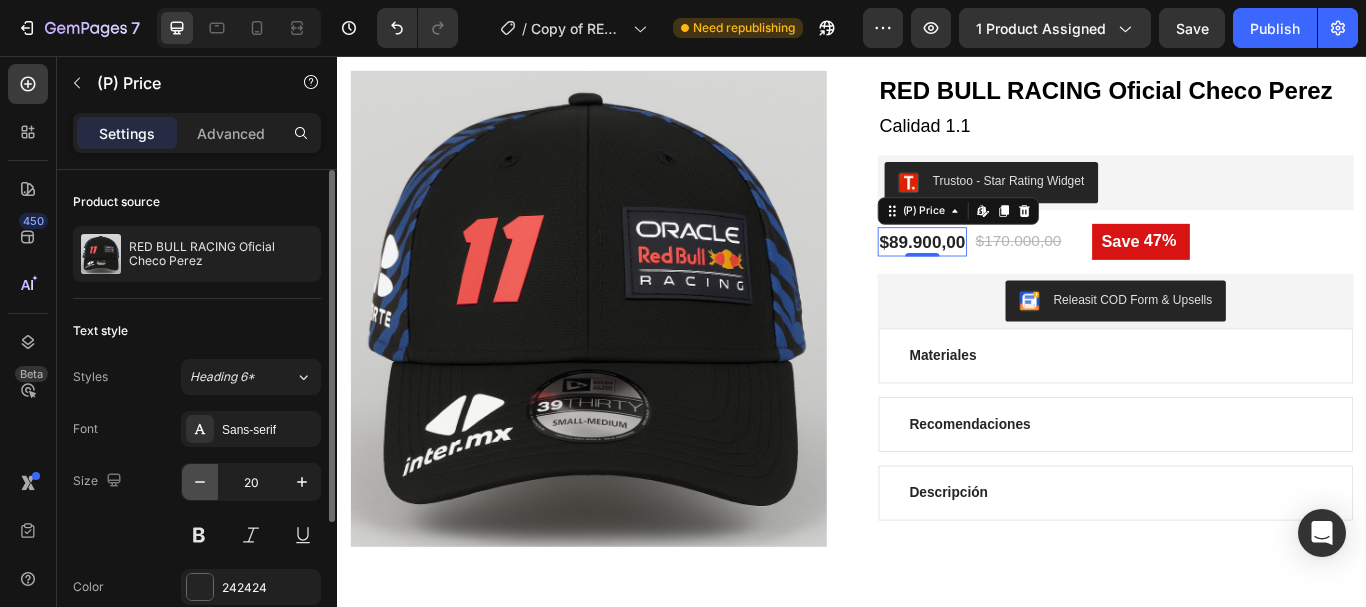 click 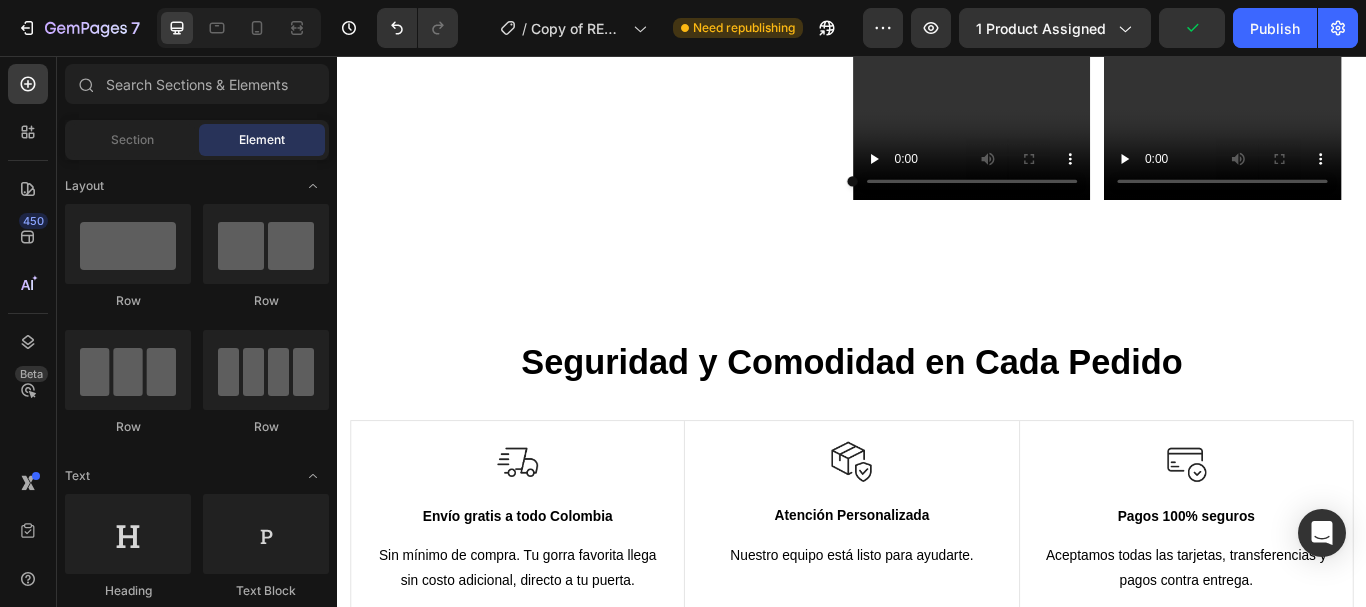 scroll, scrollTop: 3076, scrollLeft: 0, axis: vertical 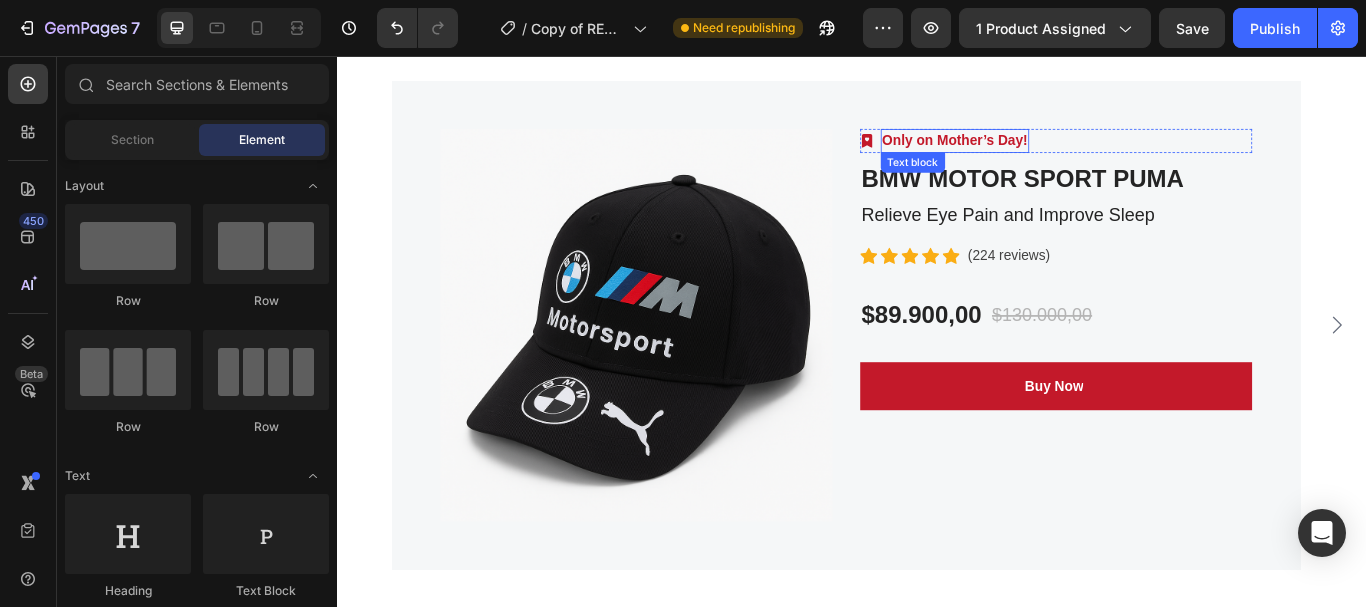 click on "Only on Mother’s Day!" at bounding box center [1057, 155] 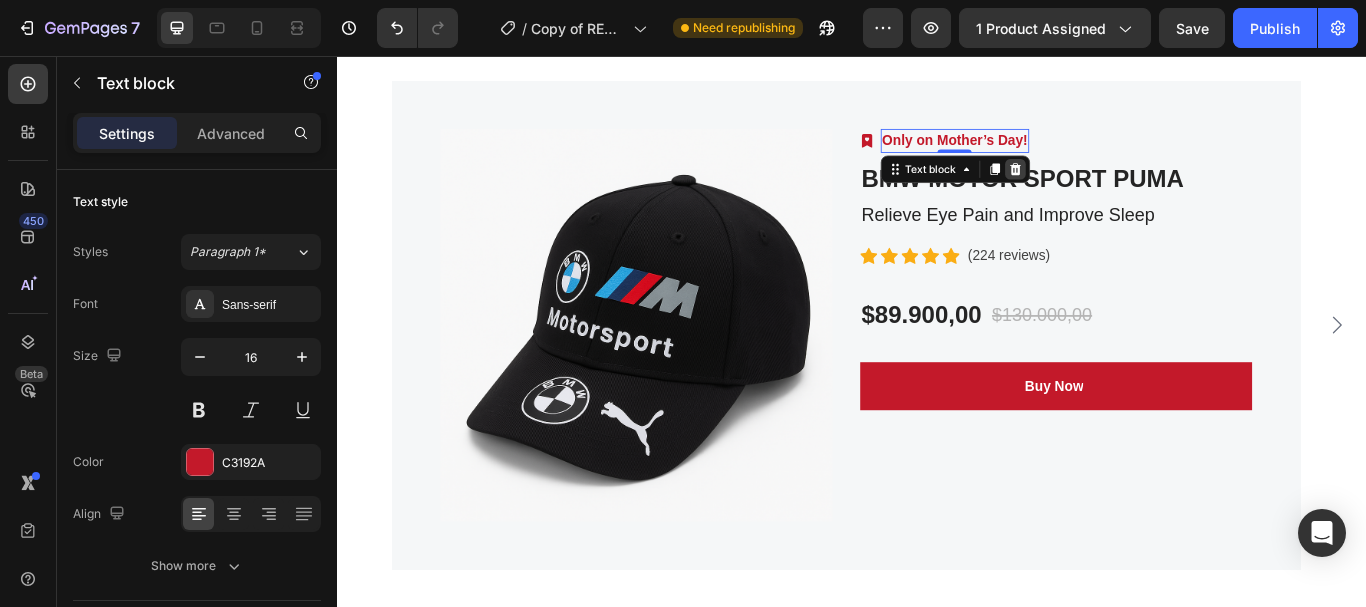 click 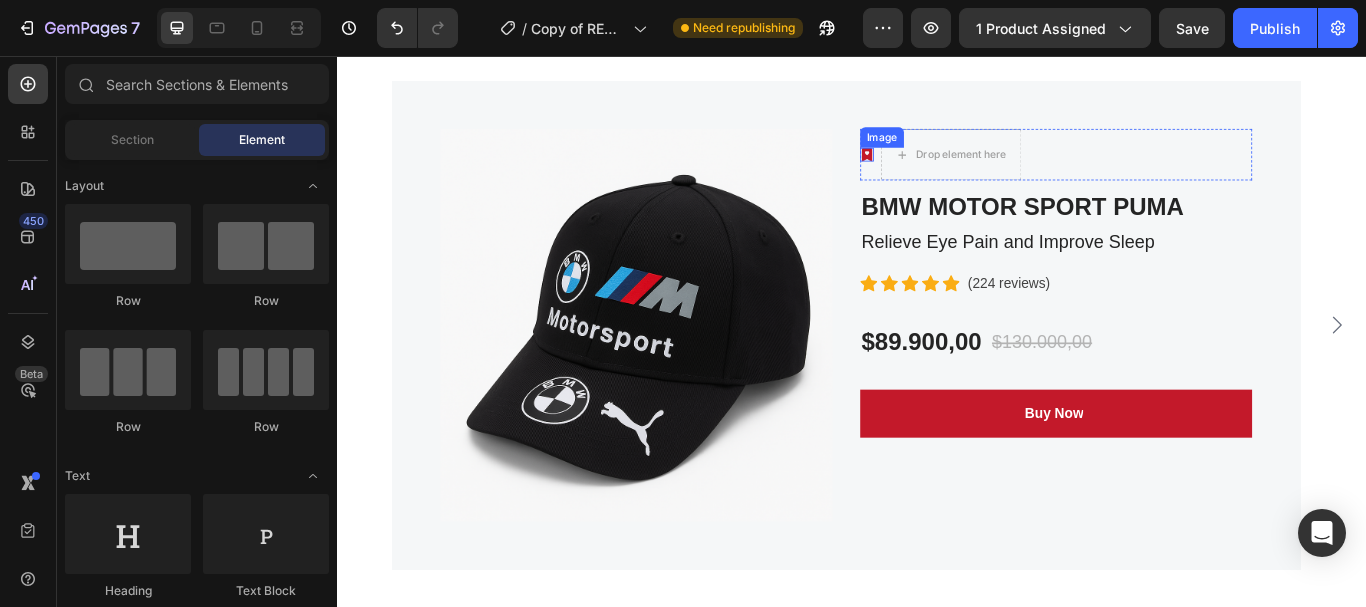 click at bounding box center [954, 171] 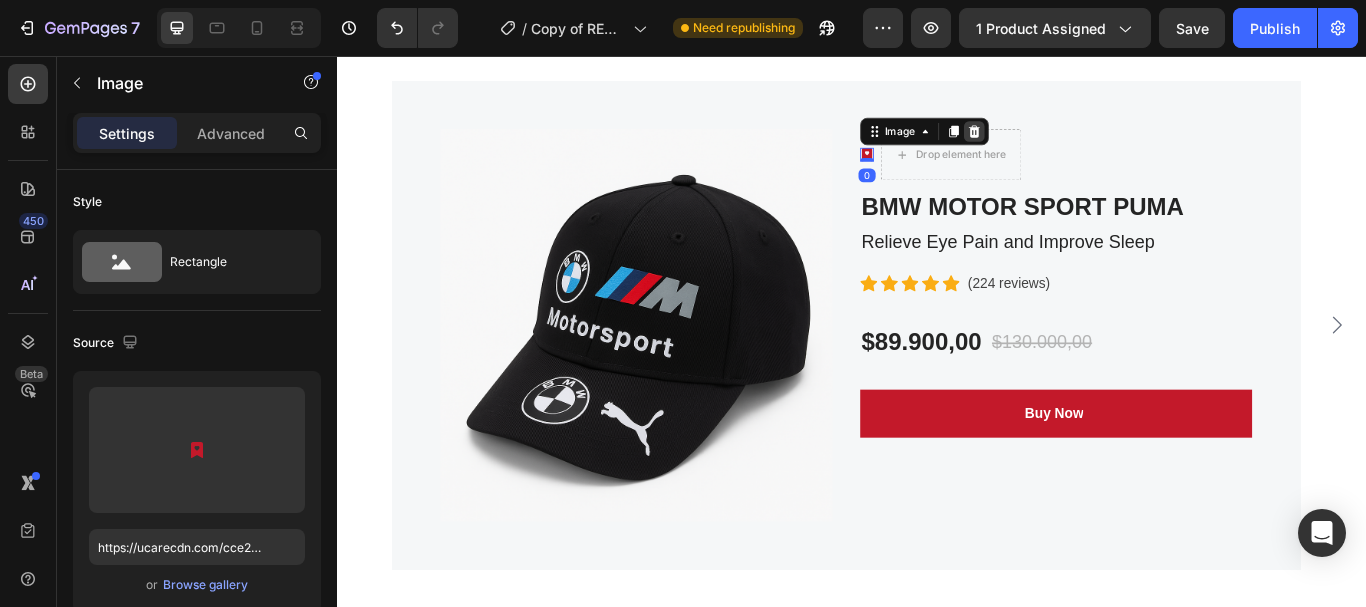 click 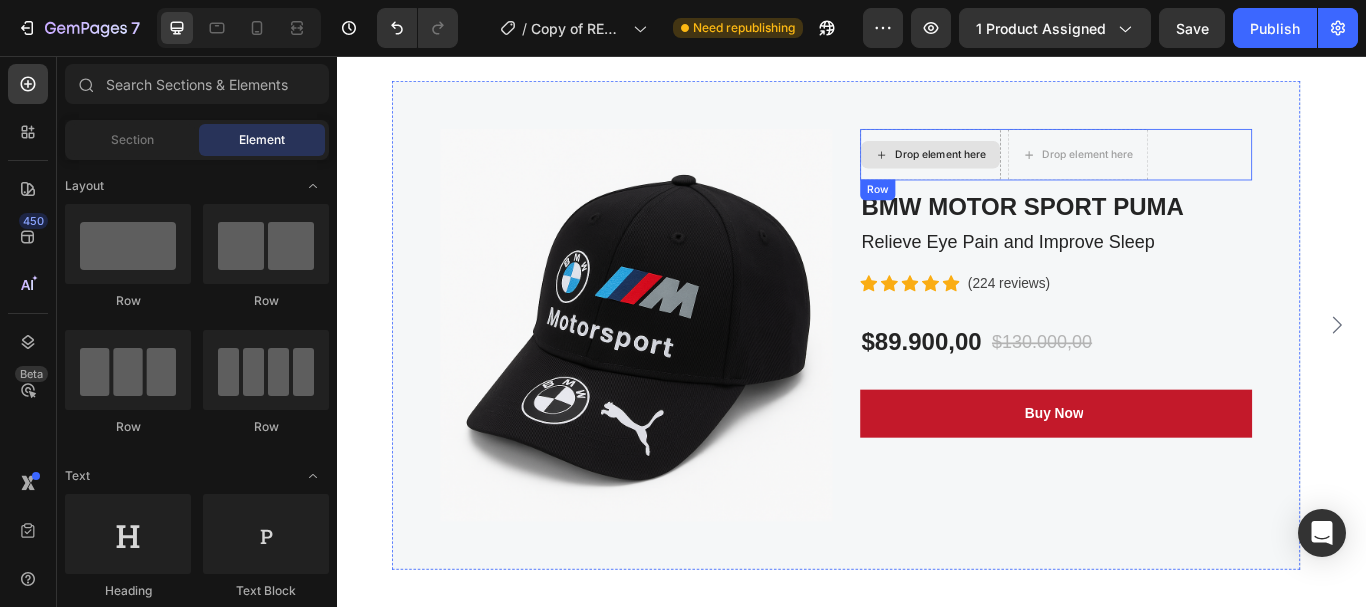 click on "Drop element here" at bounding box center (1028, 171) 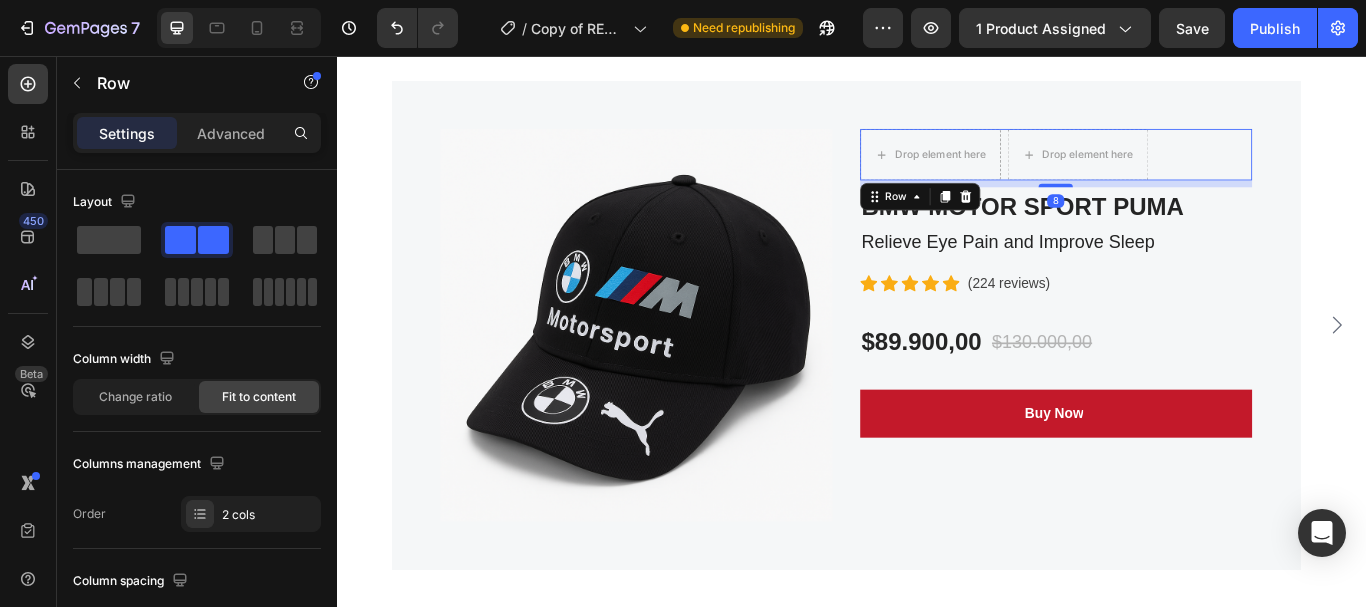 click 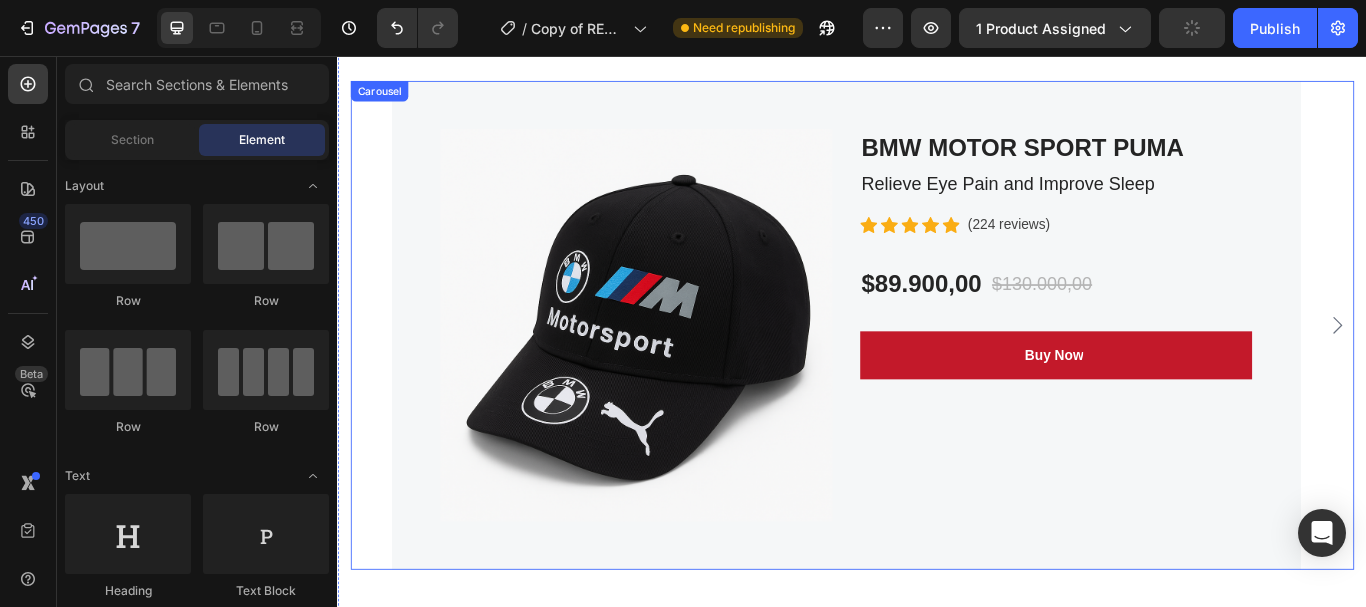 click 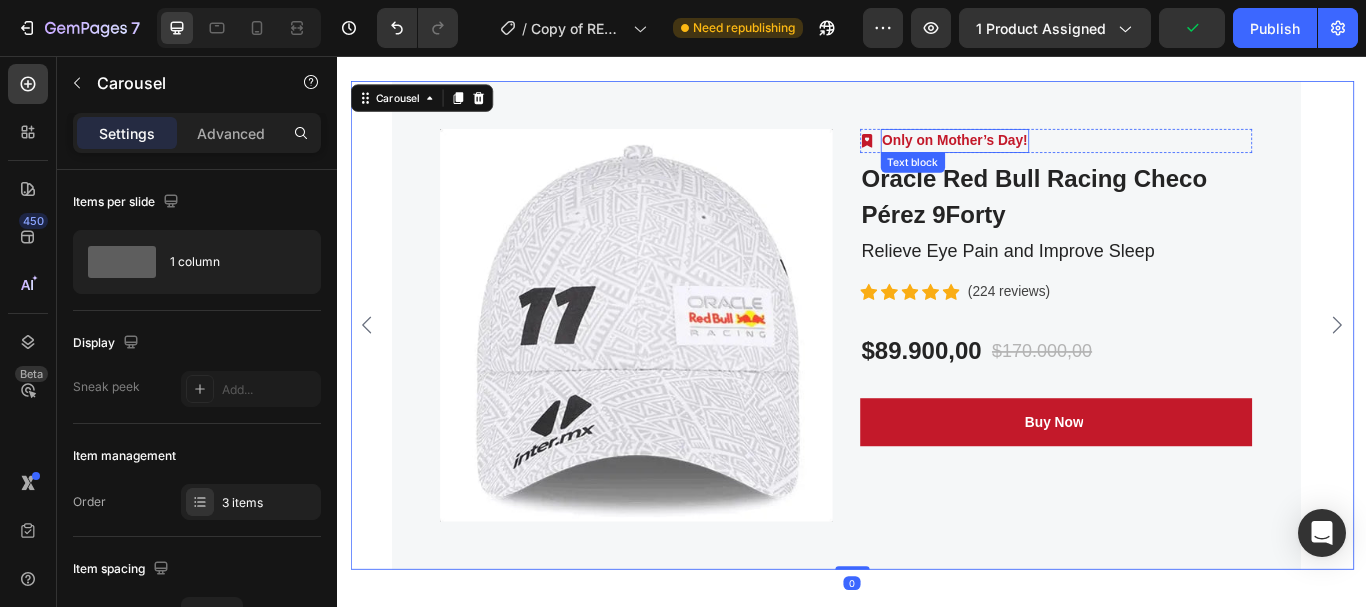 click on "Only on Mother’s Day!" at bounding box center [1057, 155] 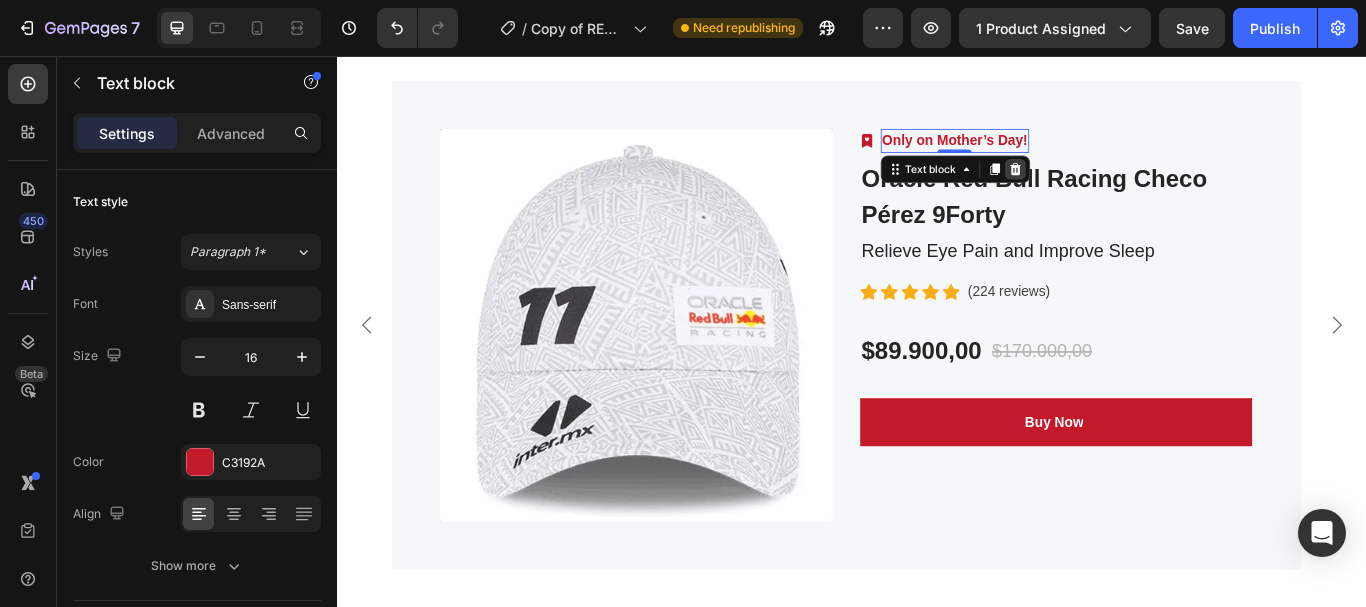 click 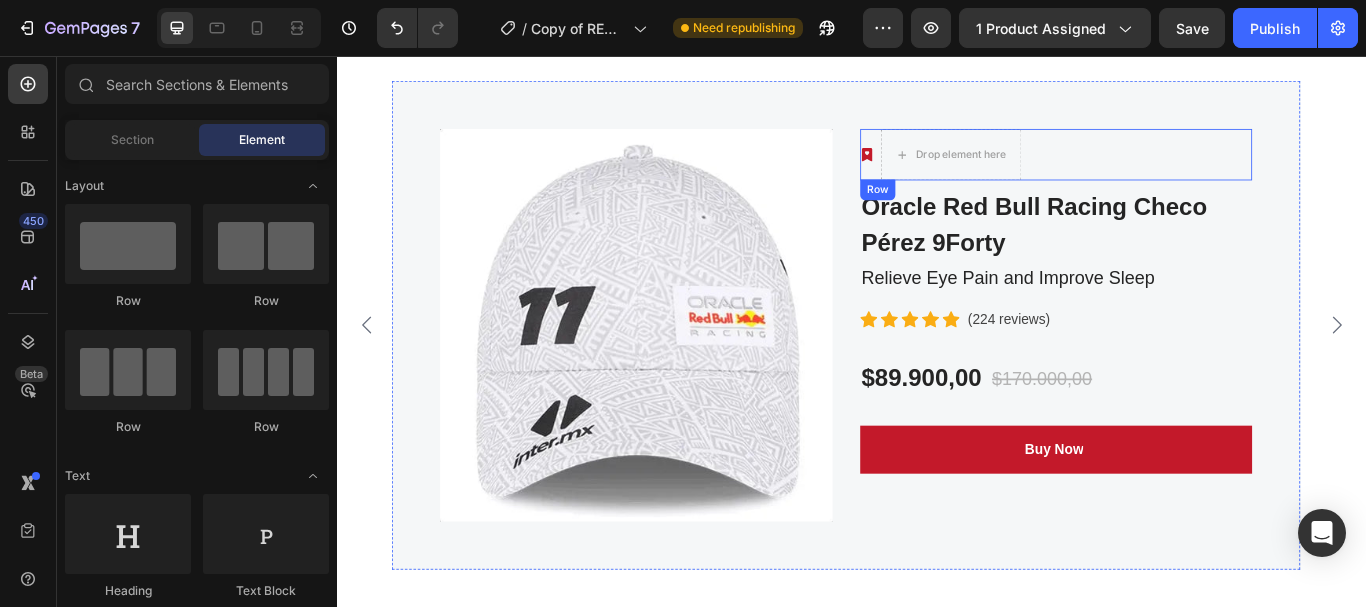 click on "Image" at bounding box center [954, 171] 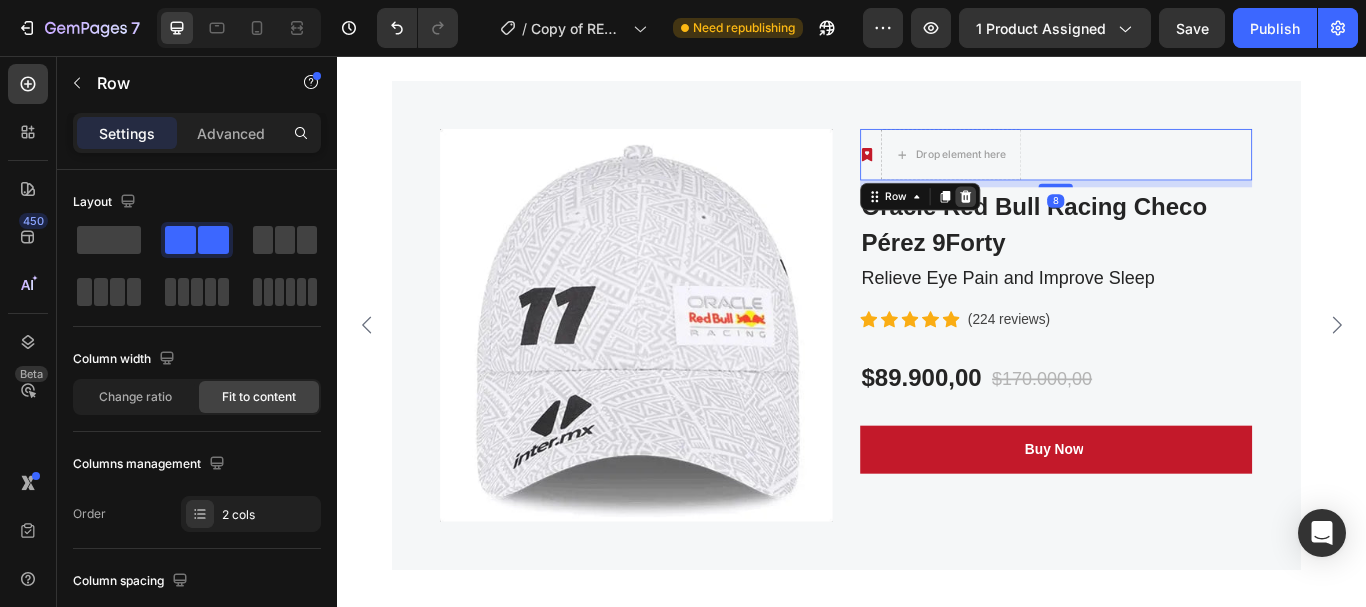 click 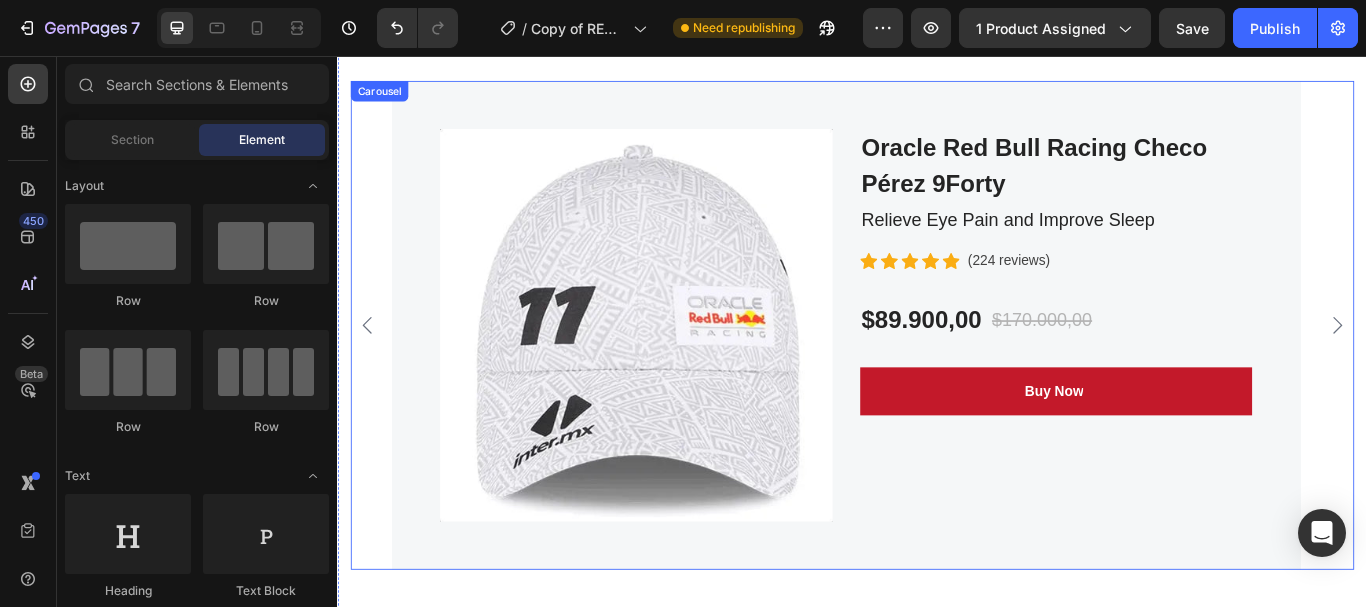 click 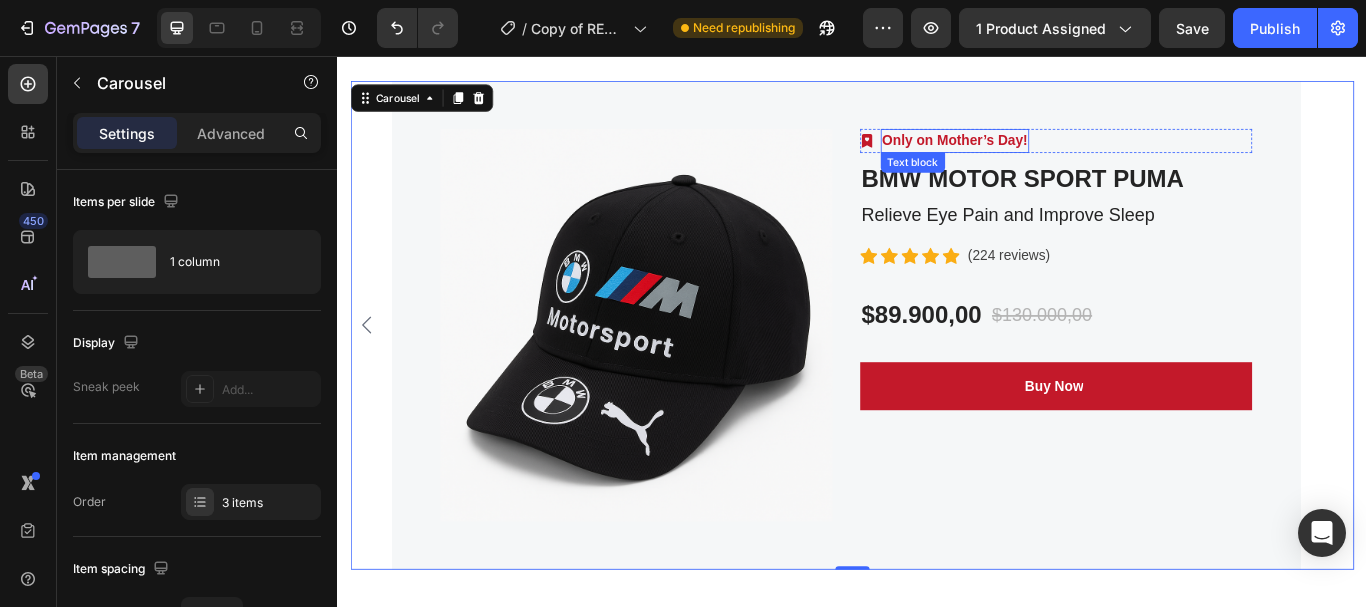 click on "Only on Mother’s Day!" at bounding box center [1057, 155] 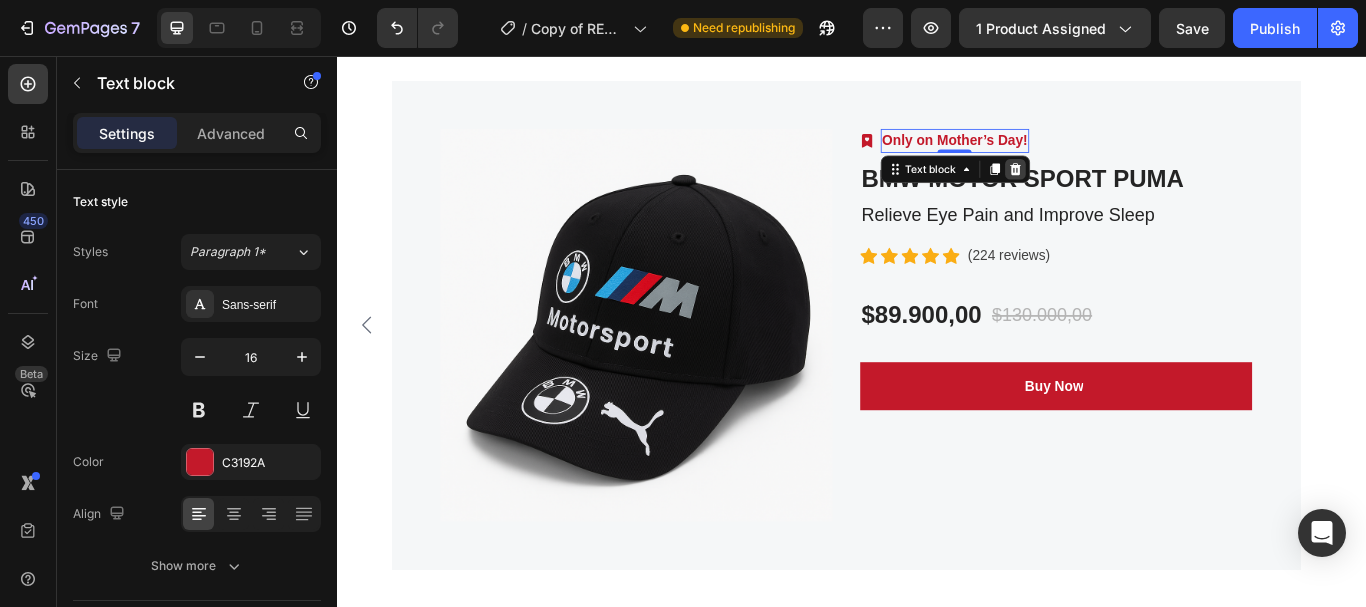 click 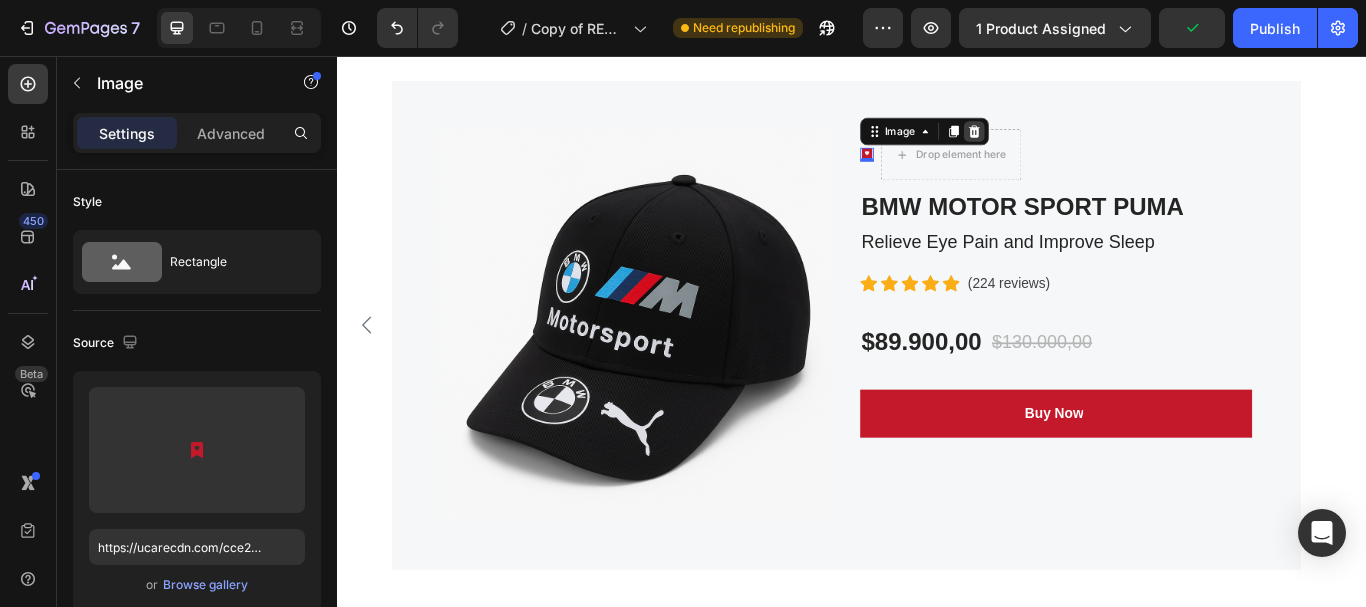 click 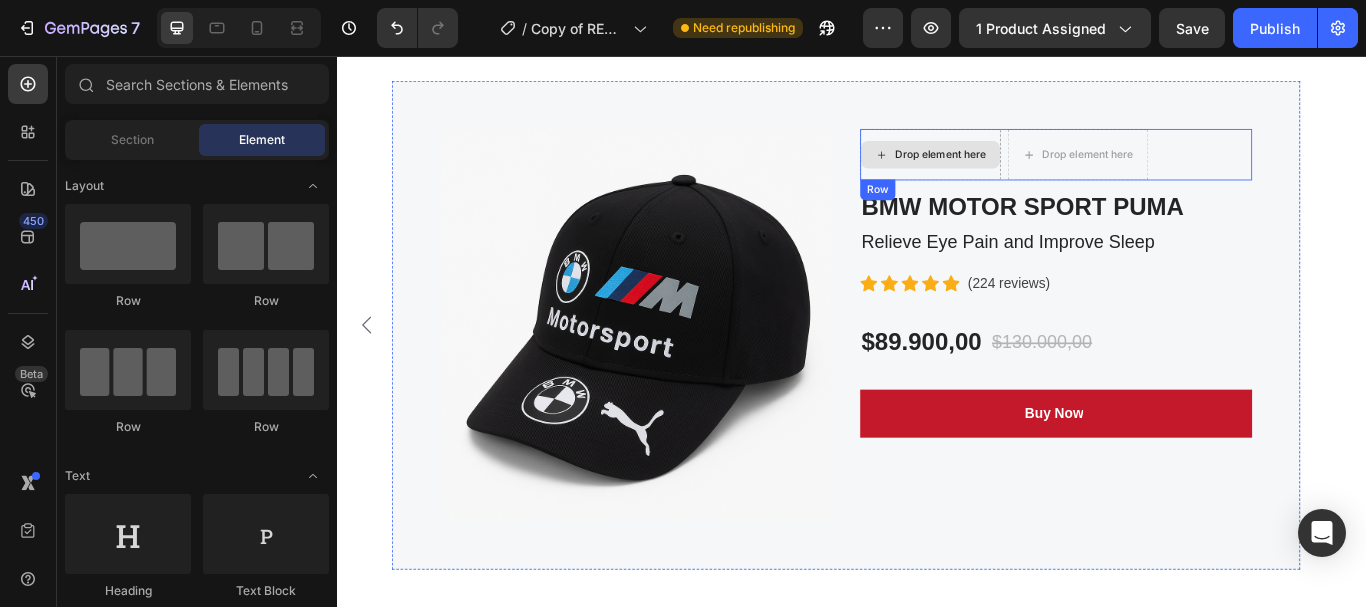 click on "Drop element here" at bounding box center (1028, 171) 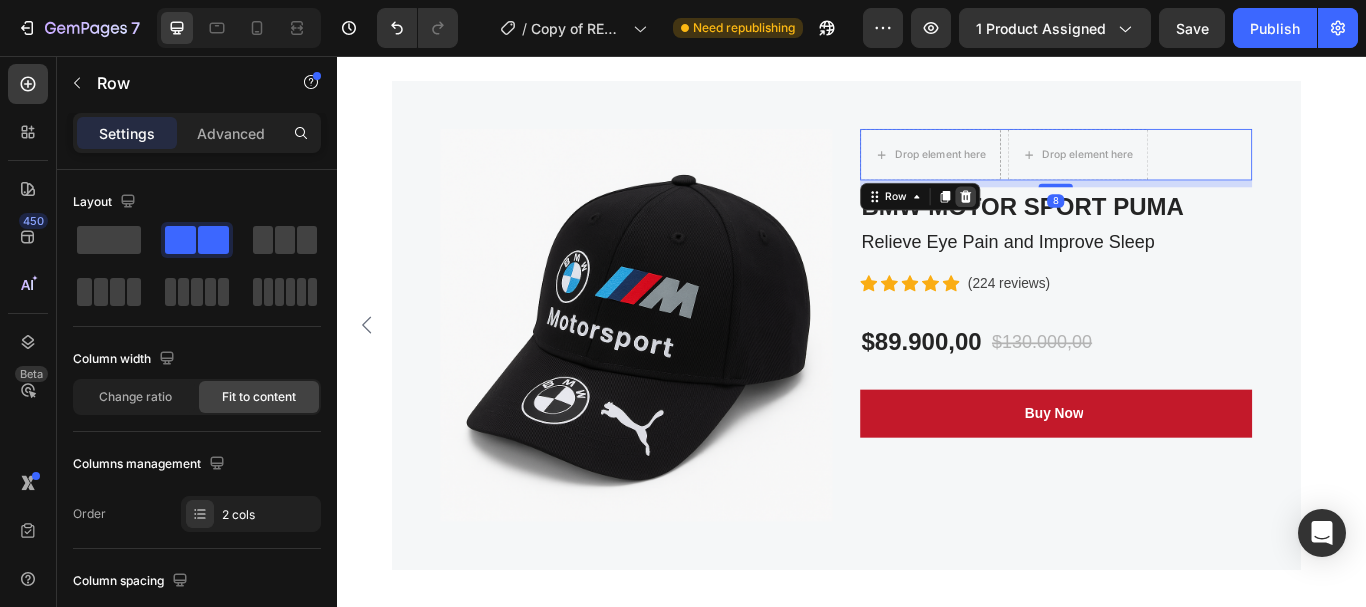 click 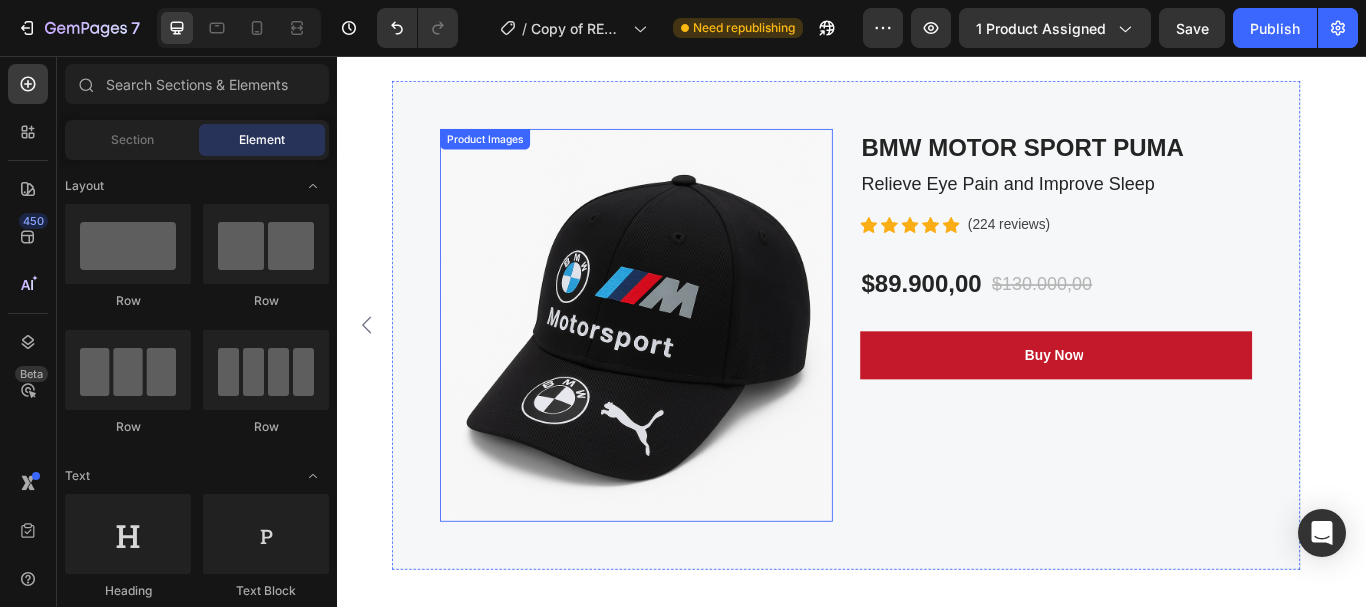 click at bounding box center (685, 370) 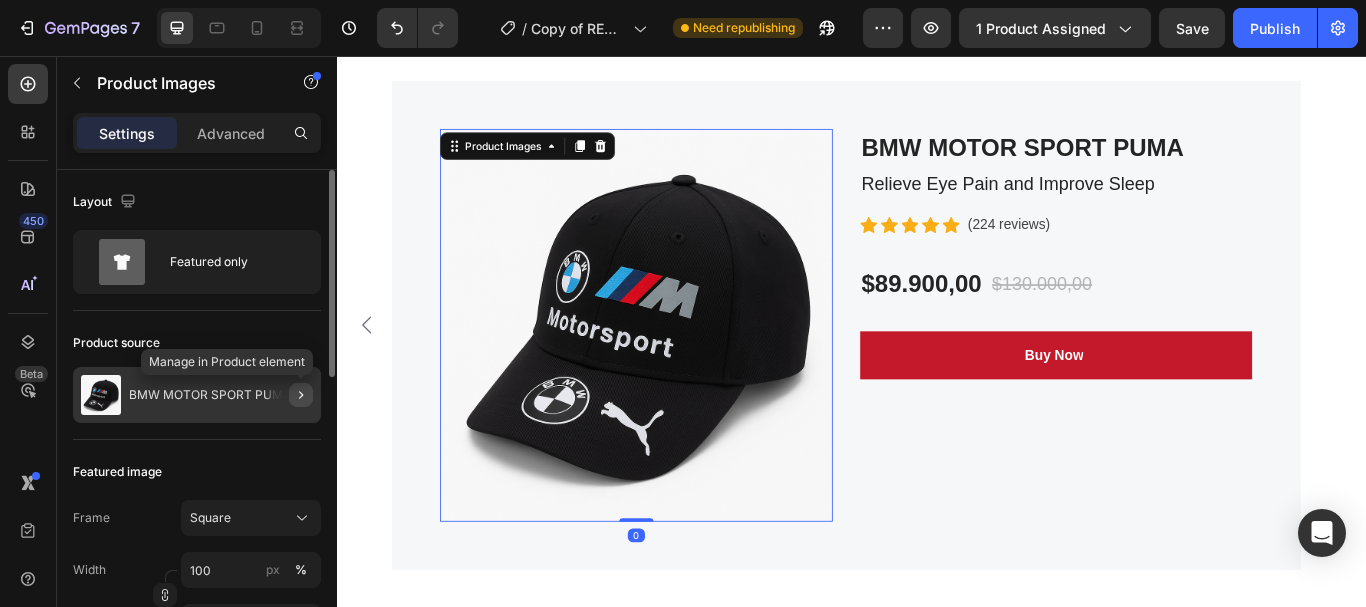 click 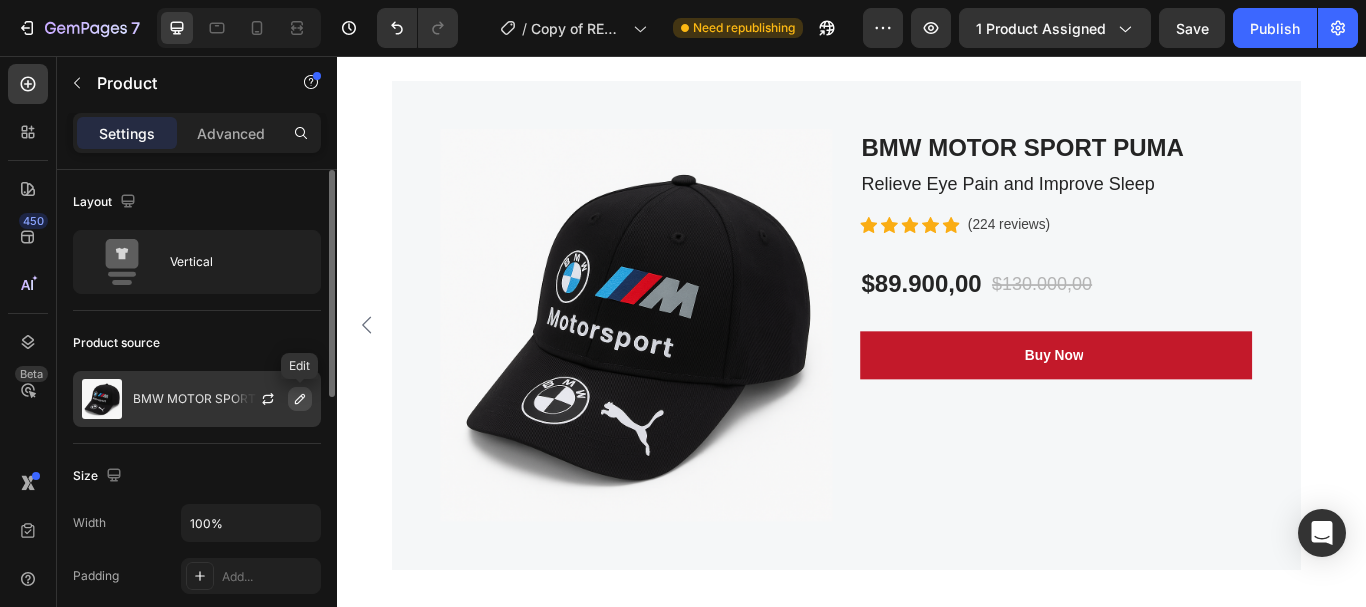 click 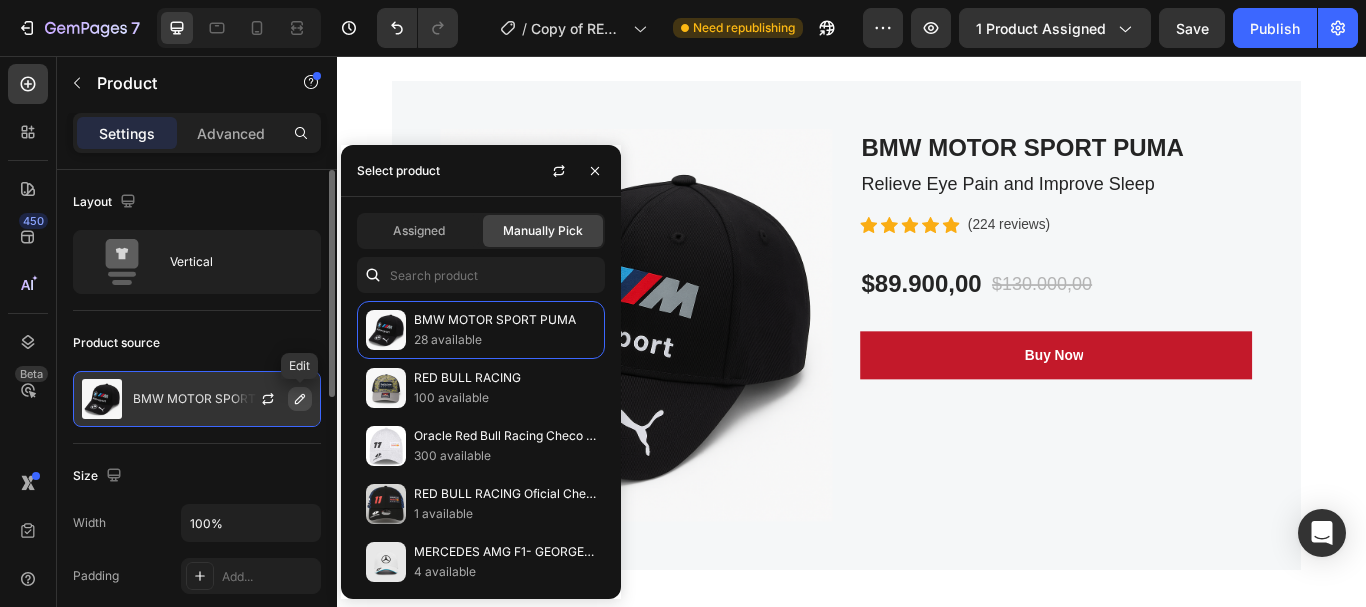 click 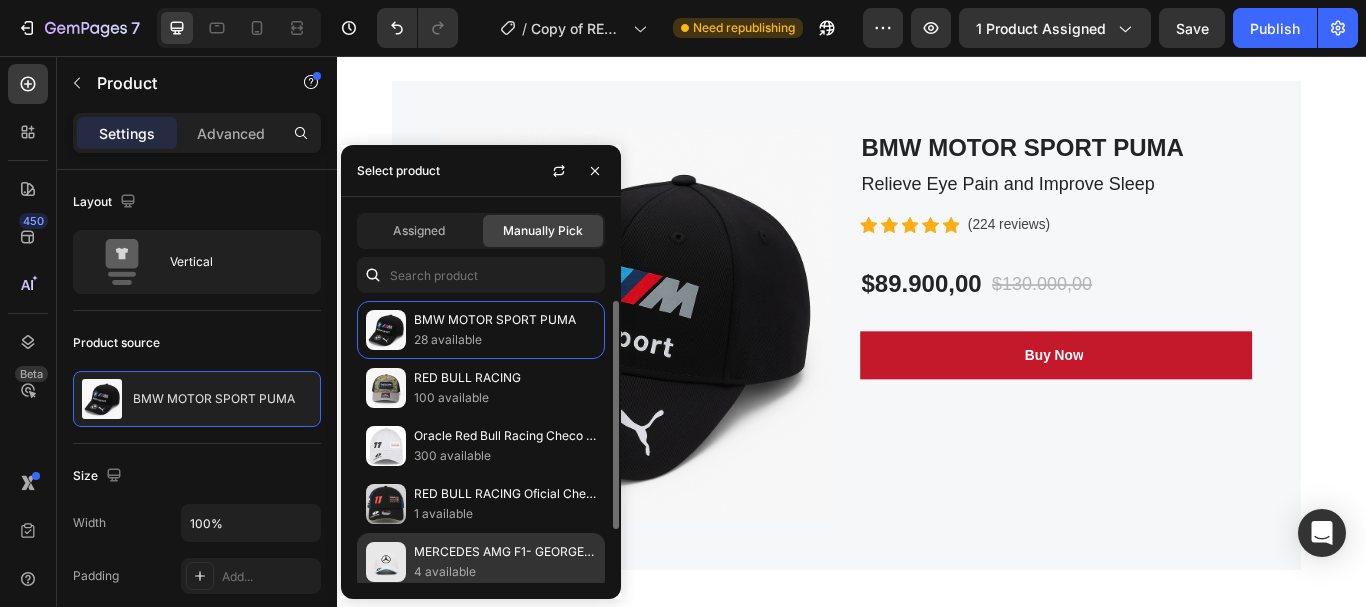 click on "MERCEDES AMG F1- GEORGE RUSSEL 4 available" 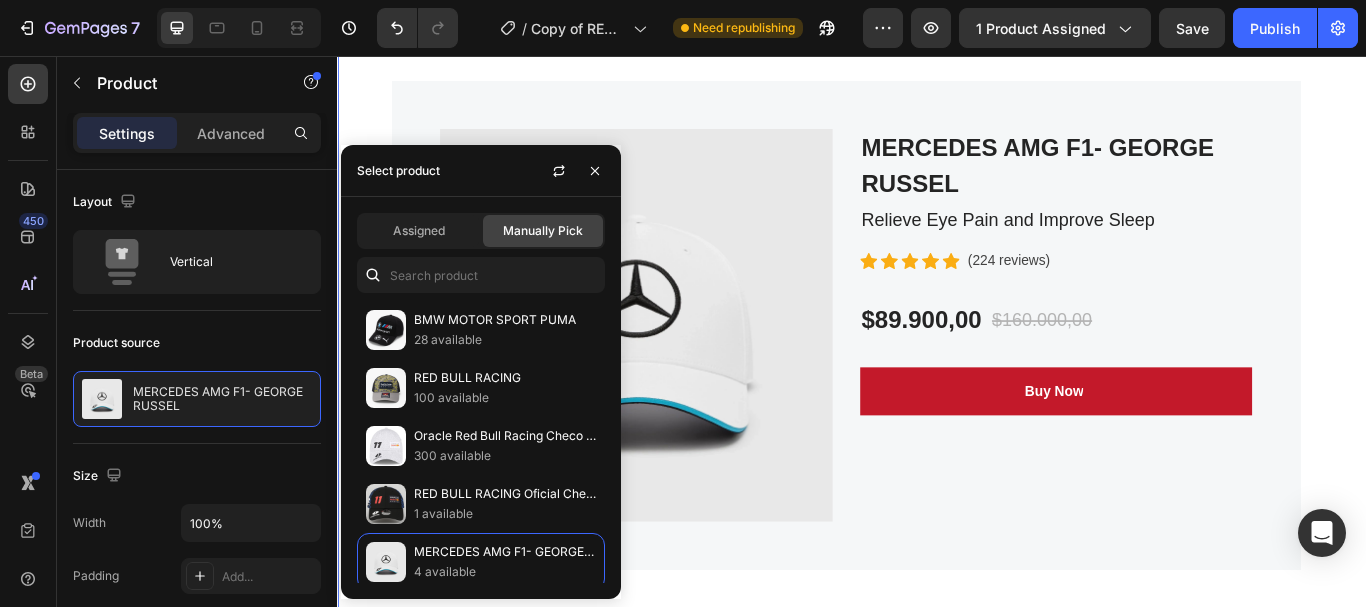 click on "Product Images BMW MOTOR SPORT PUMA (P) Title Relieve Eye Pain and Improve Sleep Text block                Icon                Icon                Icon                Icon                Icon Icon List Hoz (224 reviews) Text block Row $89.900,00 (P) Price (P) Price $130.000,00 (P) Price (P) Price Row Buy Now (P) Cart Button Row Product Product Images Oracle Red Bull Racing Checo Pérez 9Forty (P) Title Relieve Eye Pain and Improve Sleep Text block                Icon                Icon                Icon                Icon                Icon Icon List Hoz (224 reviews) Text block Row $89.900,00 (P) Price (P) Price $170.000,00 (P) Price (P) Price Row Buy Now (P) Cart Button Row Product Product Images MERCEDES AMG F1- GEORGE RUSSEL (P) Title Relieve Eye Pain and Improve Sleep Text block                Icon                Icon                Icon                Icon                Icon Icon List Hoz (224 reviews) Text block Row $89.900,00 (P) Price (P) Price $160.000,00 (P) Price (P) Price" at bounding box center [937, 370] 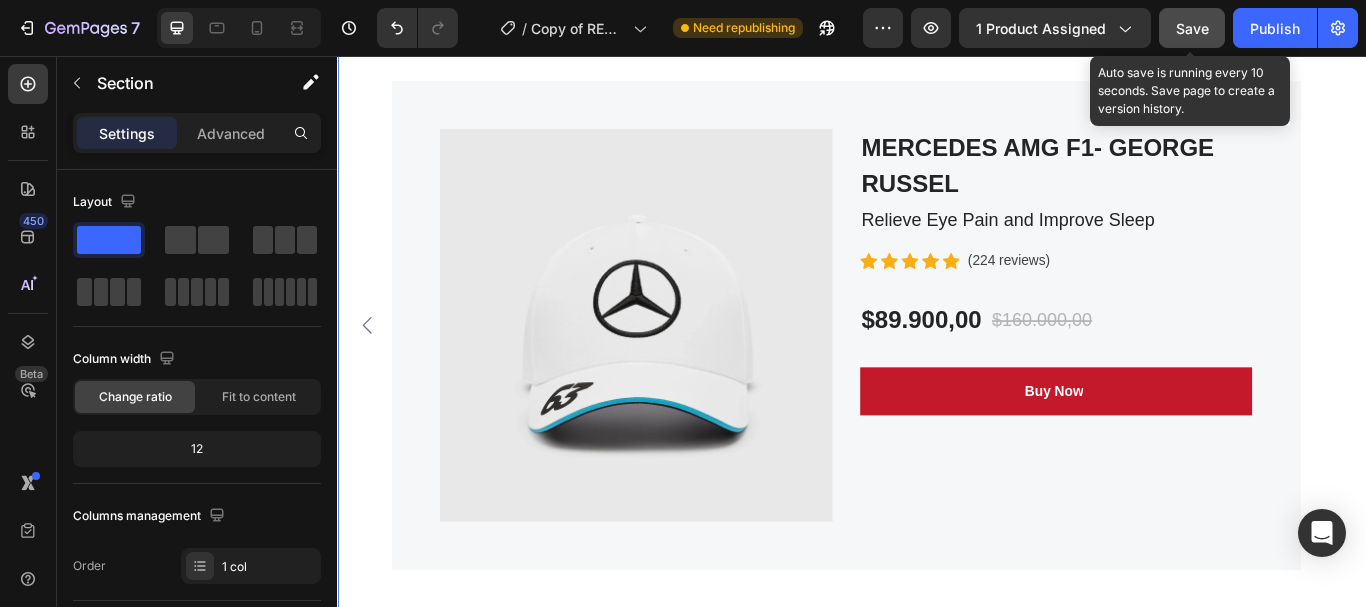 click on "Save" 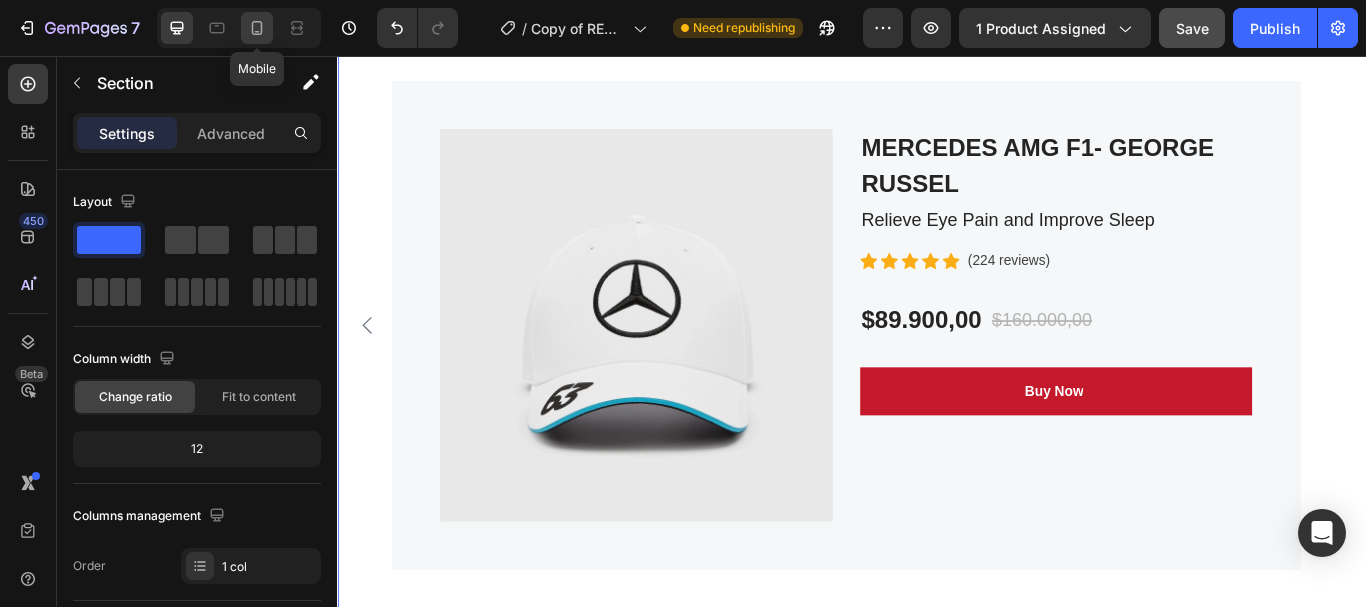 click 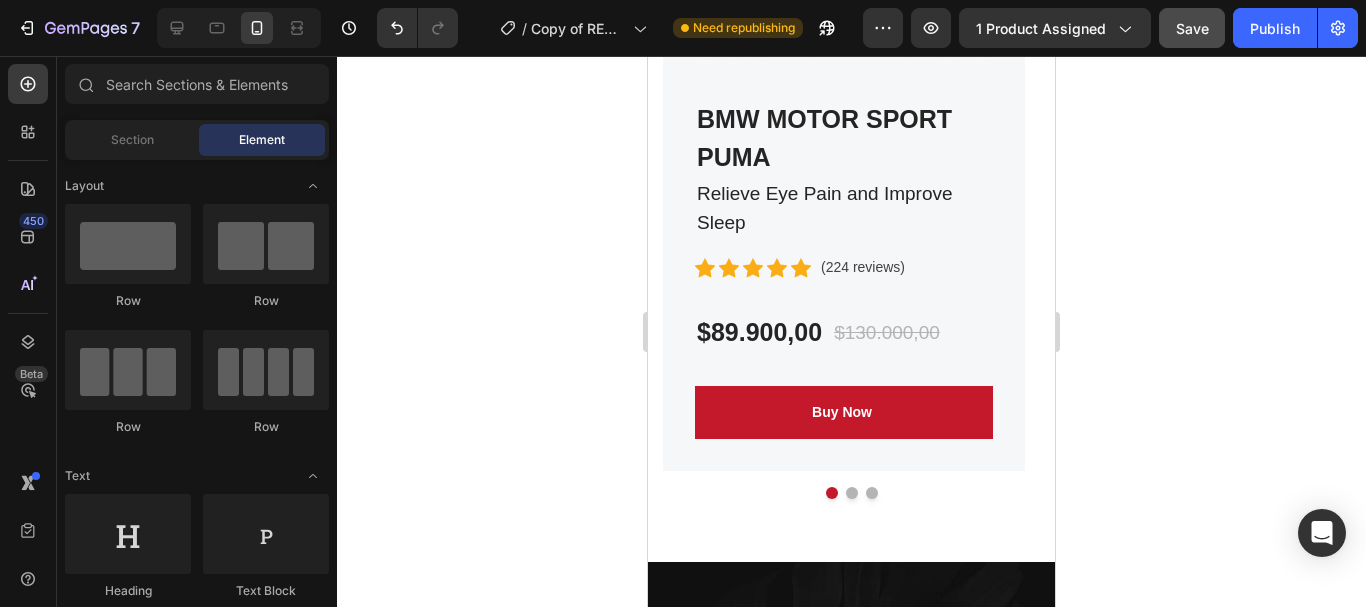 scroll, scrollTop: 5281, scrollLeft: 0, axis: vertical 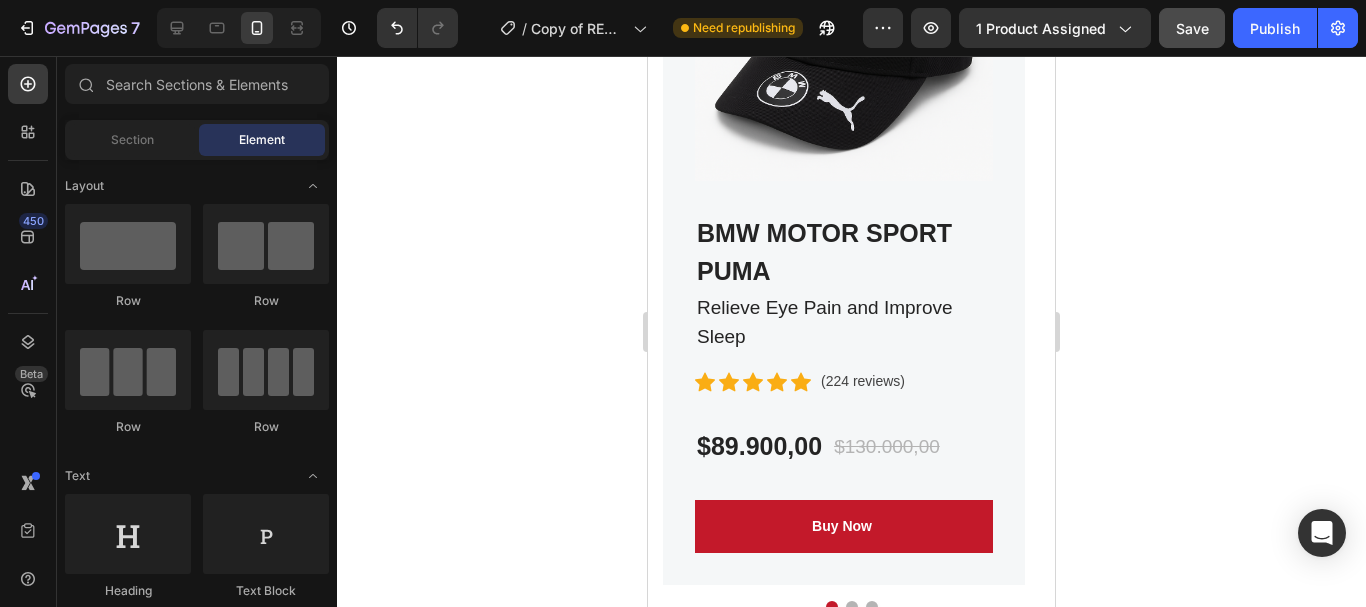 drag, startPoint x: 1043, startPoint y: 437, endPoint x: 1704, endPoint y: 584, distance: 677.14844 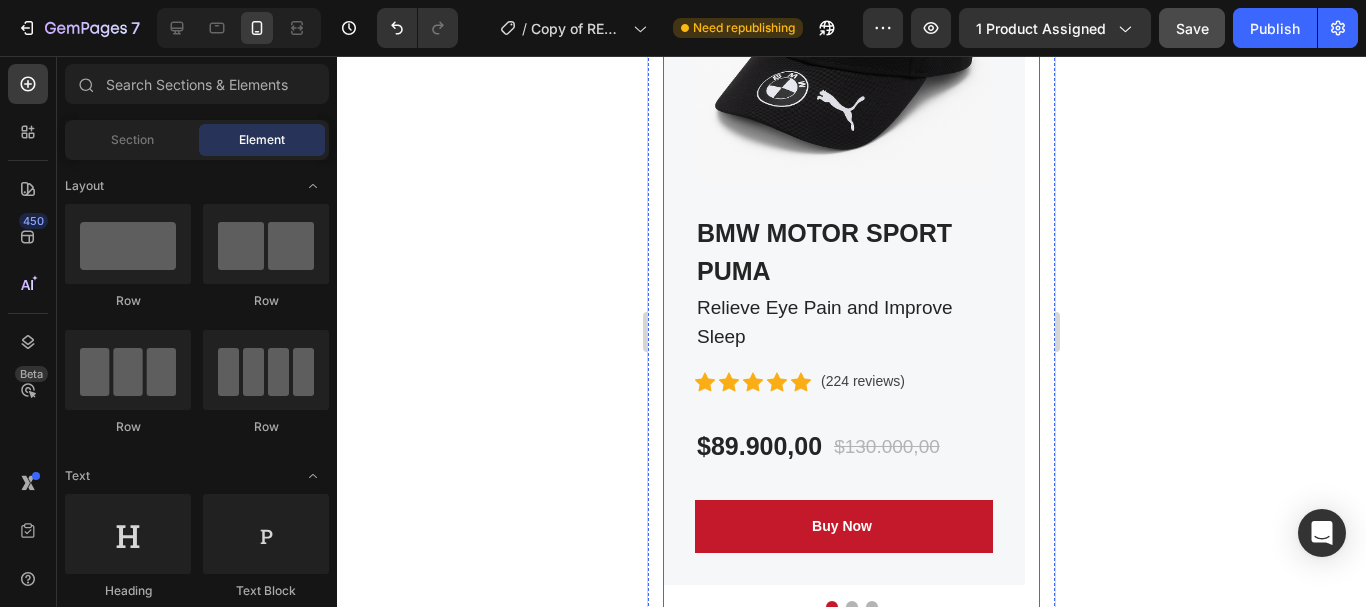 click at bounding box center [852, 607] 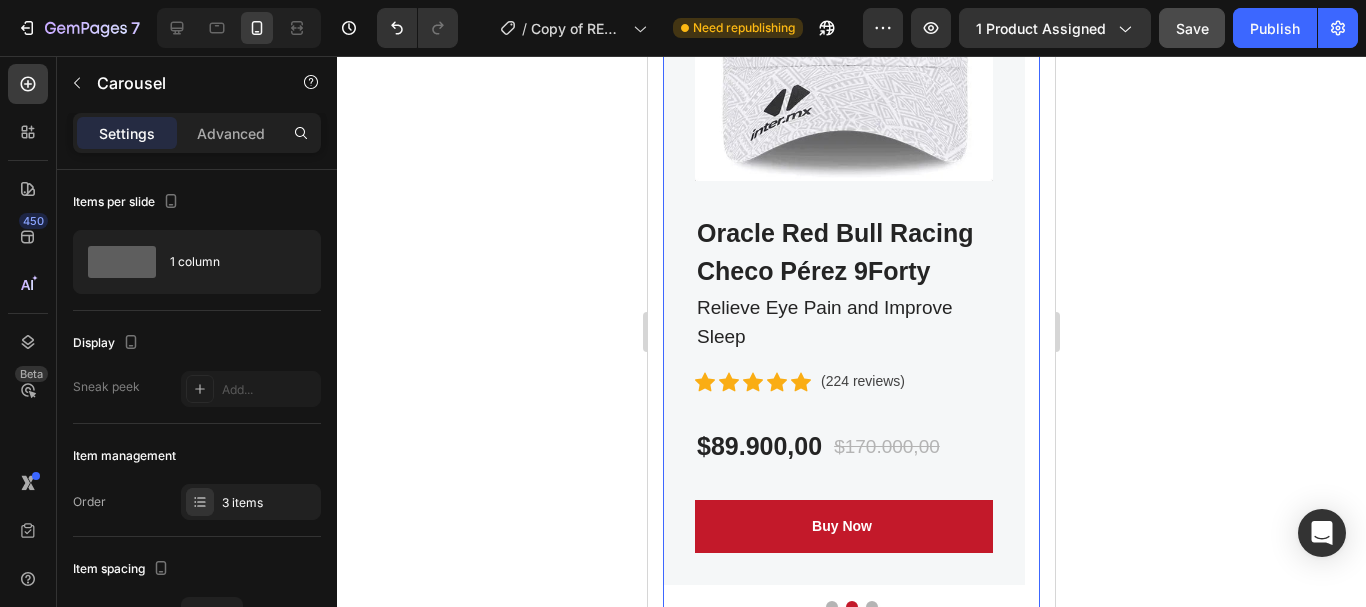 click at bounding box center (872, 607) 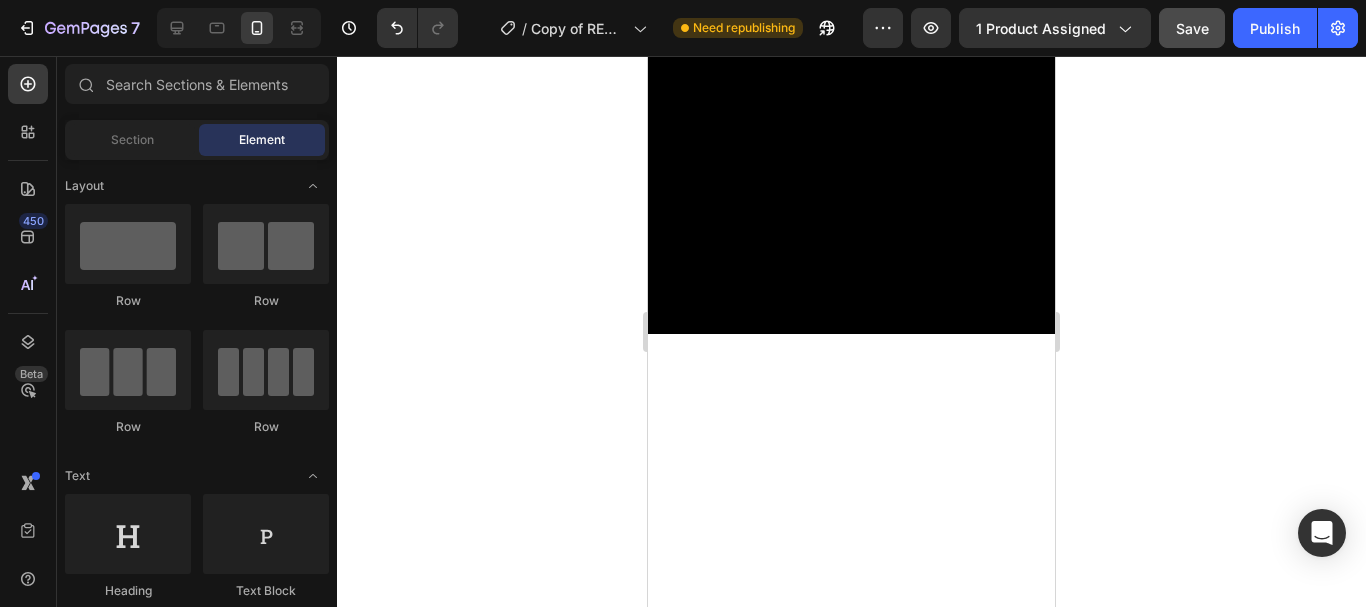scroll, scrollTop: 69, scrollLeft: 0, axis: vertical 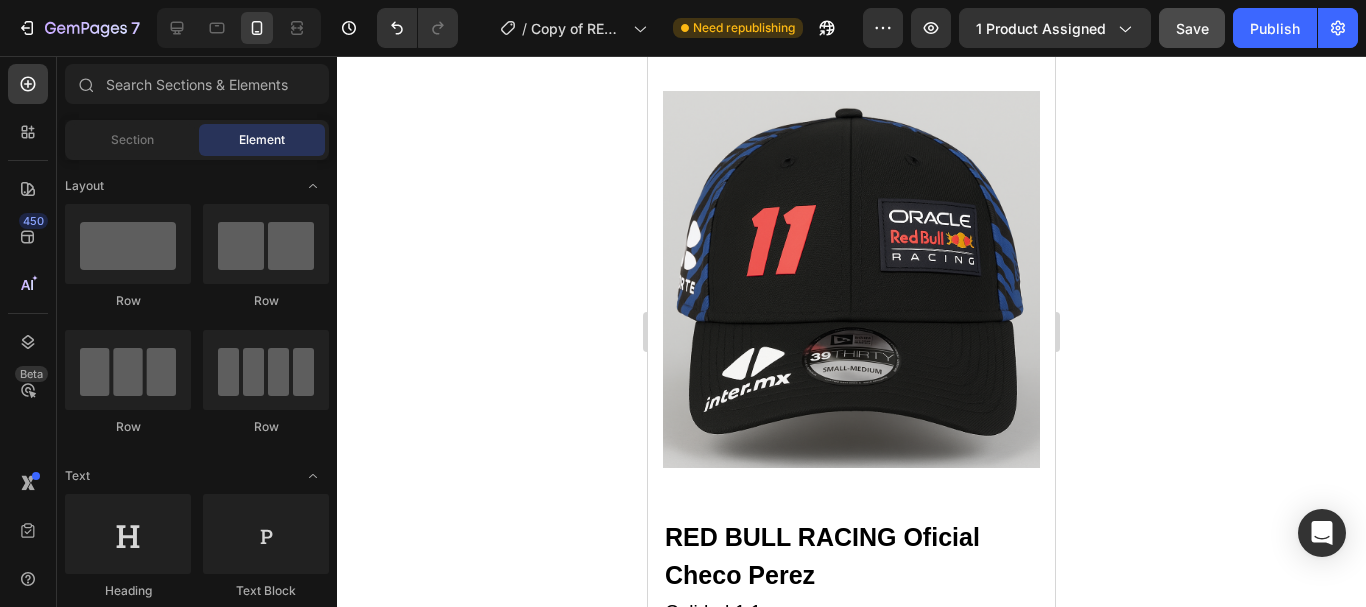 drag, startPoint x: 1047, startPoint y: 521, endPoint x: 1698, endPoint y: 111, distance: 769.351 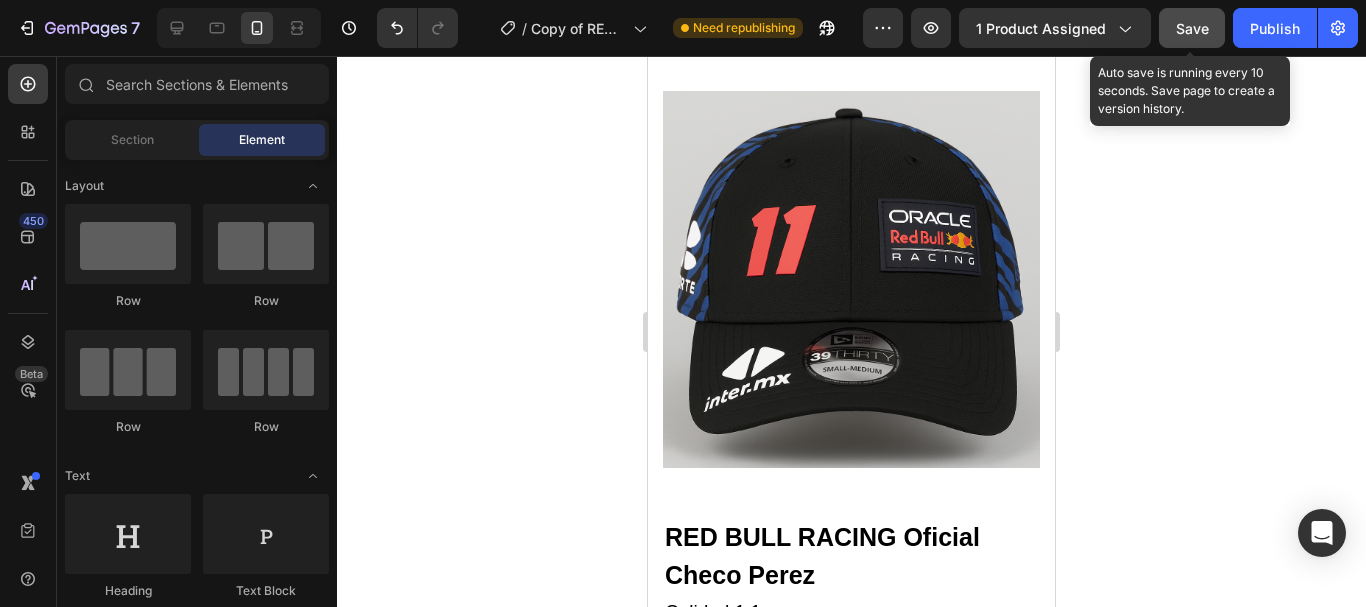 click on "Save" 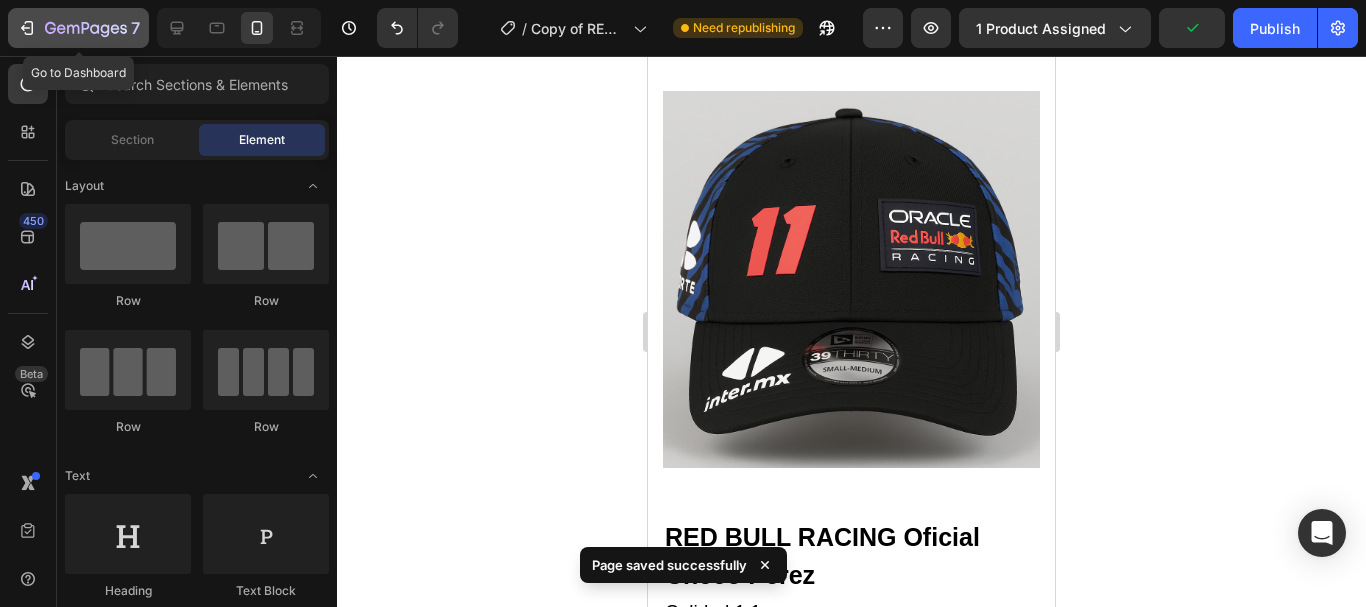 click on "7" 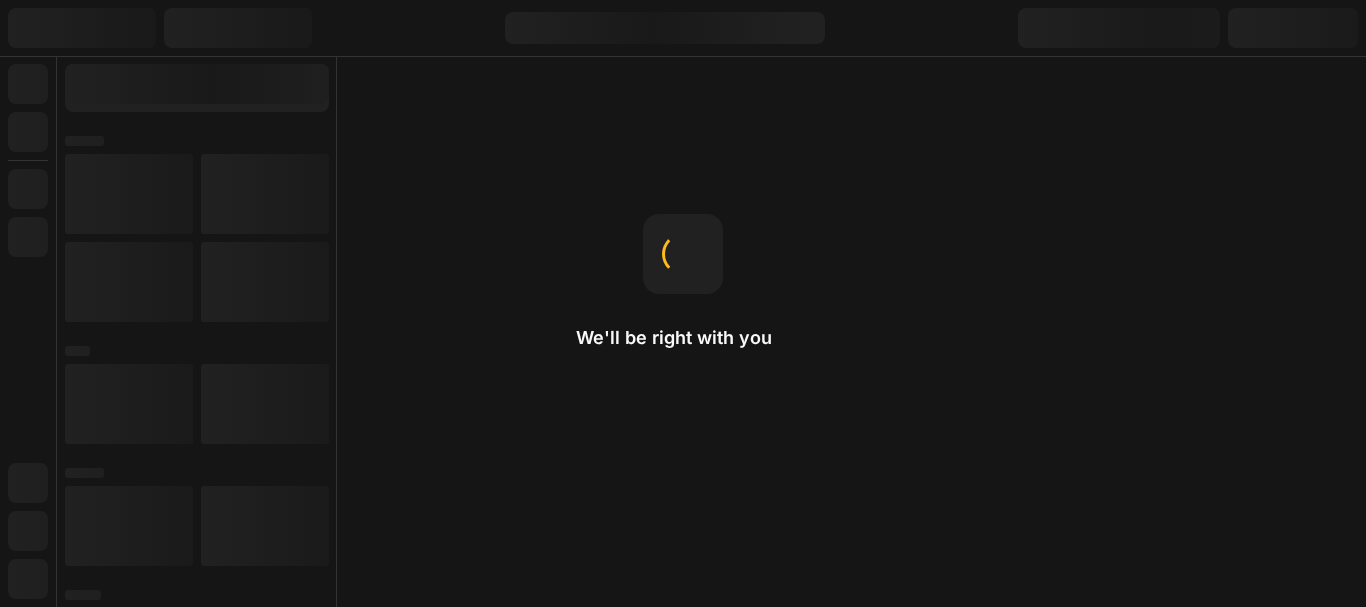 scroll, scrollTop: 0, scrollLeft: 0, axis: both 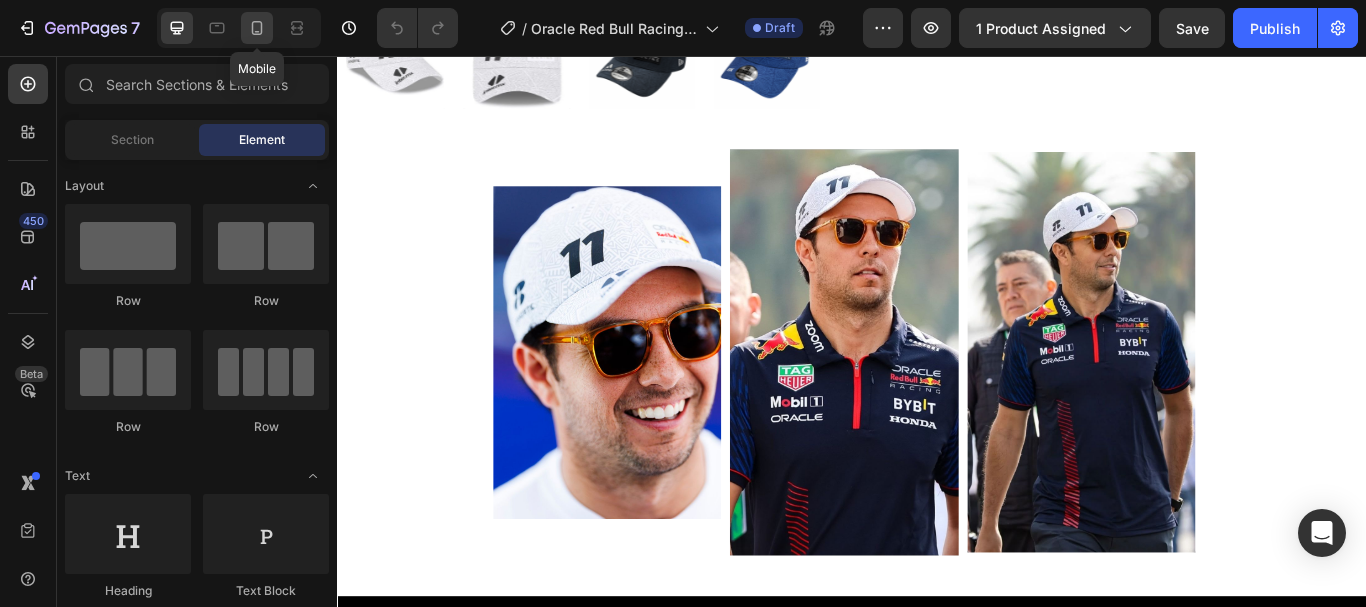 click 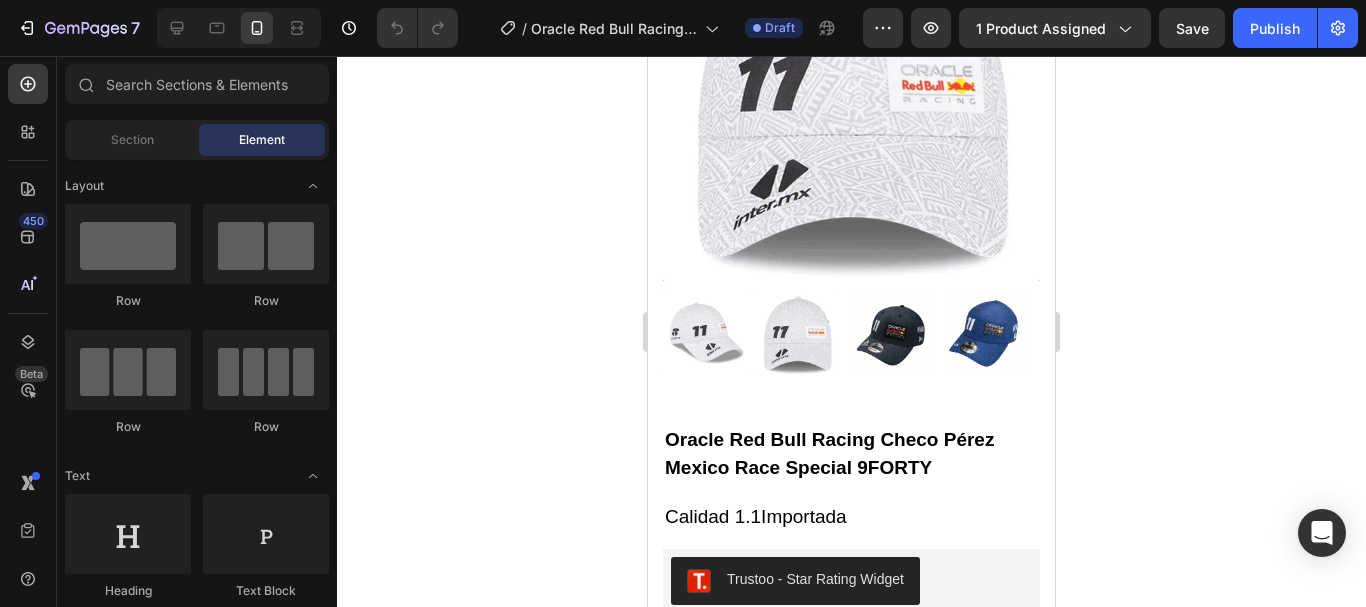 scroll, scrollTop: 167, scrollLeft: 0, axis: vertical 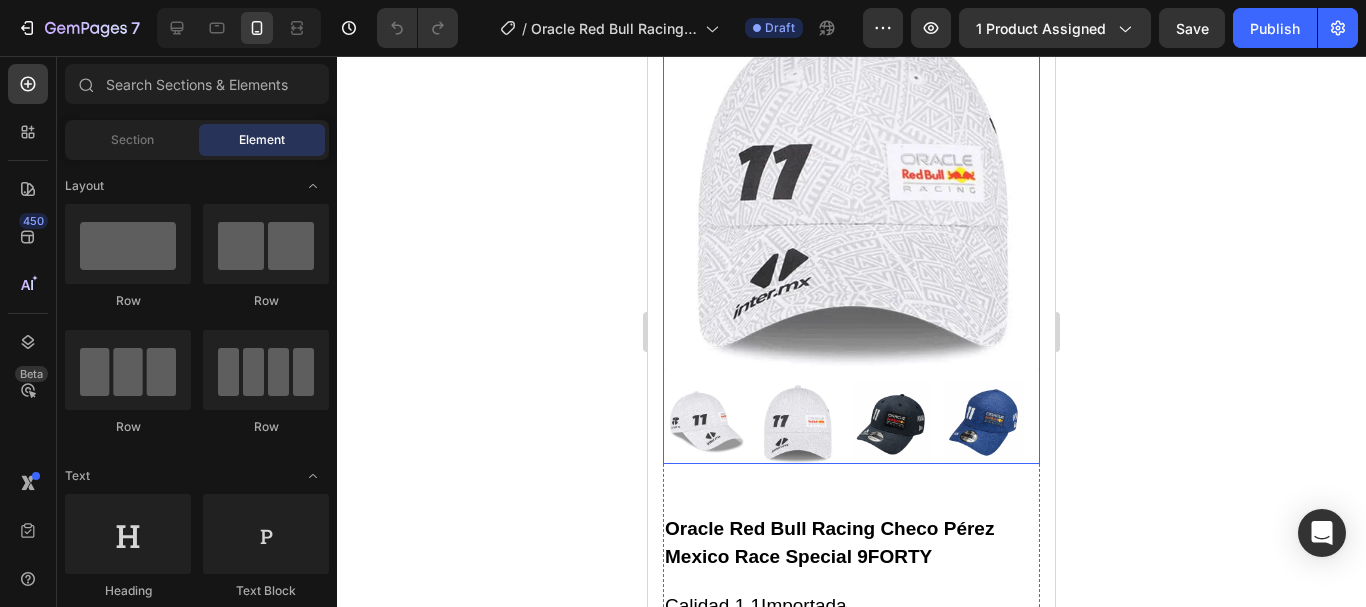 click at bounding box center [704, 423] 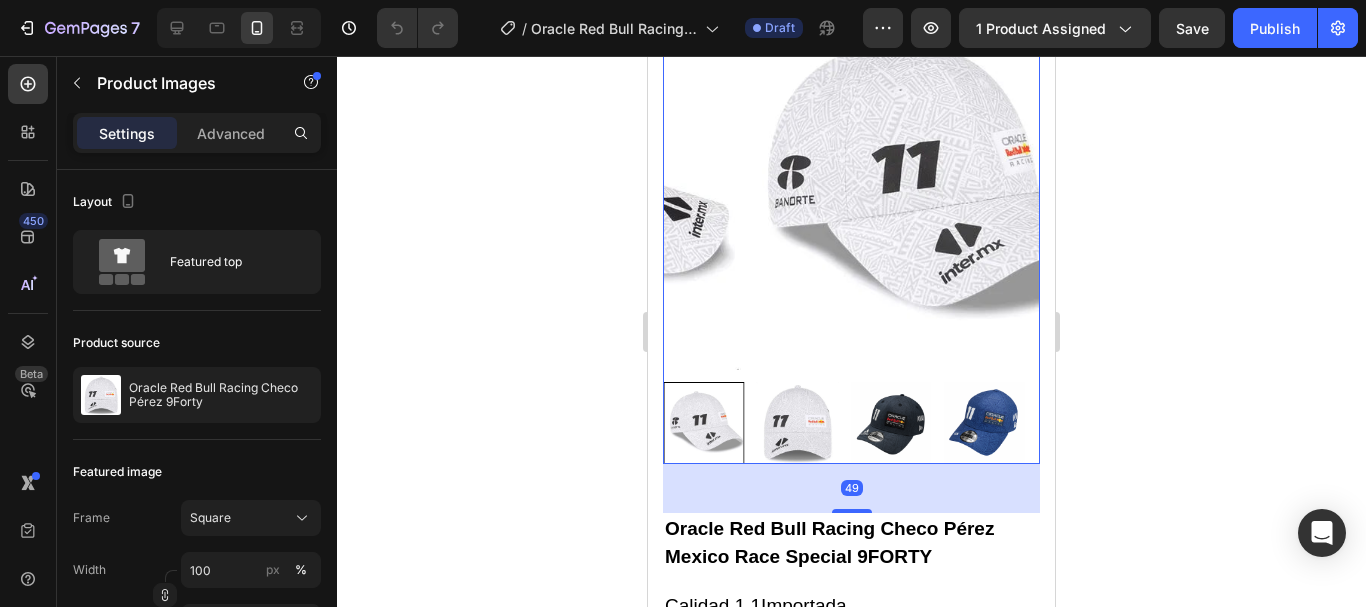 click at bounding box center [798, 423] 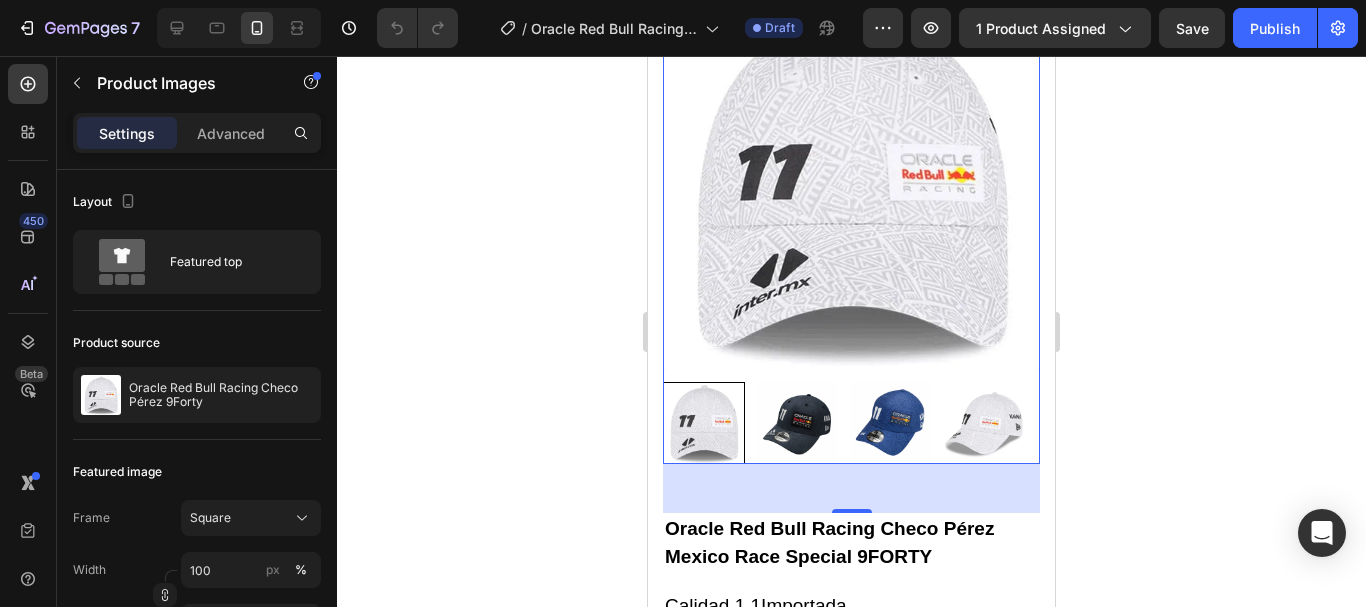 click at bounding box center [798, 423] 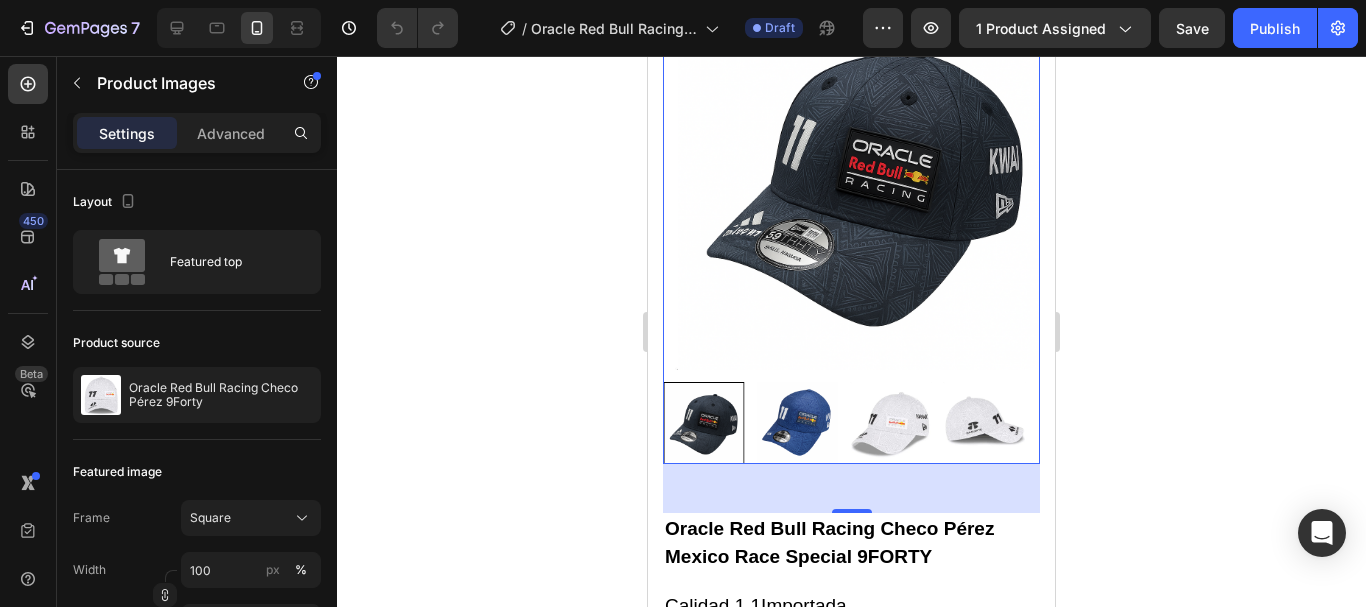 click at bounding box center [797, 423] 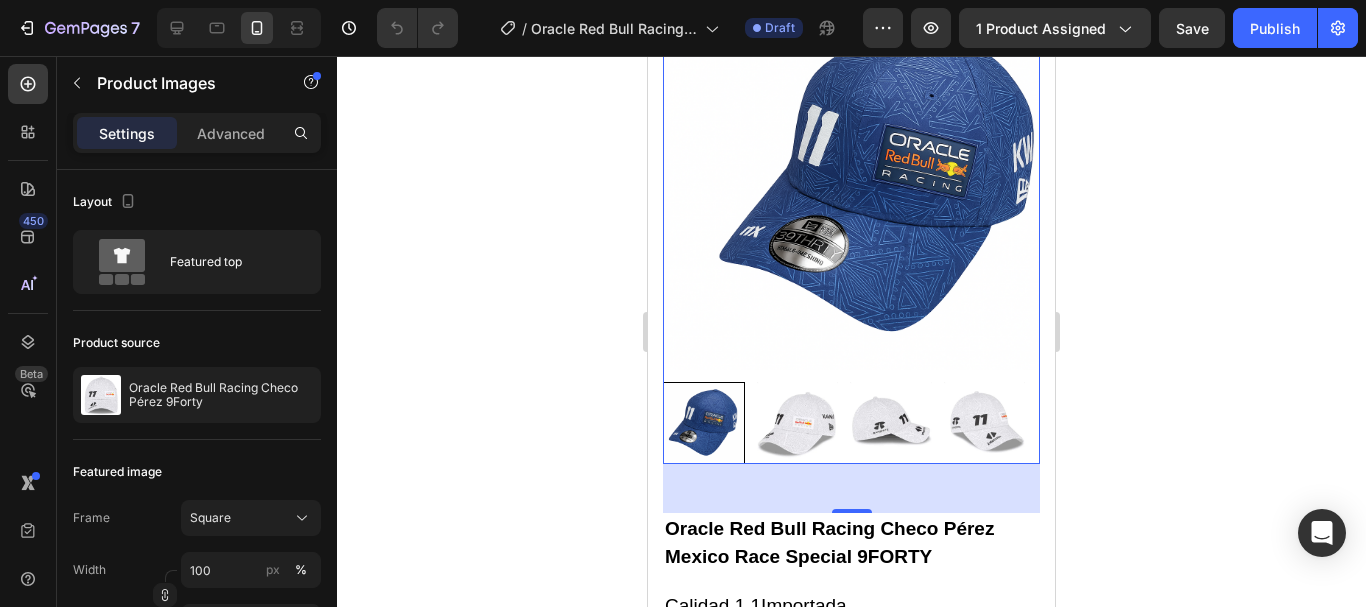 click at bounding box center [798, 423] 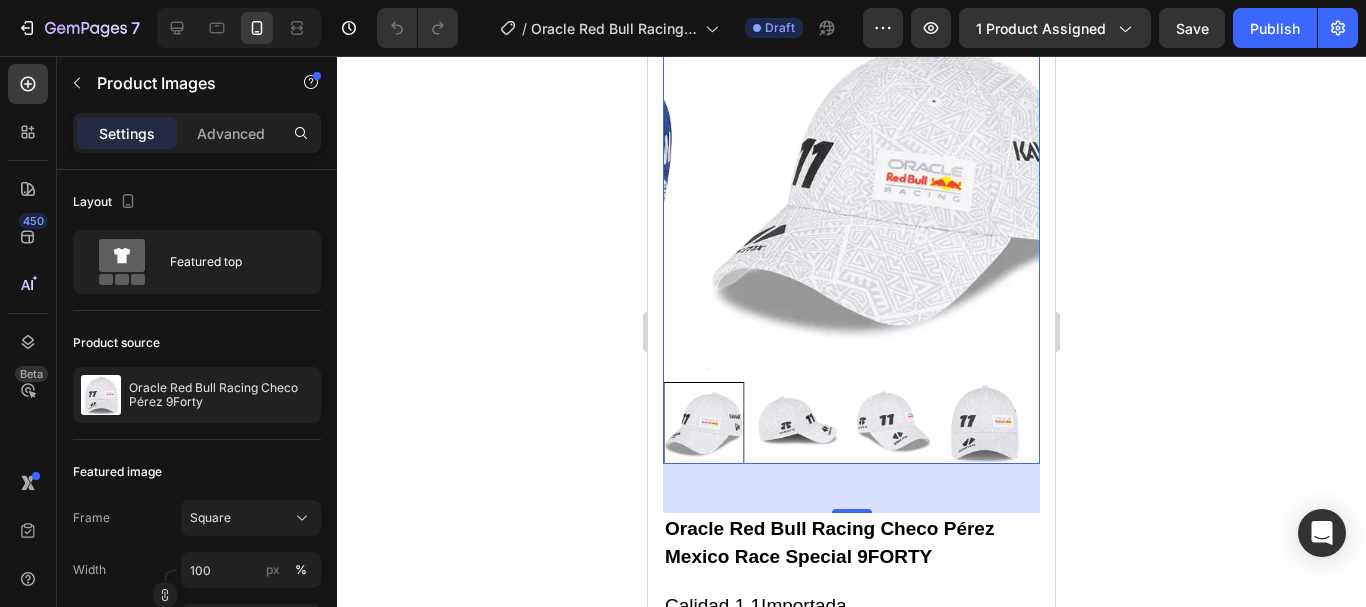 click at bounding box center (798, 423) 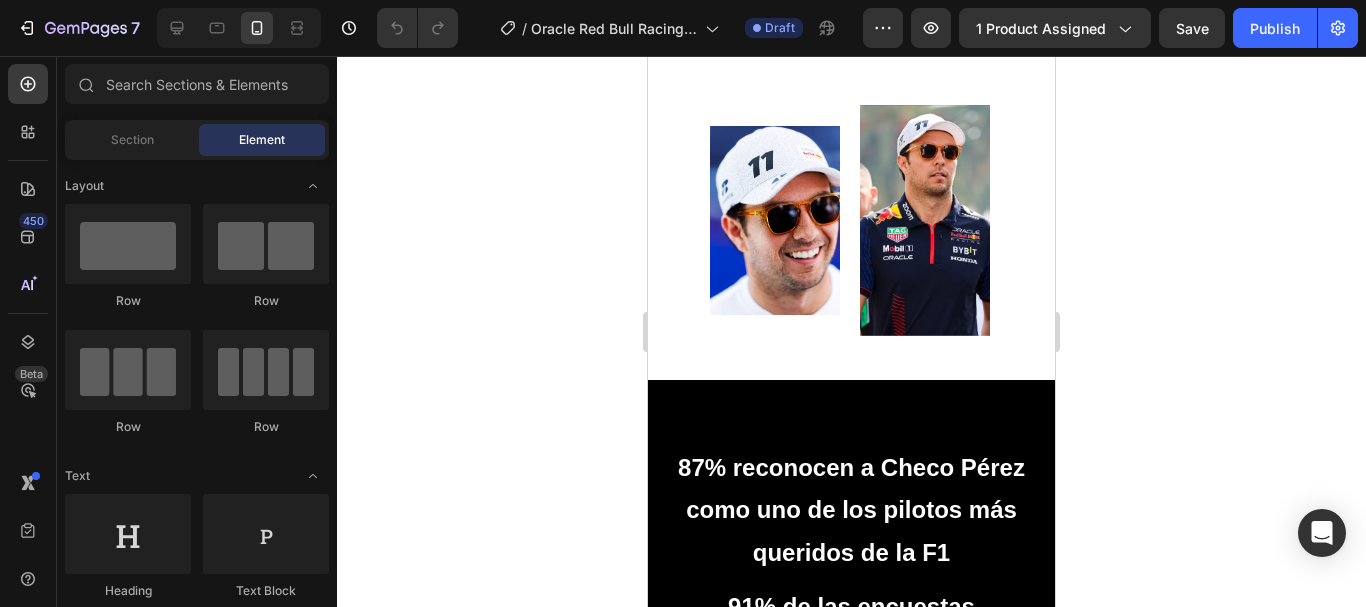 scroll, scrollTop: 1261, scrollLeft: 0, axis: vertical 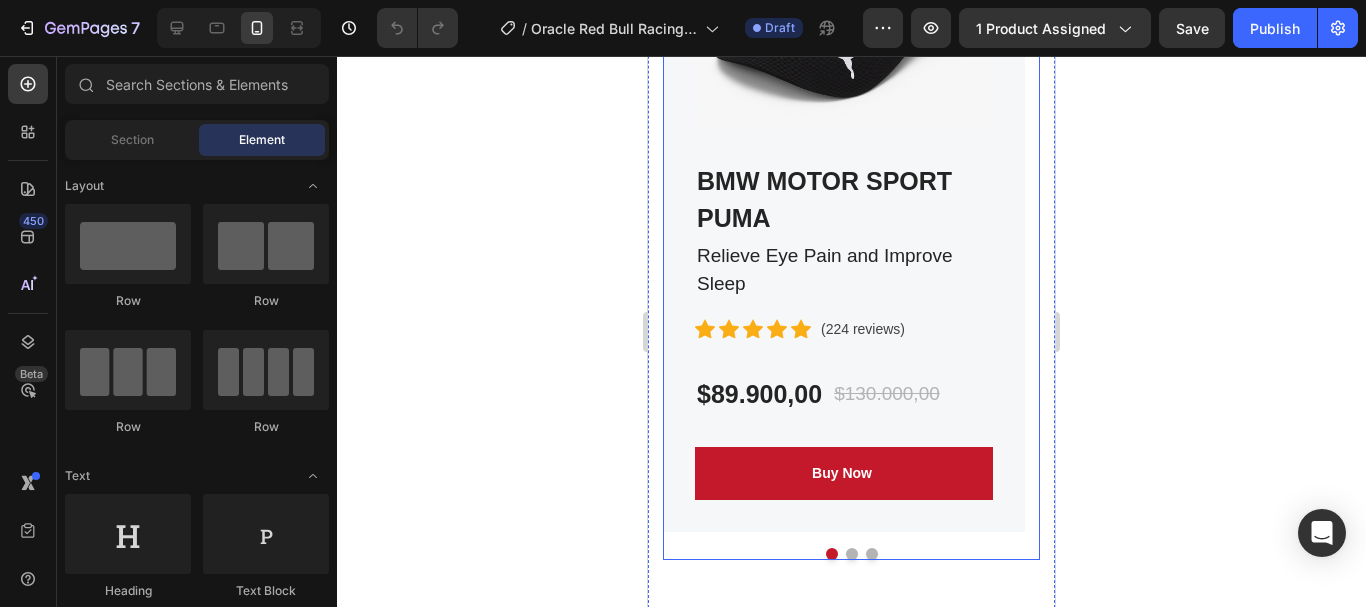 click at bounding box center (852, 554) 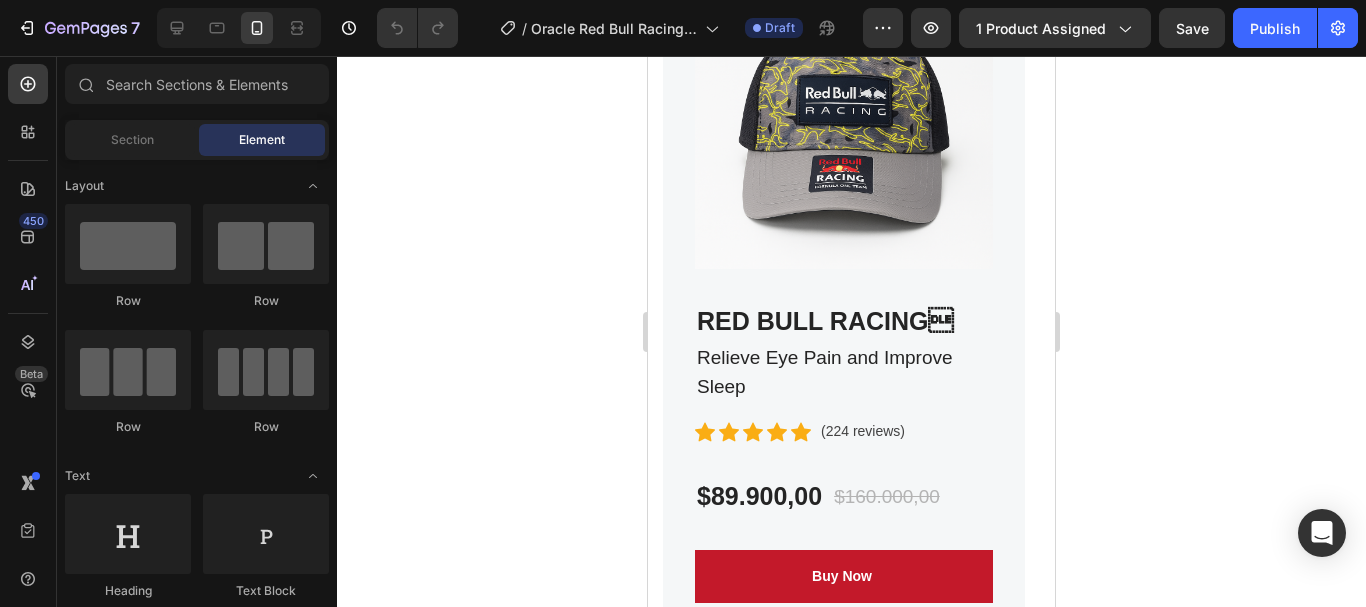 scroll, scrollTop: 5264, scrollLeft: 0, axis: vertical 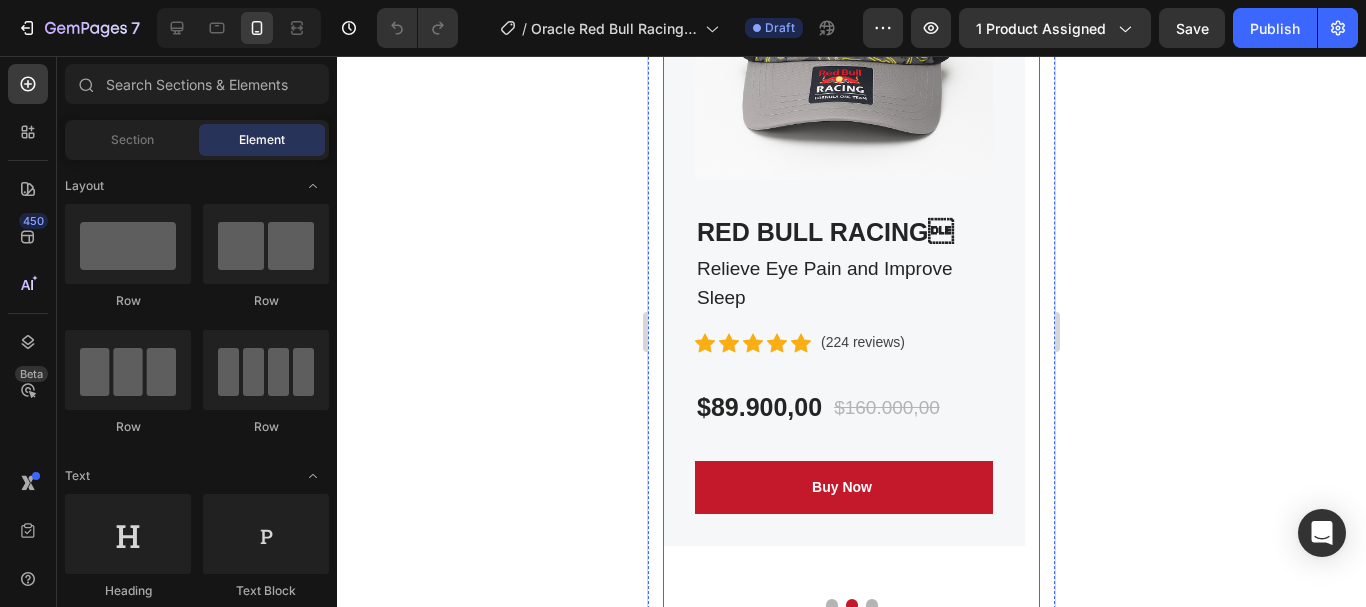 click at bounding box center (872, 605) 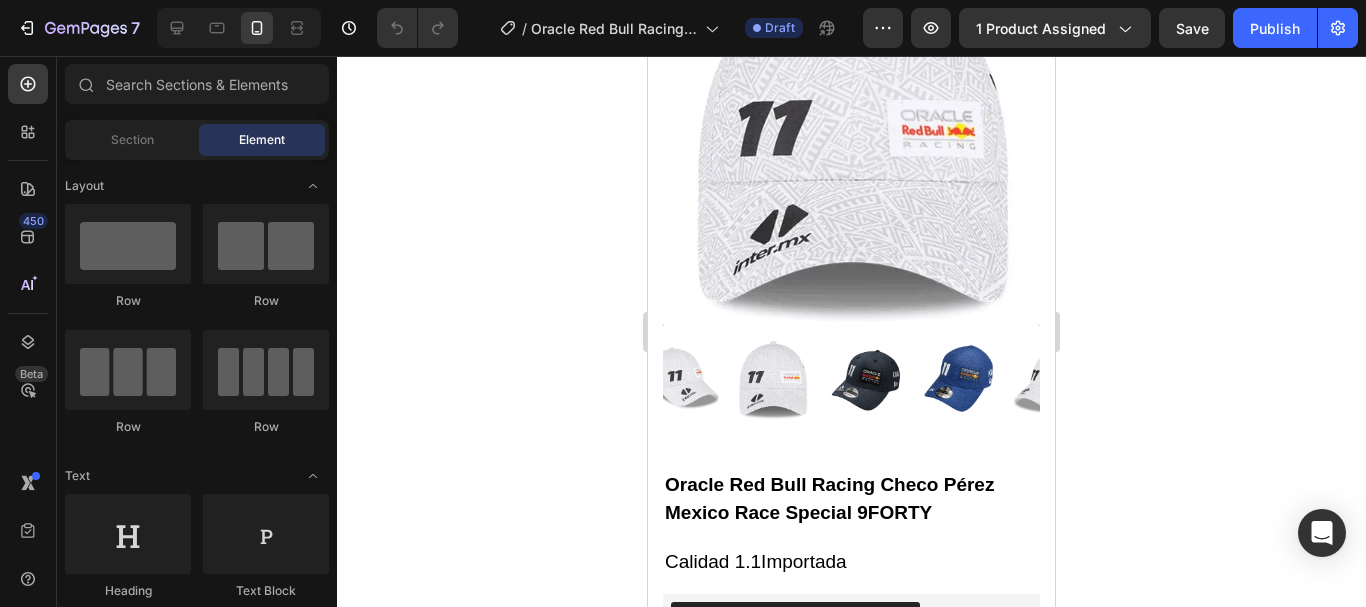 scroll, scrollTop: 0, scrollLeft: 0, axis: both 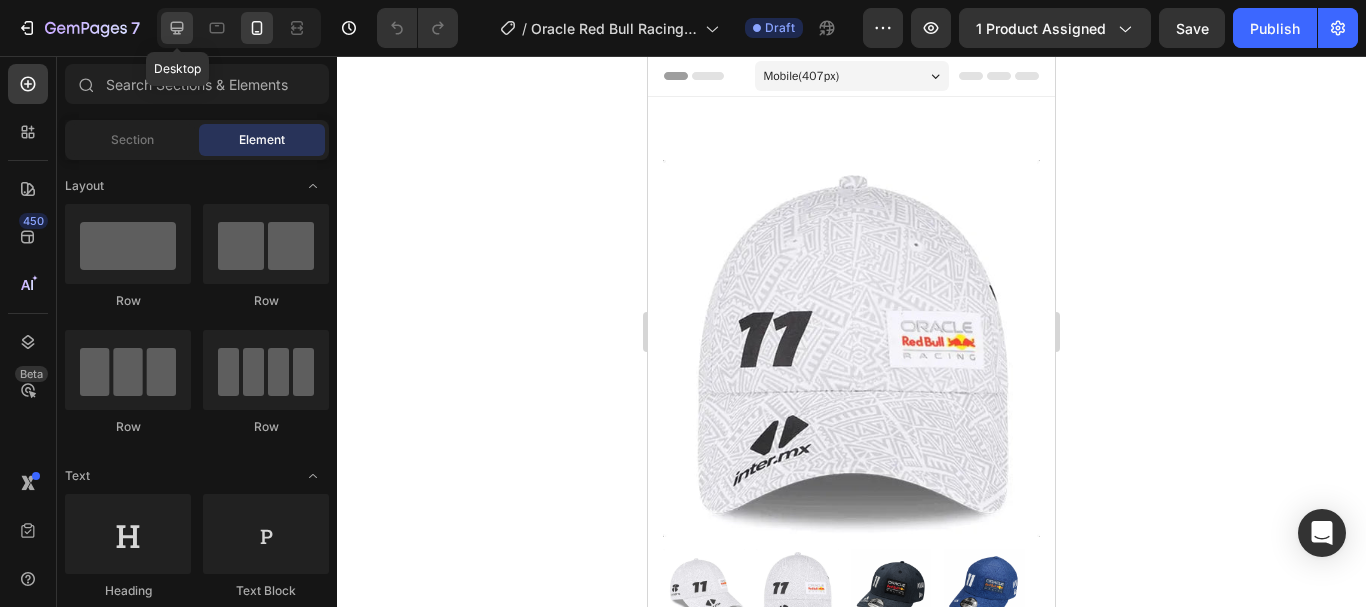 click 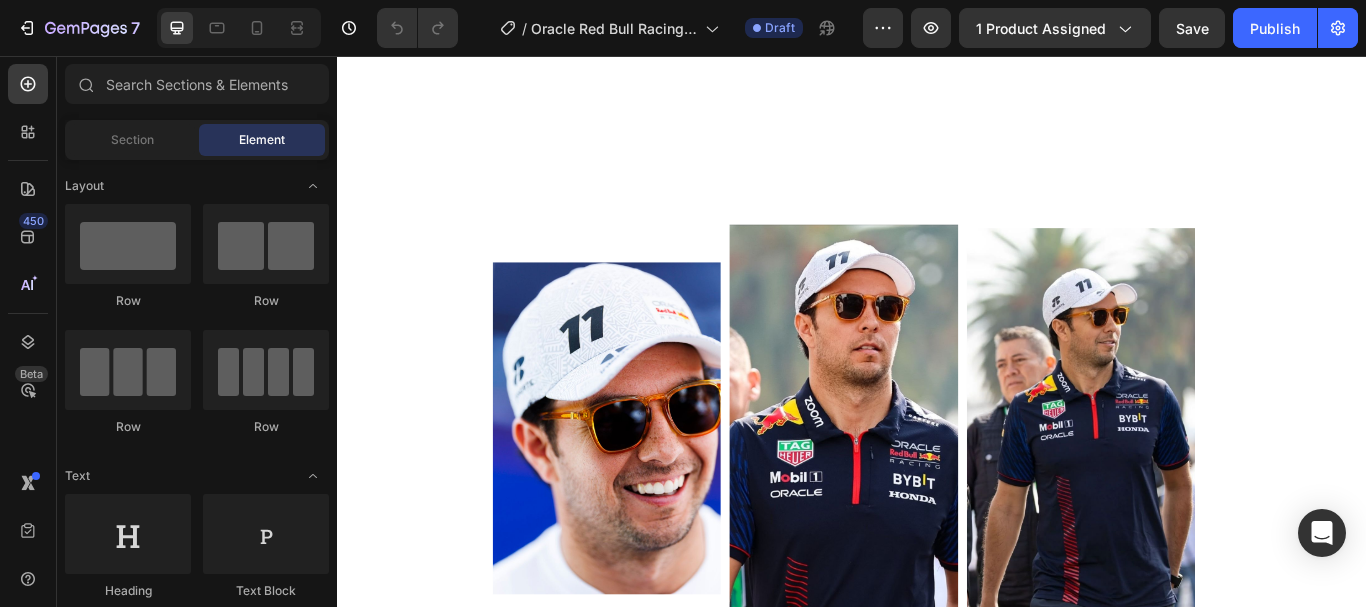scroll, scrollTop: 775, scrollLeft: 0, axis: vertical 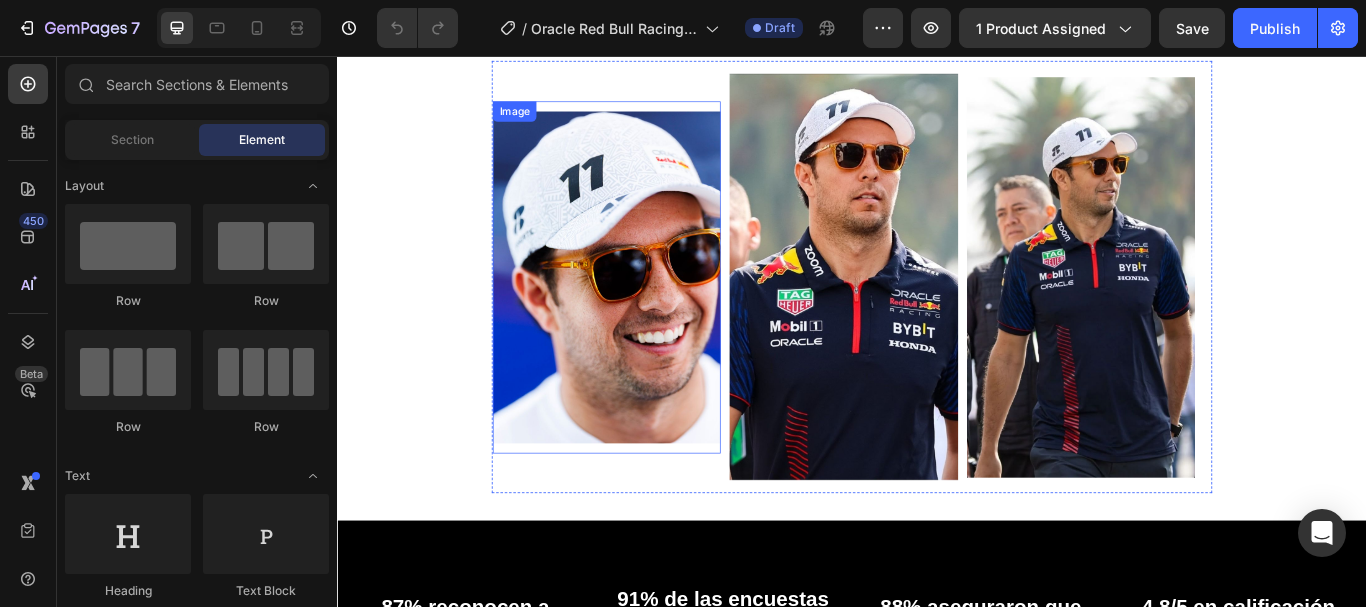 click at bounding box center [651, 315] 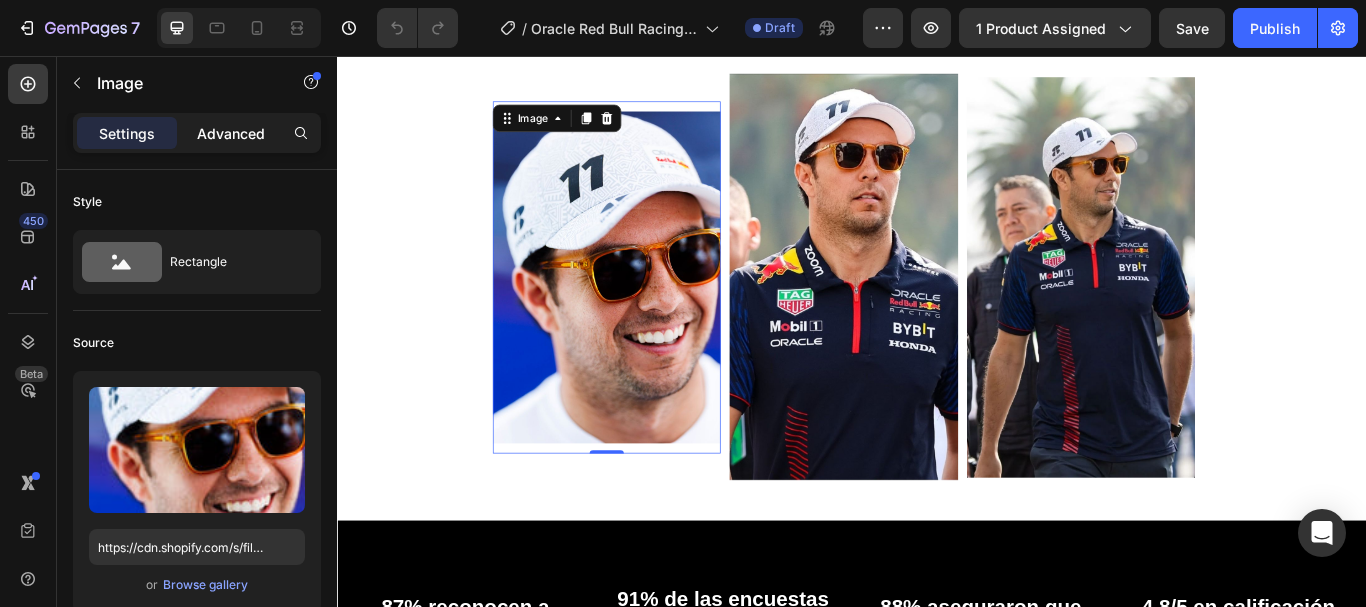 click on "Advanced" at bounding box center (231, 133) 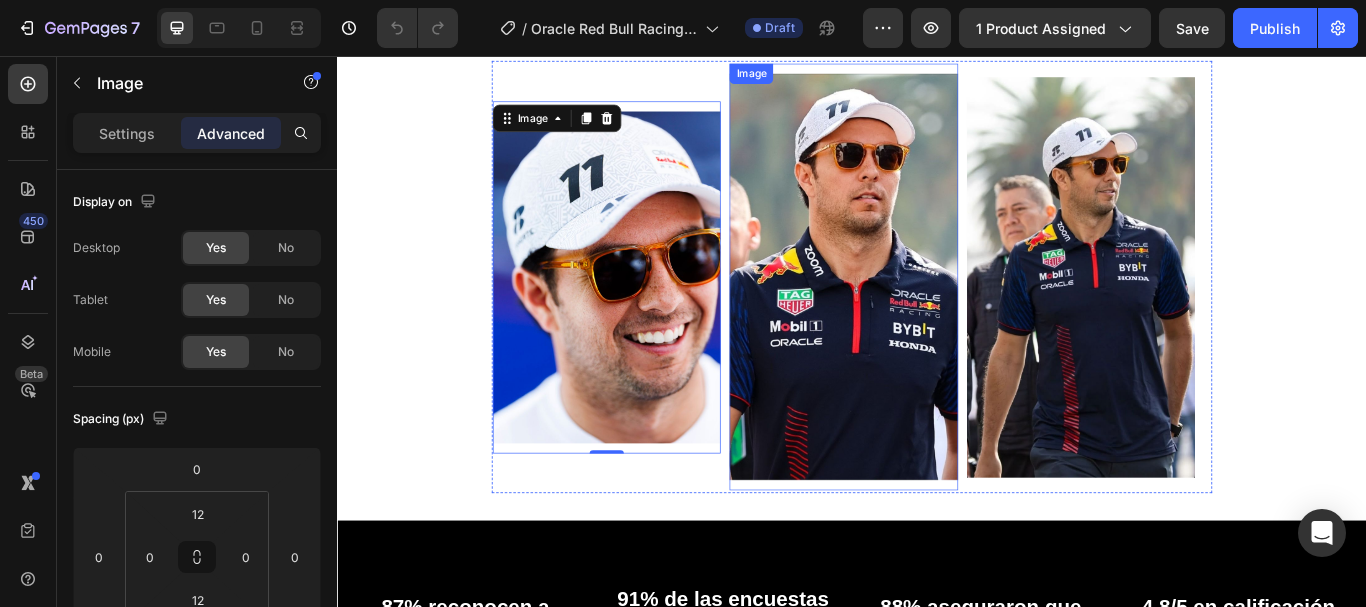 click at bounding box center [927, 314] 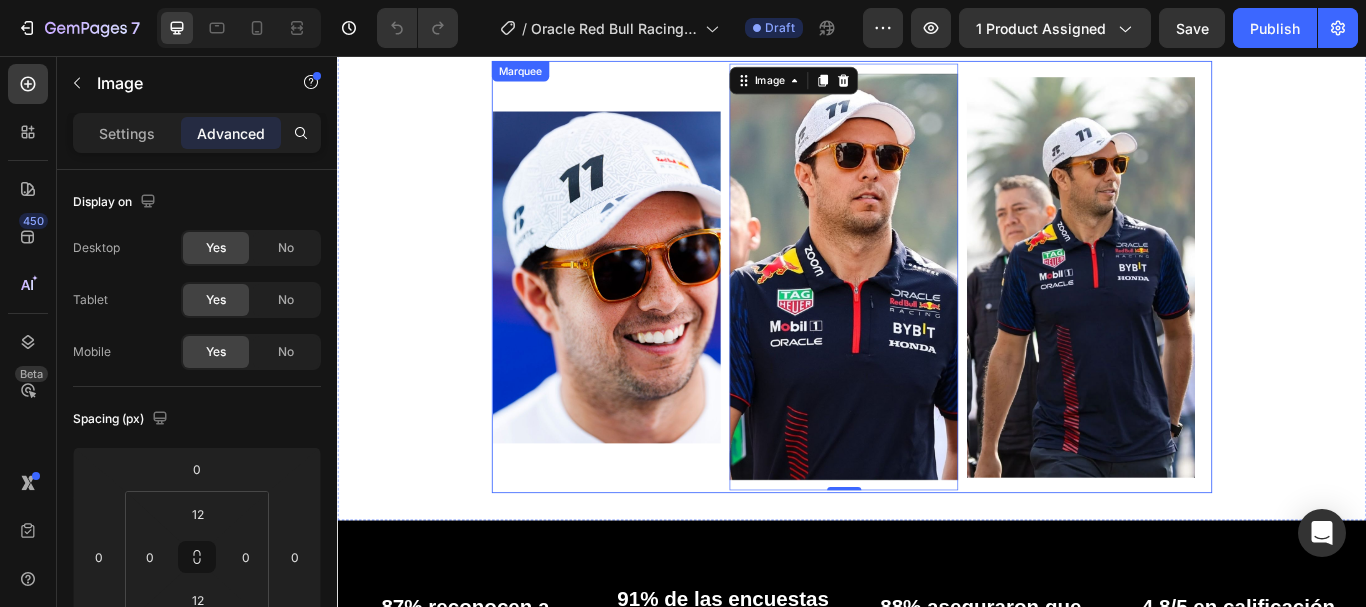 click on "Image Image   0 Image" at bounding box center (933, 314) 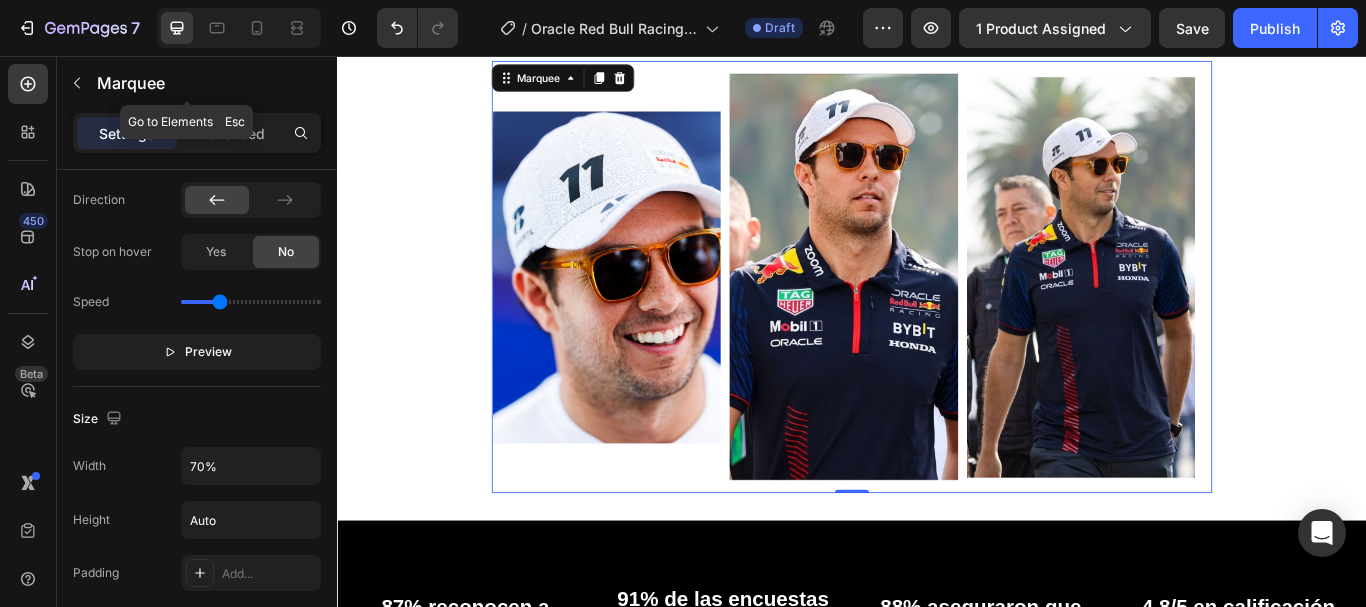 scroll, scrollTop: 0, scrollLeft: 0, axis: both 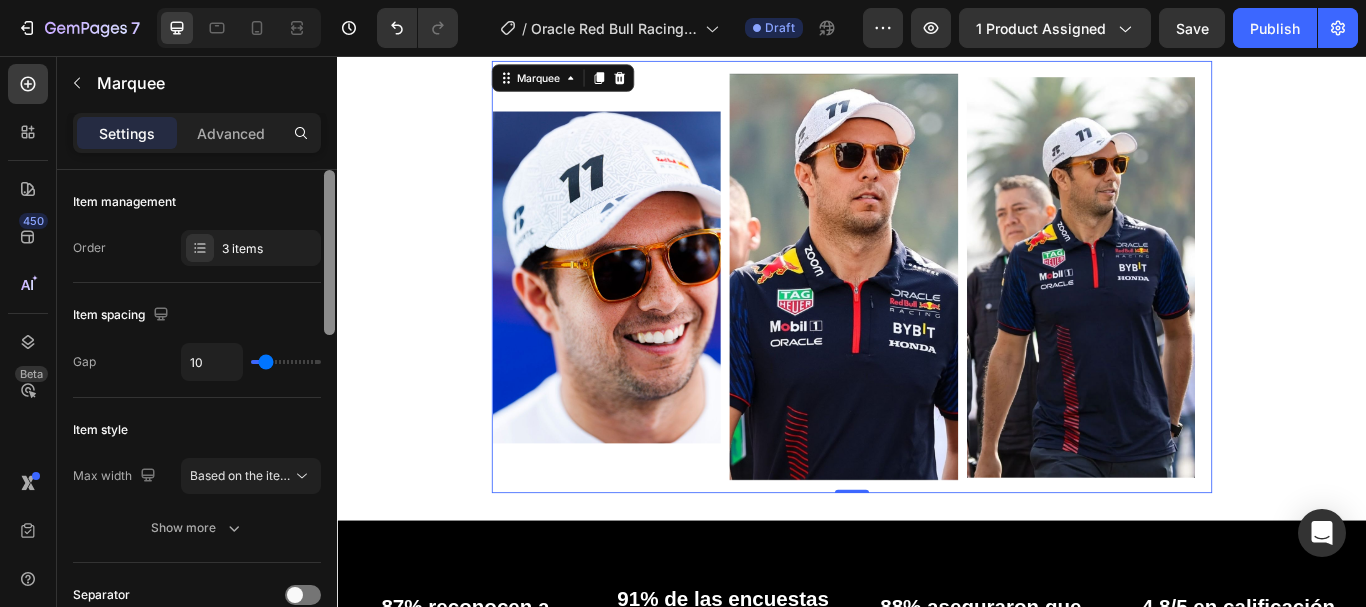 drag, startPoint x: 329, startPoint y: 224, endPoint x: 324, endPoint y: 59, distance: 165.07574 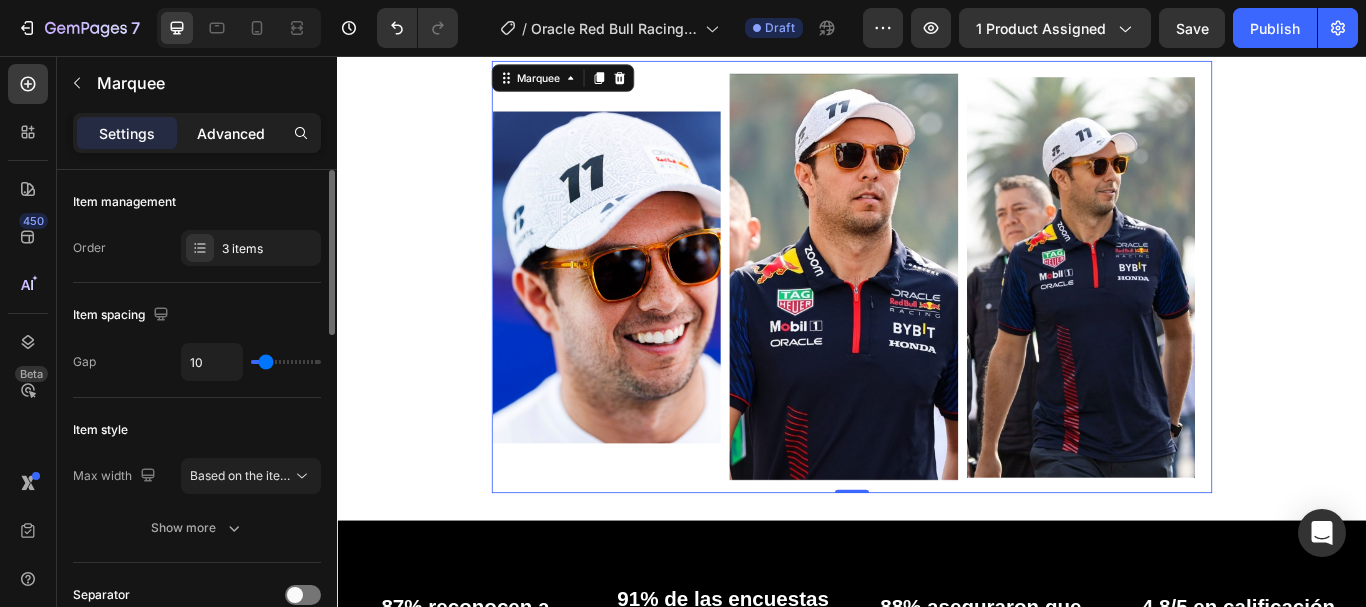 click on "Advanced" at bounding box center [231, 133] 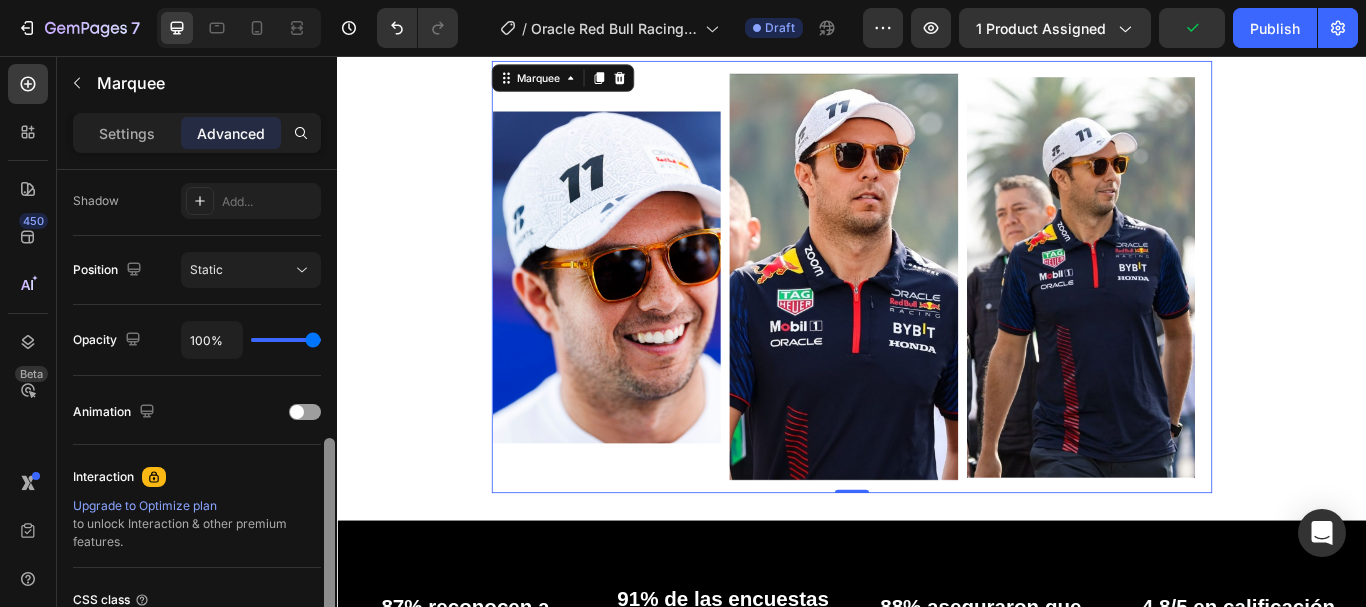 scroll, scrollTop: 705, scrollLeft: 0, axis: vertical 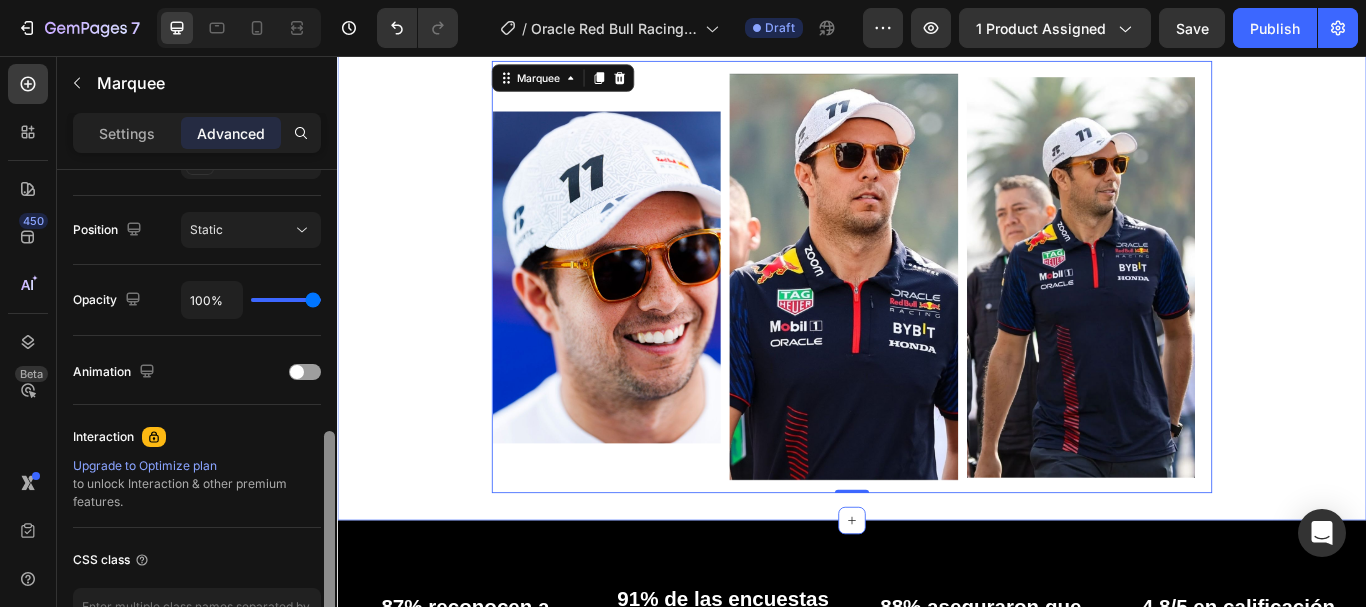 drag, startPoint x: 670, startPoint y: 255, endPoint x: 343, endPoint y: 514, distance: 417.14505 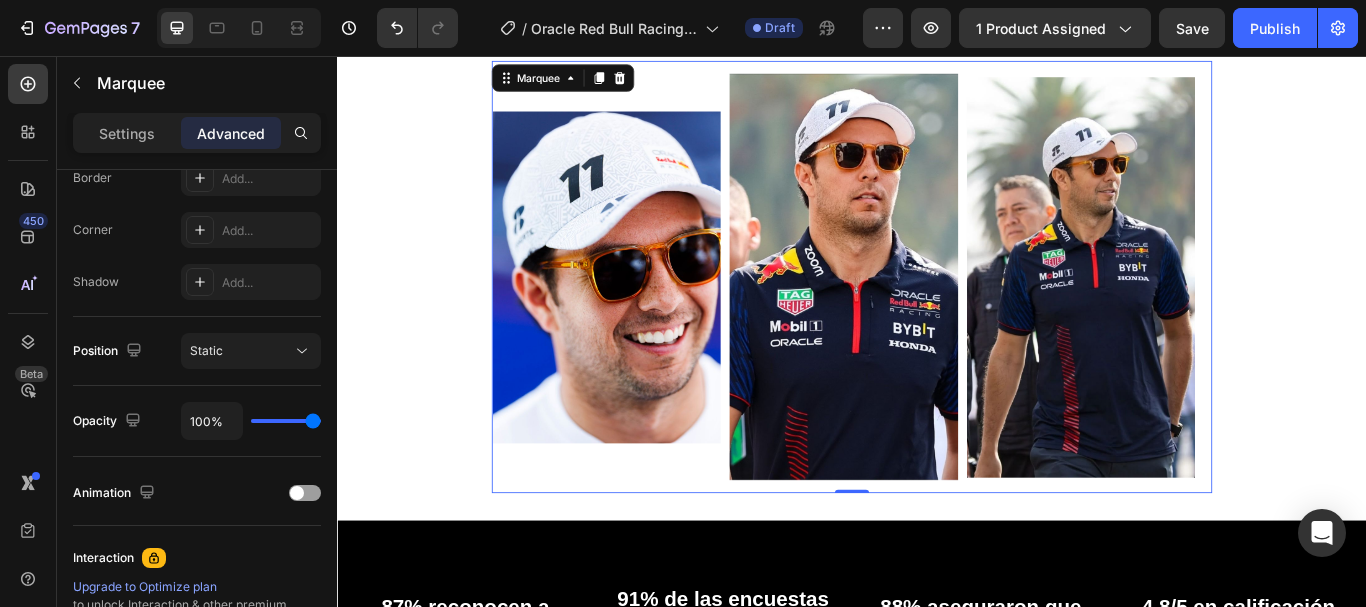 scroll, scrollTop: 840, scrollLeft: 0, axis: vertical 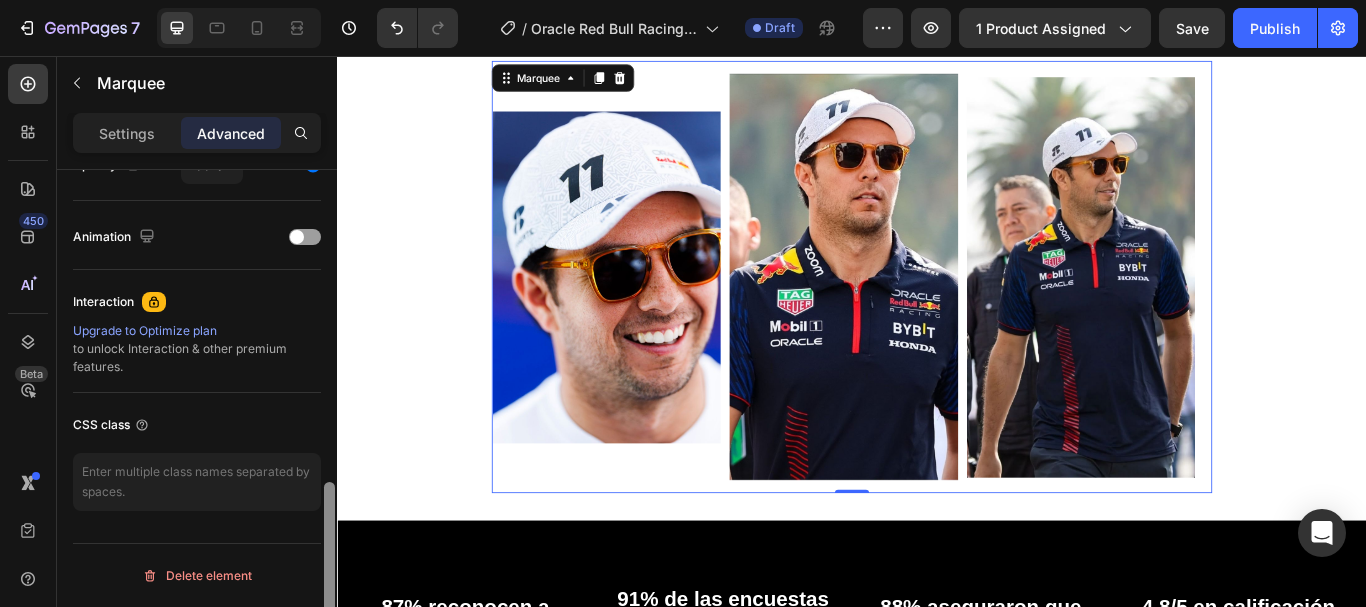 click at bounding box center (329, 417) 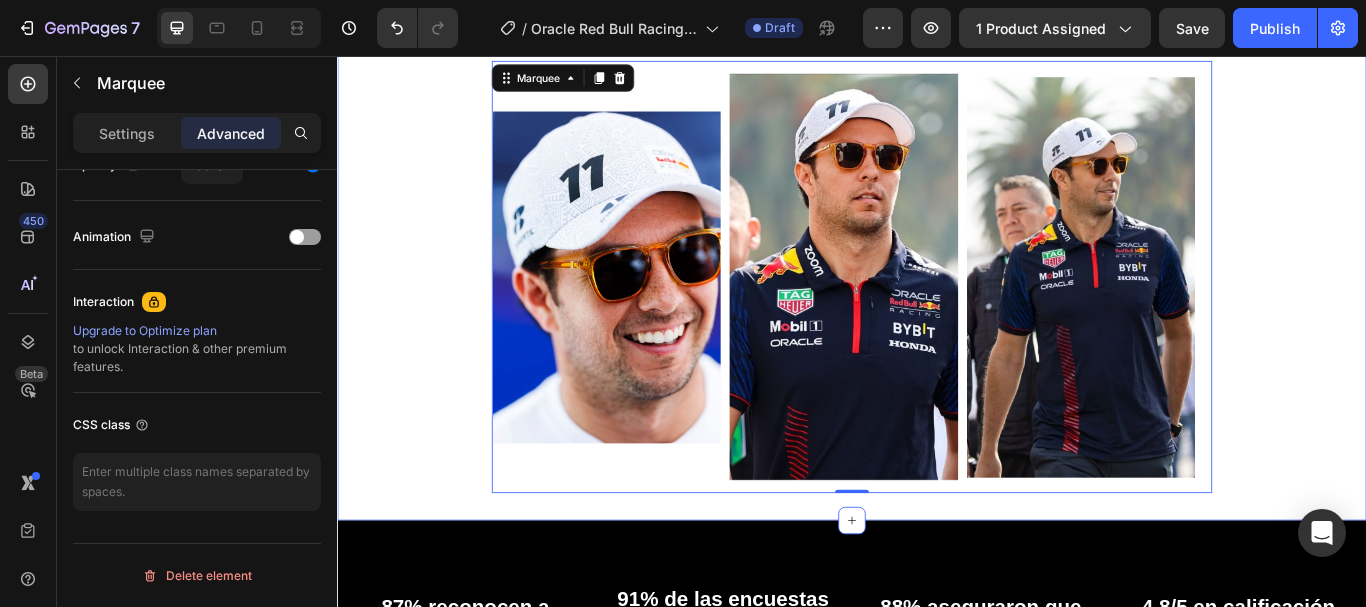 click on "Image Image Image Image Image Image Marquee   0" at bounding box center [937, 314] 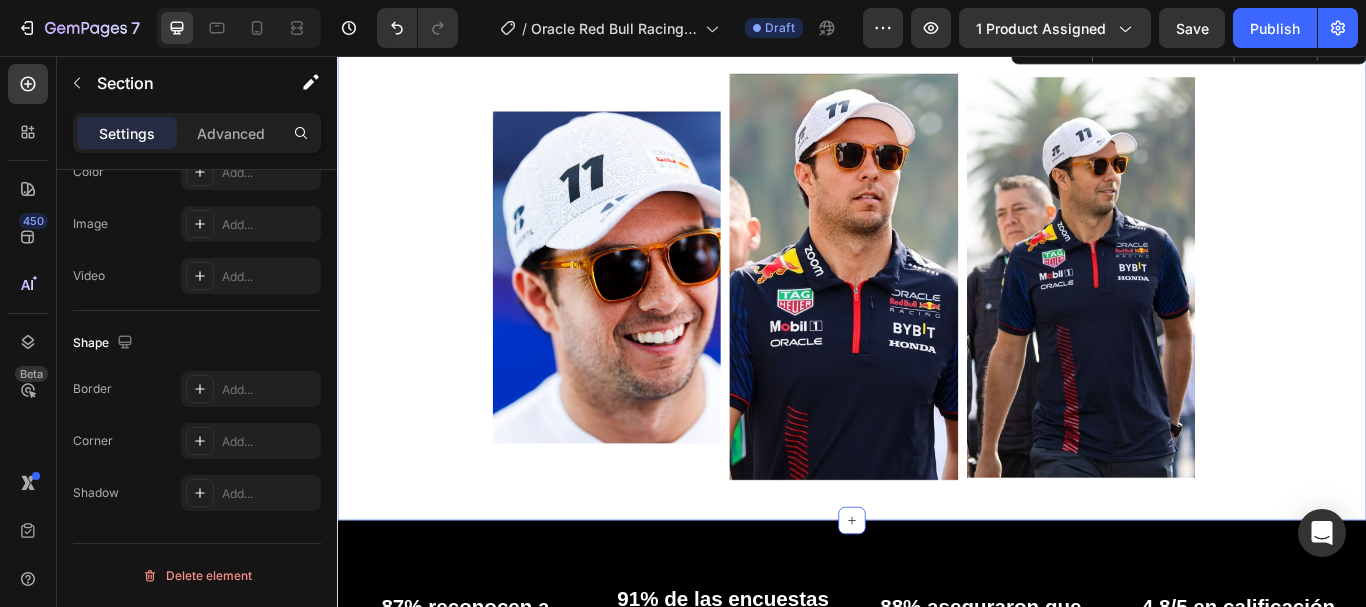 scroll, scrollTop: 0, scrollLeft: 0, axis: both 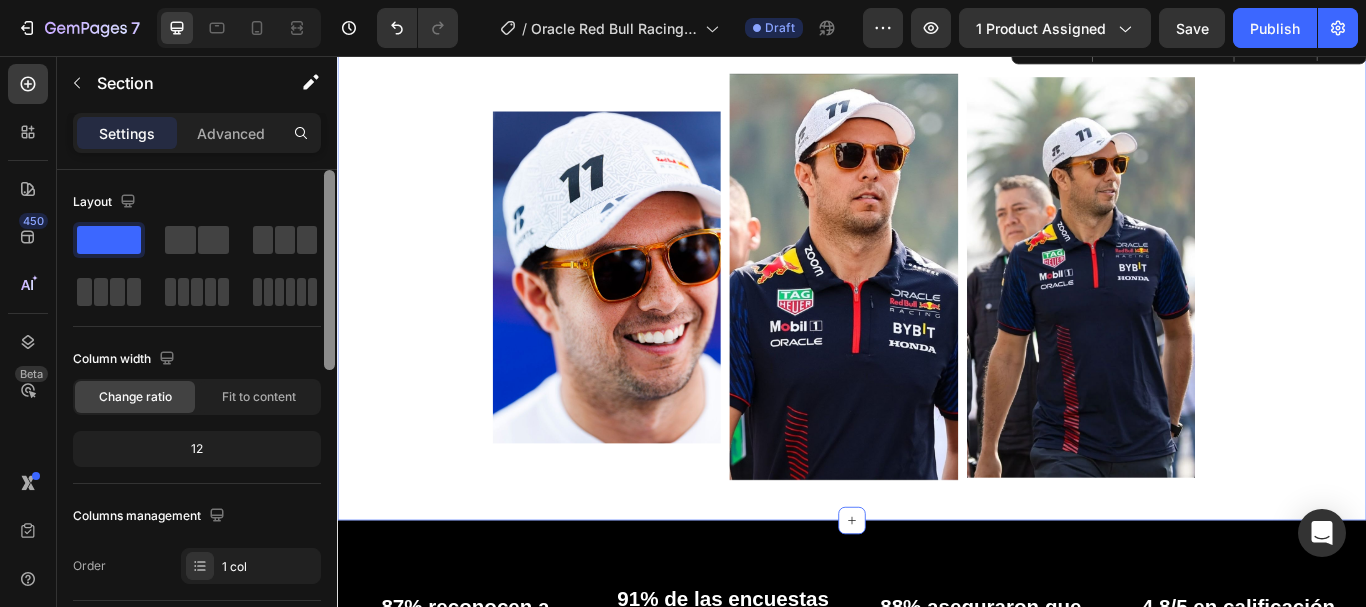 click at bounding box center (329, 417) 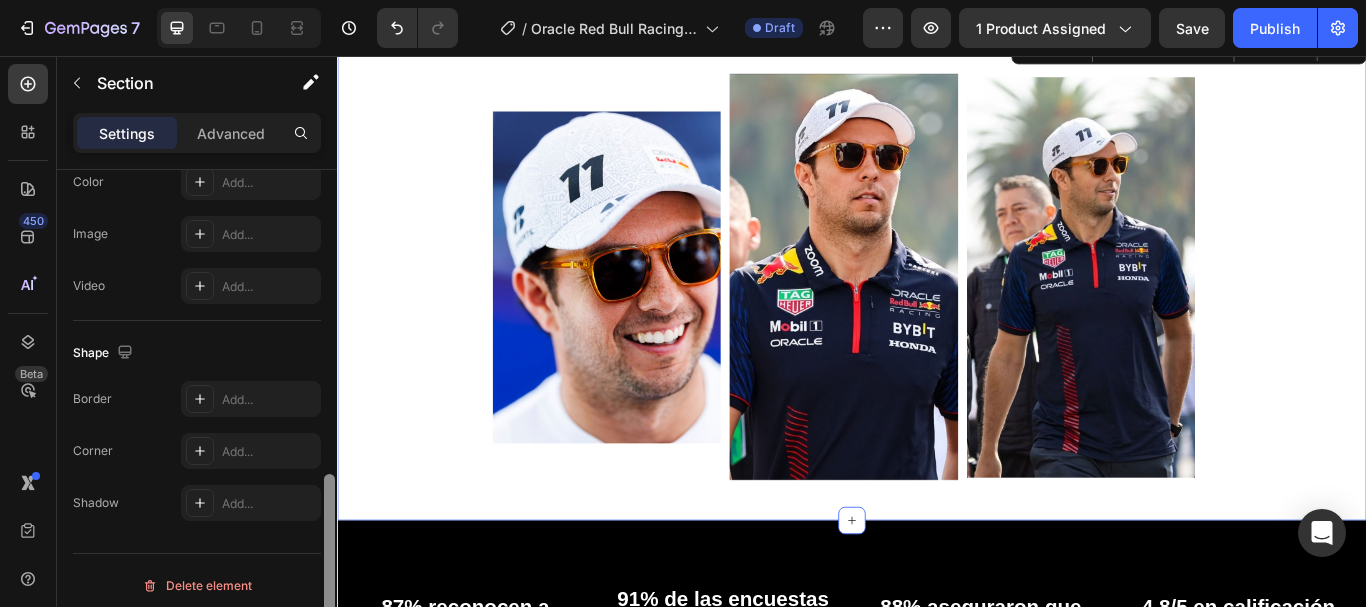 scroll, scrollTop: 726, scrollLeft: 0, axis: vertical 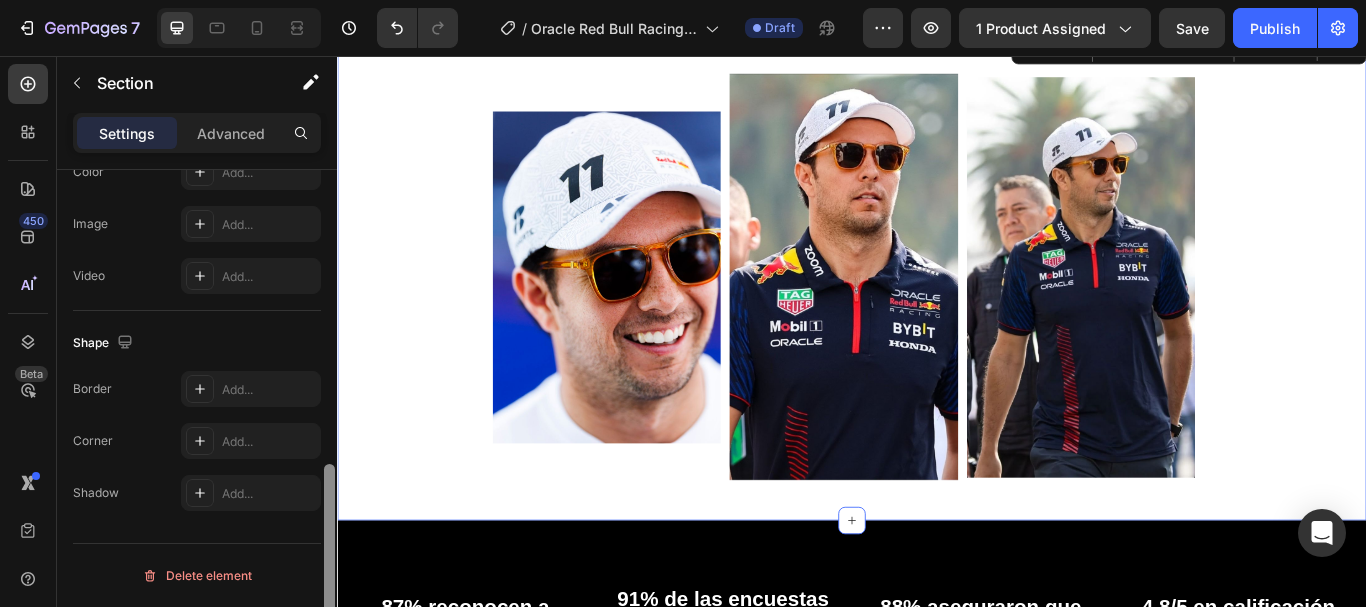 drag, startPoint x: 330, startPoint y: 415, endPoint x: 321, endPoint y: 520, distance: 105.38501 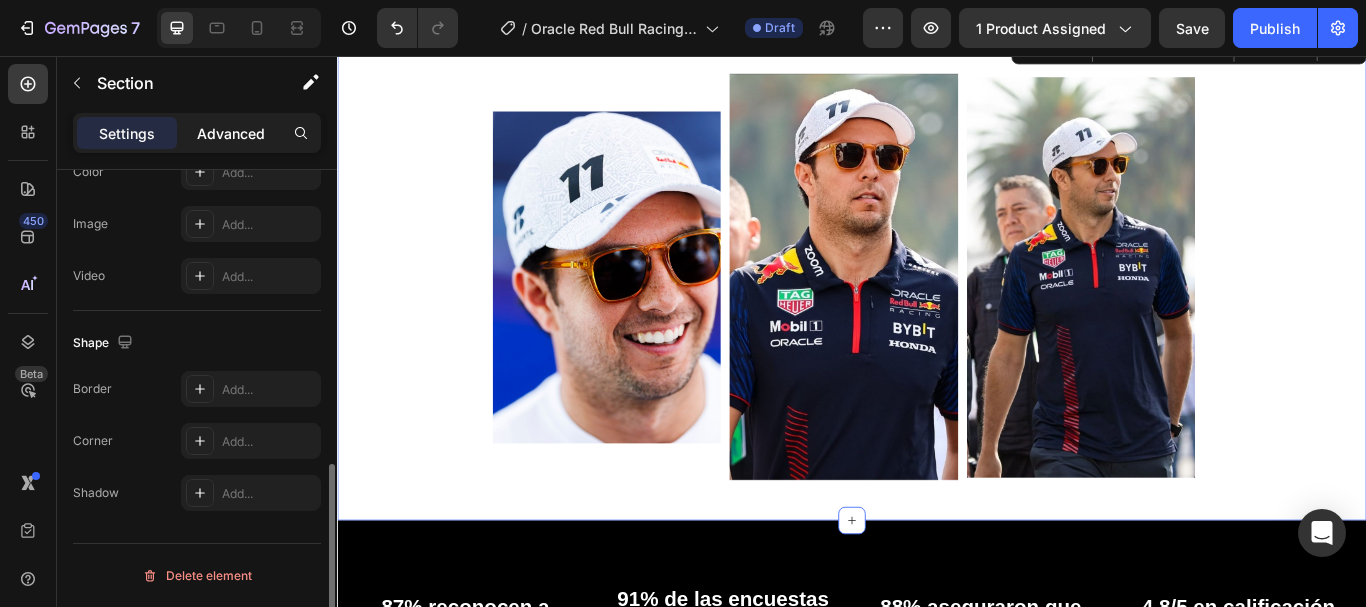 click on "Advanced" at bounding box center [231, 133] 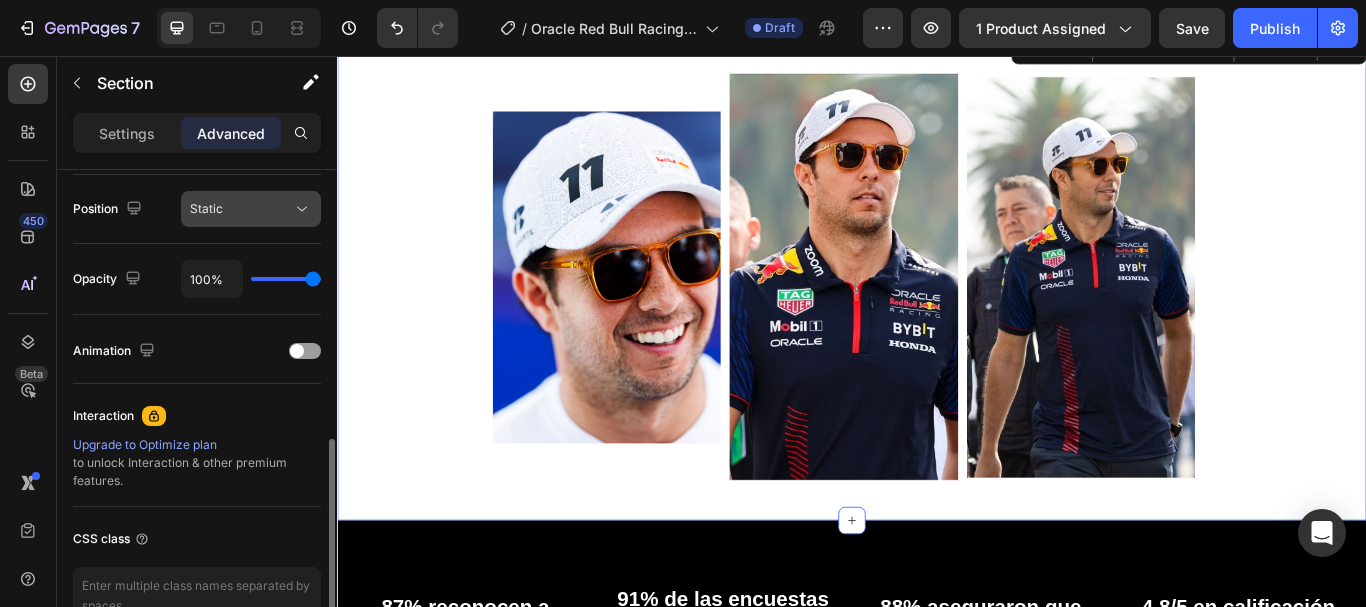 click on "Static" at bounding box center (241, 209) 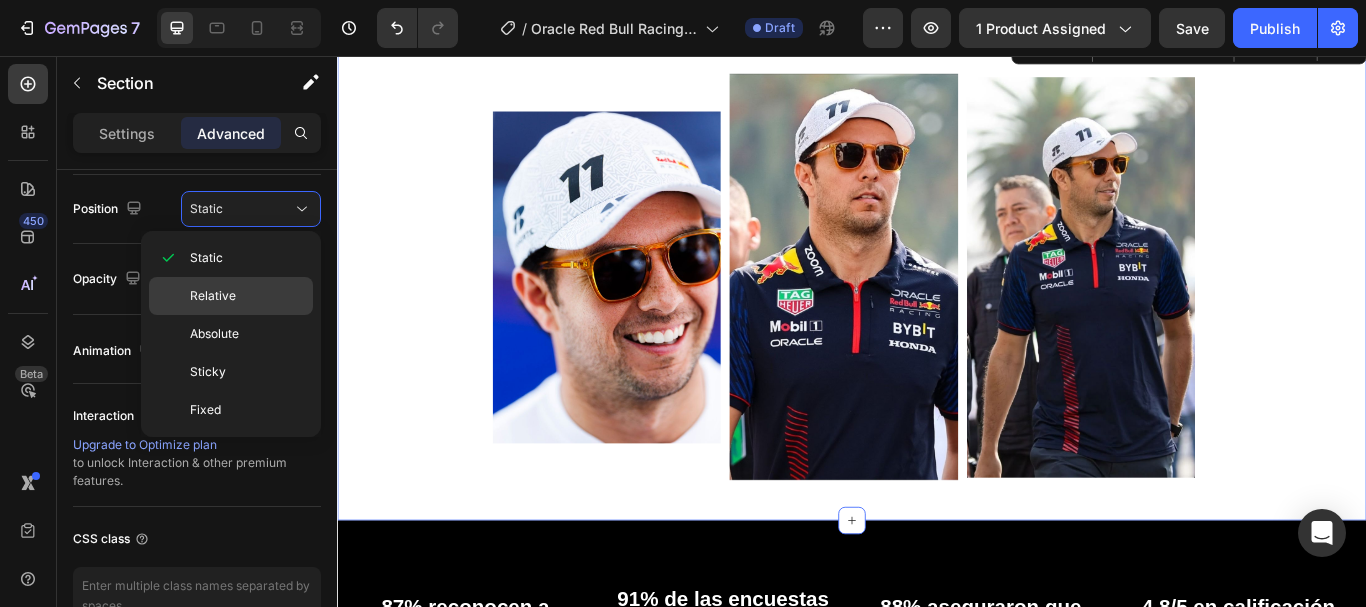 click on "Relative" at bounding box center [213, 296] 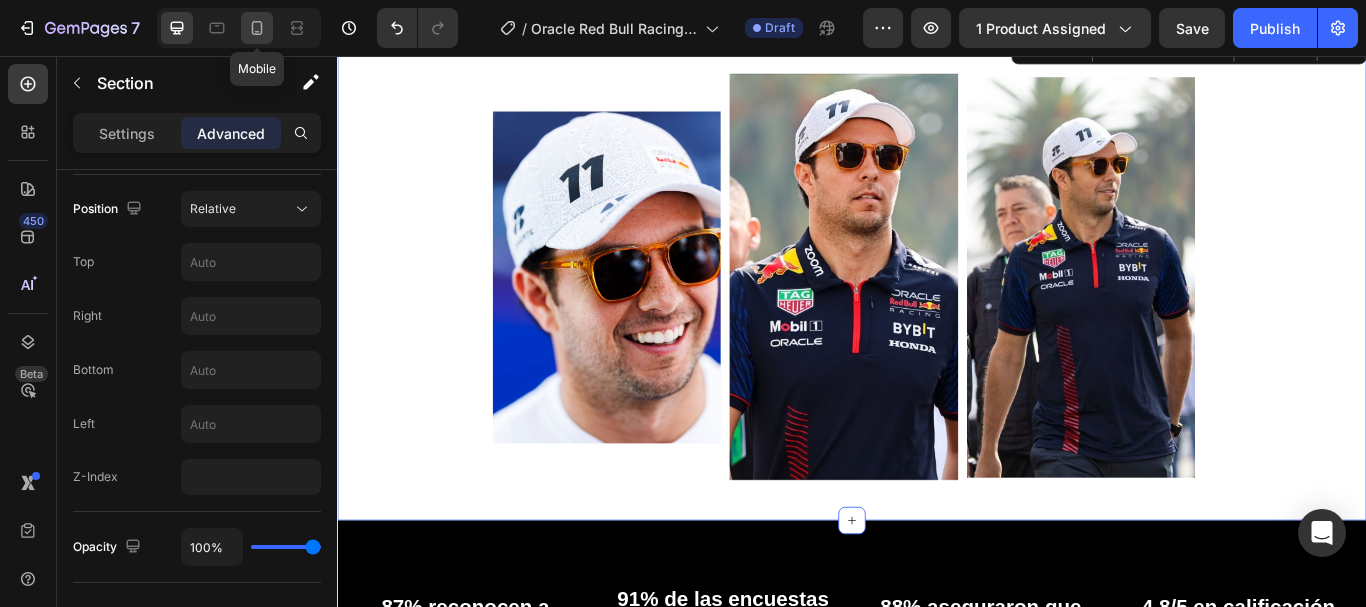 click 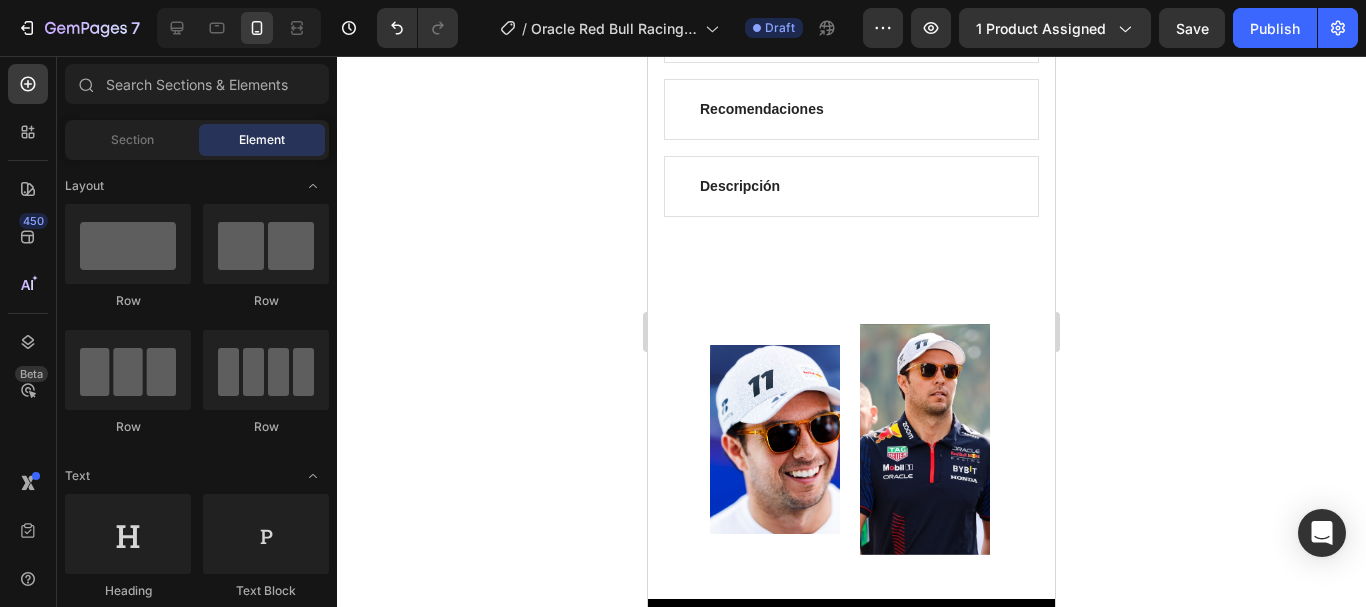 scroll, scrollTop: 1228, scrollLeft: 0, axis: vertical 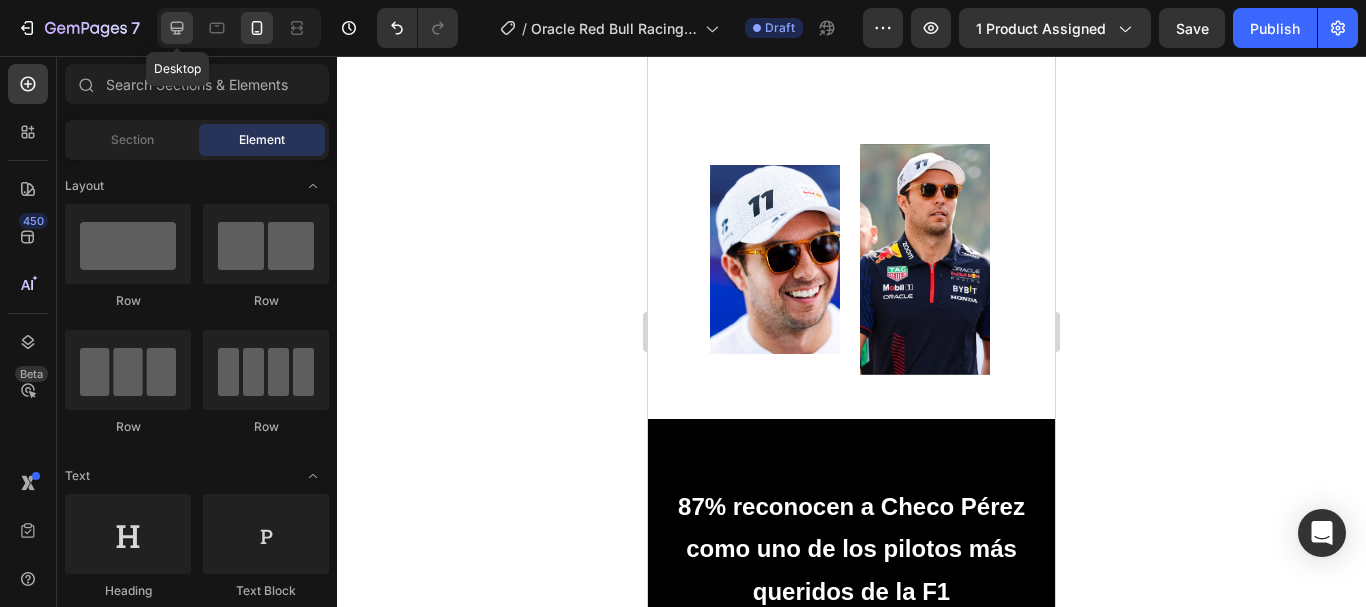 click 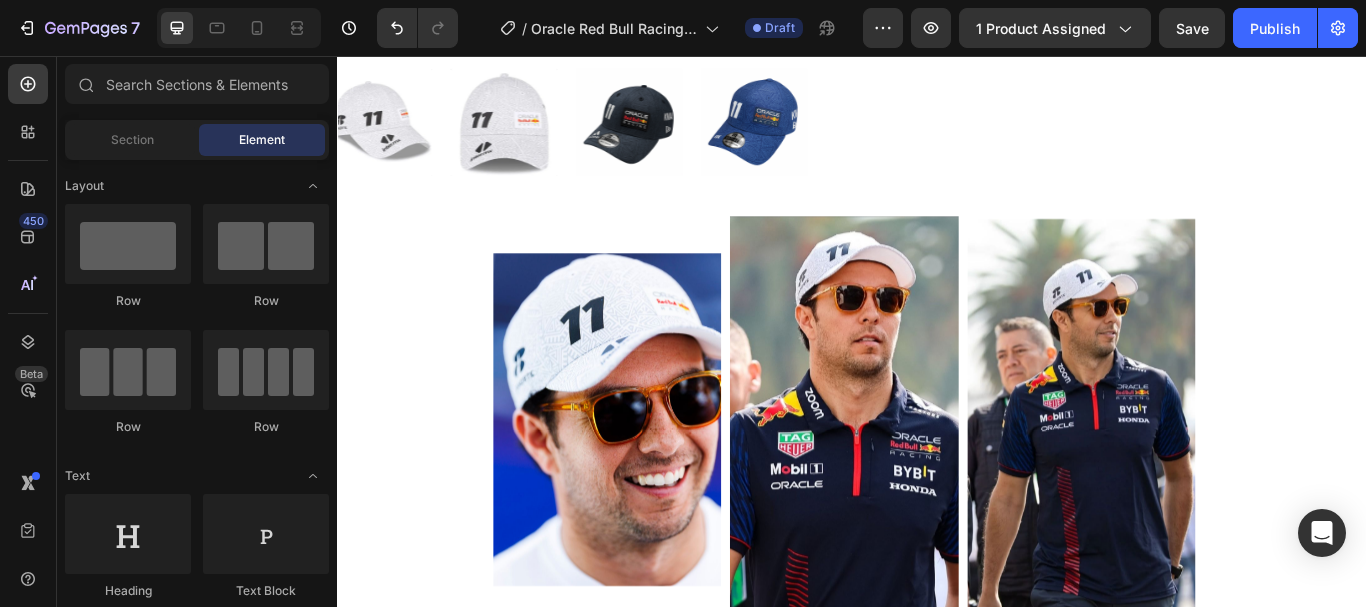 scroll, scrollTop: 649, scrollLeft: 0, axis: vertical 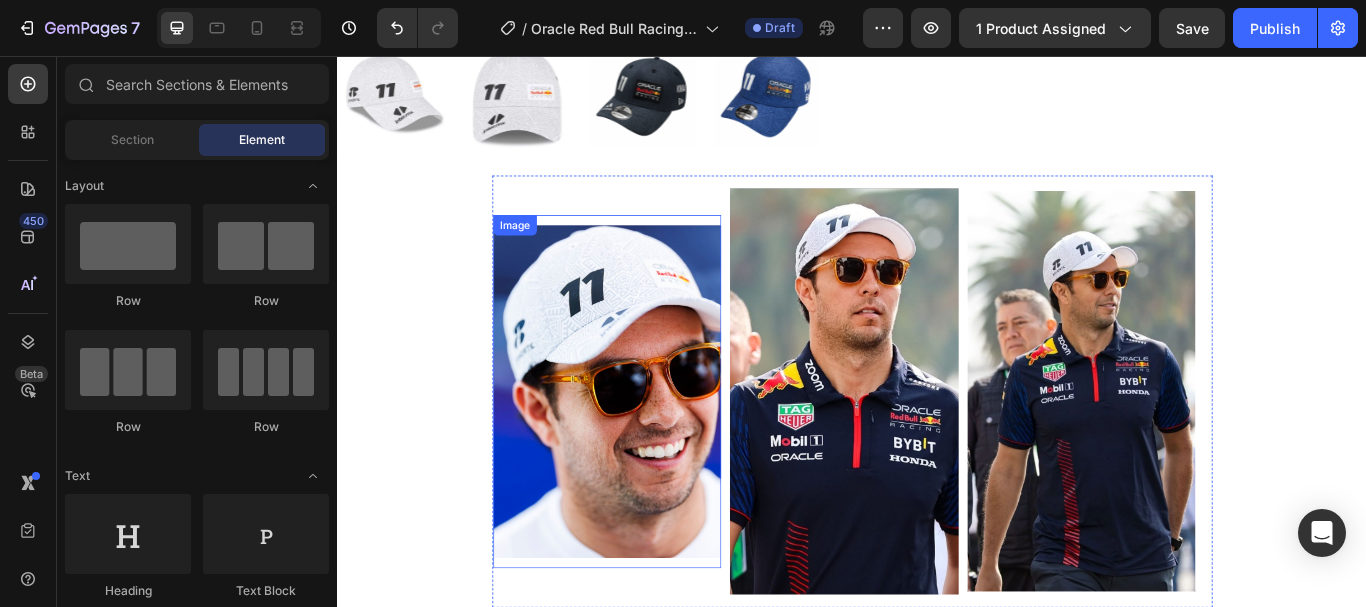 click at bounding box center (651, 448) 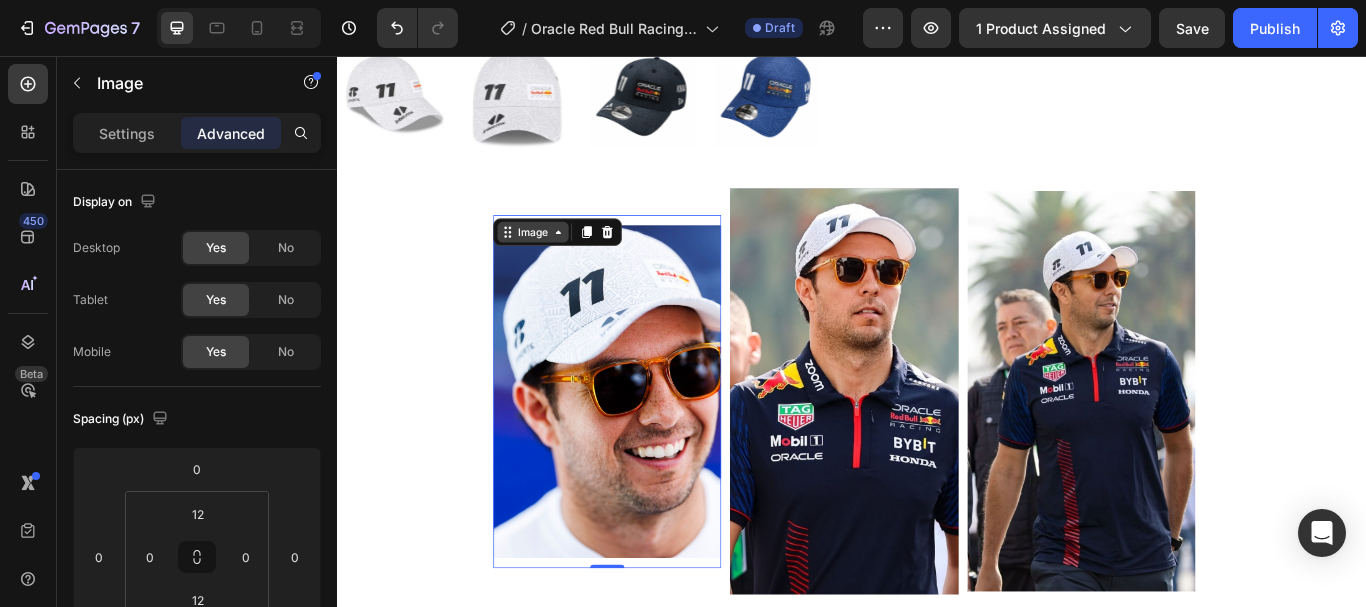 click 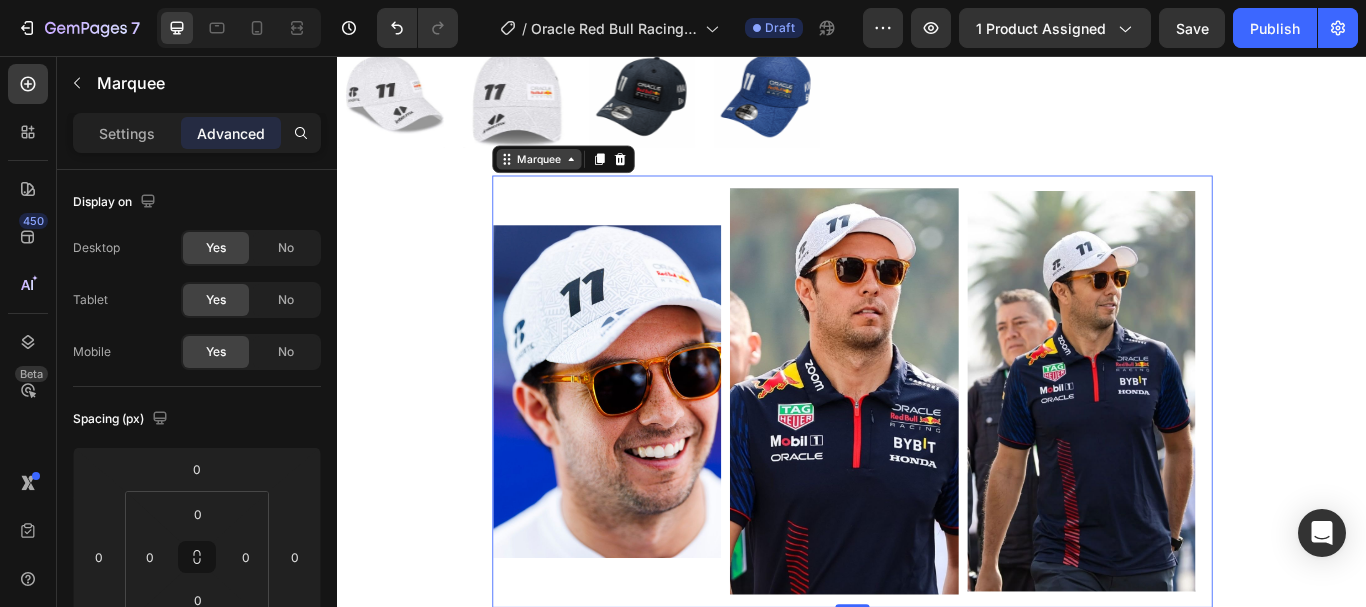 click 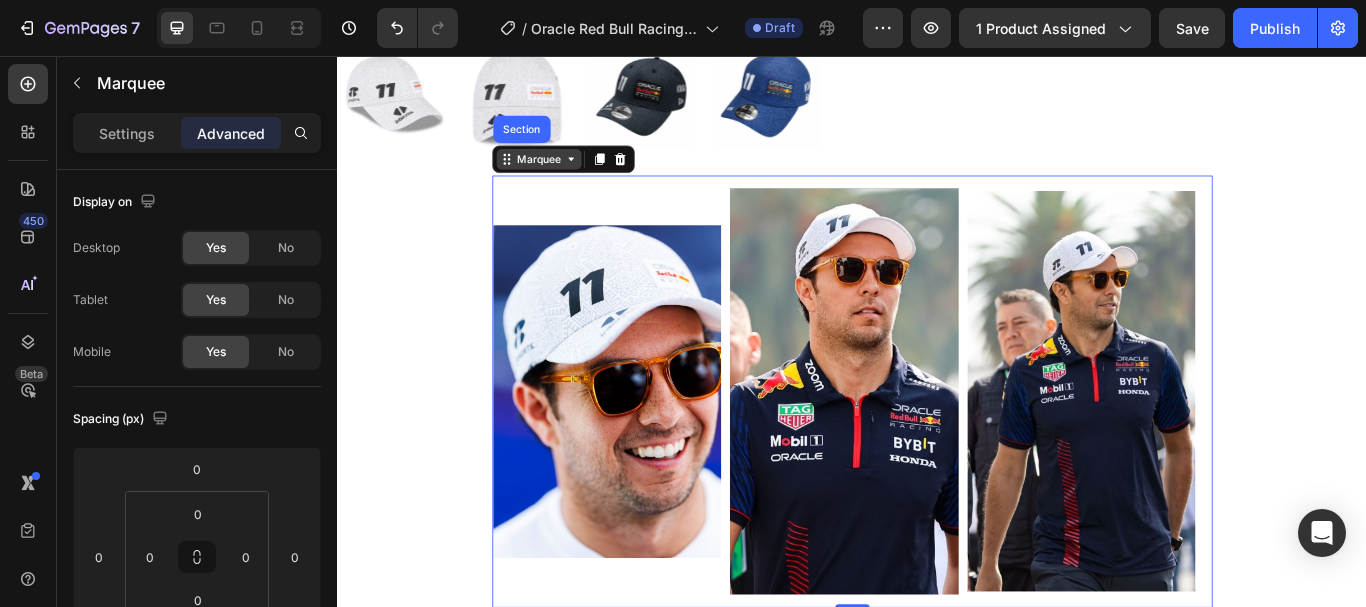 click on "Marquee" at bounding box center (571, 177) 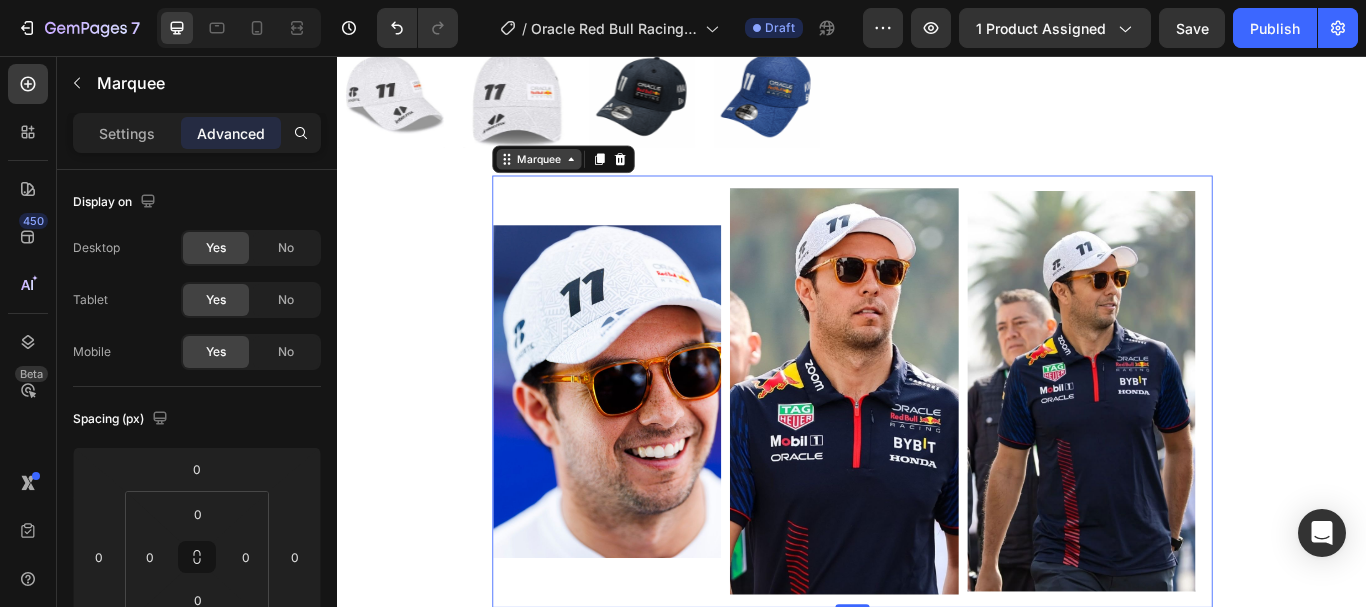 click on "Marquee" at bounding box center (571, 177) 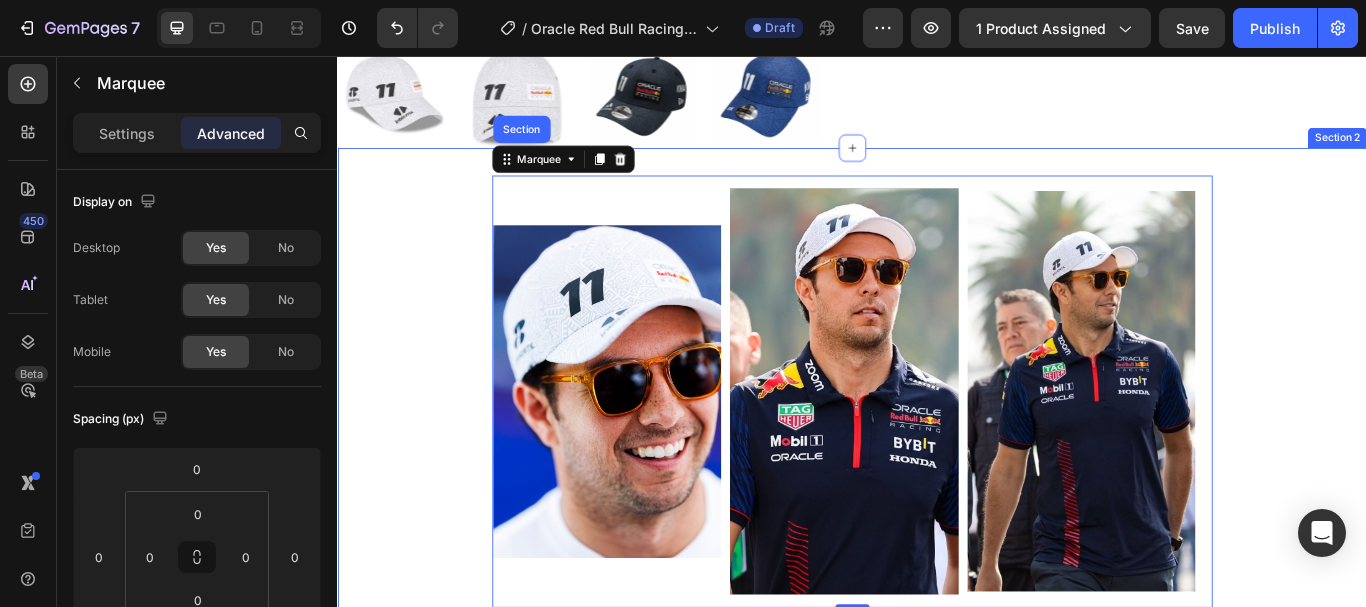 click on "Image Image Image Image Image Image Marquee Section   0" at bounding box center (937, 448) 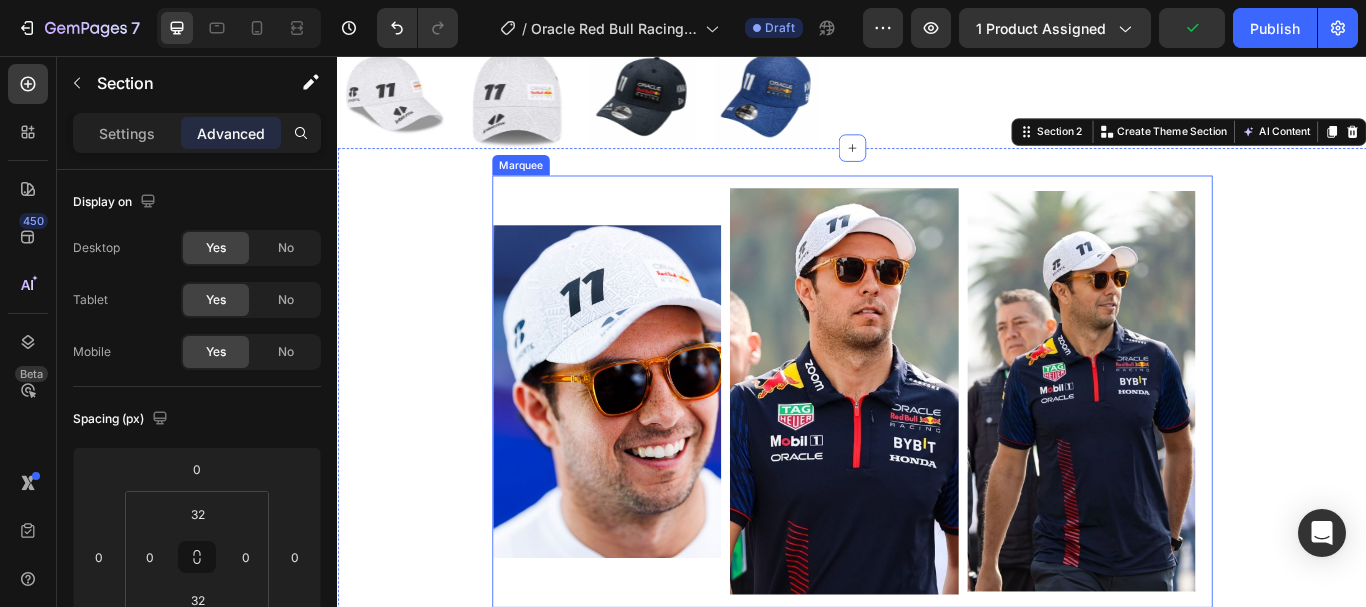 click on "Image Image Image" at bounding box center (933, 448) 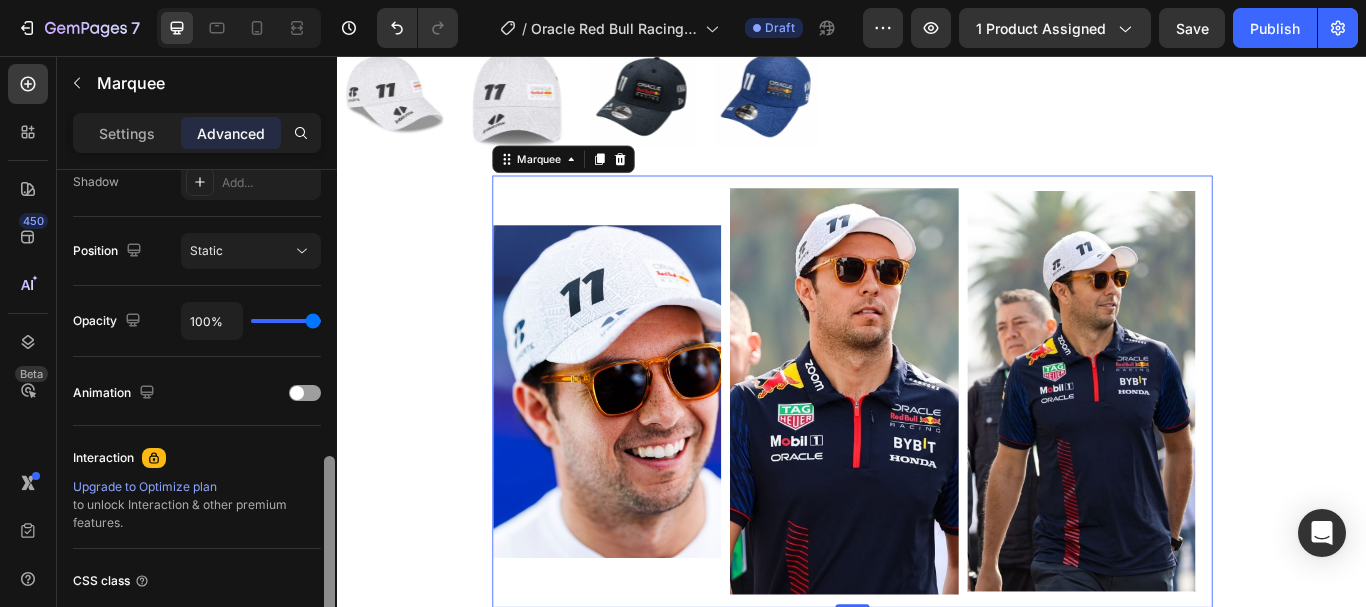 scroll, scrollTop: 711, scrollLeft: 0, axis: vertical 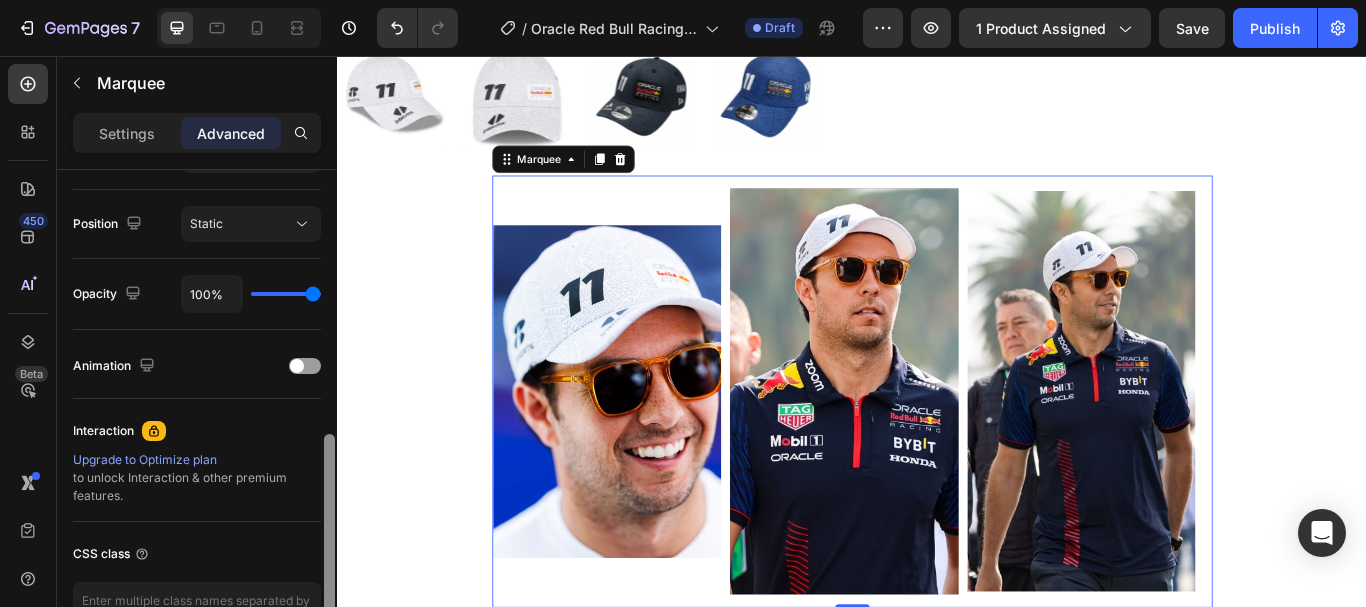 drag, startPoint x: 1, startPoint y: 172, endPoint x: 330, endPoint y: 470, distance: 443.89752 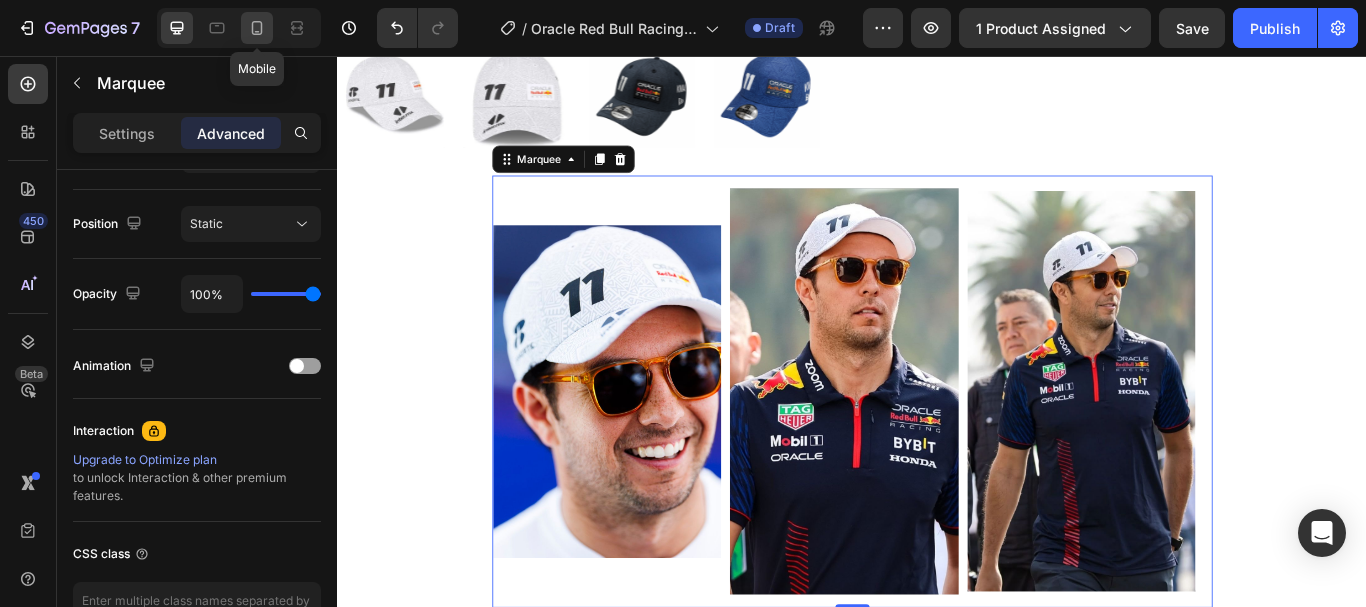 click 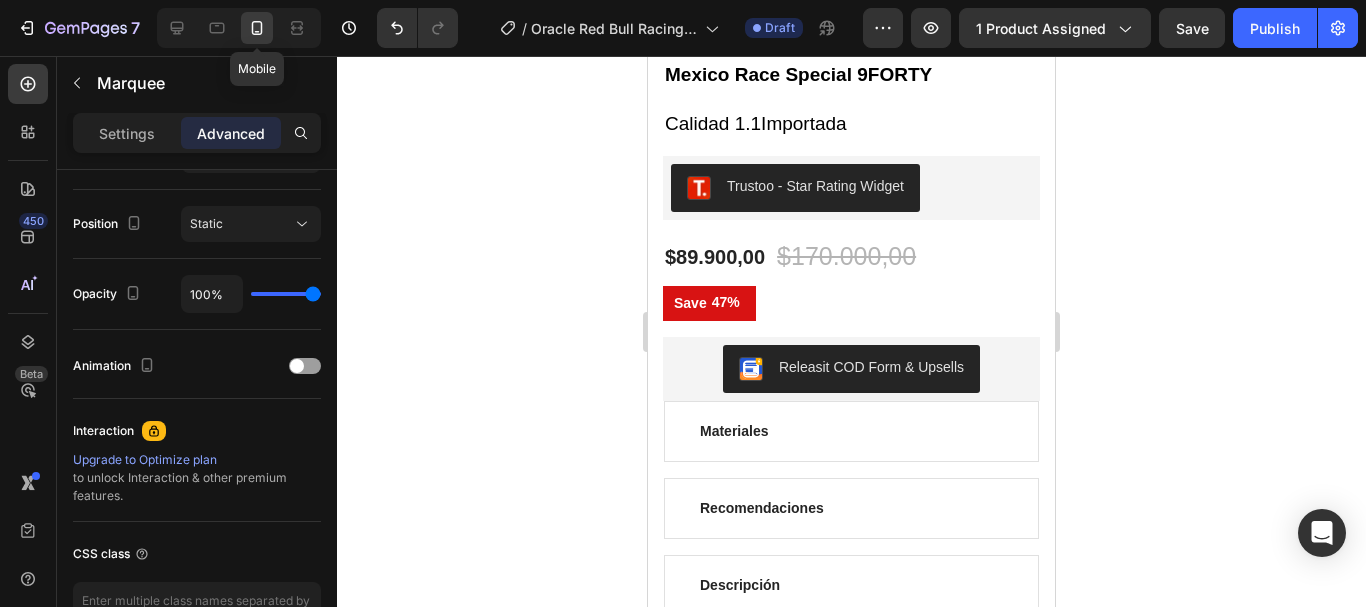 scroll, scrollTop: 631, scrollLeft: 0, axis: vertical 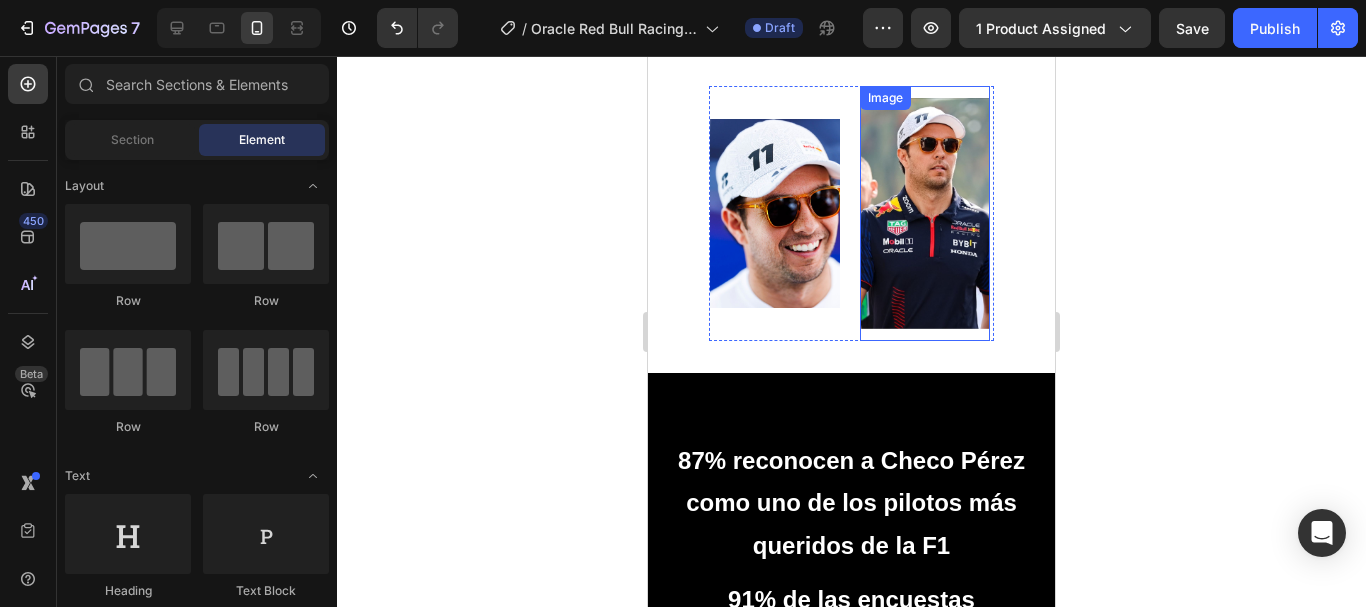 click at bounding box center [925, 213] 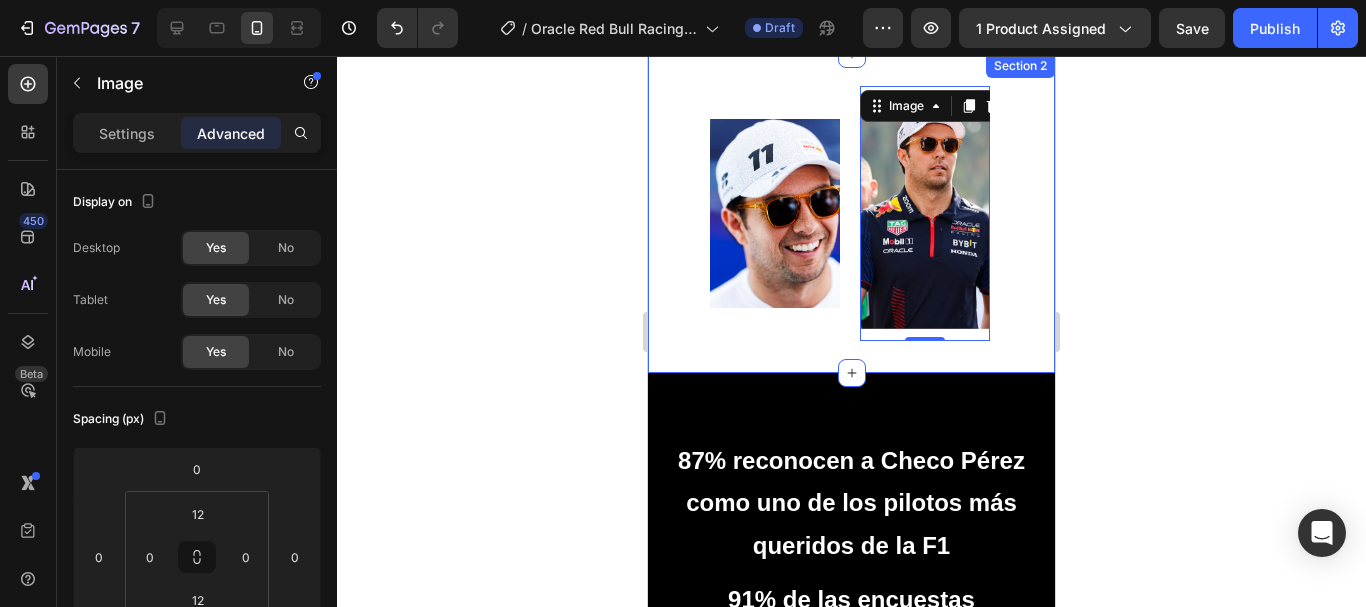 click on "Image Image   0 Image Image Image   0 Image Marquee" at bounding box center [851, 213] 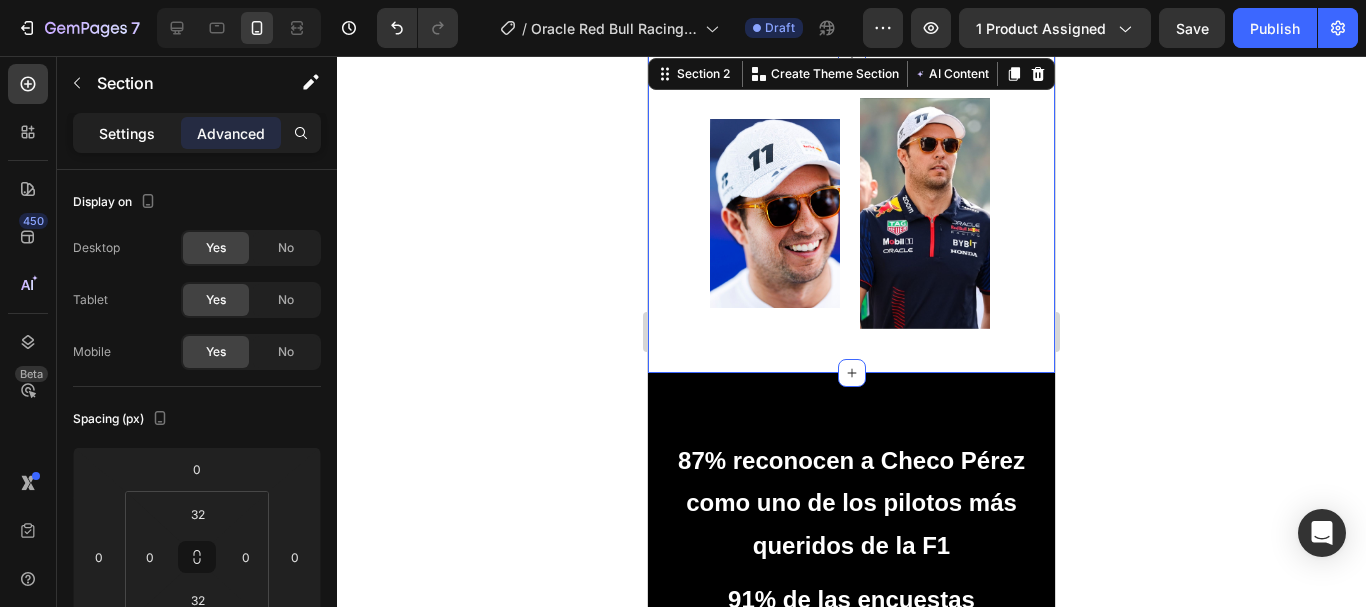 click on "Settings" at bounding box center [127, 133] 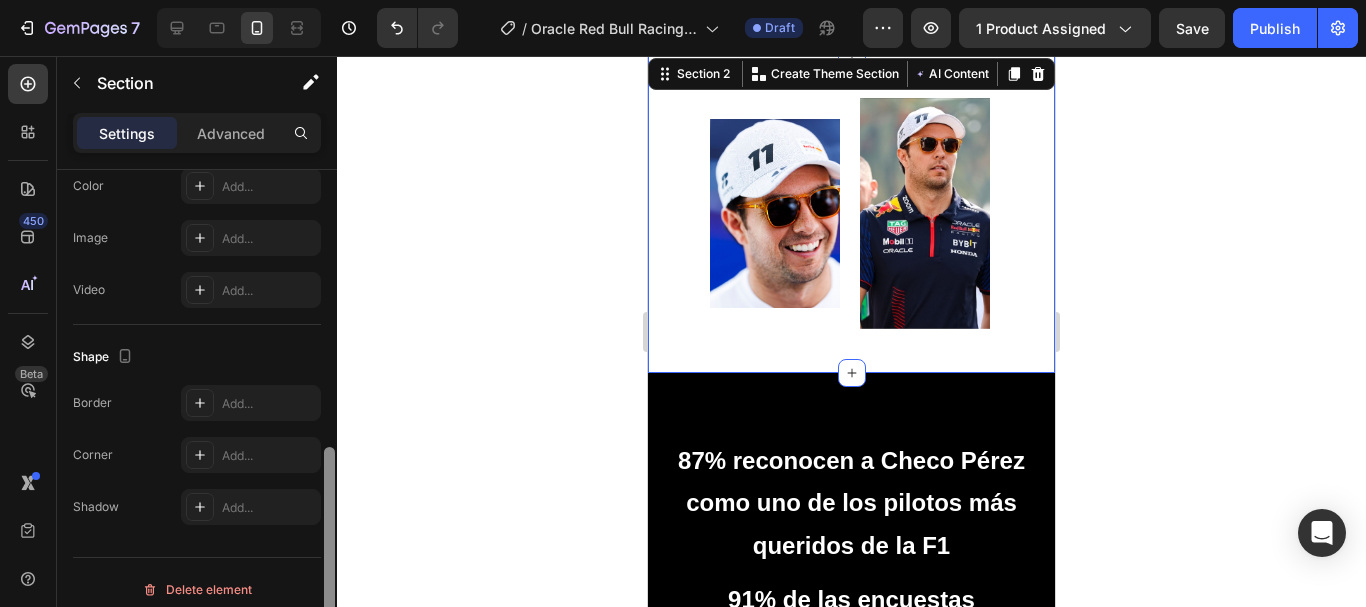 scroll, scrollTop: 674, scrollLeft: 0, axis: vertical 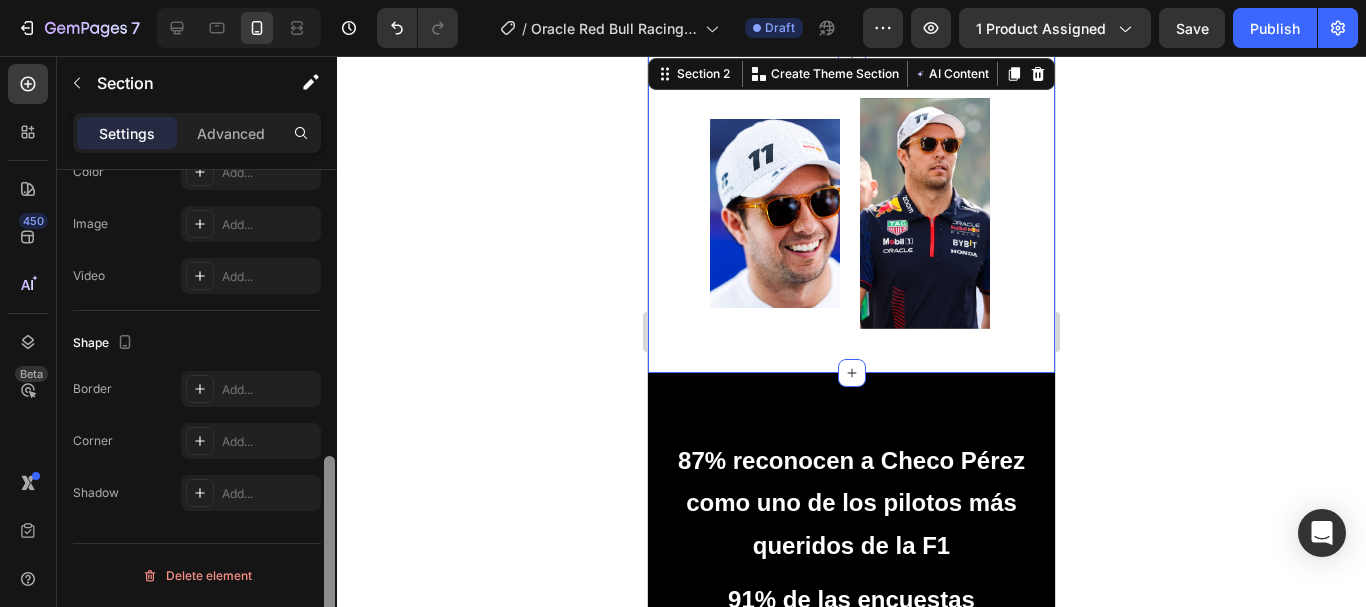 drag, startPoint x: 332, startPoint y: 196, endPoint x: 337, endPoint y: 402, distance: 206.06067 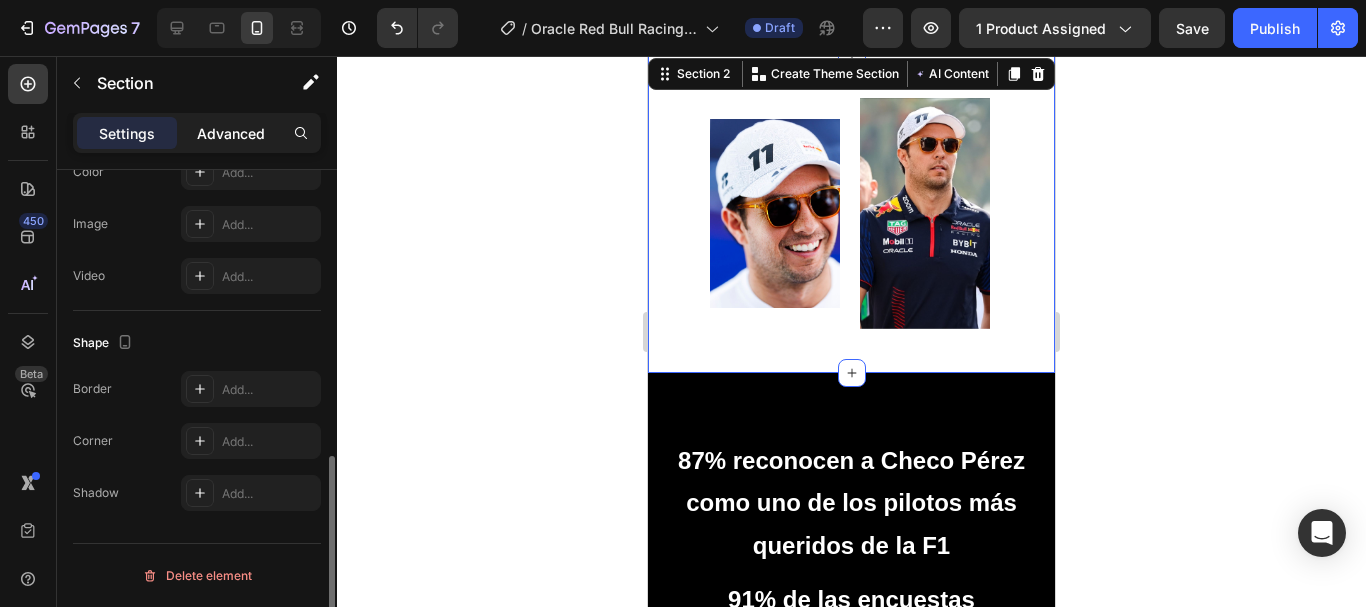 click on "Advanced" at bounding box center (231, 133) 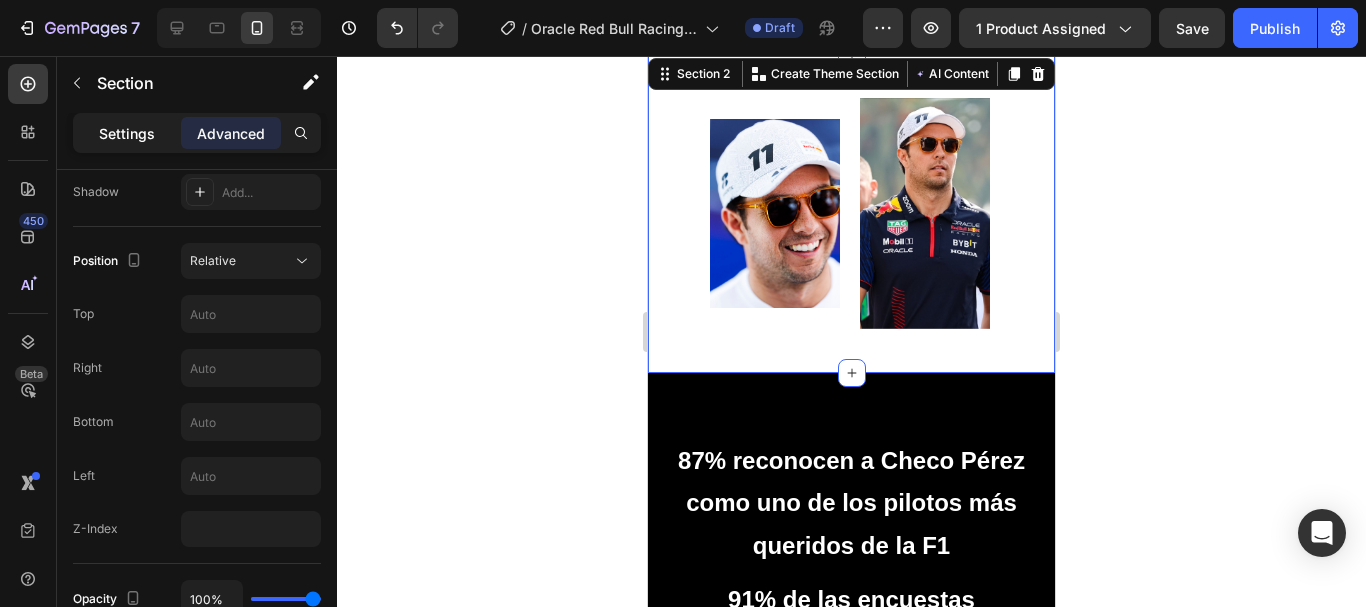 click on "Settings" 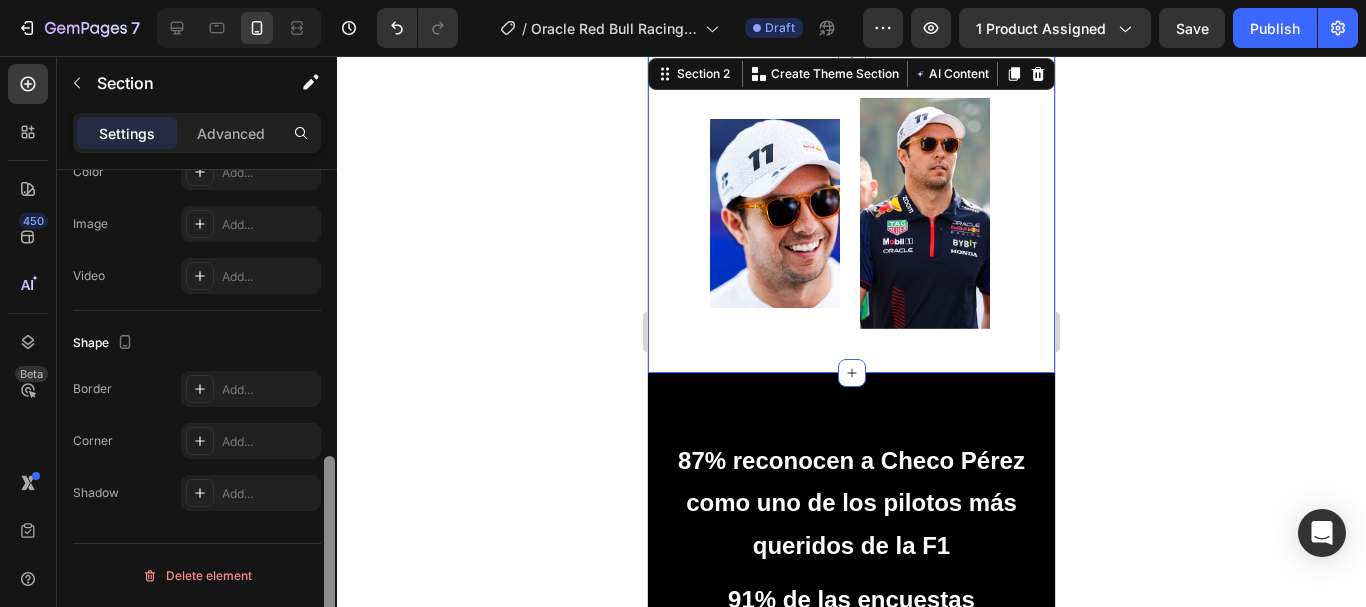 drag, startPoint x: 323, startPoint y: 535, endPoint x: 330, endPoint y: 459, distance: 76.321686 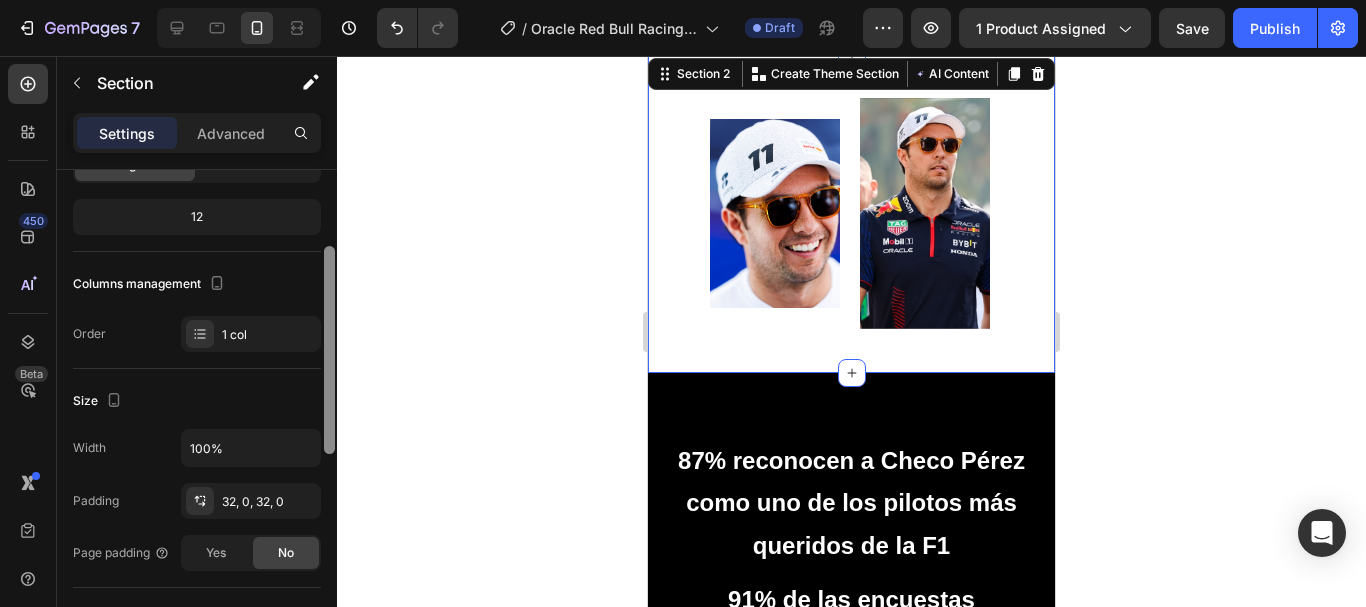 drag, startPoint x: 329, startPoint y: 453, endPoint x: 328, endPoint y: 358, distance: 95.005264 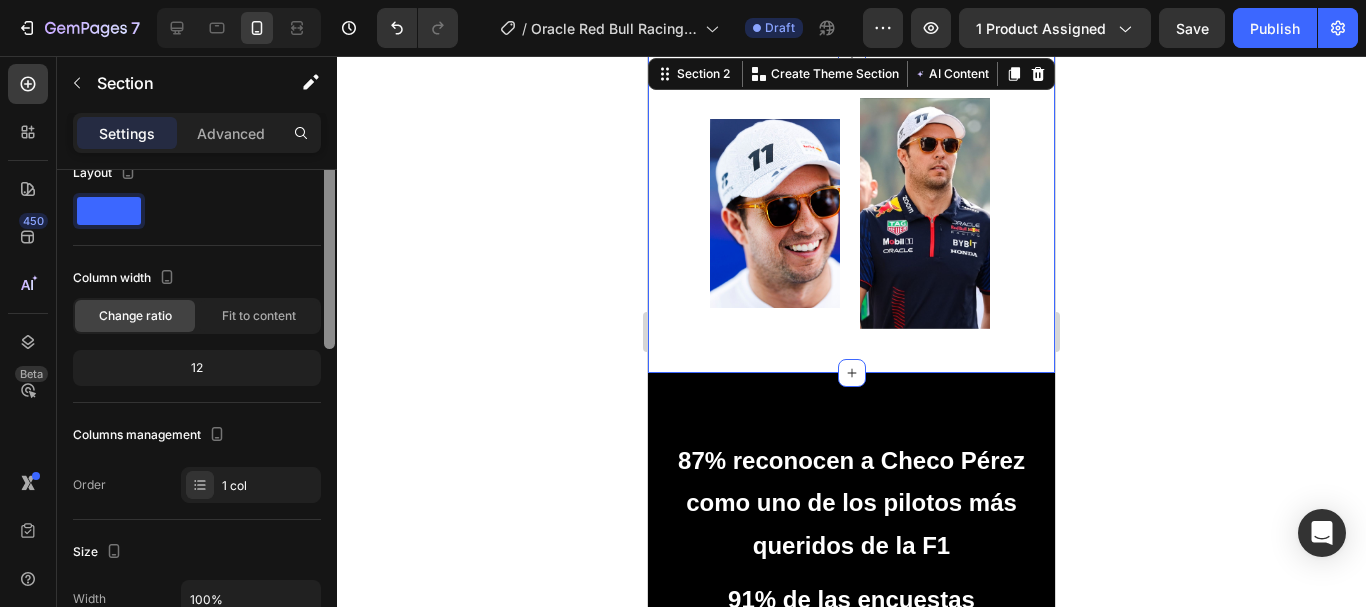 scroll, scrollTop: 0, scrollLeft: 0, axis: both 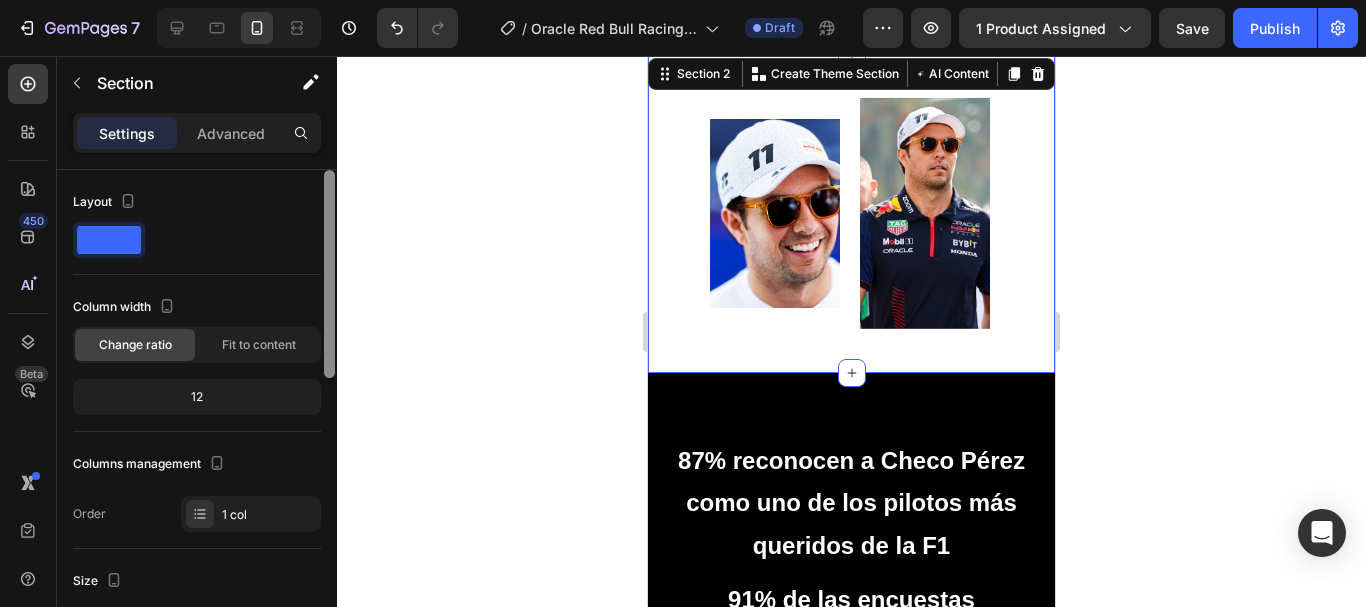 drag, startPoint x: 329, startPoint y: 326, endPoint x: 336, endPoint y: 218, distance: 108.226616 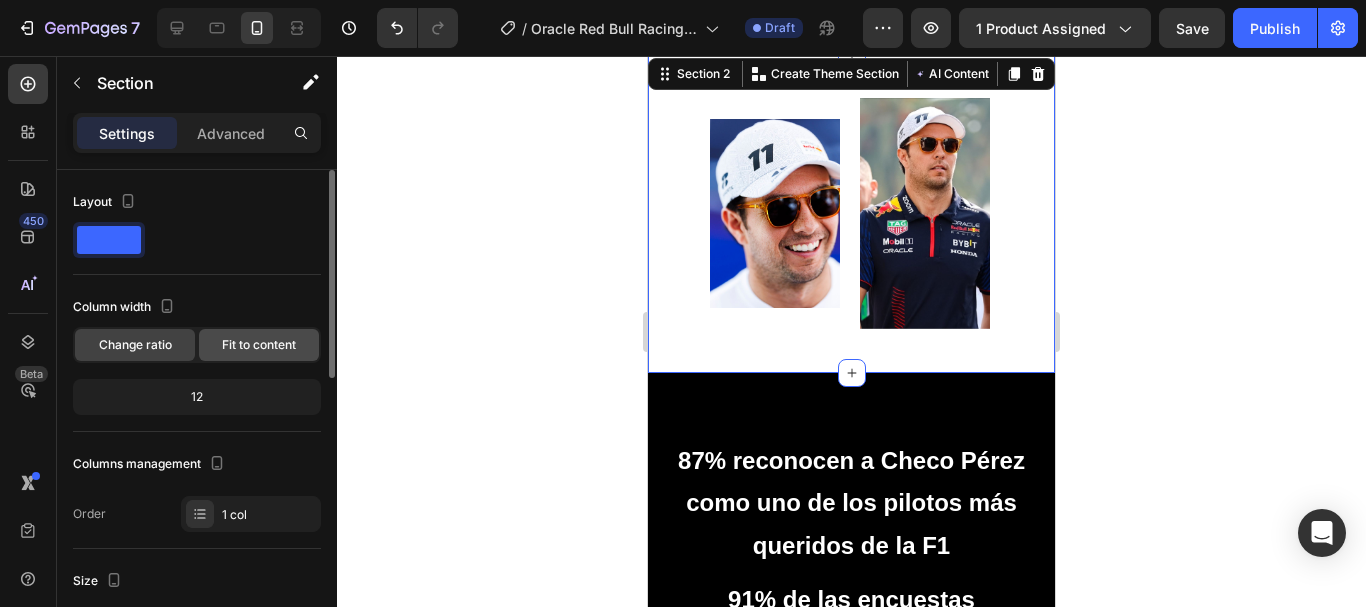 click on "Fit to content" 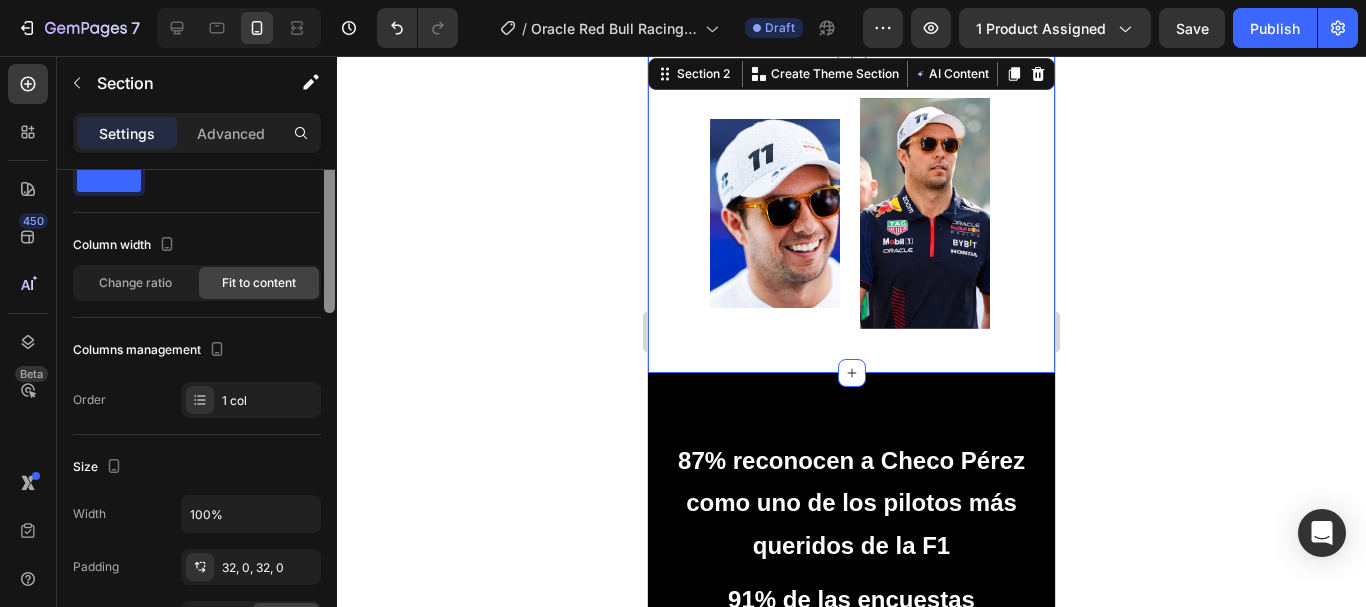 scroll, scrollTop: 0, scrollLeft: 0, axis: both 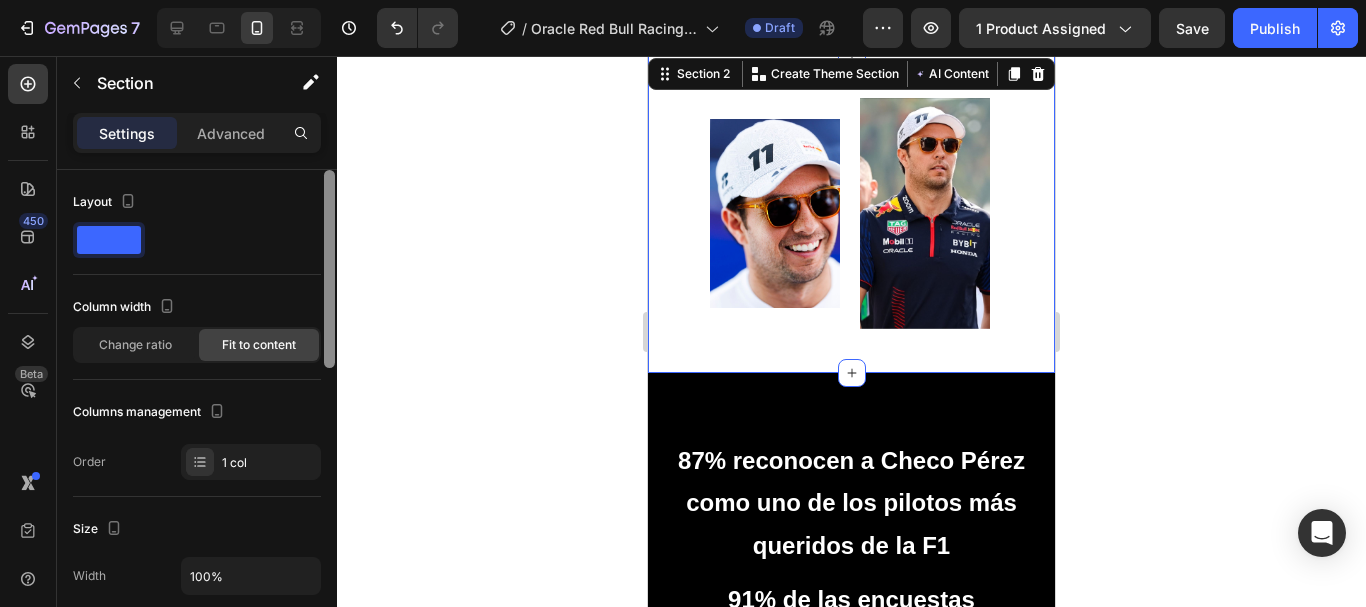 drag, startPoint x: 328, startPoint y: 327, endPoint x: 346, endPoint y: 239, distance: 89.822044 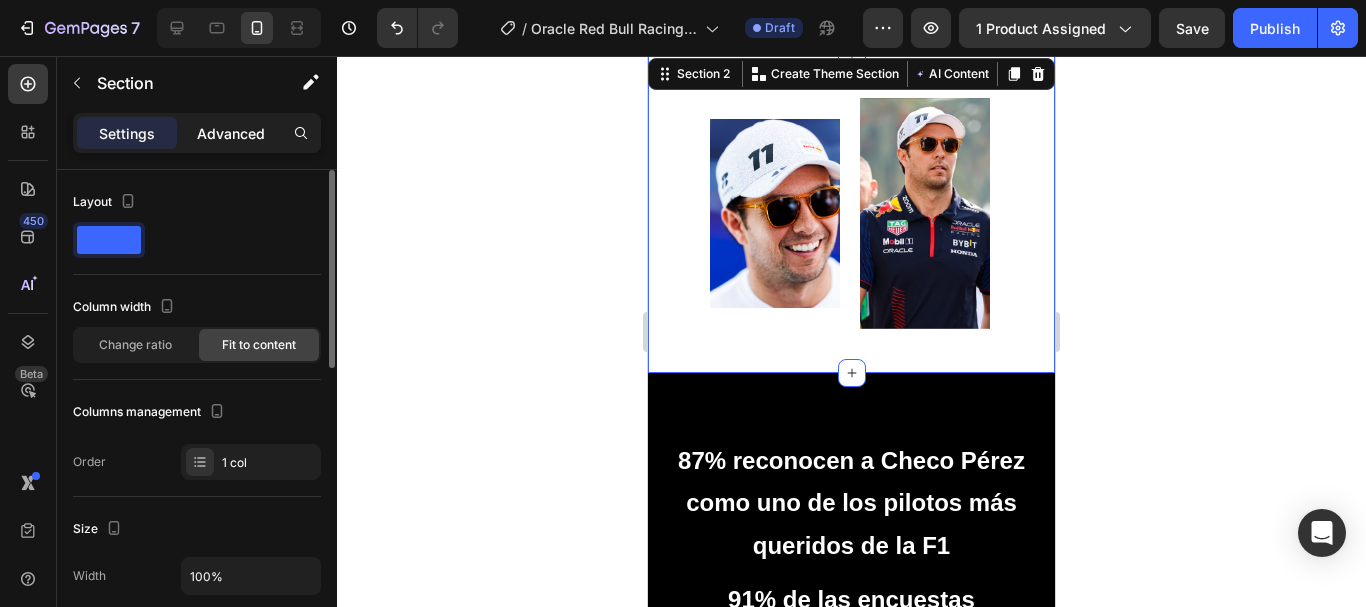 click on "Advanced" at bounding box center [231, 133] 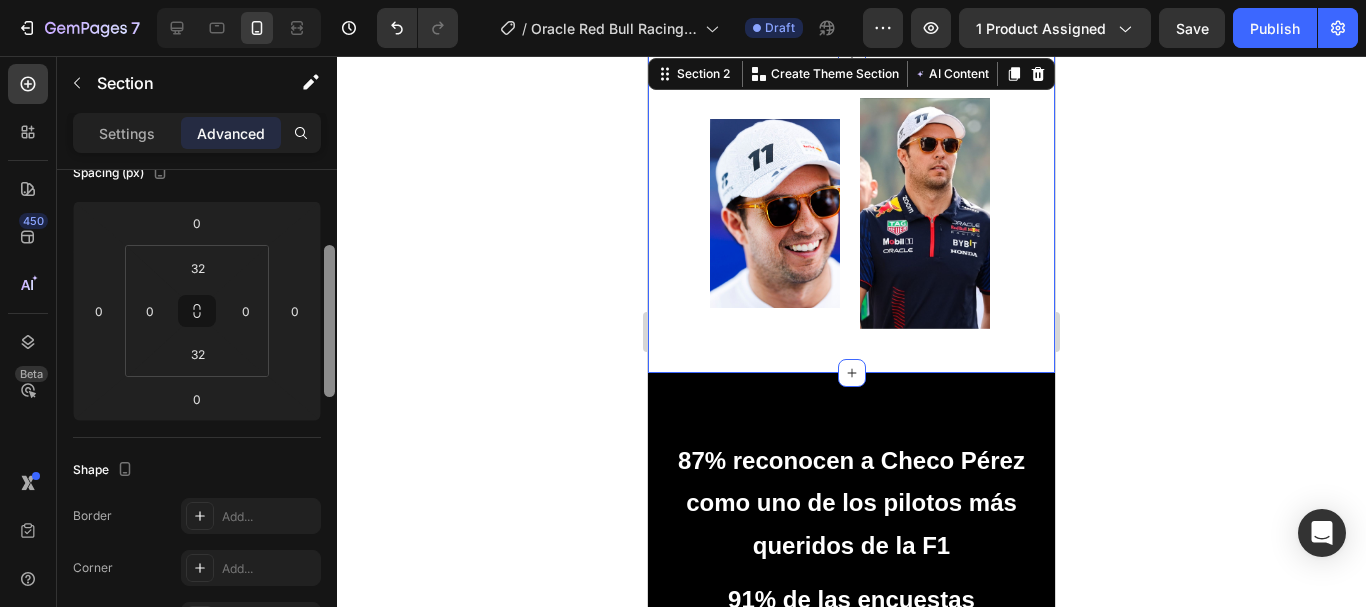 scroll, scrollTop: 253, scrollLeft: 0, axis: vertical 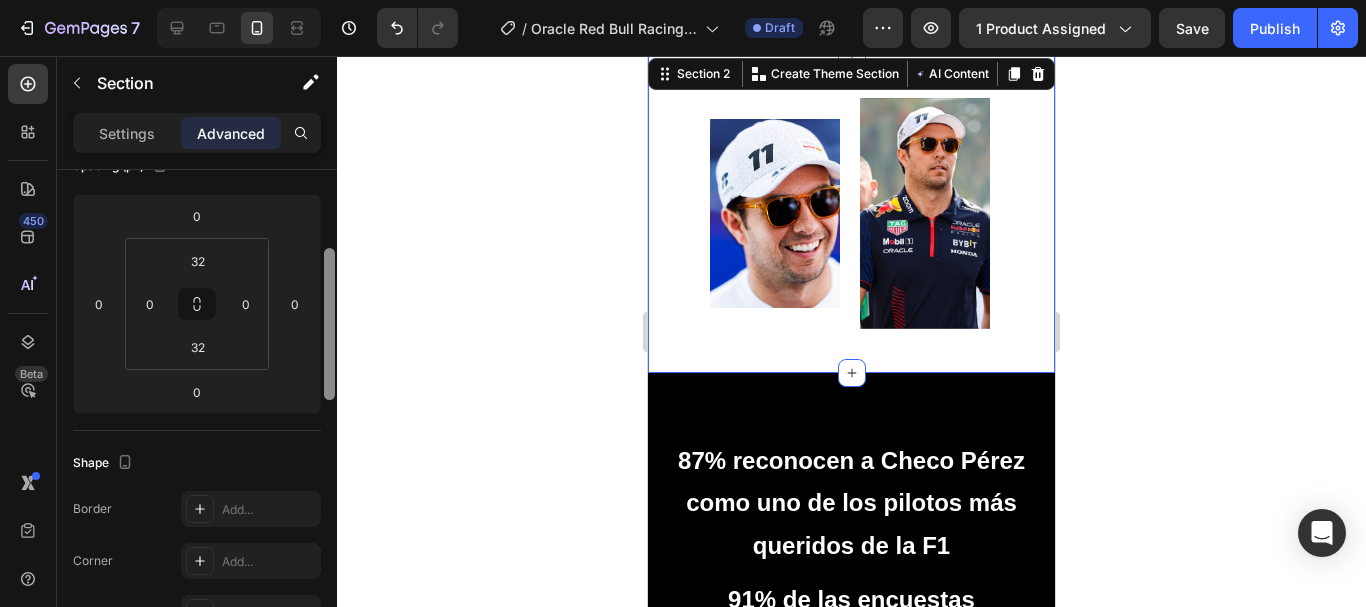drag, startPoint x: 332, startPoint y: 201, endPoint x: 339, endPoint y: 279, distance: 78.31347 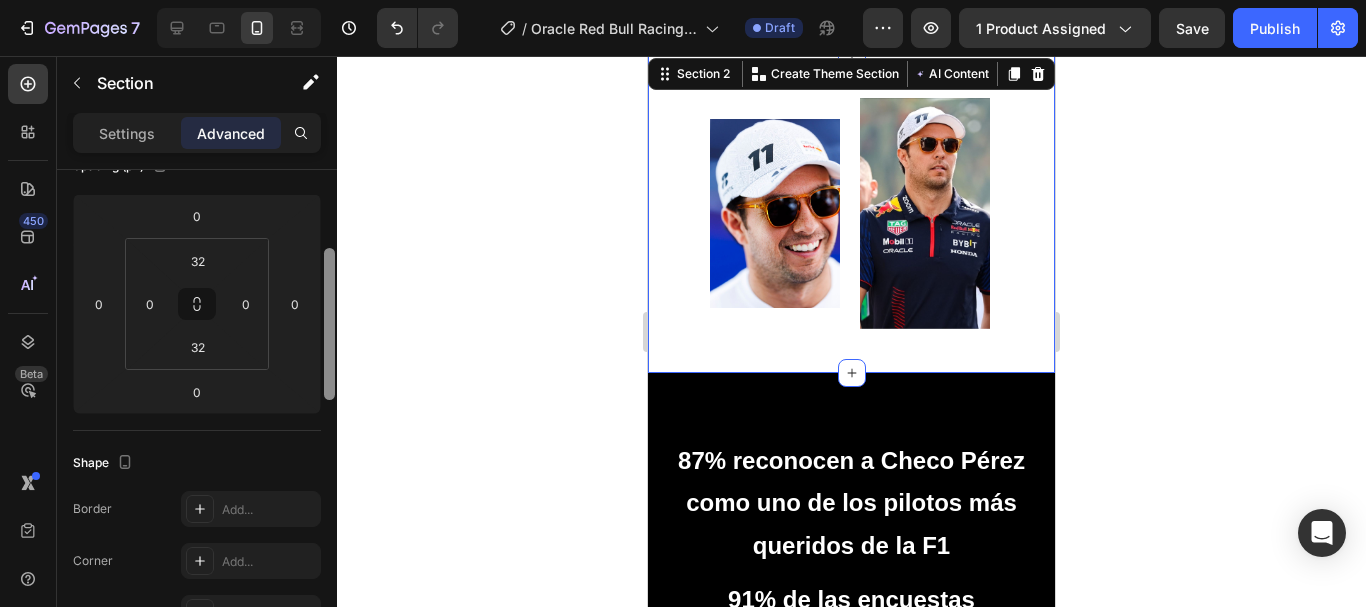 click on "7  Version history  /  Oracle Red Bull Racing Checo Pérez Mexico Race Special 9FORTY Draft Preview 1 product assigned  Save   Publish  450 Beta Sections(18) Elements(84) Section Element Hero Section Product Detail Brands Trusted Badges Guarantee Product Breakdown How to use Testimonials Compare Bundle FAQs Social Proof Brand Story Product List Collection Blog List Contact Sticky Add to Cart Custom Footer Browse Library 450 Layout
Row
Row
Row
Row Text
Heading
Text Block Button
Button
Button Media
Image
Image" 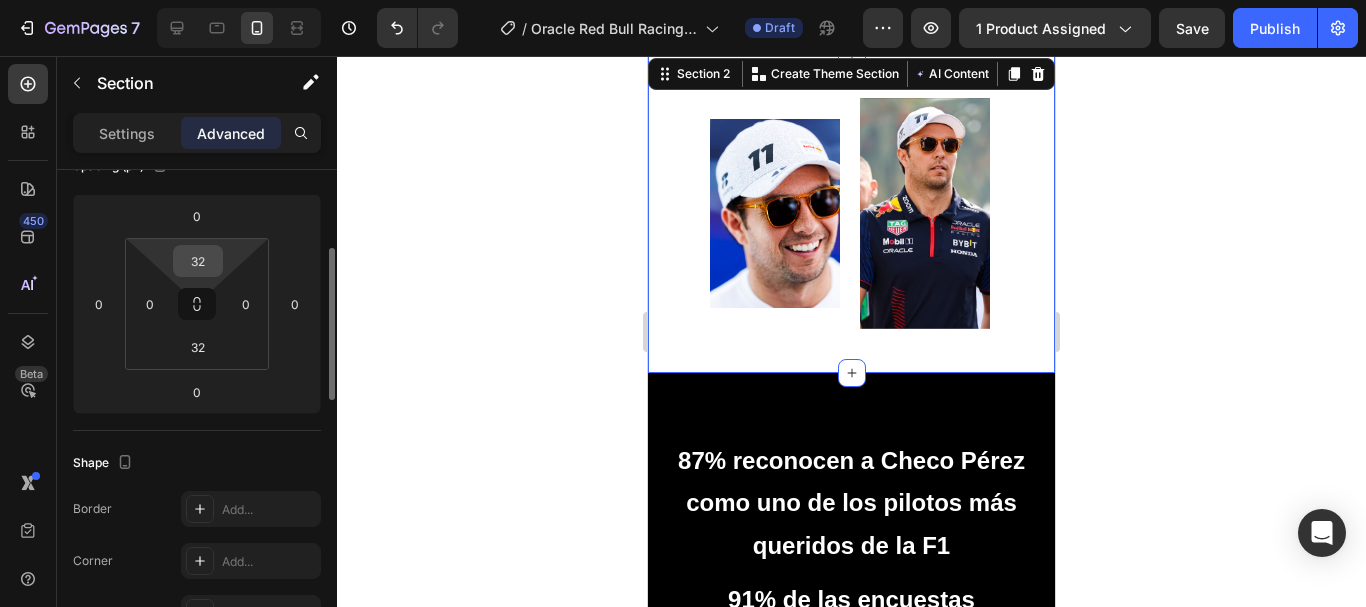 click on "32" at bounding box center (198, 261) 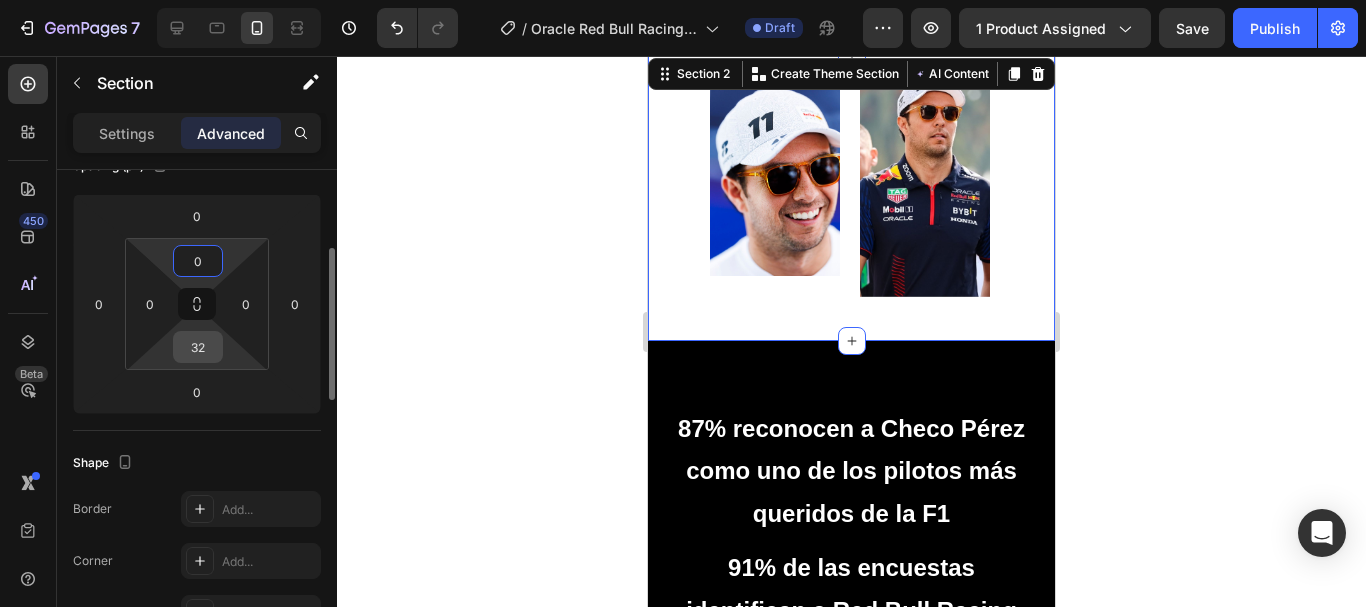 type on "0" 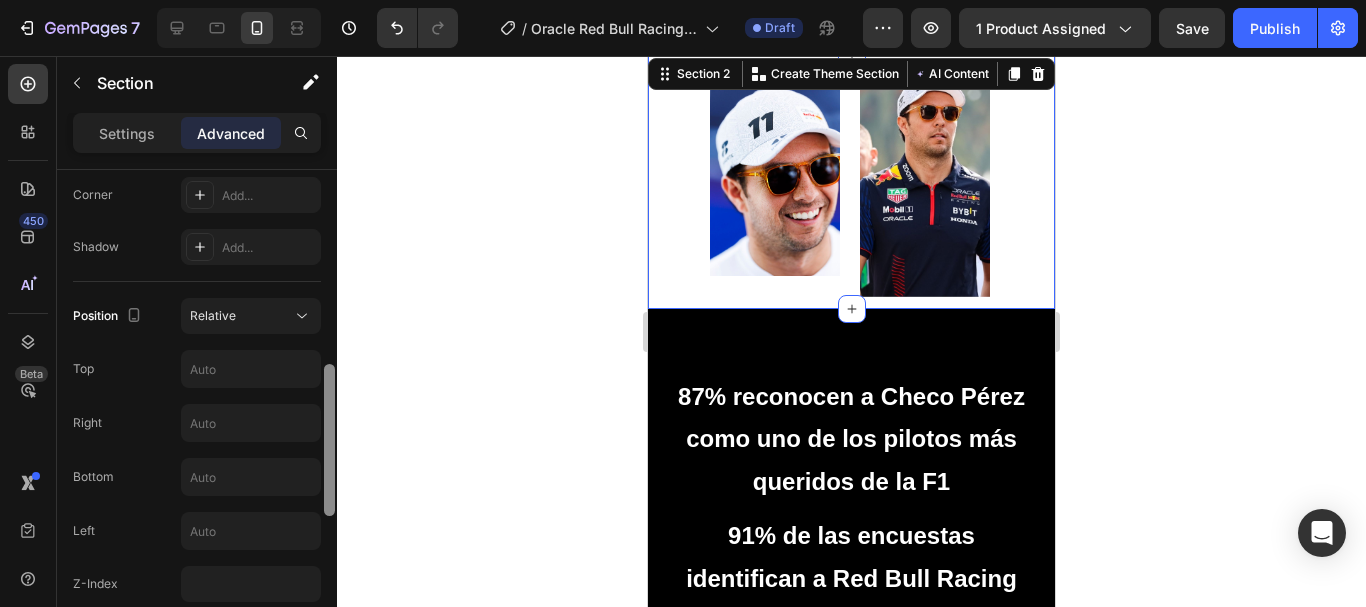 scroll, scrollTop: 622, scrollLeft: 0, axis: vertical 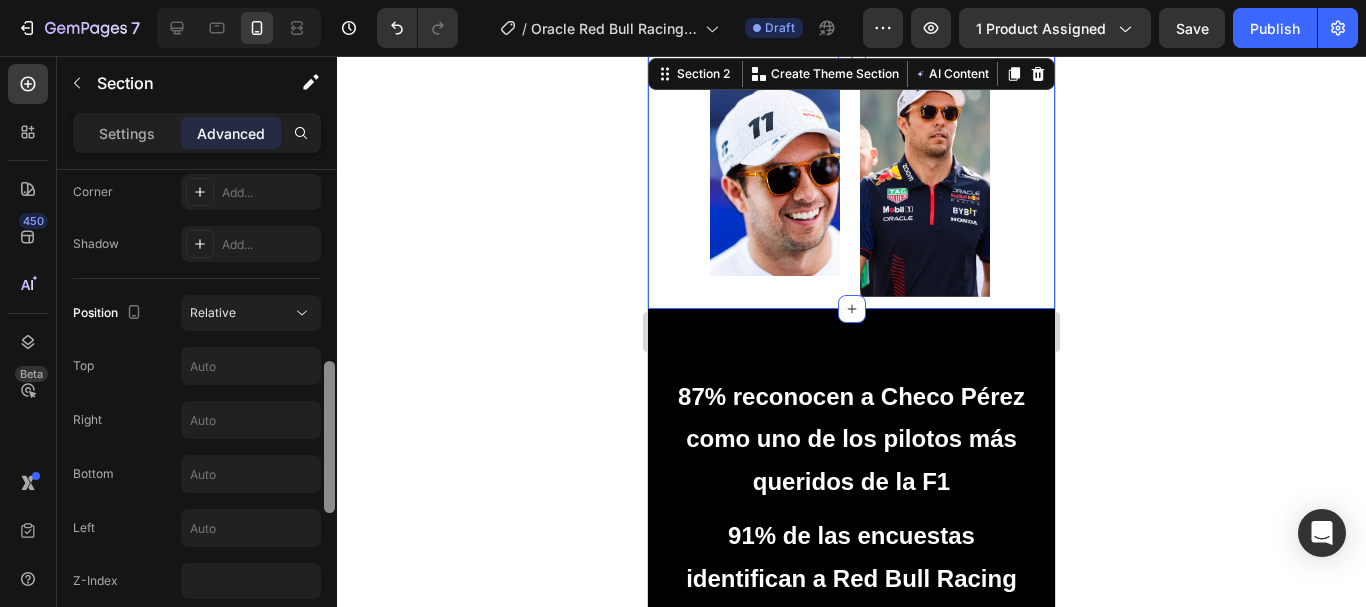drag, startPoint x: 334, startPoint y: 300, endPoint x: 337, endPoint y: 414, distance: 114.03947 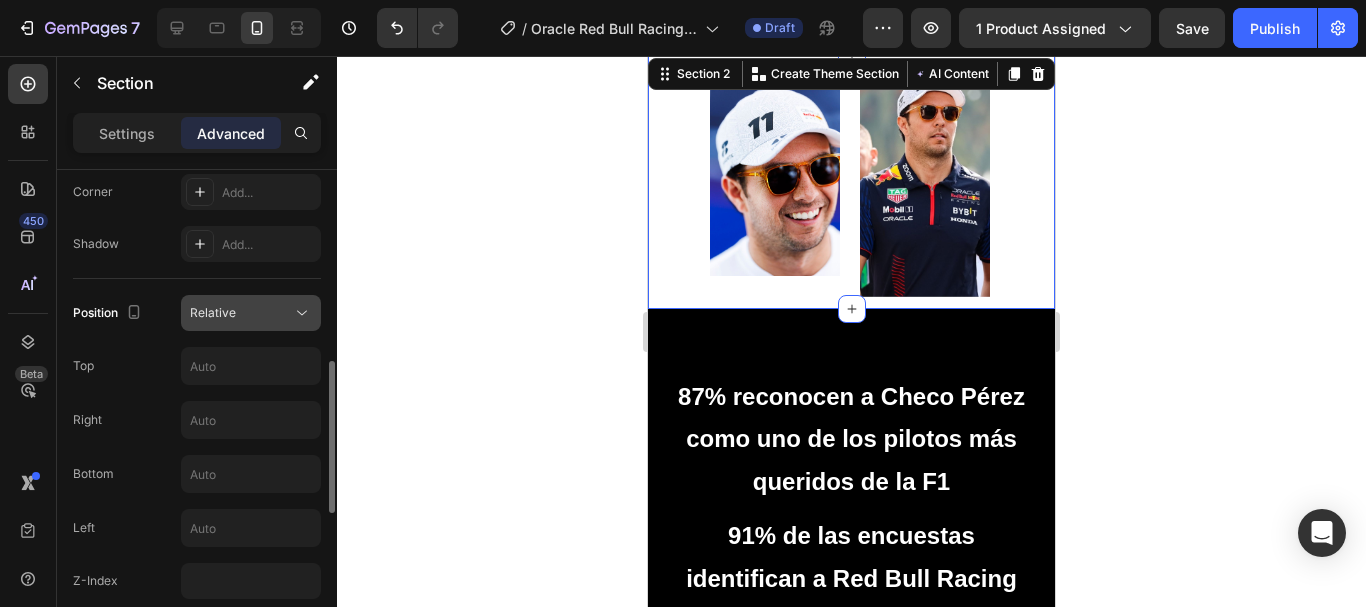 click on "Relative" at bounding box center (241, 313) 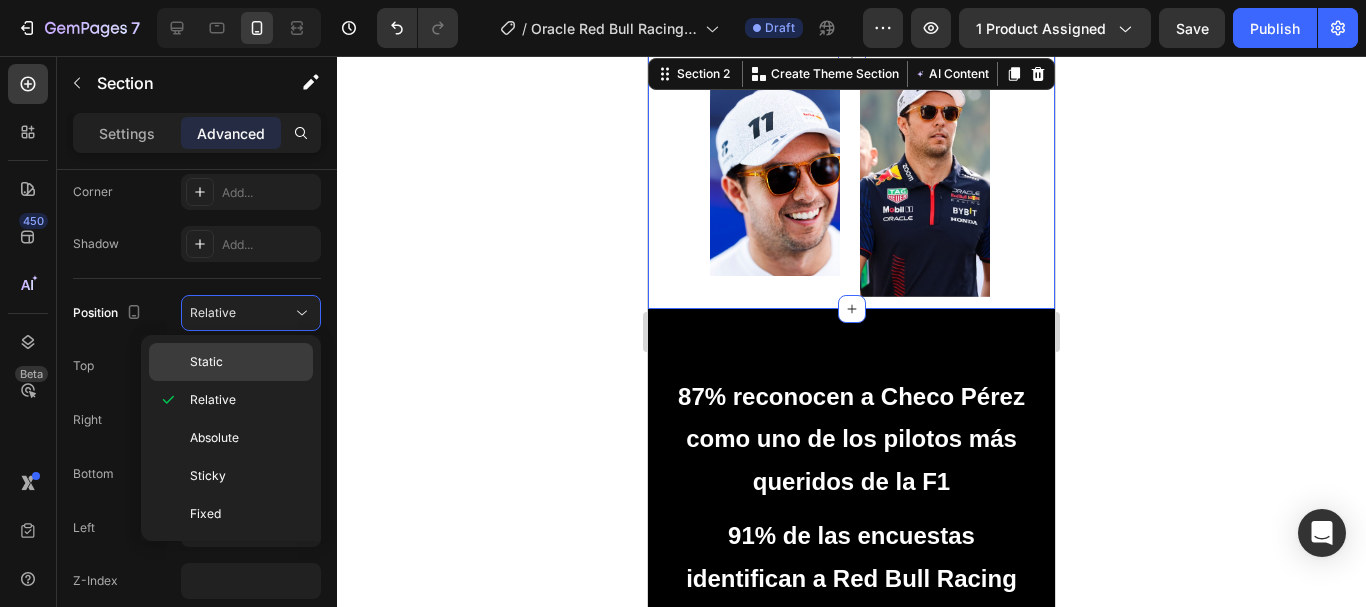 click on "Static" at bounding box center [247, 362] 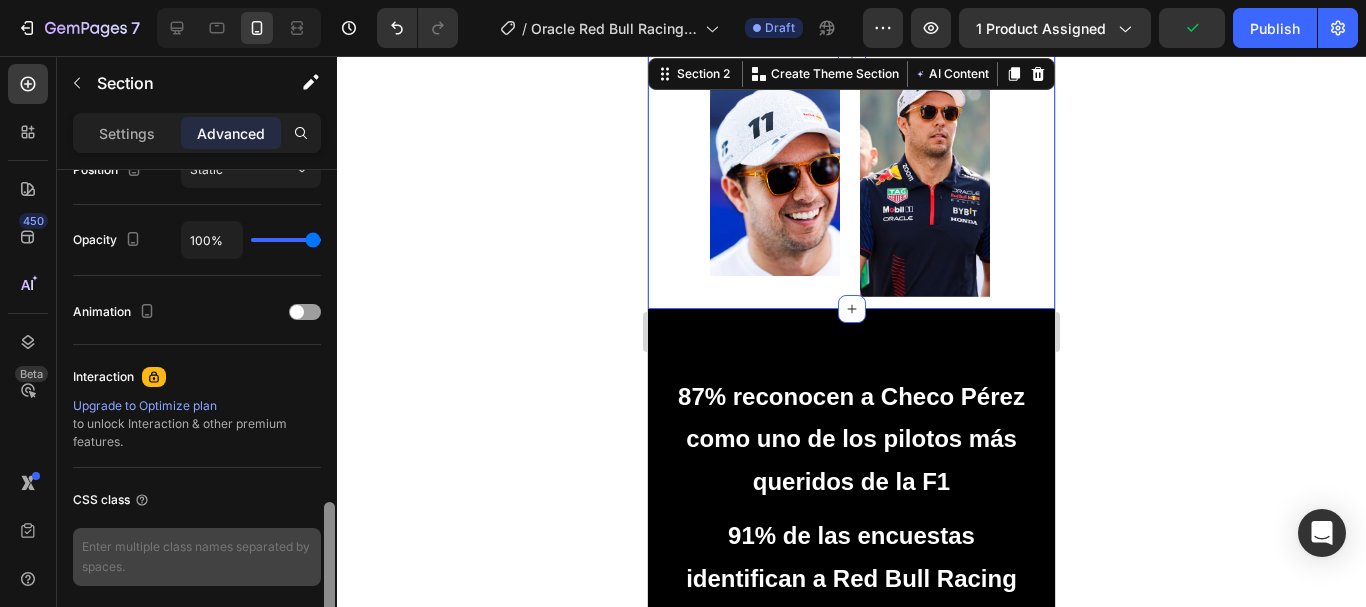 scroll, scrollTop: 810, scrollLeft: 0, axis: vertical 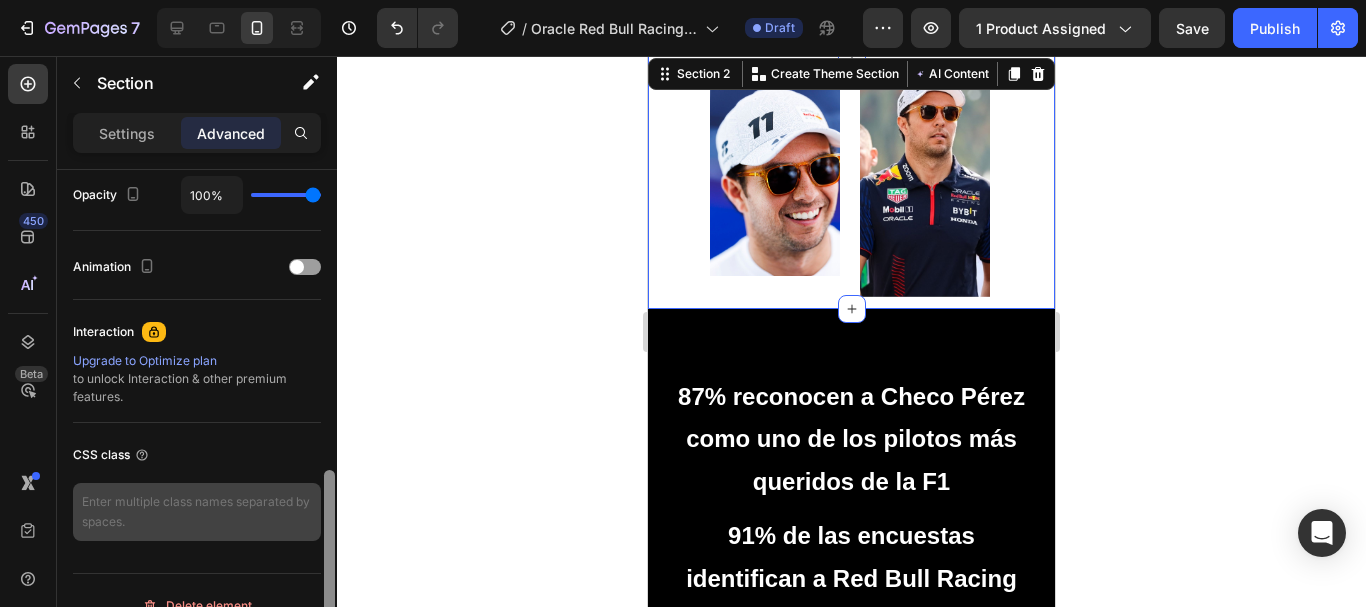 drag, startPoint x: 332, startPoint y: 444, endPoint x: 320, endPoint y: 514, distance: 71.021126 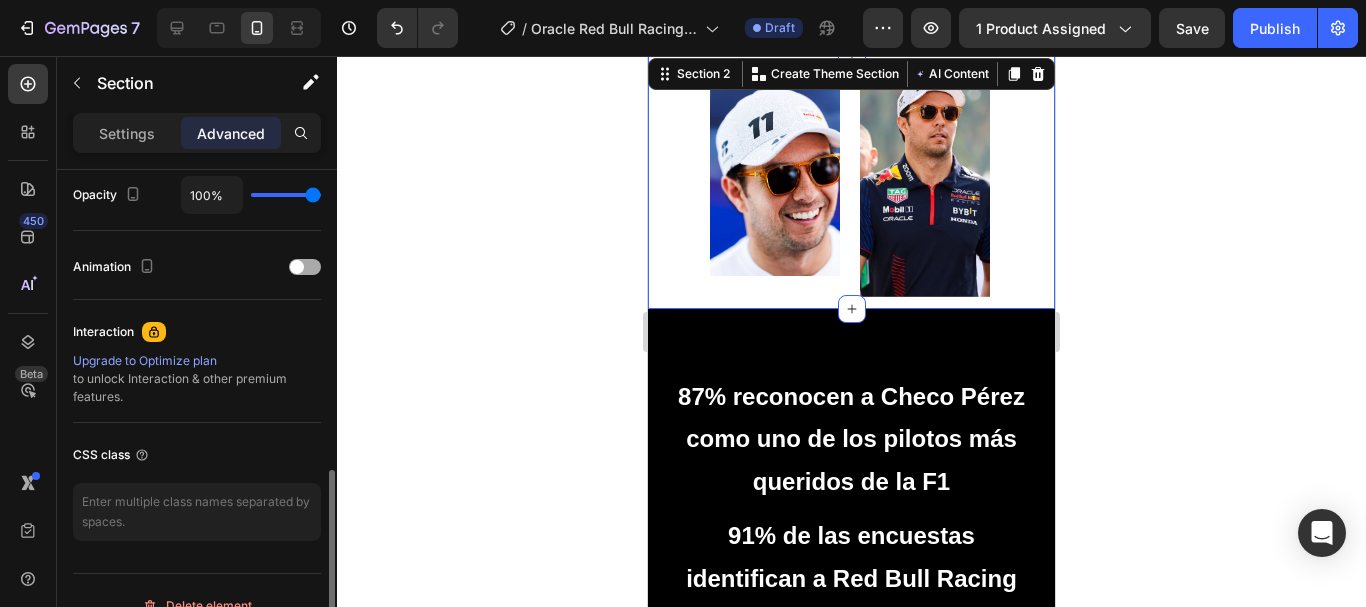 click at bounding box center [305, 267] 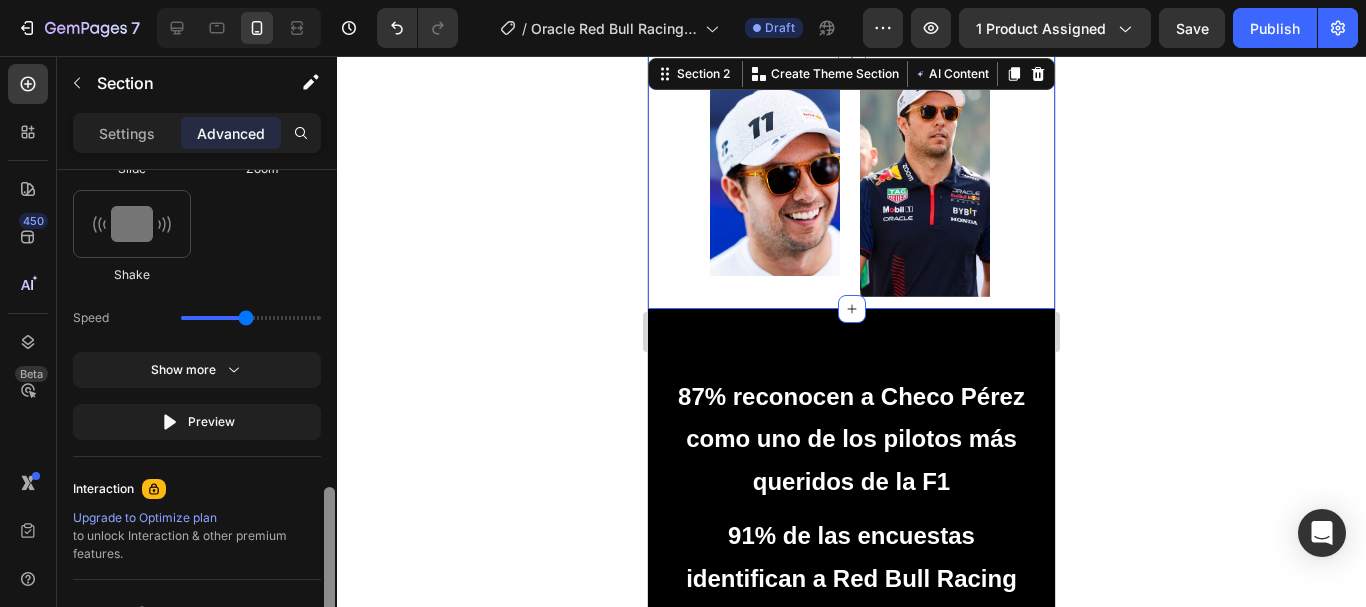 drag, startPoint x: 329, startPoint y: 403, endPoint x: 305, endPoint y: 467, distance: 68.35203 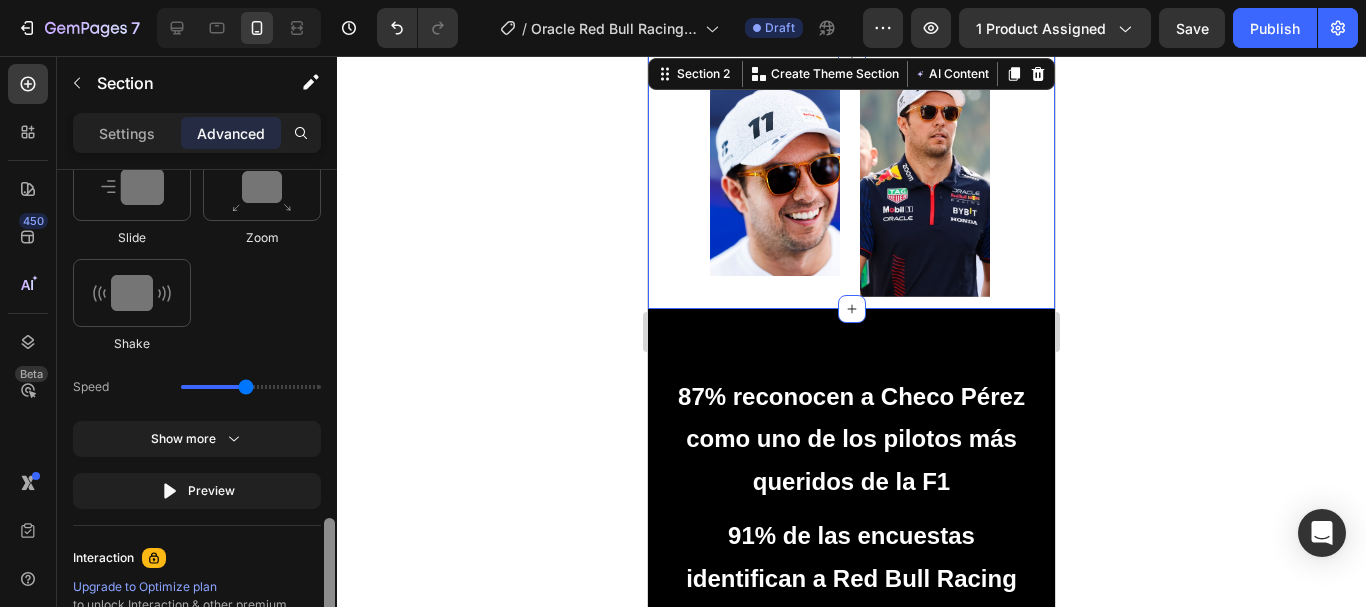 drag, startPoint x: 324, startPoint y: 511, endPoint x: 334, endPoint y: 502, distance: 13.453624 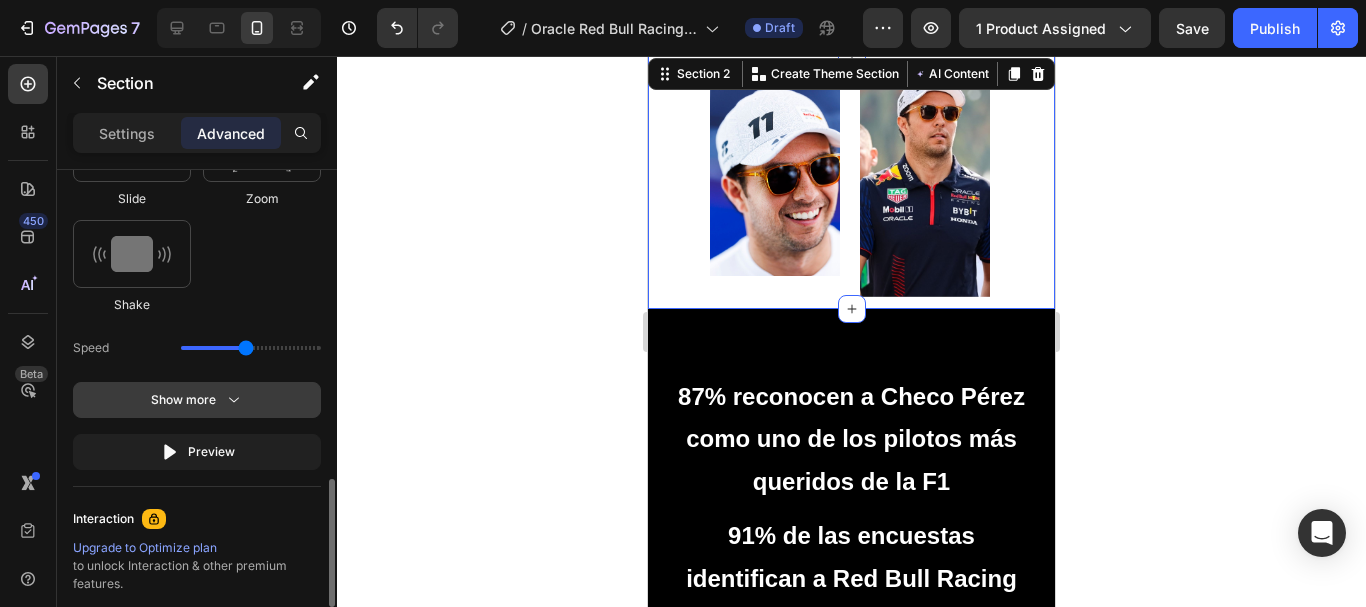 click on "Show more" 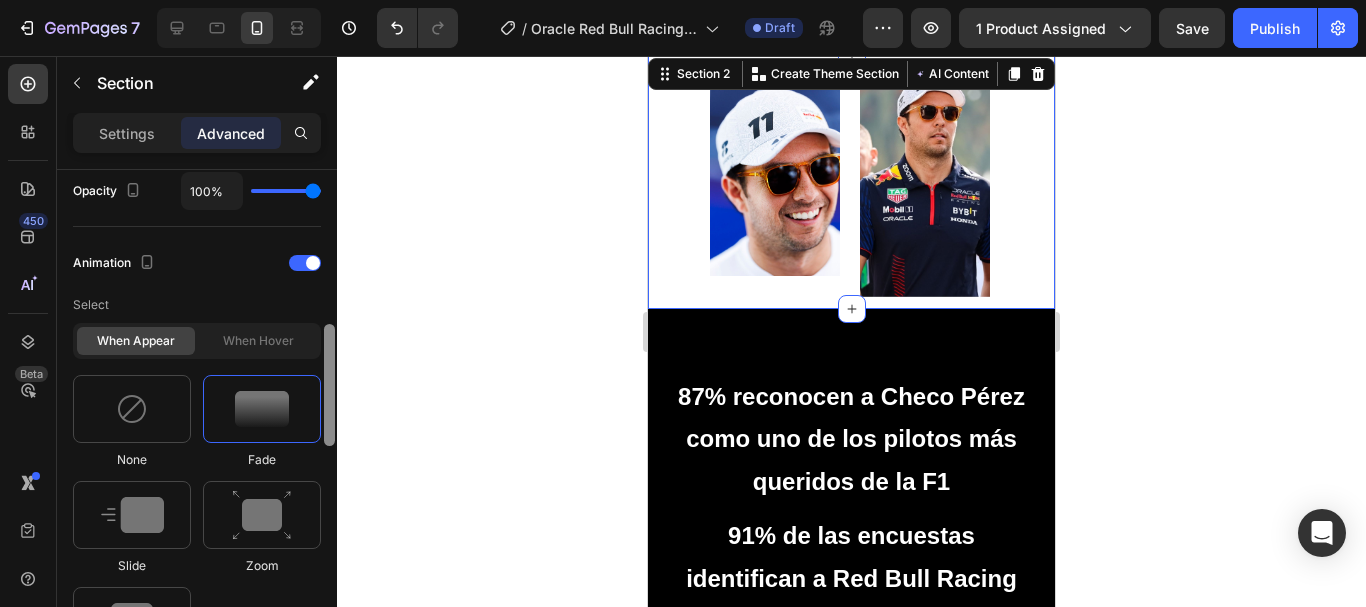 scroll, scrollTop: 746, scrollLeft: 0, axis: vertical 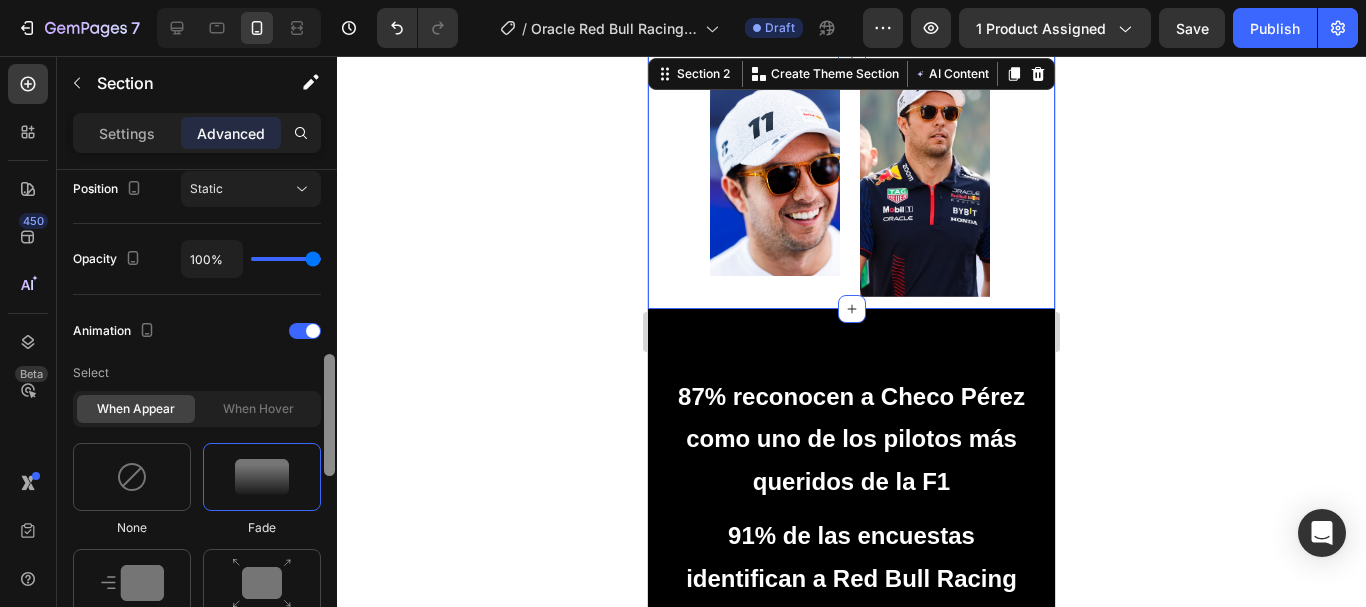 drag, startPoint x: 329, startPoint y: 525, endPoint x: 336, endPoint y: 411, distance: 114.21471 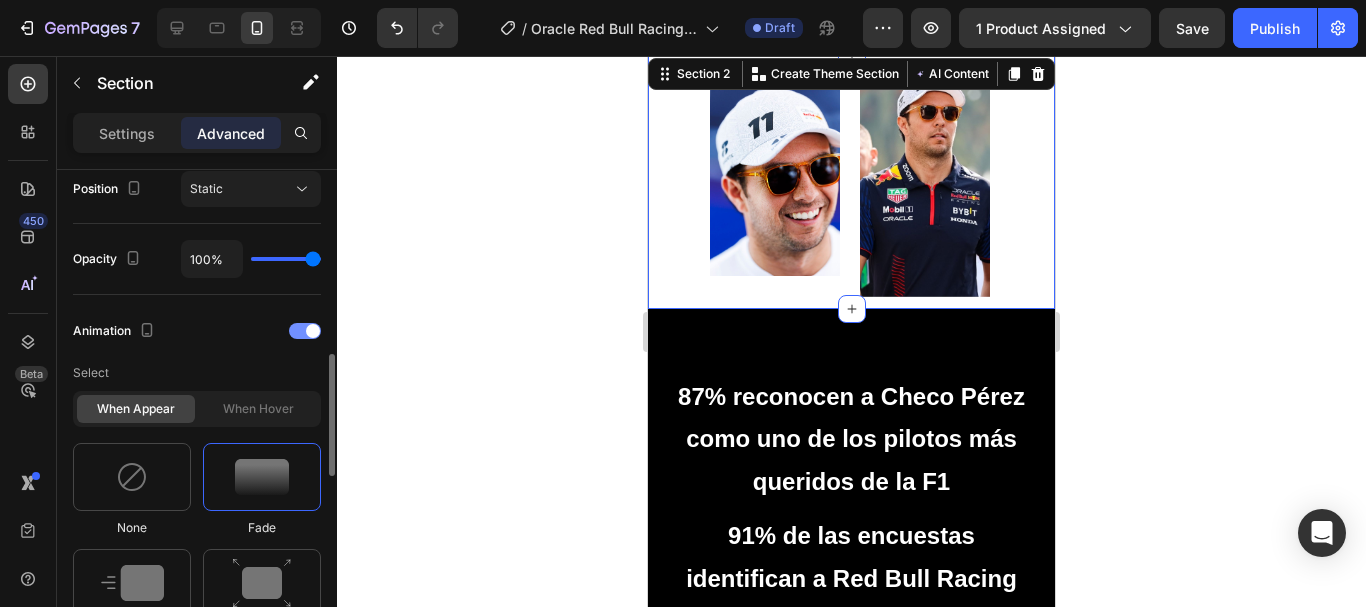 click at bounding box center [305, 331] 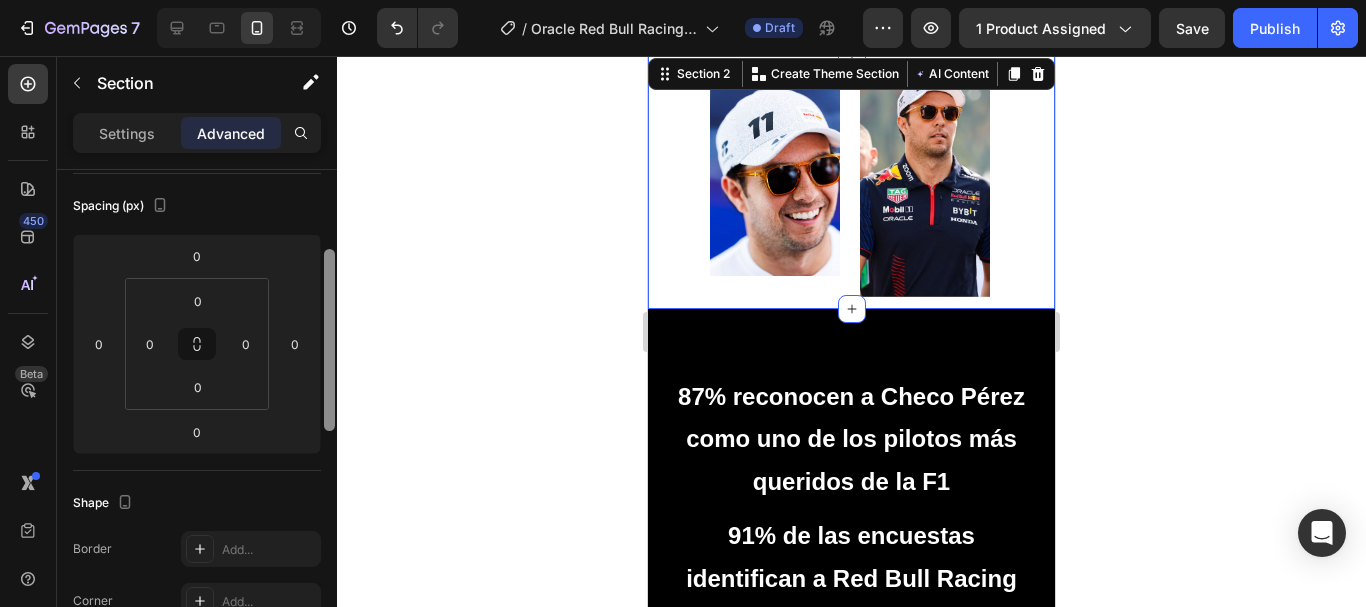 scroll, scrollTop: 0, scrollLeft: 0, axis: both 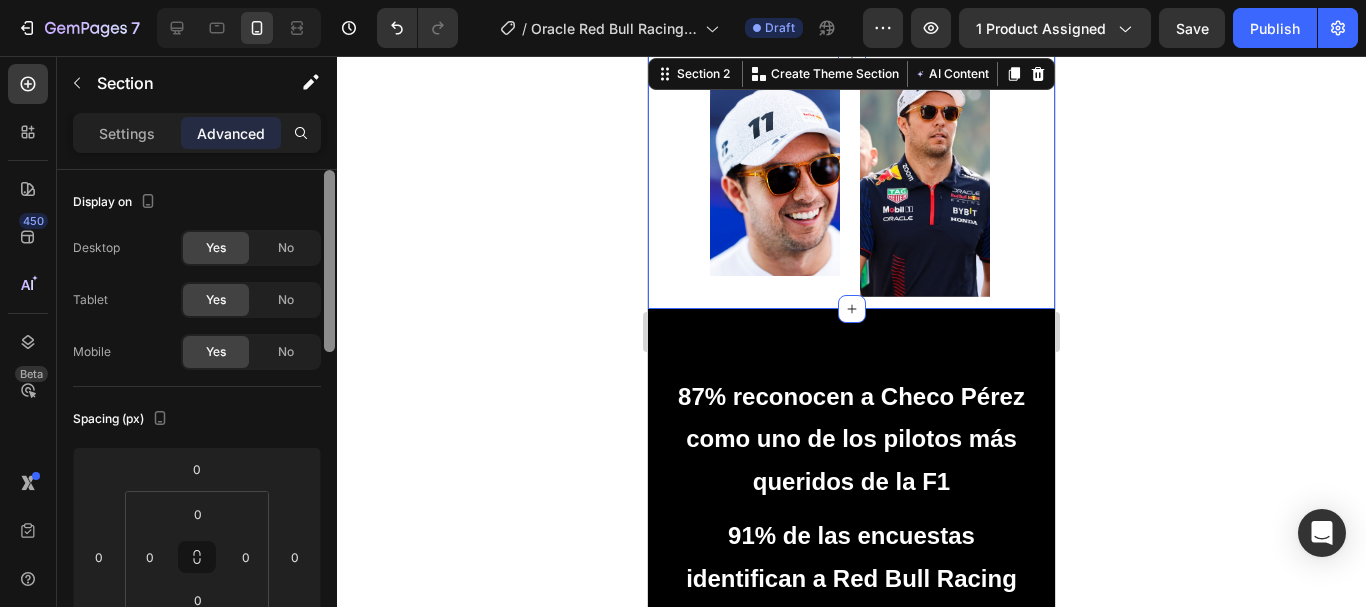 drag, startPoint x: 326, startPoint y: 470, endPoint x: 343, endPoint y: 73, distance: 397.3638 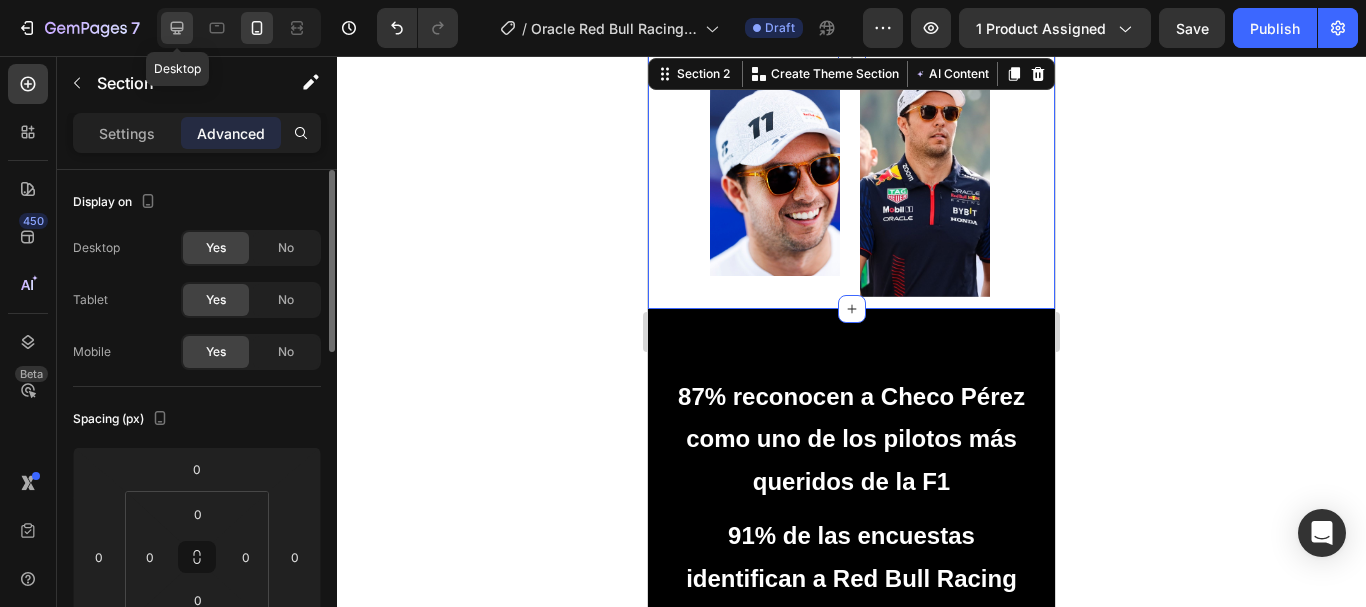 click 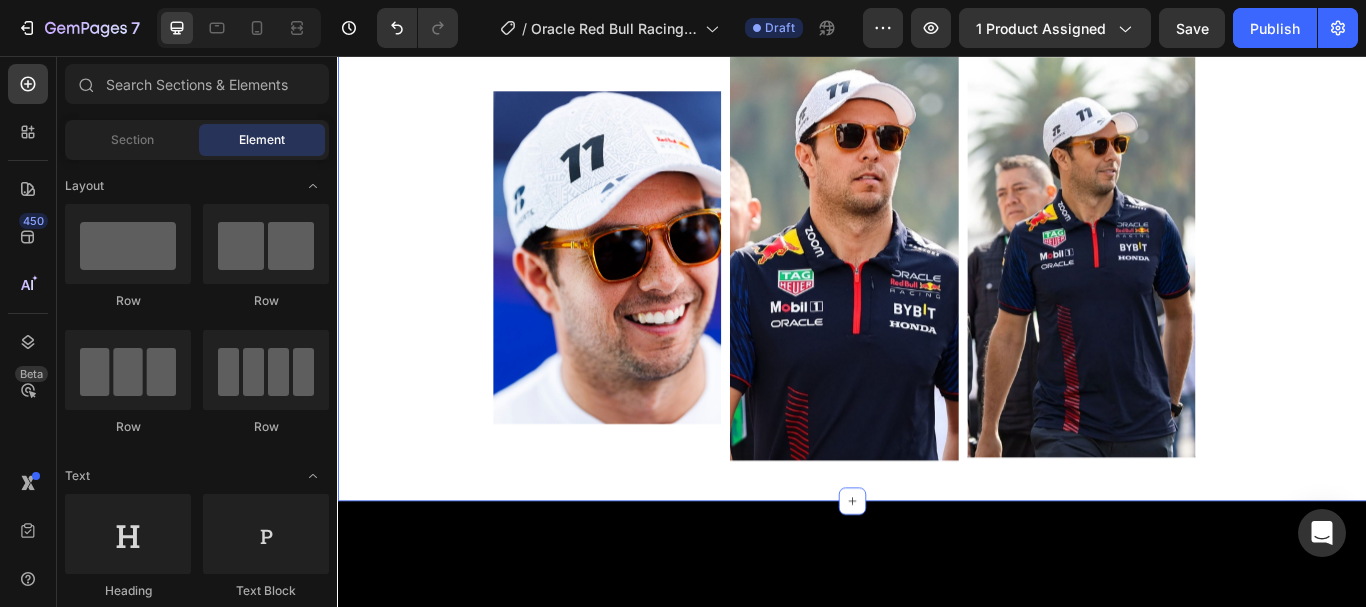 scroll, scrollTop: 613, scrollLeft: 0, axis: vertical 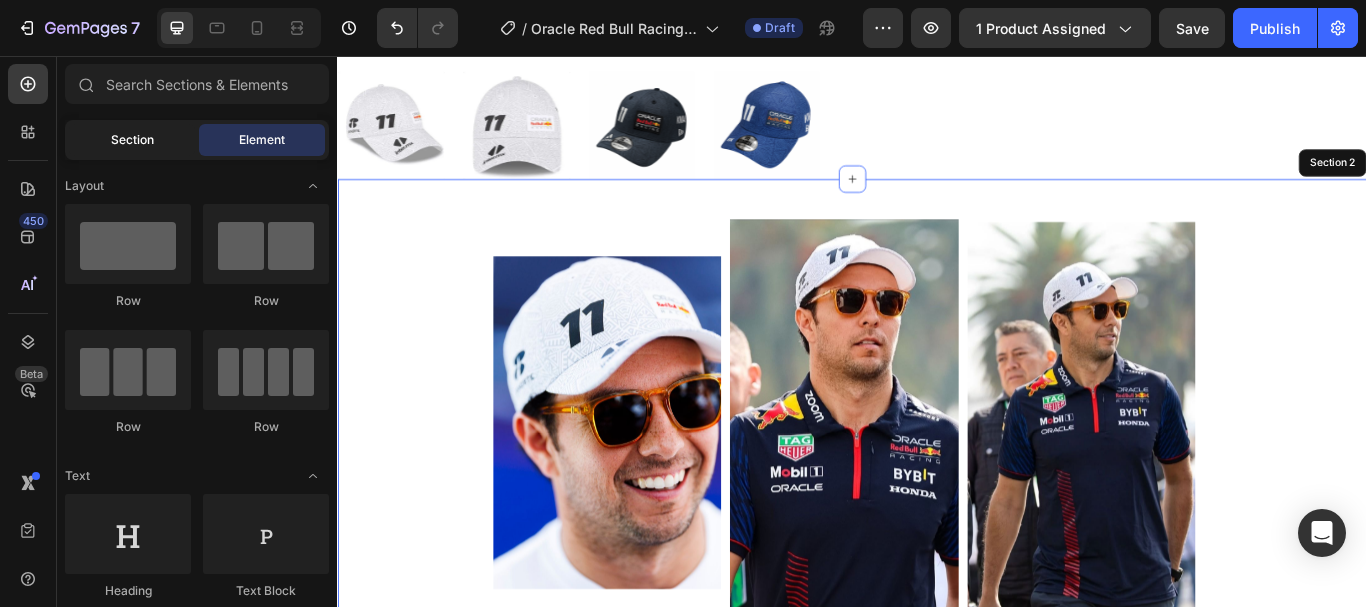 click on "Section" at bounding box center (132, 140) 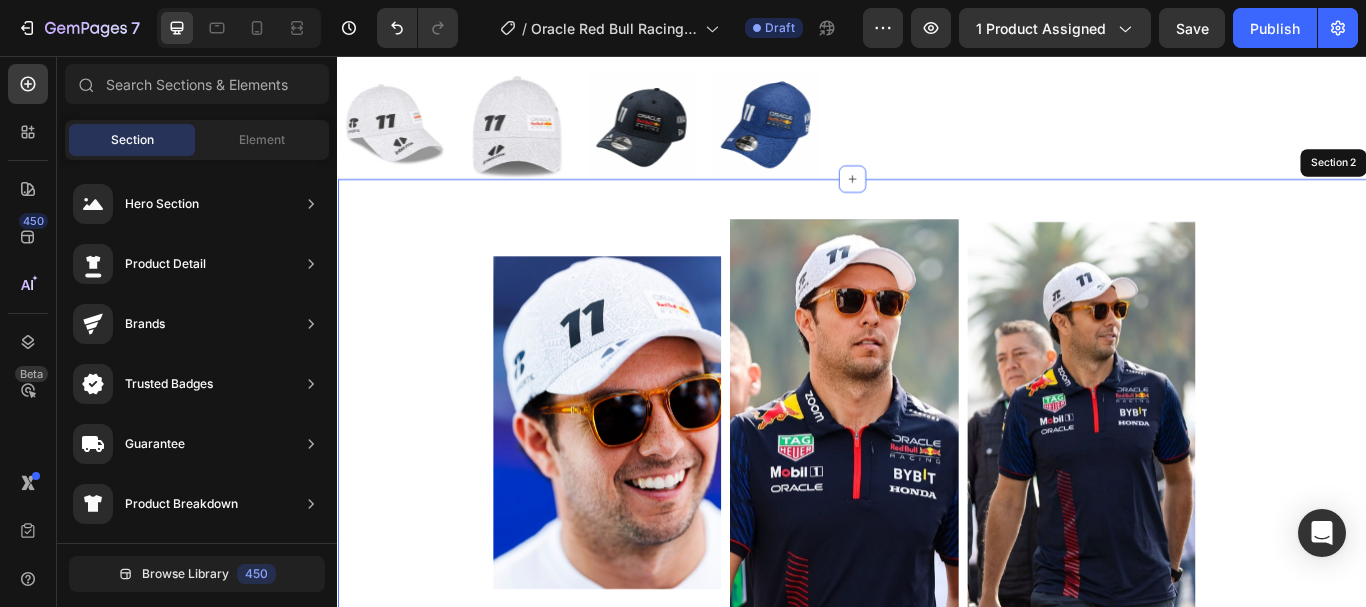 click on "Image Image Image Image Image Image Marquee" at bounding box center [937, 484] 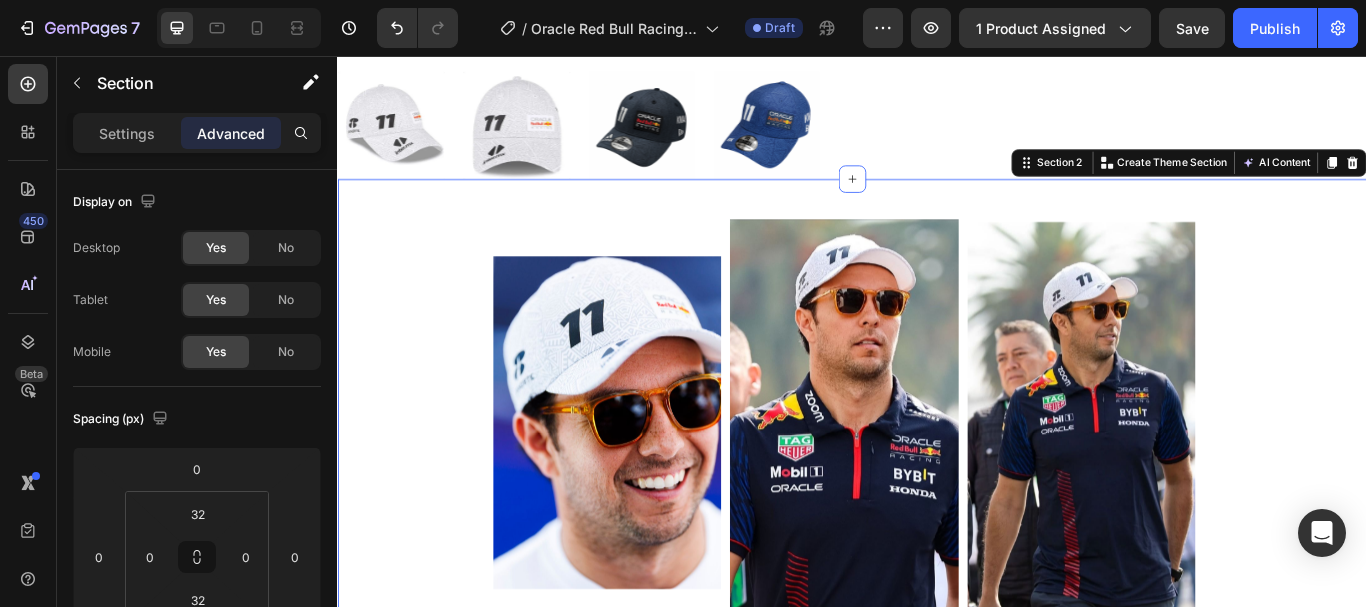 click on "Image Image Image Image Image Image Marquee" at bounding box center [937, 484] 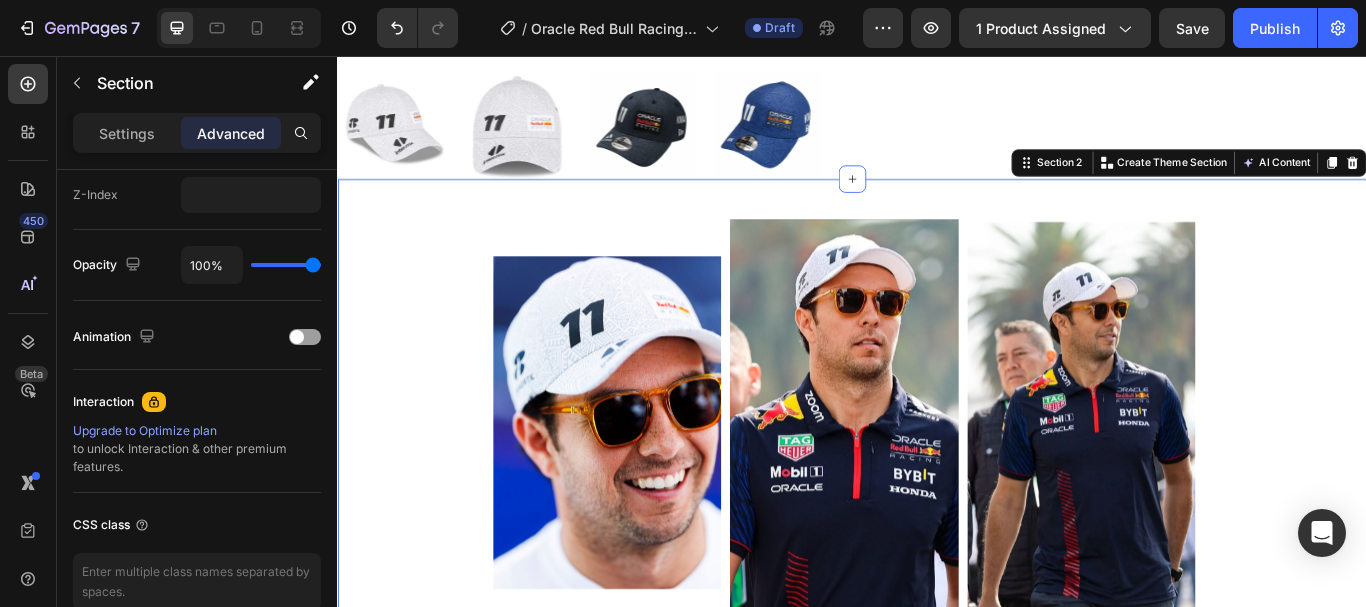 scroll, scrollTop: 1108, scrollLeft: 0, axis: vertical 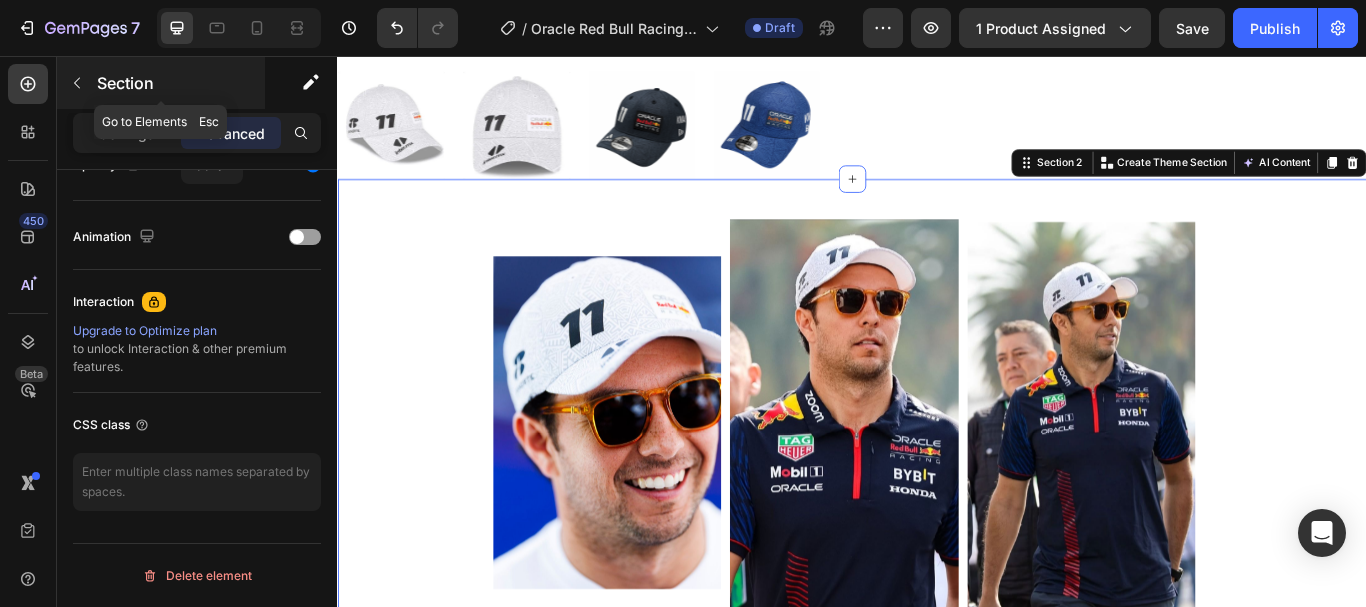 click at bounding box center [77, 83] 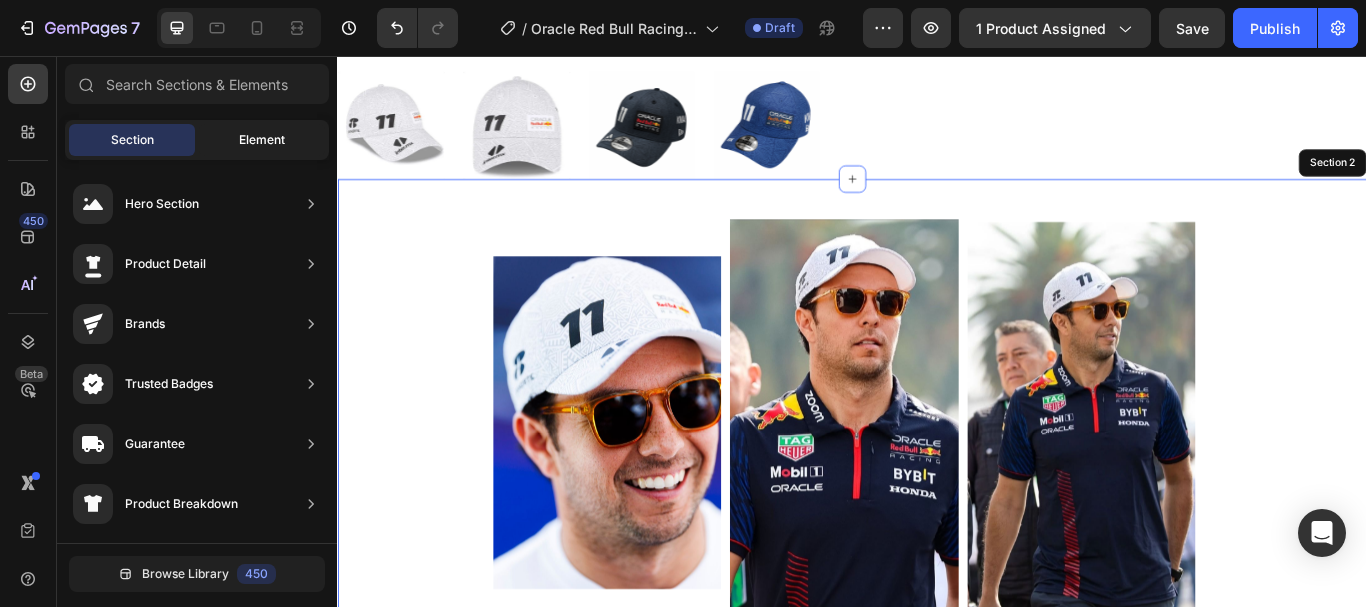 click on "Element" at bounding box center [262, 140] 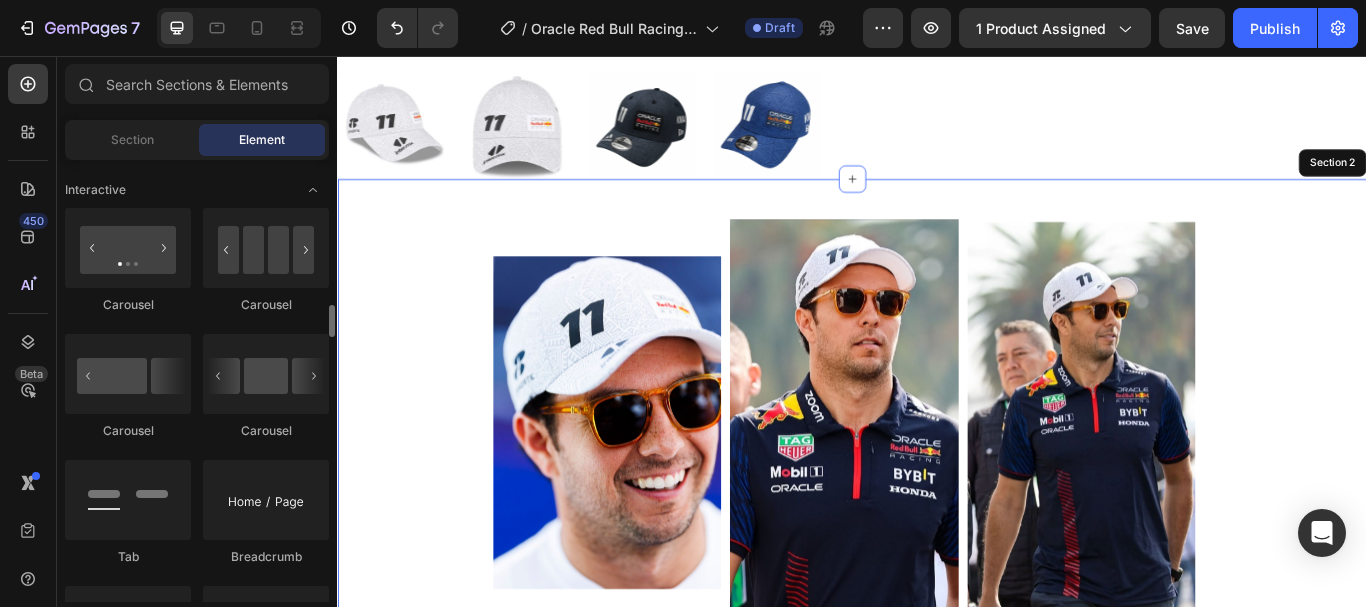 scroll, scrollTop: 2000, scrollLeft: 0, axis: vertical 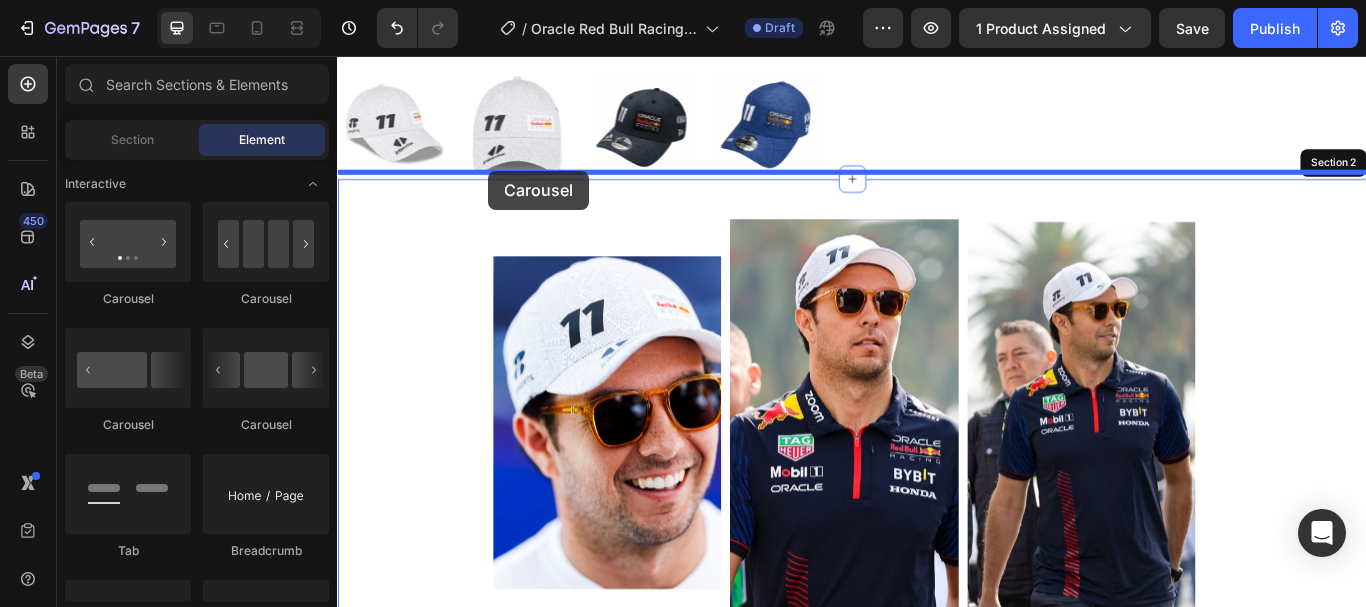 drag, startPoint x: 599, startPoint y: 425, endPoint x: 513, endPoint y: 190, distance: 250.24188 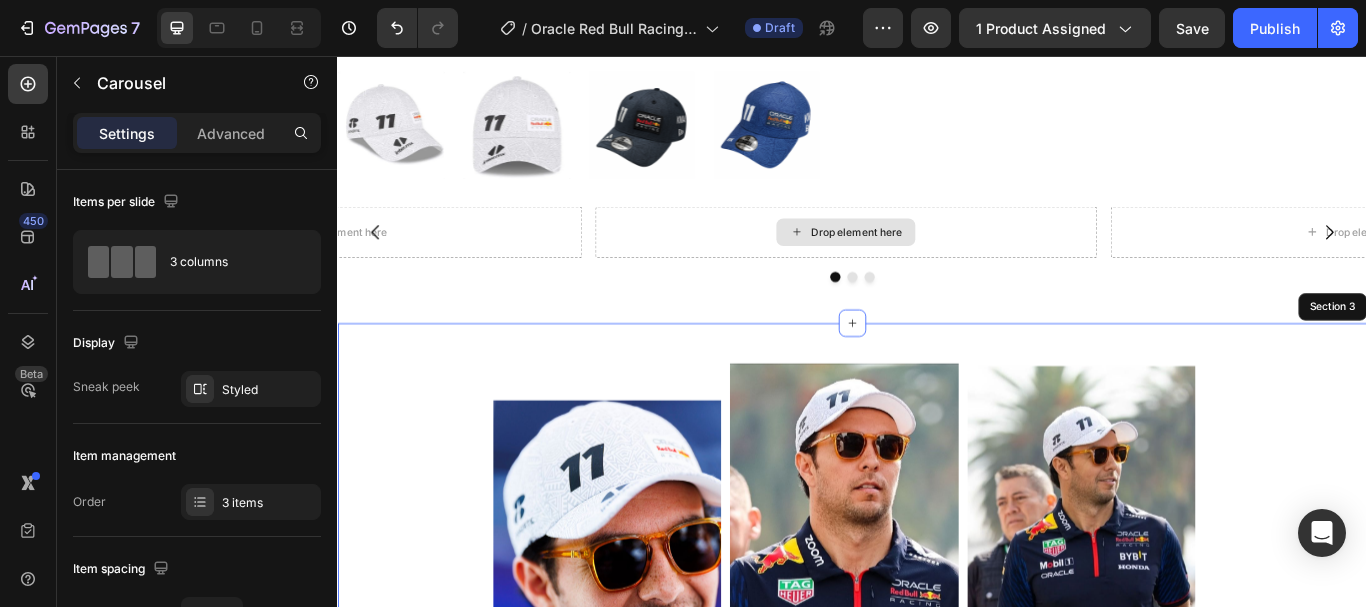 click on "Drop element here" at bounding box center (930, 262) 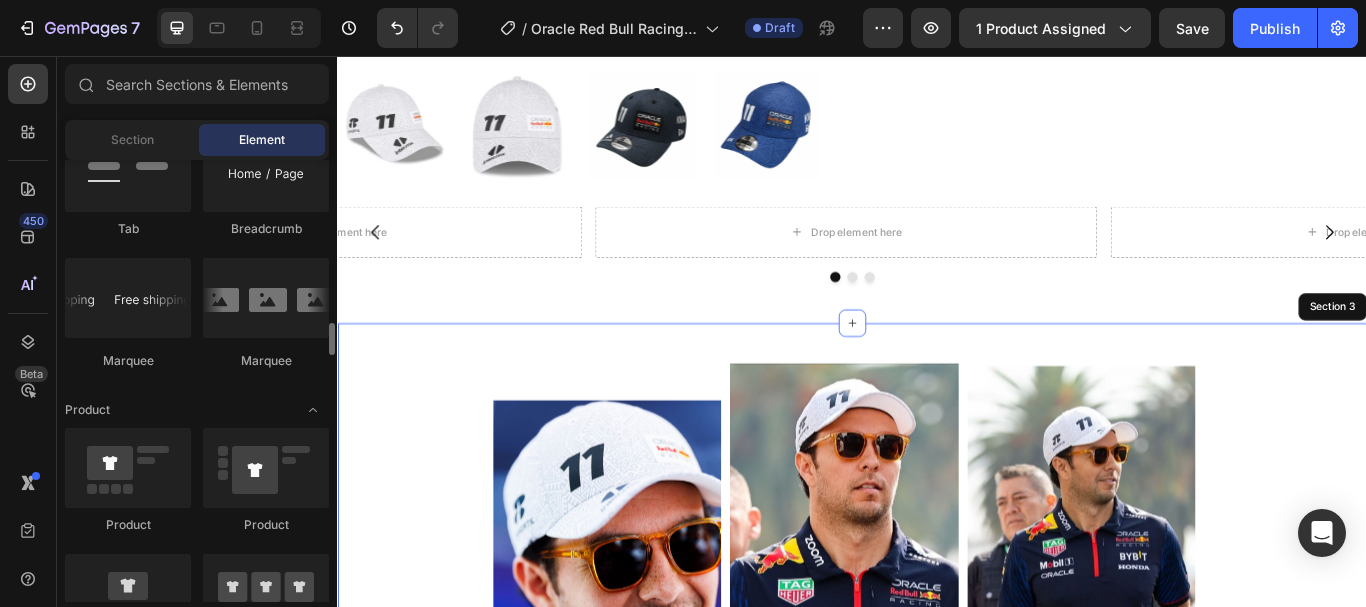 scroll, scrollTop: 2313, scrollLeft: 0, axis: vertical 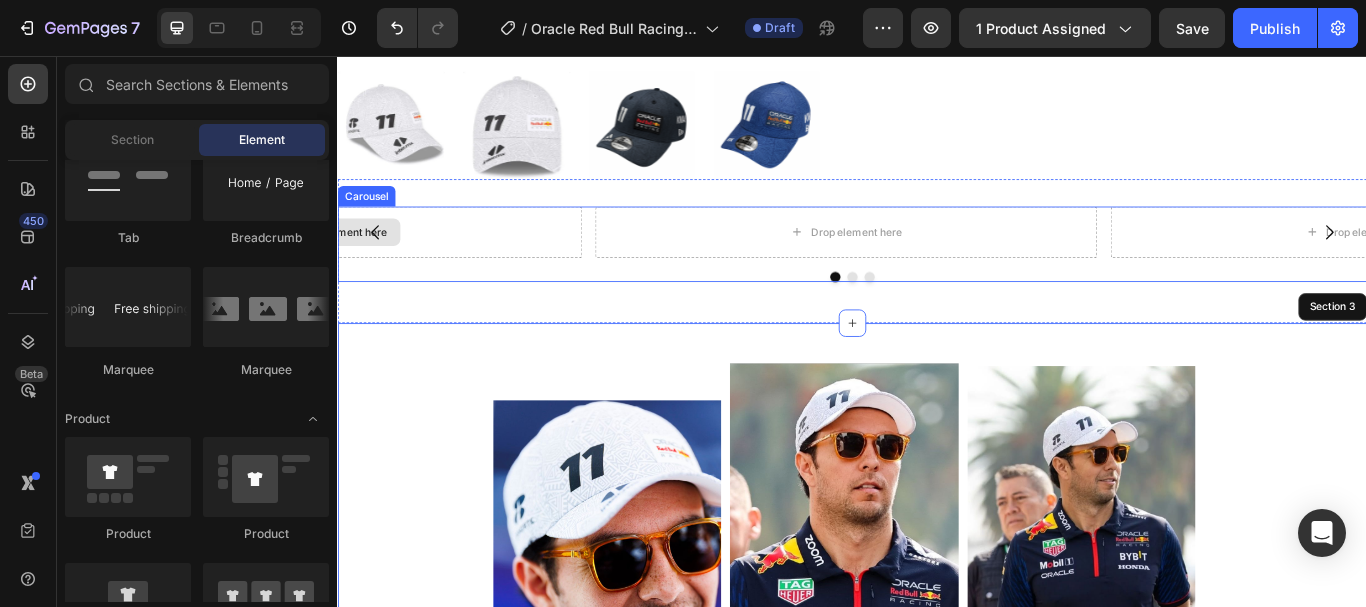 click on "Drop element here" at bounding box center (329, 262) 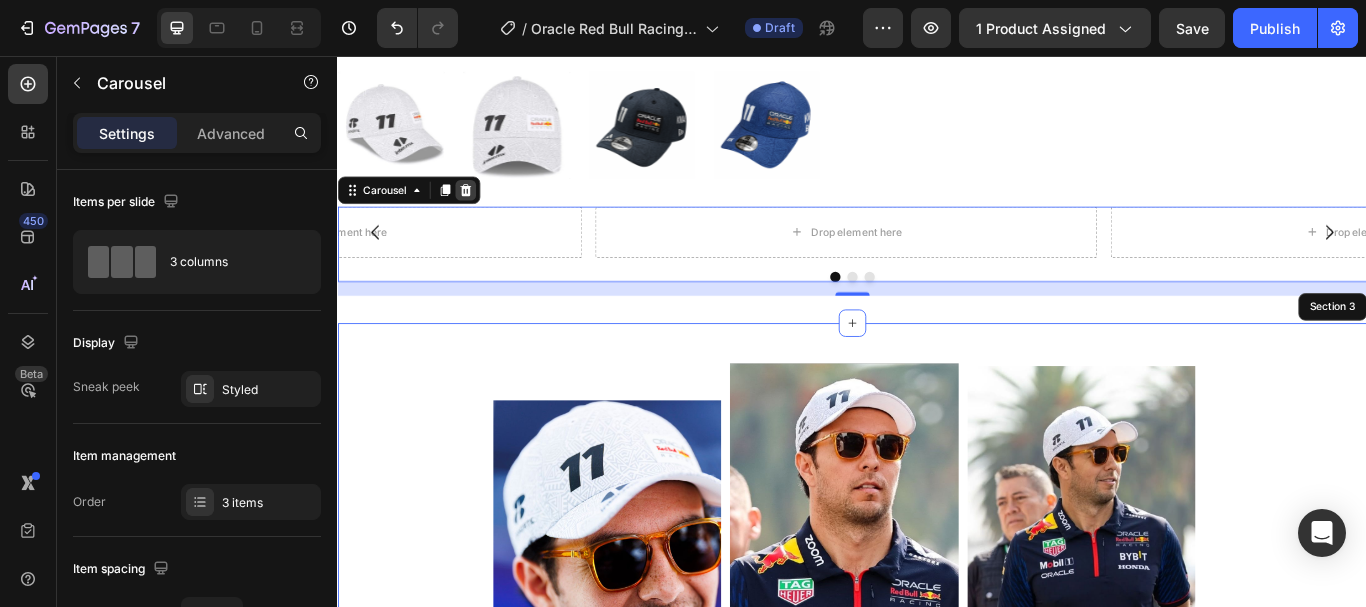 click 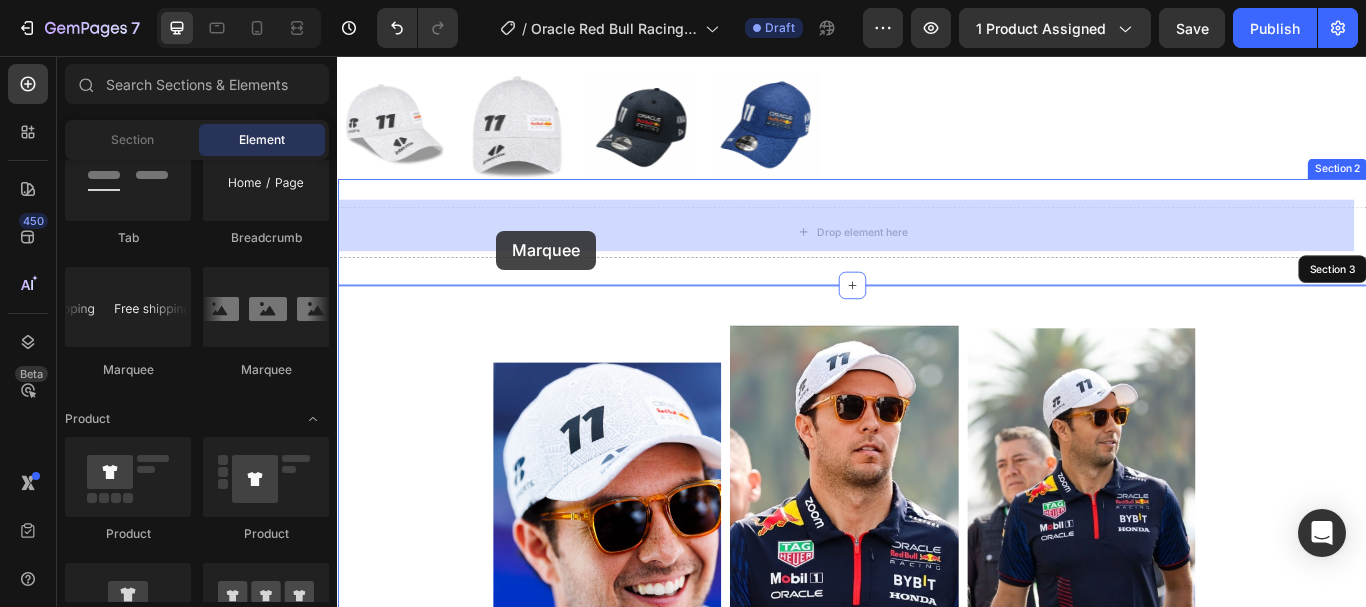 drag, startPoint x: 490, startPoint y: 405, endPoint x: 523, endPoint y: 260, distance: 148.70776 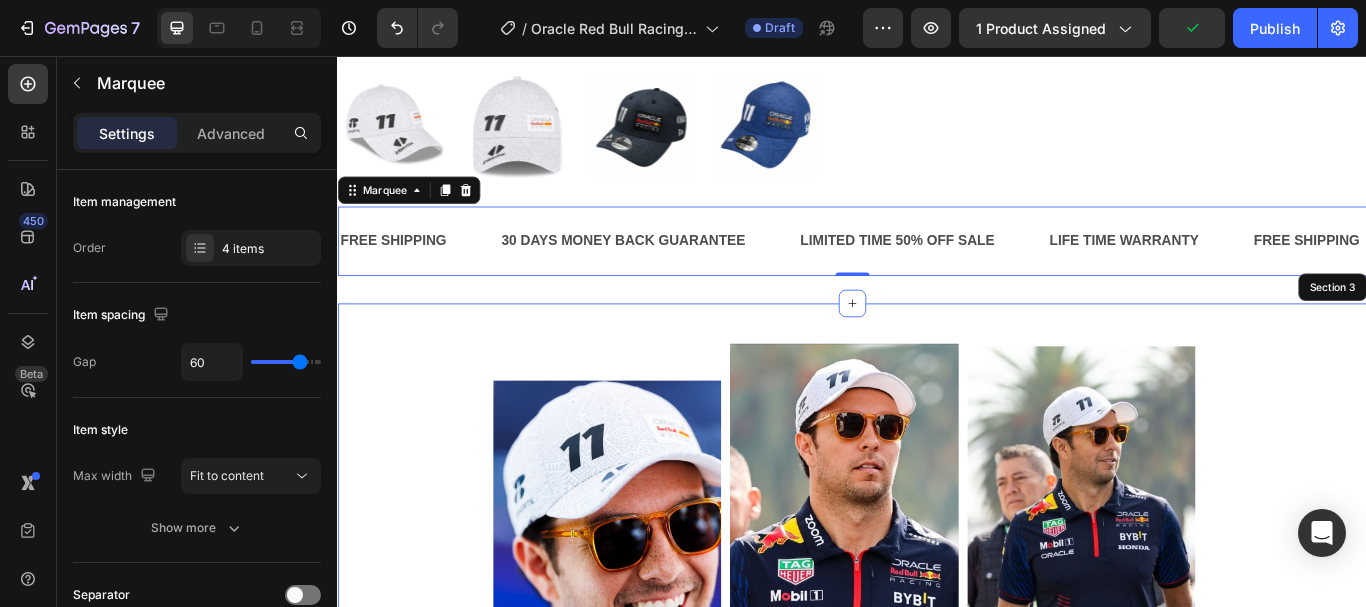 click on "FREE SHIPPING Text Block" at bounding box center (432, 272) 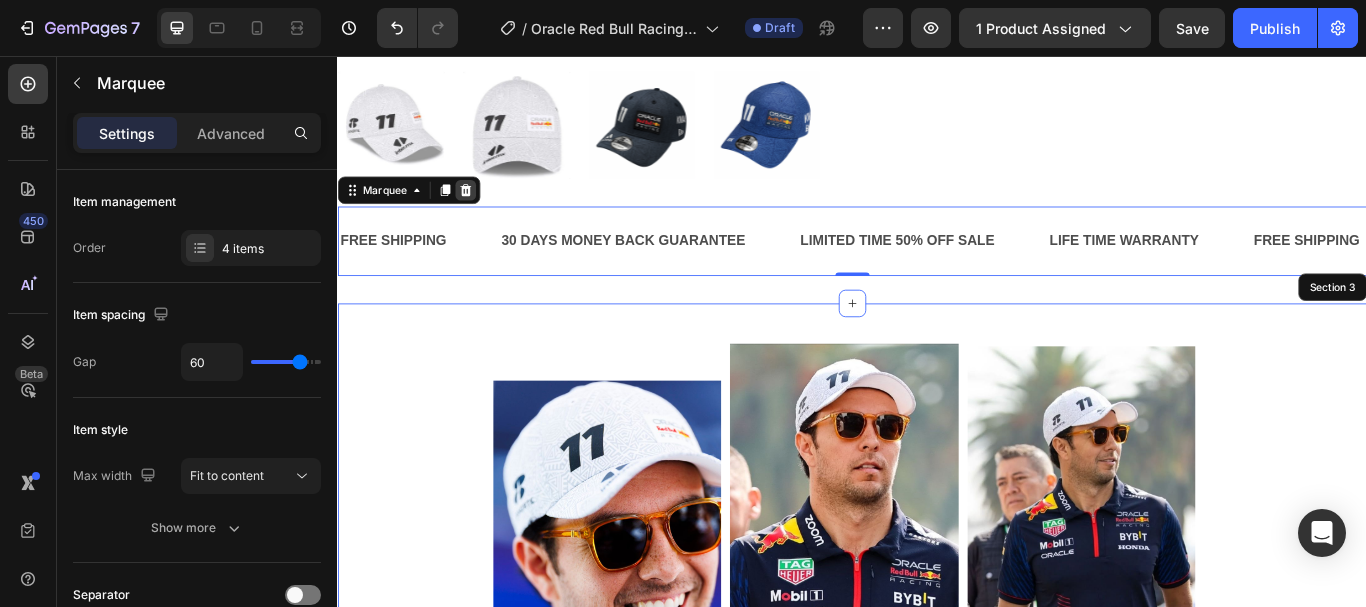 click at bounding box center (486, 213) 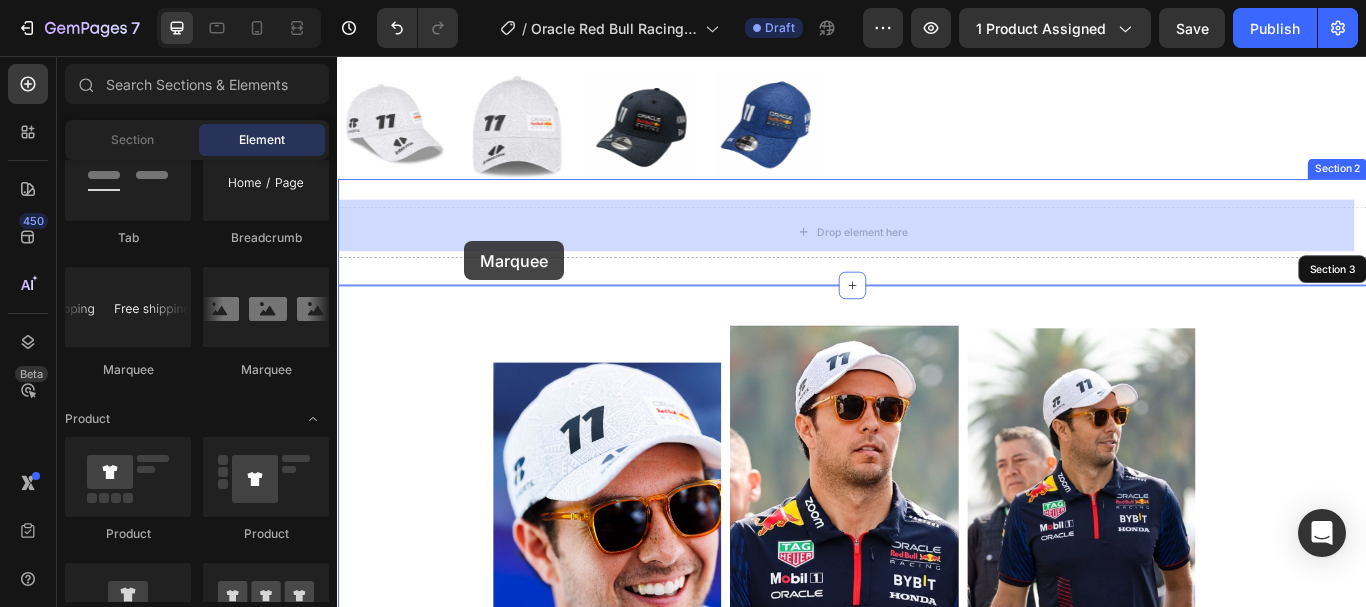 drag, startPoint x: 596, startPoint y: 374, endPoint x: 485, endPoint y: 272, distance: 150.74814 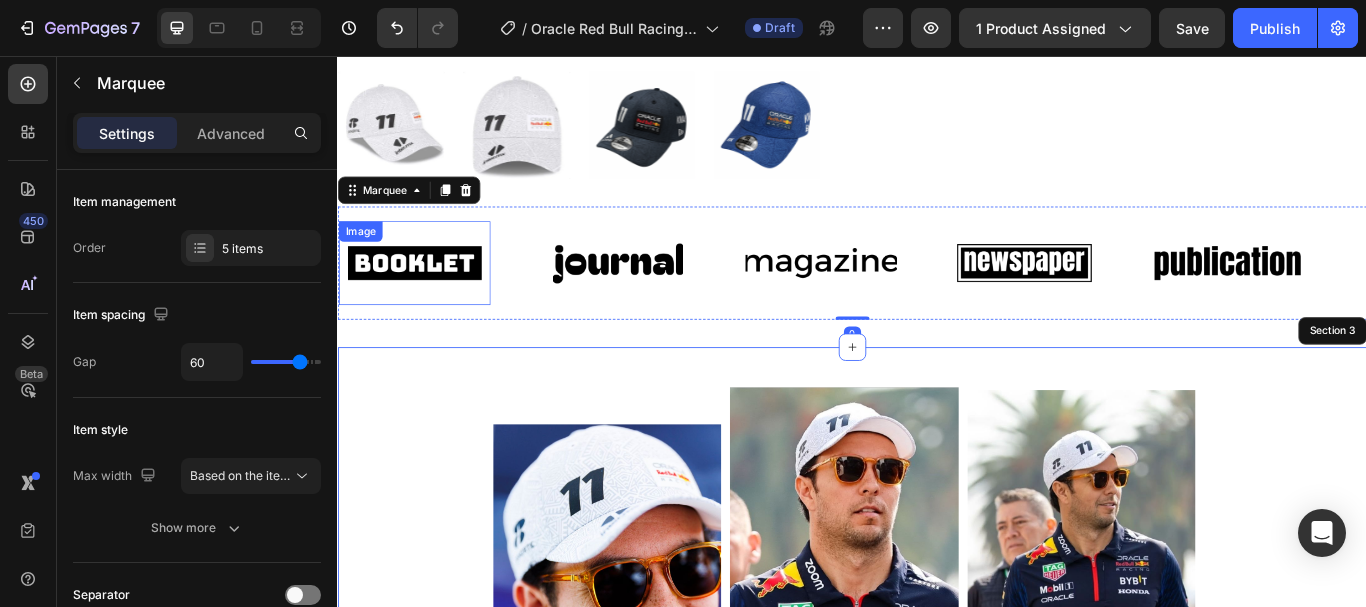 click at bounding box center [426, 298] 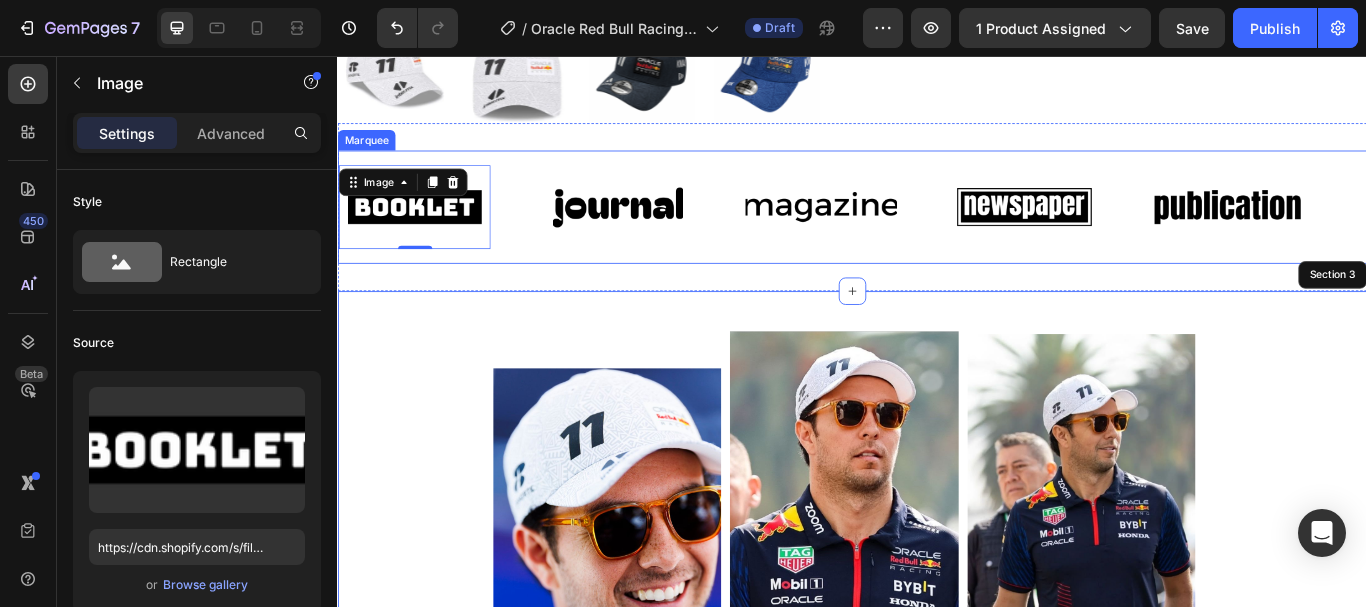scroll, scrollTop: 739, scrollLeft: 0, axis: vertical 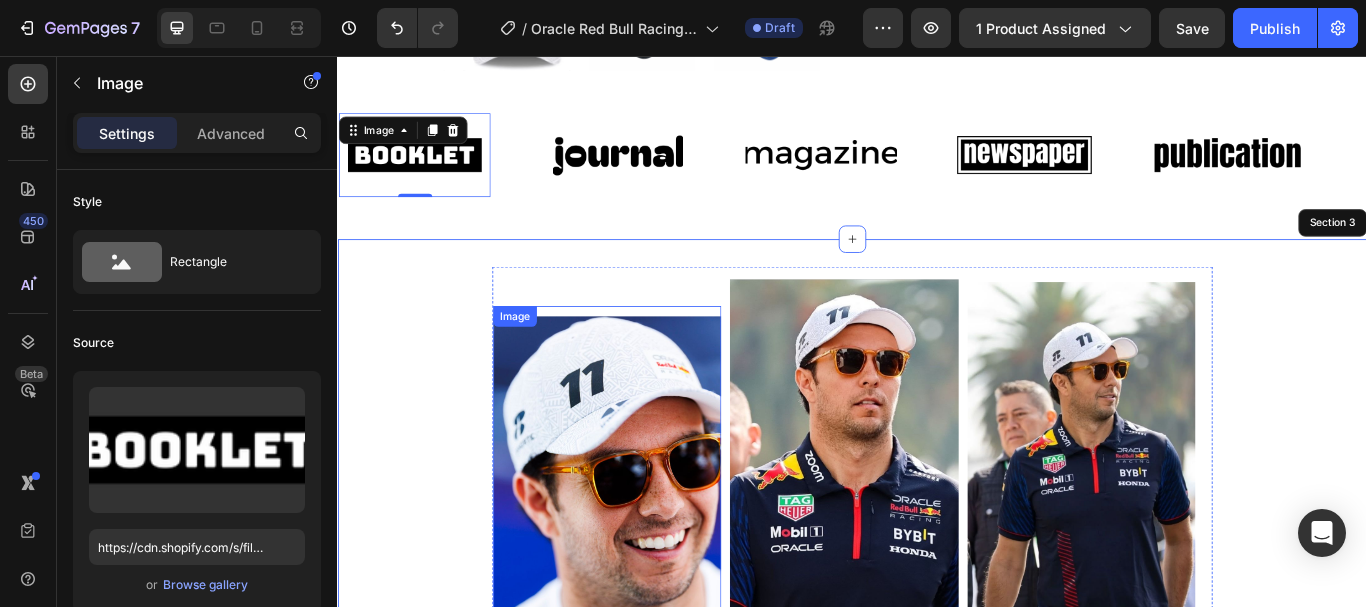 click at bounding box center (651, 554) 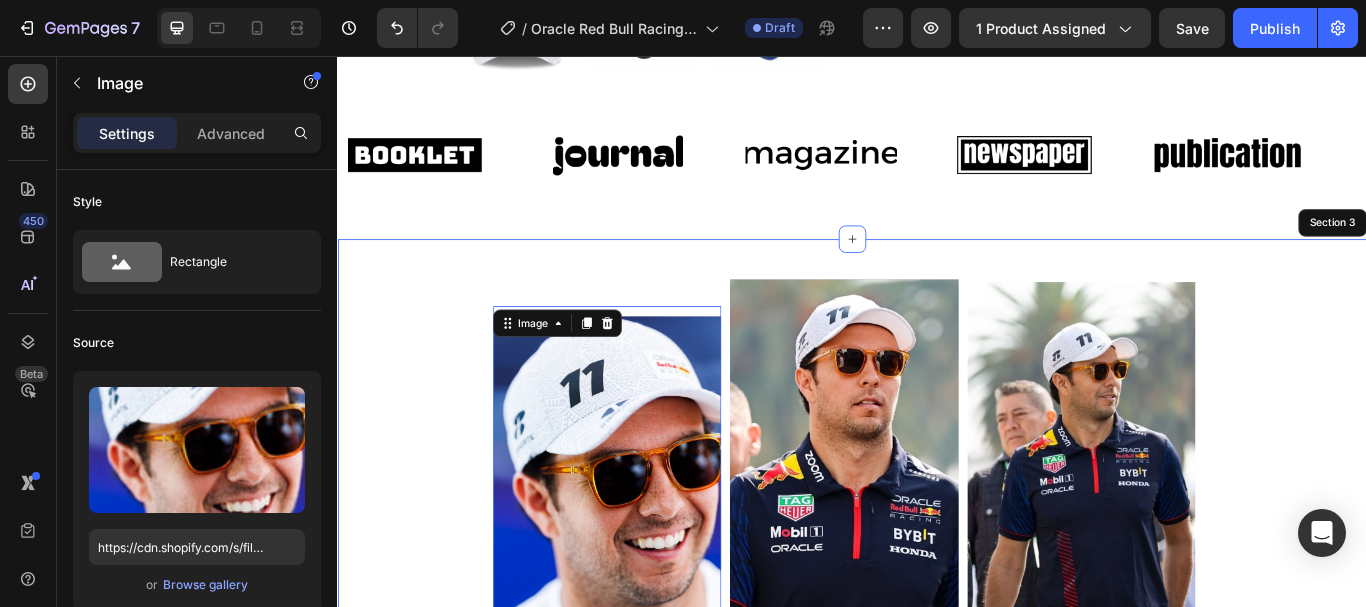 scroll, scrollTop: 876, scrollLeft: 0, axis: vertical 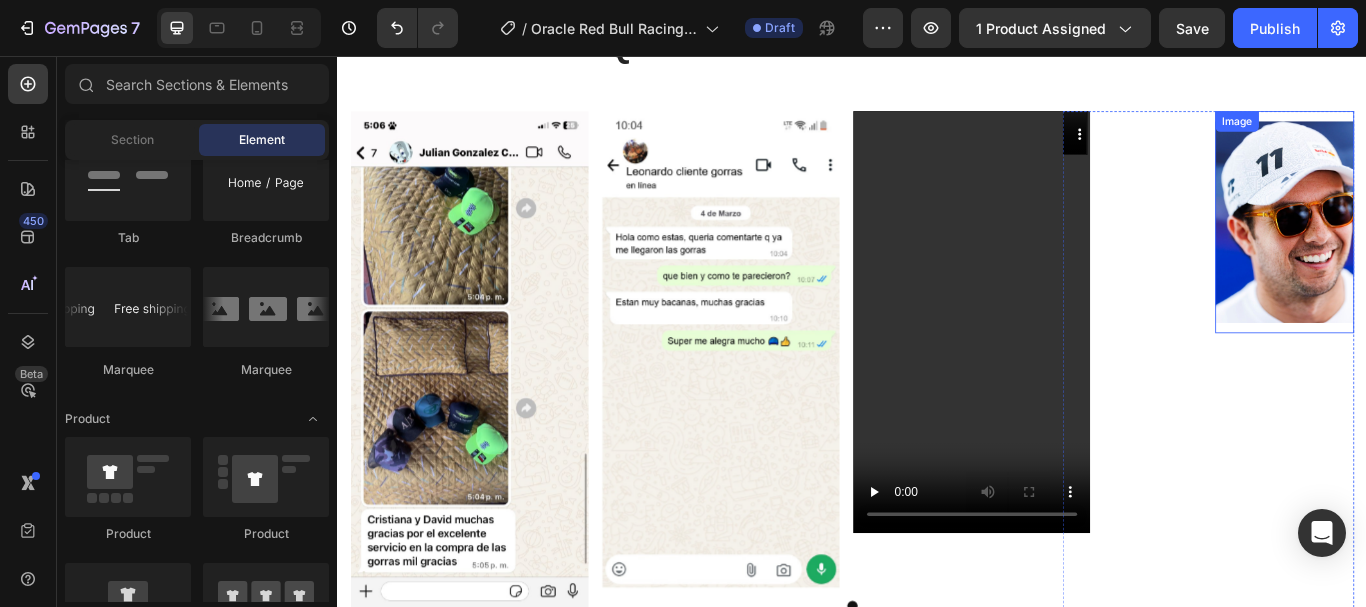 click at bounding box center (1441, 249) 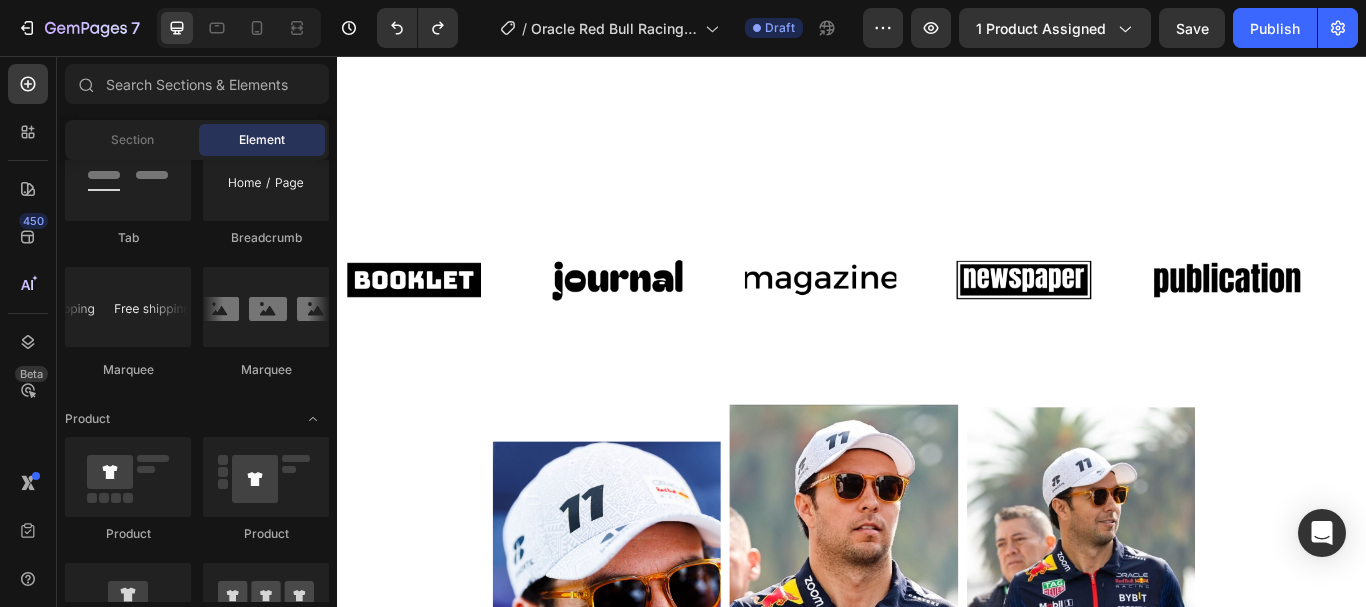 scroll, scrollTop: 872, scrollLeft: 0, axis: vertical 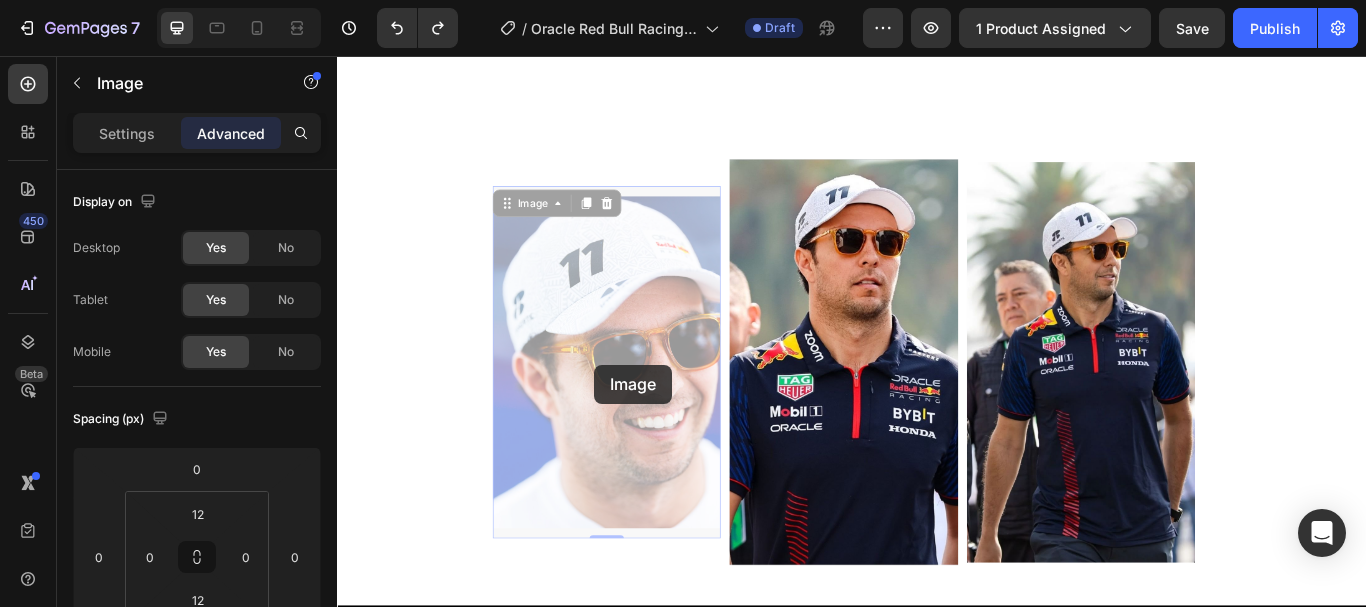 drag, startPoint x: 637, startPoint y: 416, endPoint x: 644, endPoint y: 404, distance: 13.892444 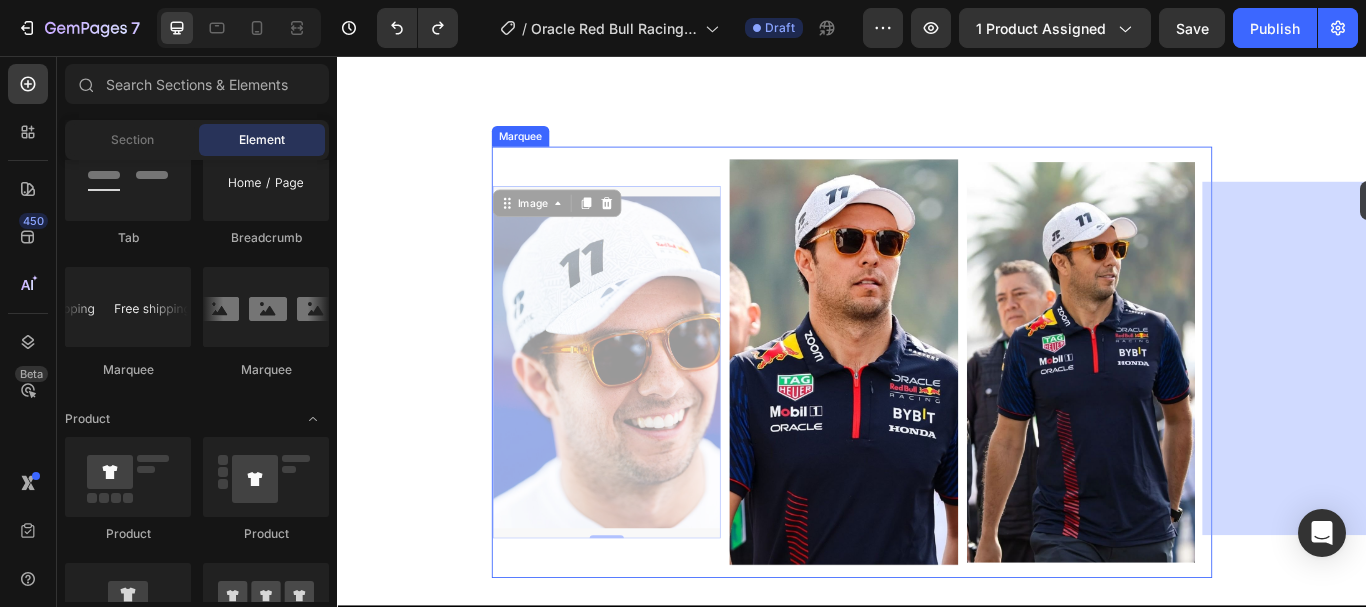 scroll, scrollTop: 755, scrollLeft: 0, axis: vertical 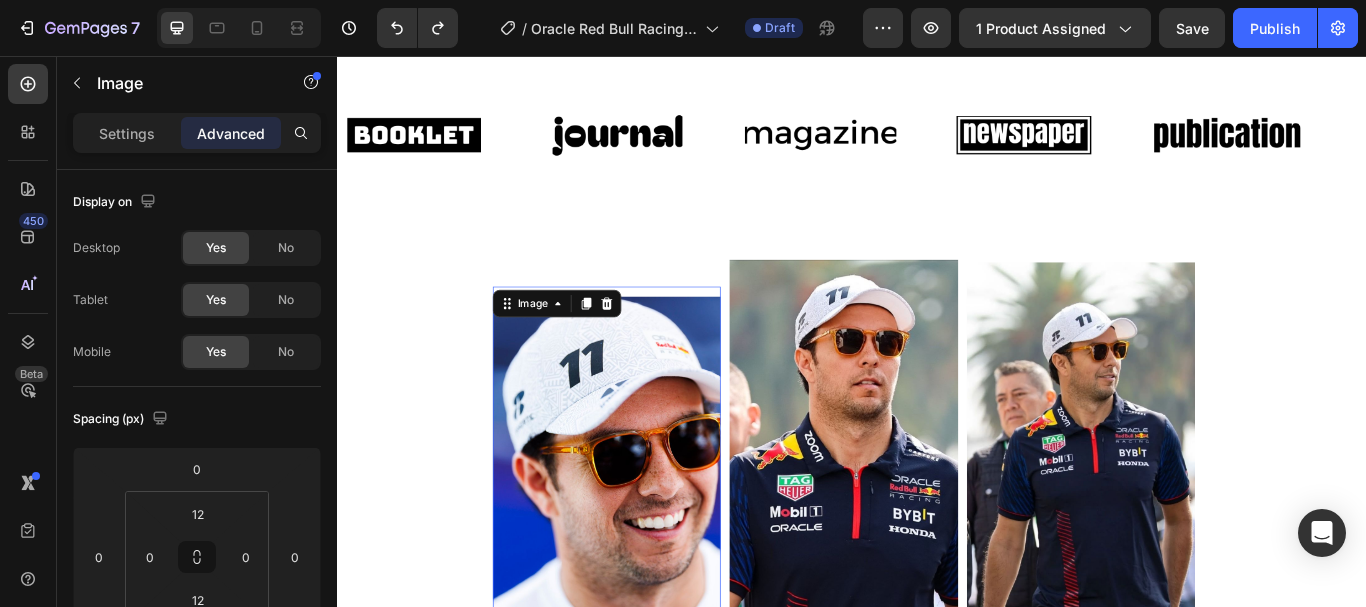 click at bounding box center [651, 531] 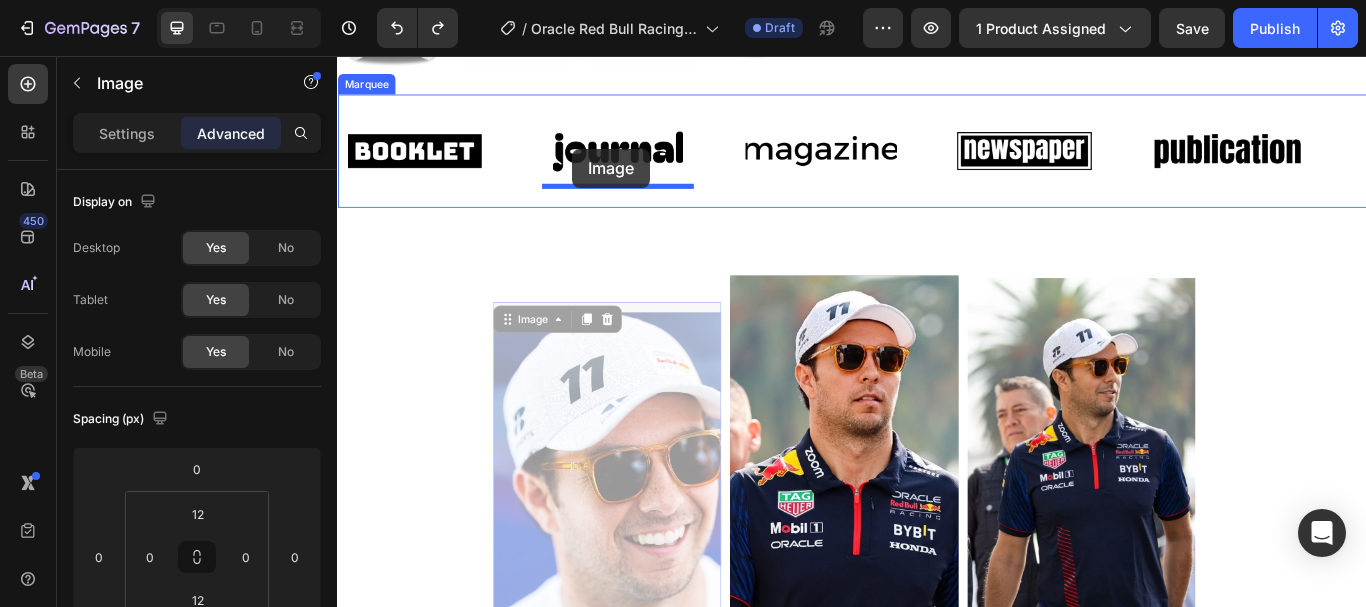 scroll, scrollTop: 726, scrollLeft: 0, axis: vertical 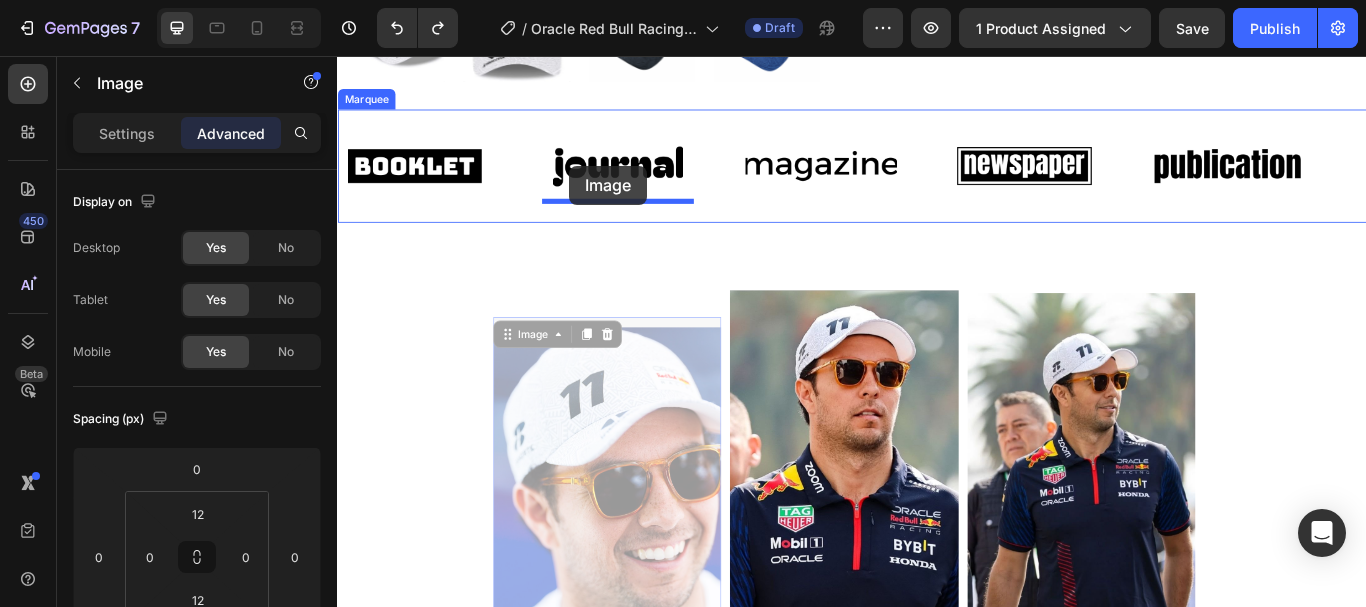 click at bounding box center (937, 2095) 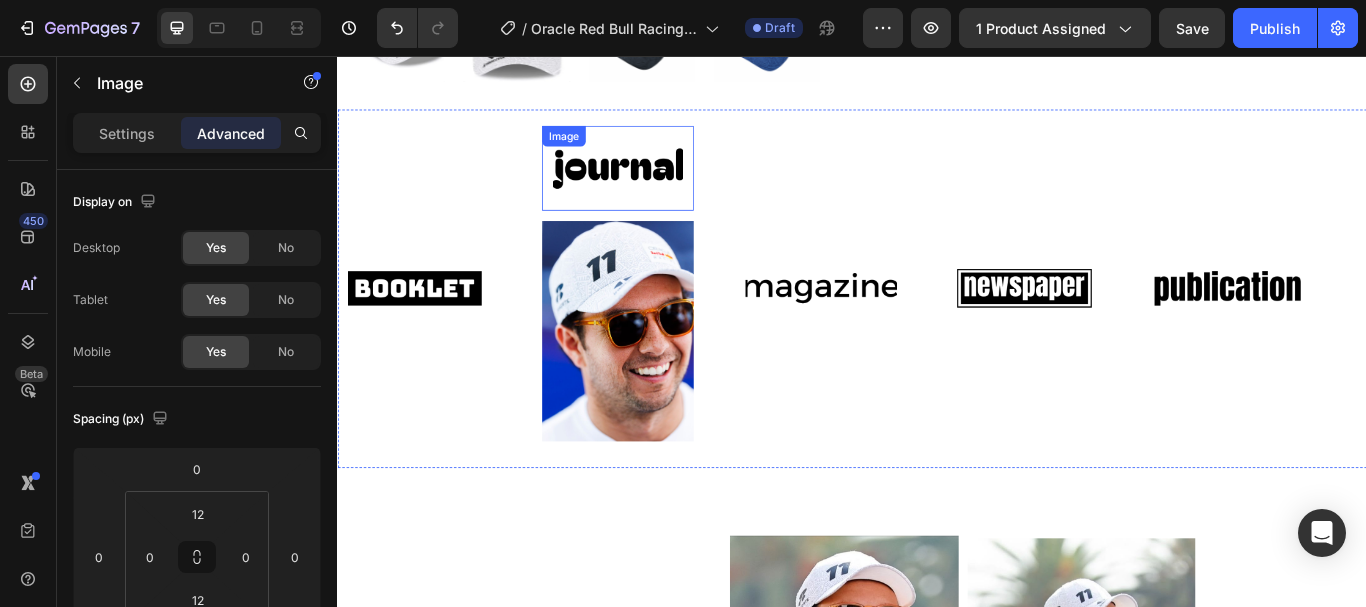 click at bounding box center (663, 187) 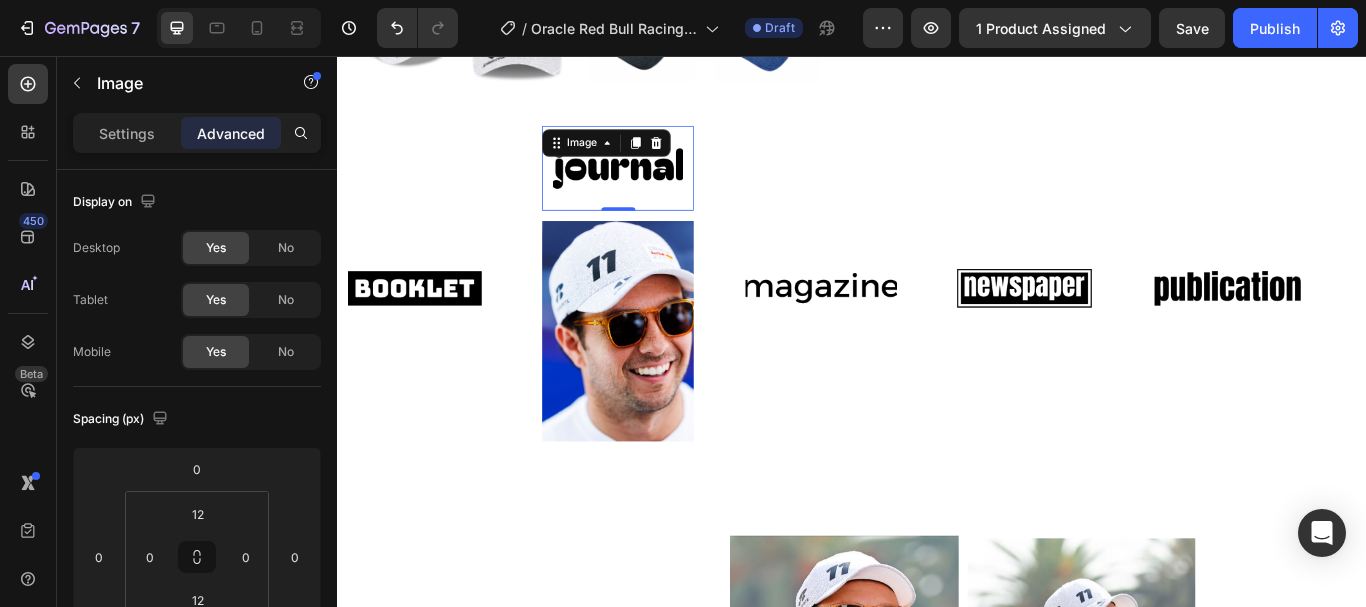 scroll, scrollTop: 840, scrollLeft: 0, axis: vertical 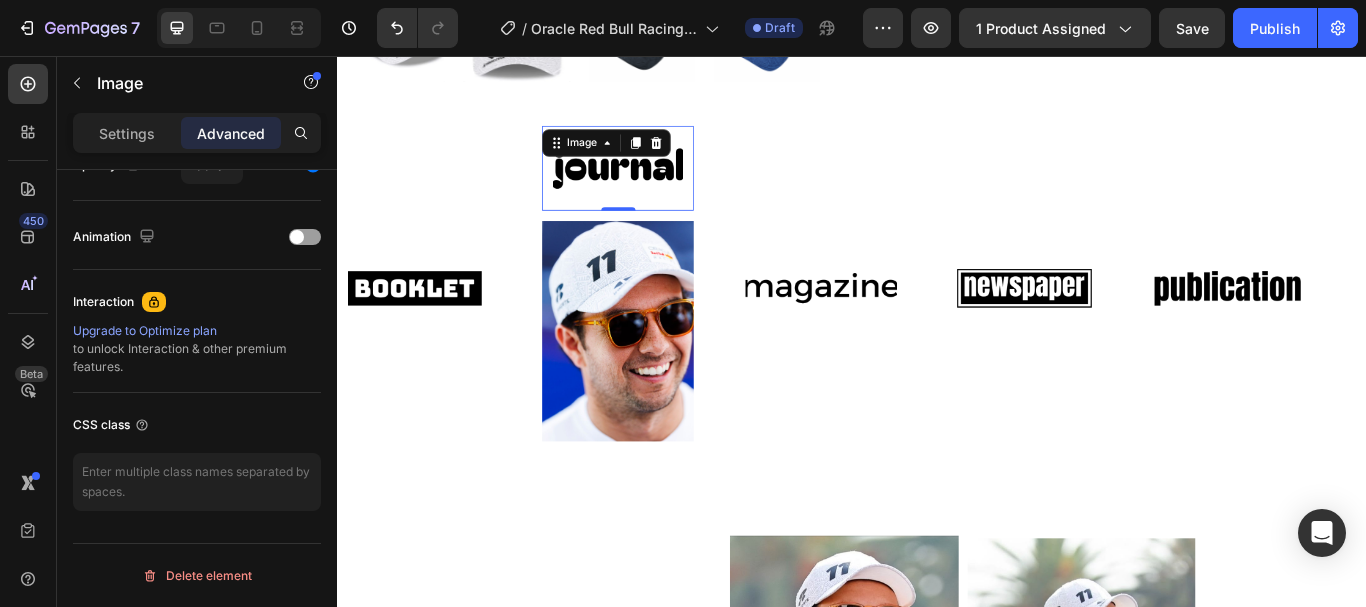 click 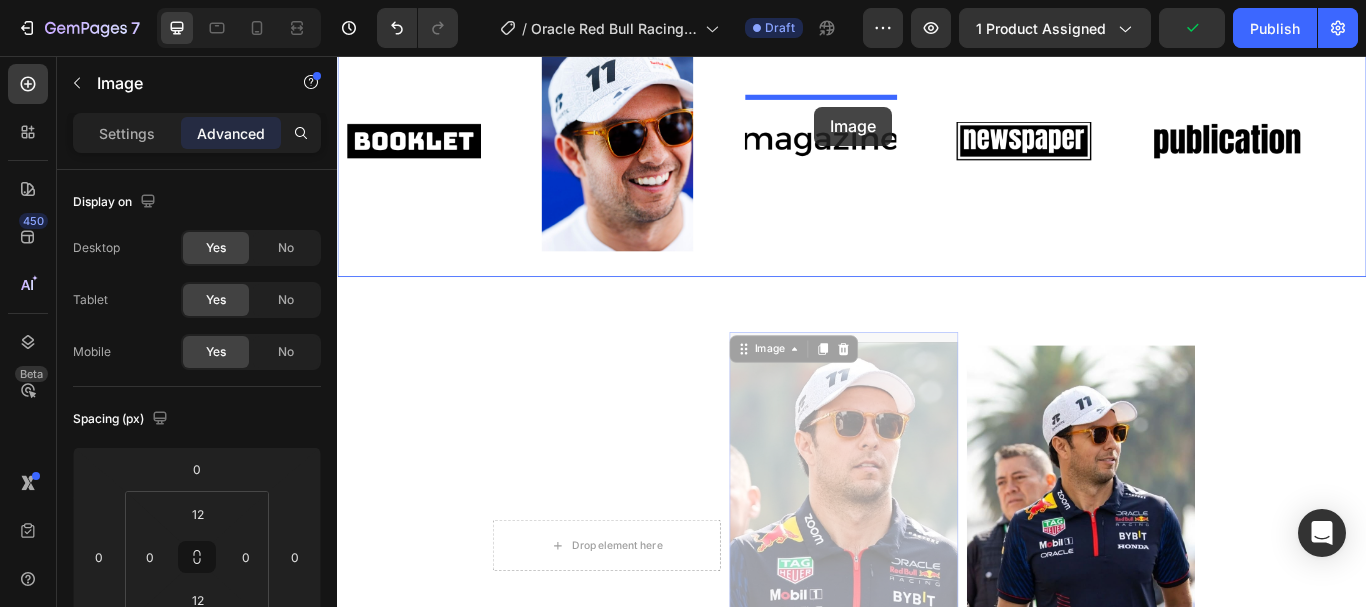 click at bounding box center [937, 2066] 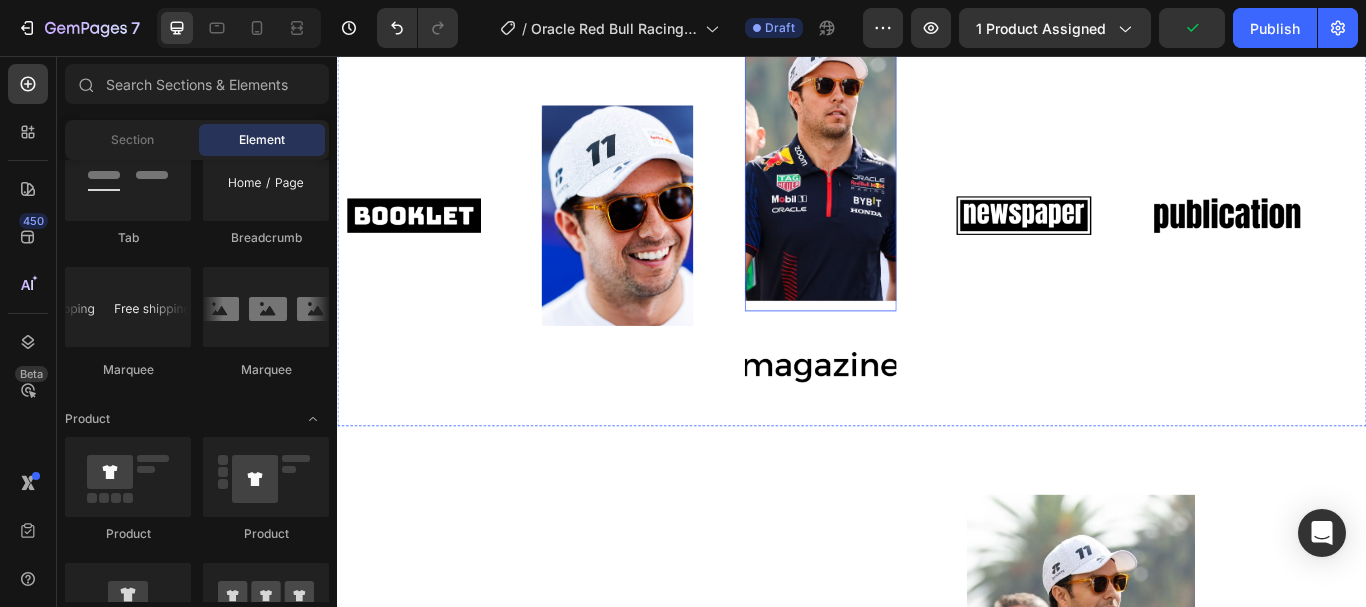scroll, scrollTop: 911, scrollLeft: 0, axis: vertical 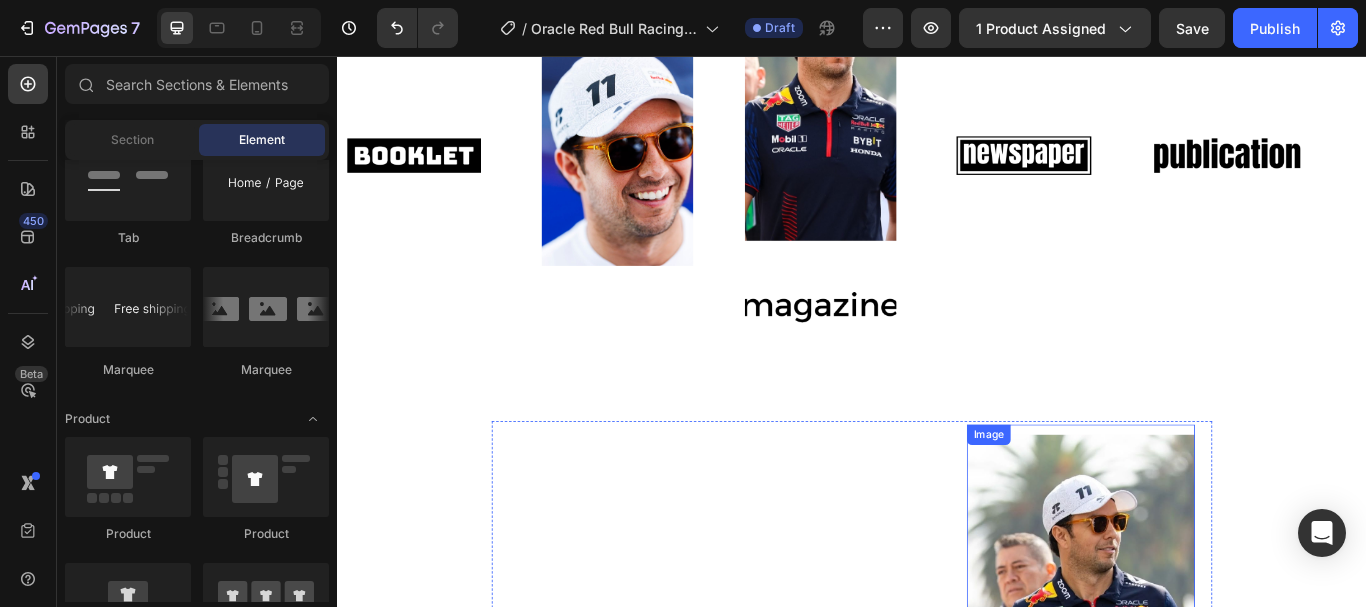 click at bounding box center [1204, 731] 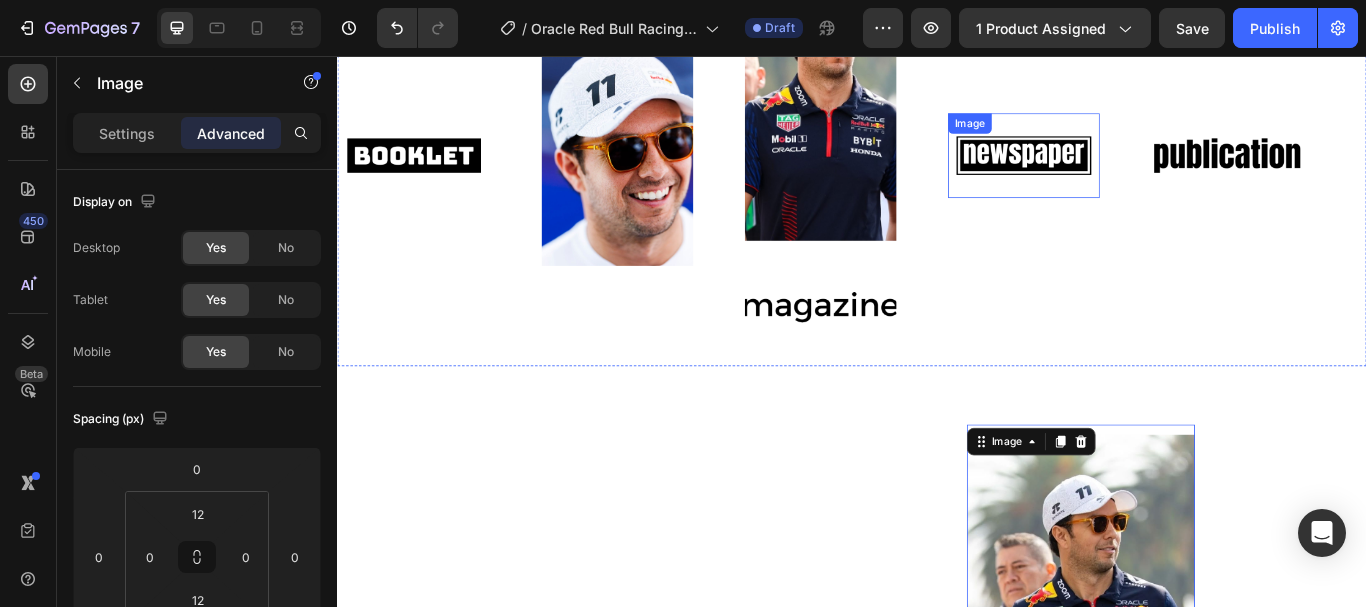 click at bounding box center [1137, 172] 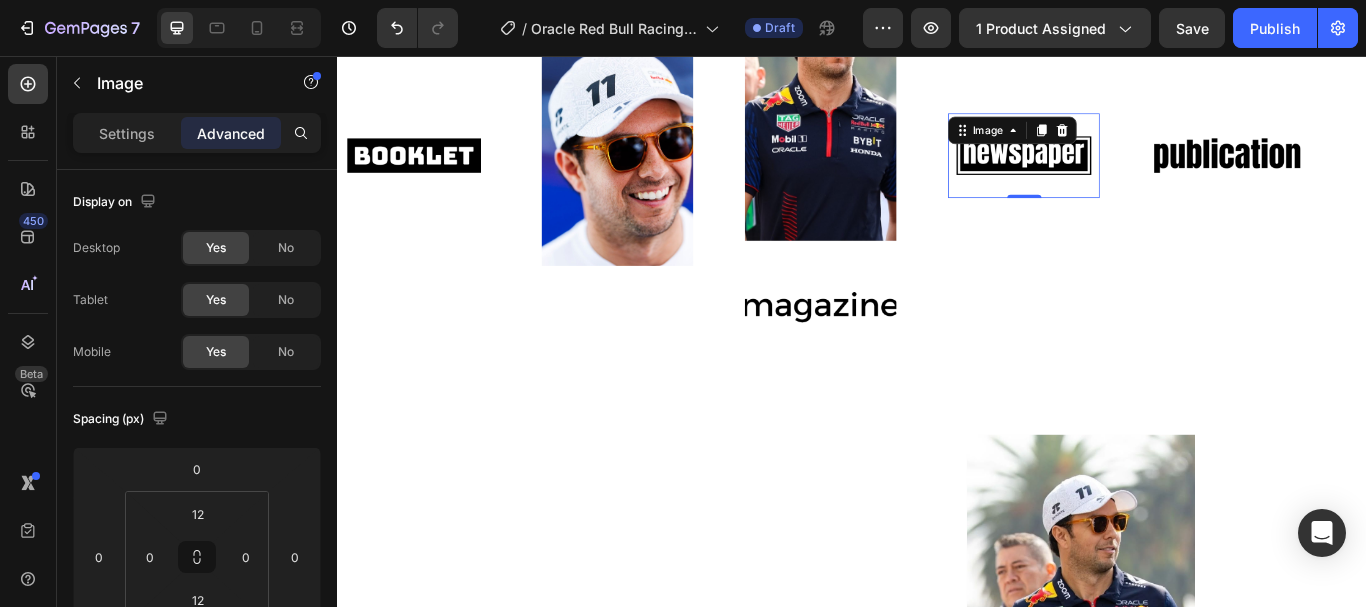 scroll, scrollTop: 840, scrollLeft: 0, axis: vertical 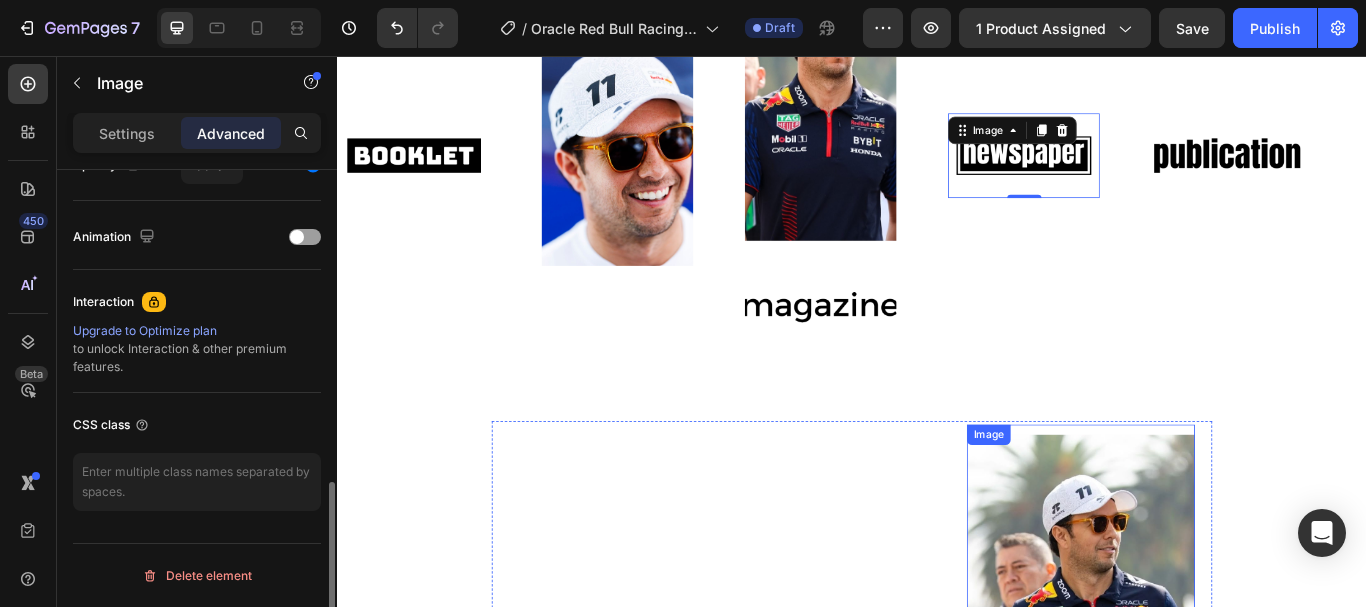 click at bounding box center (1204, 731) 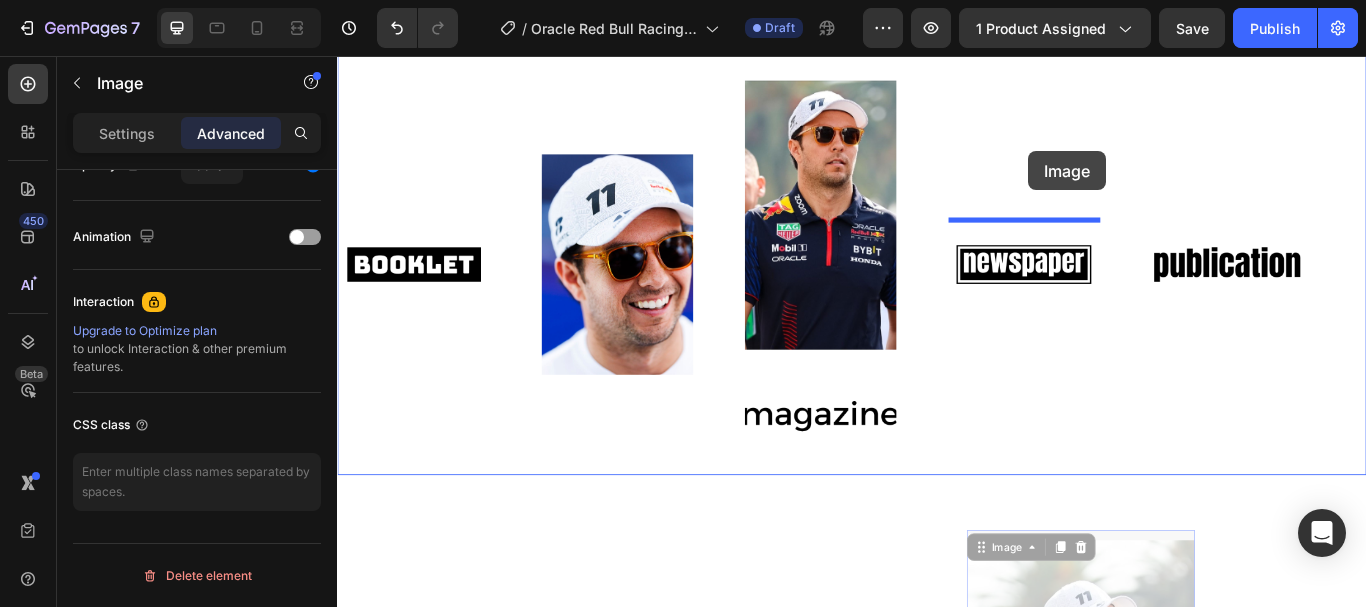 scroll, scrollTop: 780, scrollLeft: 0, axis: vertical 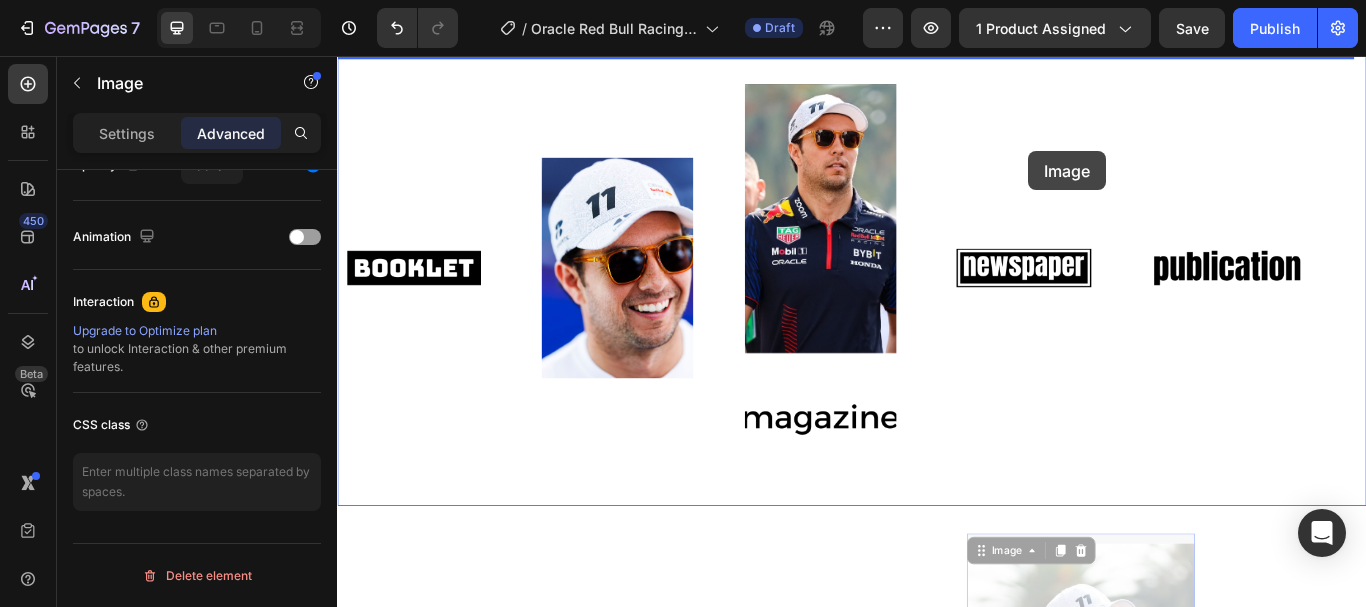 click at bounding box center (937, 2210) 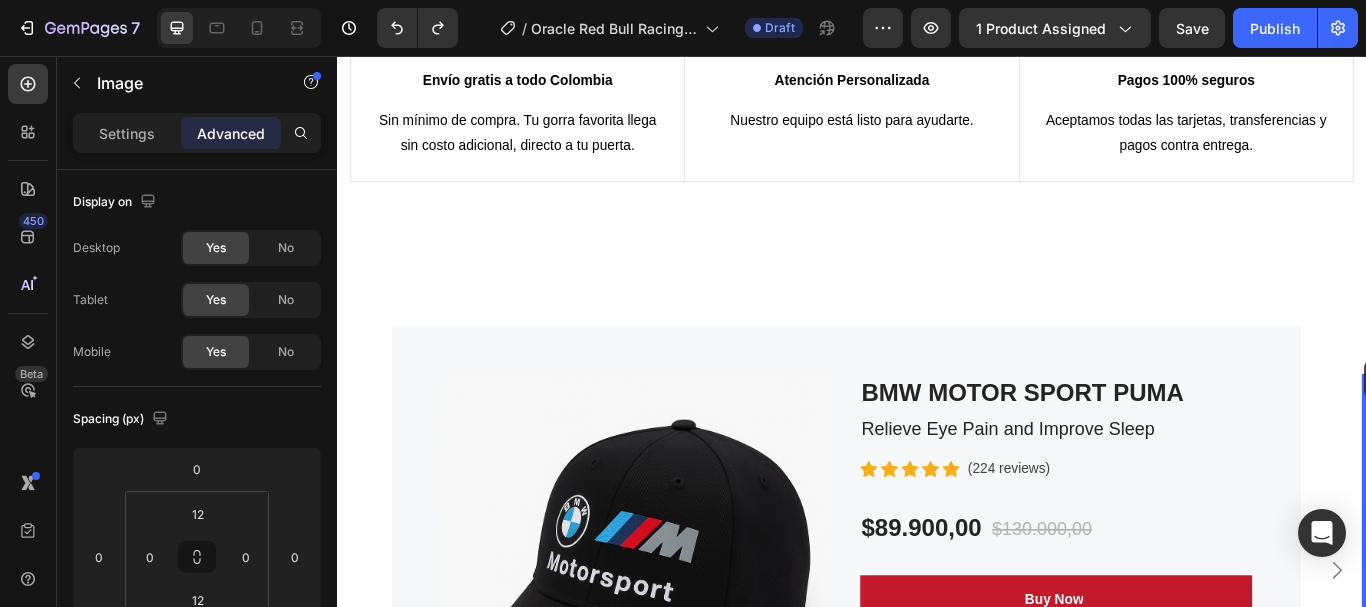 scroll, scrollTop: 4238, scrollLeft: 0, axis: vertical 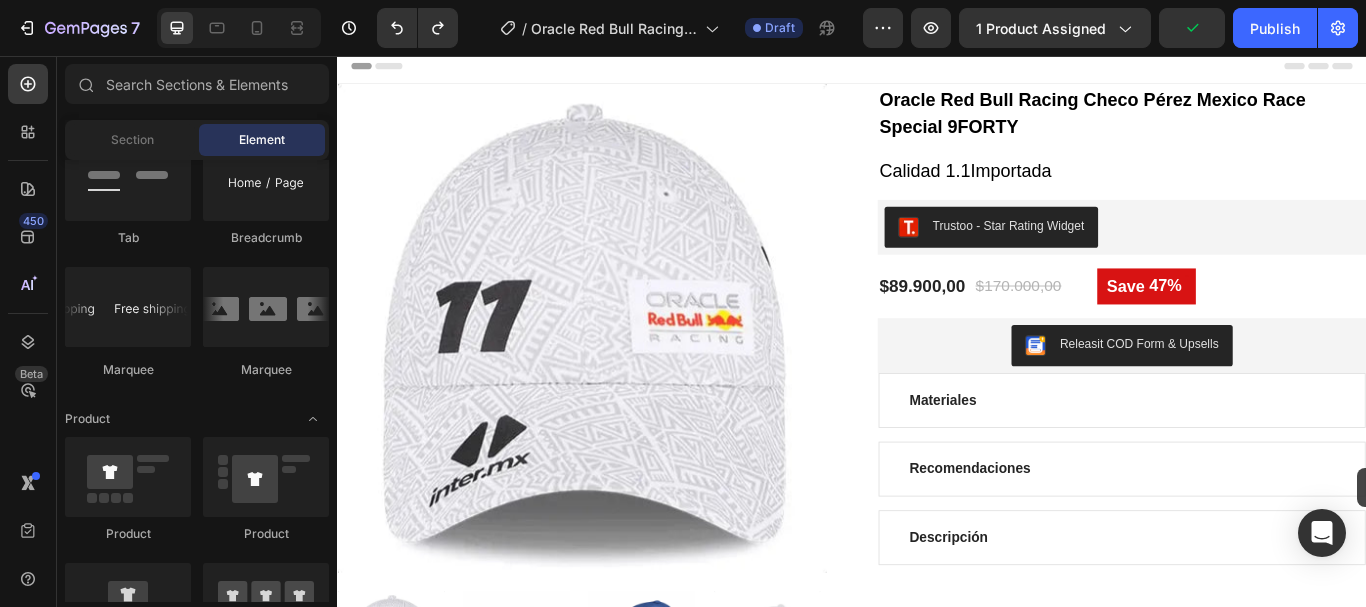 drag, startPoint x: 1527, startPoint y: 536, endPoint x: 1702, endPoint y: 85, distance: 483.76233 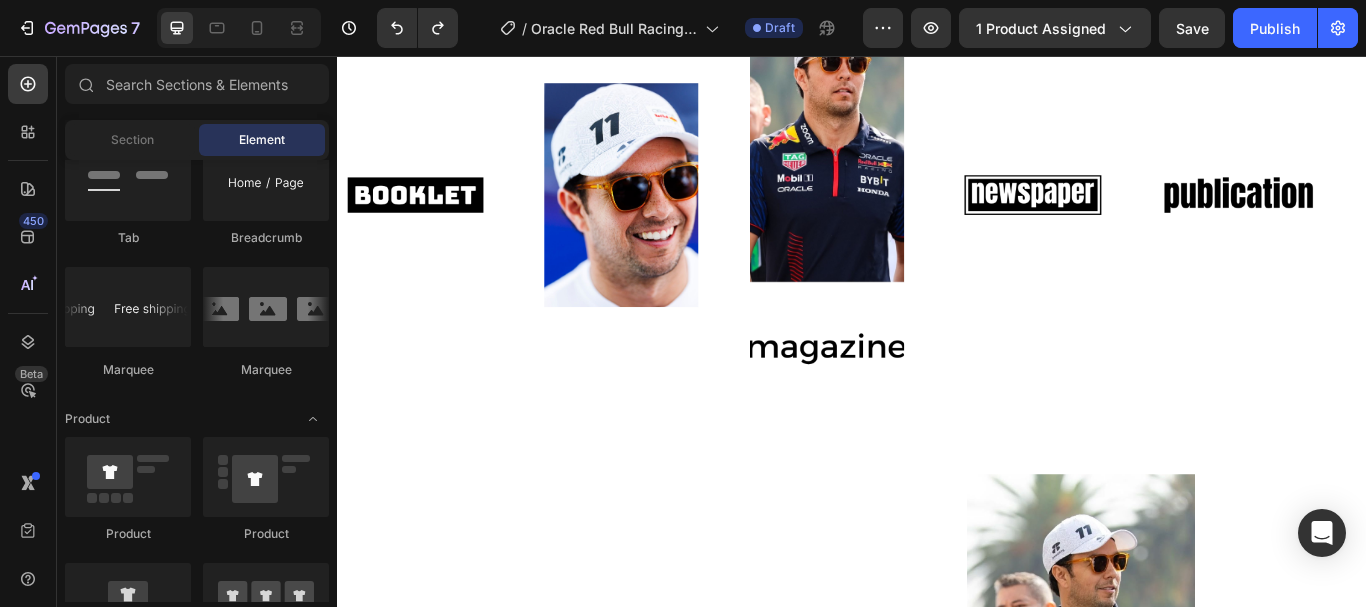 scroll, scrollTop: 1214, scrollLeft: 0, axis: vertical 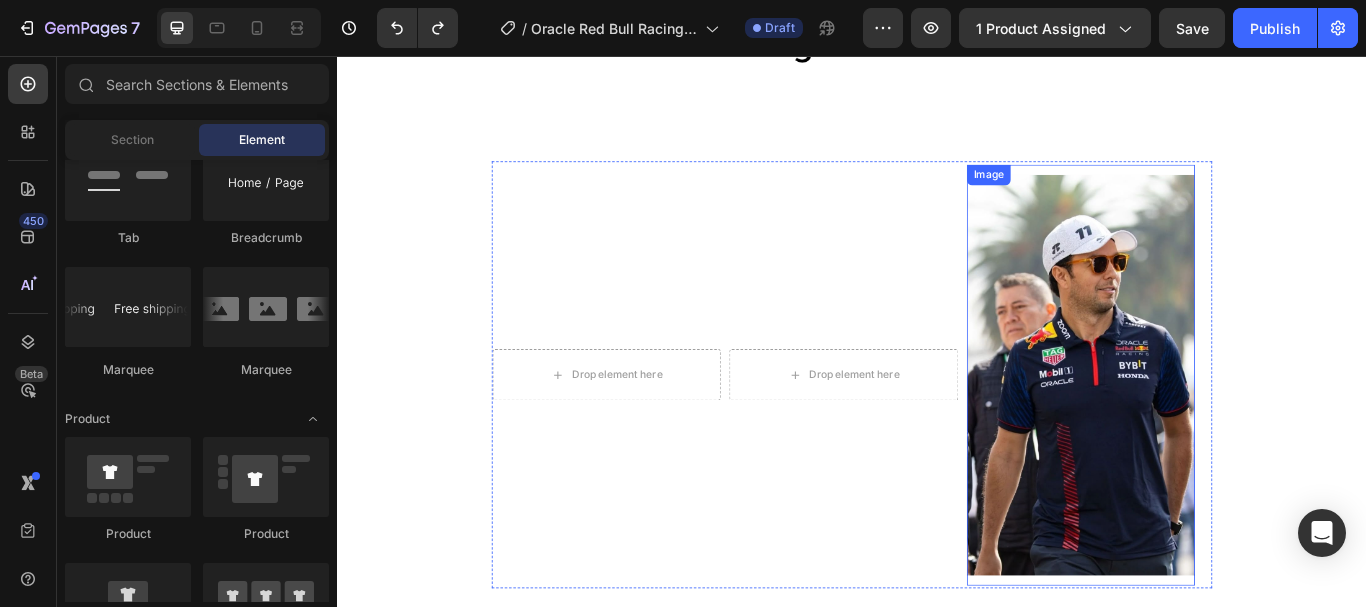 click at bounding box center (1204, 428) 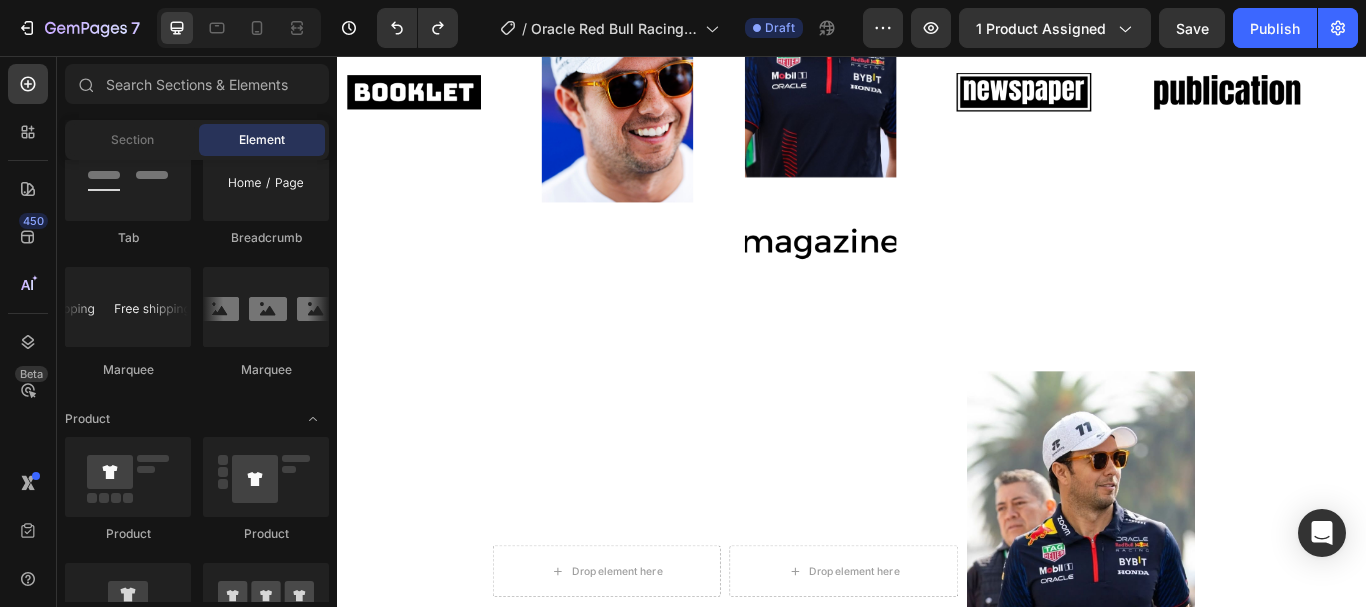 scroll, scrollTop: 952, scrollLeft: 0, axis: vertical 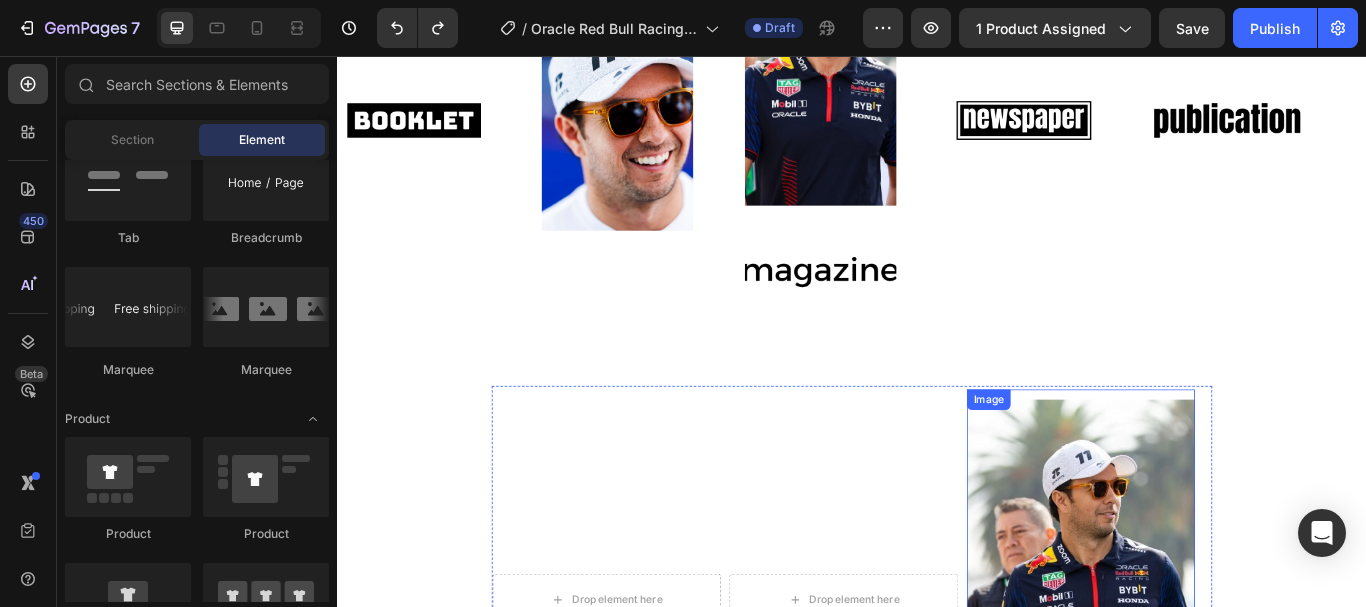 click at bounding box center (1204, 690) 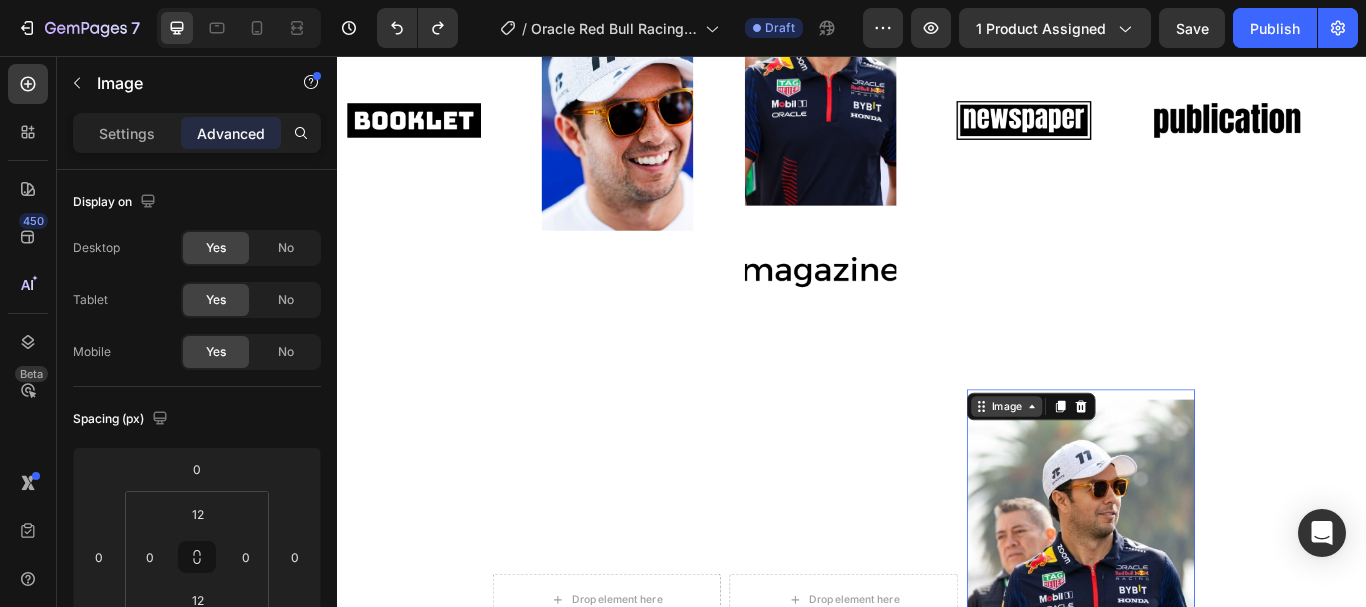click on "Image" at bounding box center (1117, 465) 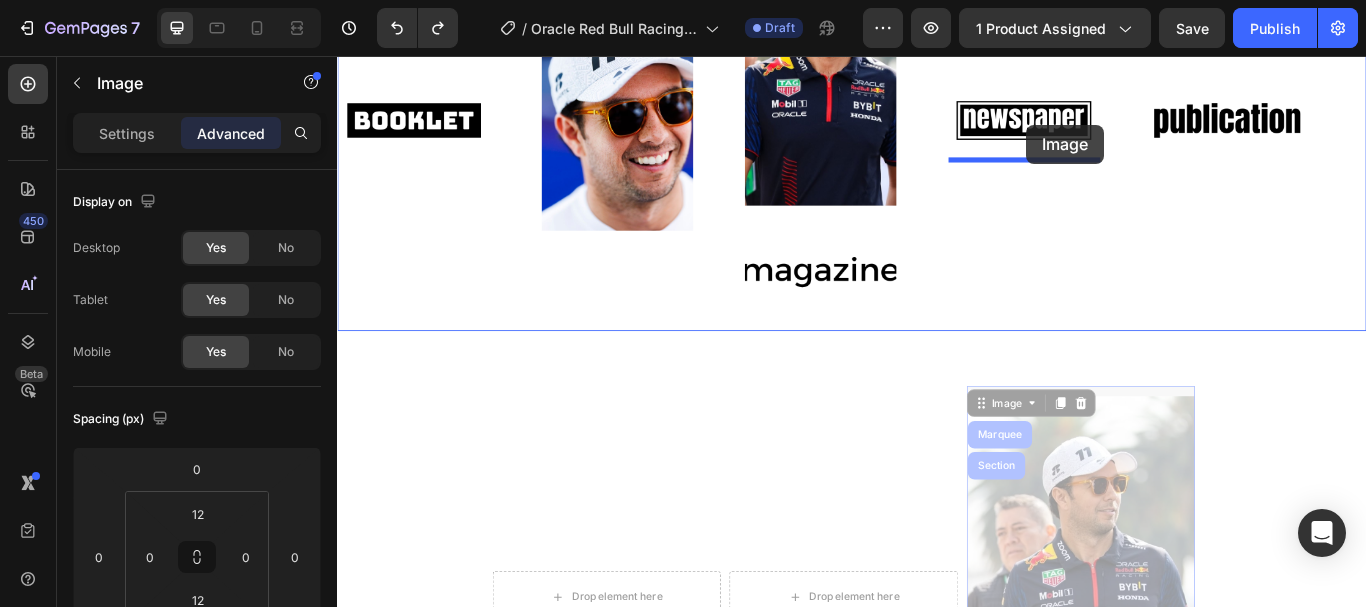drag, startPoint x: 1123, startPoint y: 455, endPoint x: 1141, endPoint y: 136, distance: 319.50745 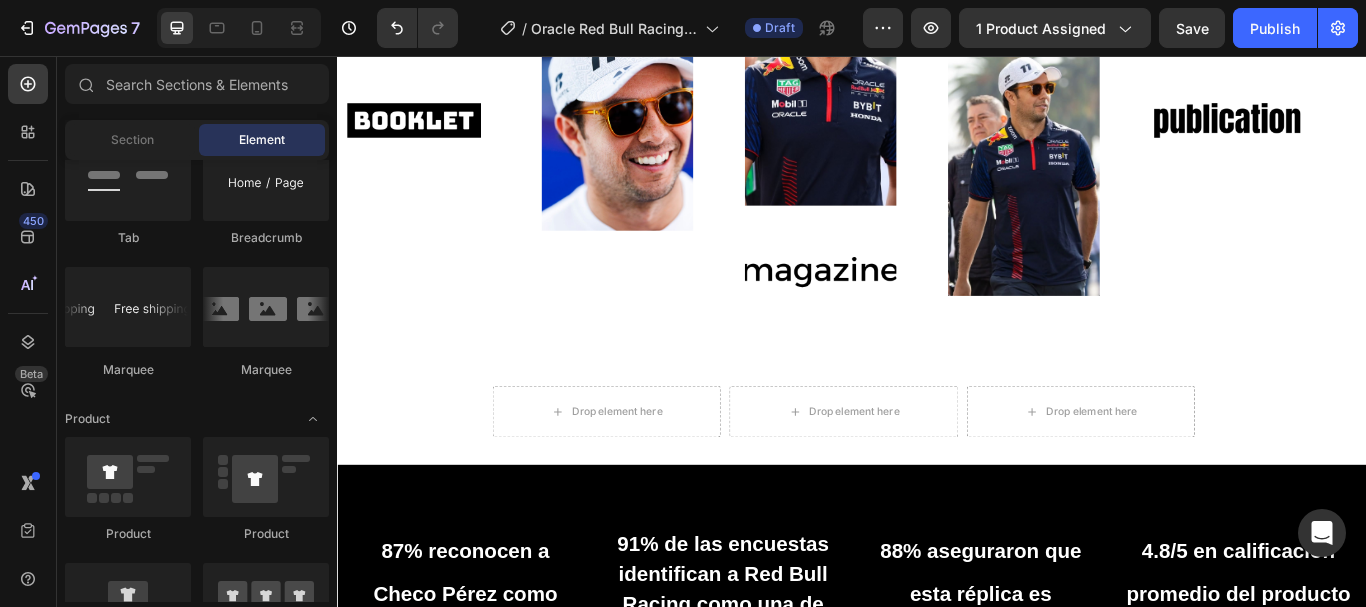 scroll, scrollTop: 781, scrollLeft: 0, axis: vertical 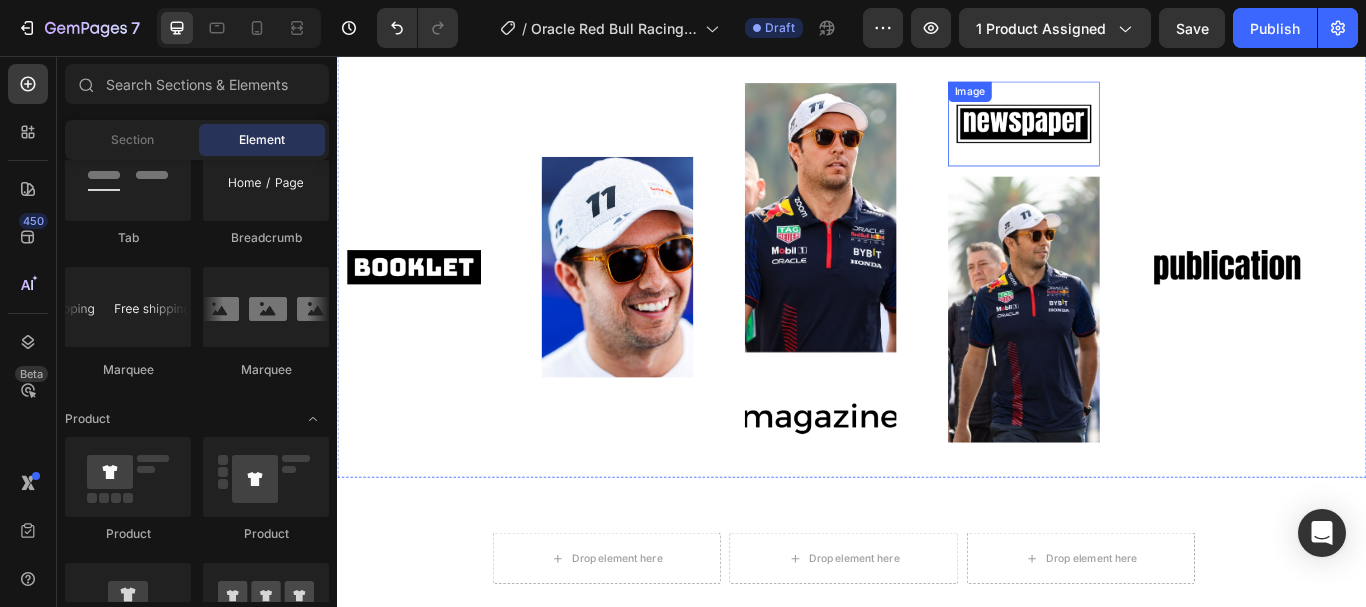 click at bounding box center [1137, 135] 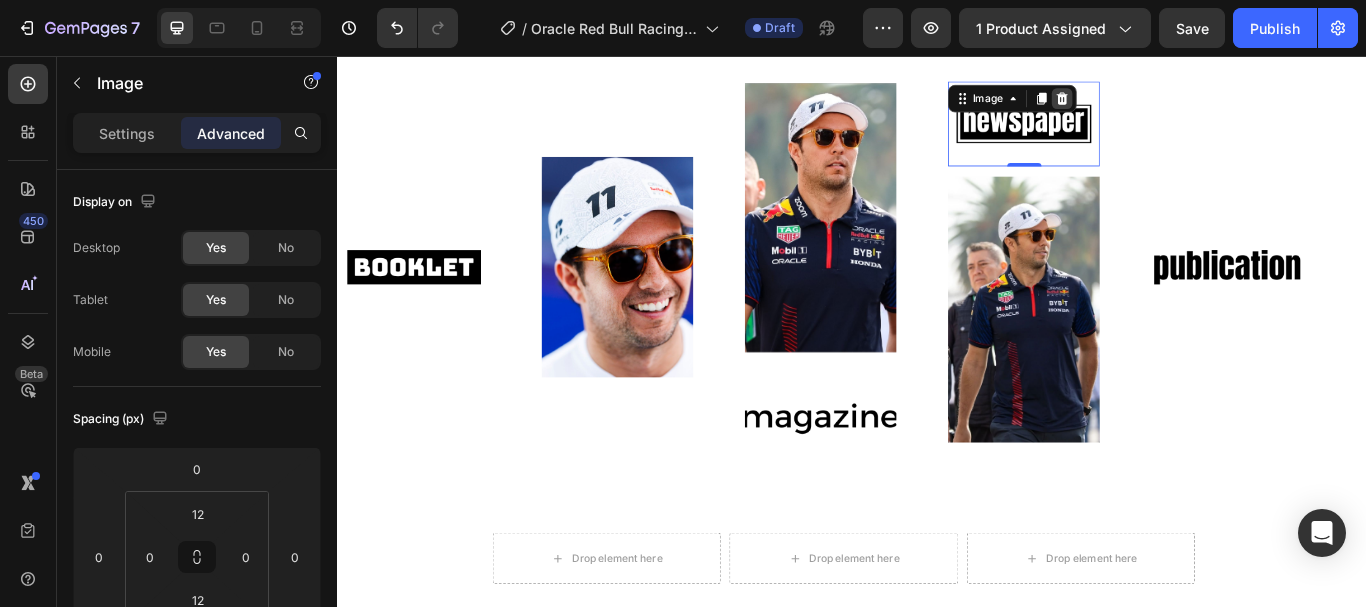 click 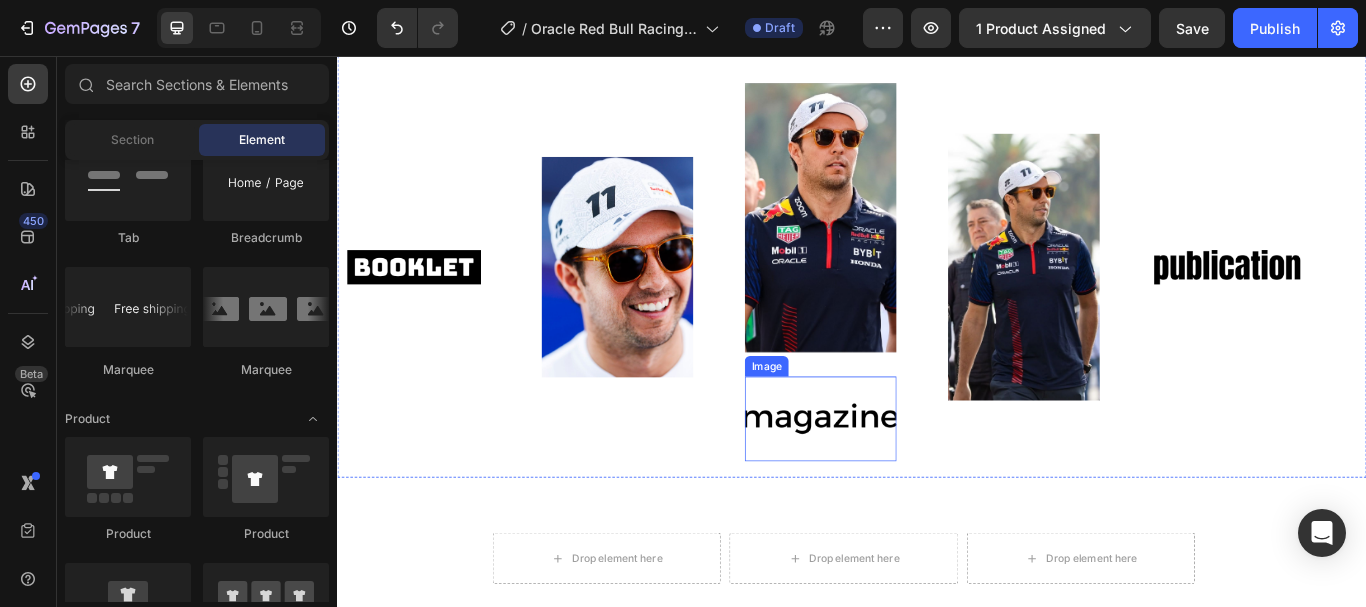 click at bounding box center [900, 479] 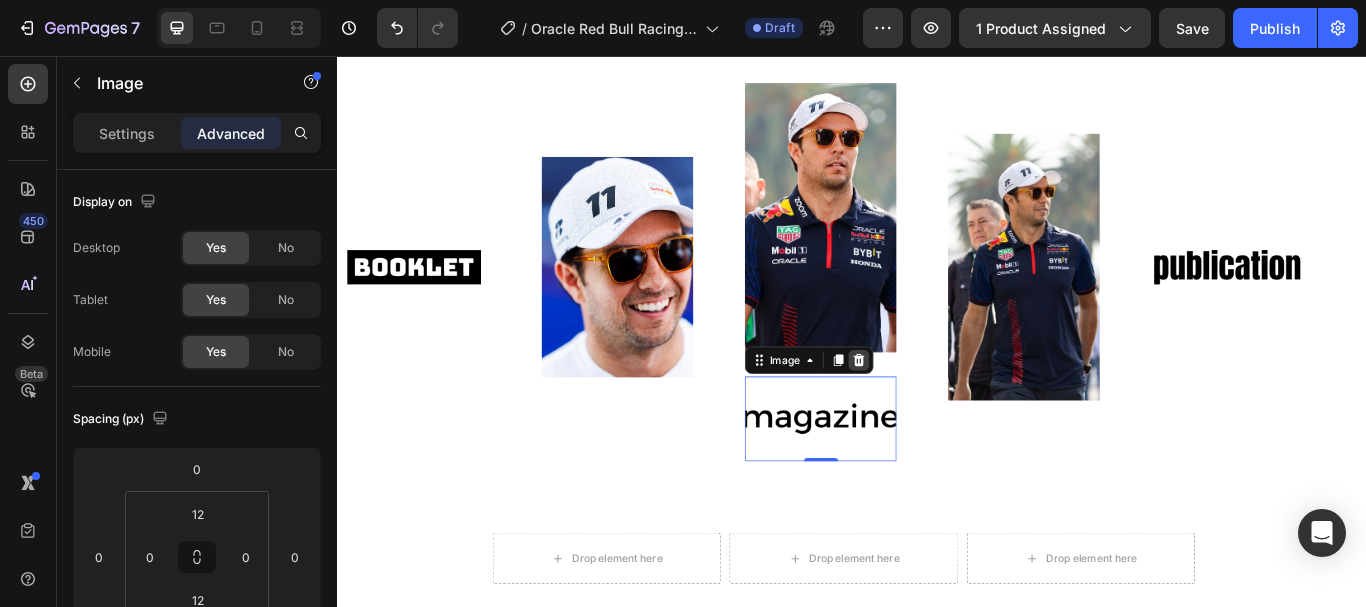 click 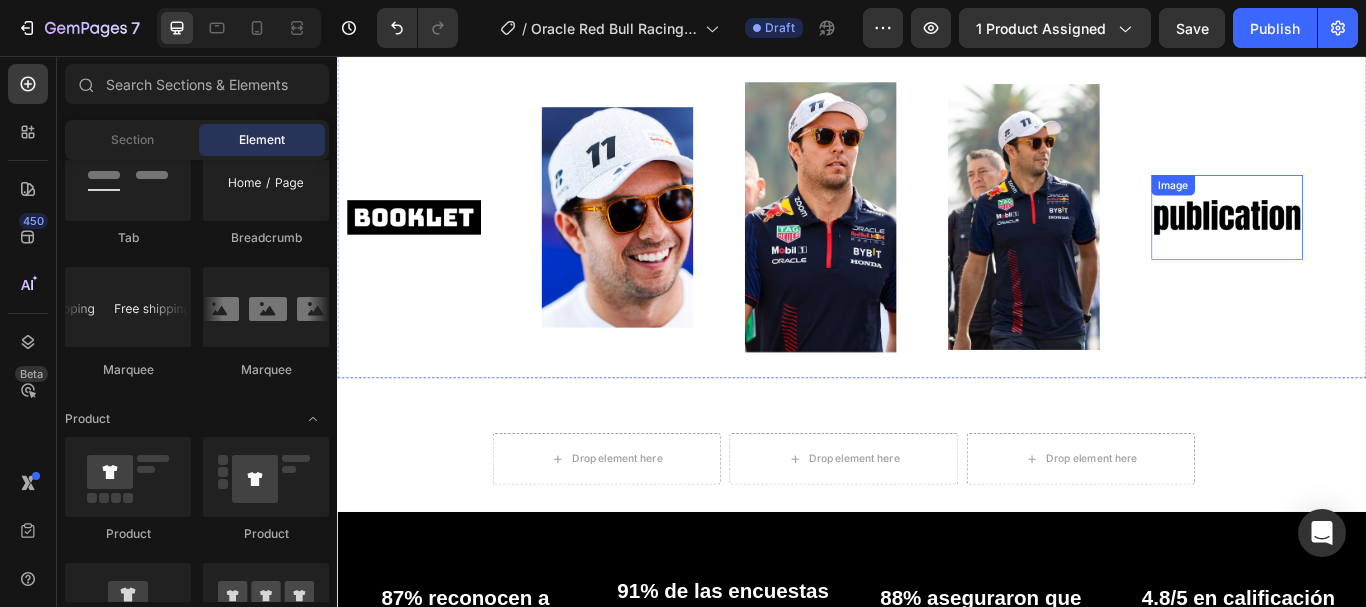 click at bounding box center [1374, 244] 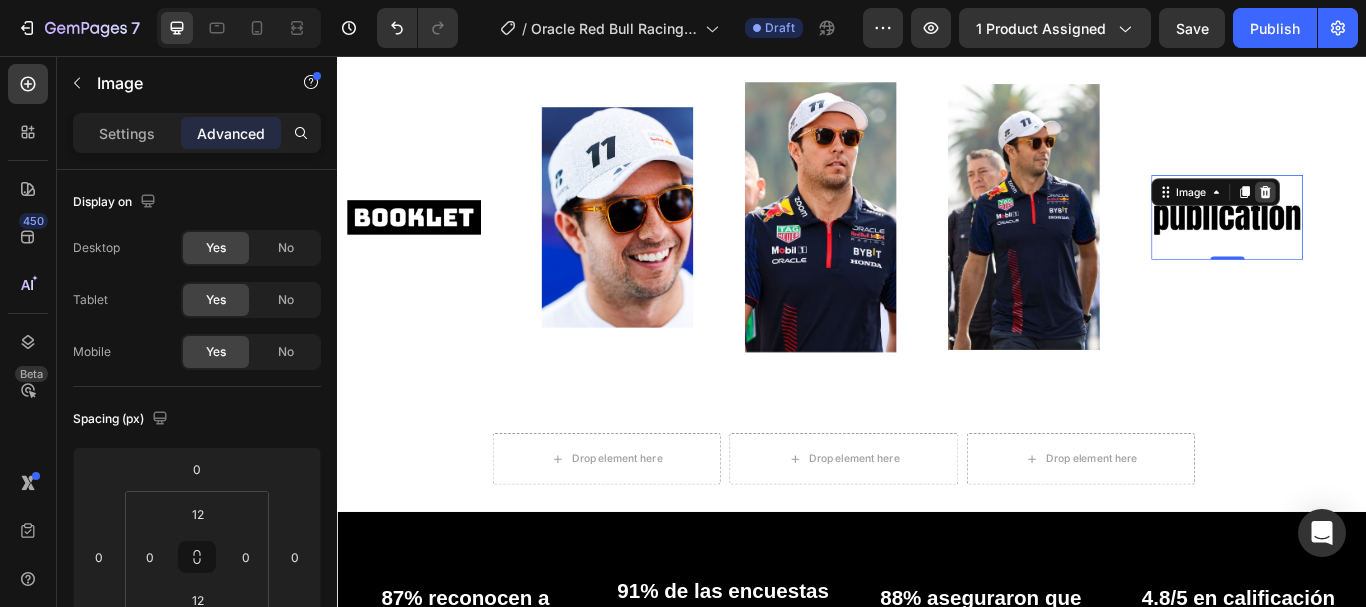 click at bounding box center (1419, 215) 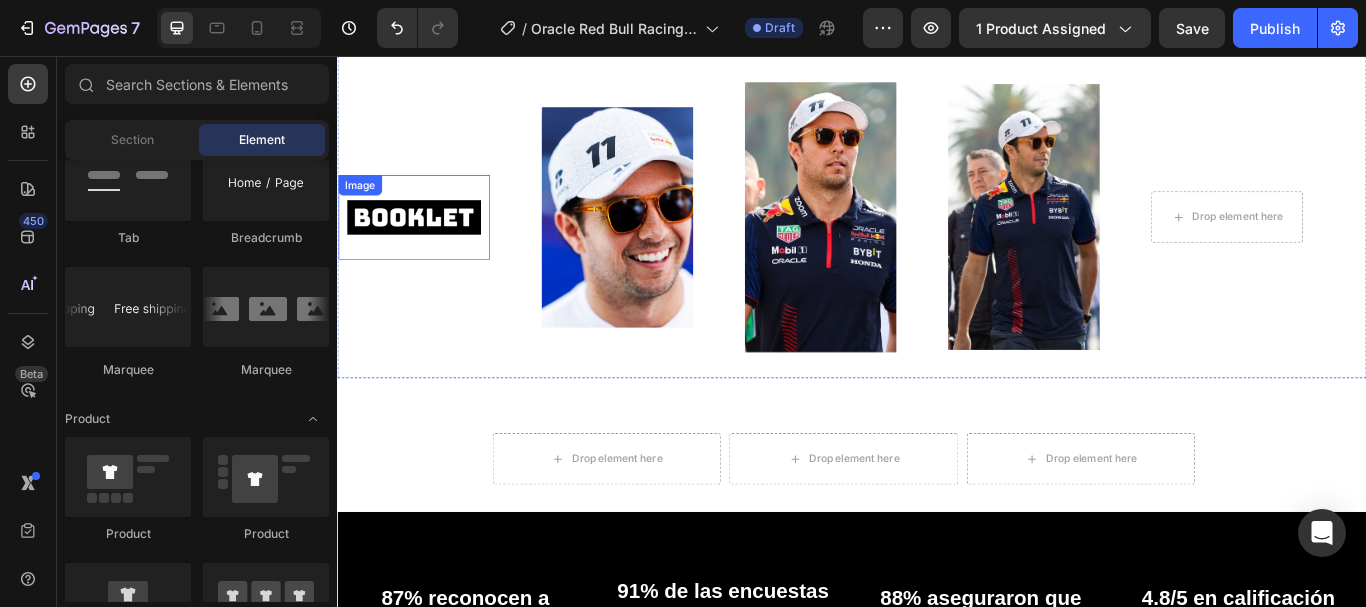 click at bounding box center (426, 244) 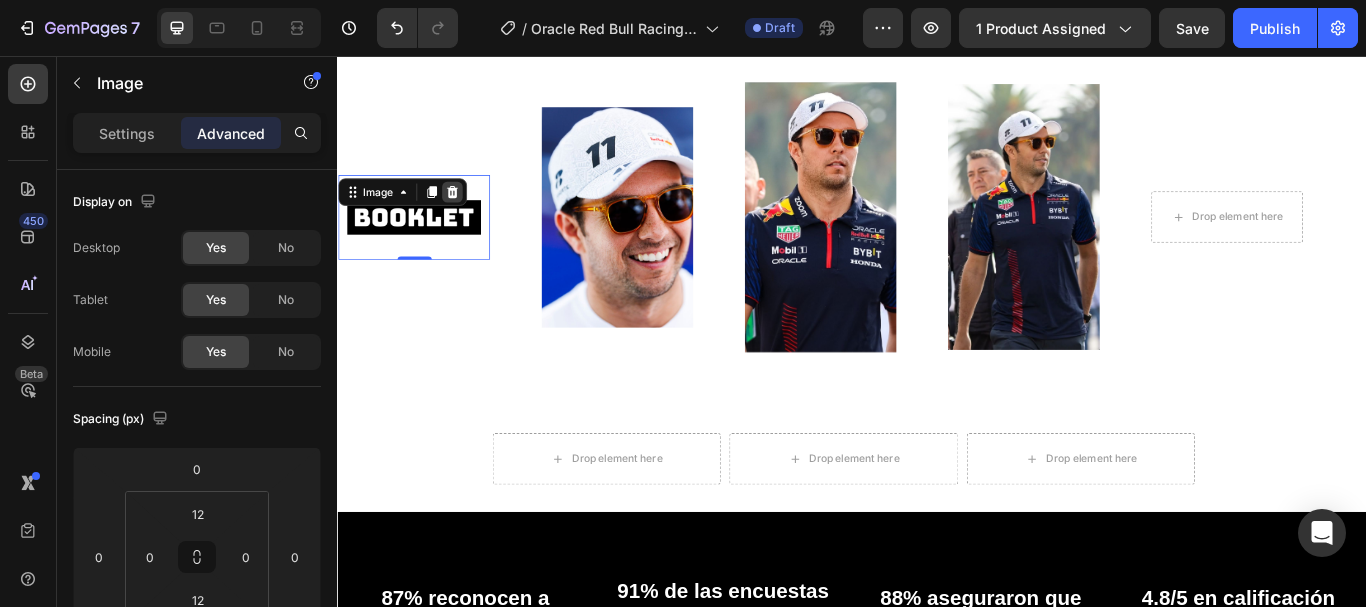 click at bounding box center (471, 215) 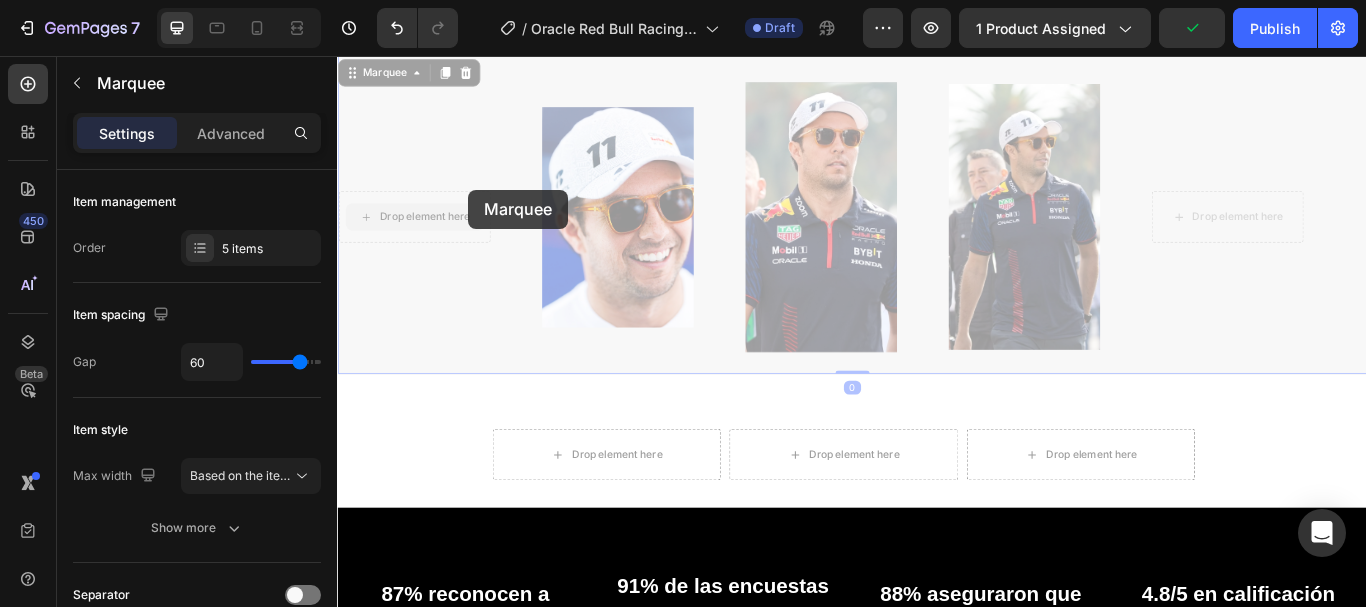 drag, startPoint x: 490, startPoint y: 212, endPoint x: 472, endPoint y: 223, distance: 21.095022 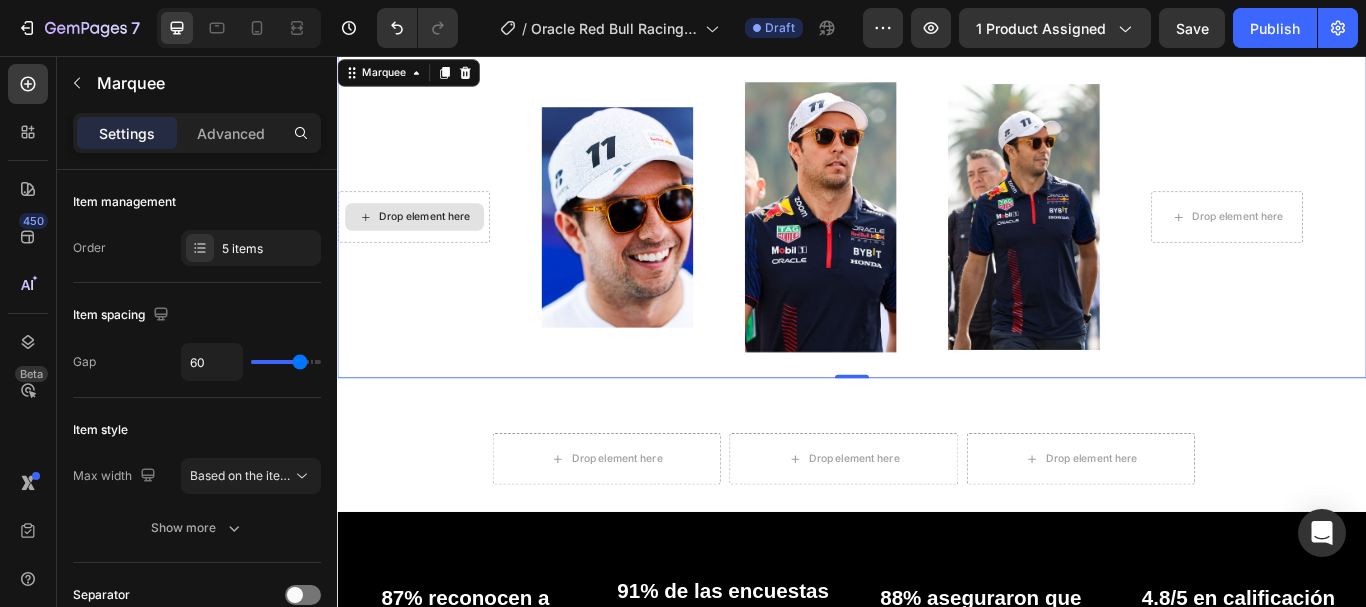 click on "Drop element here" at bounding box center [426, 244] 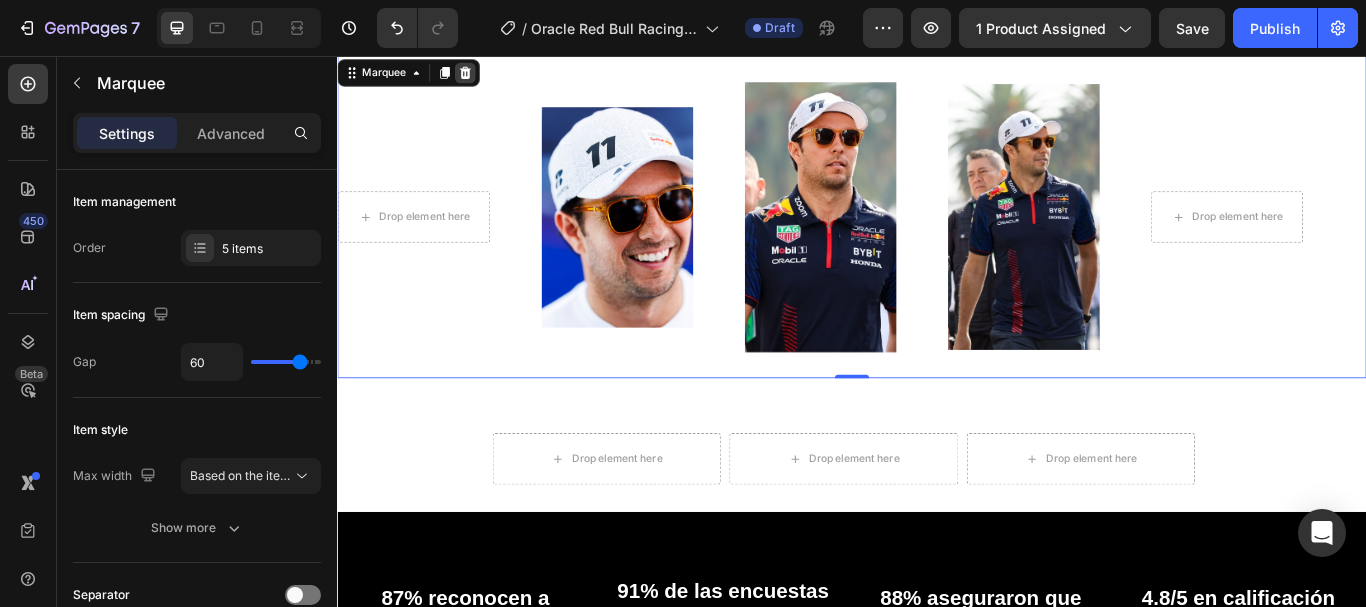 click 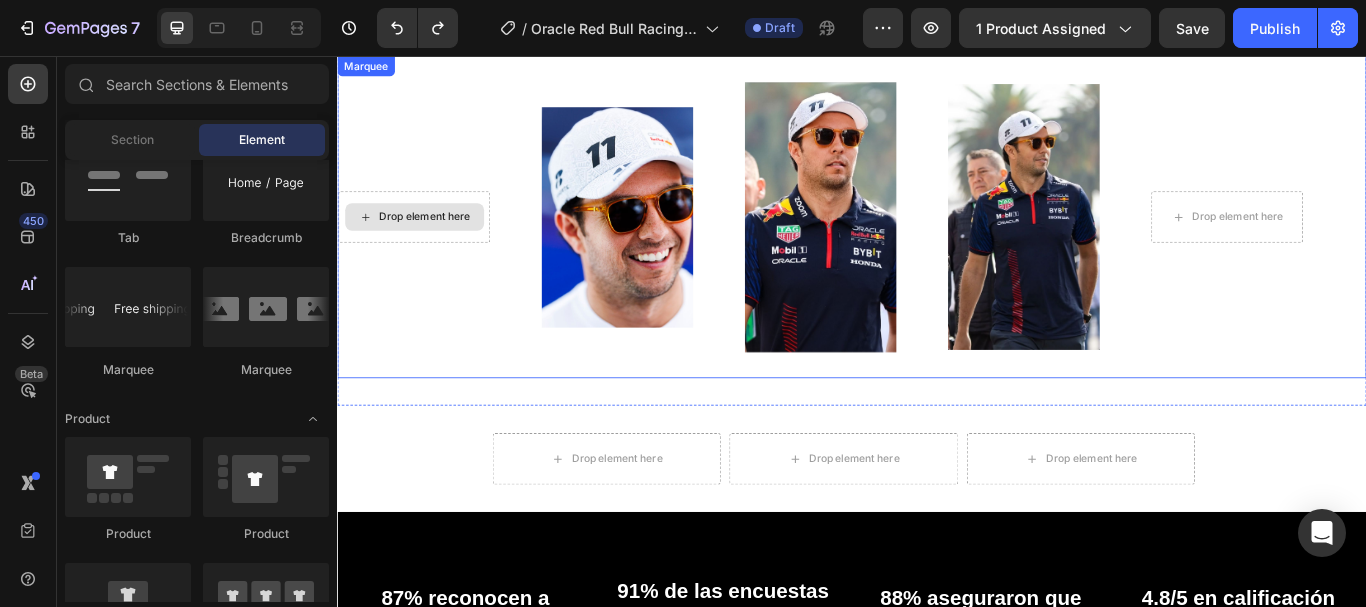 click on "Drop element here" at bounding box center (426, 244) 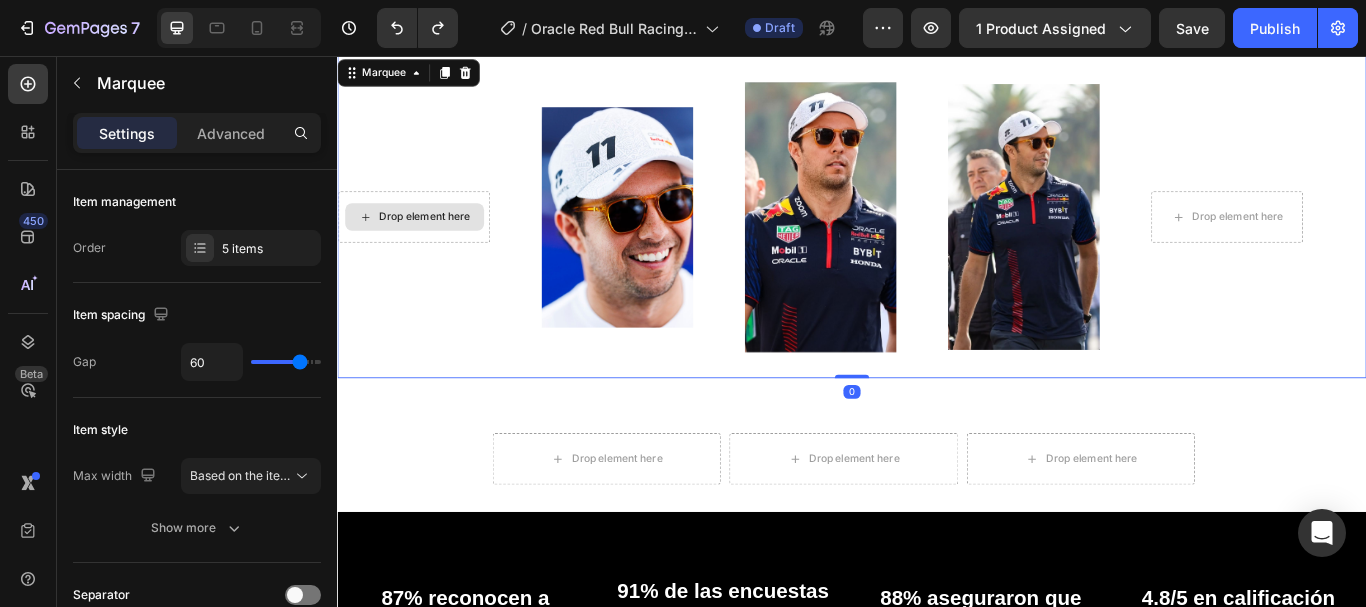 click on "Drop element here" at bounding box center [426, 244] 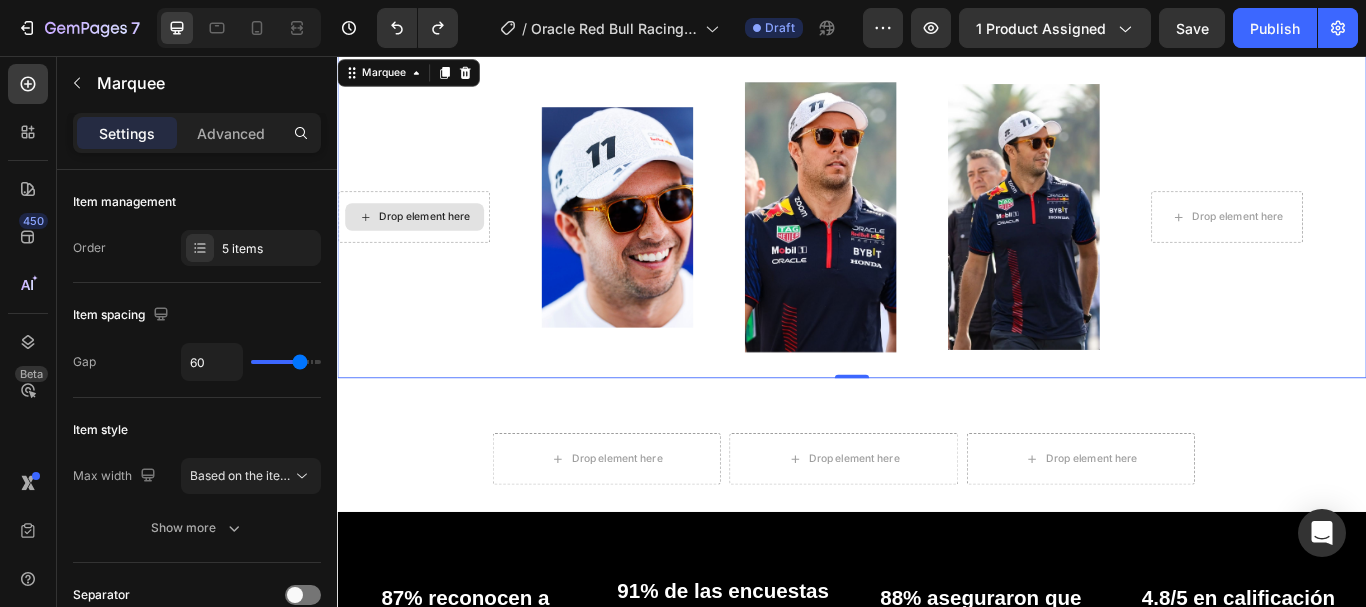 click on "Drop element here" at bounding box center [426, 244] 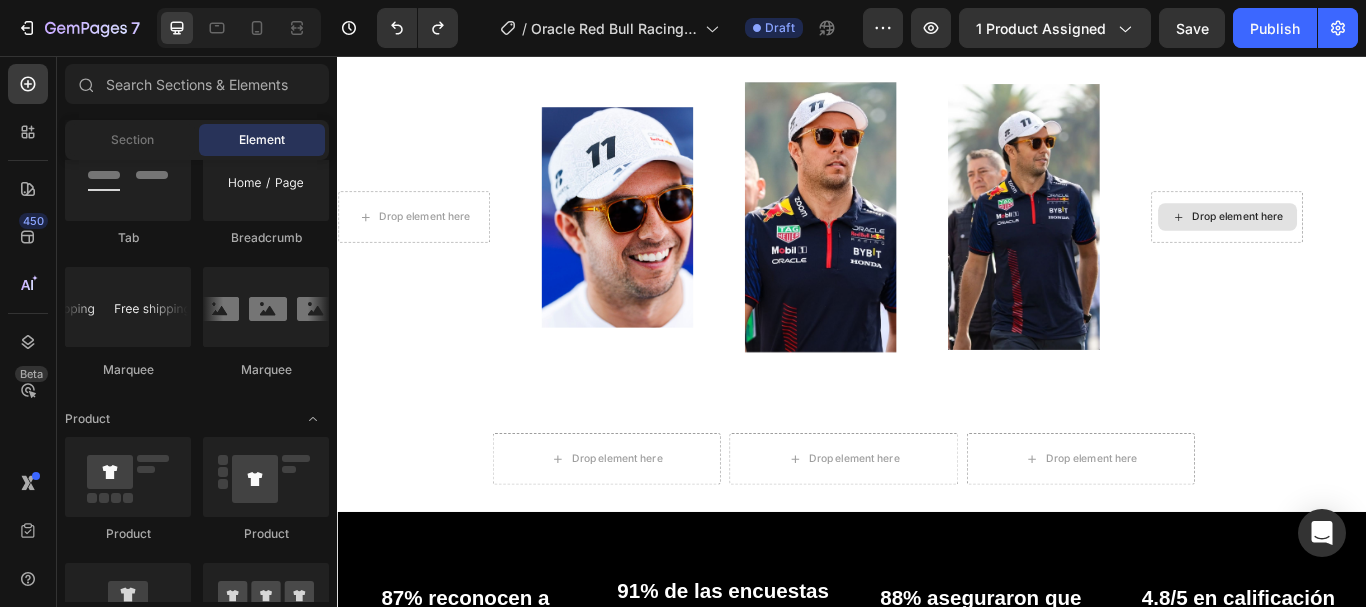 click on "Drop element here" at bounding box center (1387, 244) 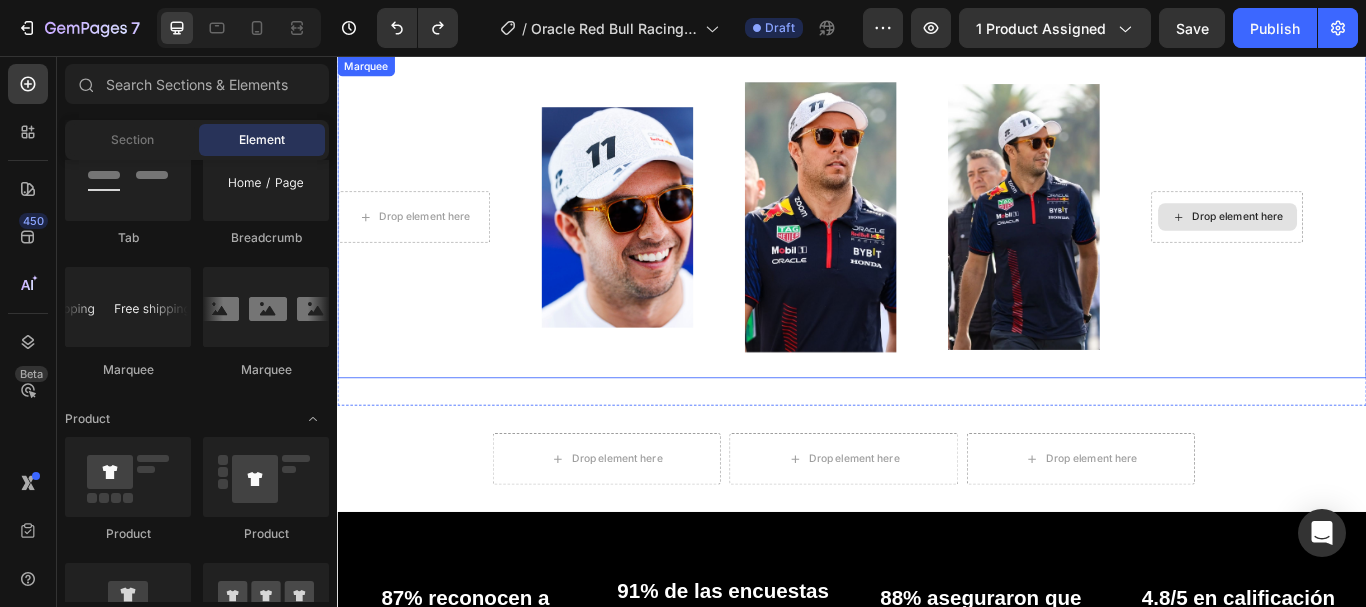 click on "Drop element here" at bounding box center [1374, 244] 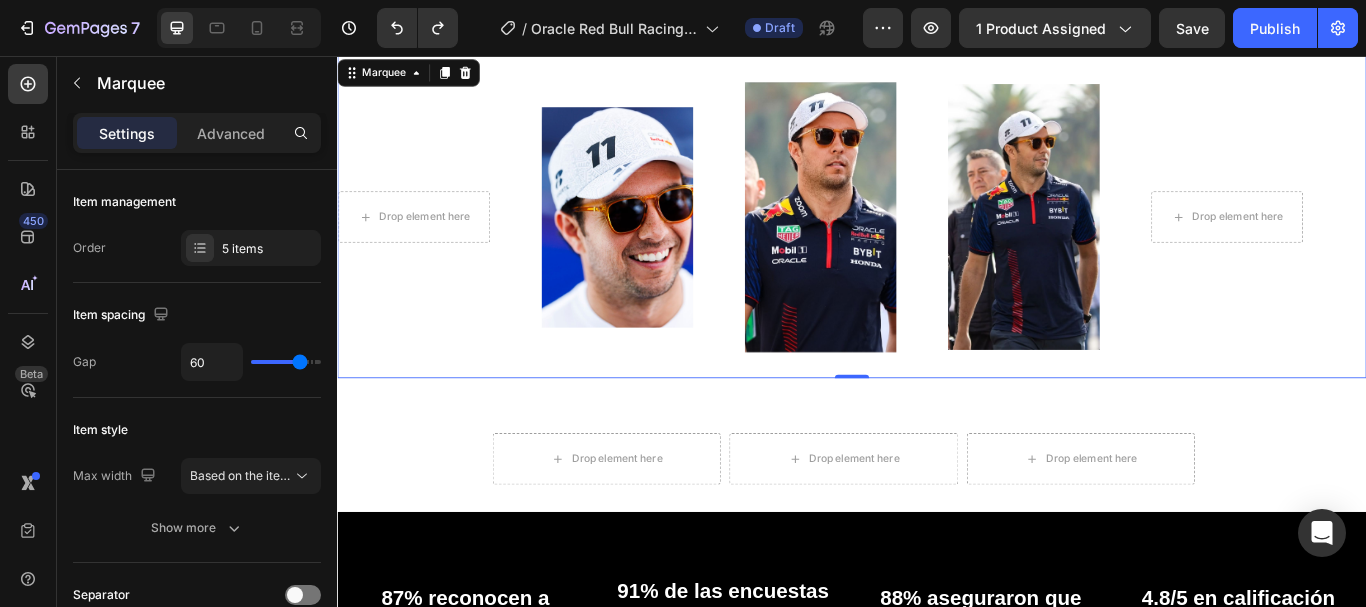 click on "Drop element here Image Image Image
Drop element here" at bounding box center [930, 244] 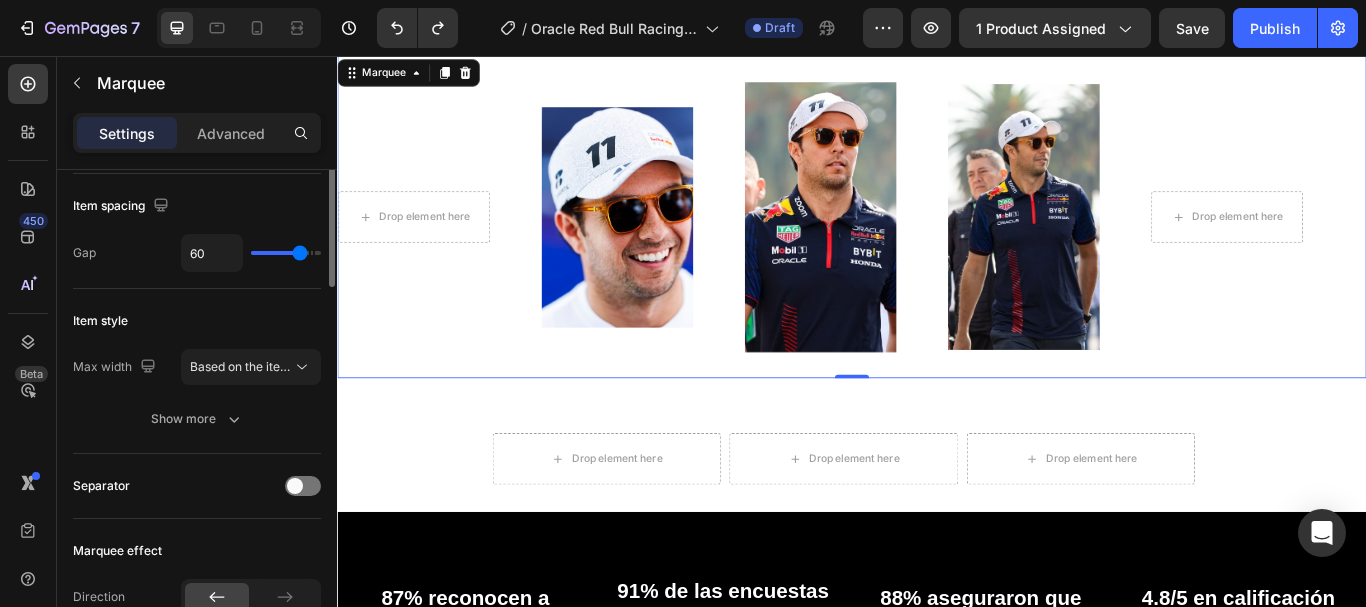 scroll, scrollTop: 6, scrollLeft: 0, axis: vertical 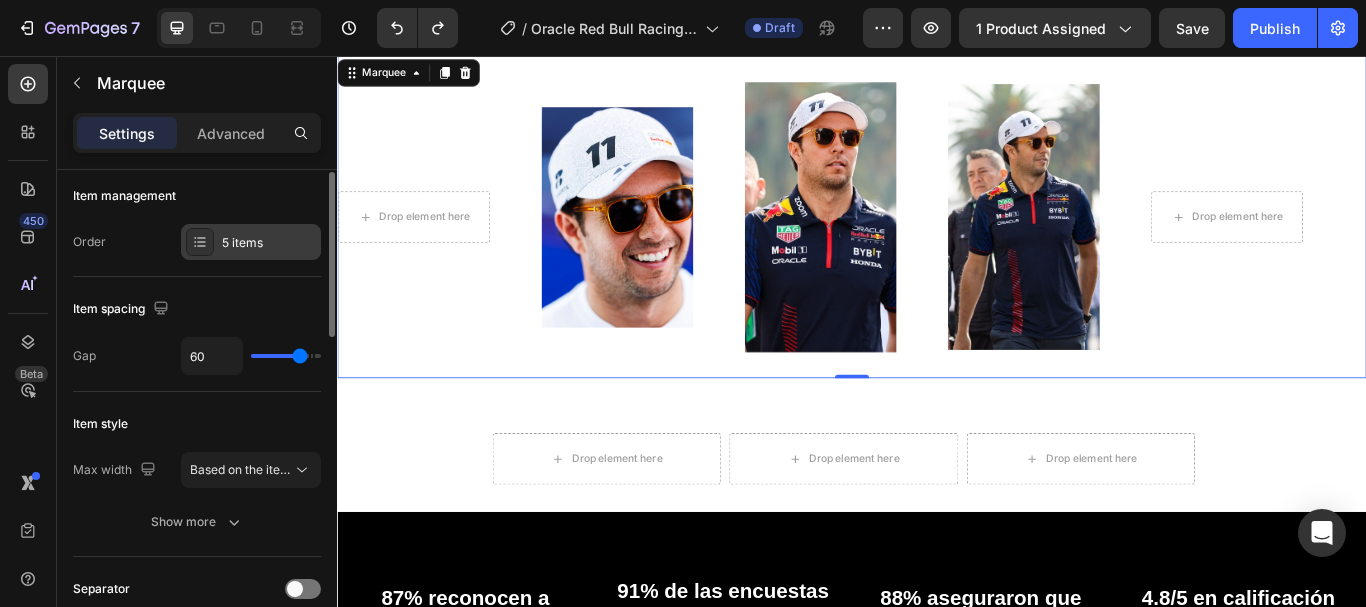 click on "5 items" at bounding box center [251, 242] 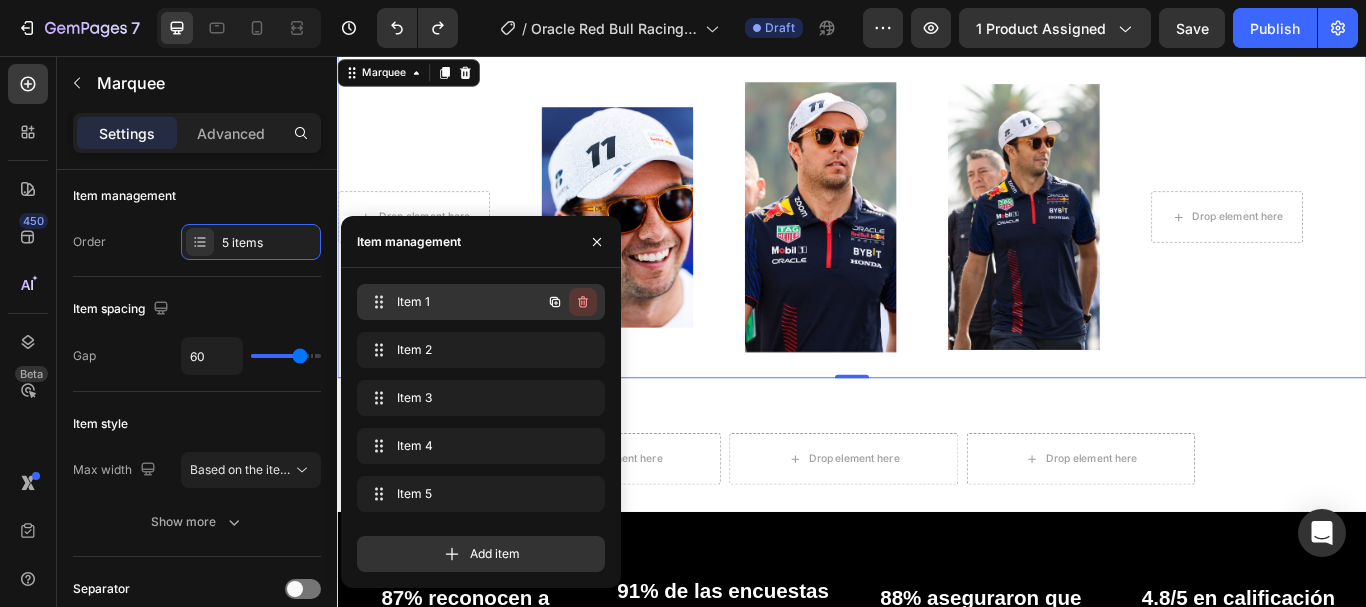 click 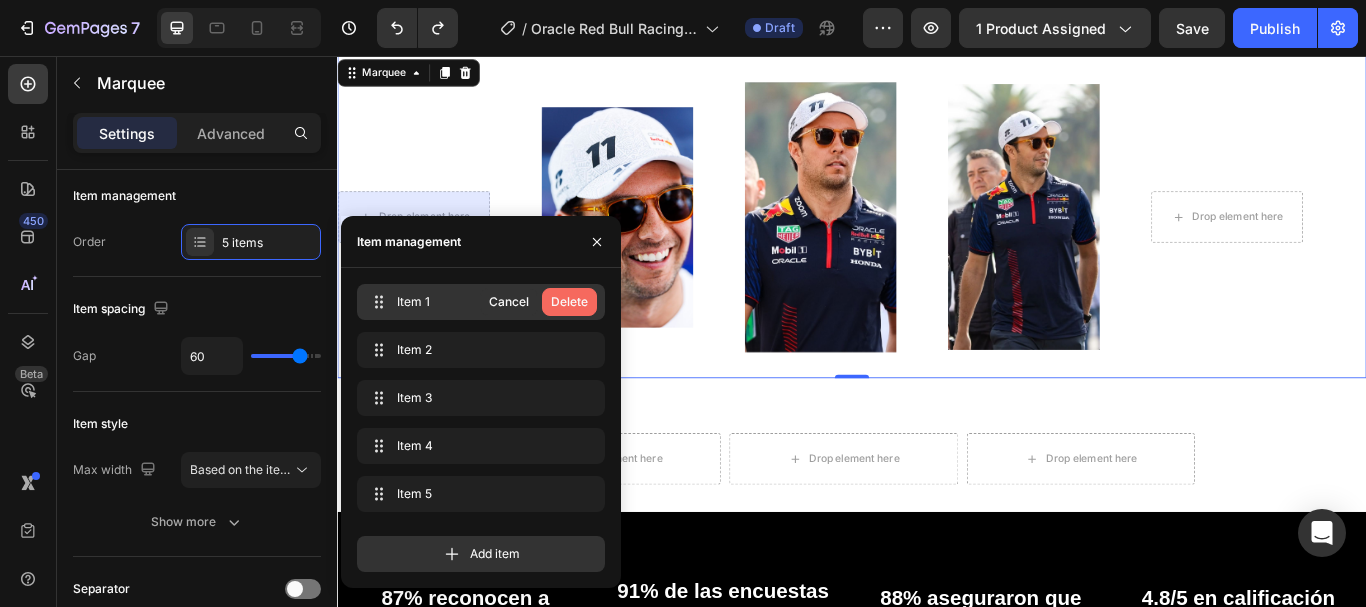 click on "Delete" at bounding box center (569, 302) 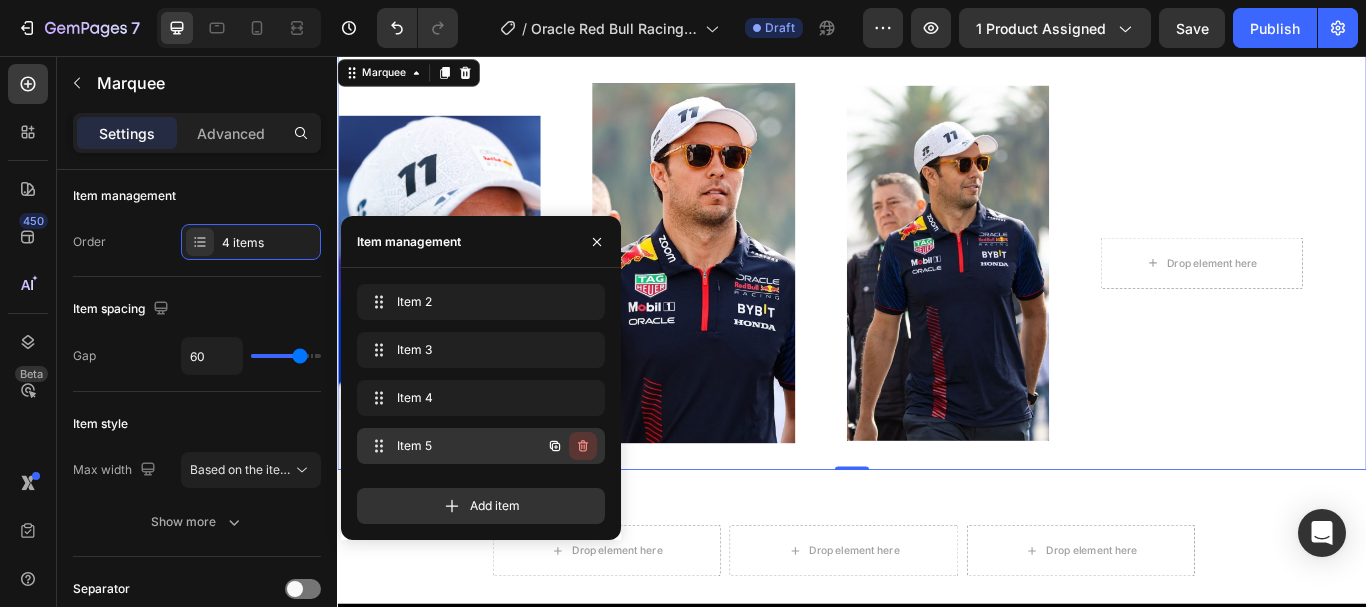 click 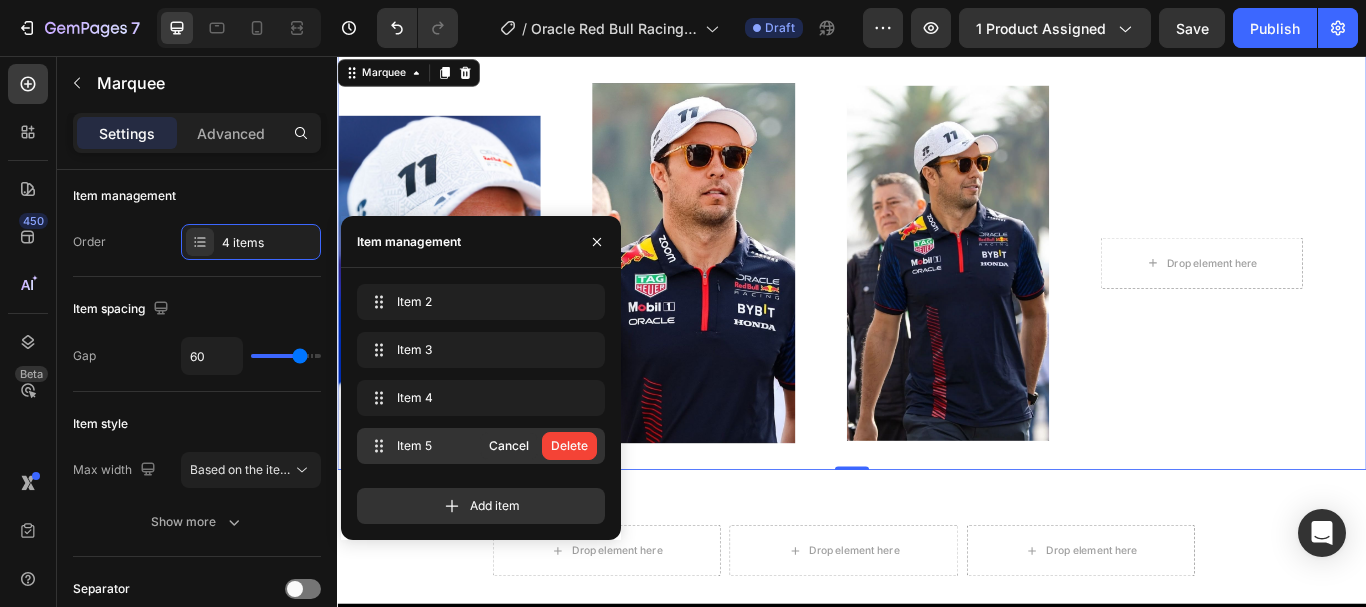 click on "Delete" at bounding box center (569, 446) 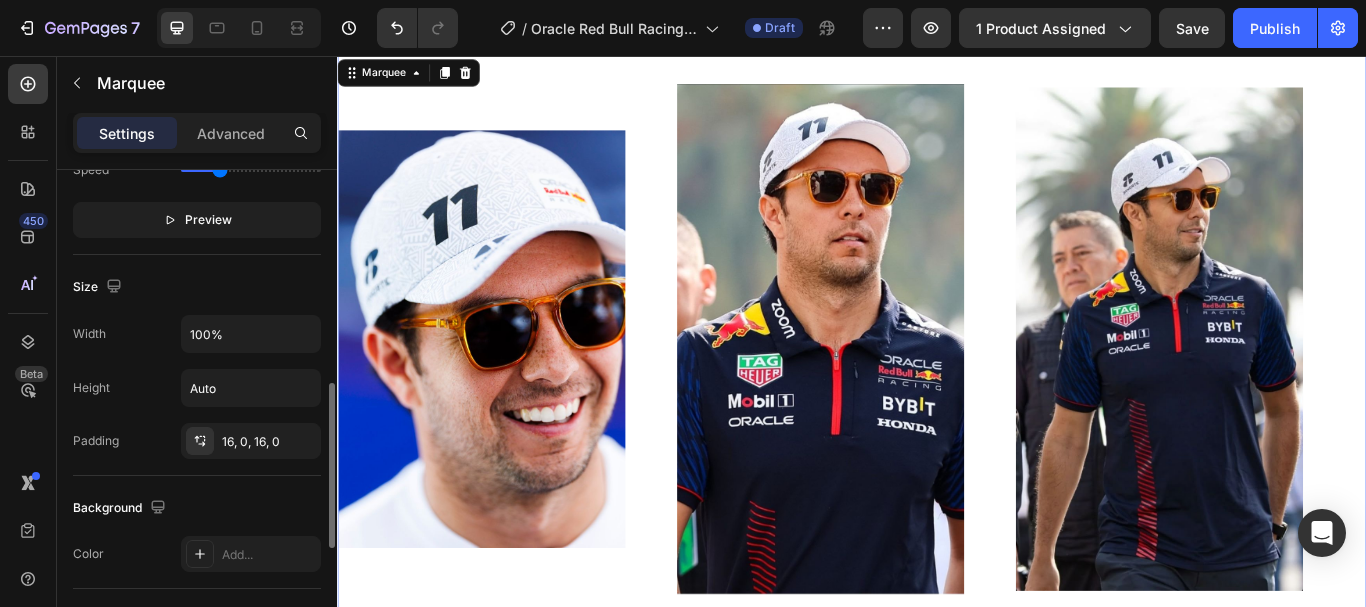 scroll, scrollTop: 641, scrollLeft: 0, axis: vertical 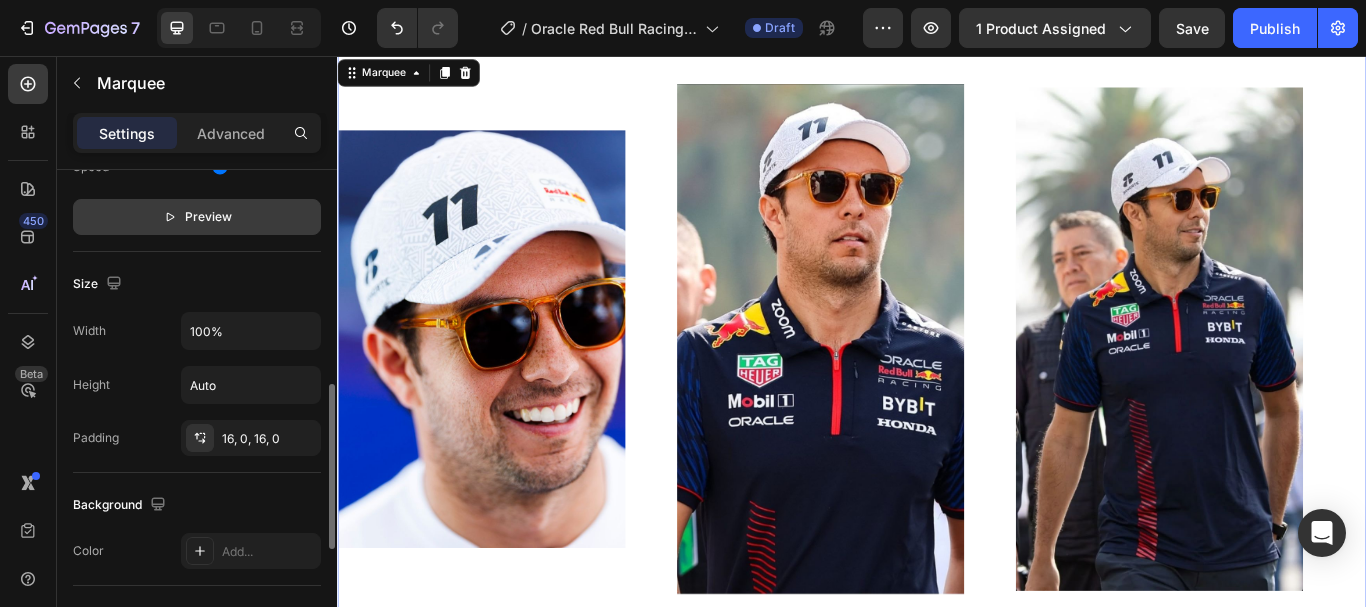 click on "Preview" at bounding box center (208, 217) 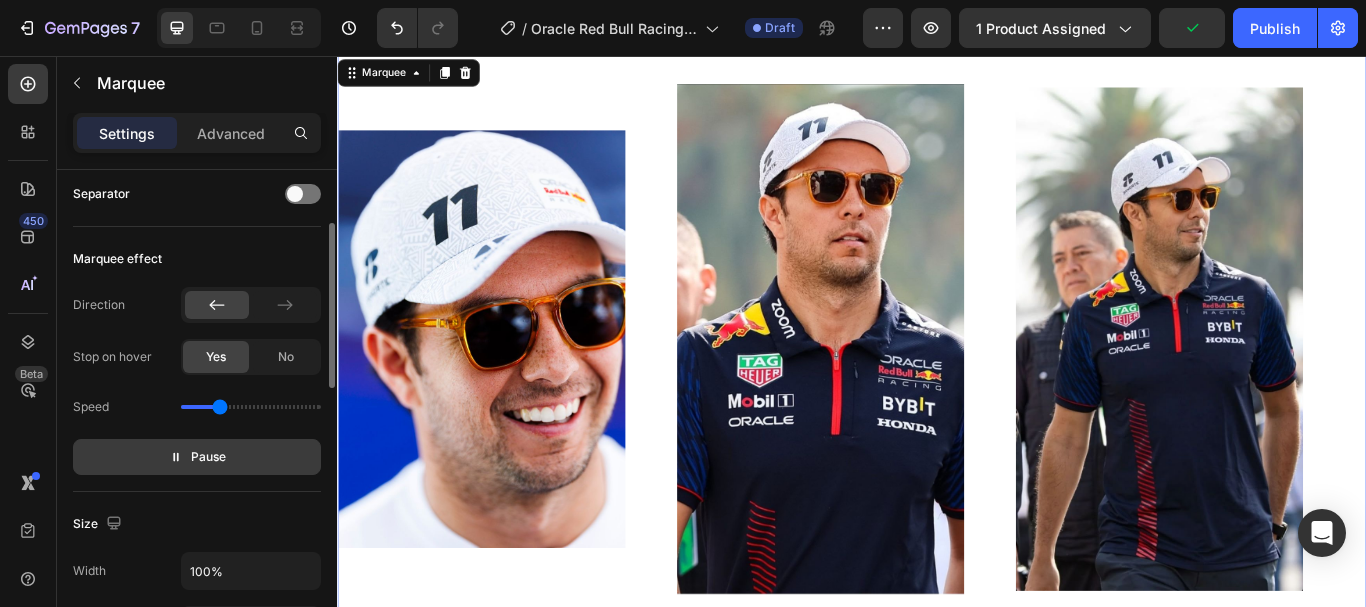 scroll, scrollTop: 329, scrollLeft: 0, axis: vertical 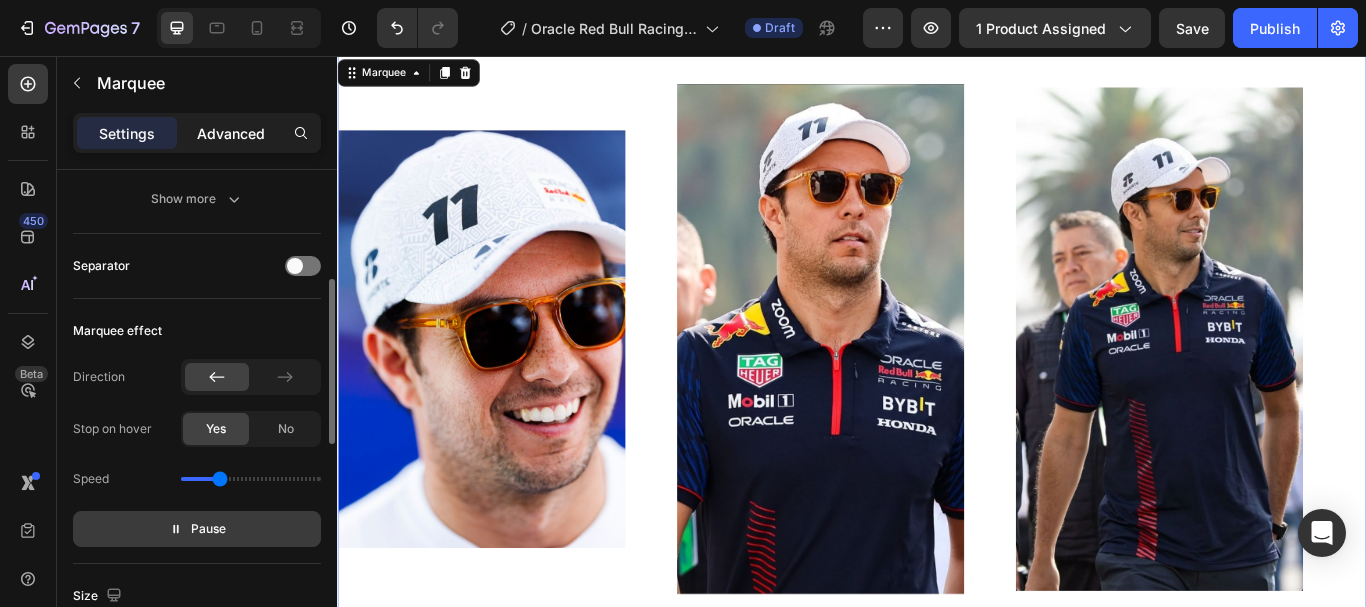 click on "Advanced" at bounding box center [231, 133] 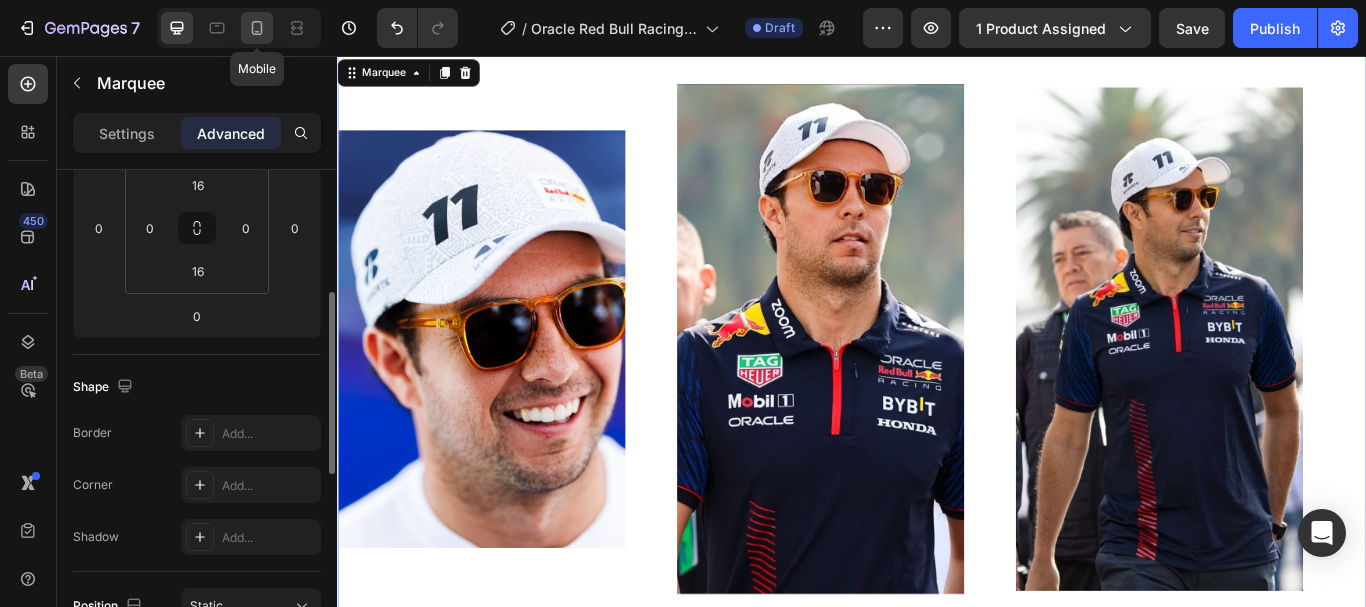 click 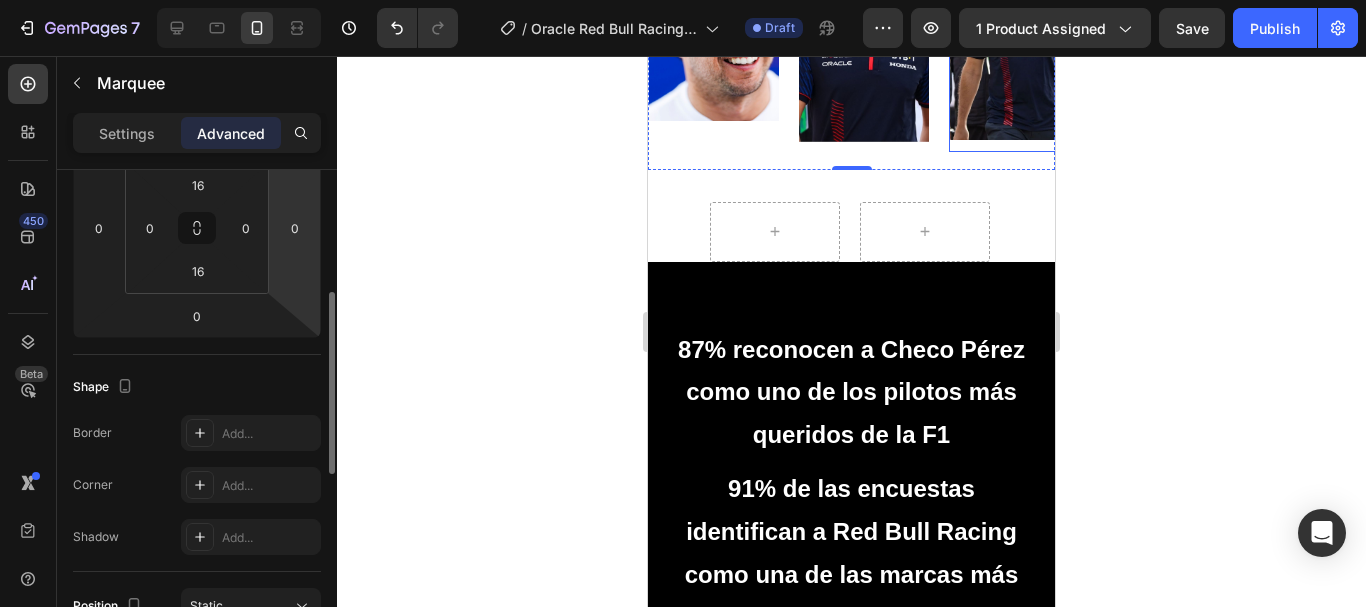 scroll, scrollTop: 1463, scrollLeft: 0, axis: vertical 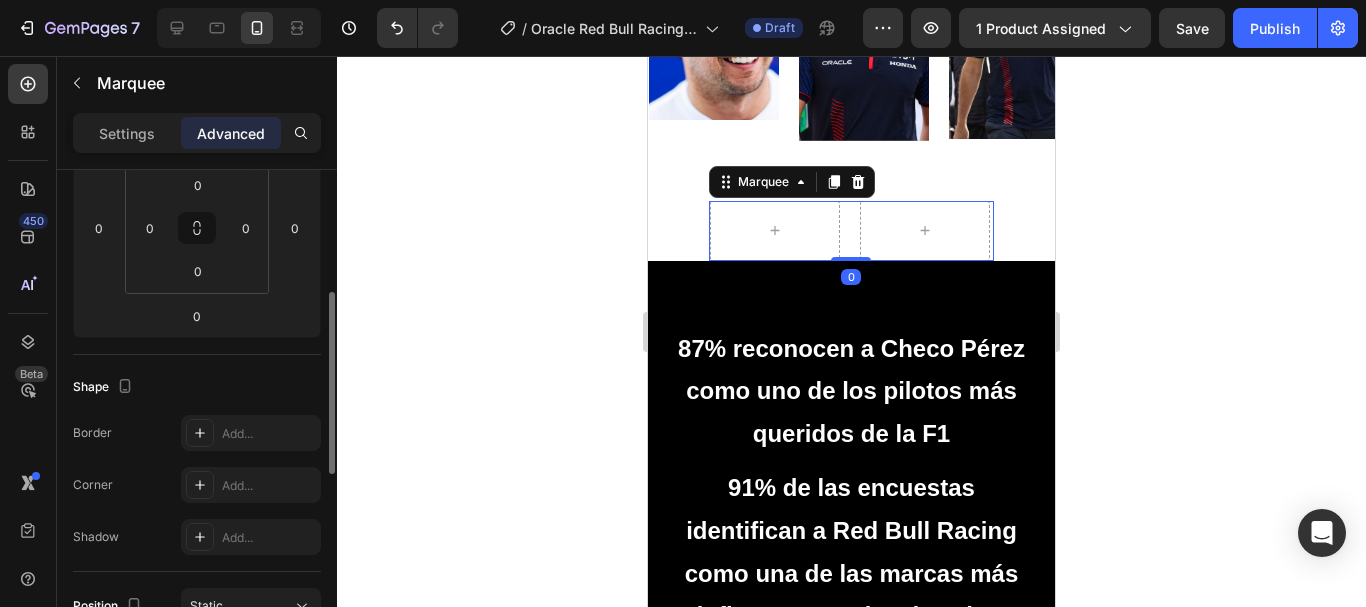 click at bounding box center [785, 231] 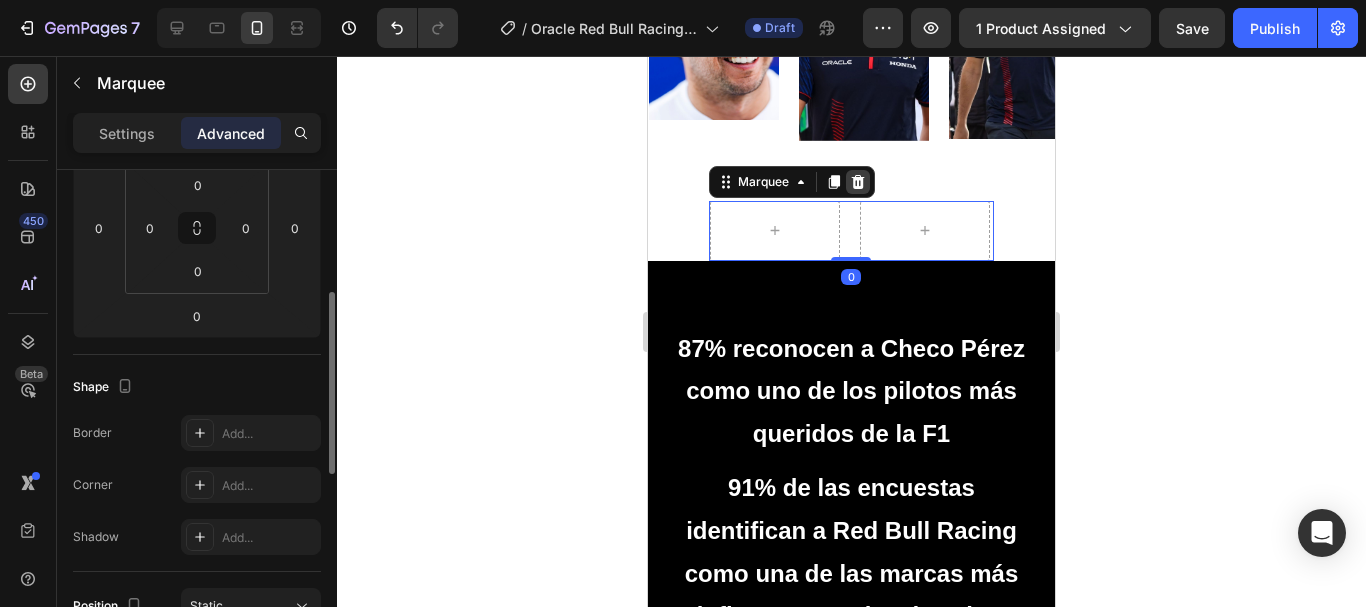 click 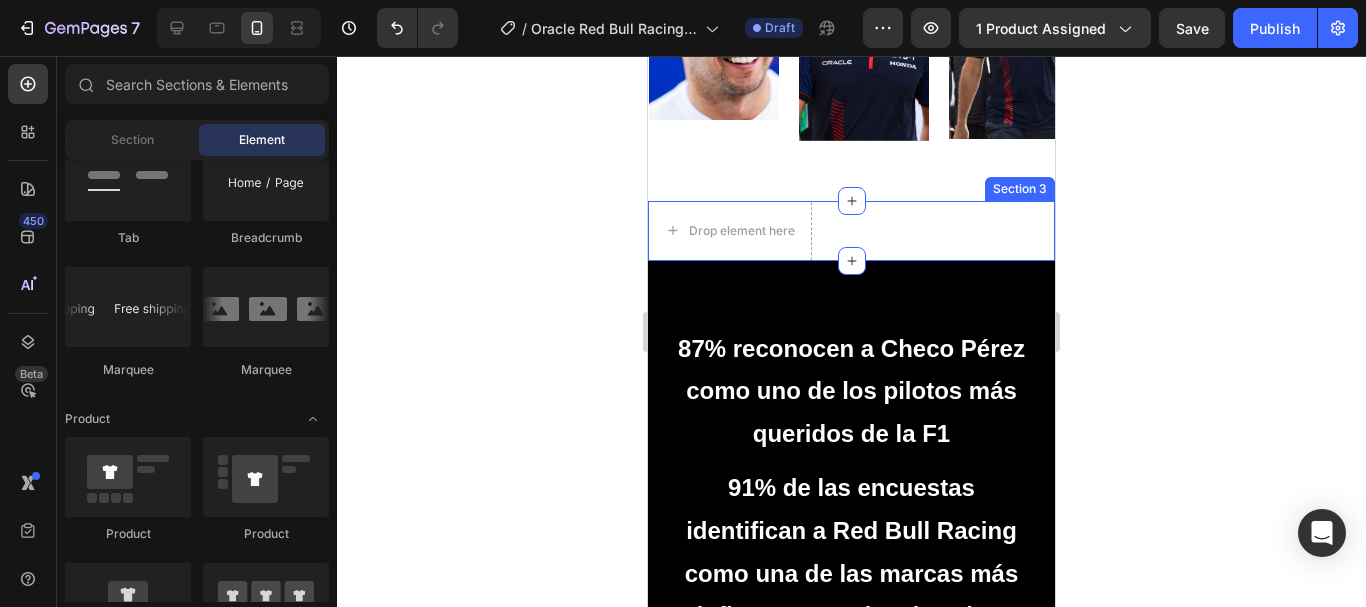 click on "Drop element here Section 3" at bounding box center [851, 231] 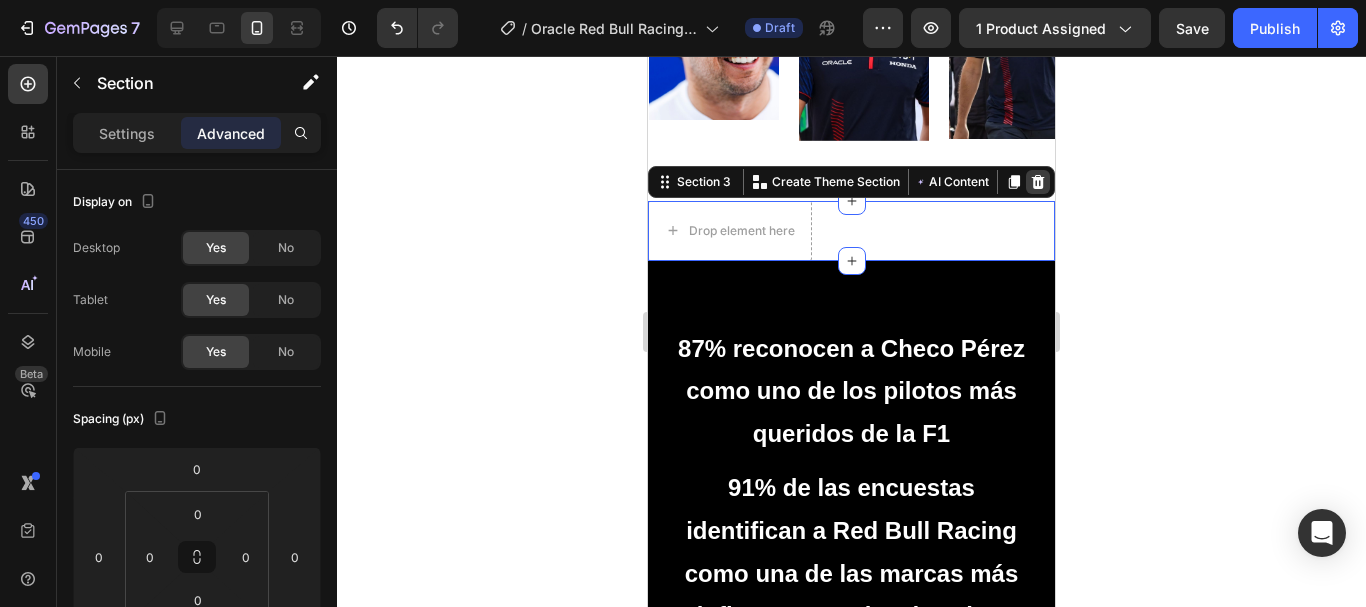click 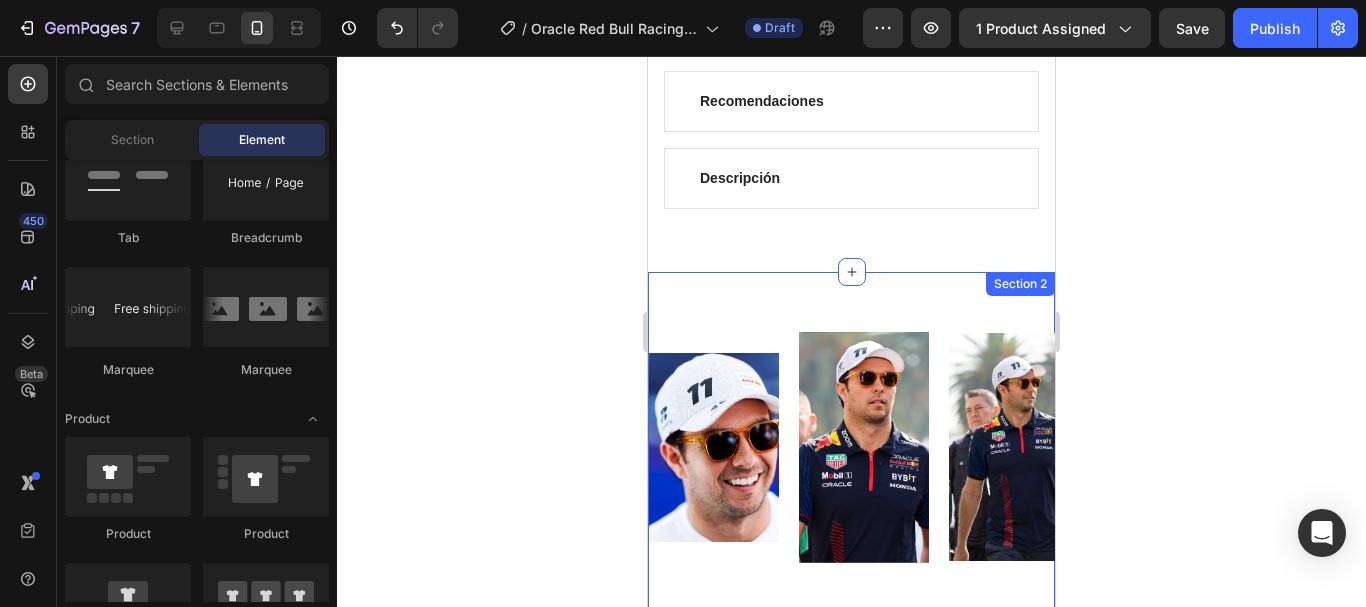 scroll, scrollTop: 1103, scrollLeft: 0, axis: vertical 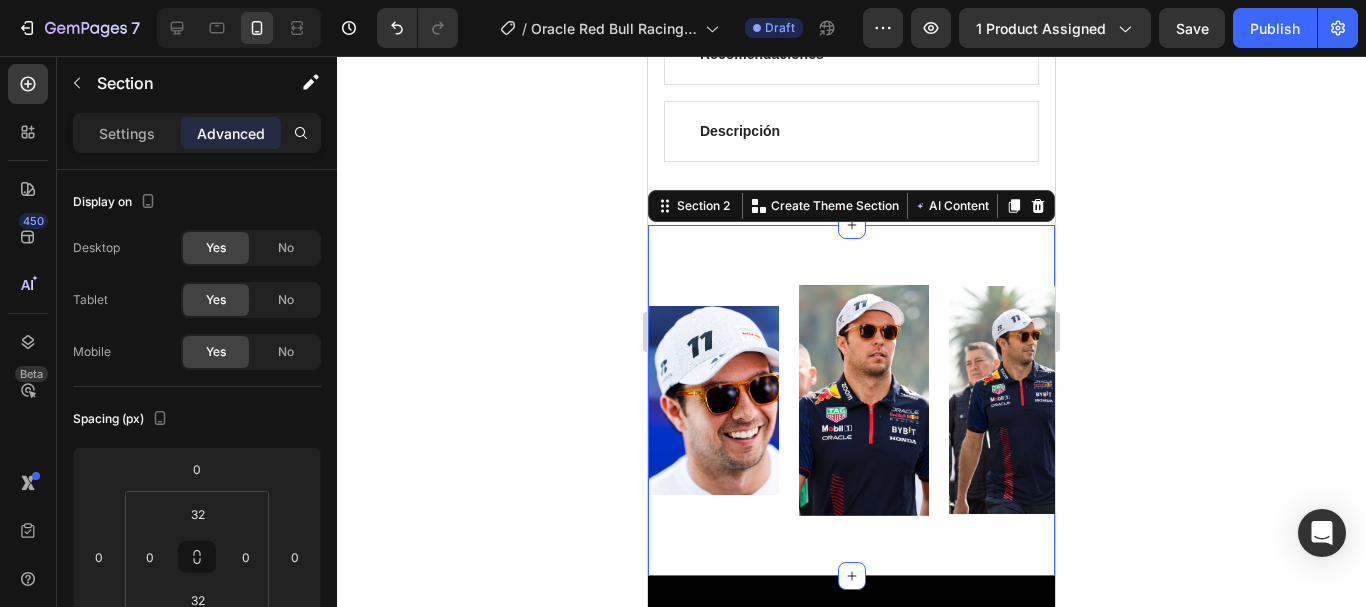 click on "Image Image Image Image Image Image Marquee Section 2   You can create reusable sections Create Theme Section AI Content Write with GemAI What would you like to describe here? Tone and Voice Persuasive Product Show more Generate" at bounding box center [851, 400] 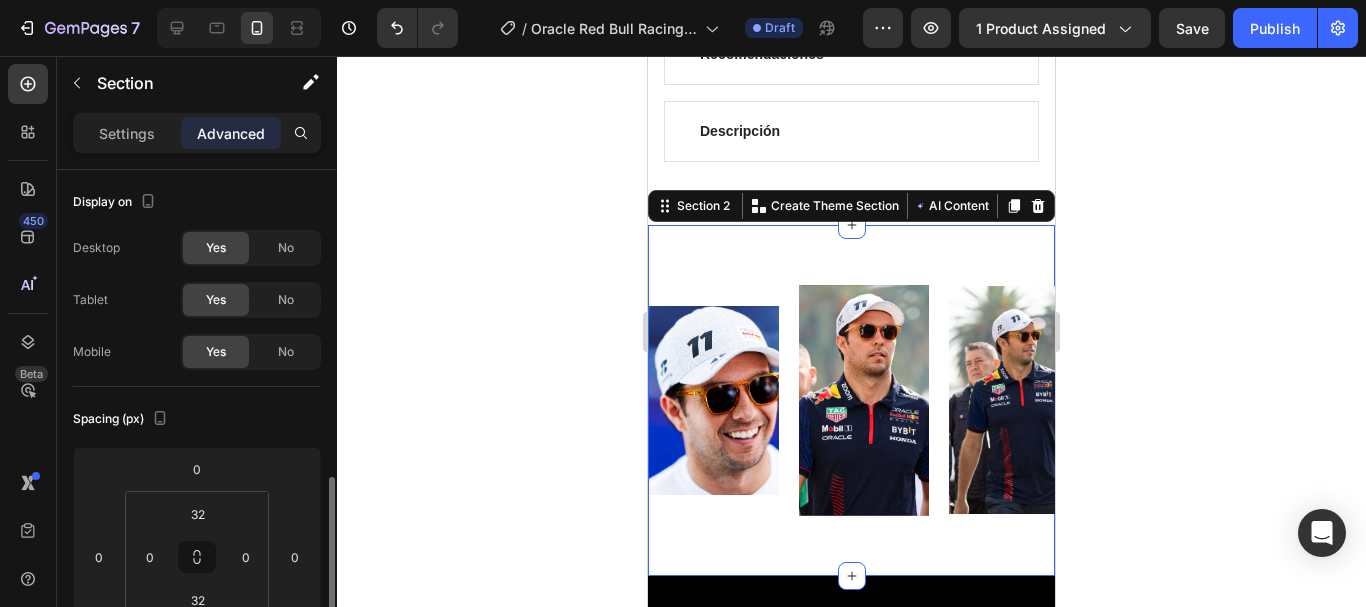 scroll, scrollTop: 224, scrollLeft: 0, axis: vertical 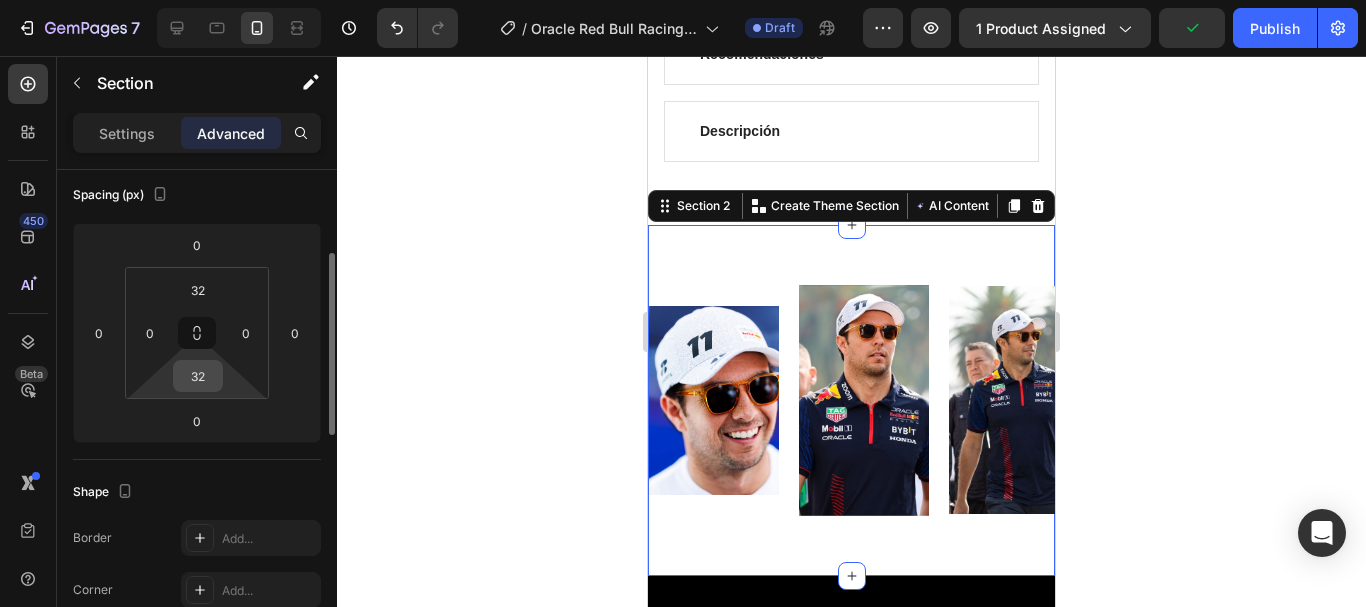 click on "32" at bounding box center (198, 376) 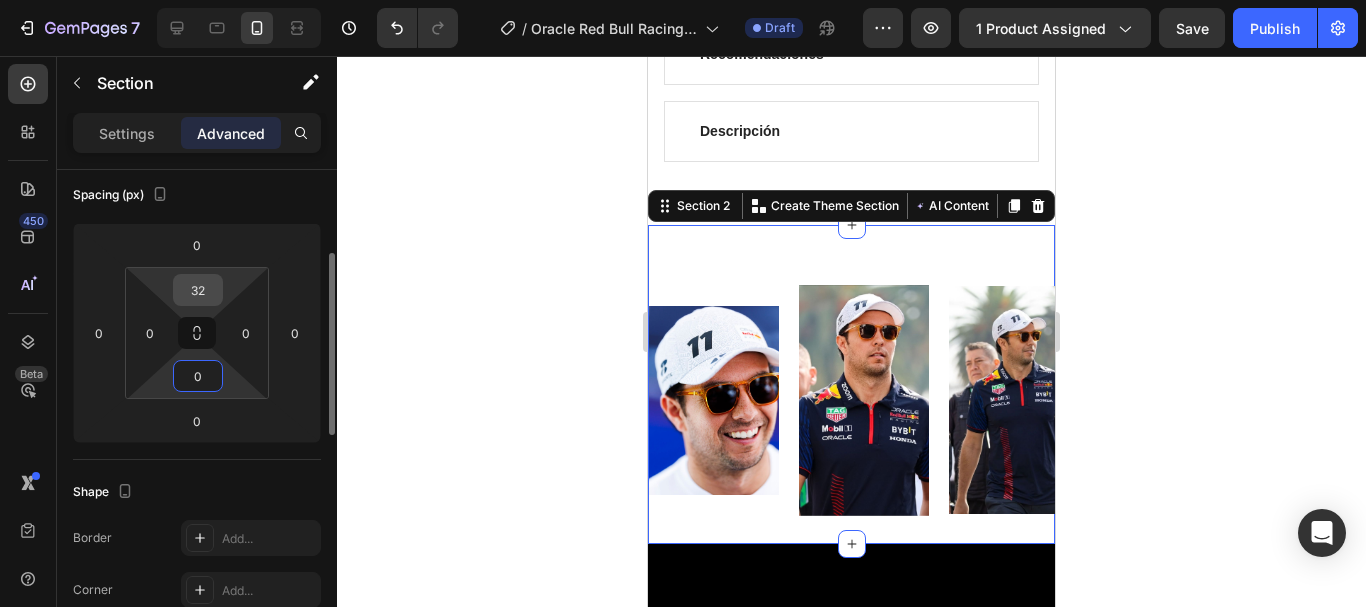 type on "0" 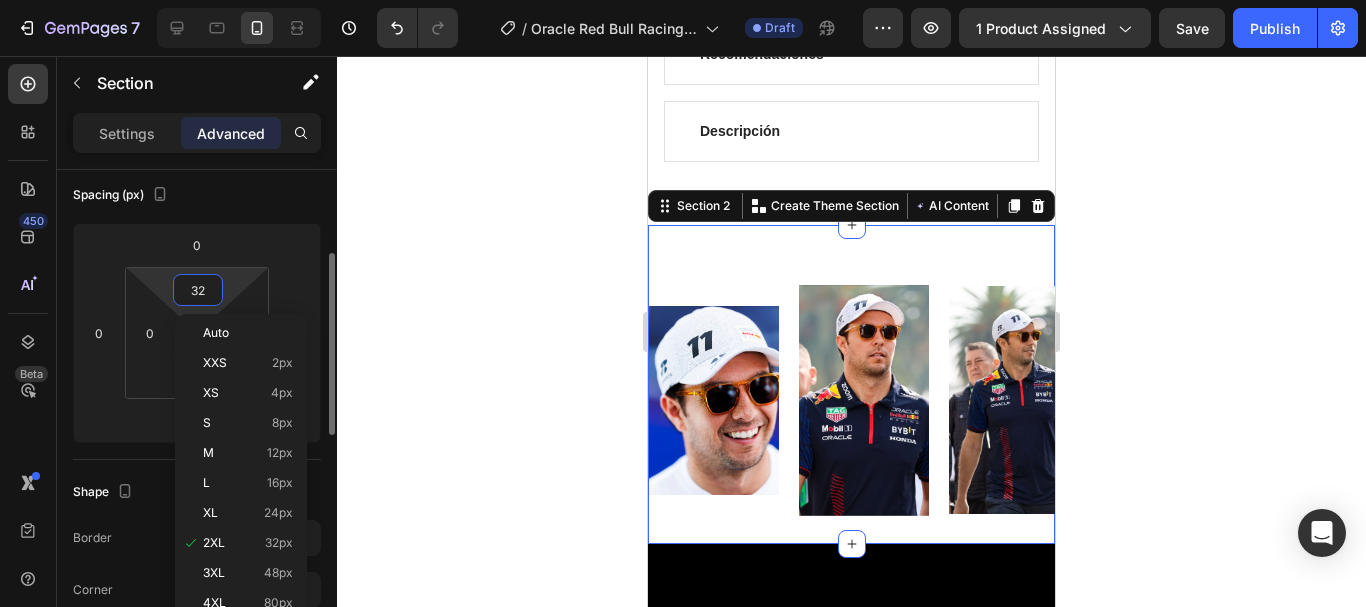 type on "0" 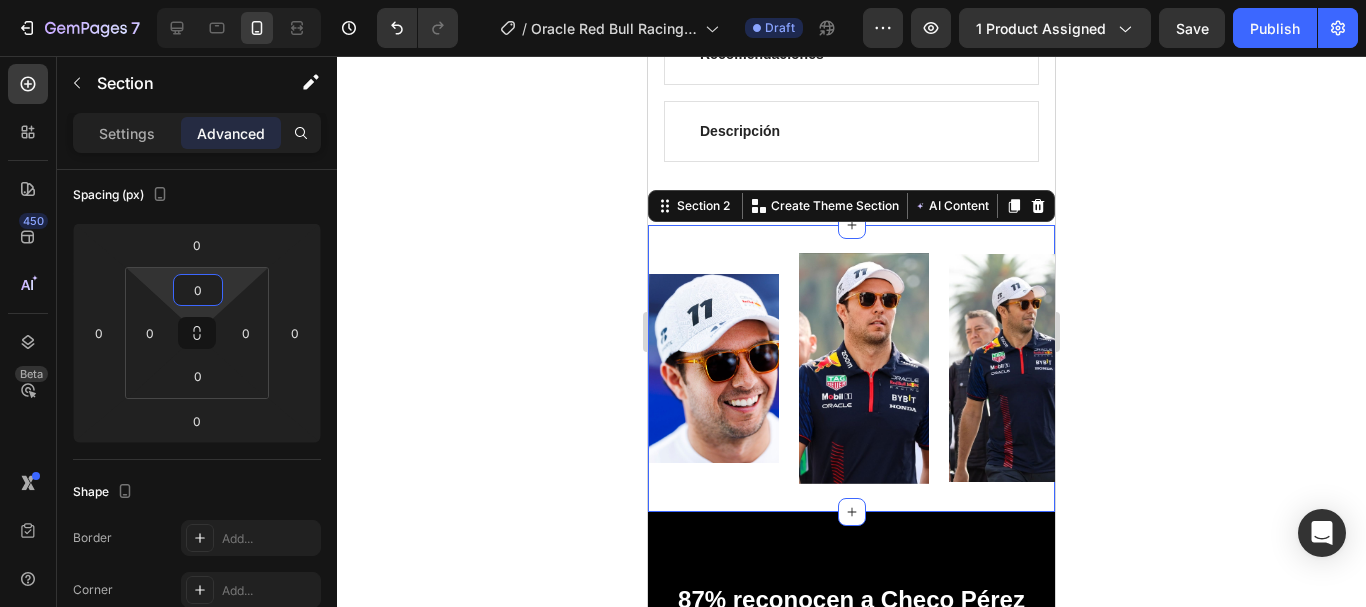 click 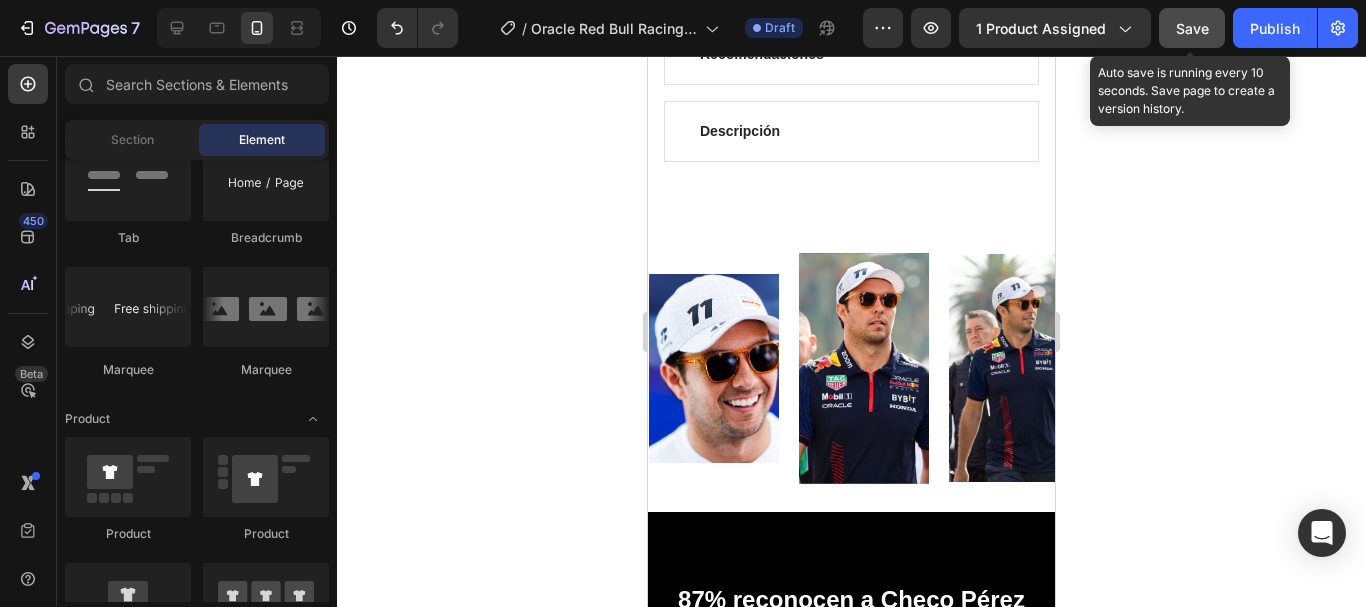 click on "Save" 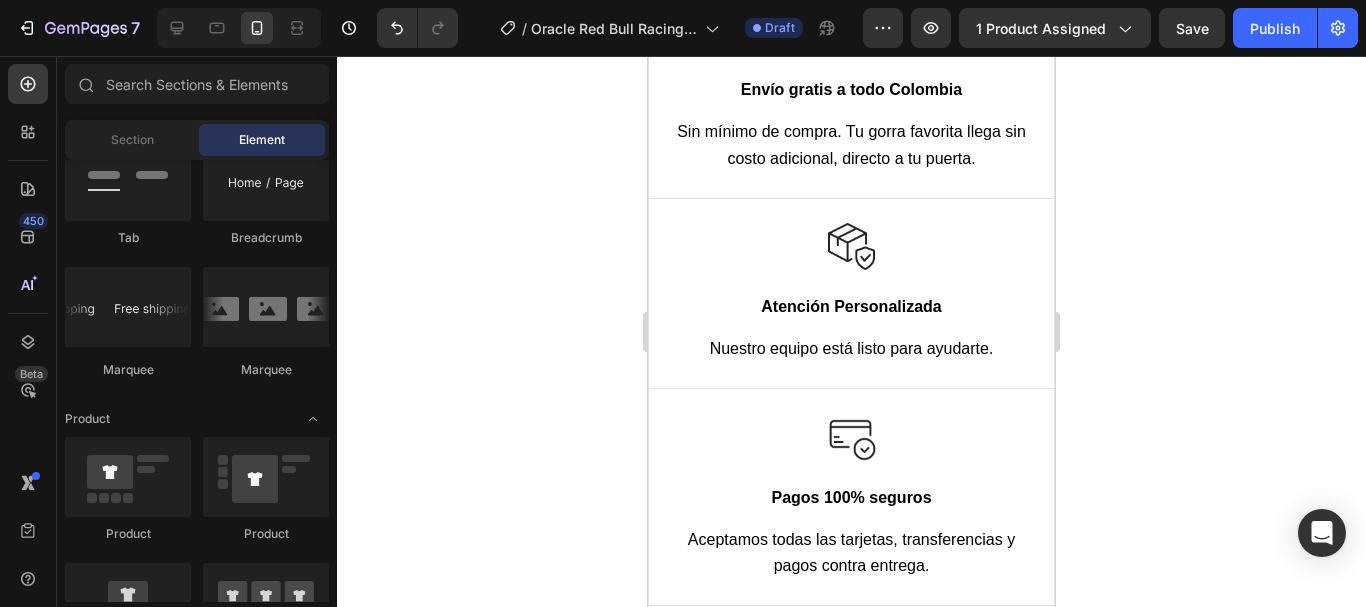 scroll, scrollTop: 4347, scrollLeft: 0, axis: vertical 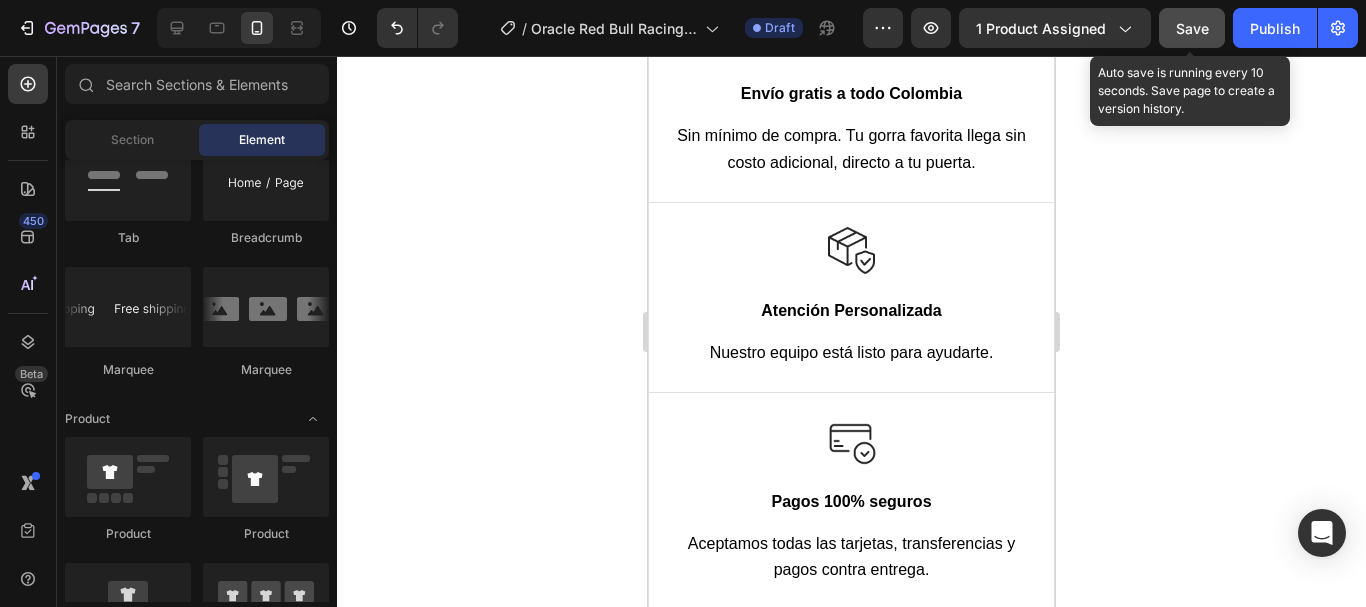 click on "Save" at bounding box center (1192, 28) 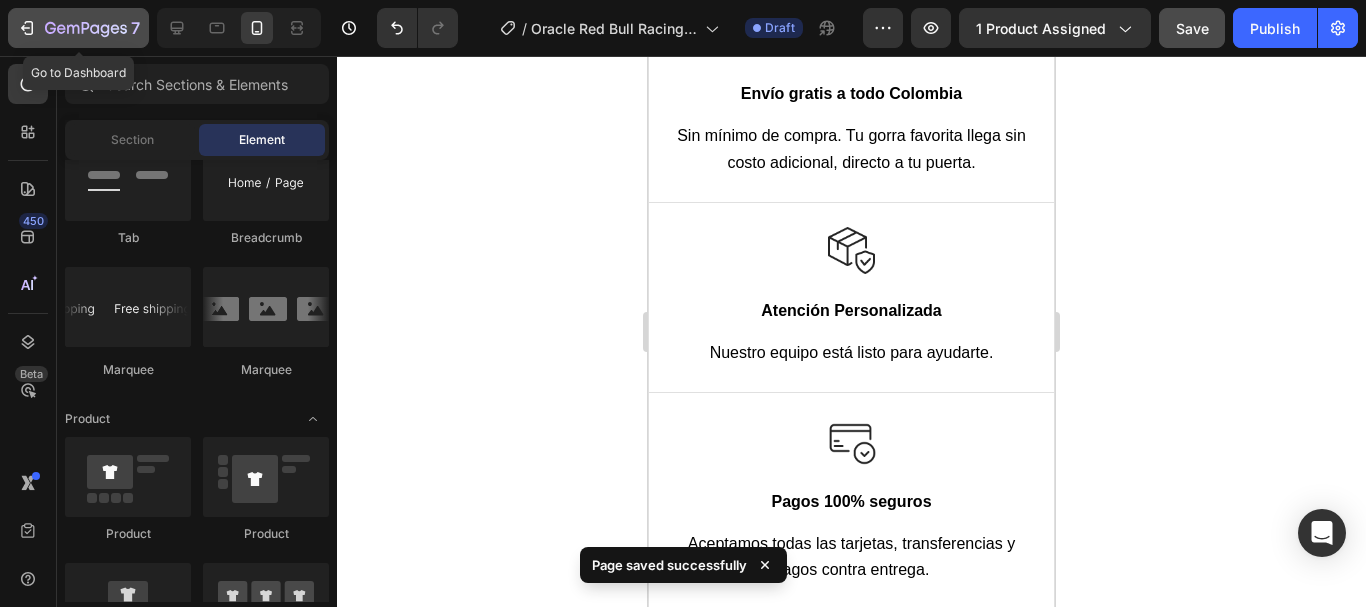 click on "7" 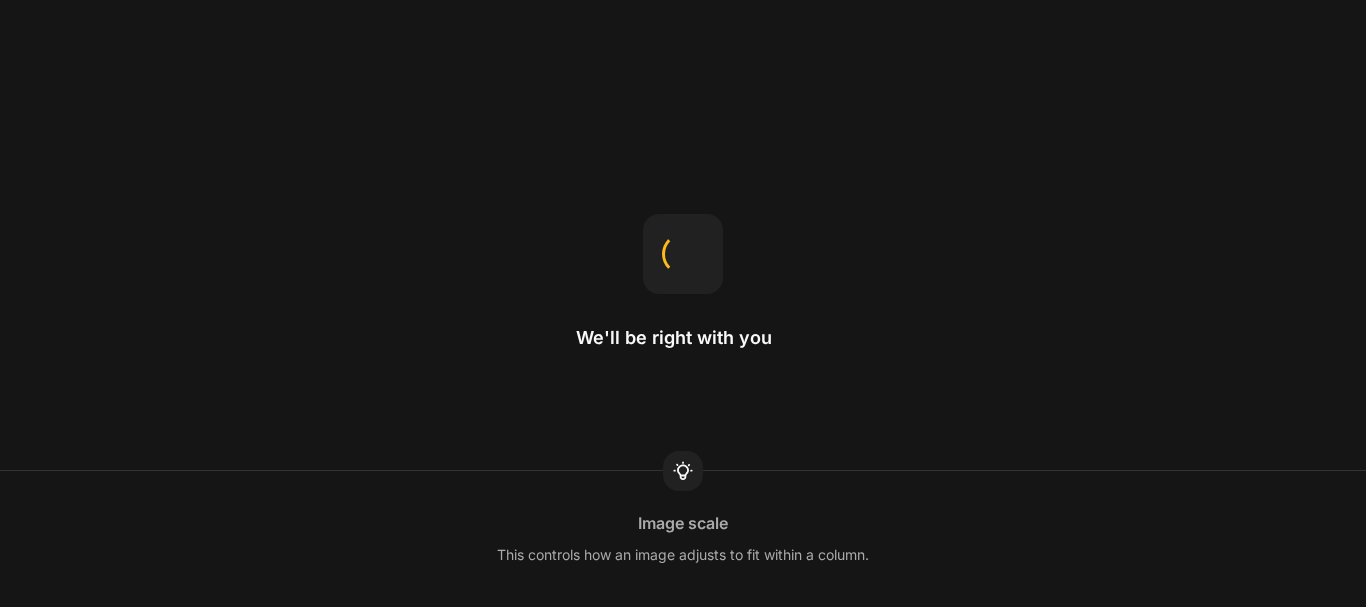 scroll, scrollTop: 0, scrollLeft: 0, axis: both 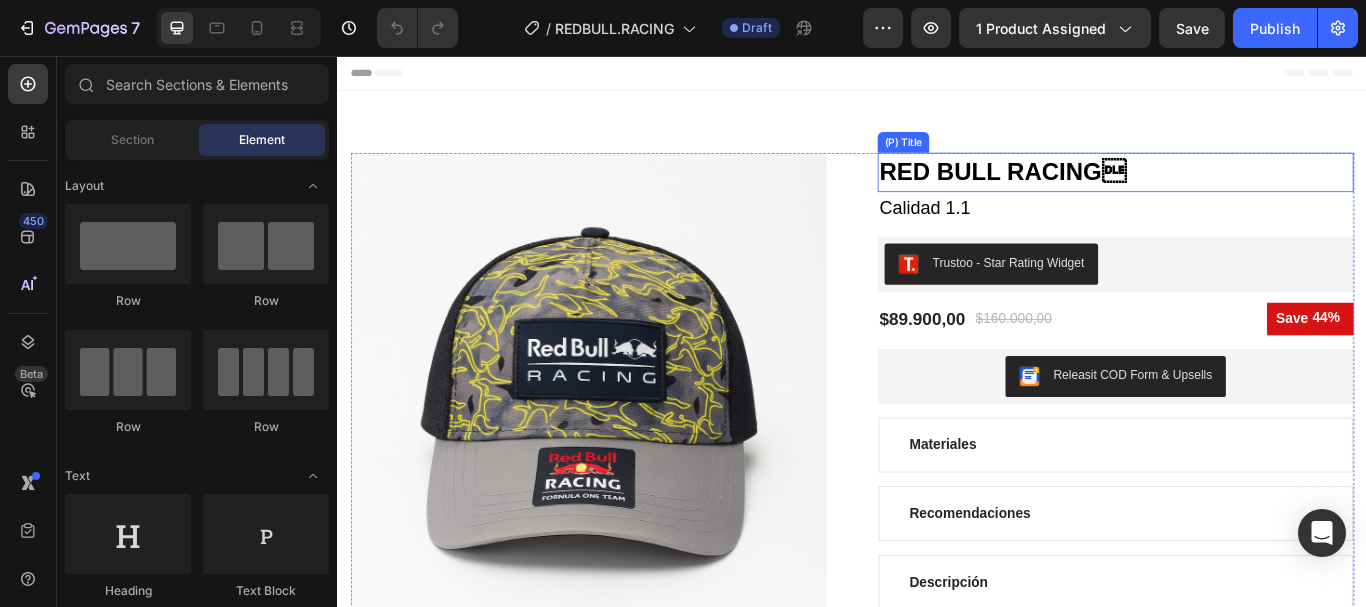 click on "RED BULL RACING" at bounding box center (1244, 192) 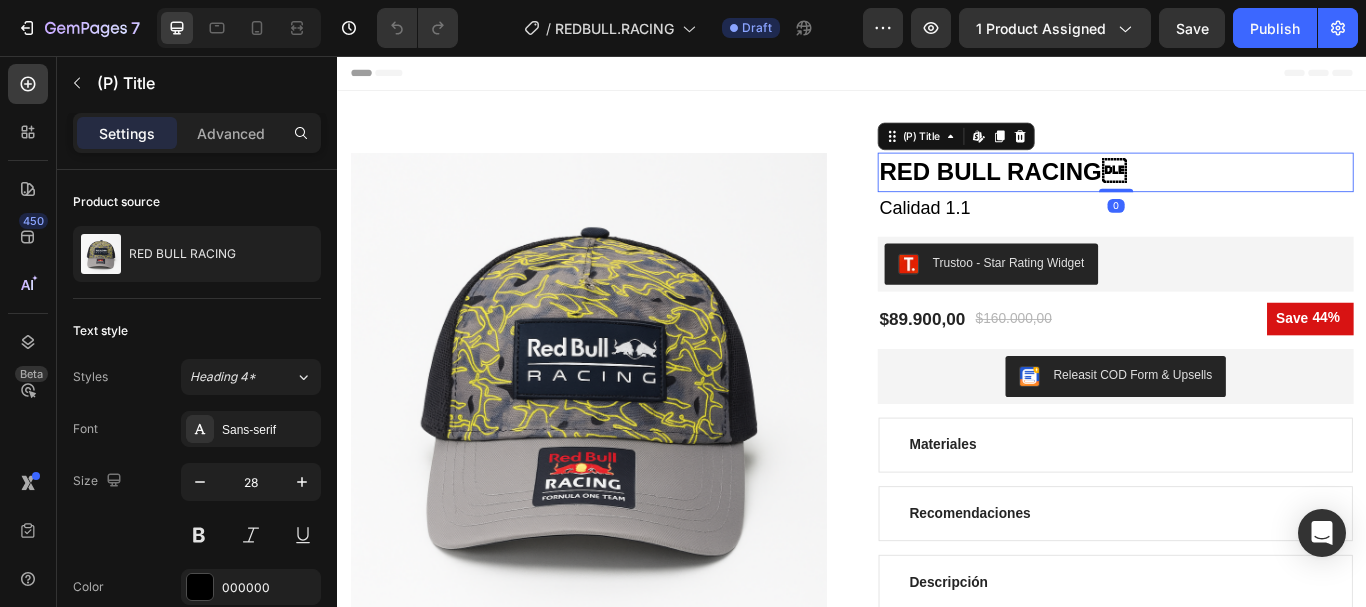 click on "RED BULL RACING" at bounding box center [1244, 192] 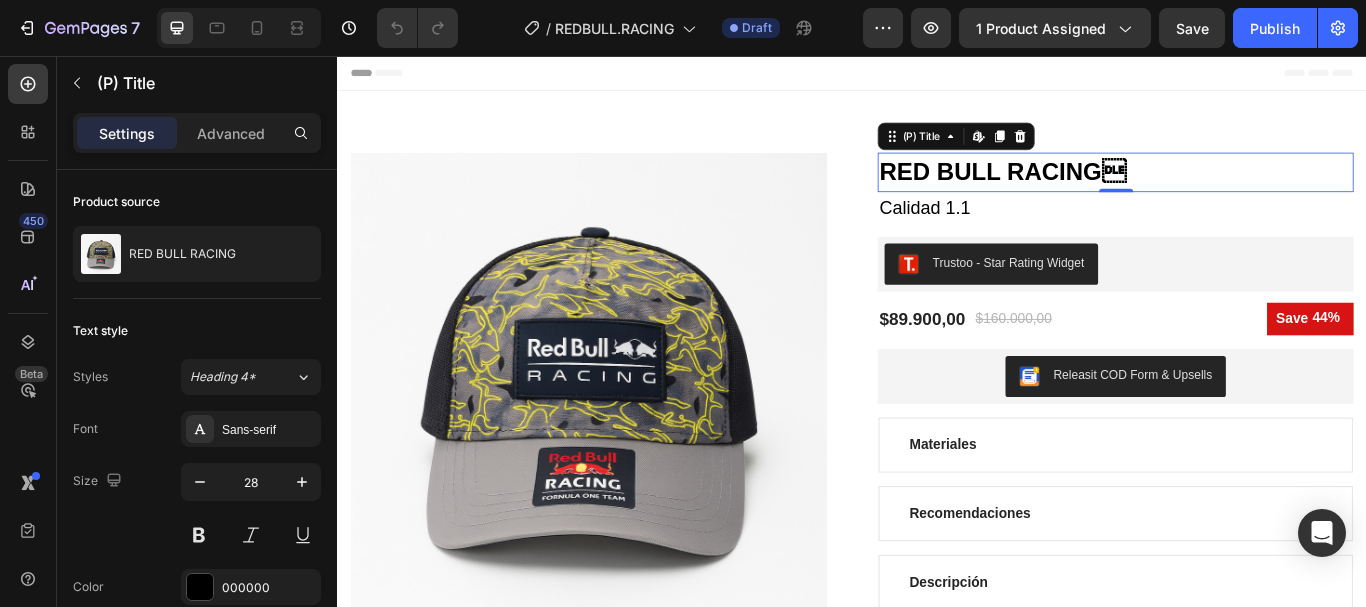 click on "RED BULL RACING" at bounding box center [1244, 192] 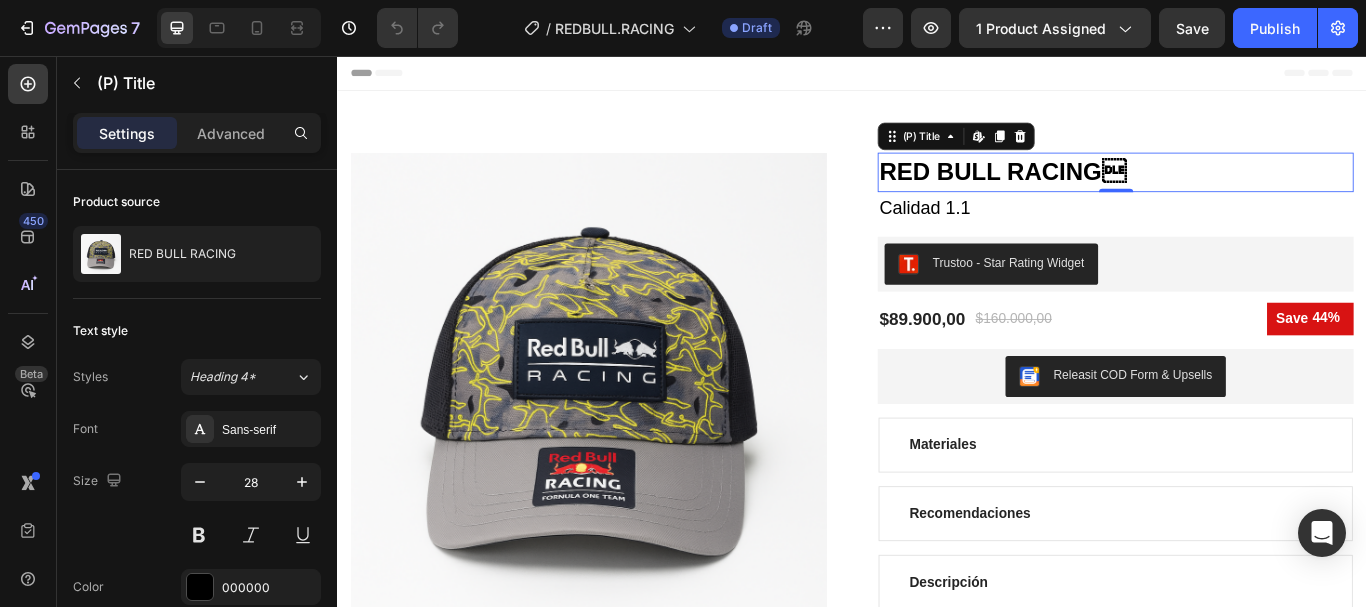 click on "RED BULL RACING" at bounding box center (1244, 192) 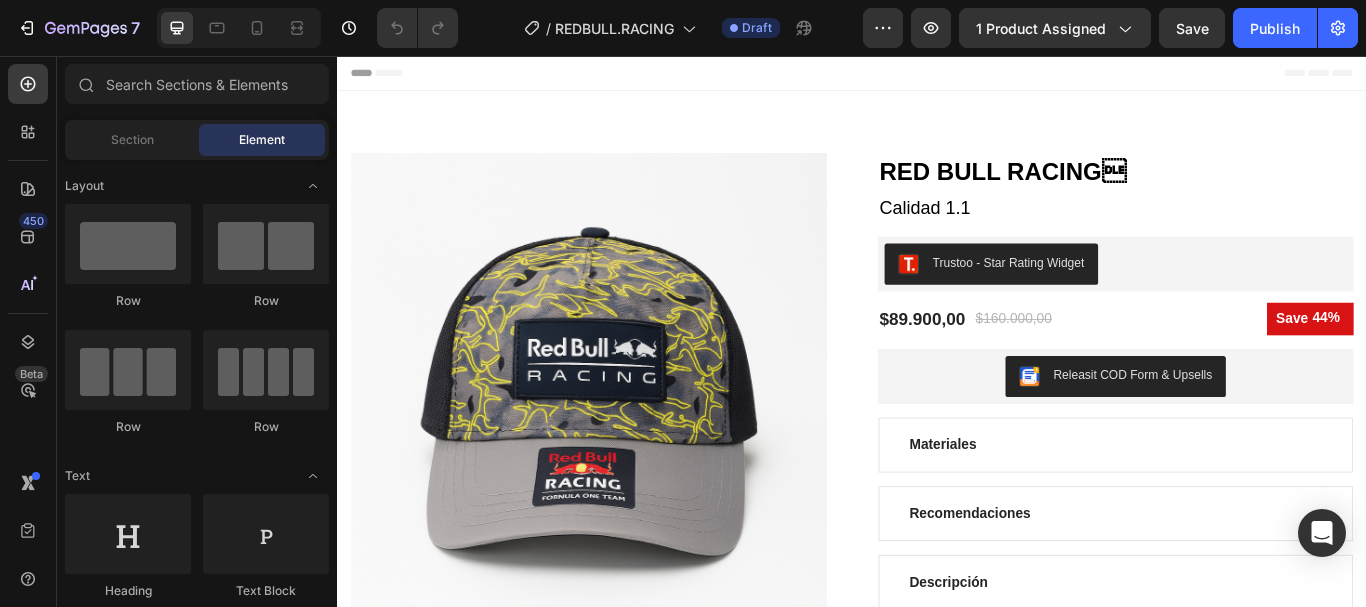 scroll, scrollTop: 10, scrollLeft: 0, axis: vertical 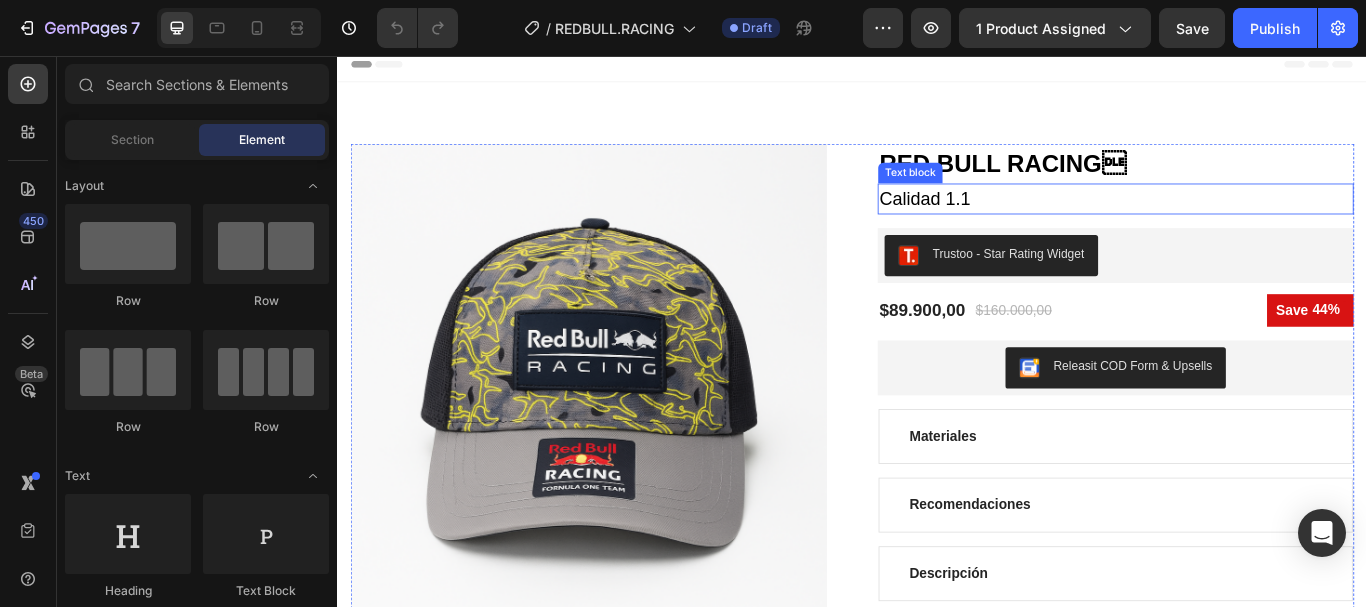 click on "Calidad 1.1" at bounding box center [1244, 223] 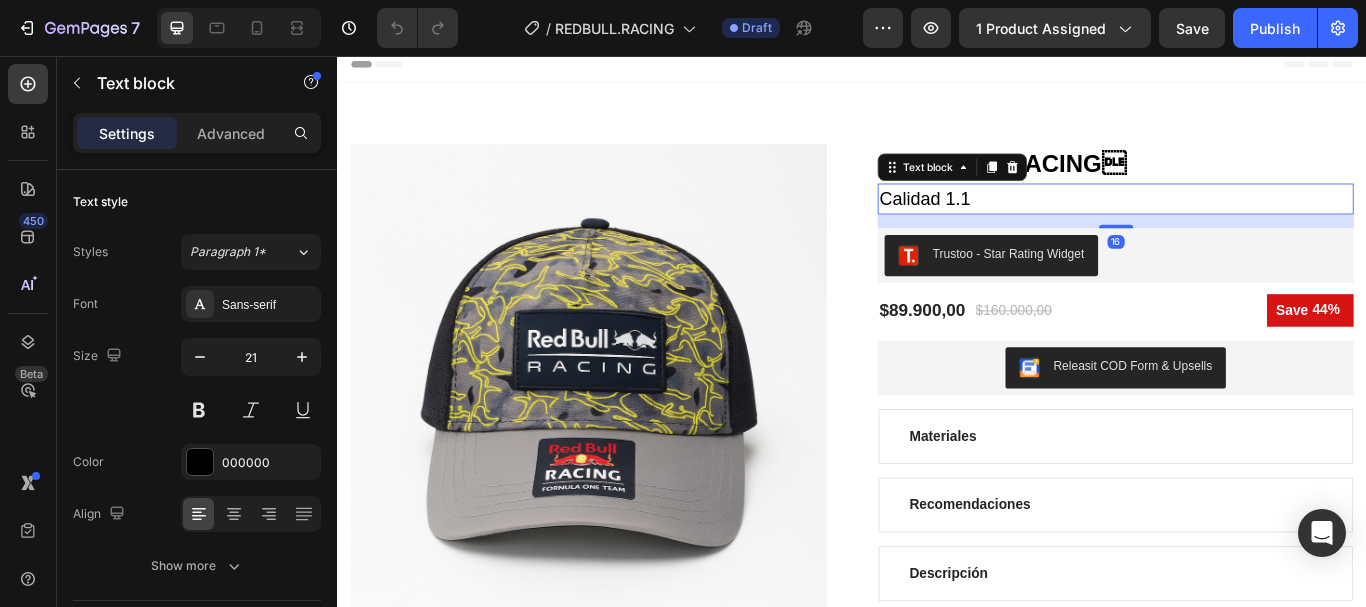 click on "Calidad 1.1" at bounding box center [1244, 223] 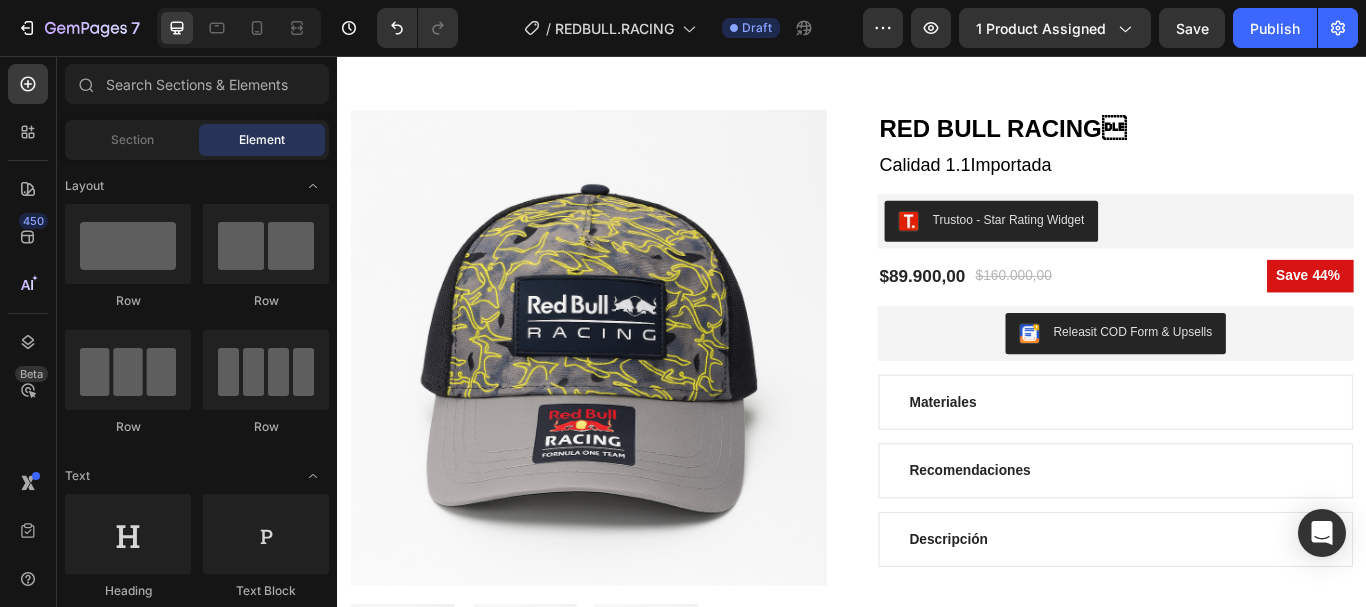 scroll, scrollTop: 139, scrollLeft: 0, axis: vertical 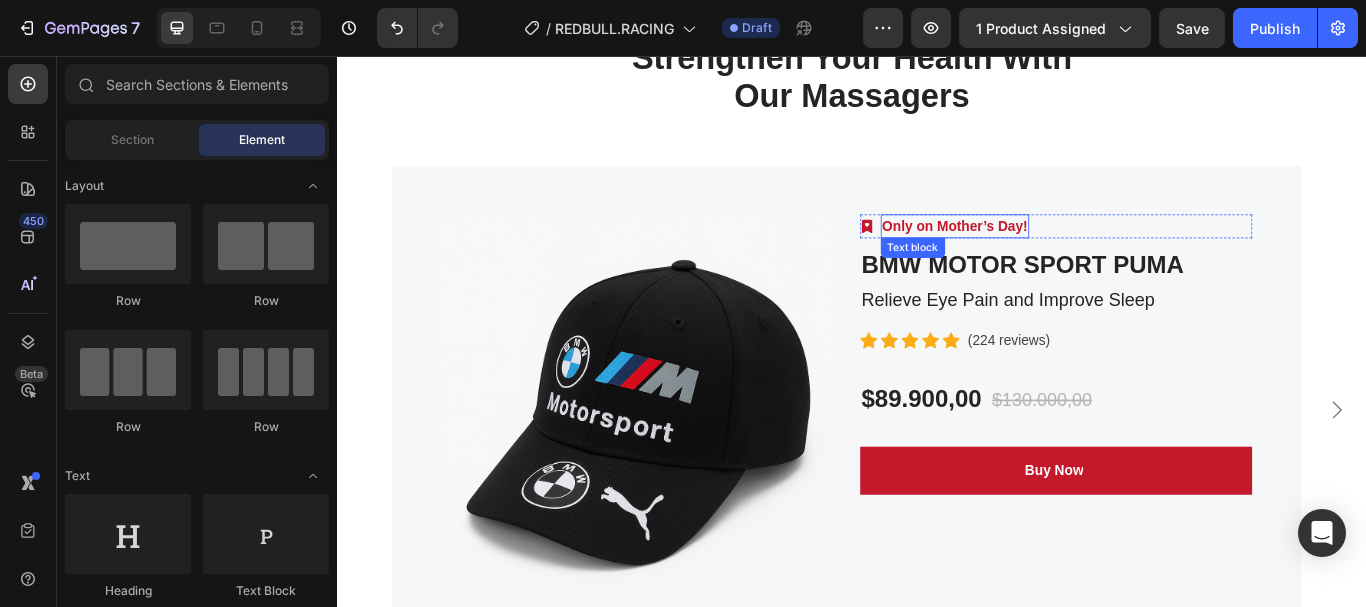 click on "Only on Mother’s Day!" at bounding box center [1057, 255] 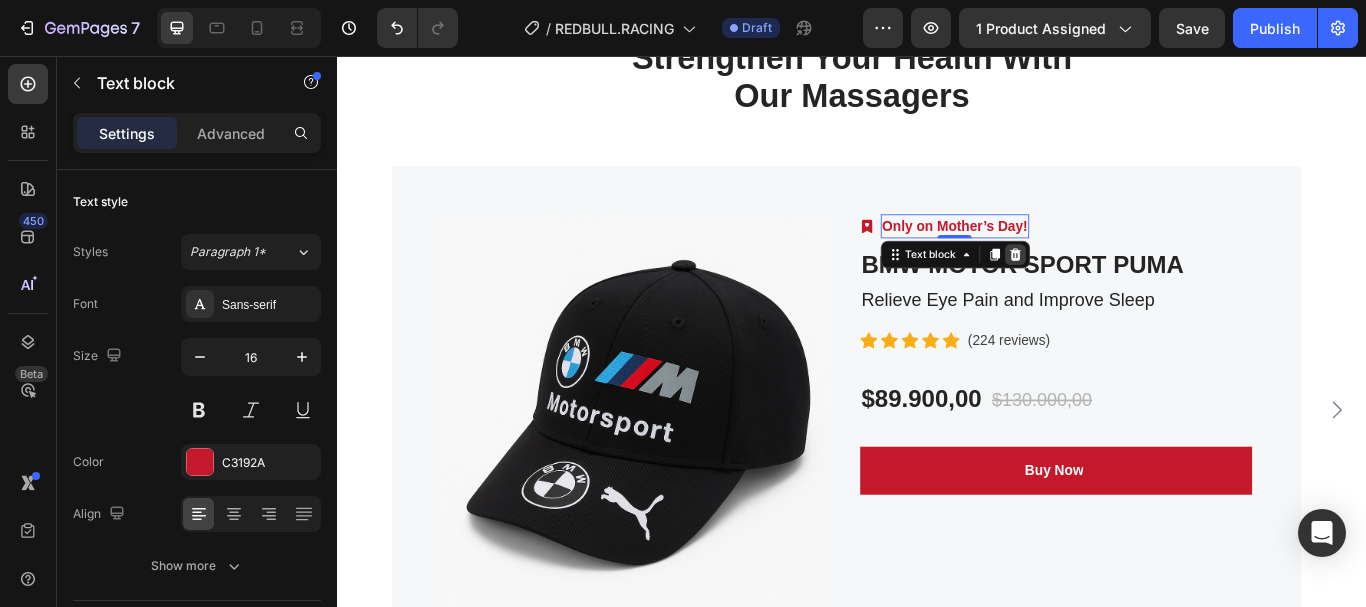 click 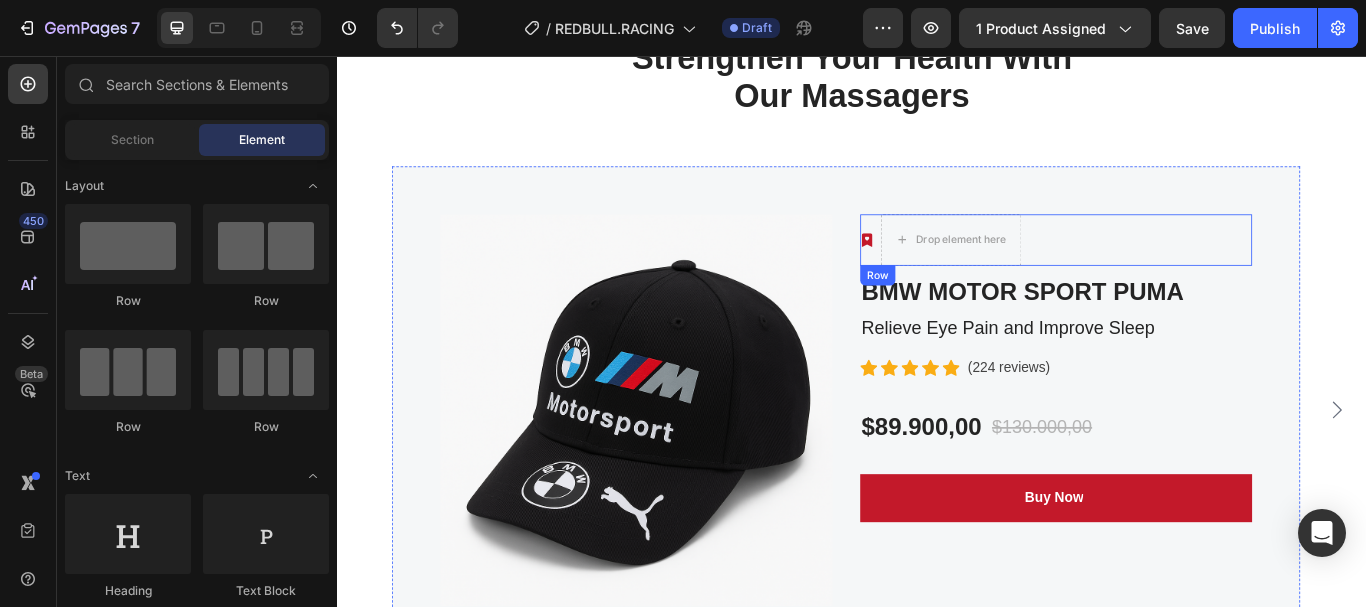 click on "Image" at bounding box center (954, 271) 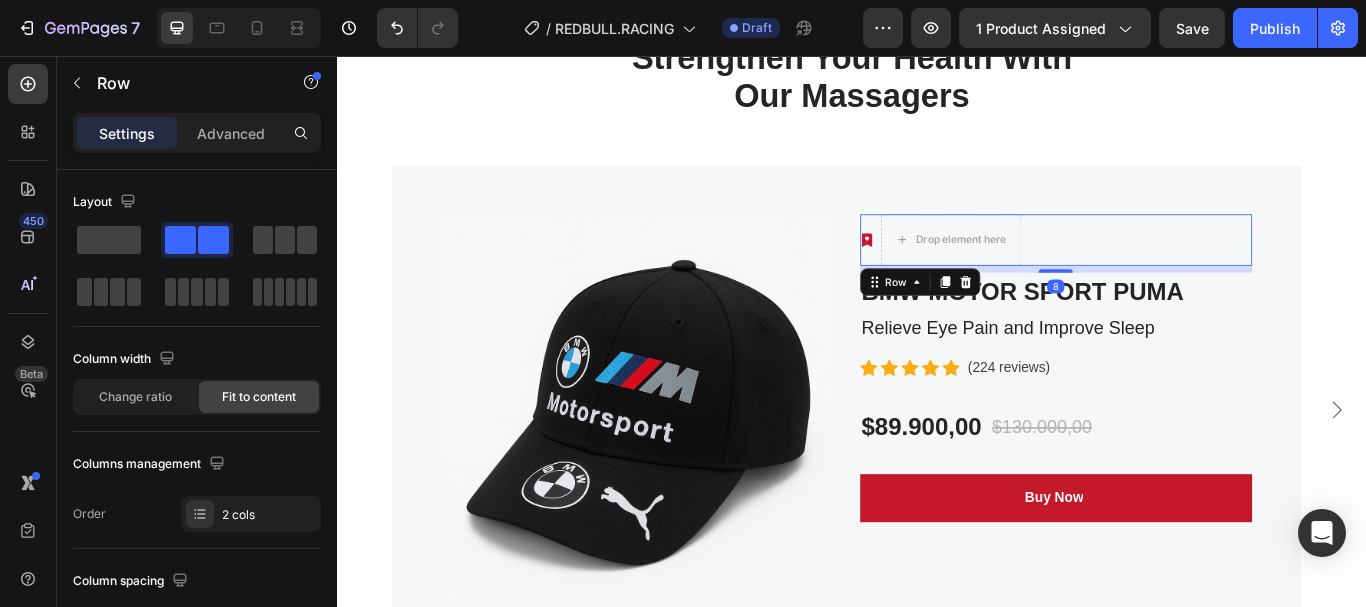 drag, startPoint x: 1076, startPoint y: 324, endPoint x: 1103, endPoint y: 303, distance: 34.20526 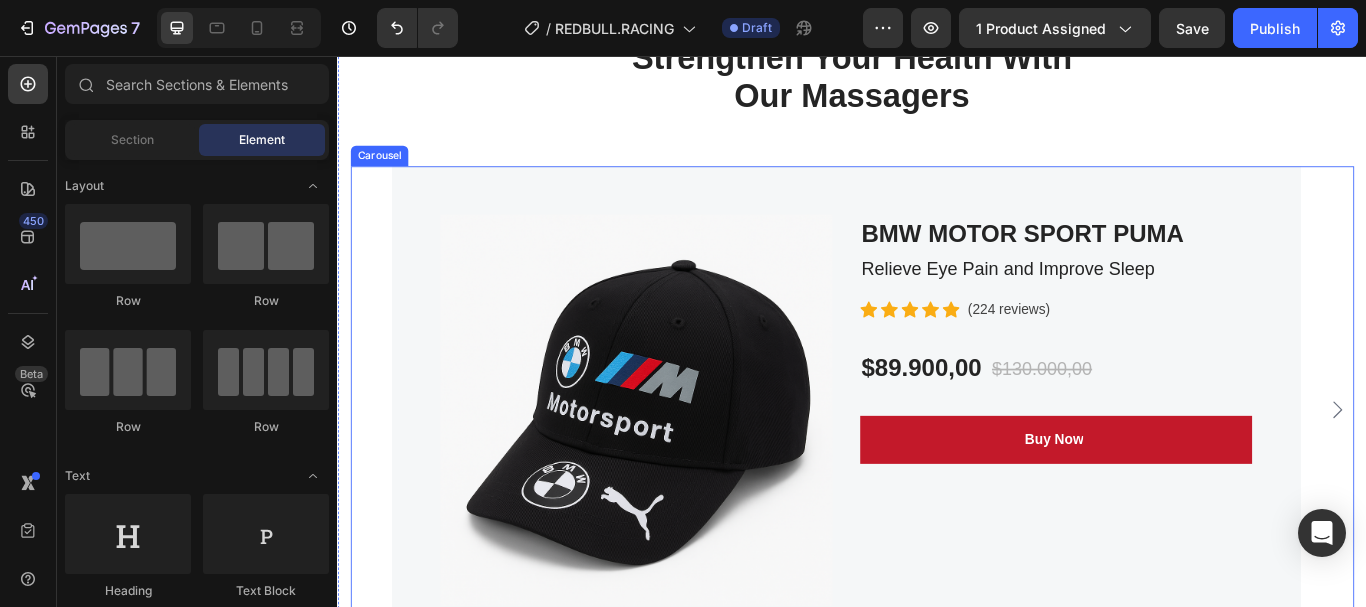 click 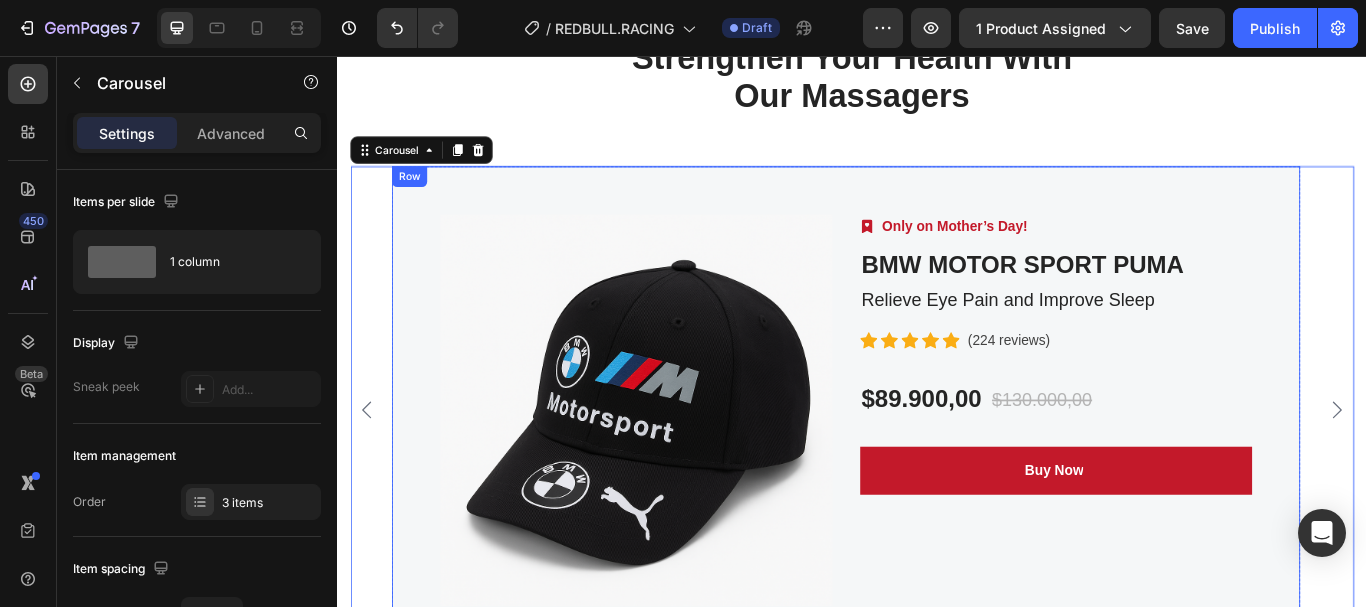 click on "Product Images Image Only on Mother’s Day! Text block Row BMW MOTOR SPORT PUMA (P) Title Relieve Eye Pain and Improve Sleep Text block                Icon                Icon                Icon                Icon                Icon Icon List Hoz (224 reviews) Text block Row $89.900,00 (P) Price (P) Price $130.000,00 (P) Price (P) Price Row Buy Now (P) Cart Button Row" at bounding box center (929, 470) 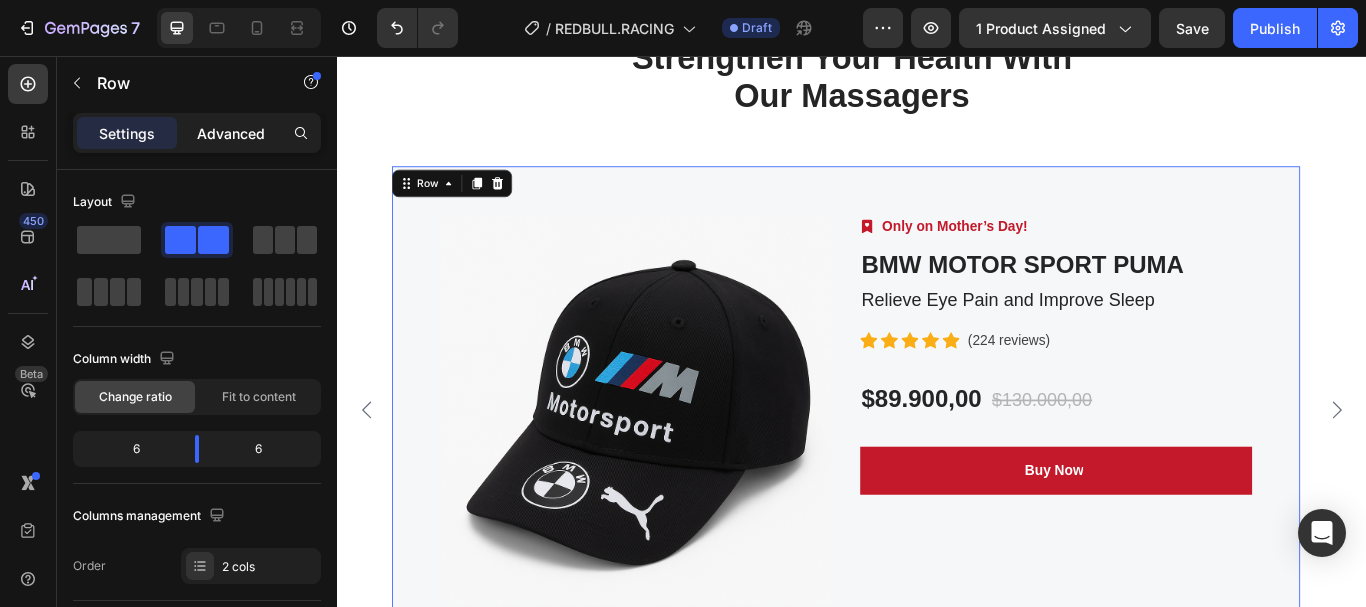 click on "Advanced" at bounding box center (231, 133) 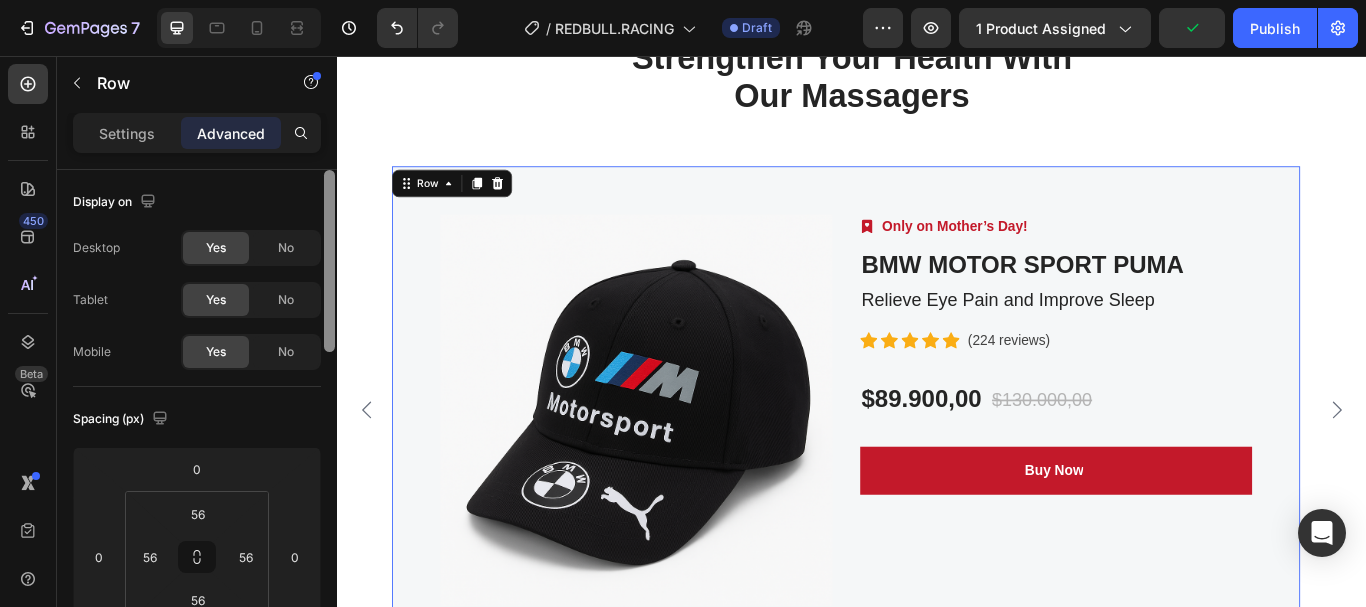 drag, startPoint x: 327, startPoint y: 163, endPoint x: 329, endPoint y: 173, distance: 10.198039 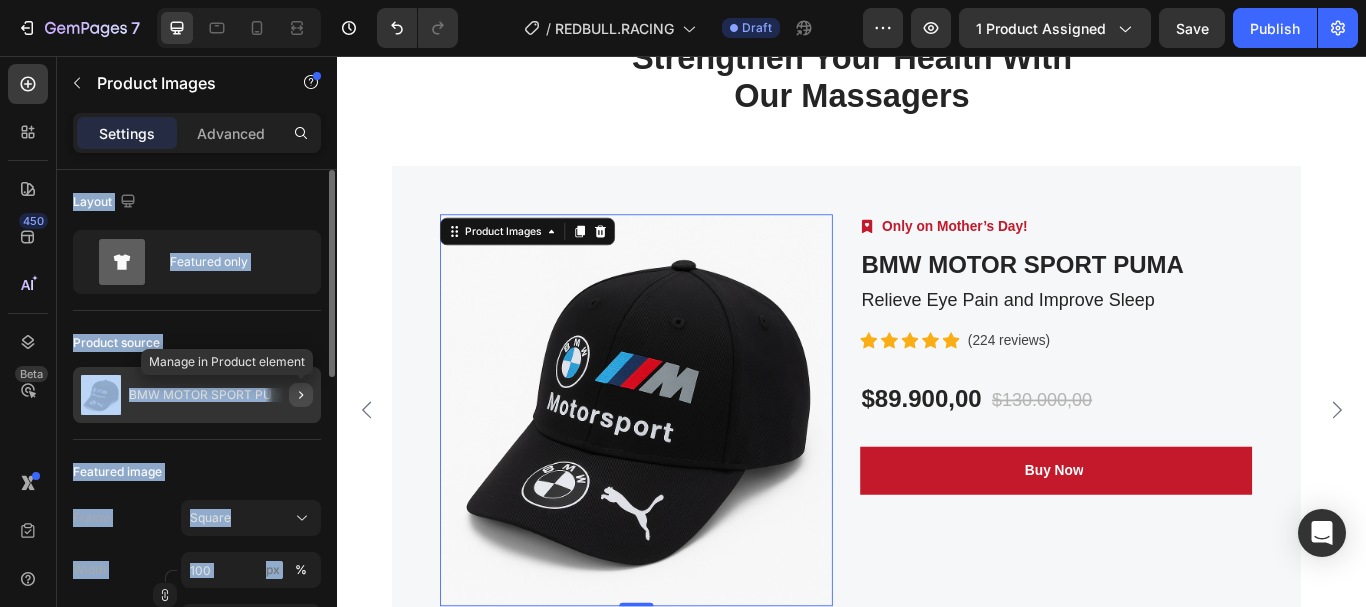 click 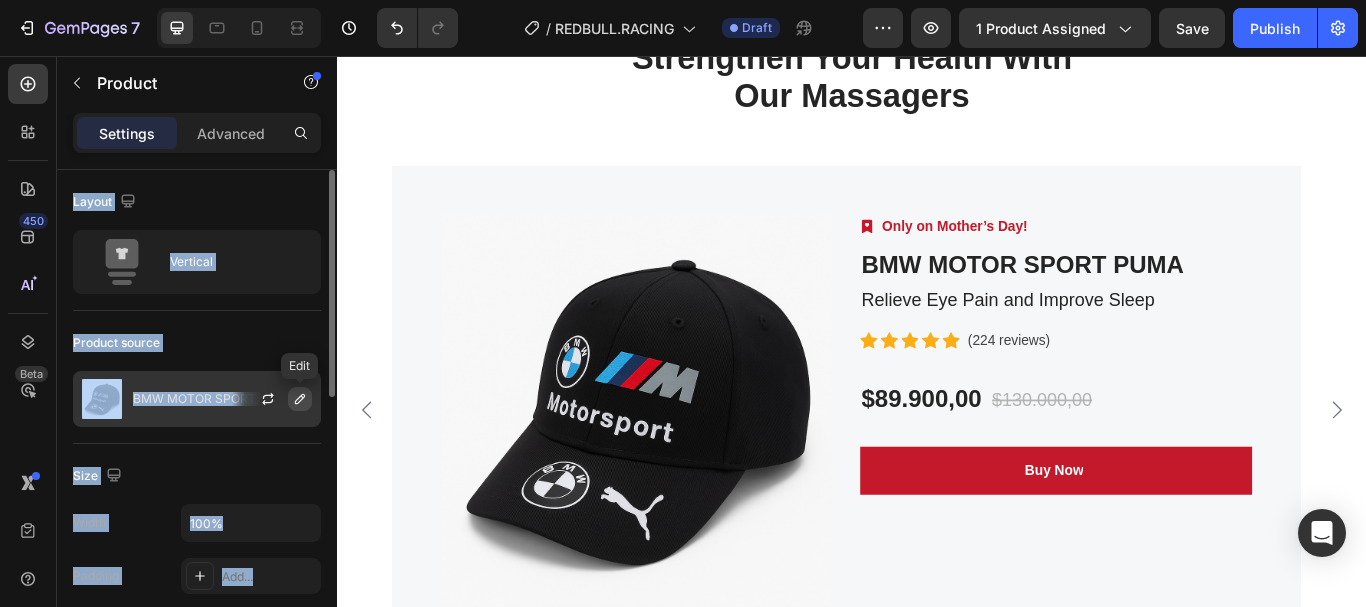 click 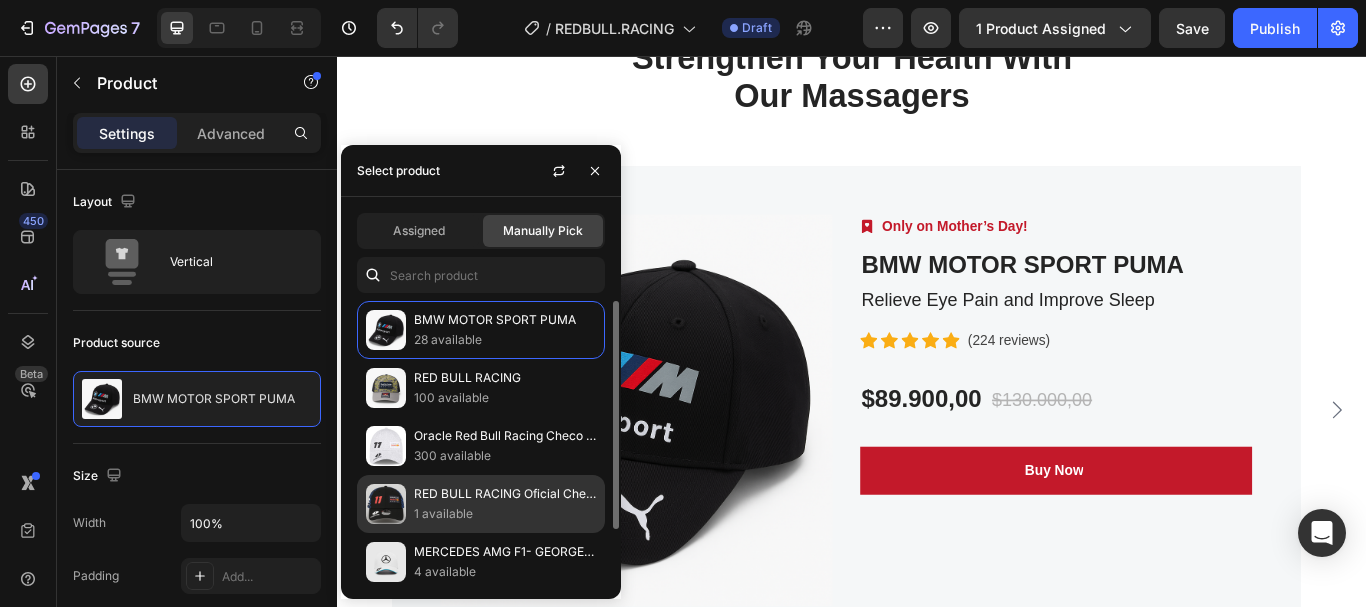 click on "RED BULL RACING Oficial Checo Perez" at bounding box center [505, 494] 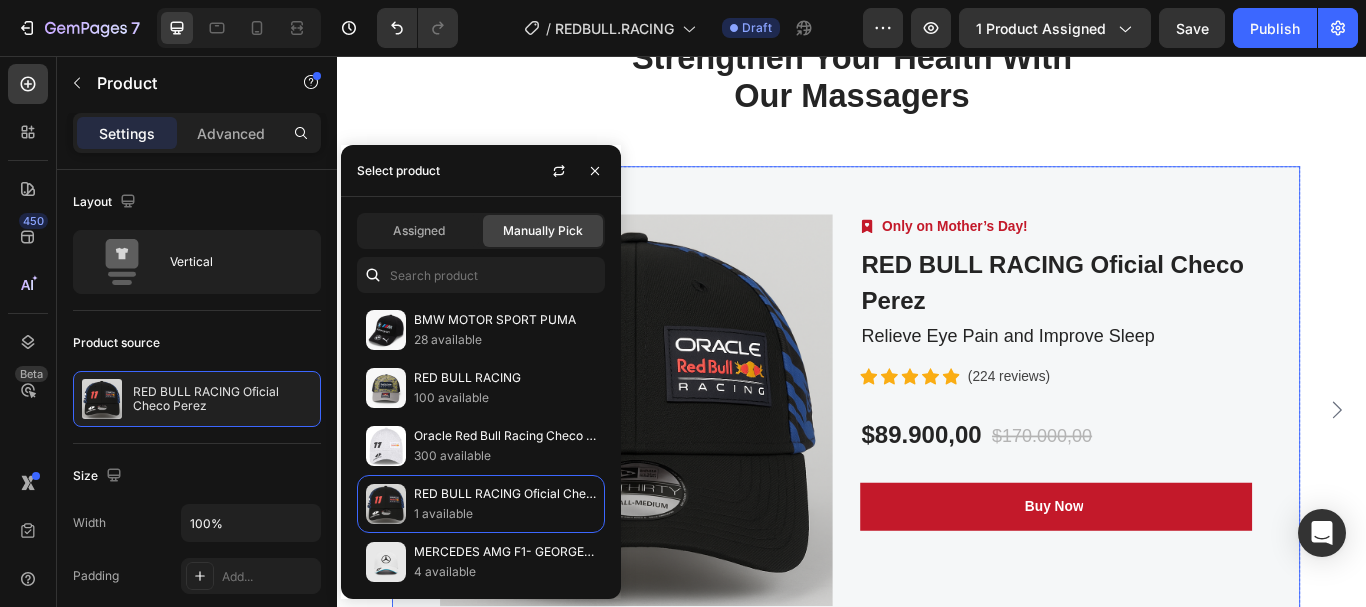 click on "Product Images Image Only on Mother’s Day! Text block Row RED BULL RACING Oficial Checo Perez (P) Title Relieve Eye Pain and Improve Sleep Text block                Icon                Icon                Icon                Icon                Icon Icon List Hoz (224 reviews) Text block Row $89.900,00 (P) Price (P) Price $170.000,00 (P) Price (P) Price Row Buy Now (P) Cart Button Row" at bounding box center (929, 470) 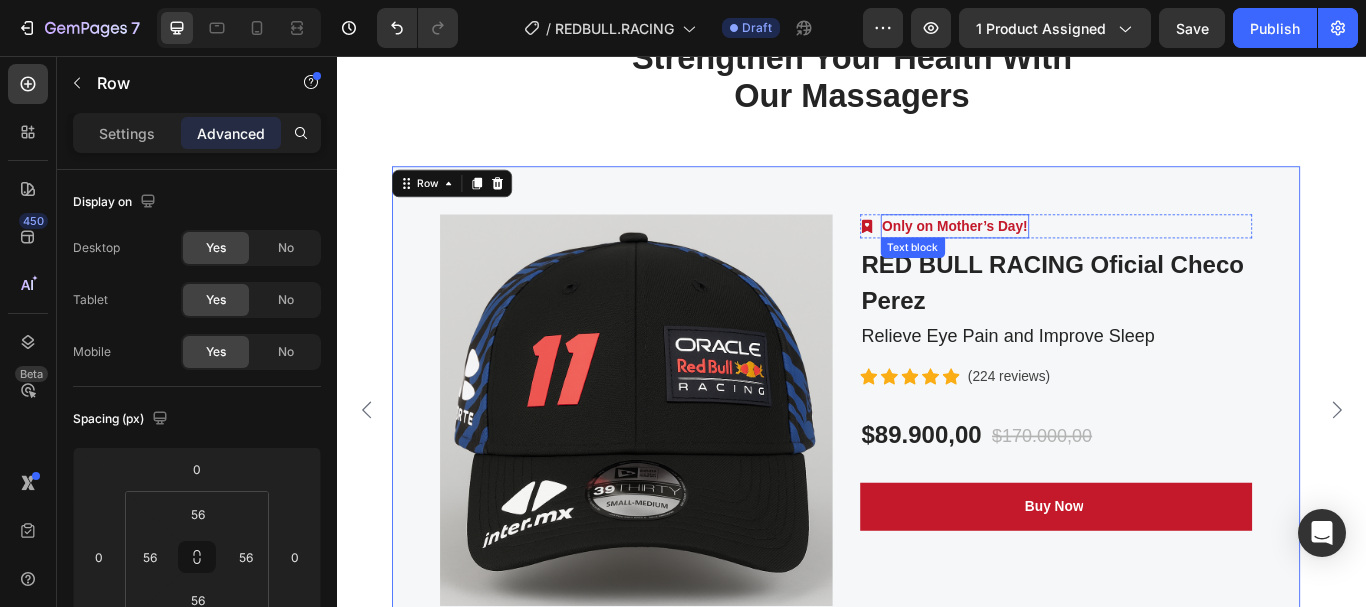 click on "Only on Mother’s Day!" at bounding box center [1057, 255] 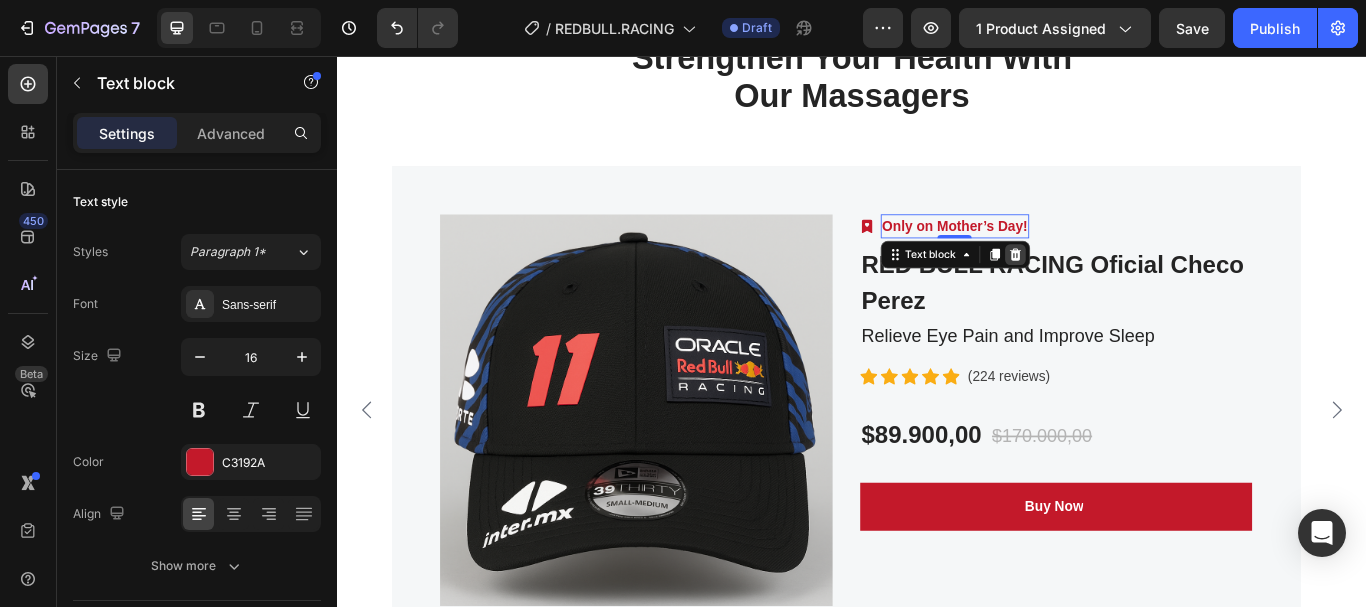 click 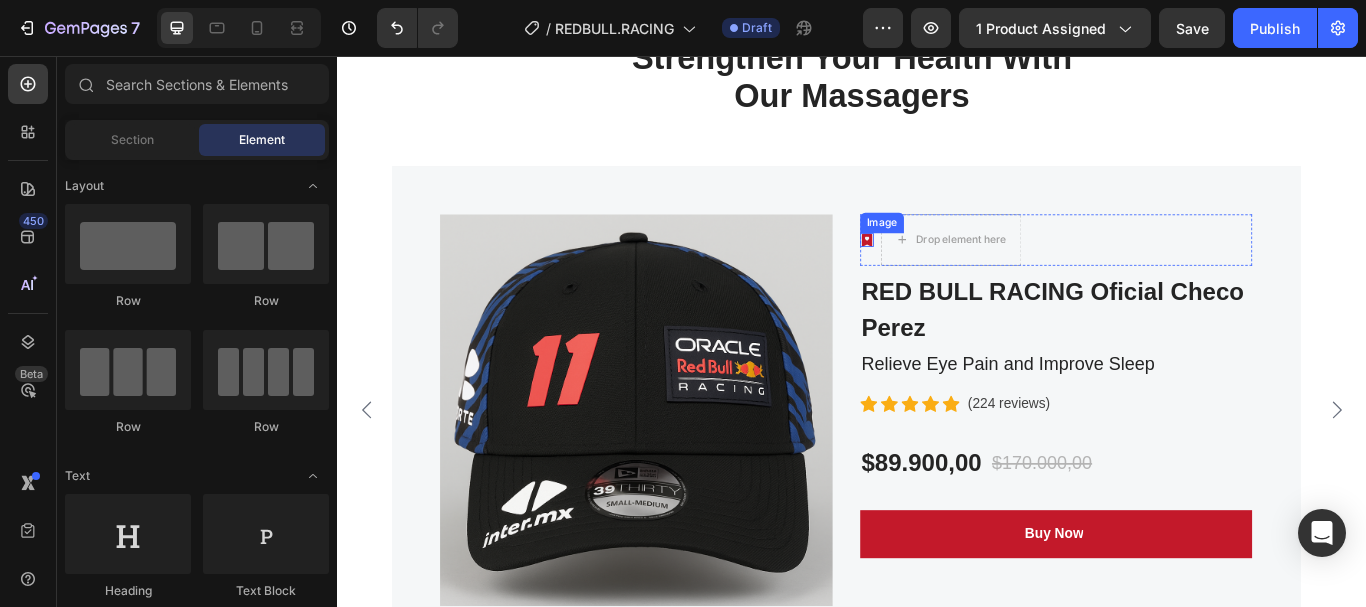 click at bounding box center [954, 271] 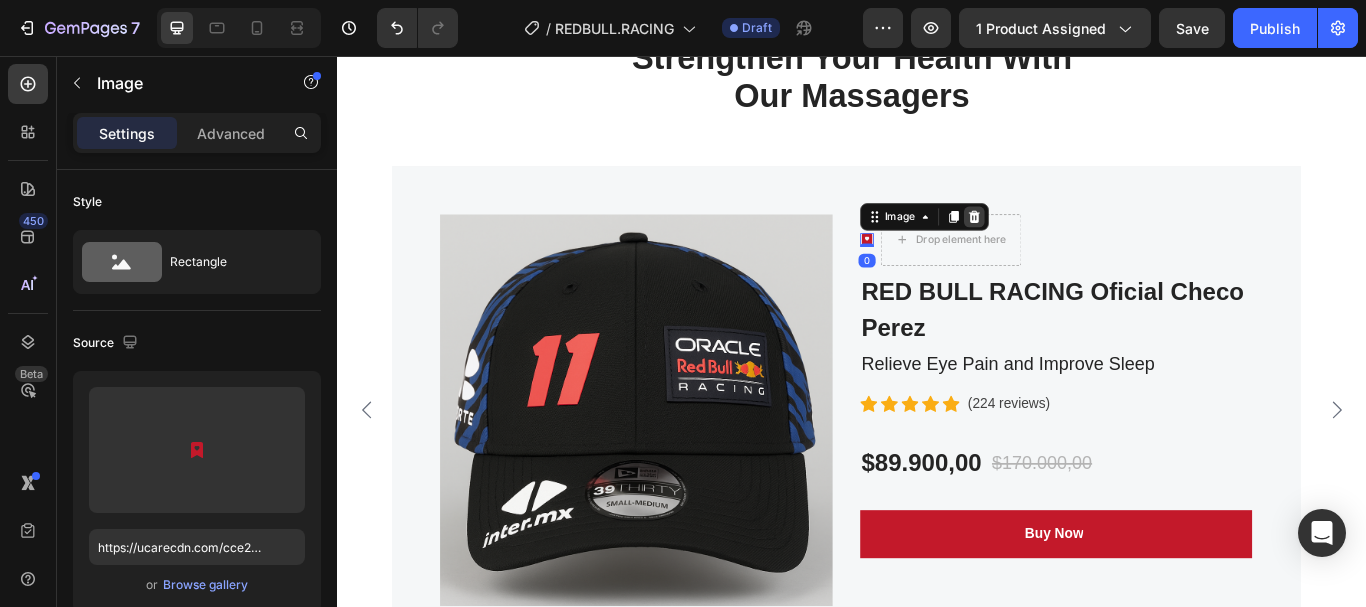 click 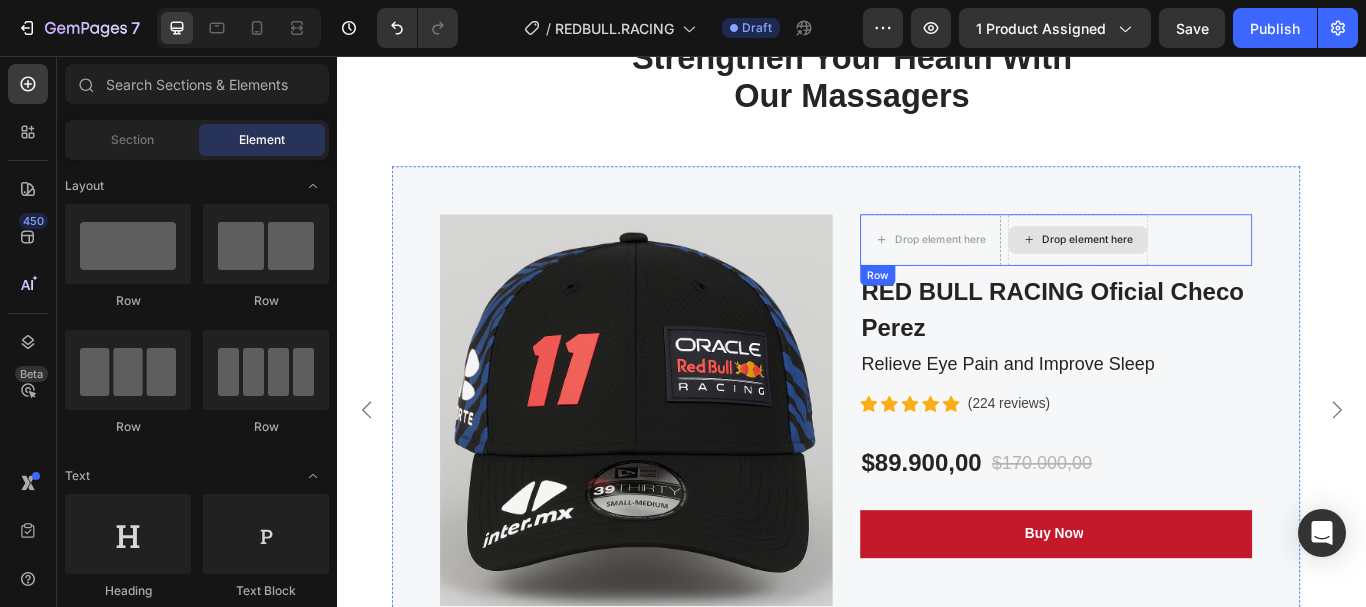 click on "Drop element here
Drop element here Row" at bounding box center [1175, 271] 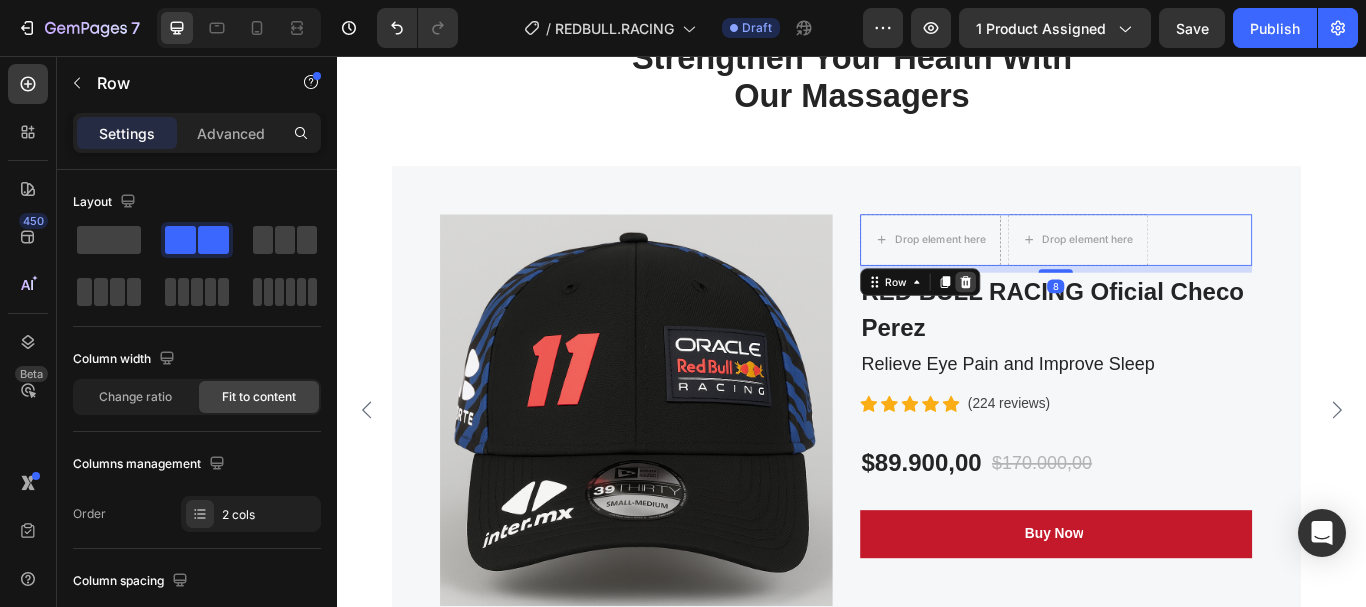click 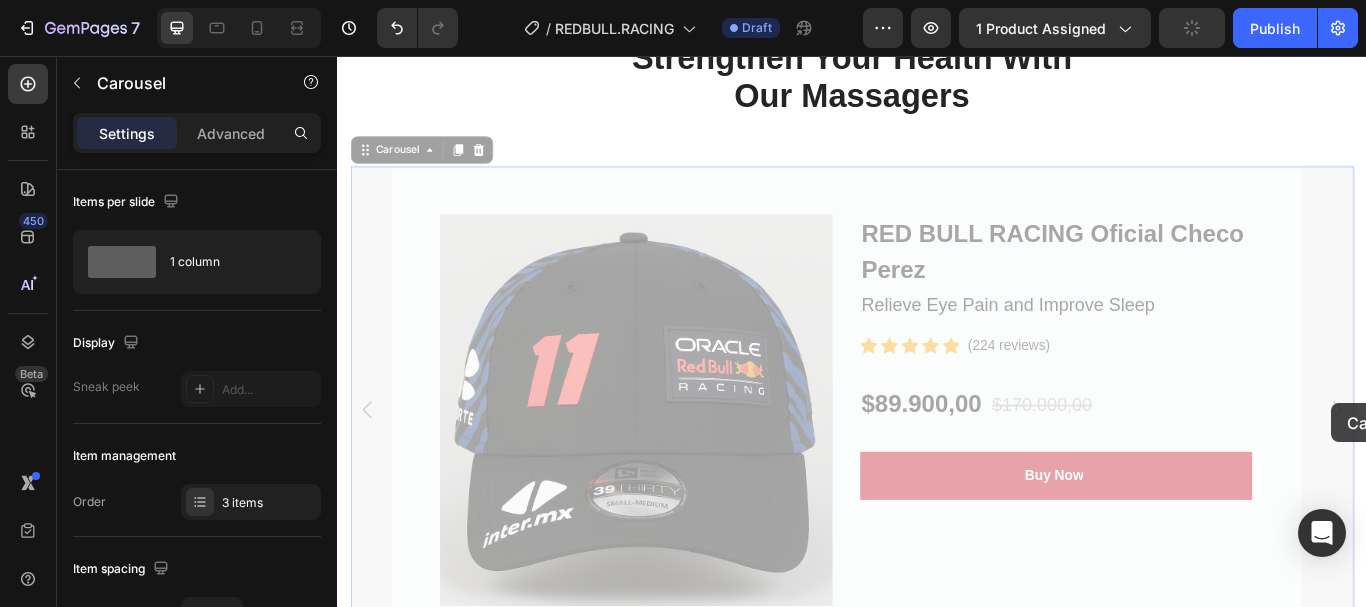 drag, startPoint x: 1496, startPoint y: 461, endPoint x: 1329, endPoint y: 469, distance: 167.19151 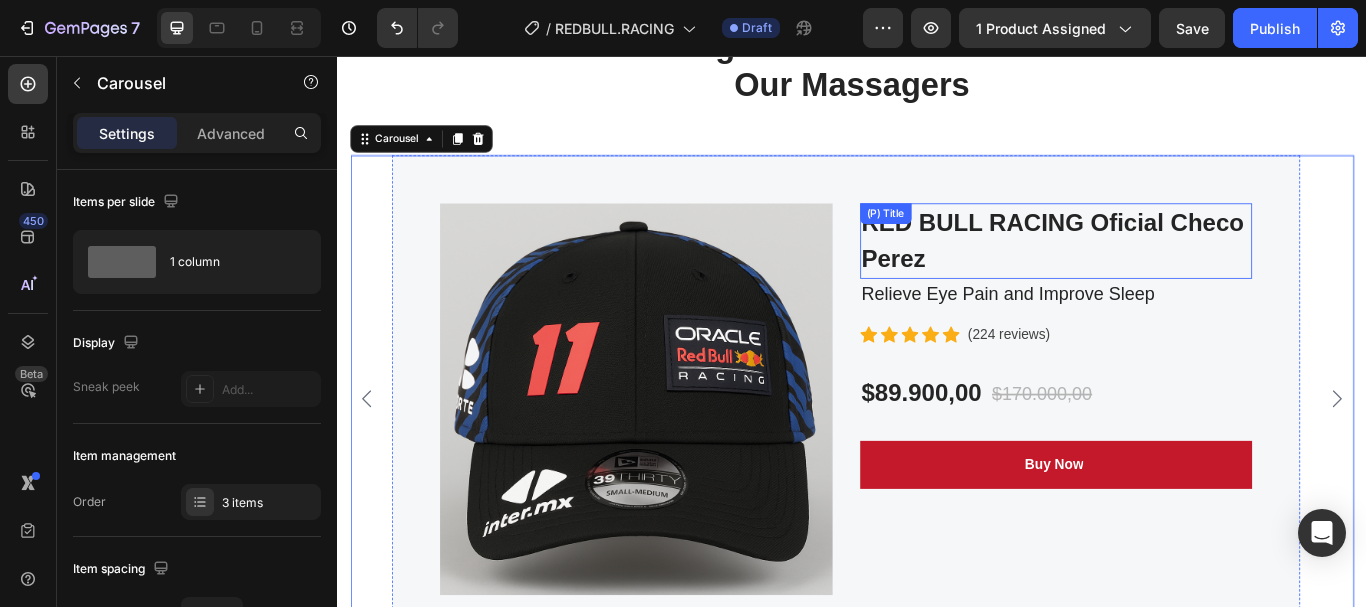 scroll, scrollTop: 3667, scrollLeft: 0, axis: vertical 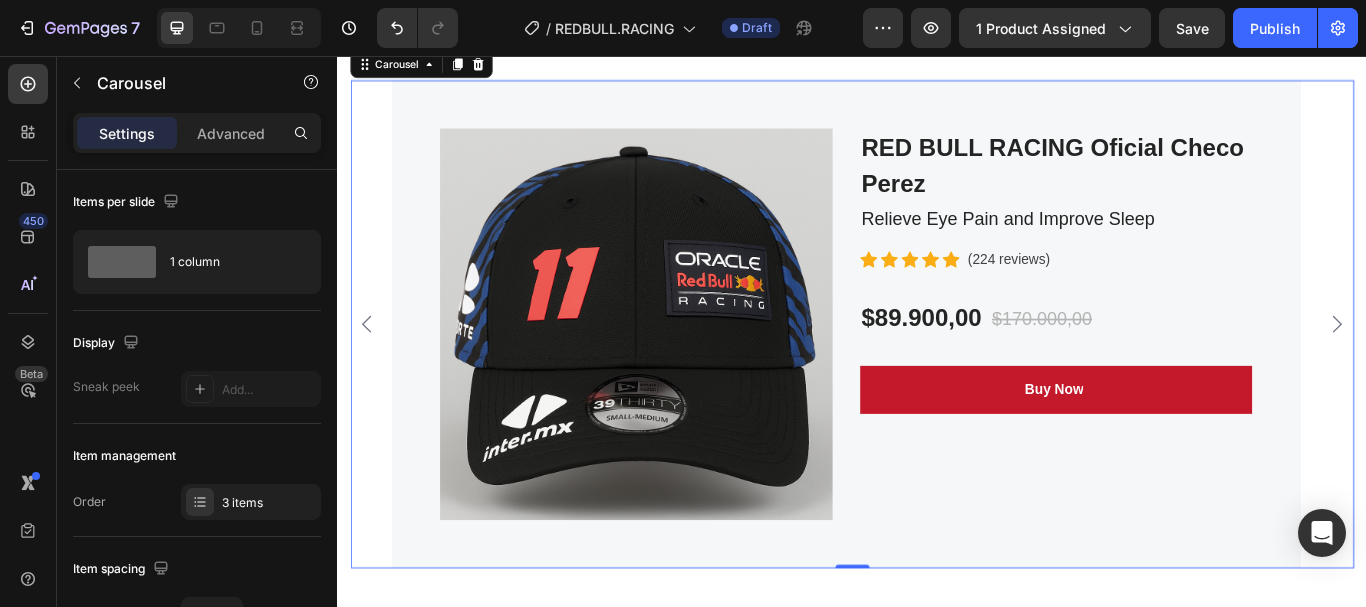 click 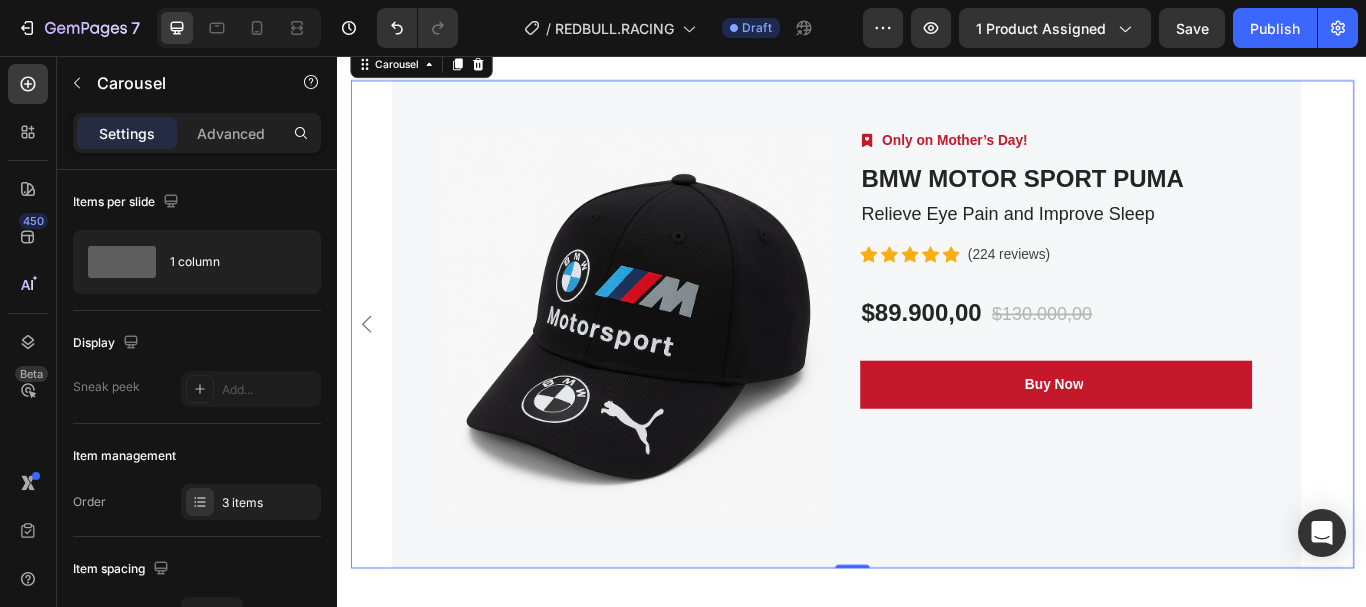 click on "Product Images BMW MOTOR SPORT PUMA (P) Title Relieve Eye Pain and Improve Sleep Text block                Icon                Icon                Icon                Icon                Icon Icon List Hoz (224 reviews) Text block Row $89.900,00 (P) Price (P) Price $130.000,00 (P) Price (P) Price Row Buy Now (P) Cart Button Row Product Product Images RED BULL RACING Oficial Checo Perez (P) Title Relieve Eye Pain and Improve Sleep Text block                Icon                Icon                Icon                Icon                Icon Icon List Hoz (224 reviews) Text block Row $89.900,00 (P) Price (P) Price $170.000,00 (P) Price (P) Price Row Buy Now (P) Cart Button Row Product Product Images Image Only on Mother’s Day! Text block Row BMW MOTOR SPORT PUMA (P) Title Relieve Eye Pain and Improve Sleep Text block                Icon                Icon                Icon                Icon                Icon Icon List Hoz (224 reviews) Text block Row $89.900,00 (P) Price (P) Price Row" at bounding box center (937, 370) 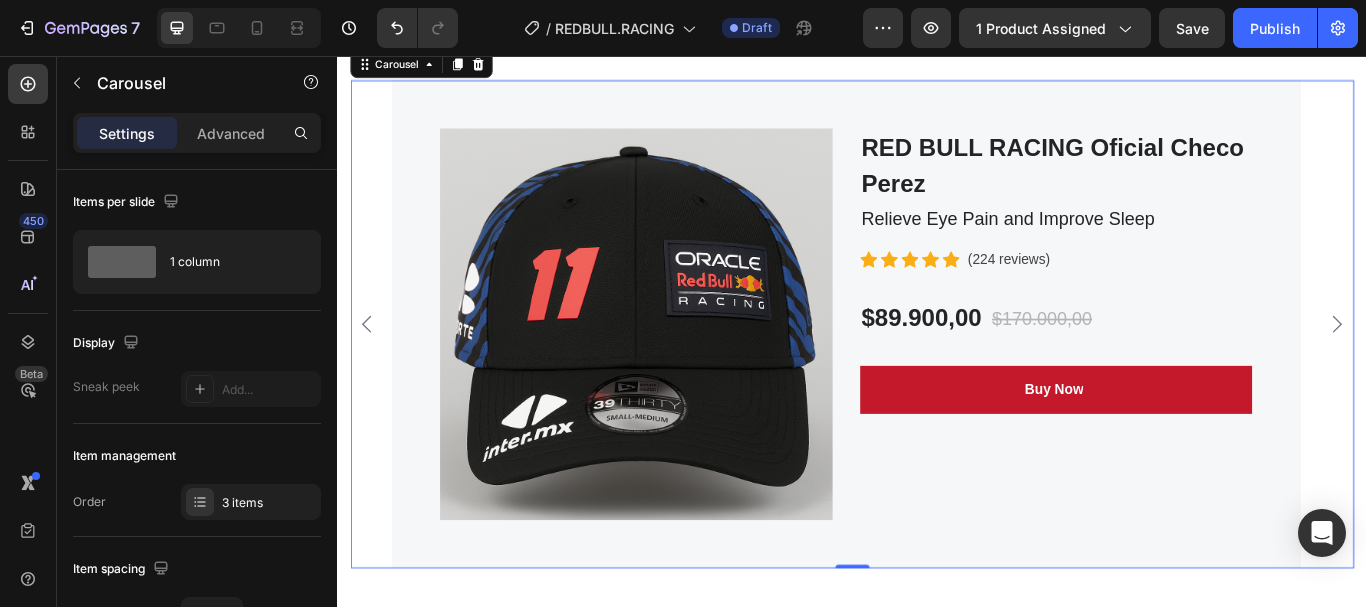 click 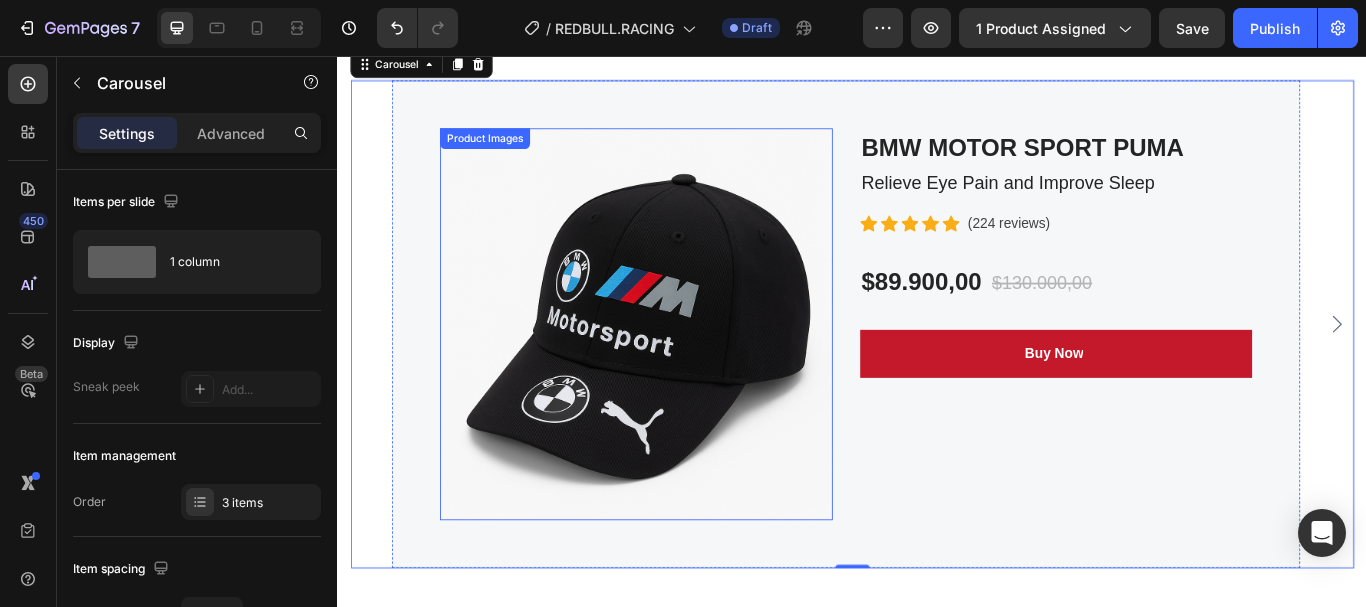 click at bounding box center [685, 370] 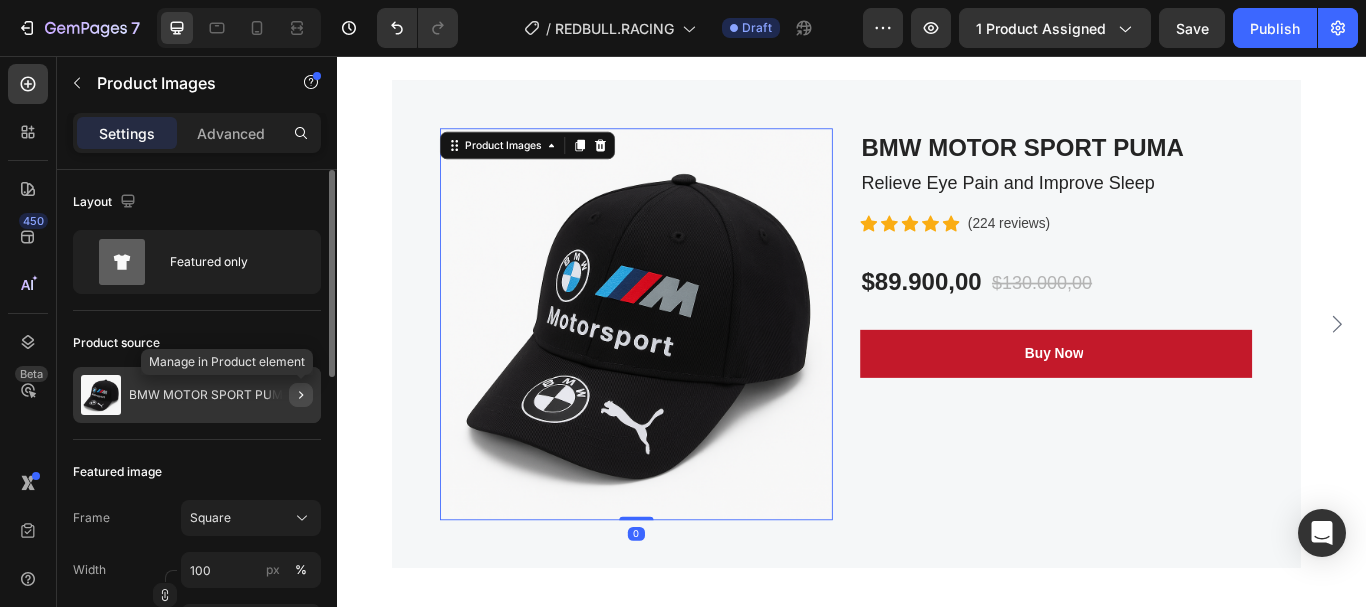 click 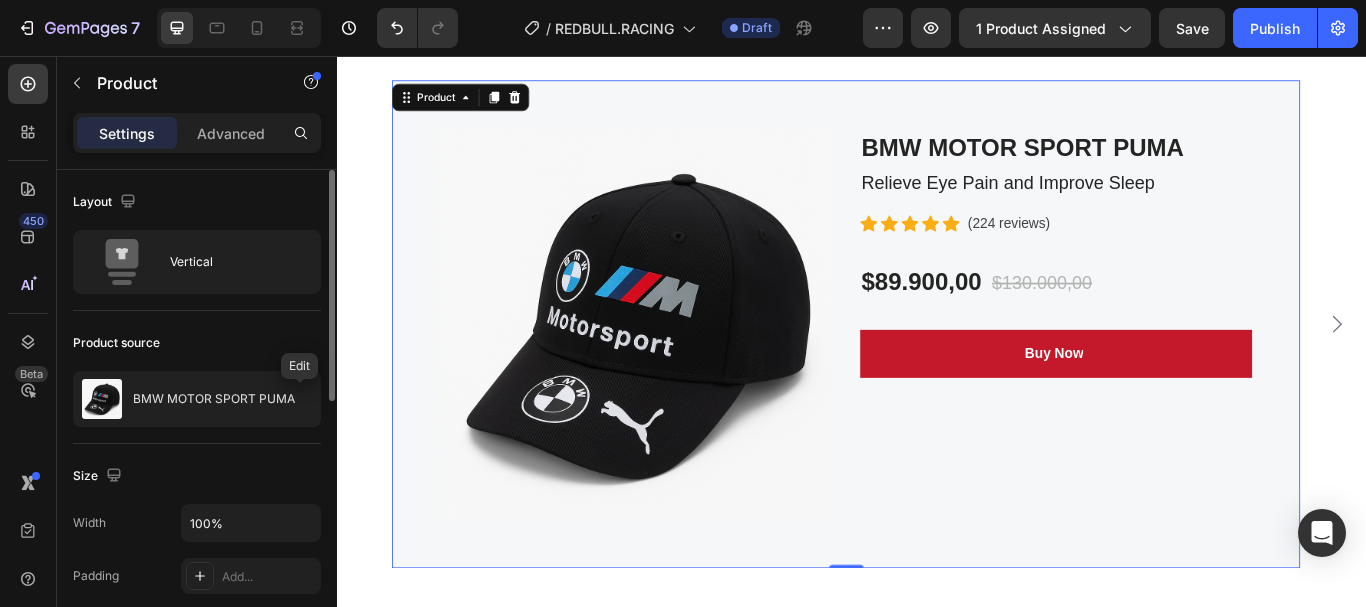 click 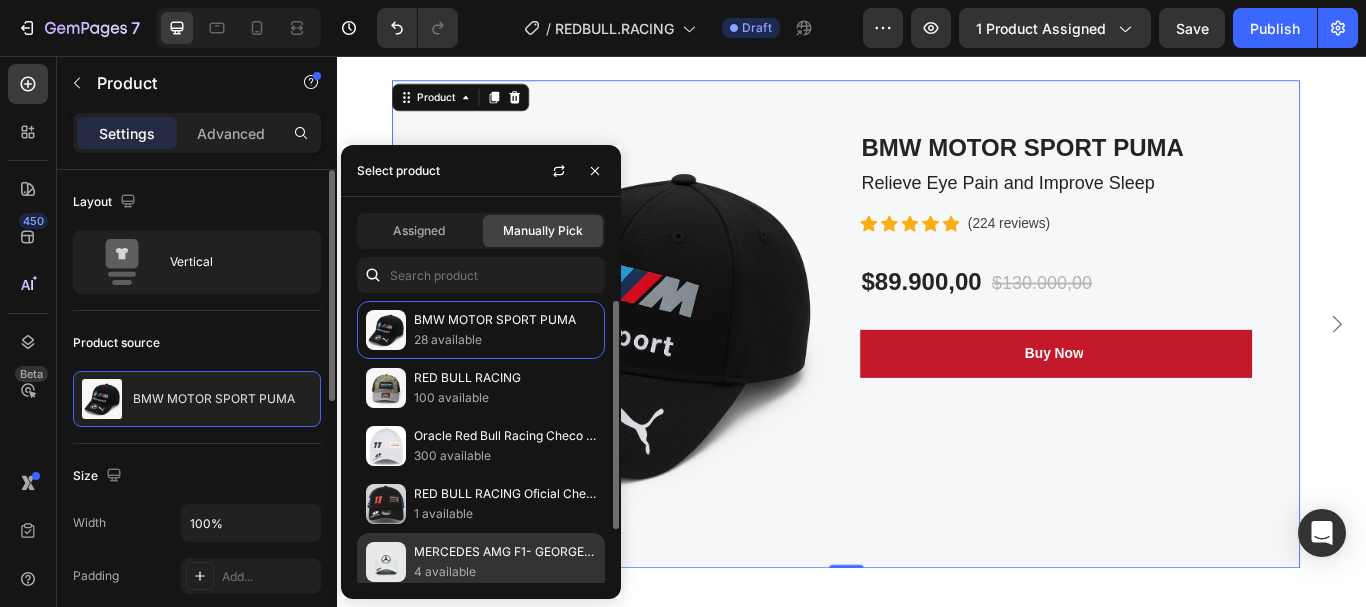 click on "4 available" at bounding box center (505, 572) 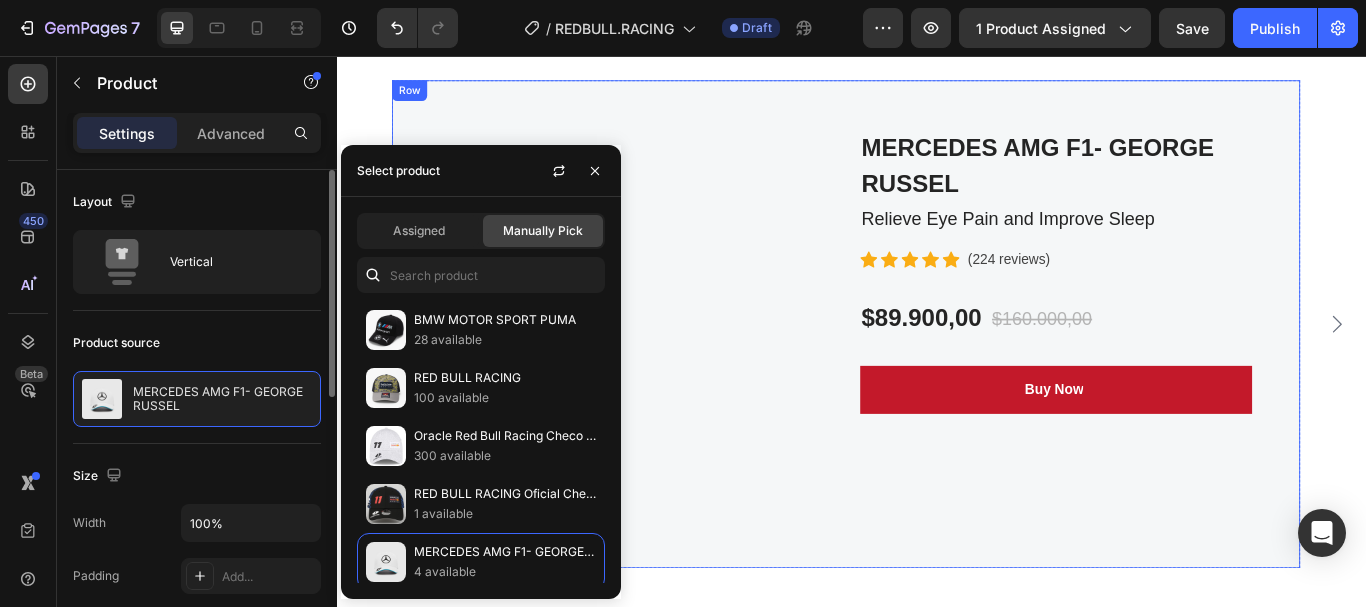 click on "MERCEDES AMG F1- GEORGE RUSSEL (P) Title Relieve Eye Pain and Improve Sleep Text block                Icon                Icon                Icon                Icon                Icon Icon List Hoz (224 reviews) Text block Row $89.900,00 (P) Price (P) Price $160.000,00 (P) Price (P) Price Row Buy Now (P) Cart Button" at bounding box center (1175, 370) 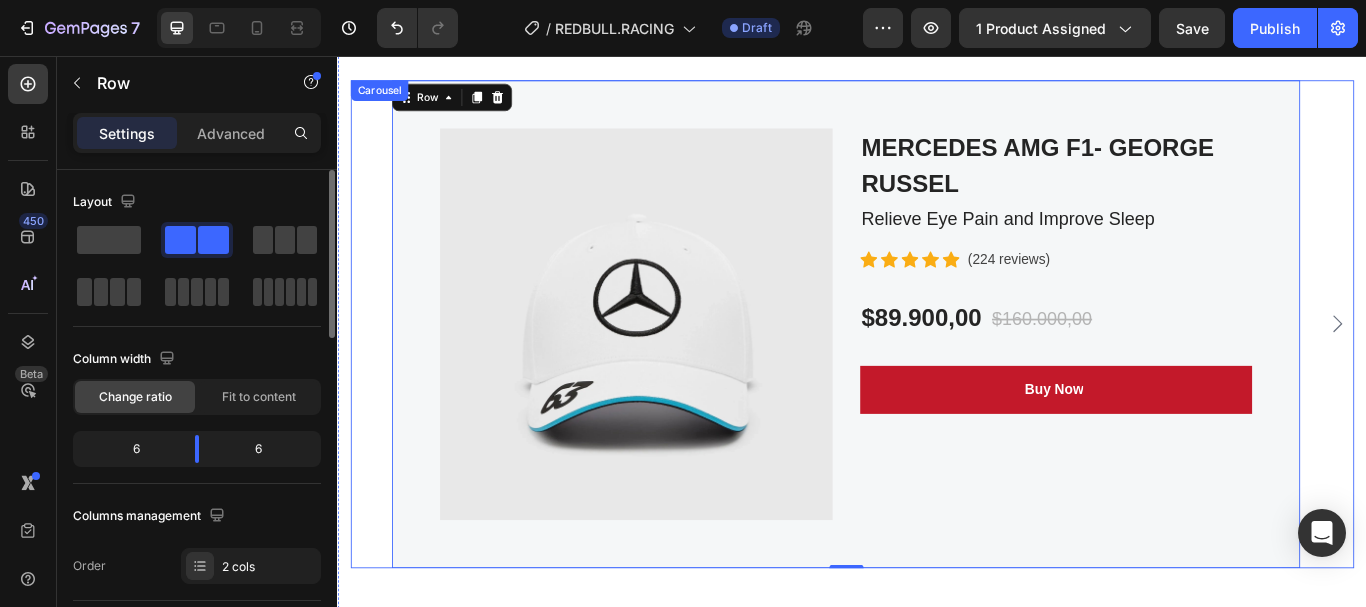 click 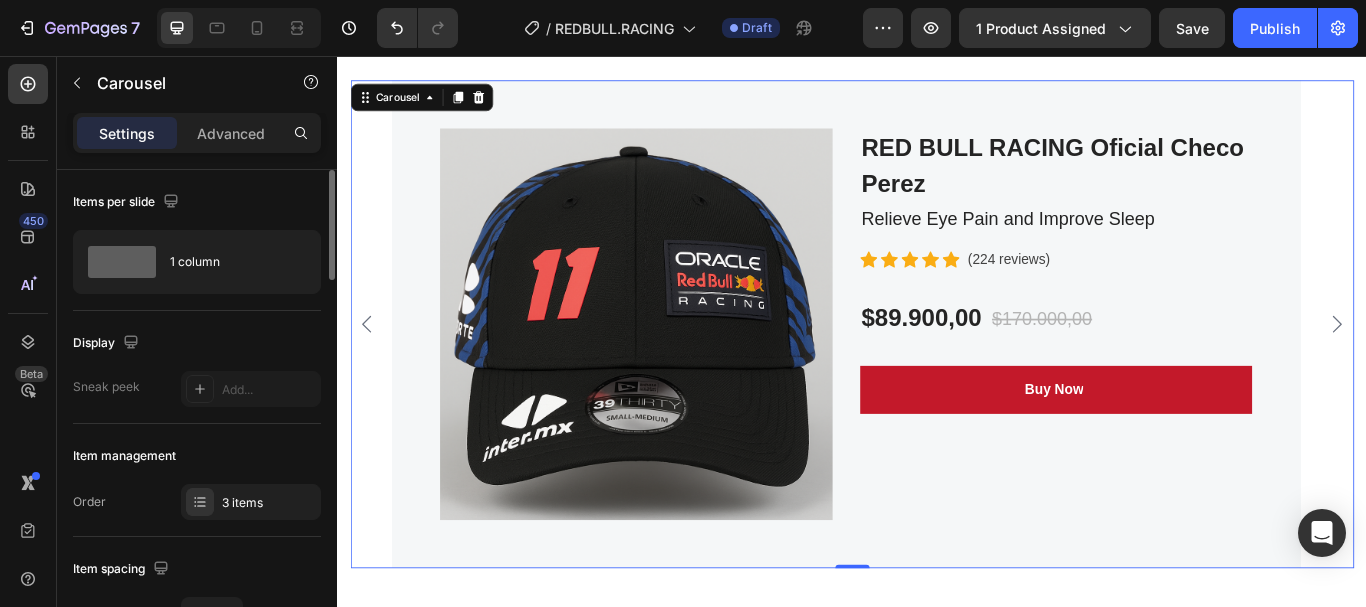 click 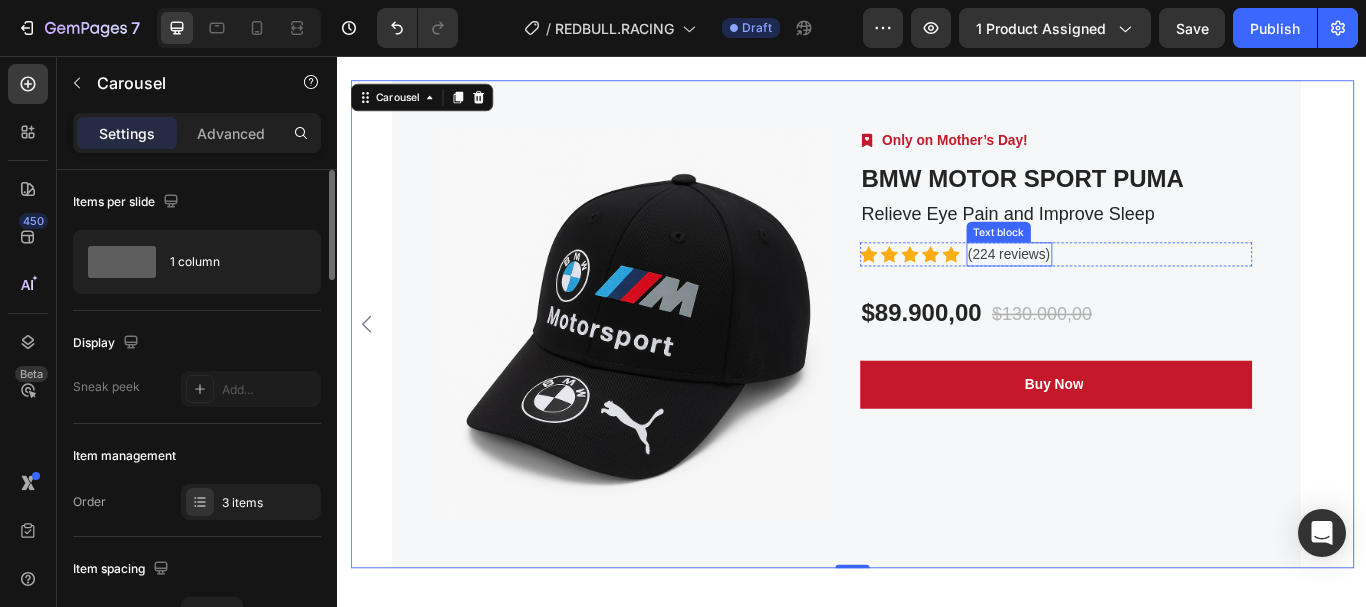 click on "(224 reviews)" at bounding box center [1120, 288] 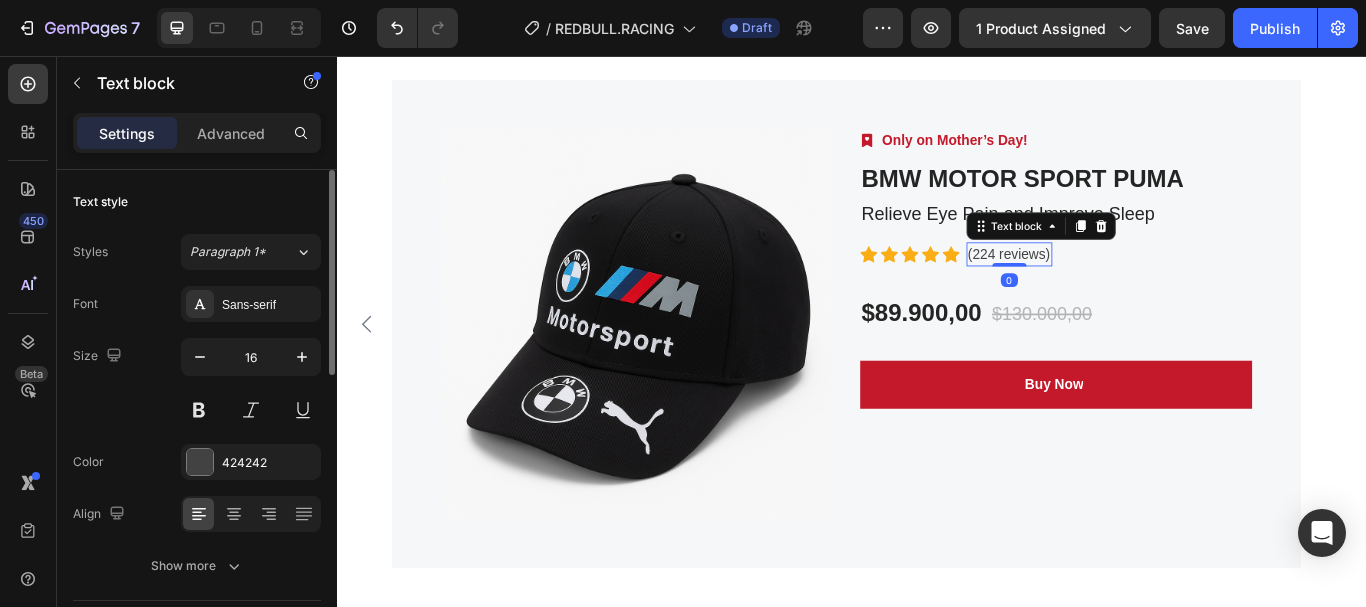 click on "(224 reviews)" at bounding box center [1120, 288] 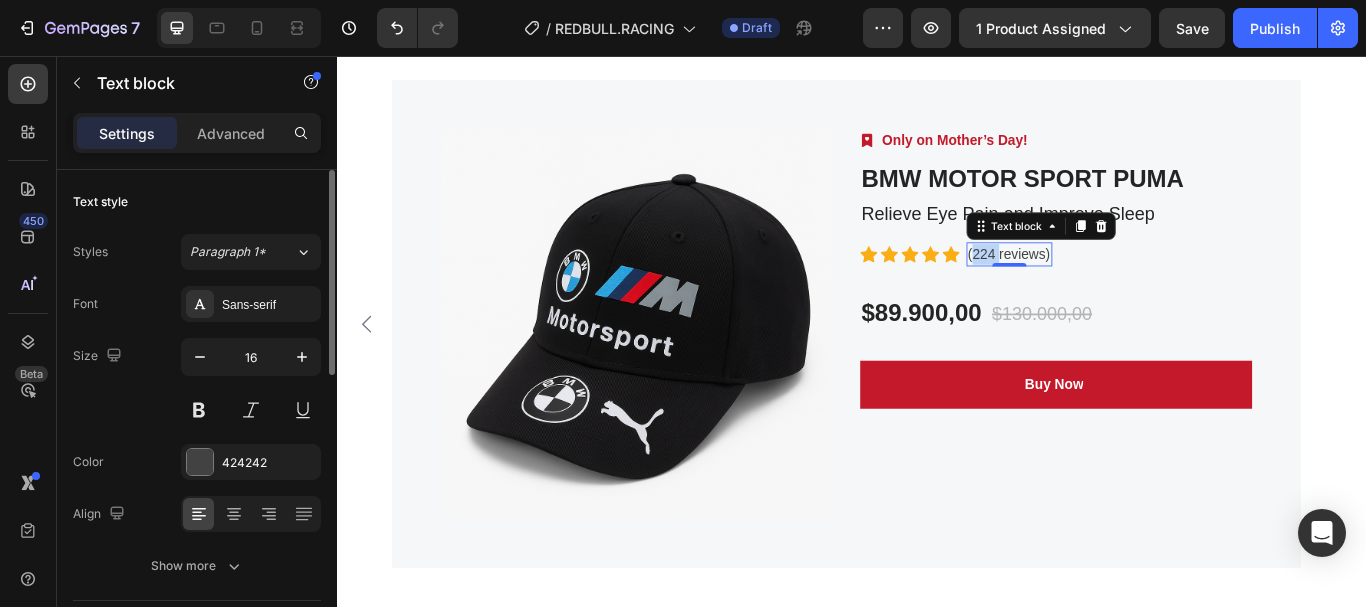 click on "(224 reviews)" at bounding box center [1120, 288] 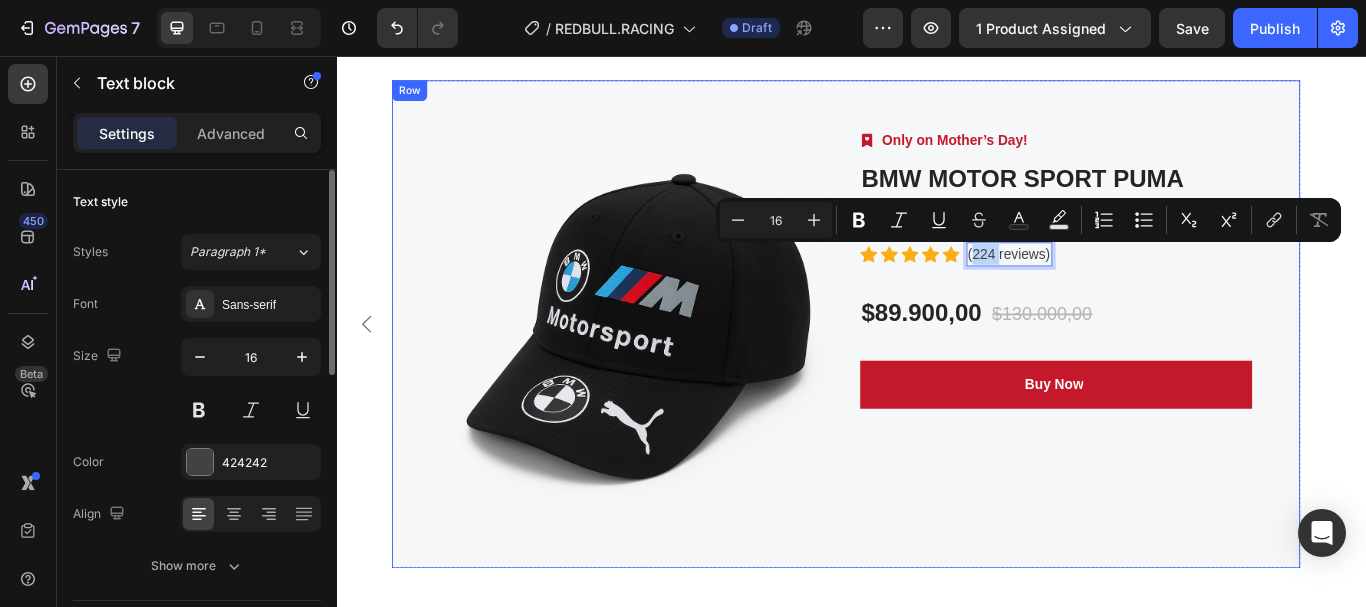 click on "Image Only on Mother’s Day! Text block Row BMW MOTOR SPORT PUMA (P) Title Relieve Eye Pain and Improve Sleep Text block                Icon                Icon                Icon                Icon                Icon Icon List Hoz (224 reviews) Text block   0 Row $89.900,00 (P) Price (P) Price $130.000,00 (P) Price (P) Price Row Buy Now (P) Cart Button" at bounding box center (1175, 370) 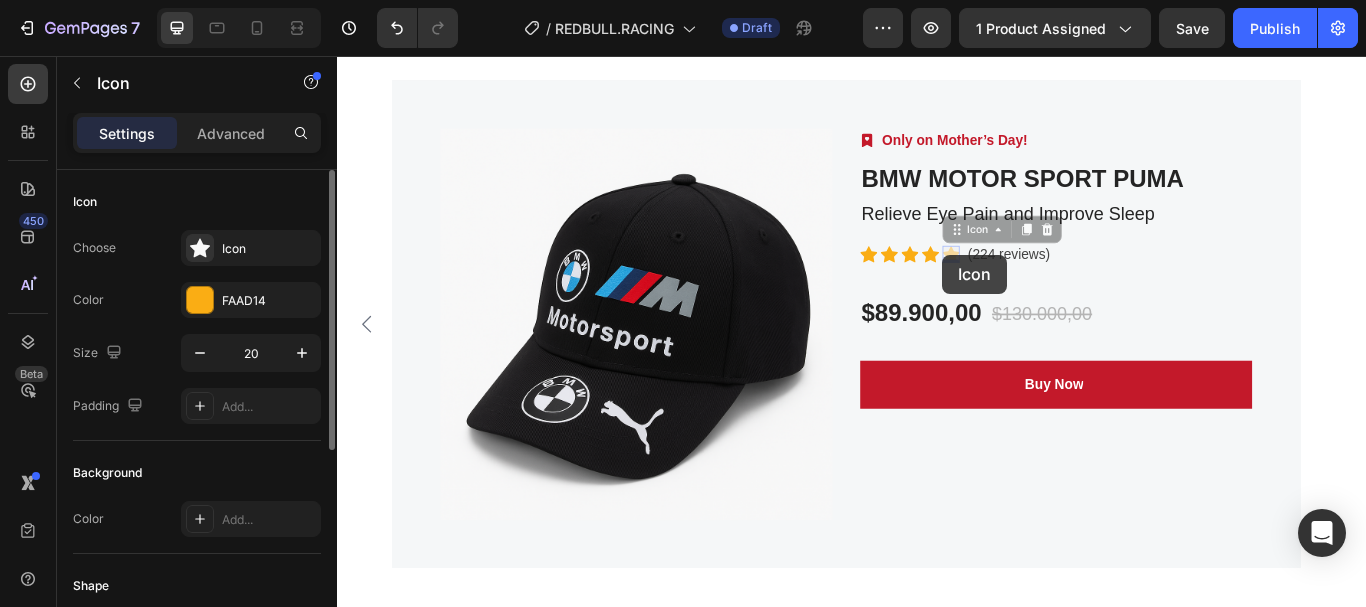 drag, startPoint x: 1042, startPoint y: 288, endPoint x: 1021, endPoint y: 286, distance: 21.095022 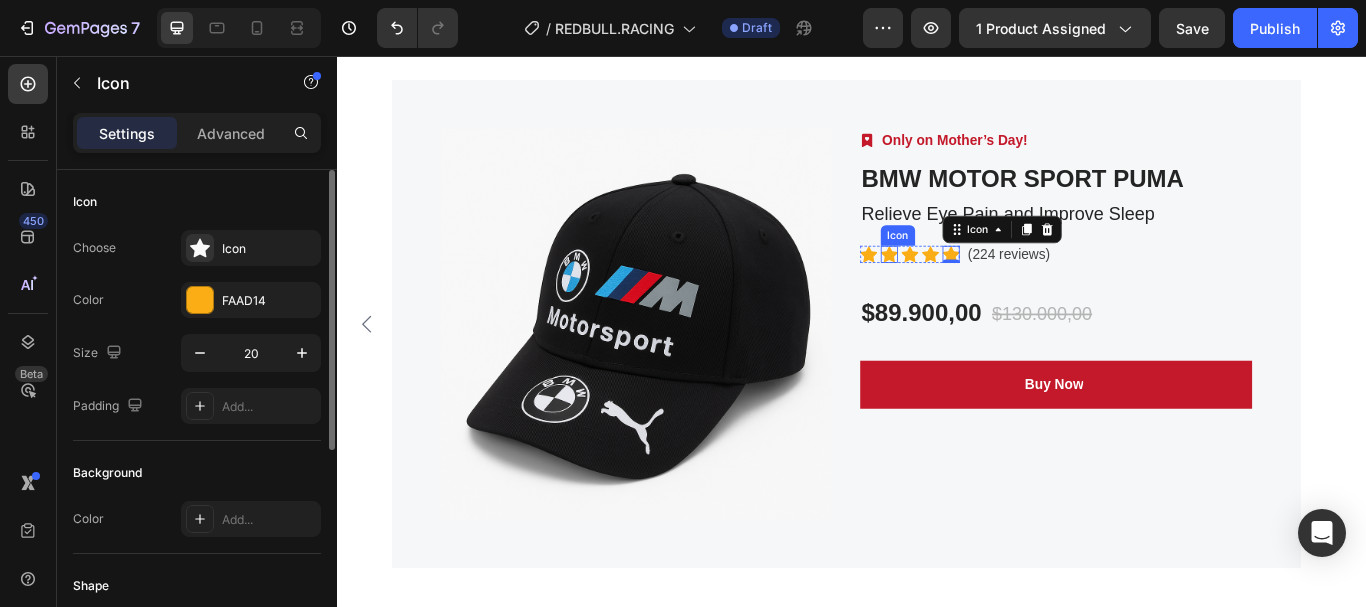 click 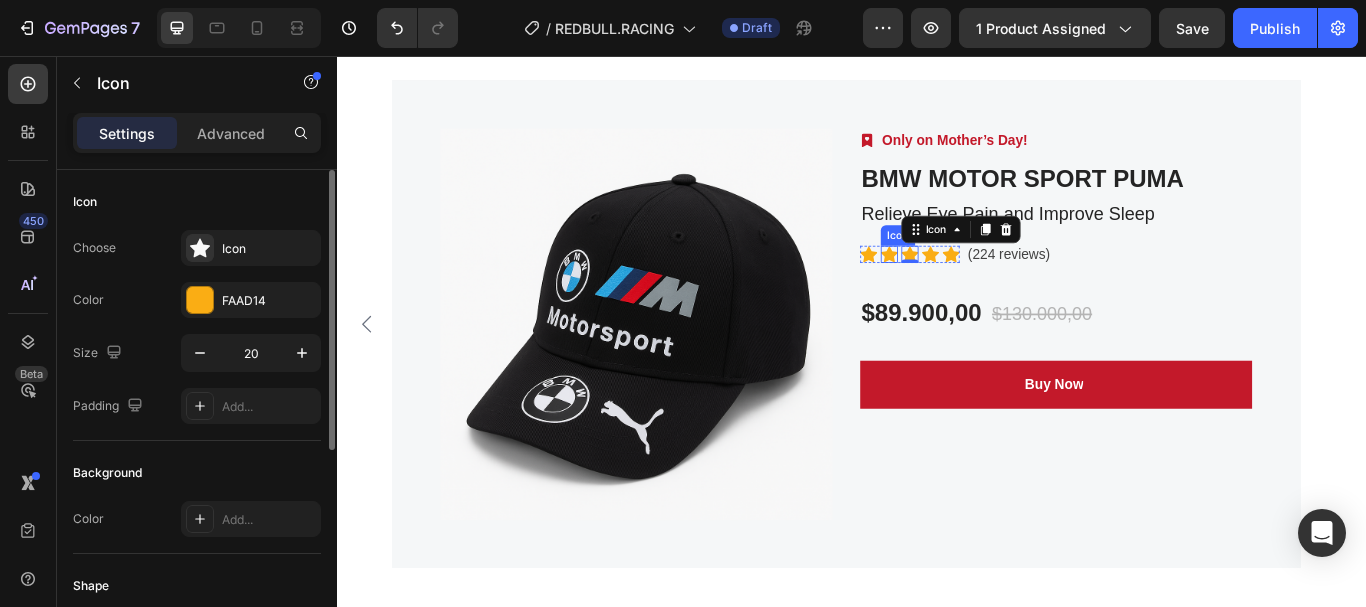 click 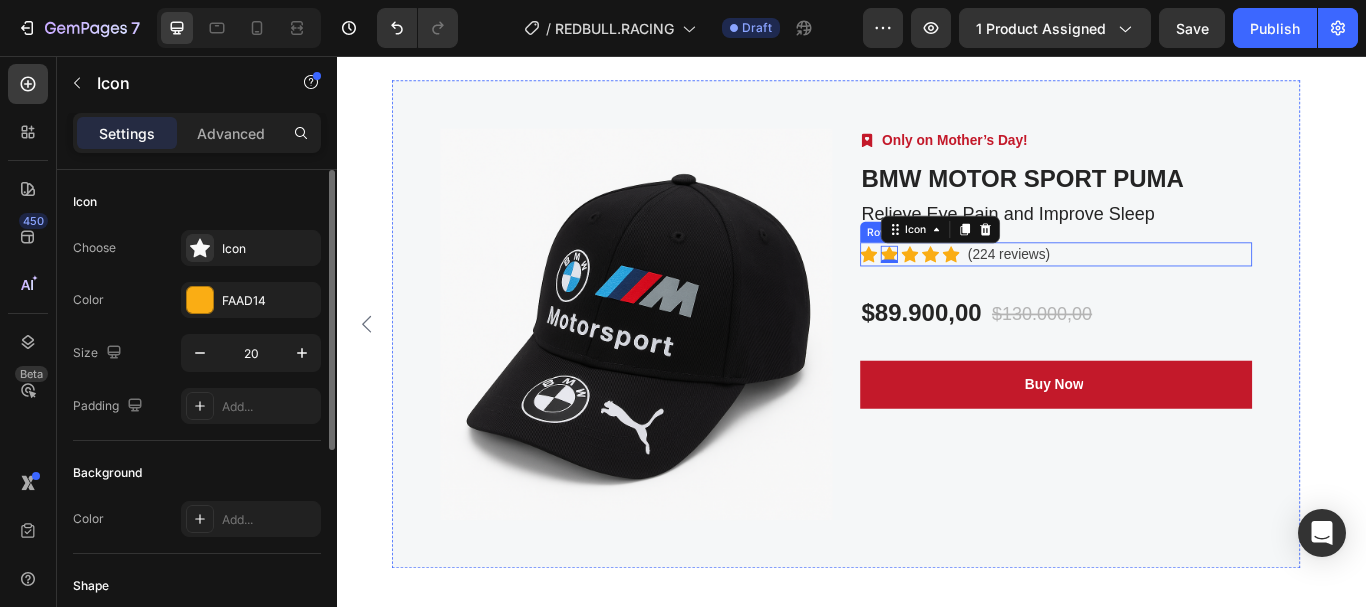 click on "Icon                Icon   0                Icon                Icon                Icon Icon List Hoz (224 reviews) Text block Row" at bounding box center (1175, 288) 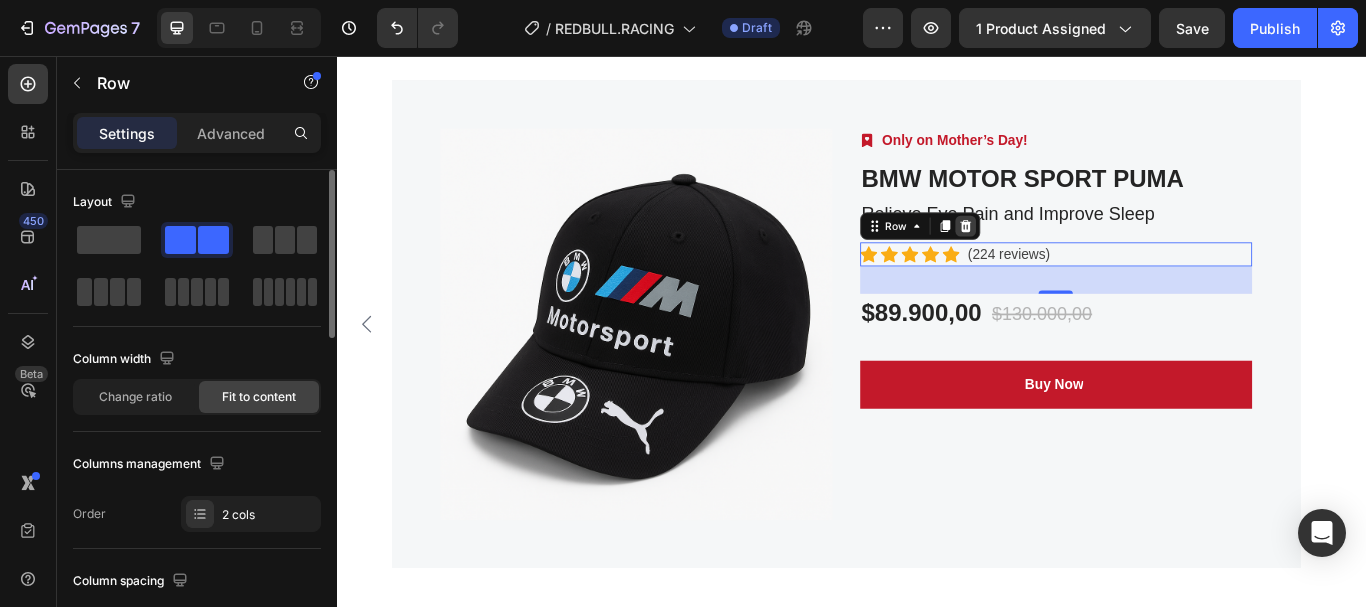 click 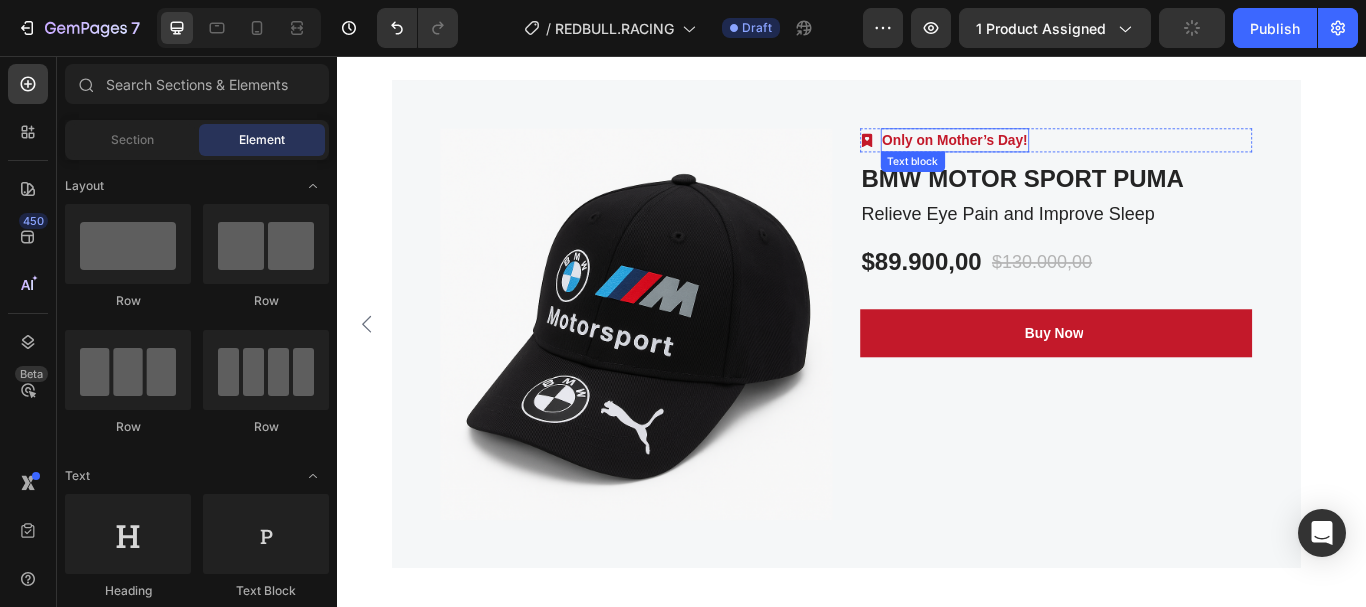 click on "Only on Mother’s Day!" at bounding box center [1057, 155] 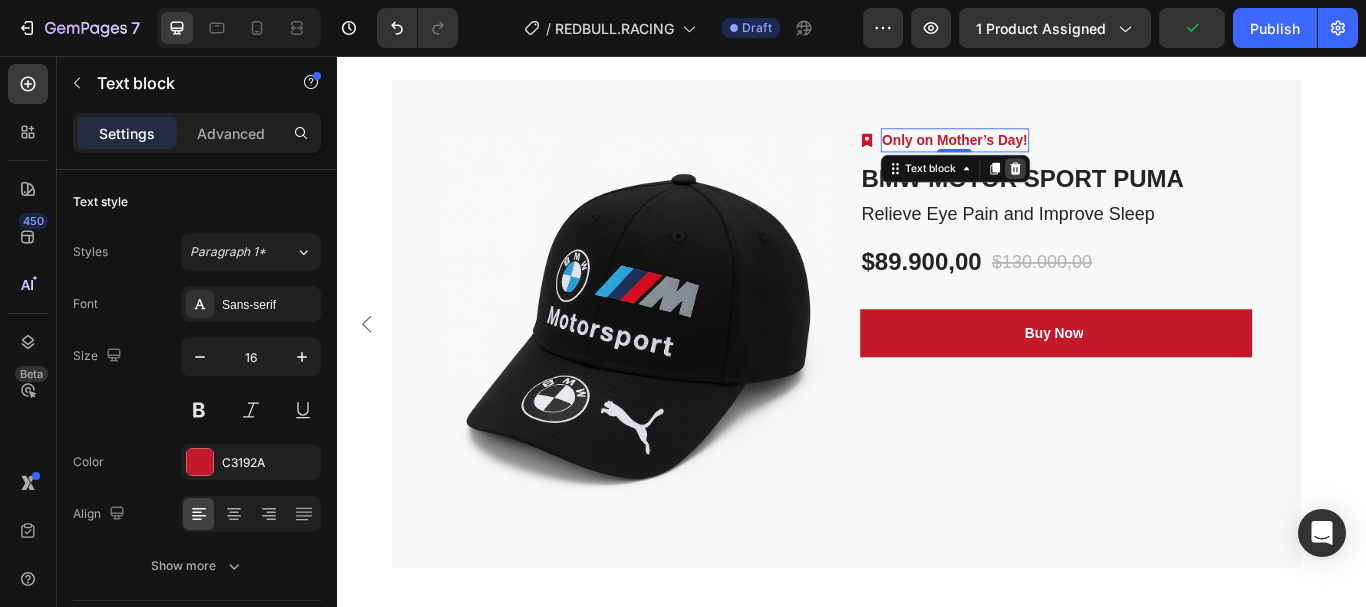 click 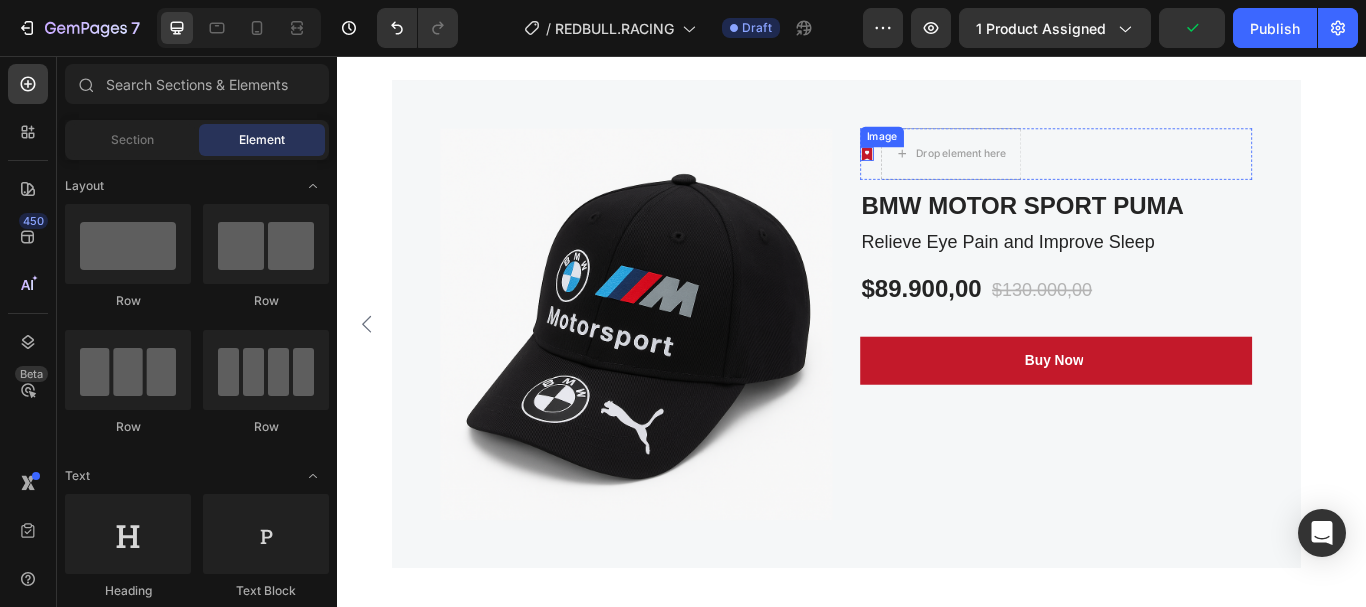 click at bounding box center [954, 171] 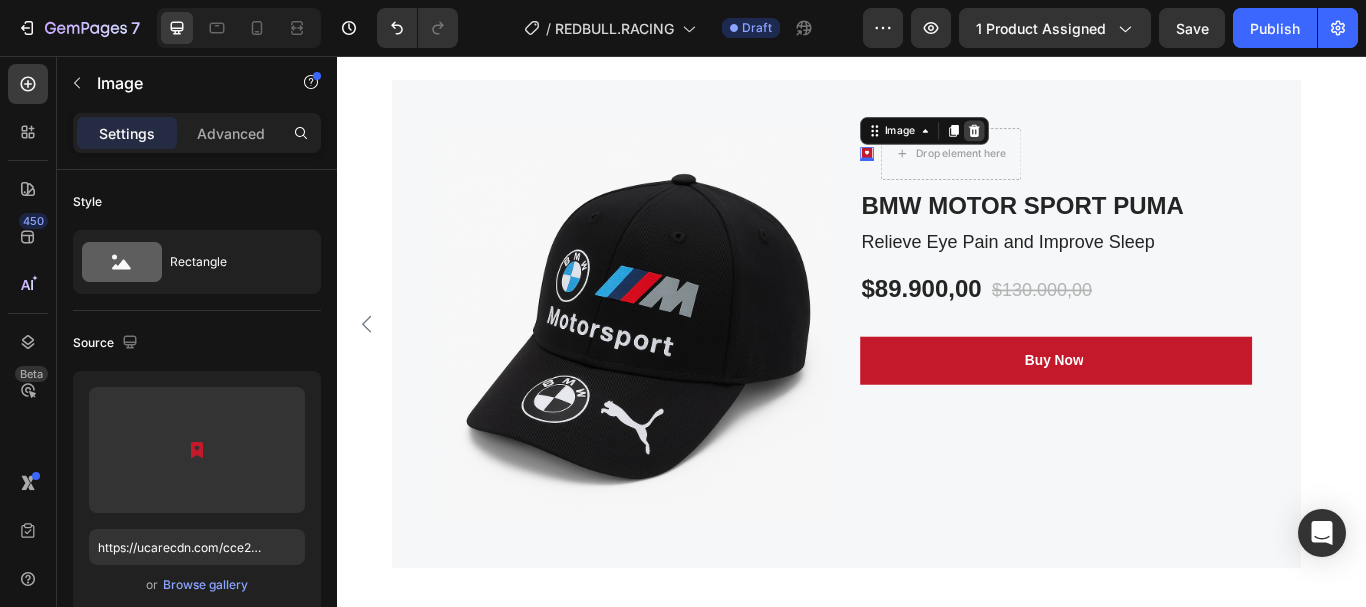 click 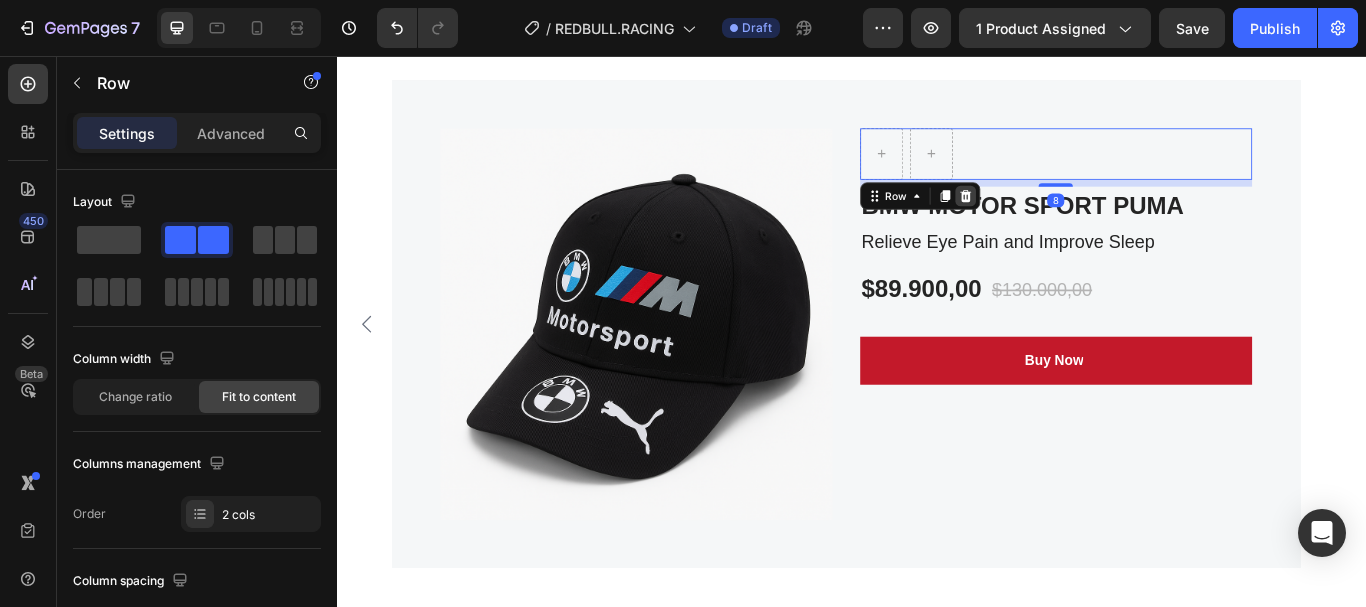 click 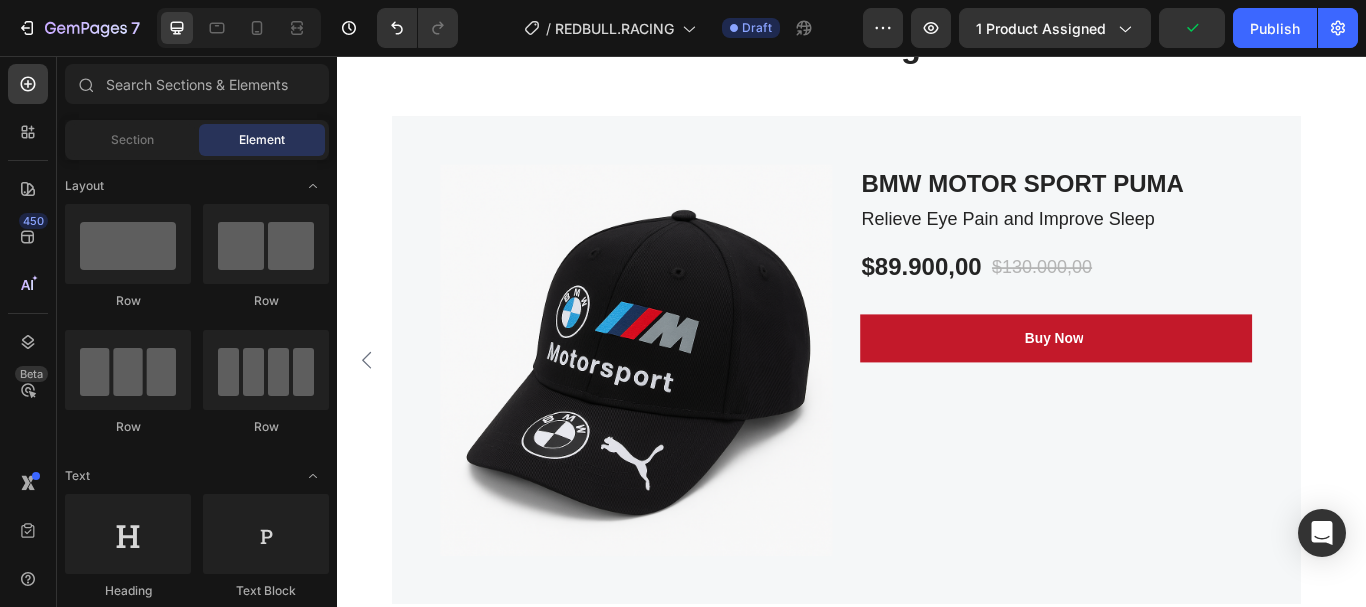 scroll, scrollTop: 3760, scrollLeft: 0, axis: vertical 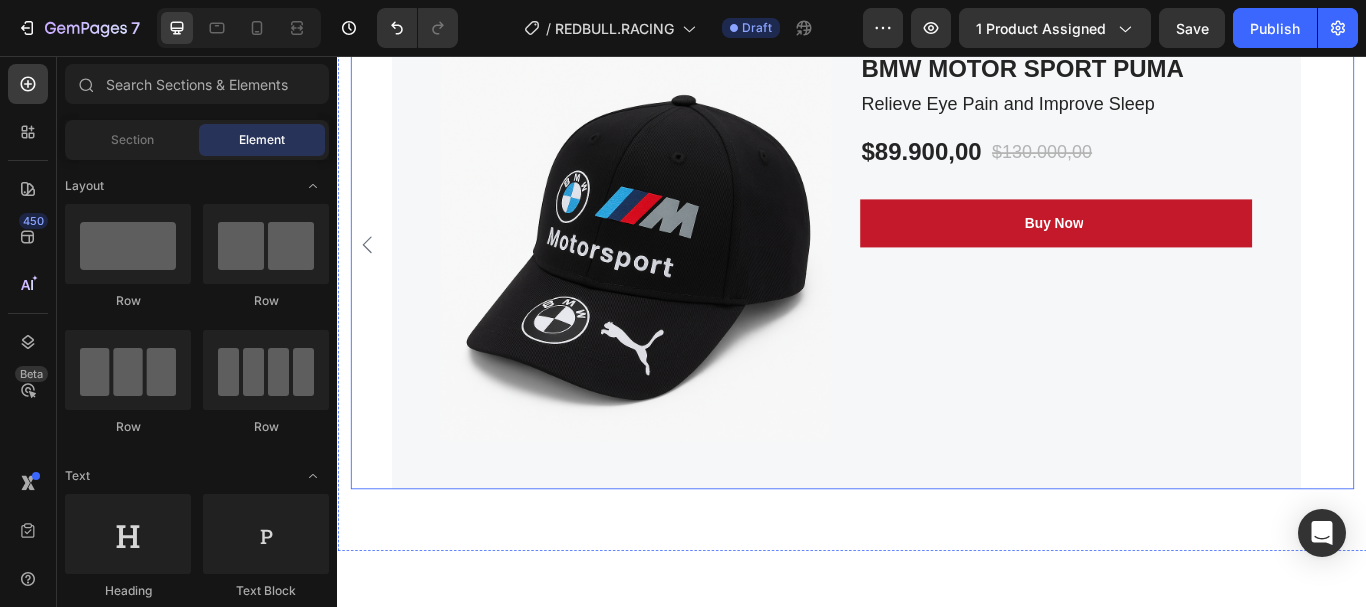 click 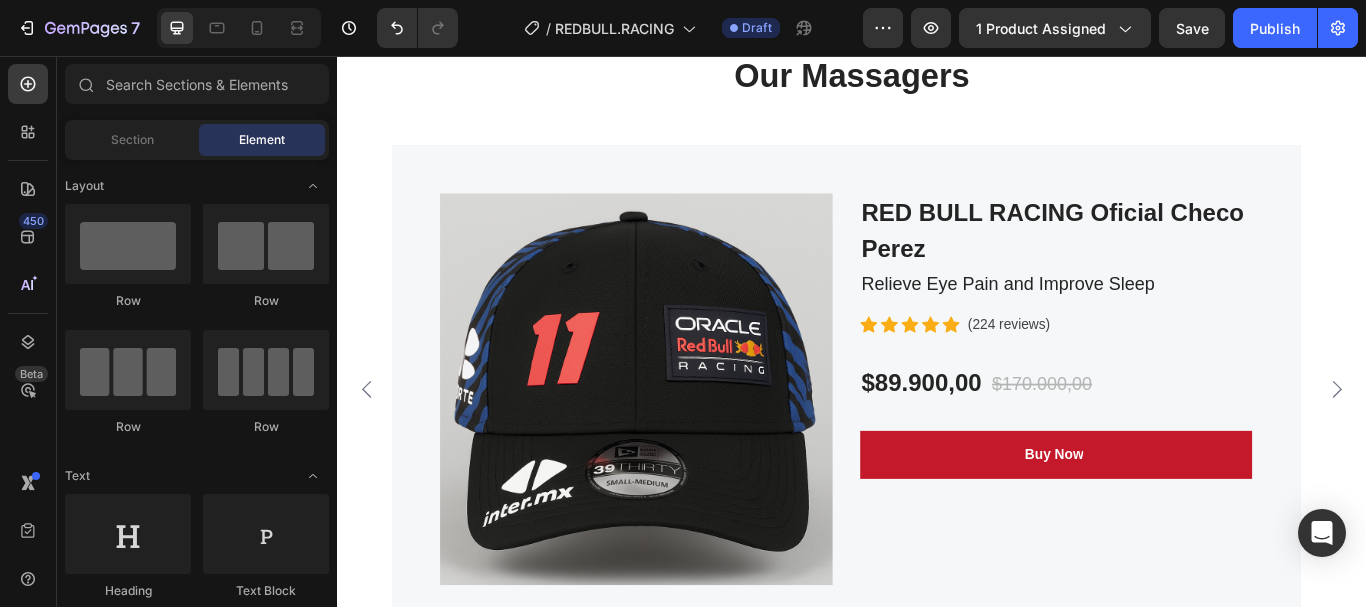 scroll, scrollTop: 3670, scrollLeft: 0, axis: vertical 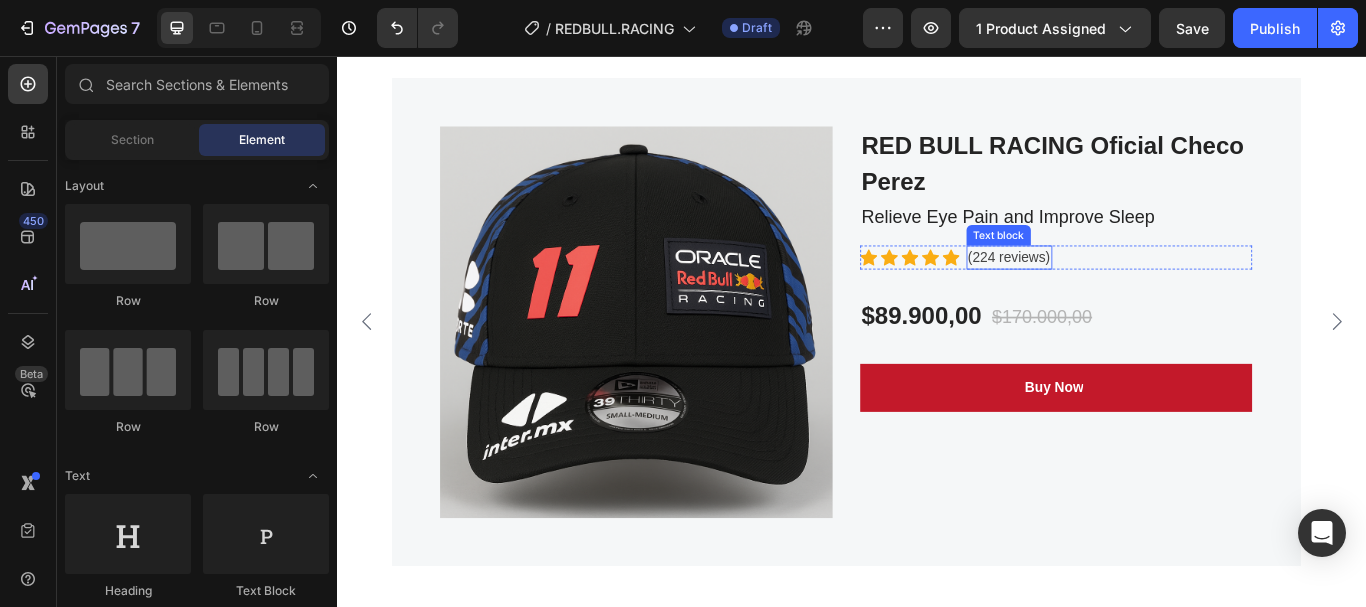 click on "(224 reviews)" at bounding box center (1120, 291) 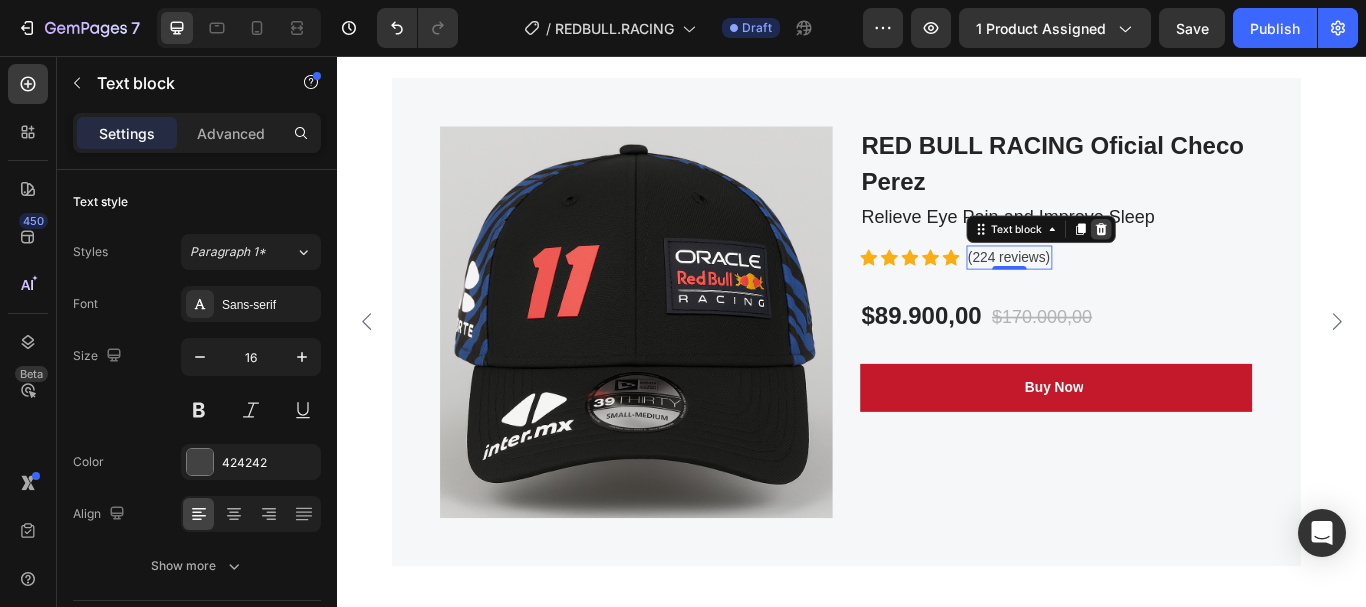 click 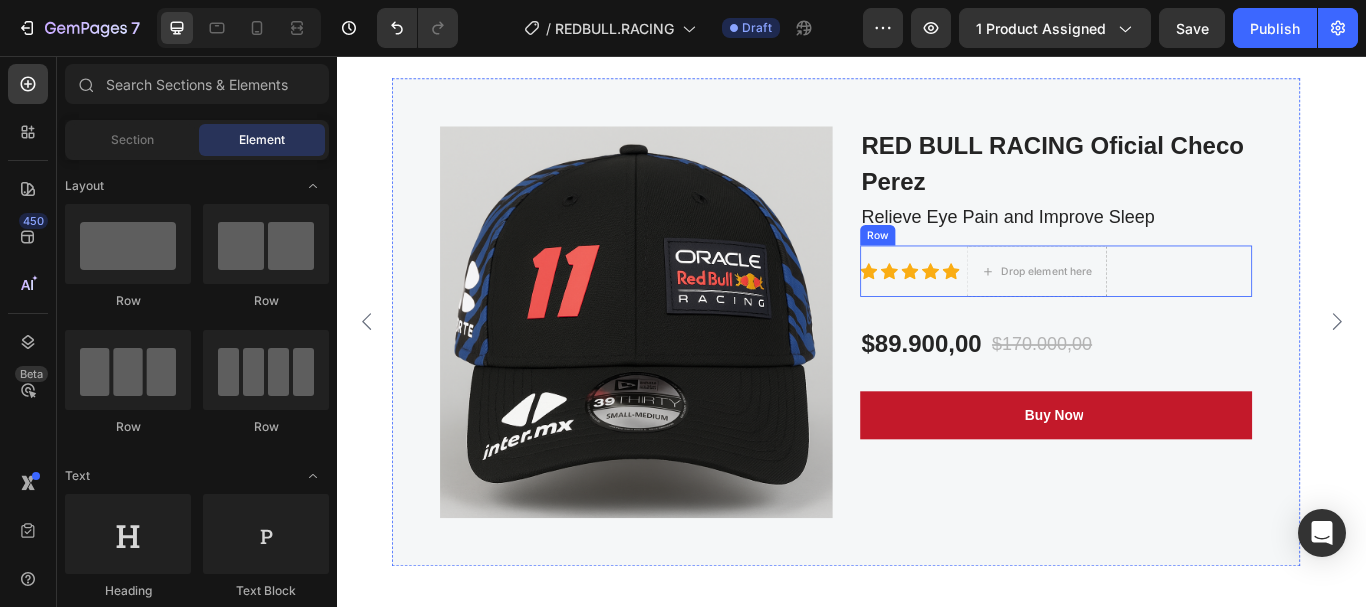 click on "Icon                Icon                Icon                Icon                Icon Icon List Hoz
Drop element here Row" at bounding box center [1175, 307] 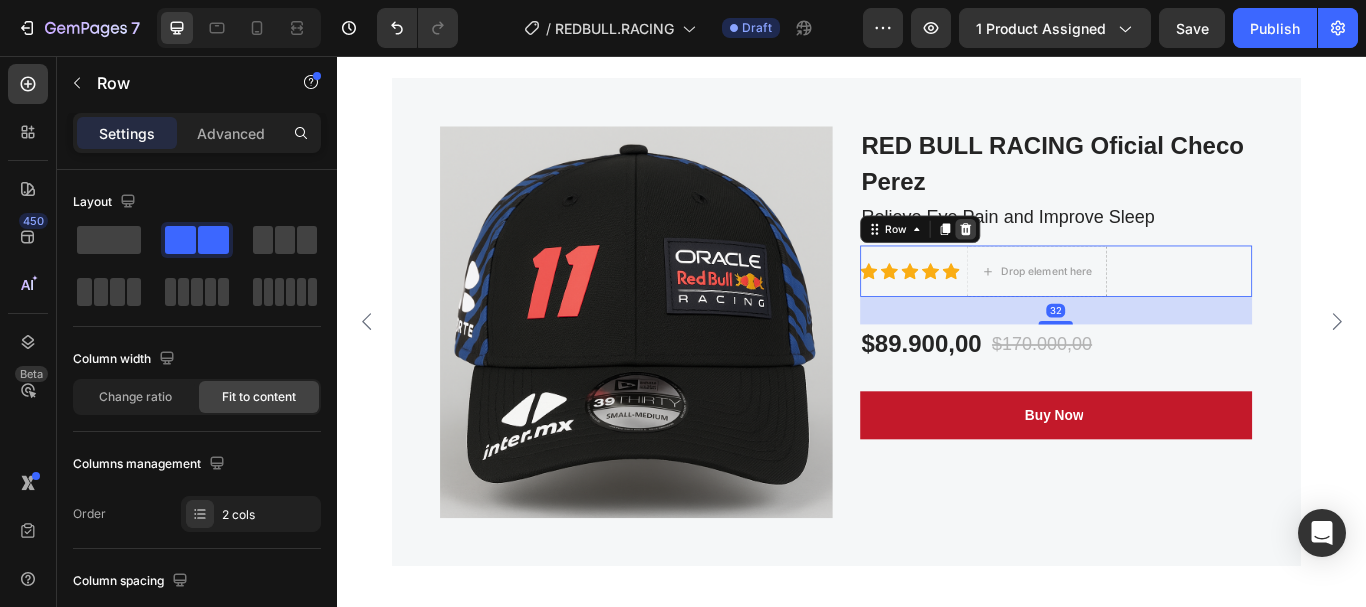 click 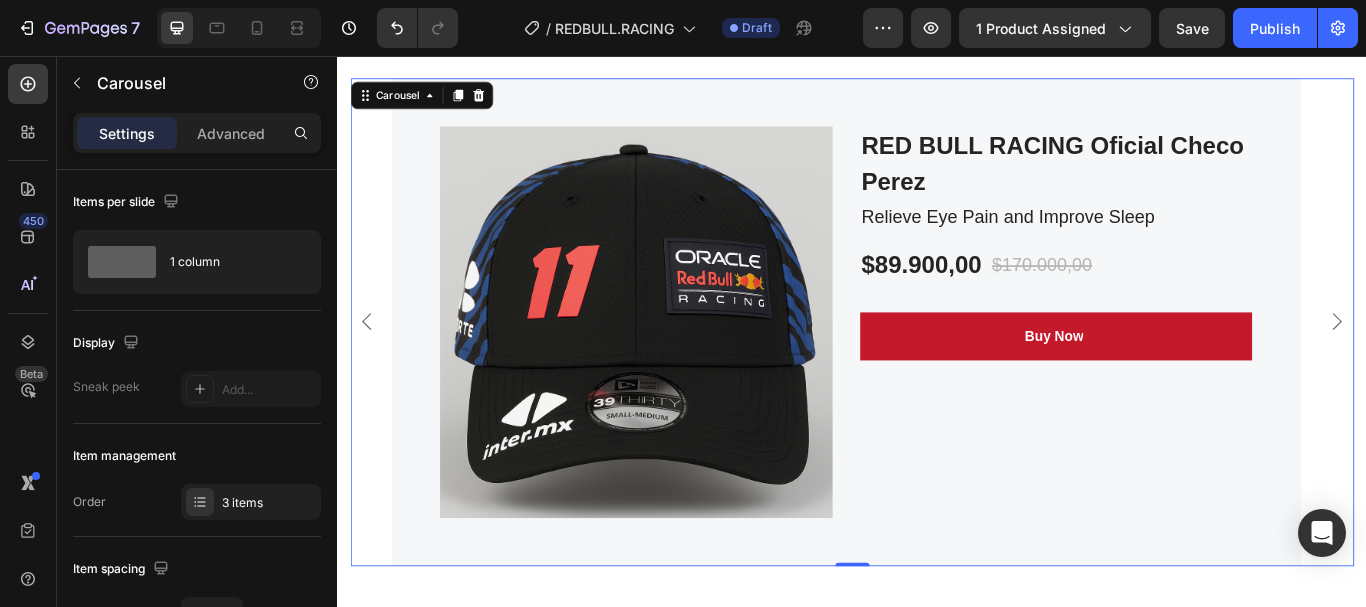 click 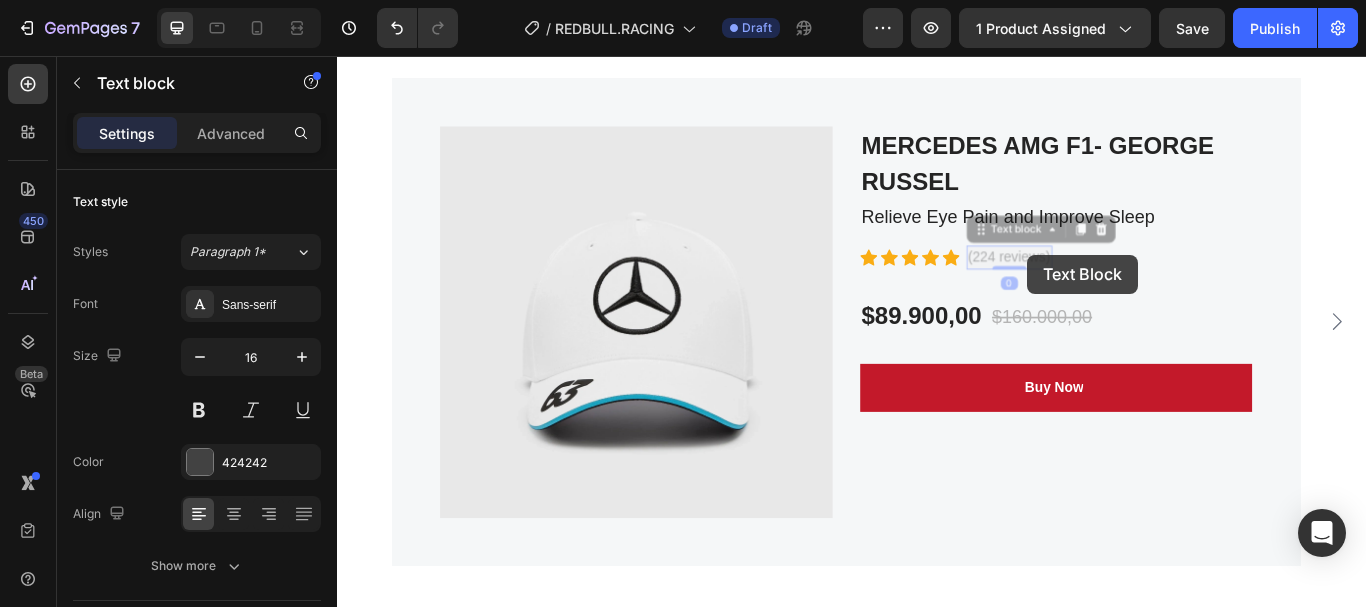 drag, startPoint x: 1142, startPoint y: 288, endPoint x: 1194, endPoint y: 254, distance: 62.1289 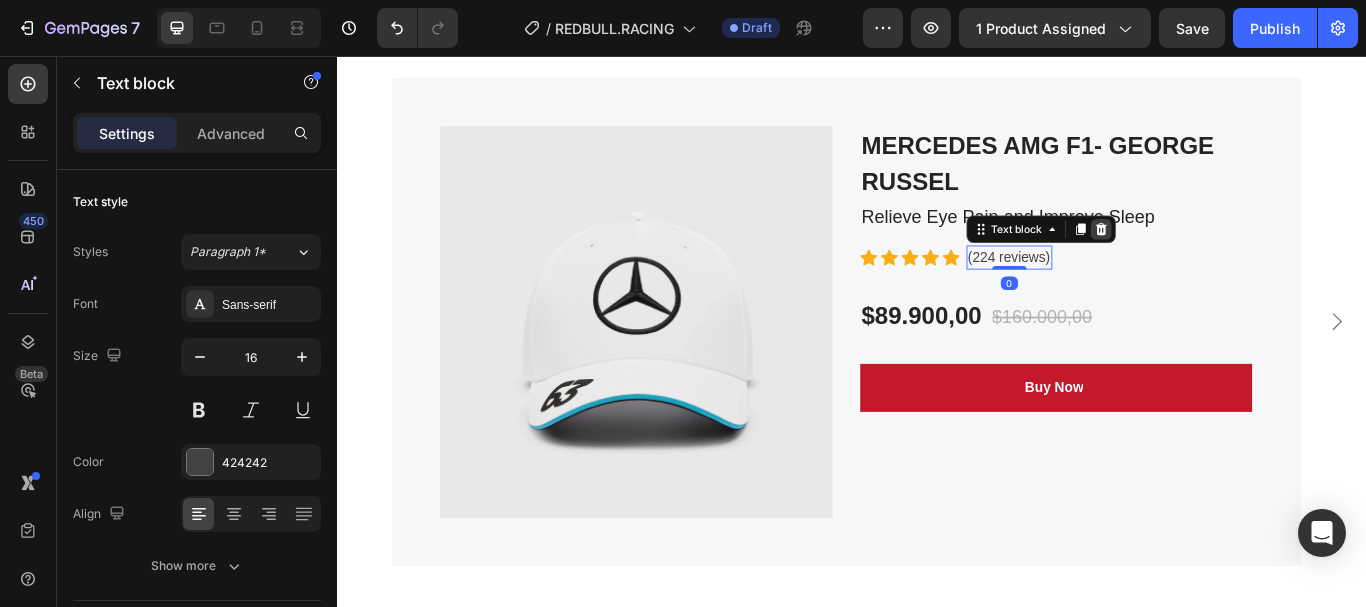 click at bounding box center (1227, 258) 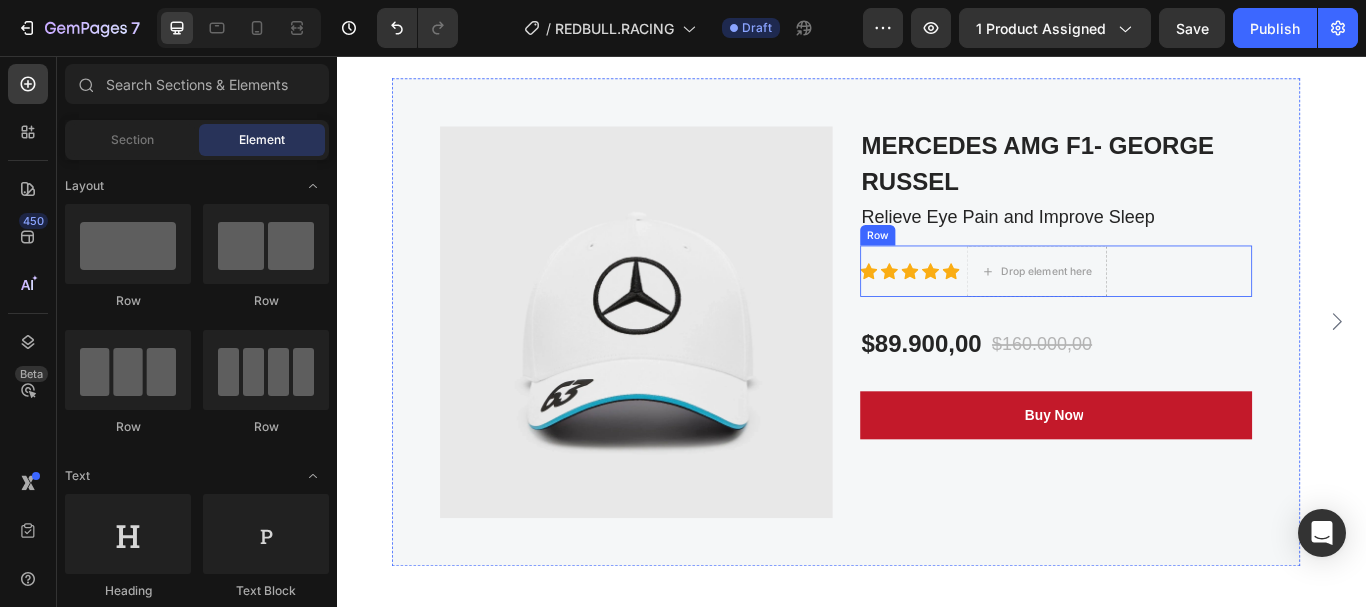 click on "Icon                Icon                Icon                Icon                Icon Icon List Hoz
Drop element here Row" at bounding box center [1175, 307] 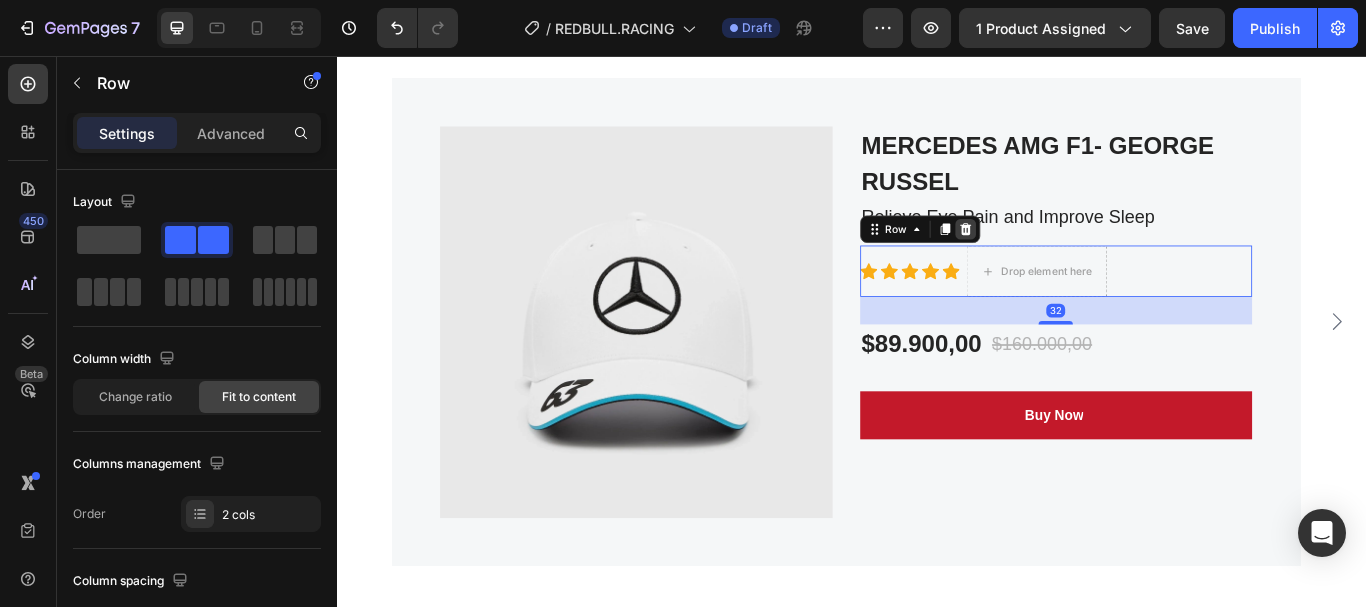 click at bounding box center [1069, 258] 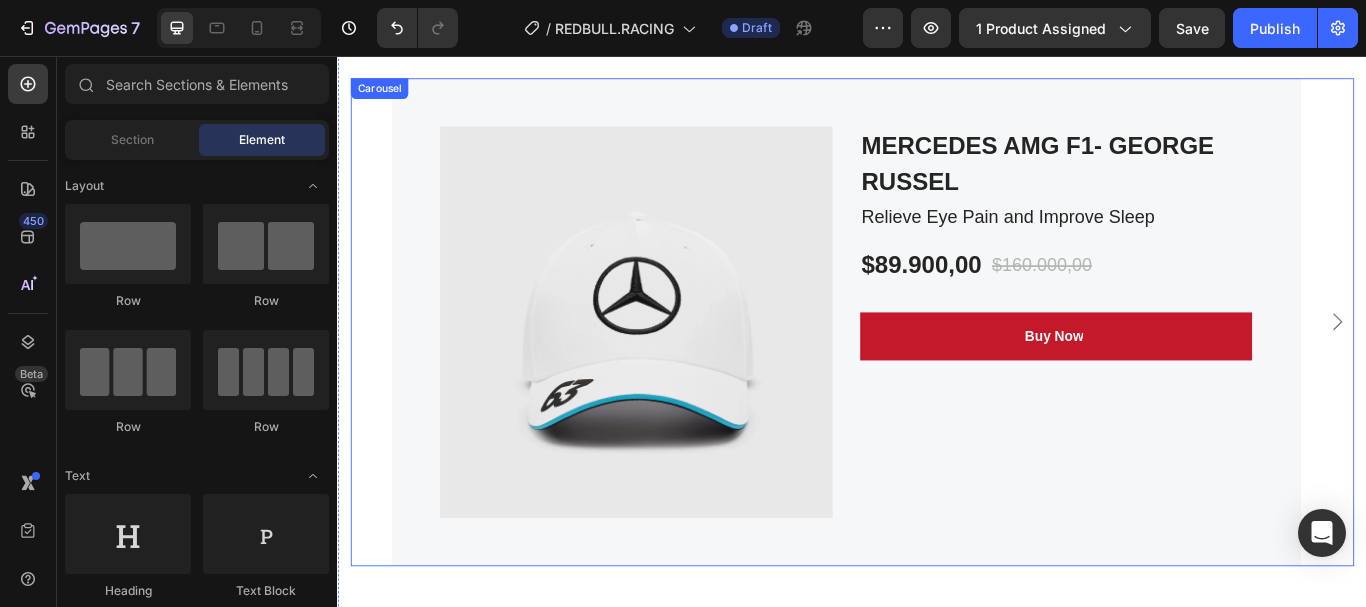 click 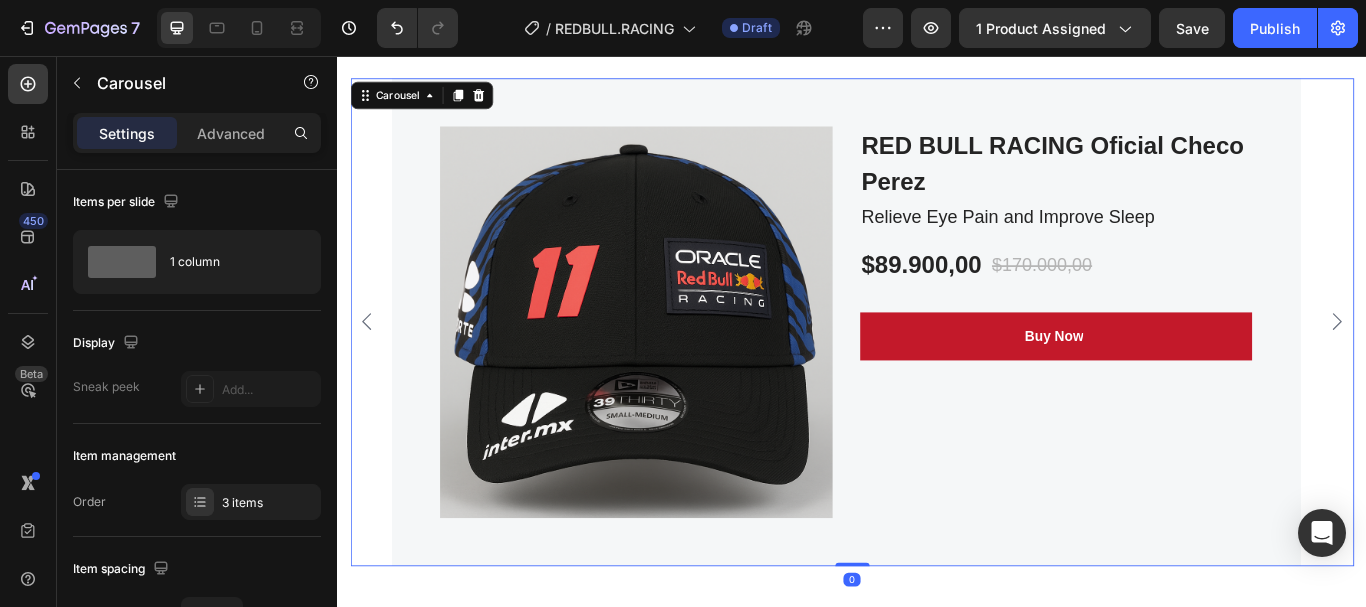 click 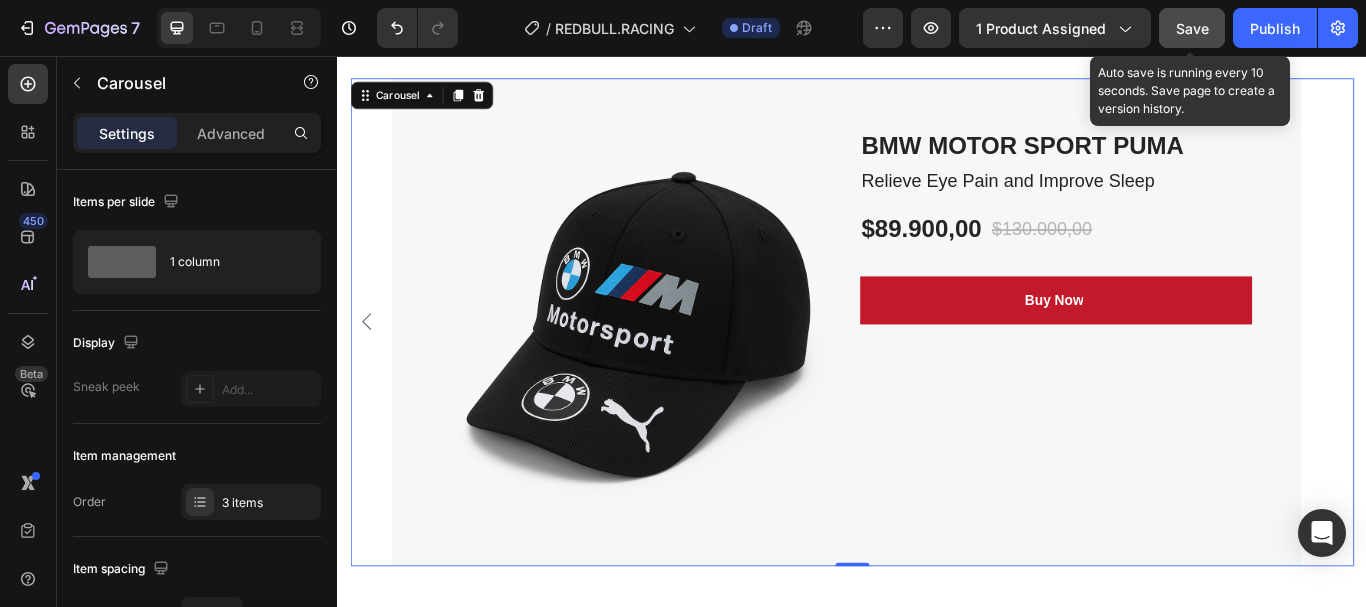 click on "Save" at bounding box center [1192, 28] 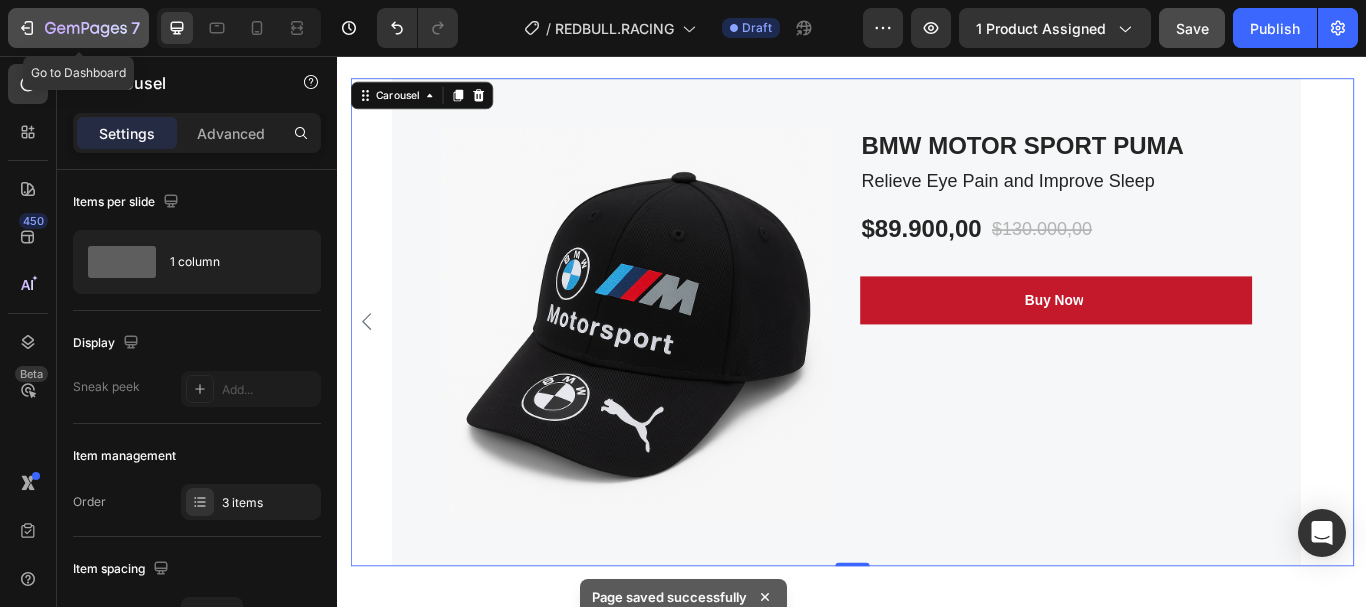 click on "7" 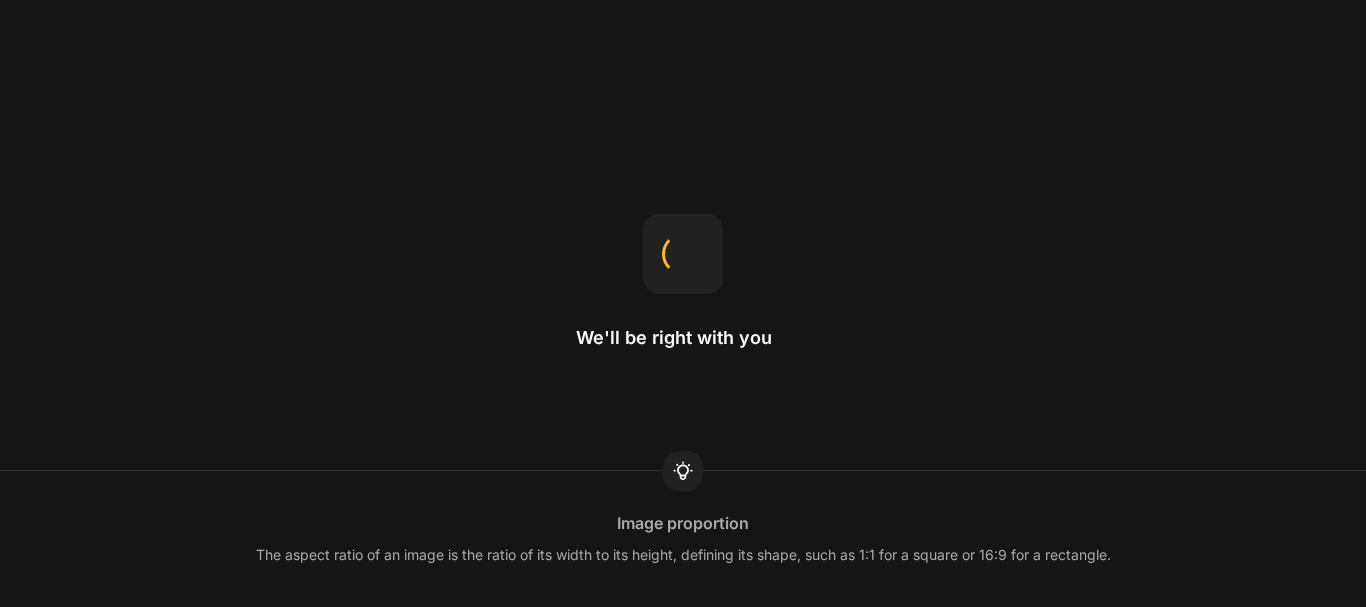 scroll, scrollTop: 0, scrollLeft: 0, axis: both 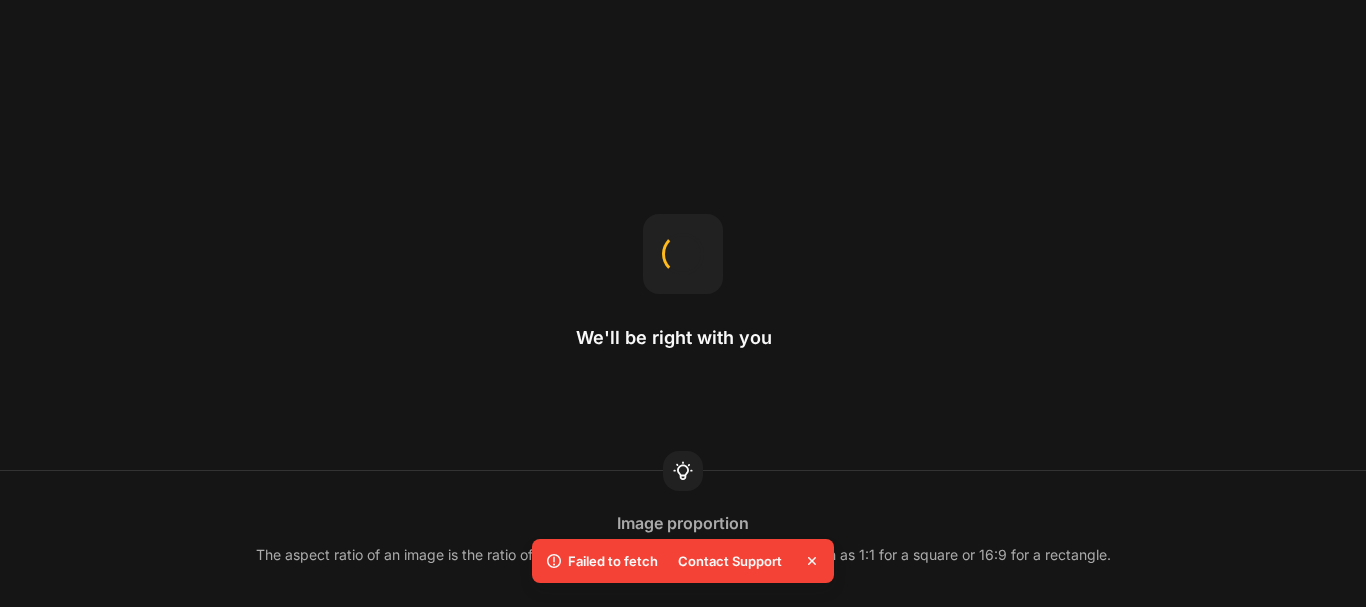 click 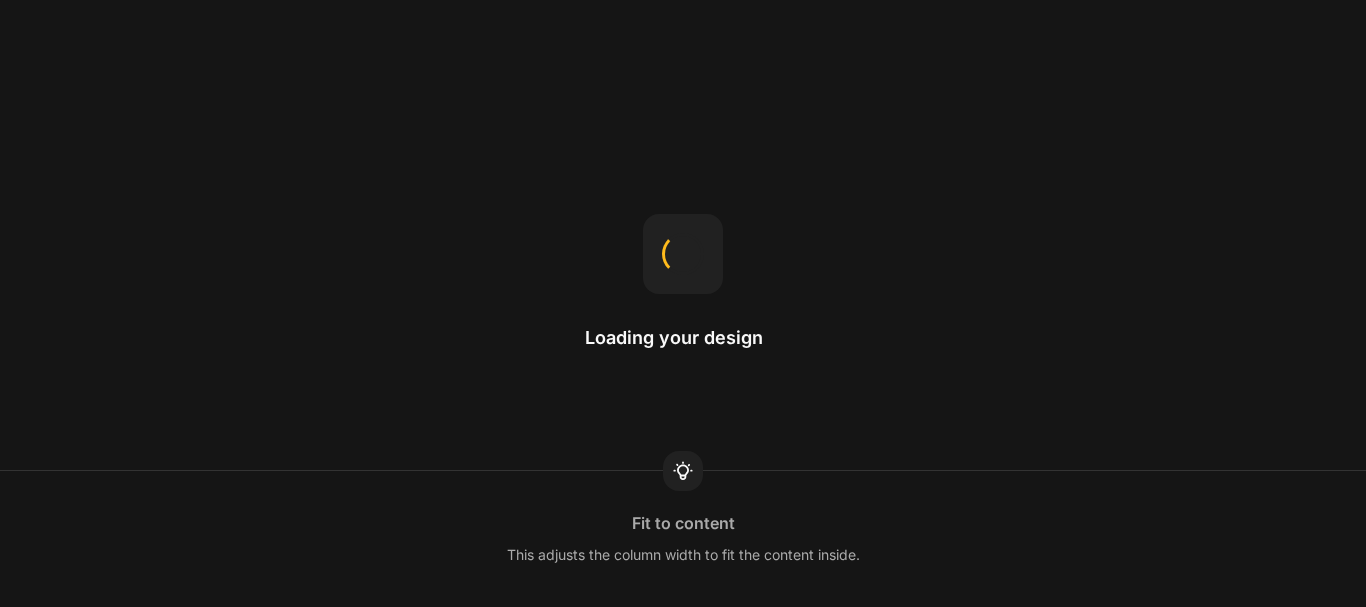 scroll, scrollTop: 0, scrollLeft: 0, axis: both 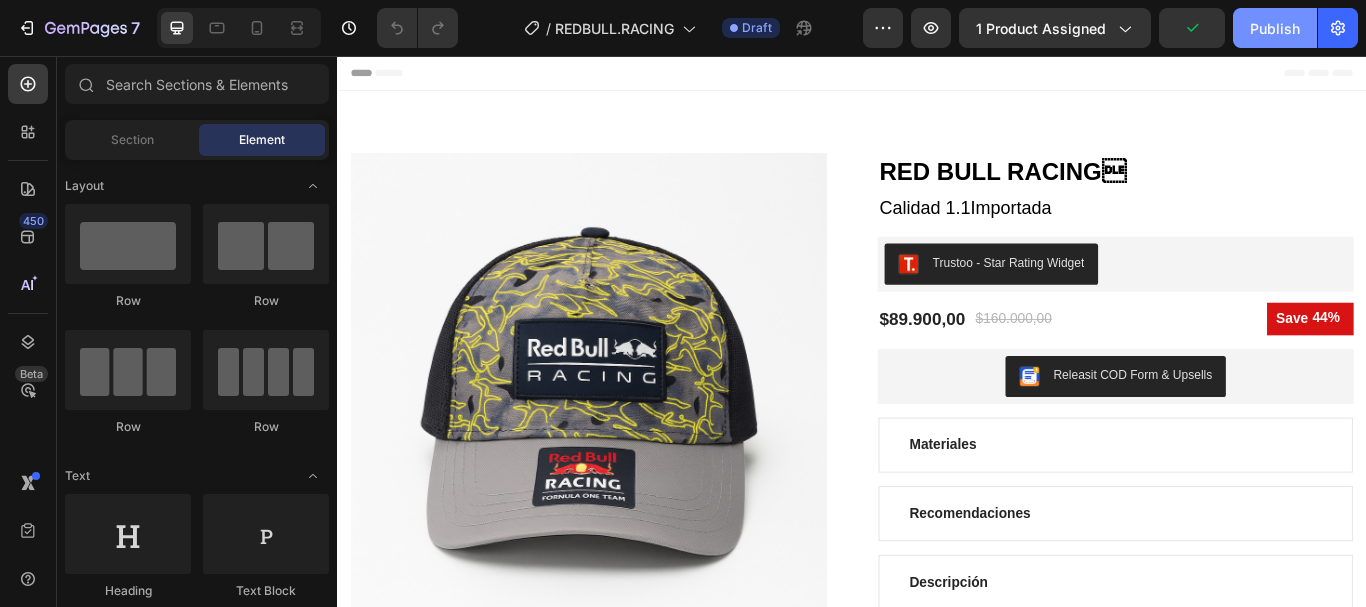 click on "Publish" at bounding box center [1275, 28] 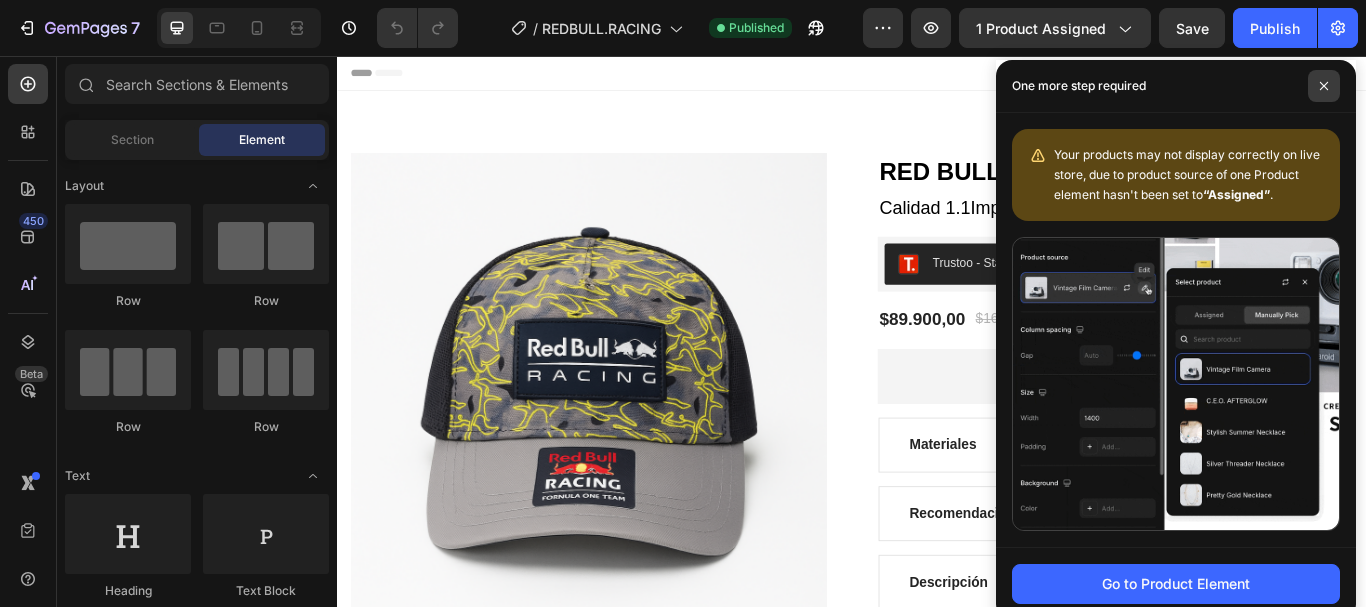 click at bounding box center [1324, 86] 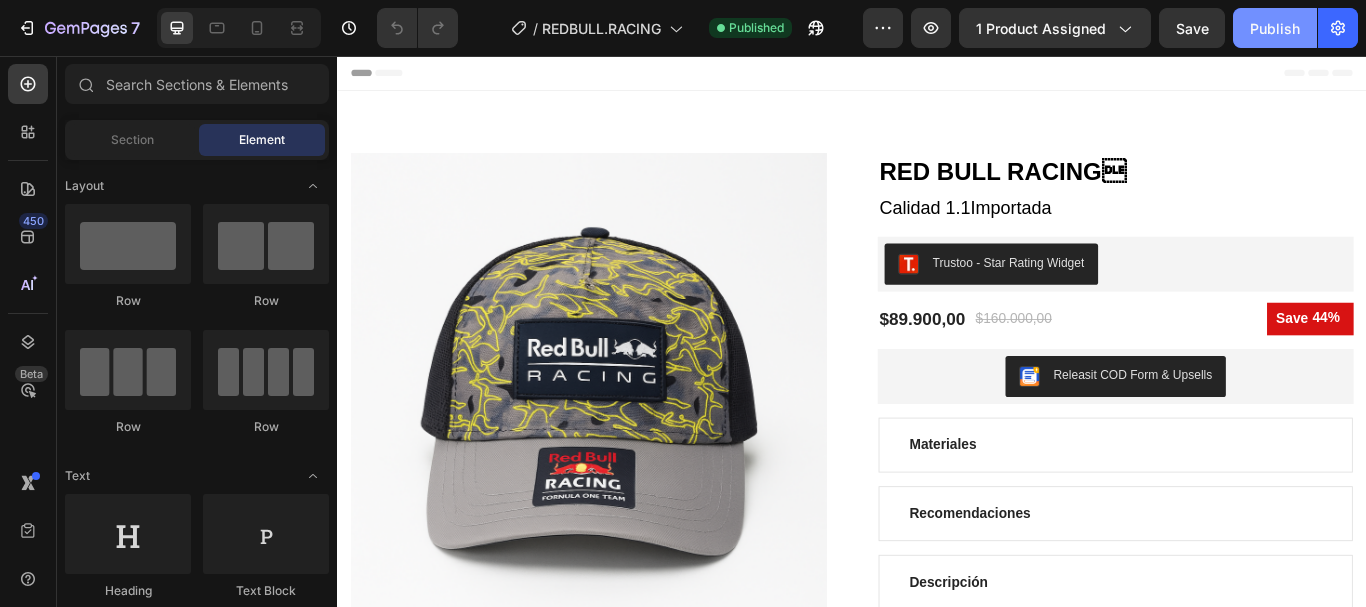 click on "Publish" at bounding box center [1275, 28] 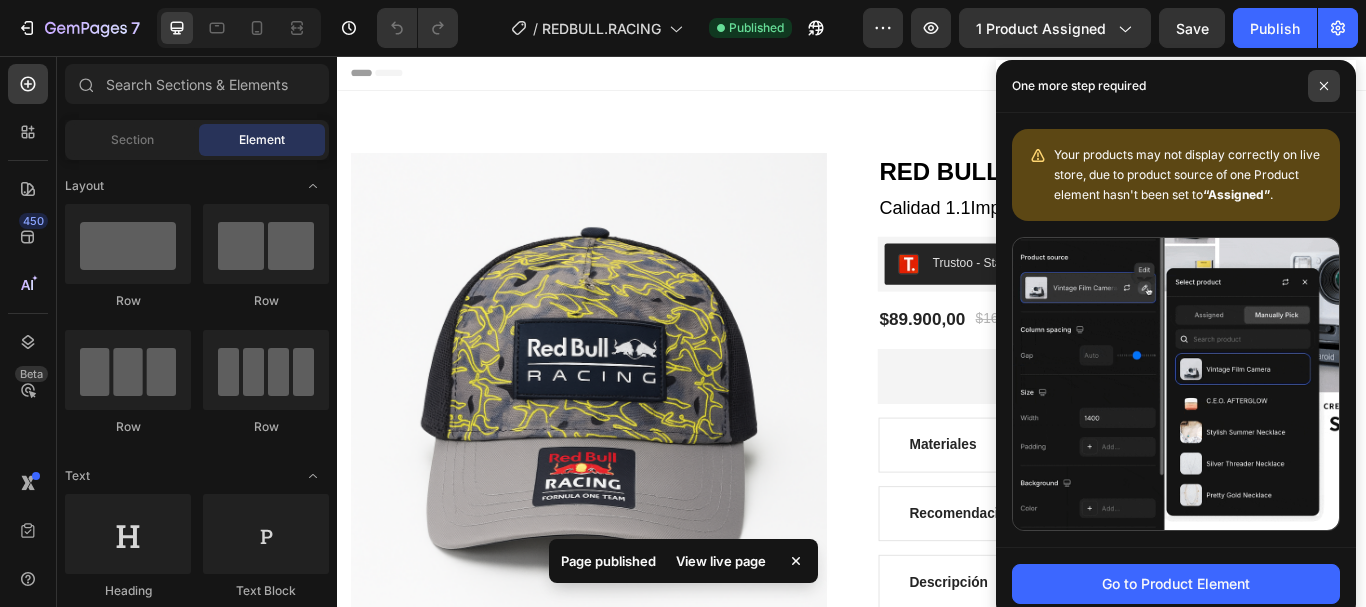 click 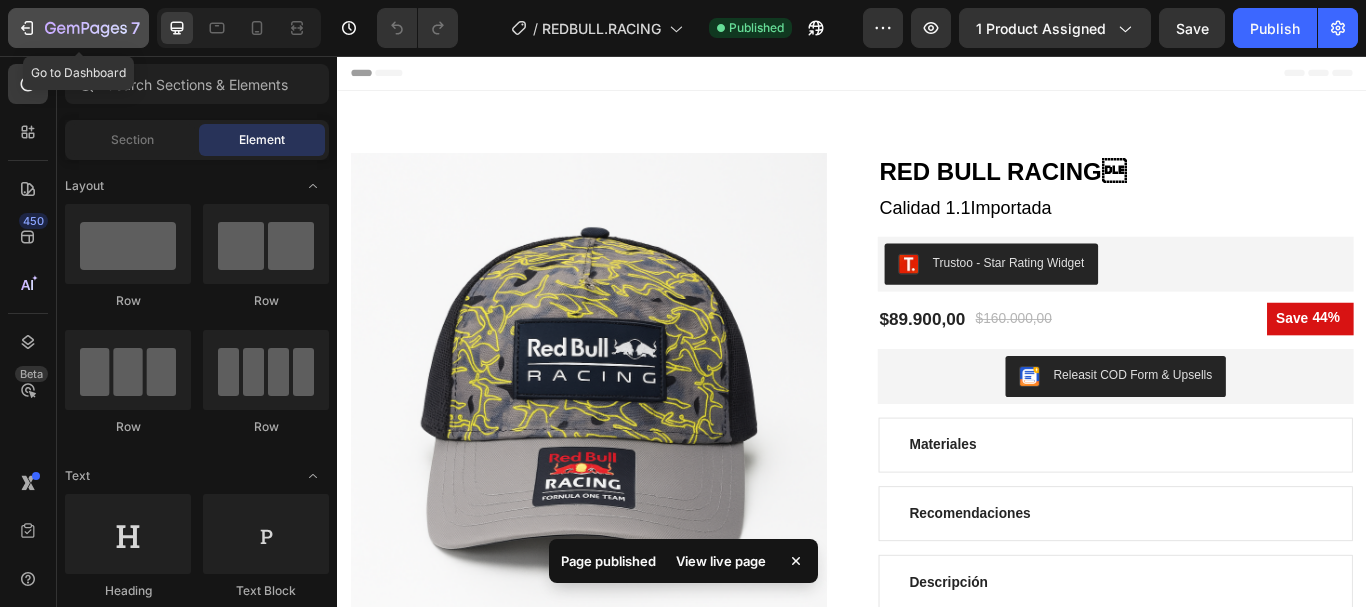 click on "7" 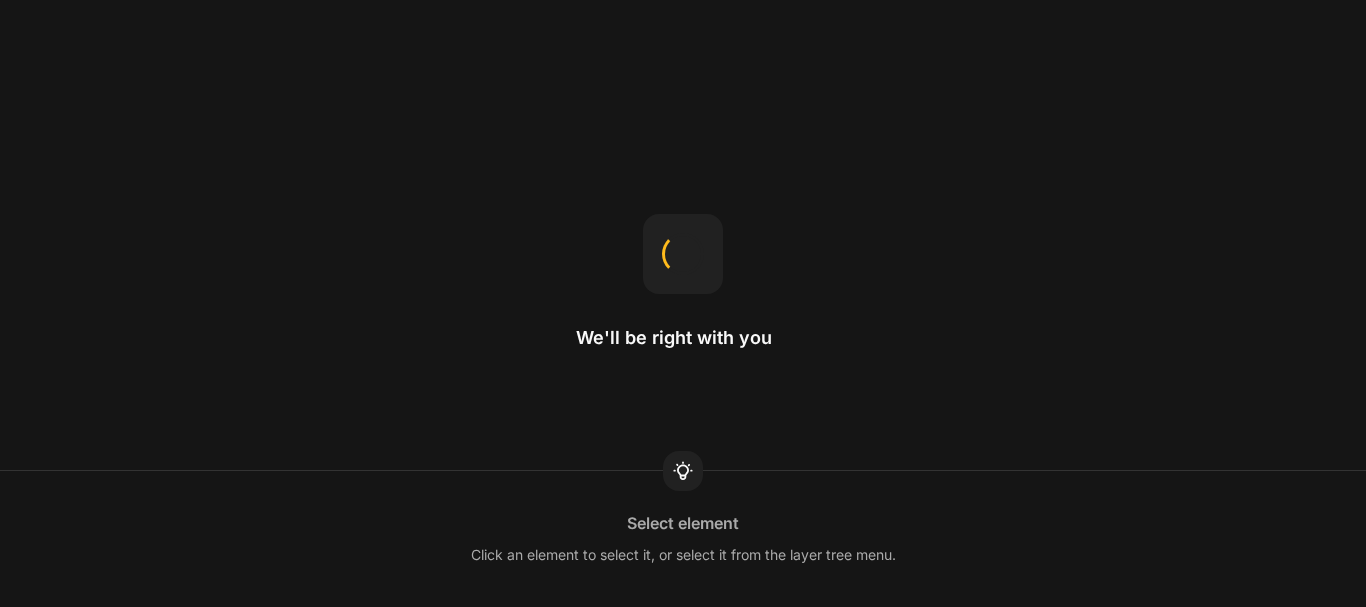 scroll, scrollTop: 0, scrollLeft: 0, axis: both 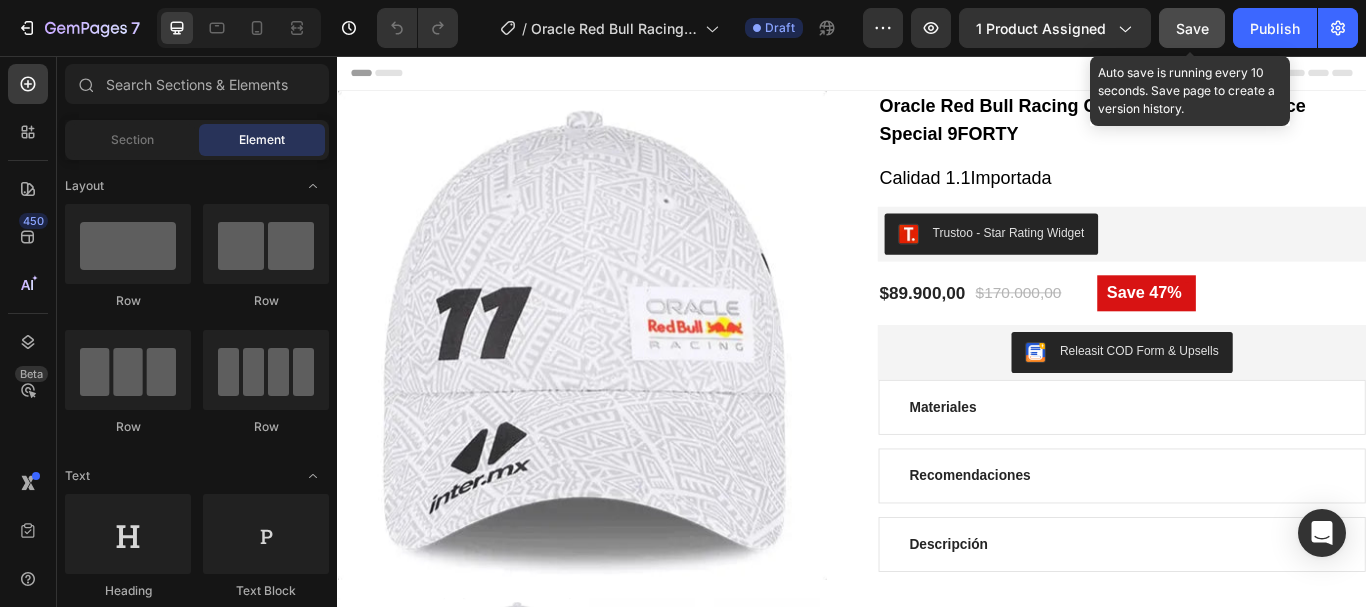 click on "Save" at bounding box center [1192, 28] 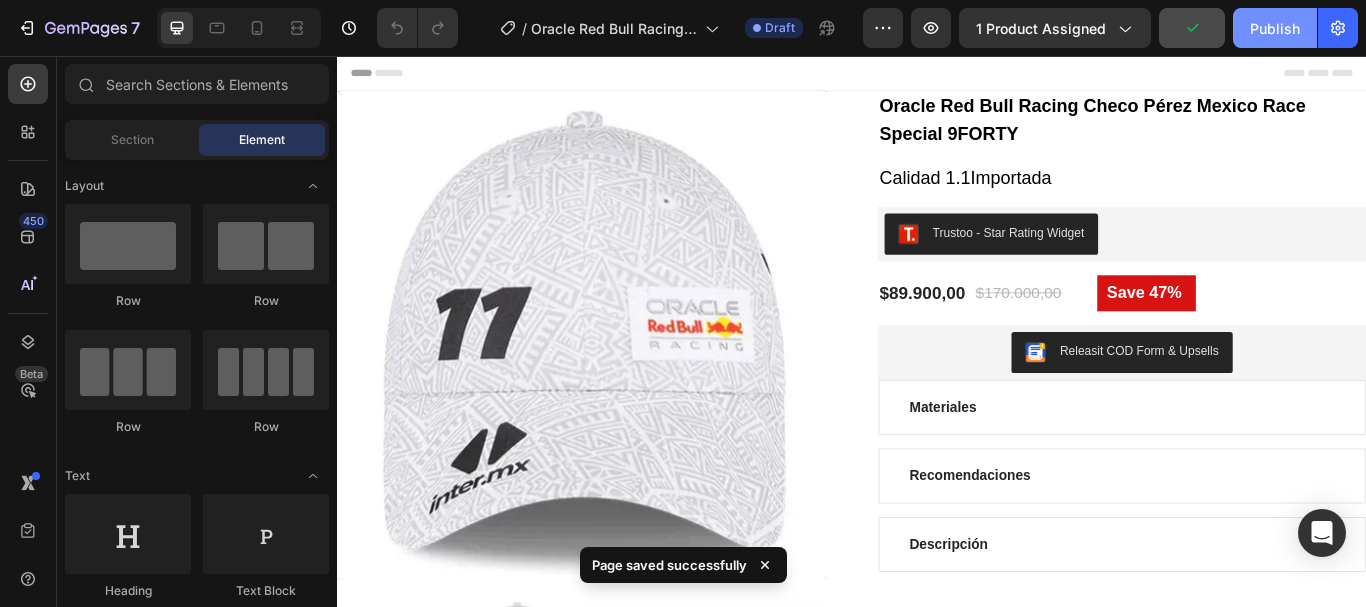 click on "Publish" at bounding box center [1275, 28] 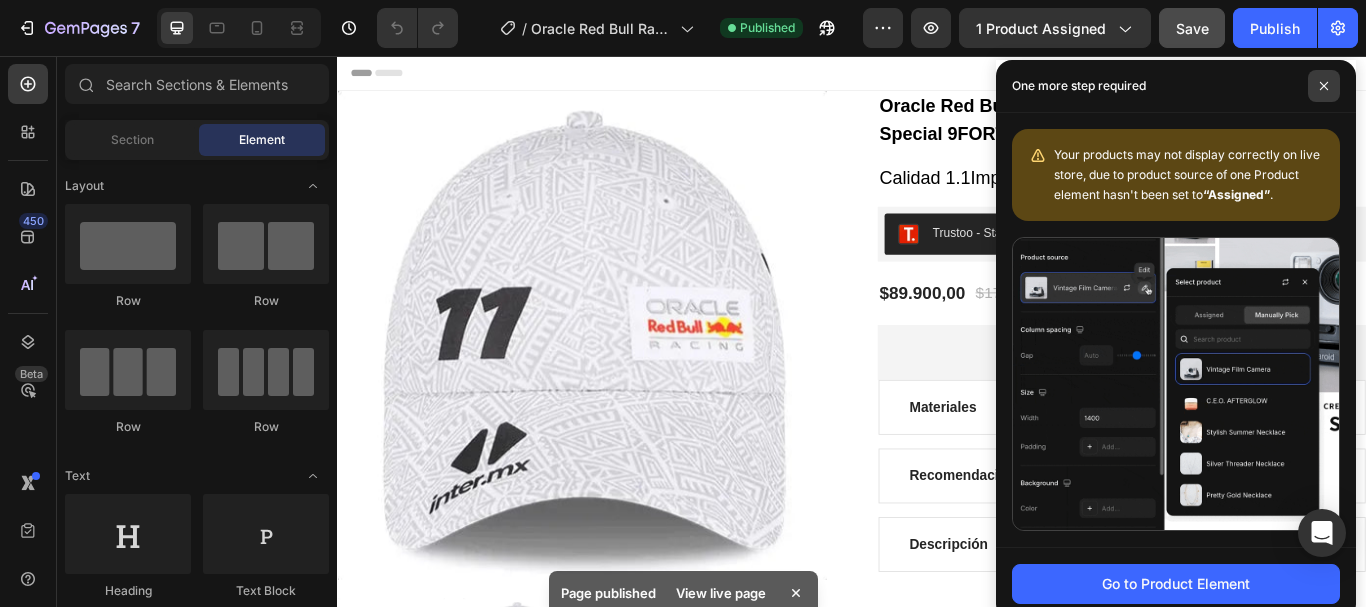 click at bounding box center [1324, 86] 